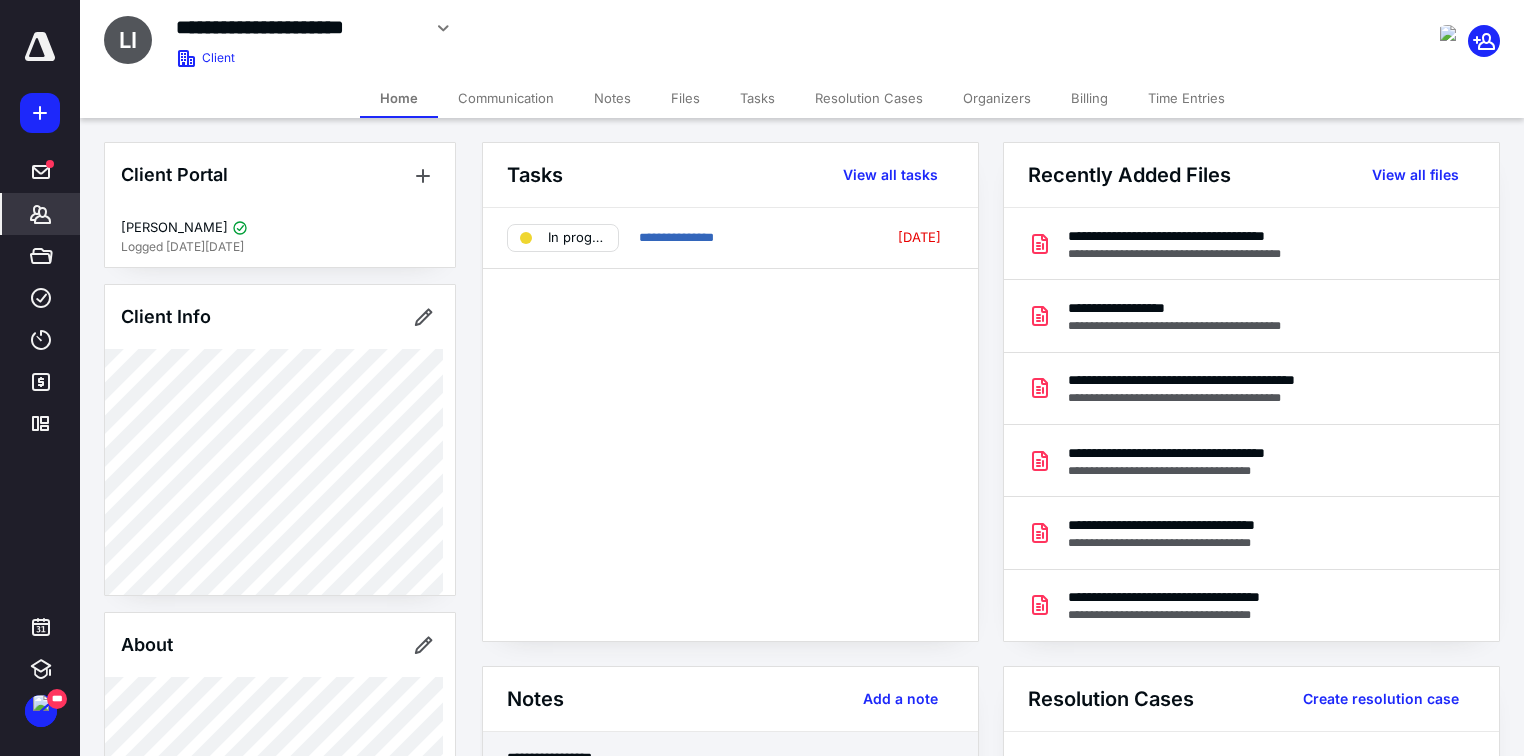 scroll, scrollTop: 0, scrollLeft: 0, axis: both 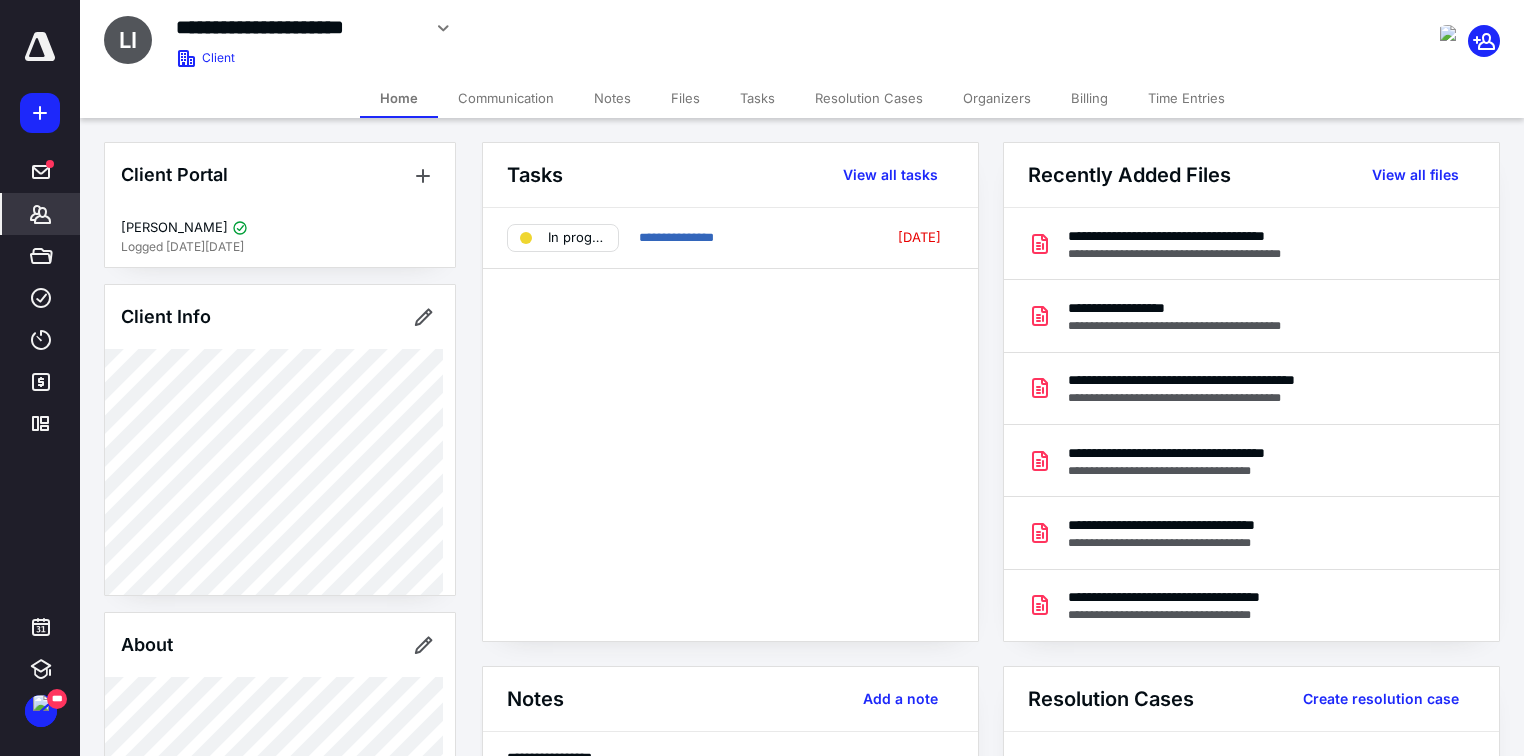 click on "*******" at bounding box center [41, 214] 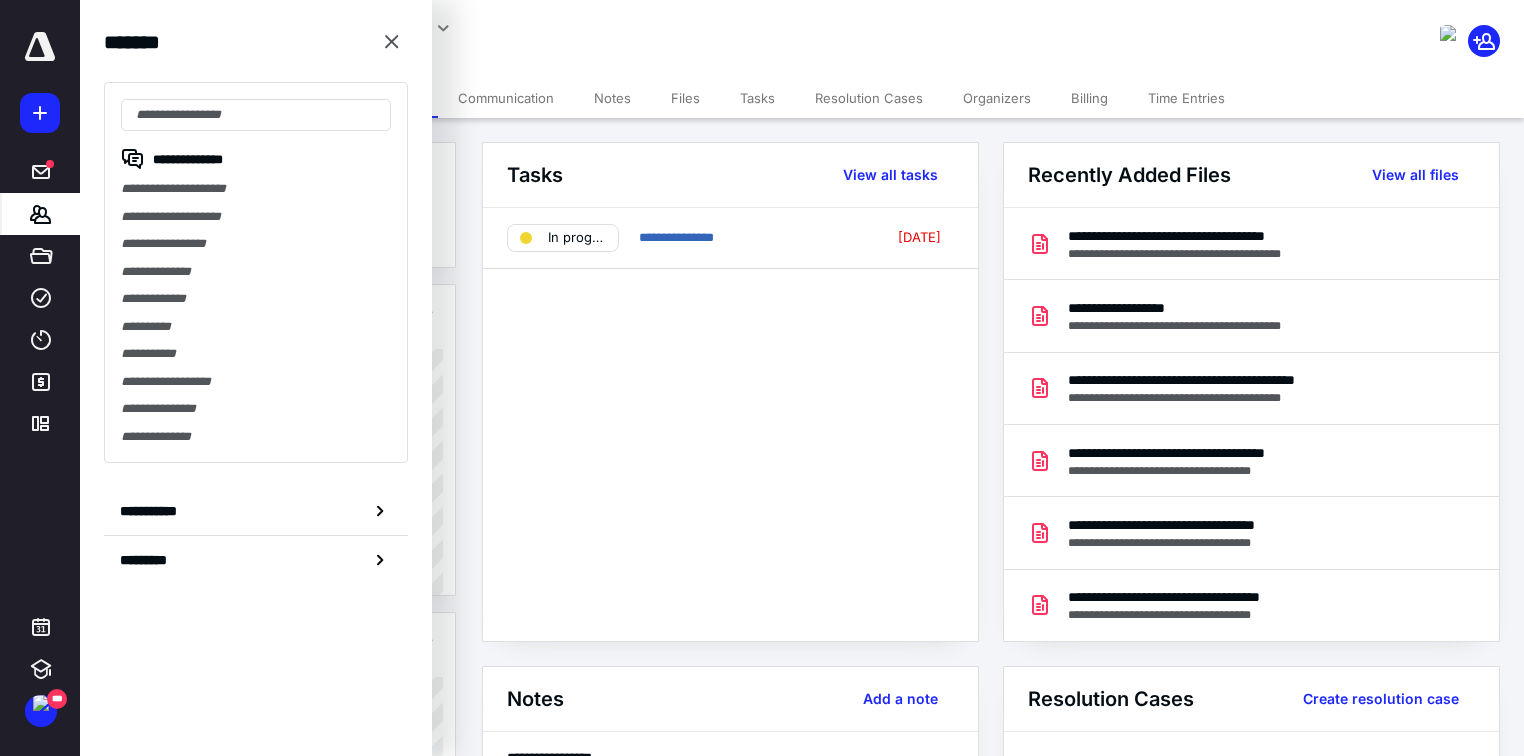 click at bounding box center (392, 42) 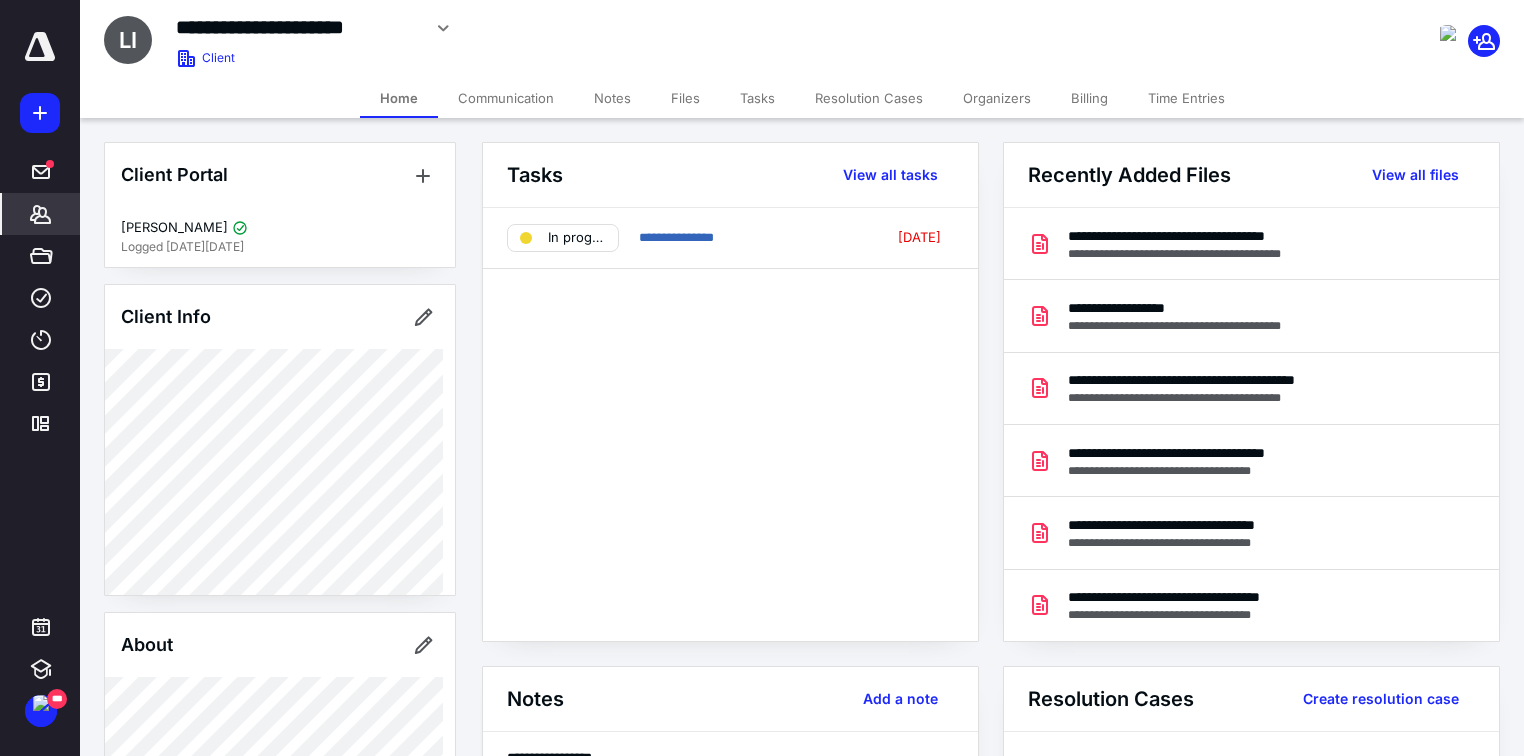 click 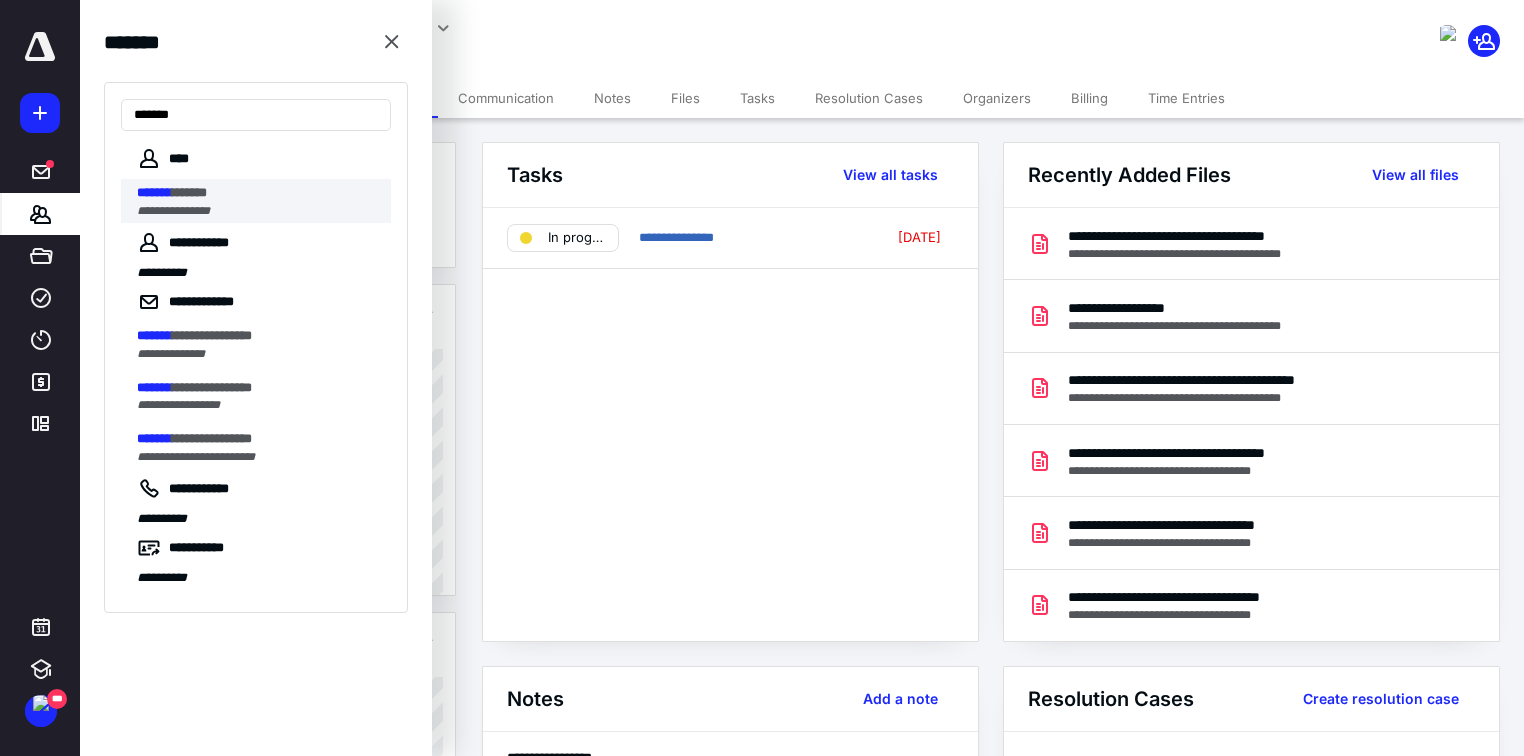 type on "*******" 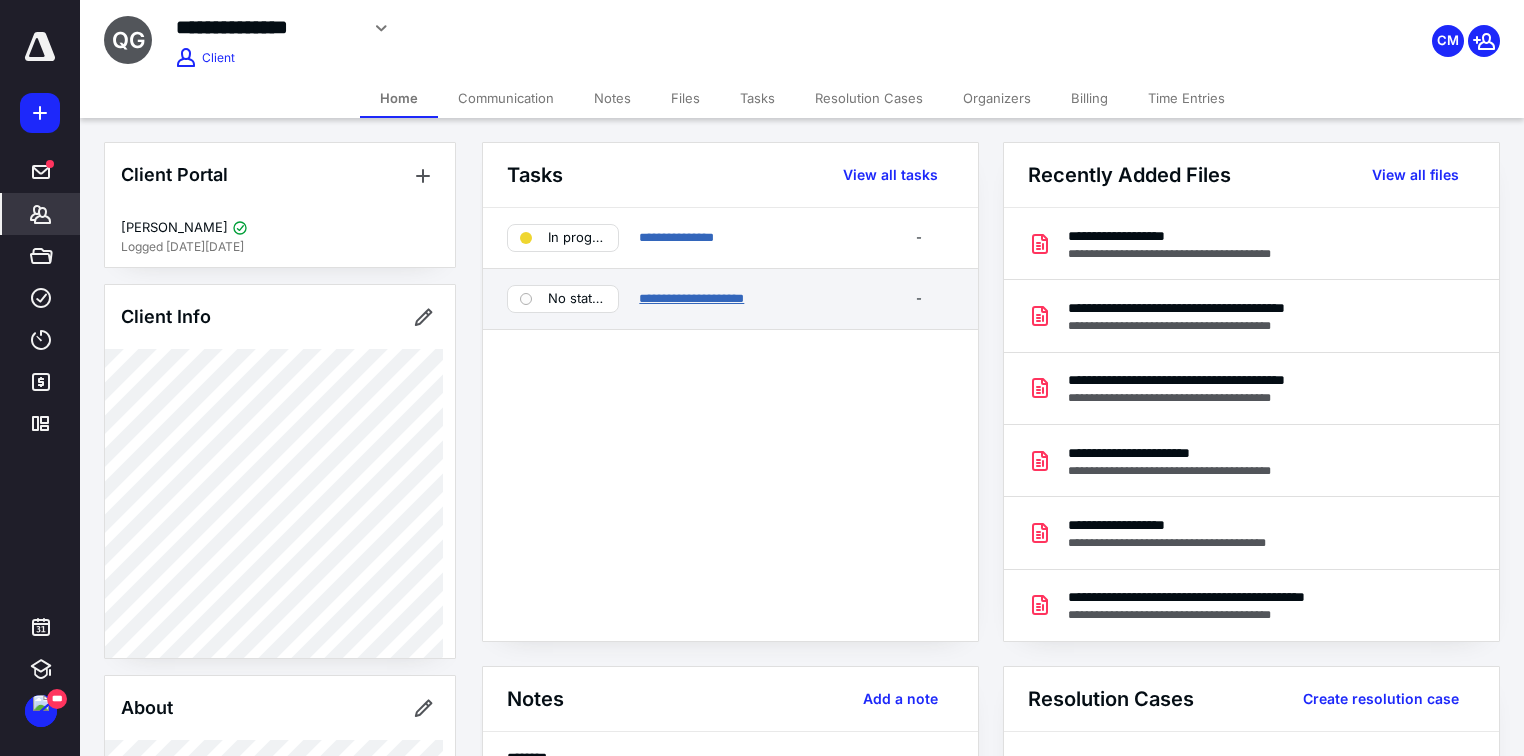 click on "**********" at bounding box center [691, 298] 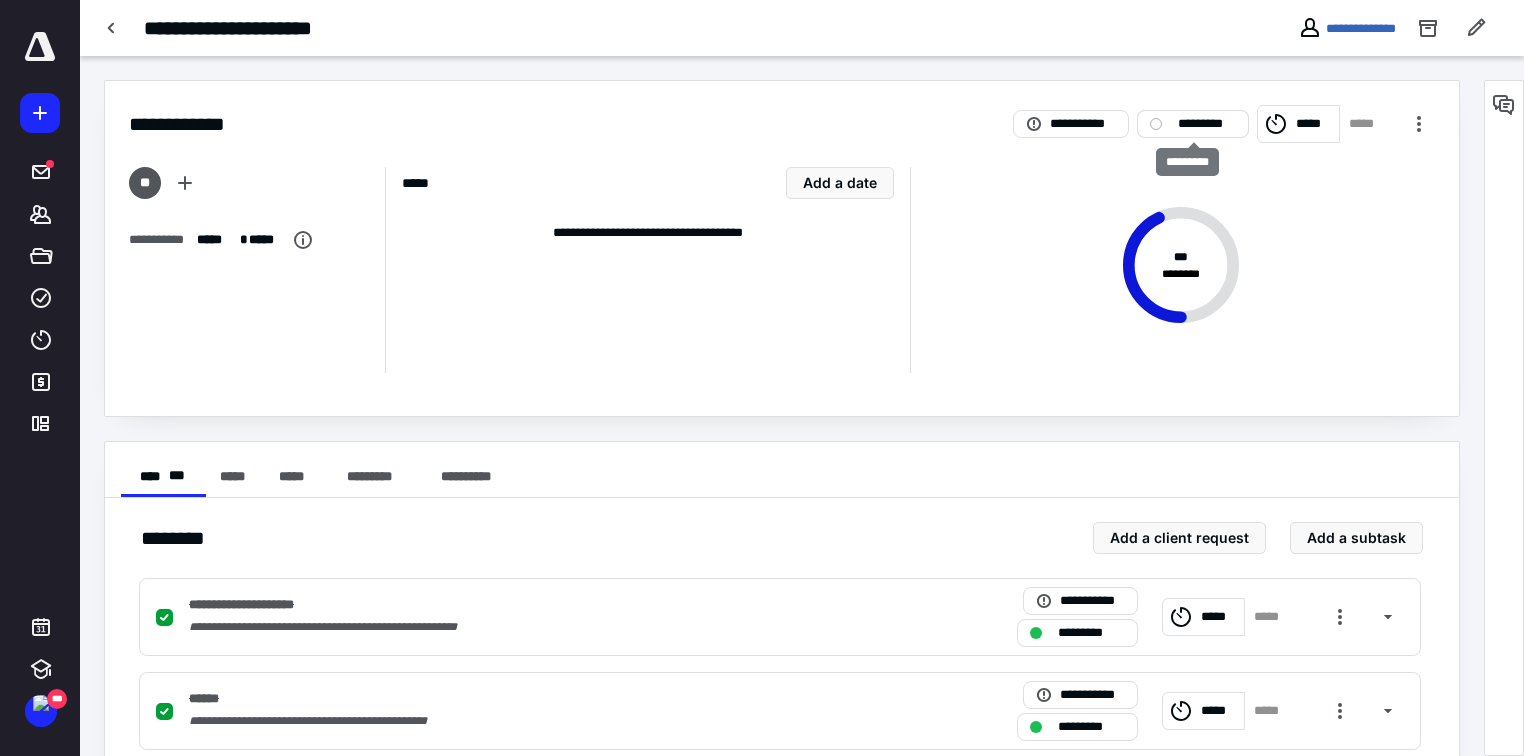 click on "*********" at bounding box center (1207, 124) 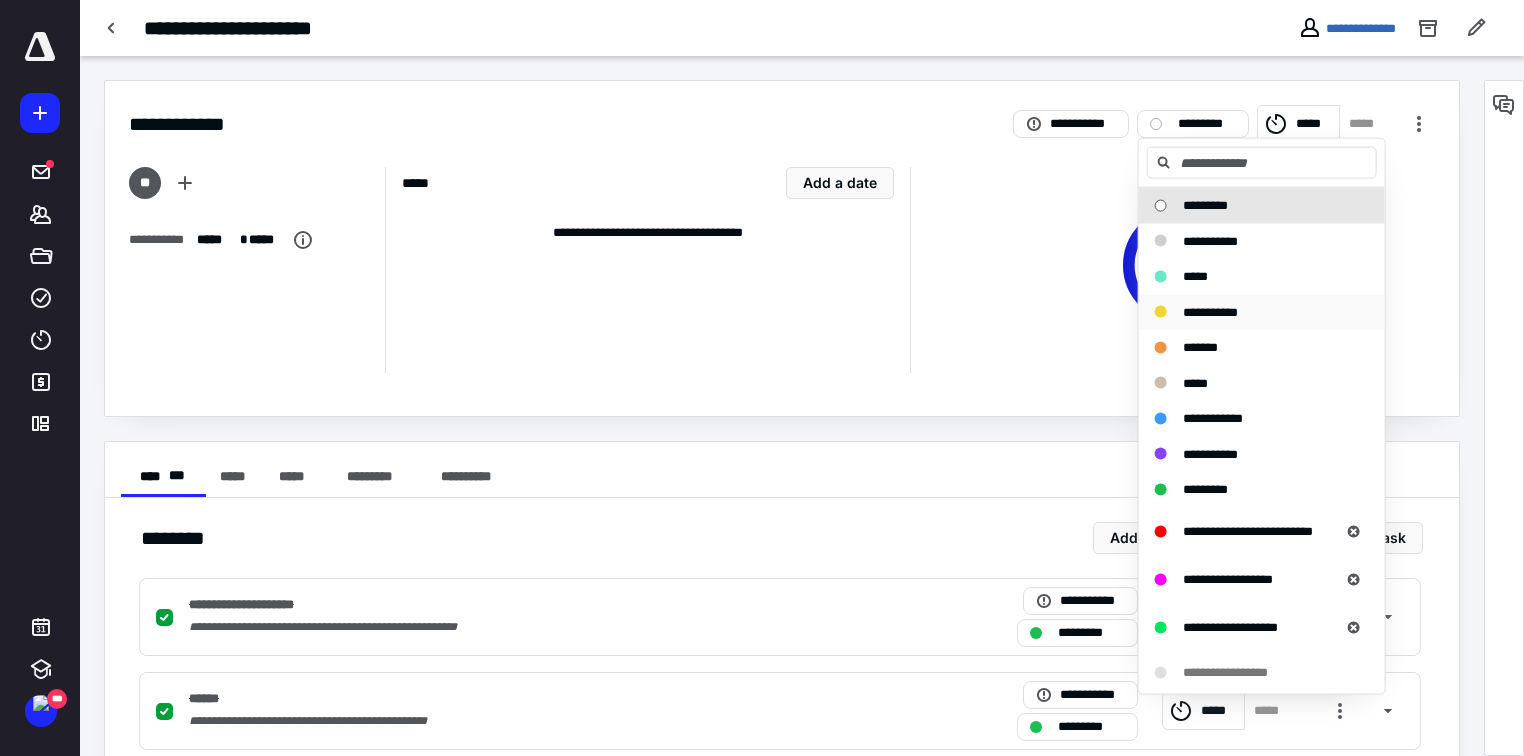 click on "**********" at bounding box center (1210, 311) 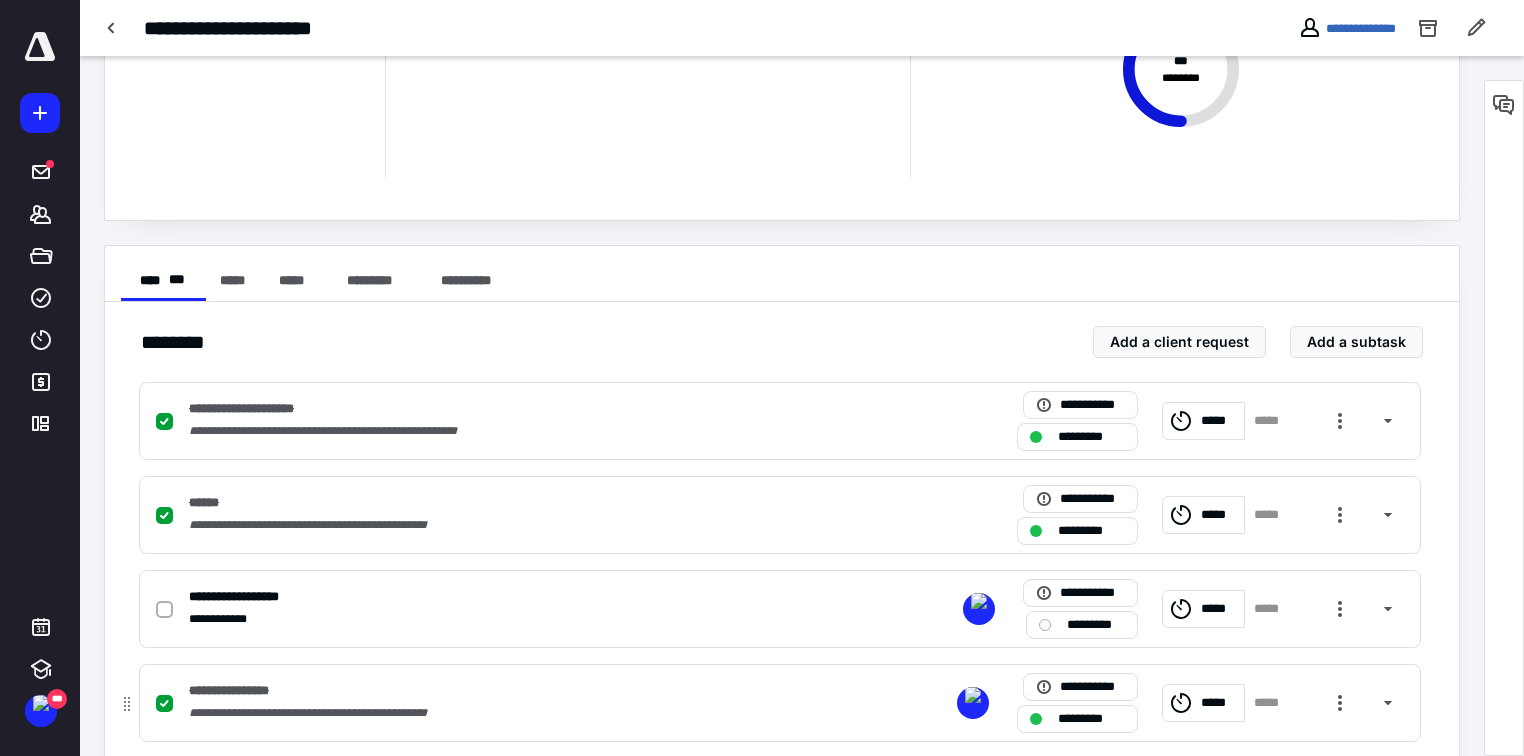 scroll, scrollTop: 400, scrollLeft: 0, axis: vertical 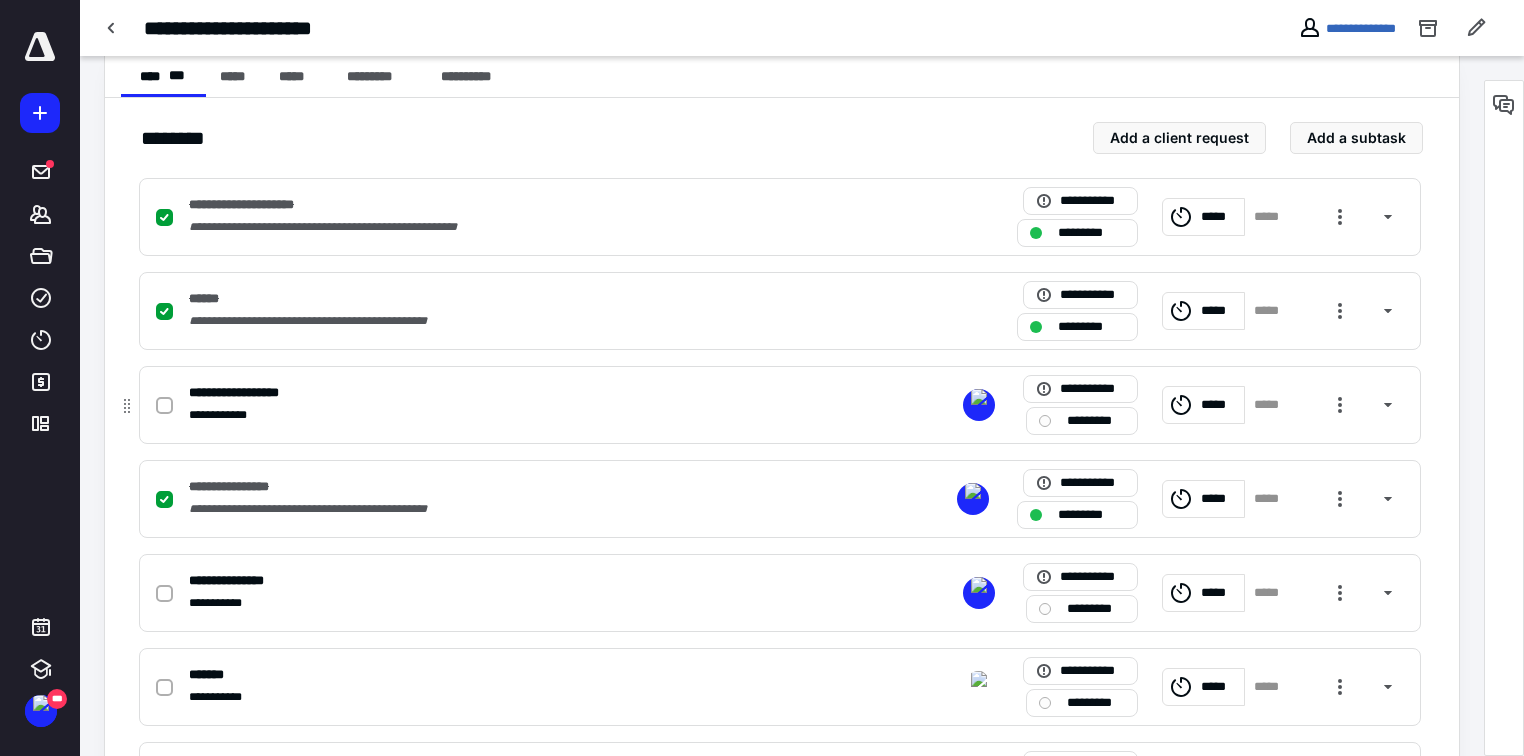 click 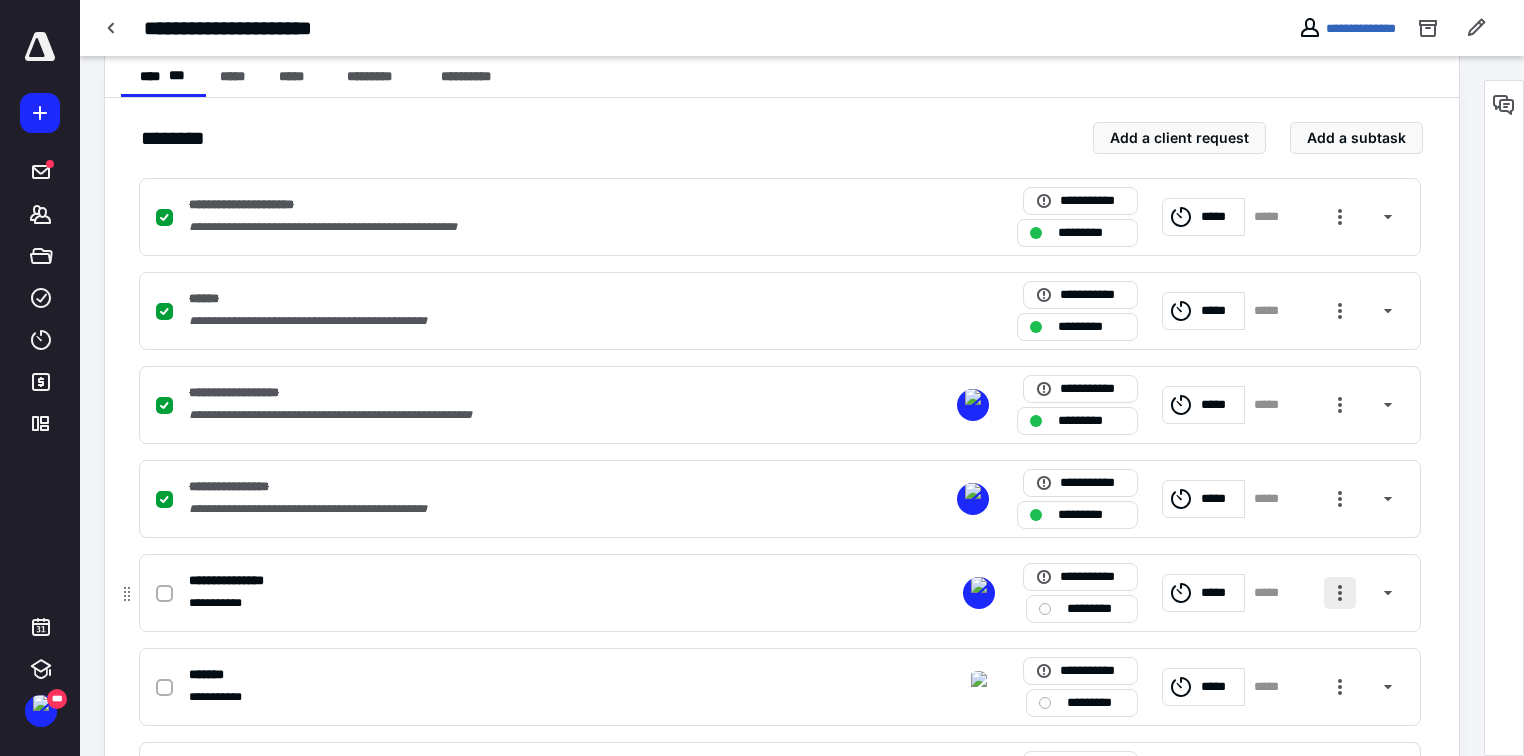 click at bounding box center [1340, 593] 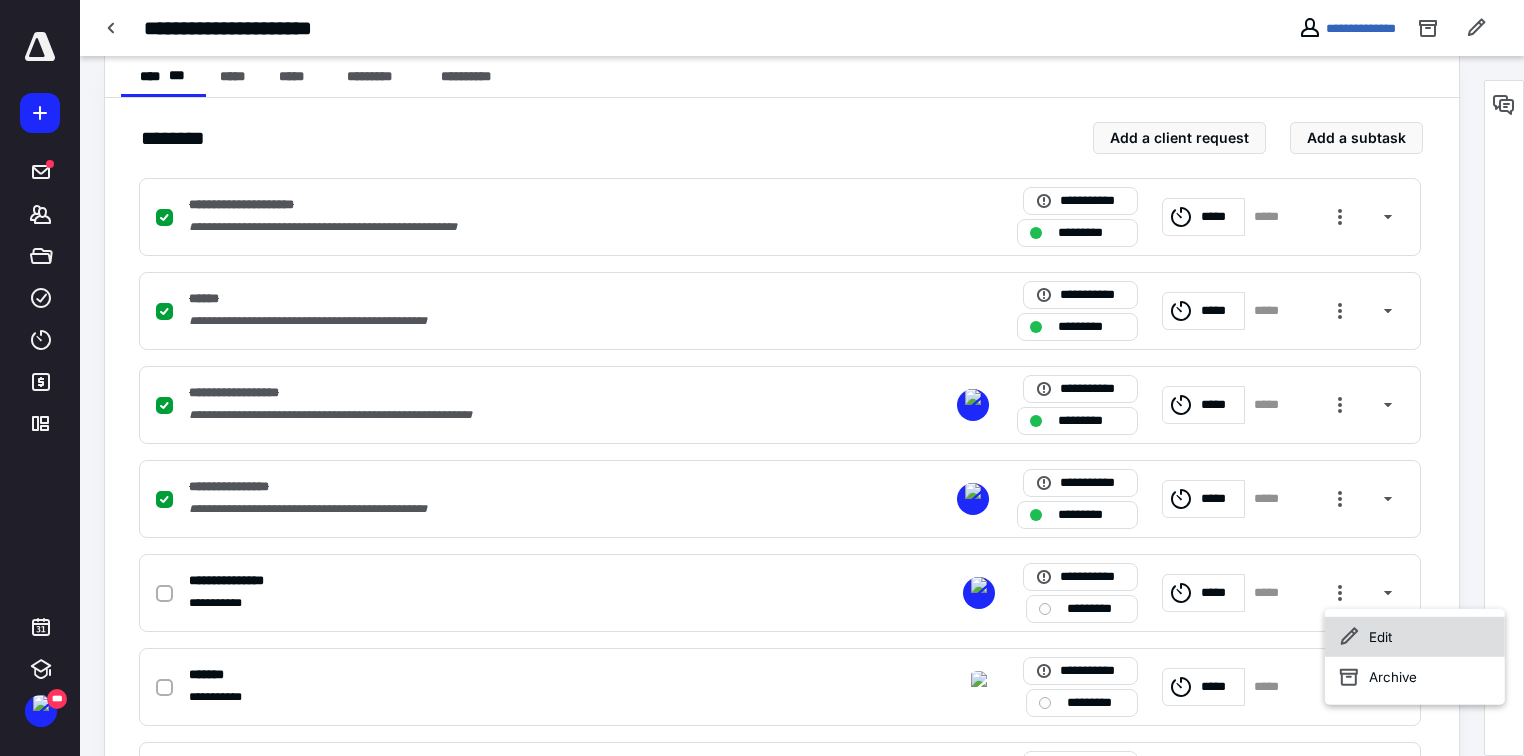 click on "Edit" at bounding box center [1415, 637] 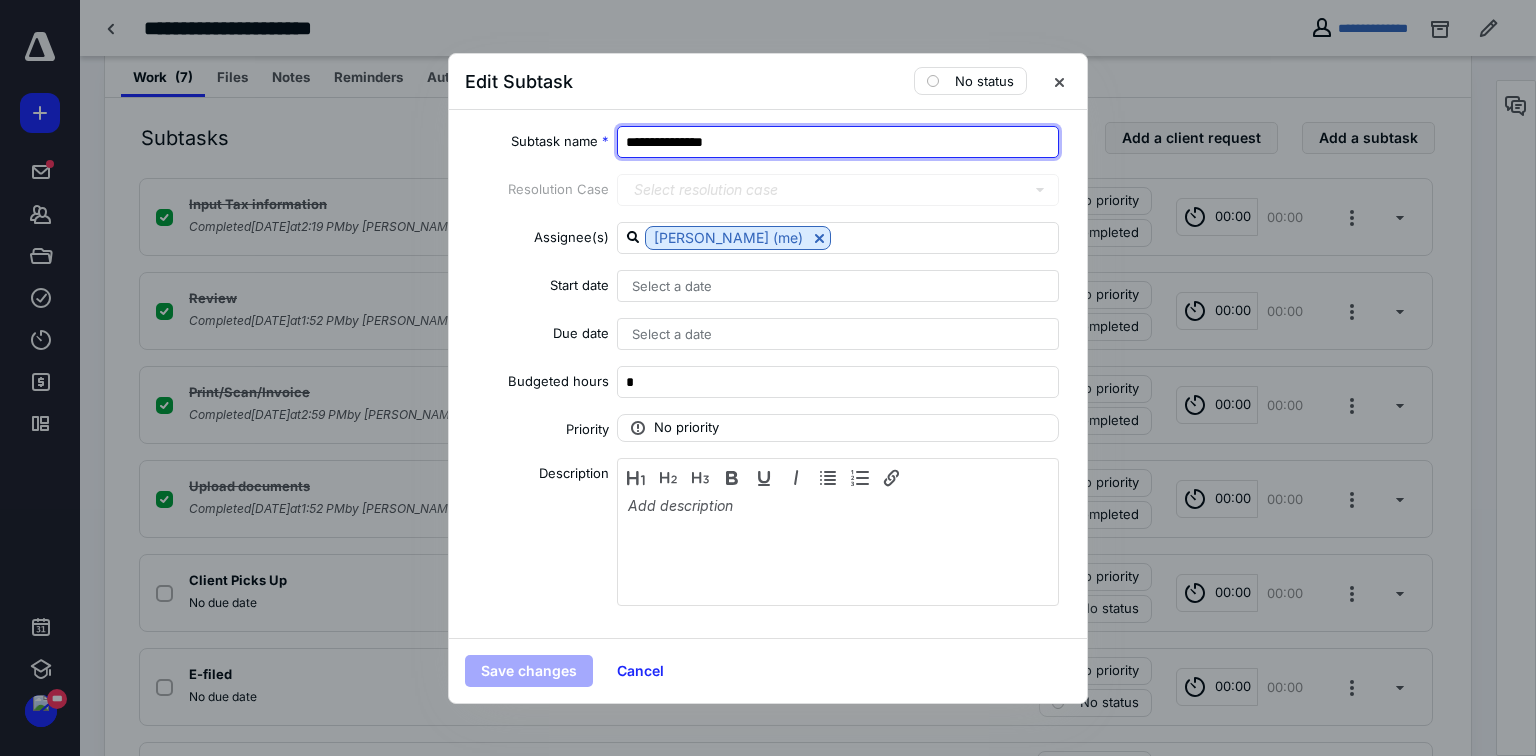 click on "**********" at bounding box center (838, 142) 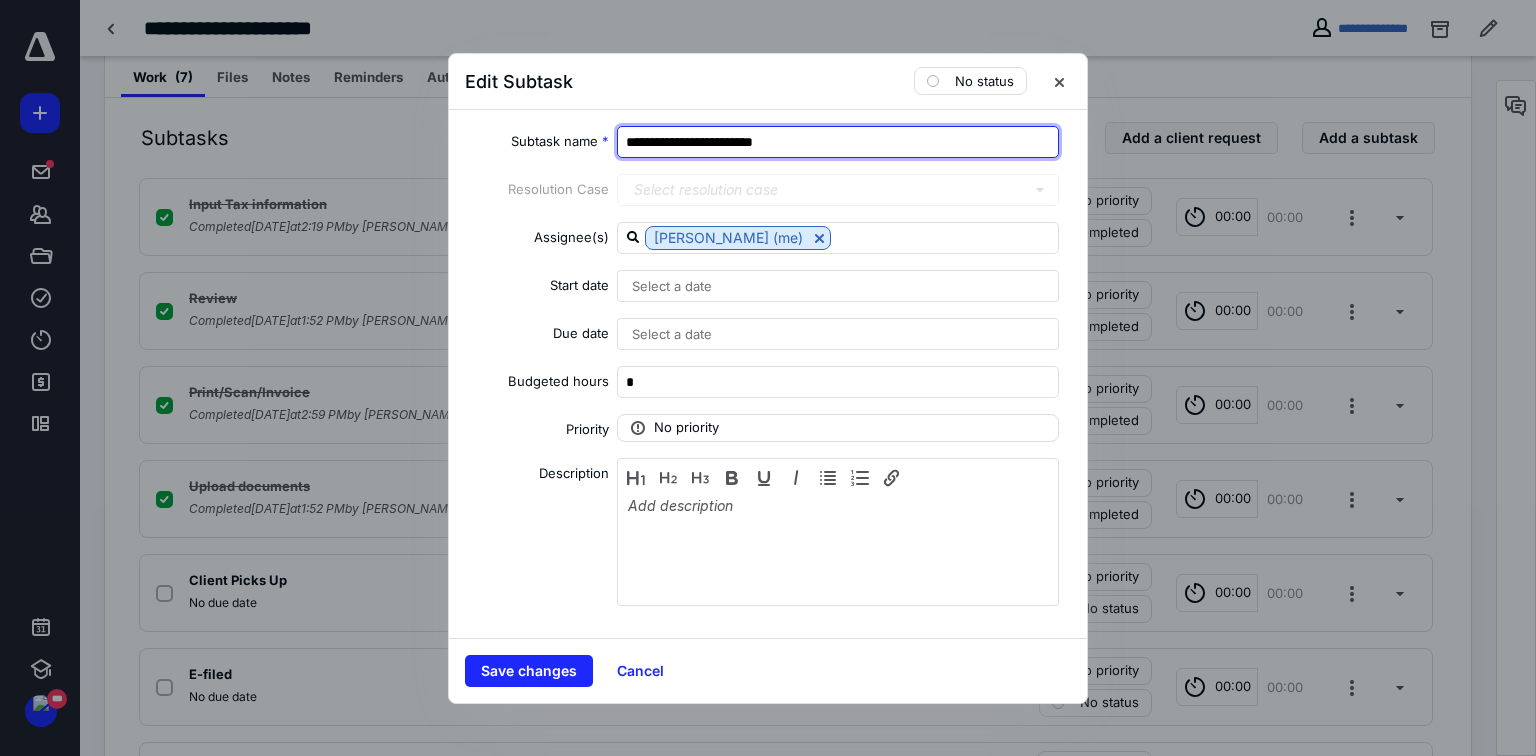 type on "**********" 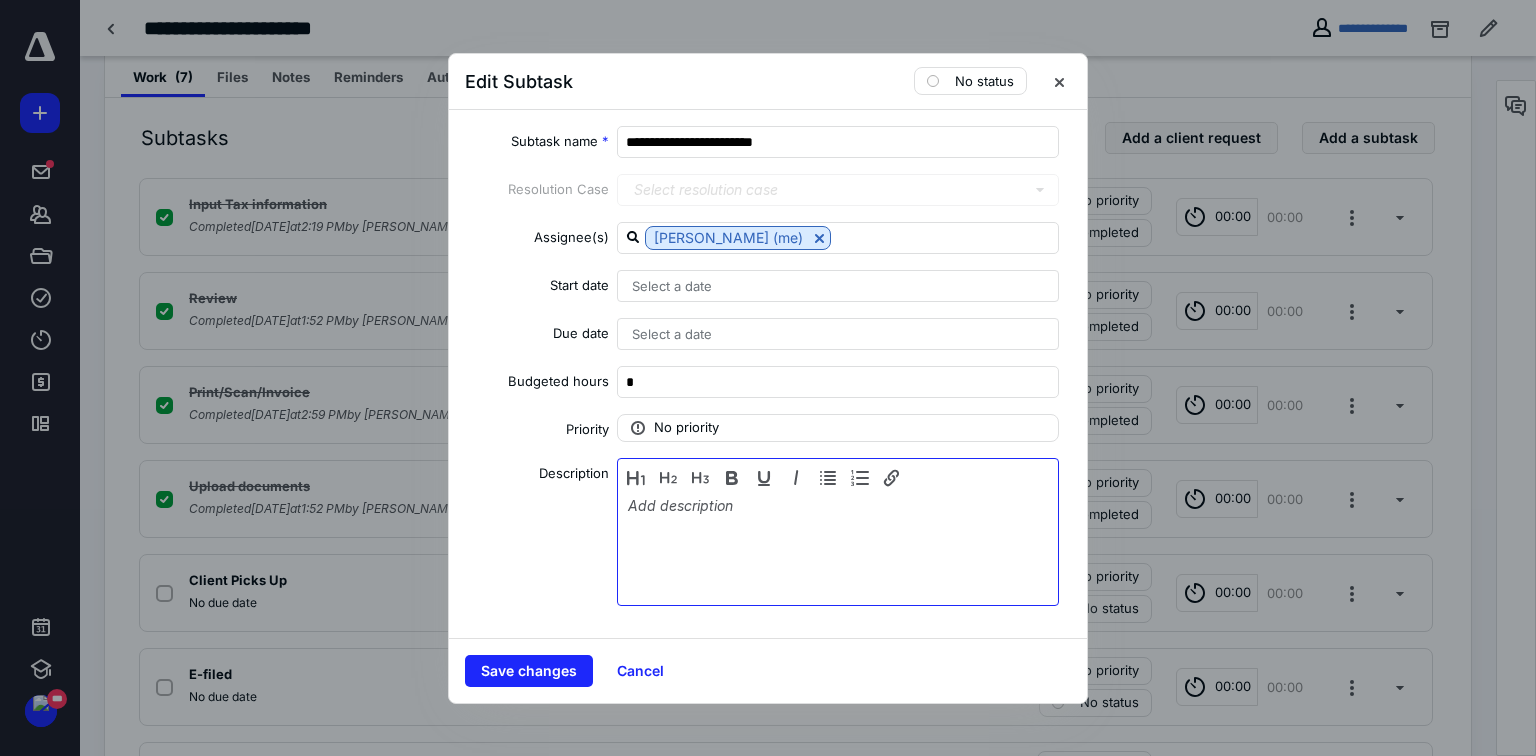 click at bounding box center (838, 547) 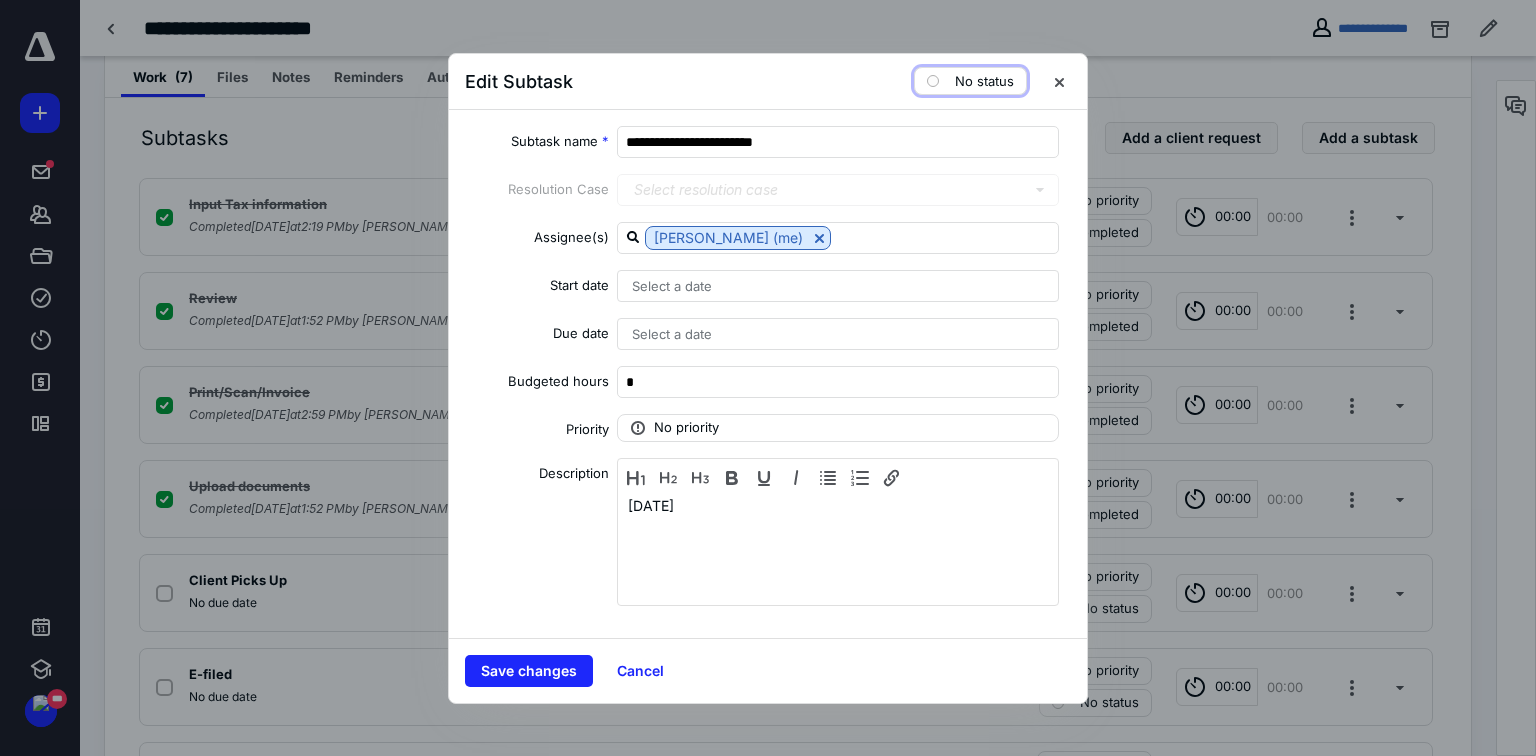 click on "No status" at bounding box center [984, 81] 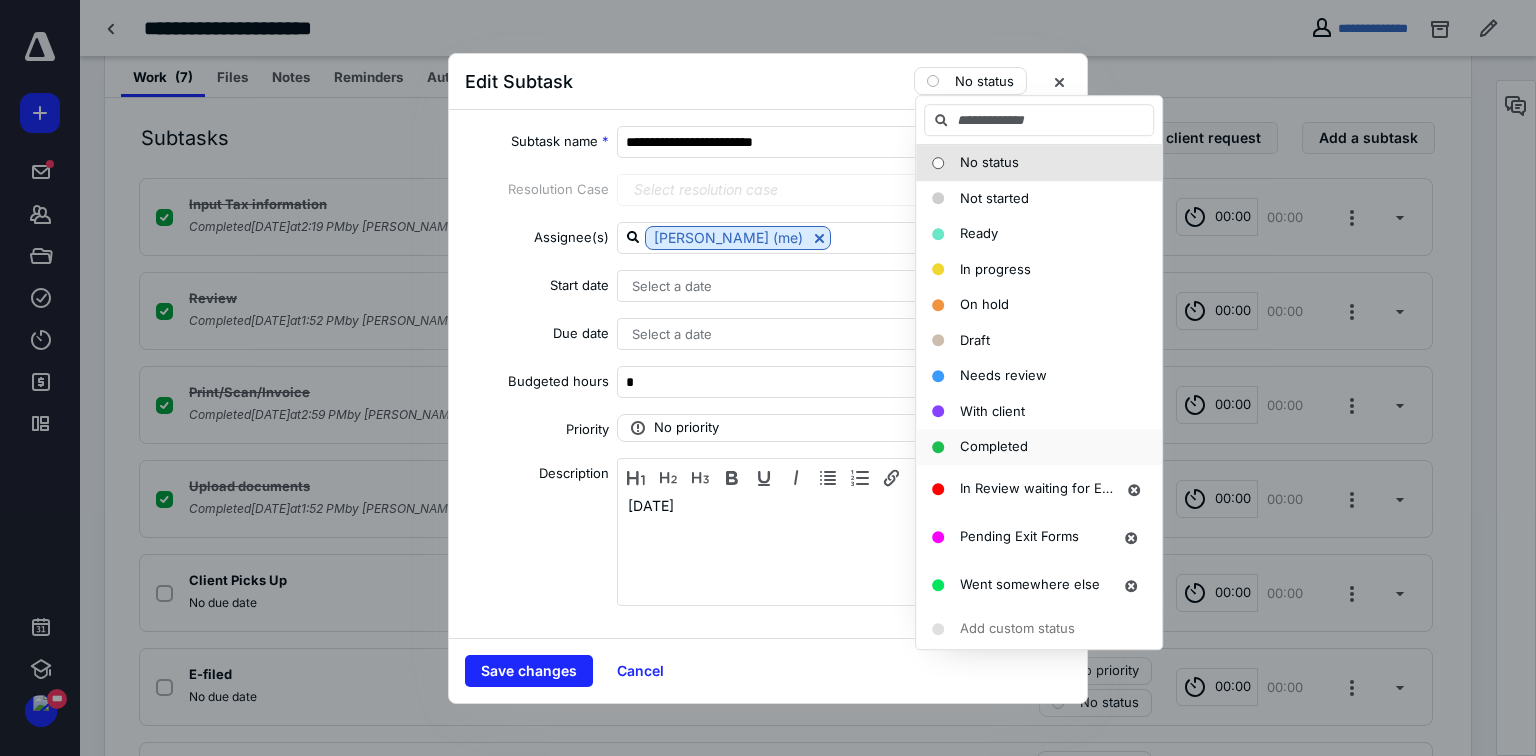 click on "Completed" at bounding box center [994, 446] 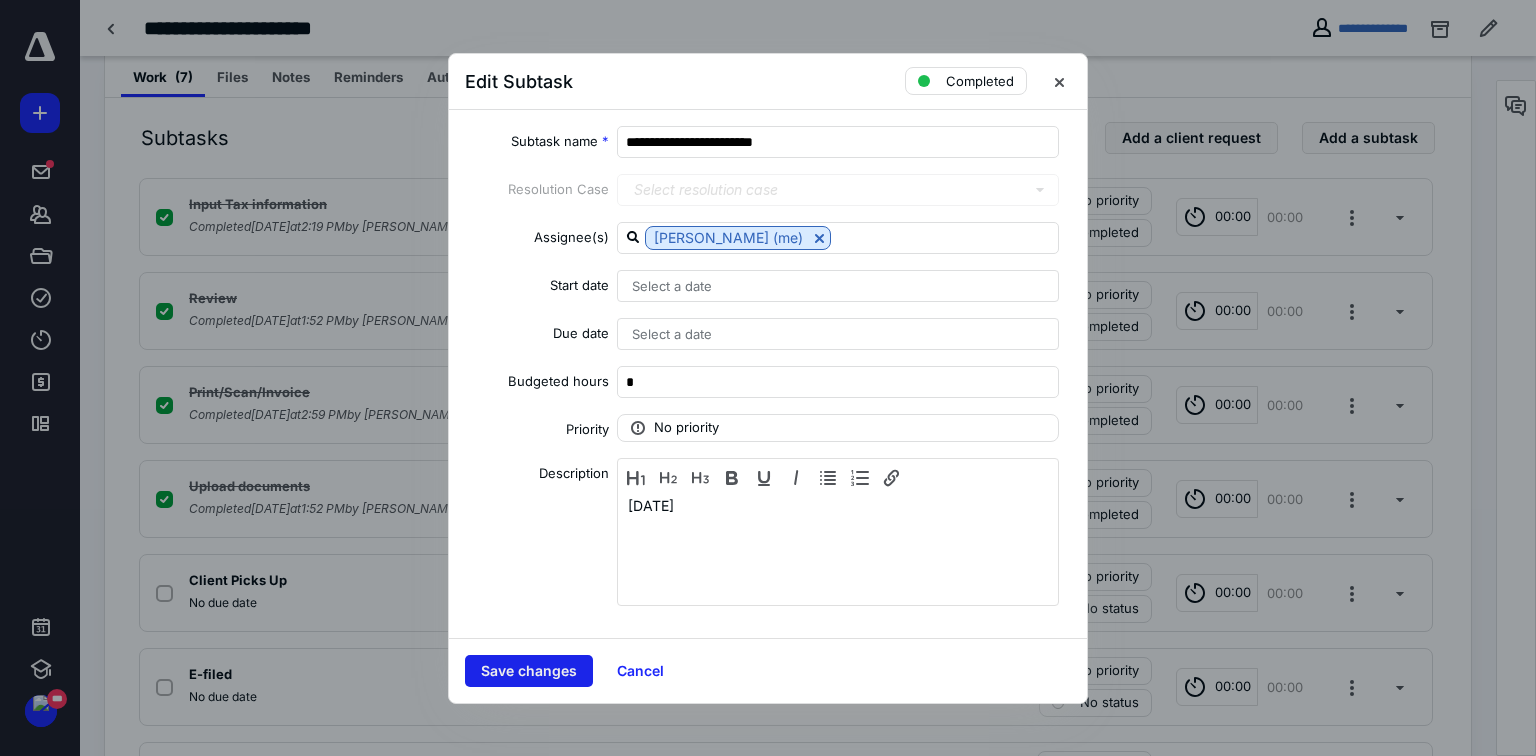click on "Save changes" at bounding box center (529, 671) 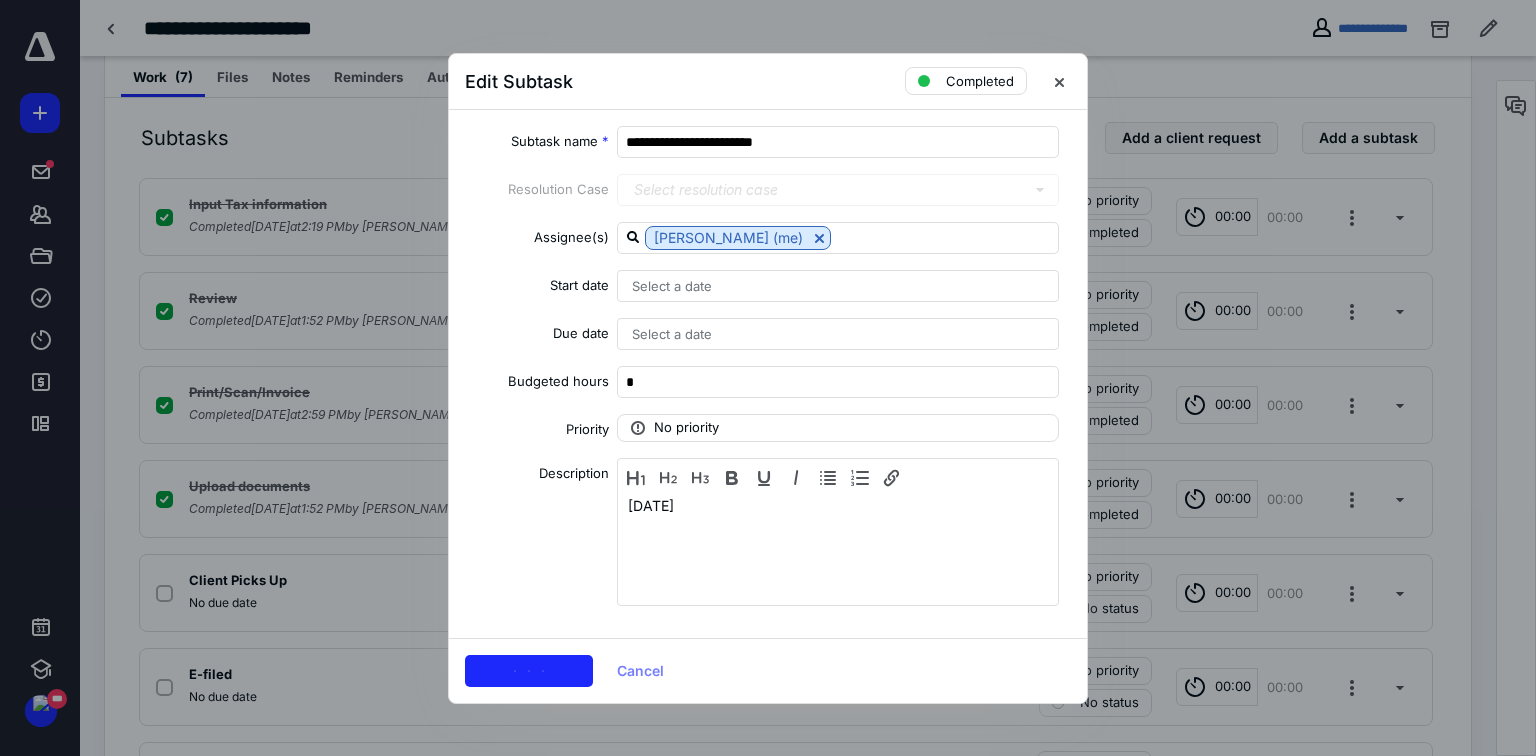 checkbox on "true" 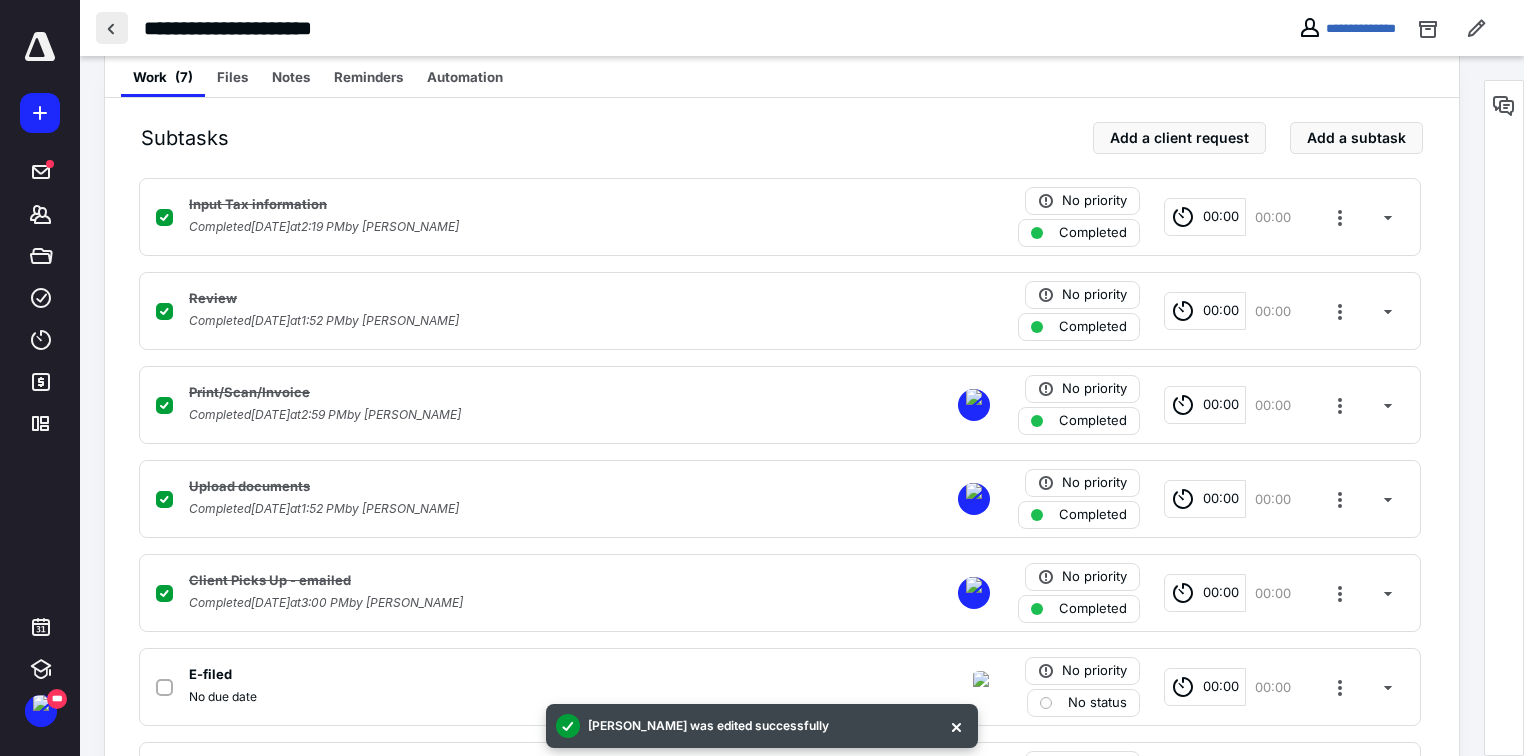 click at bounding box center [112, 28] 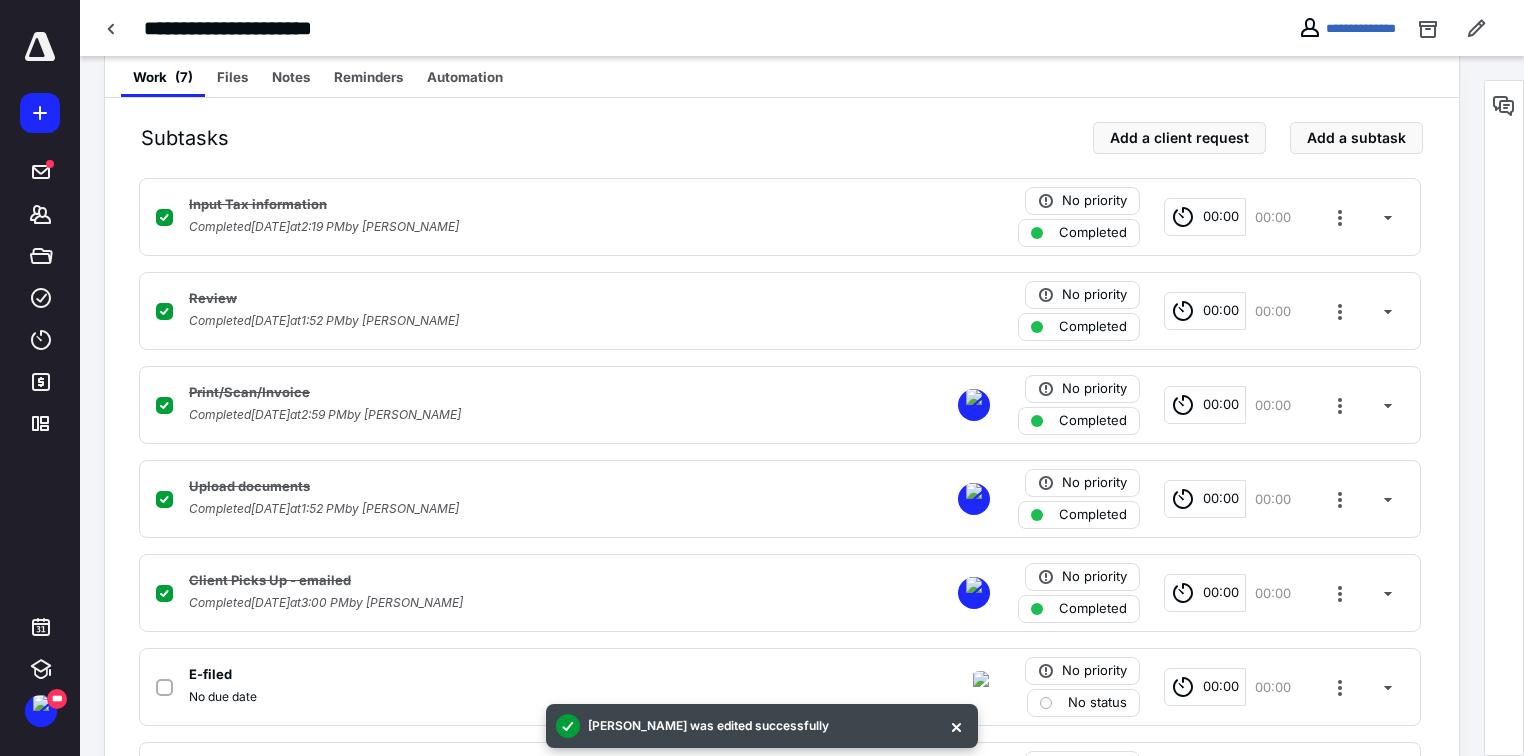 scroll, scrollTop: 0, scrollLeft: 0, axis: both 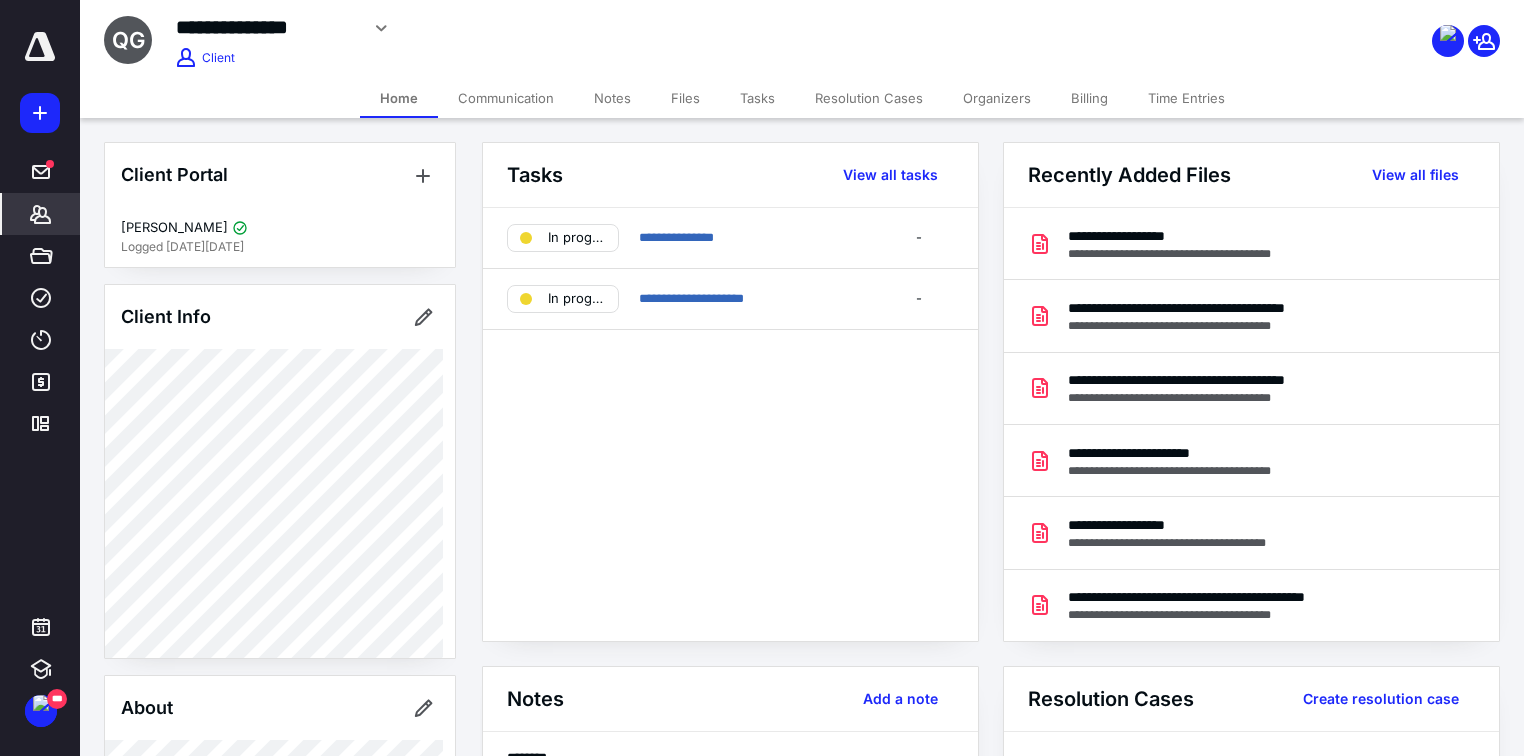 click on "Communication" at bounding box center (506, 98) 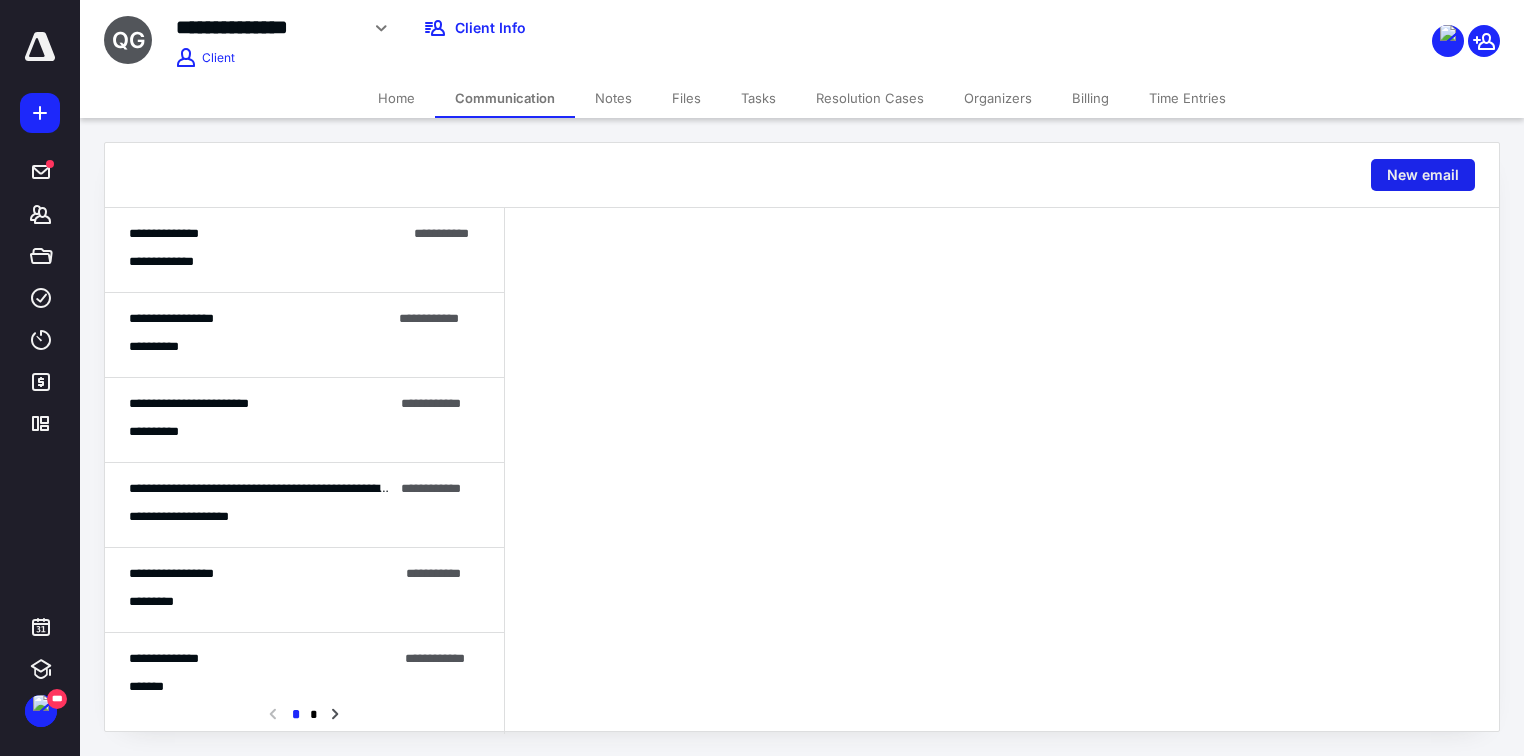 click on "New email" at bounding box center (1423, 175) 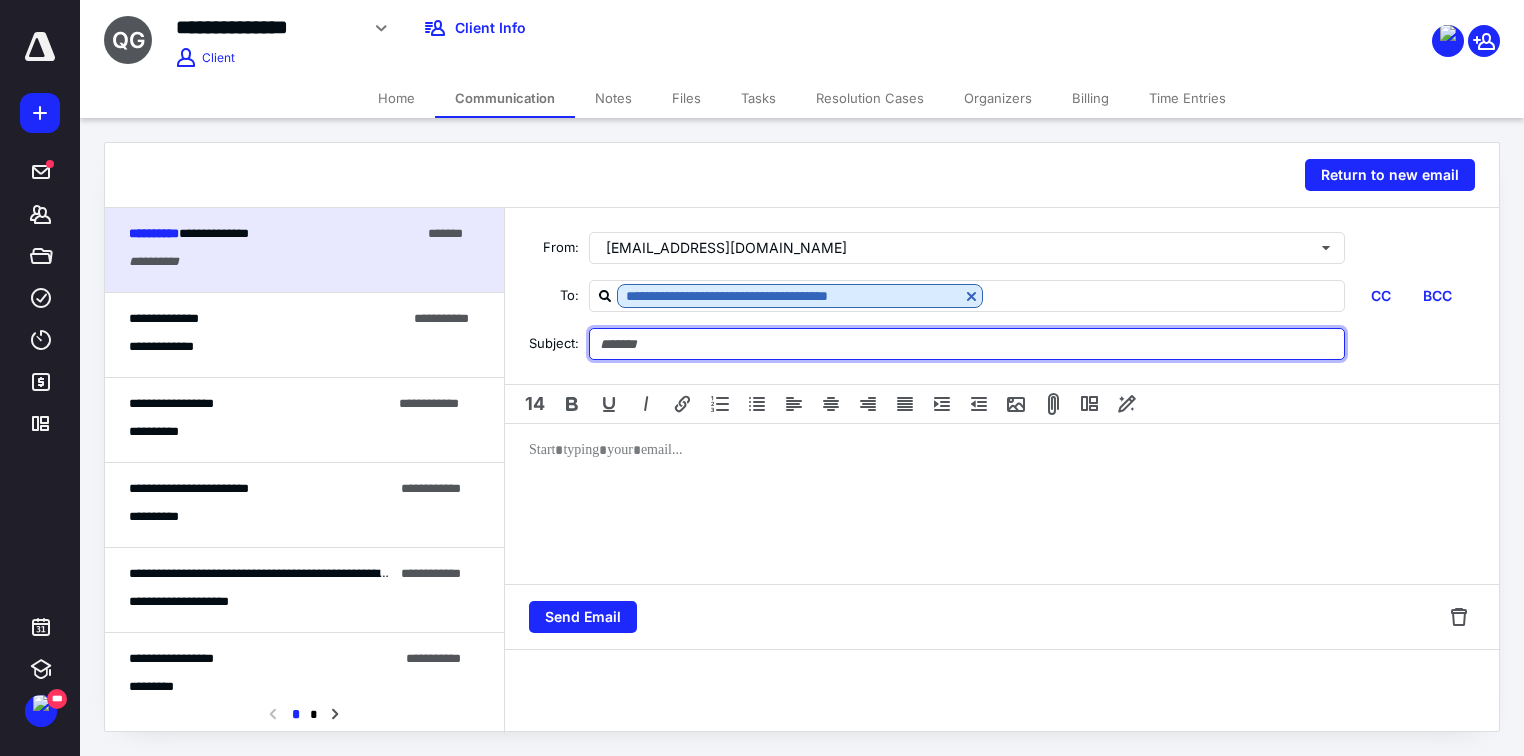 click at bounding box center (967, 344) 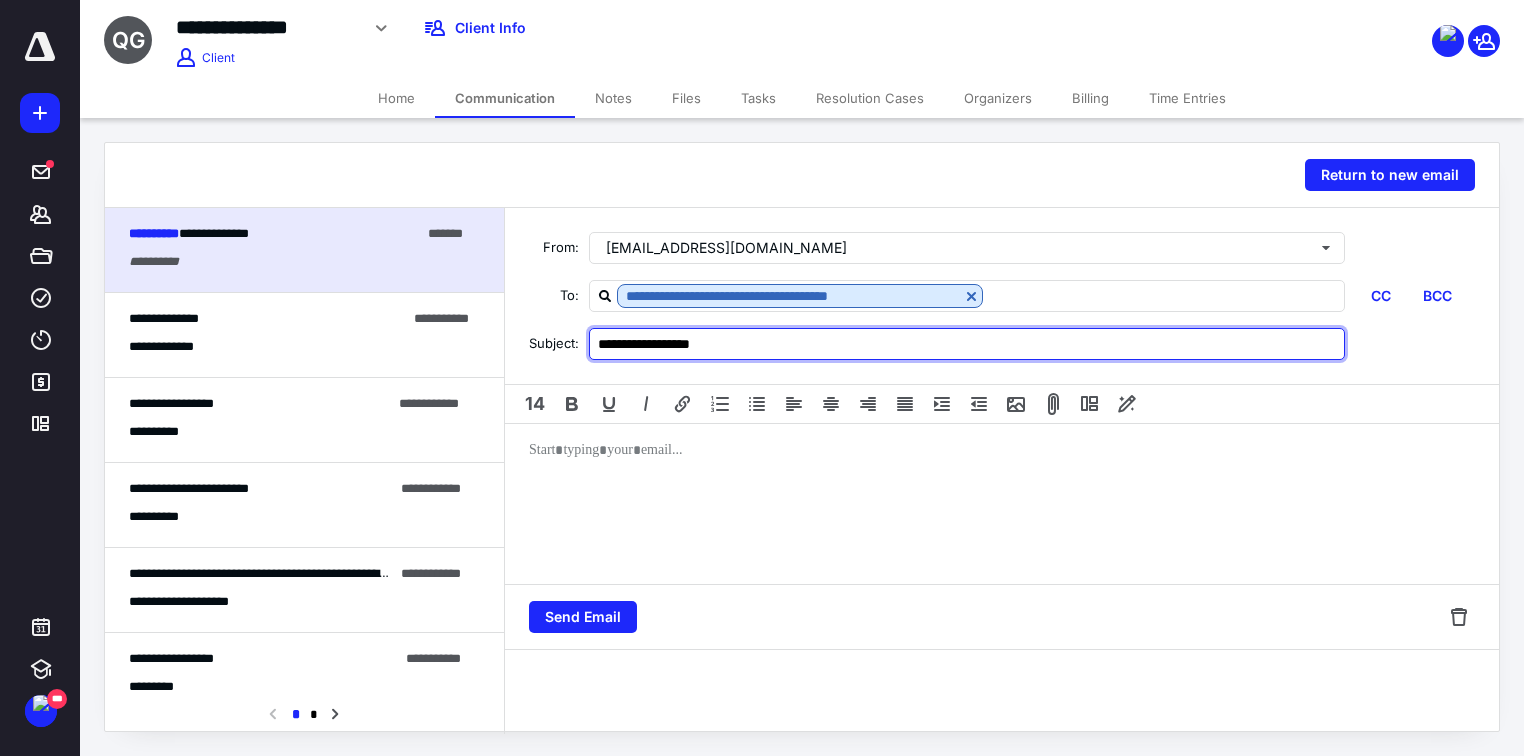 type on "**********" 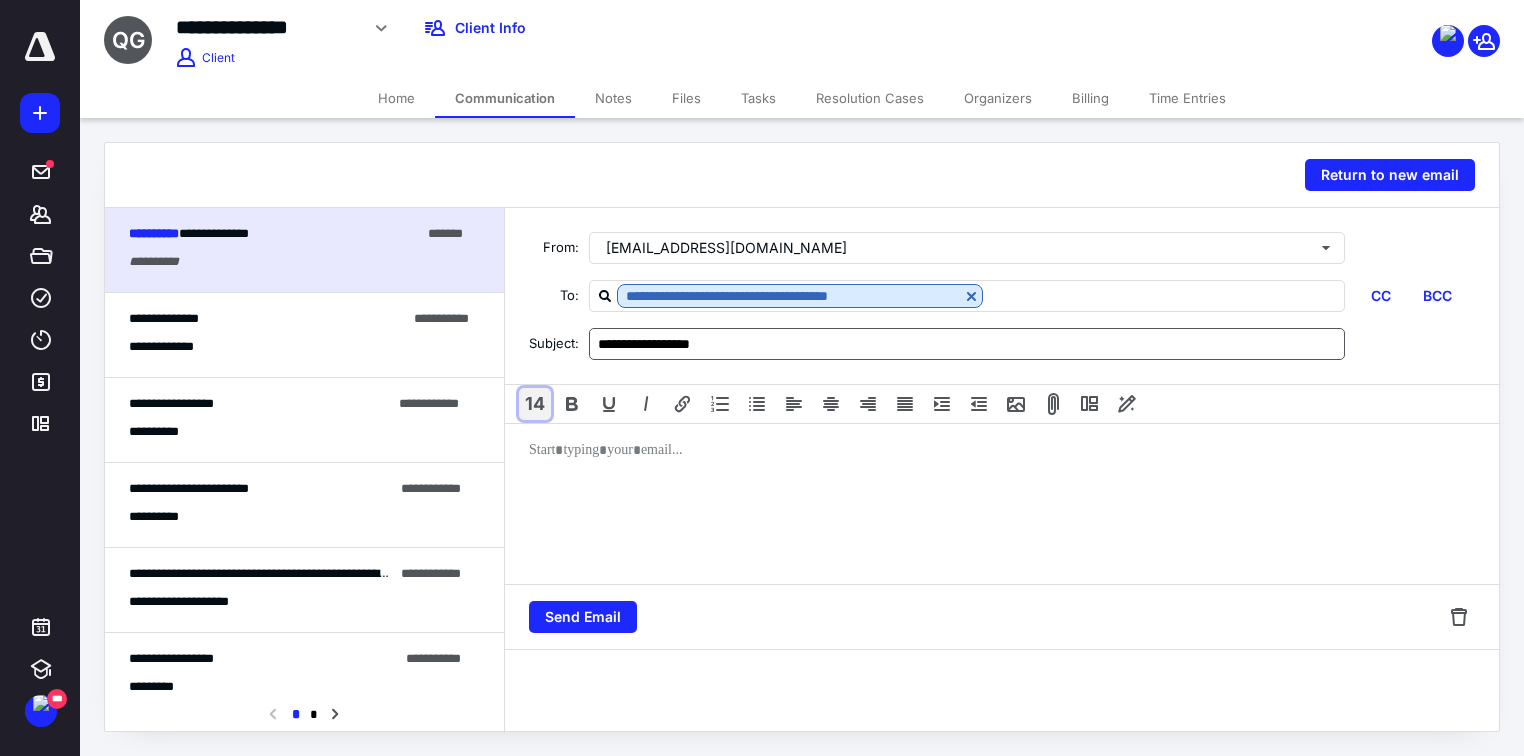 type 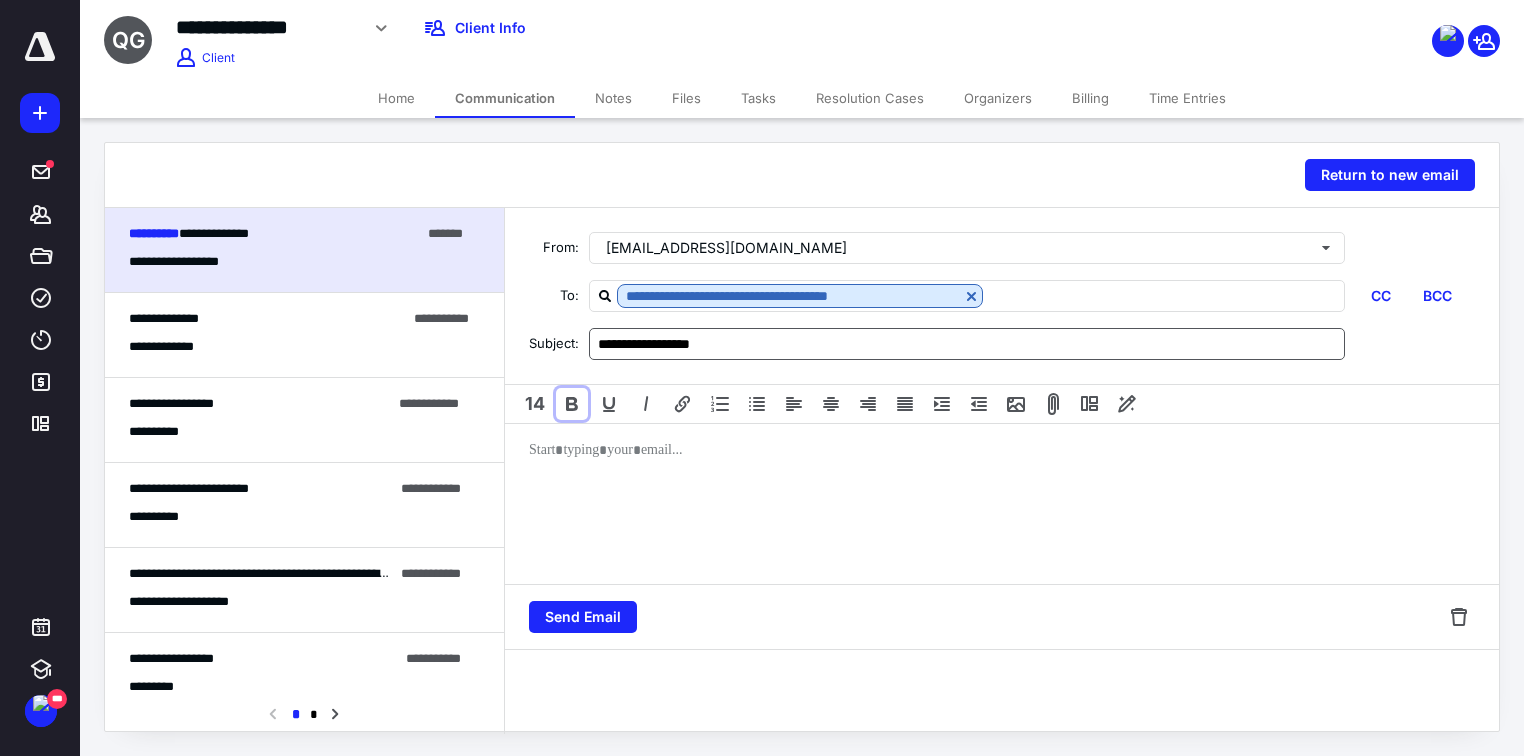 type 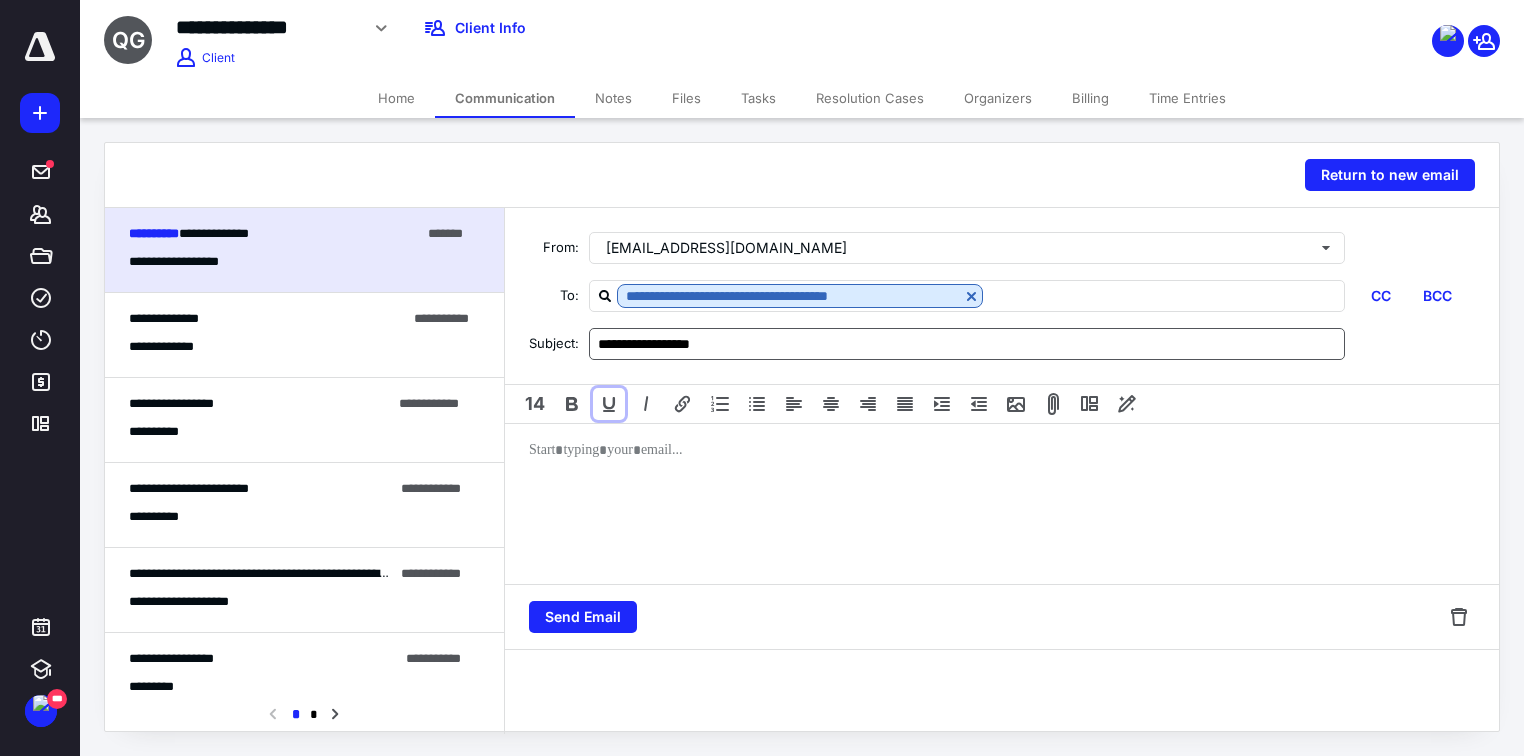 type 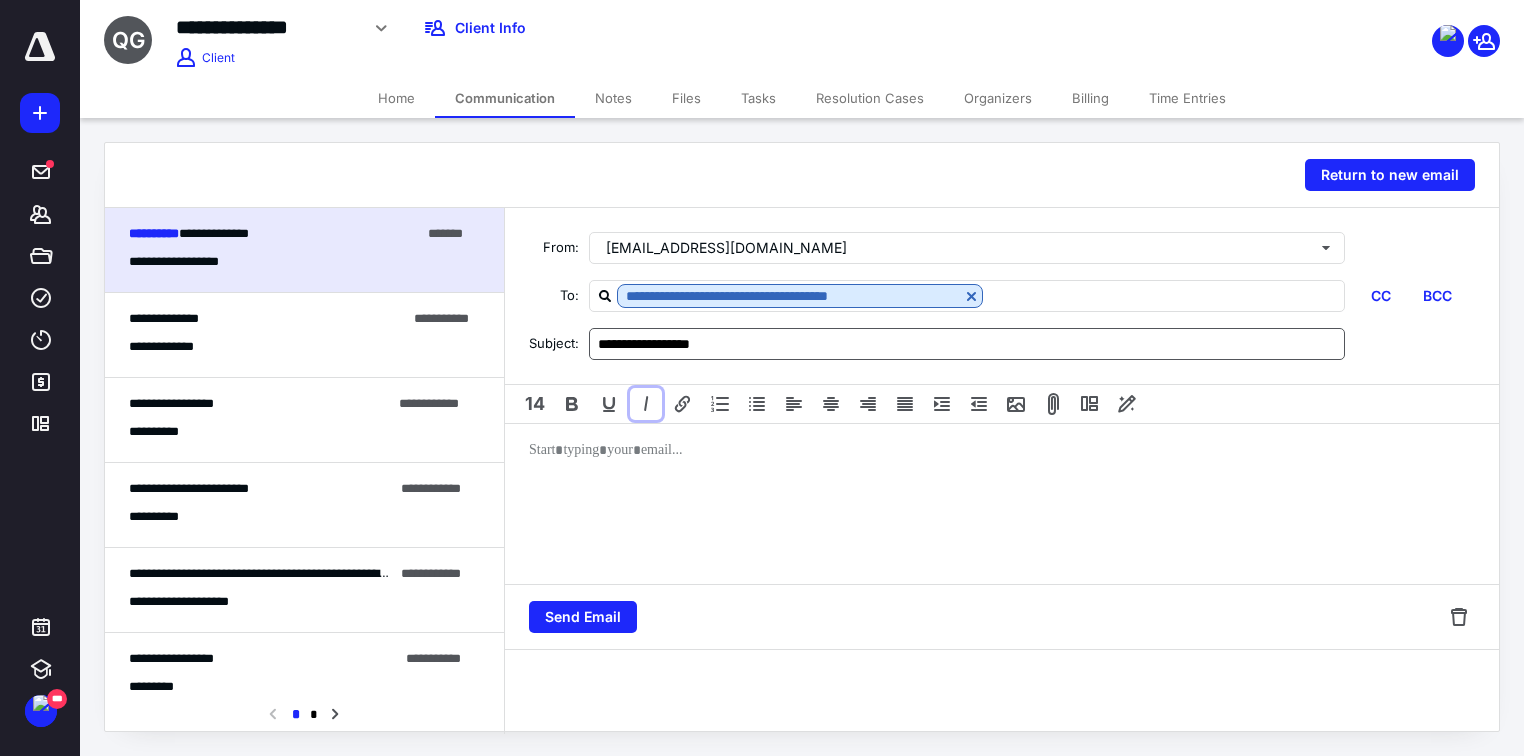 type 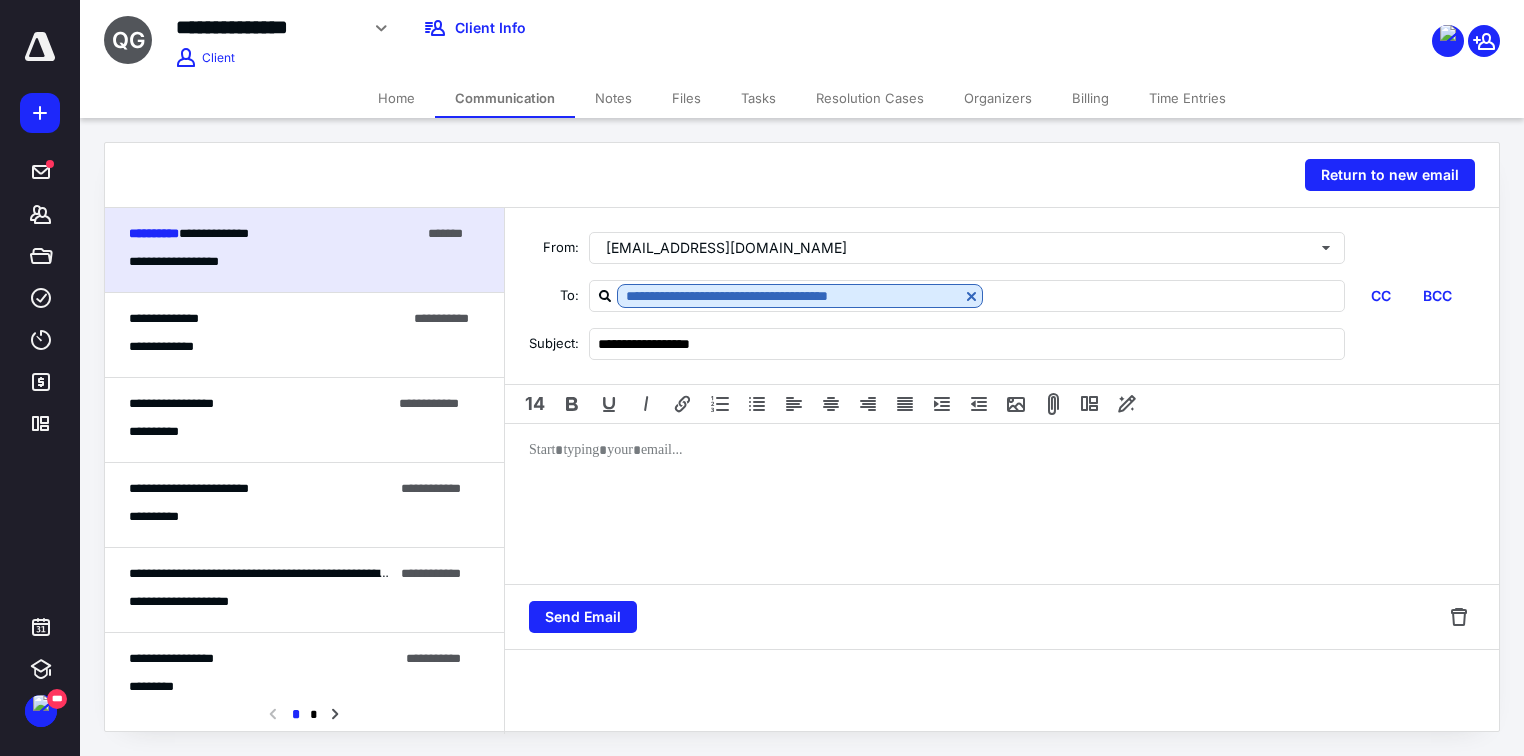 click at bounding box center [1002, 504] 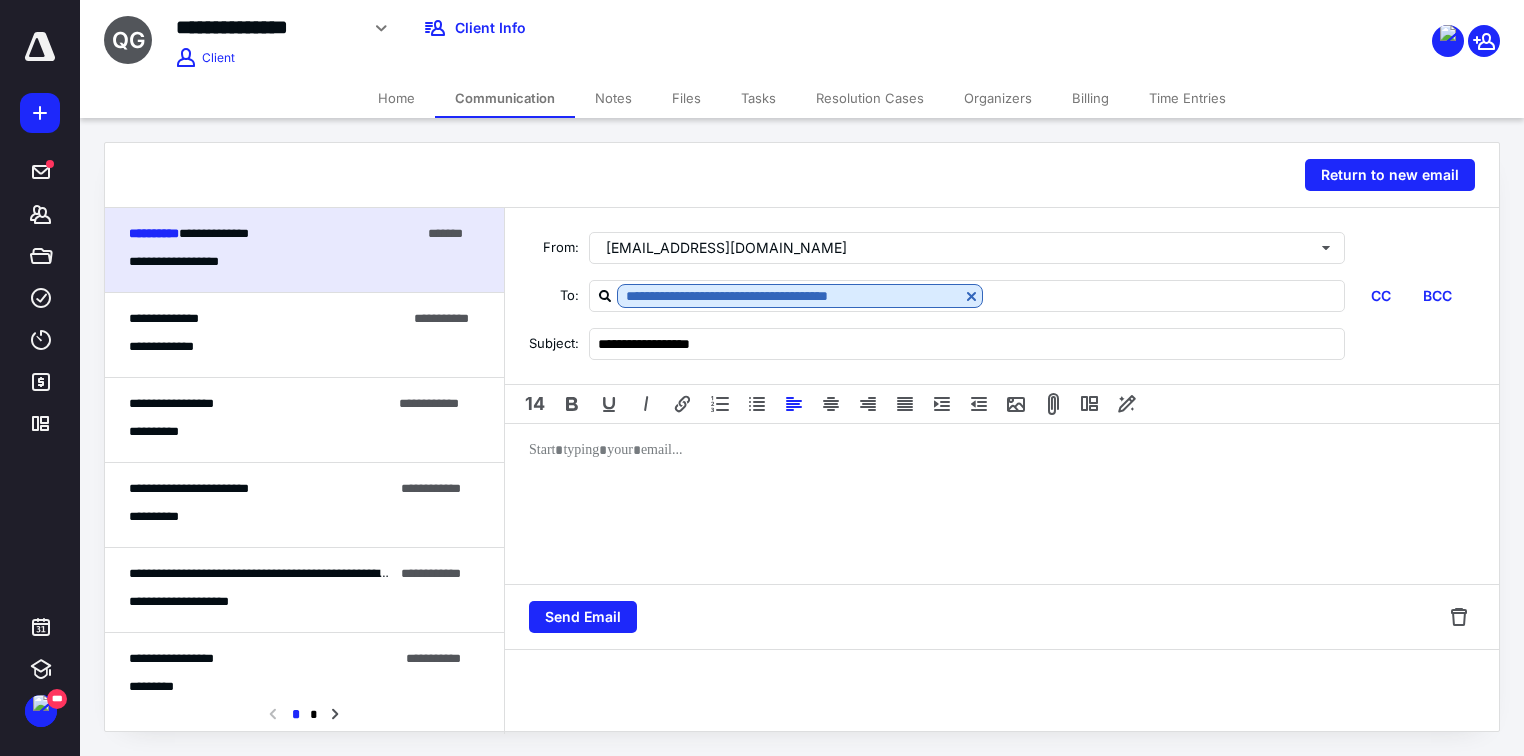 type 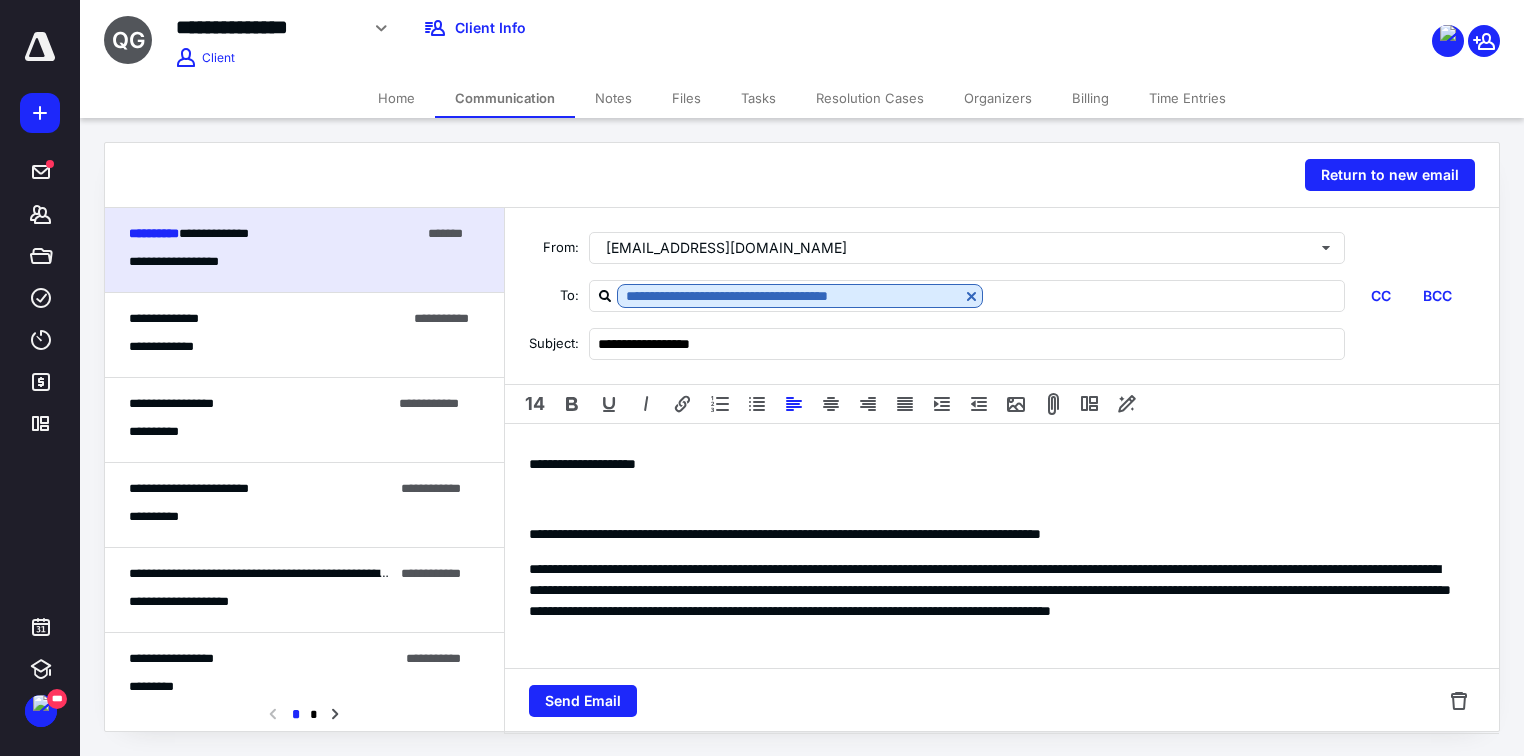 click on "**********" at bounding box center (996, 464) 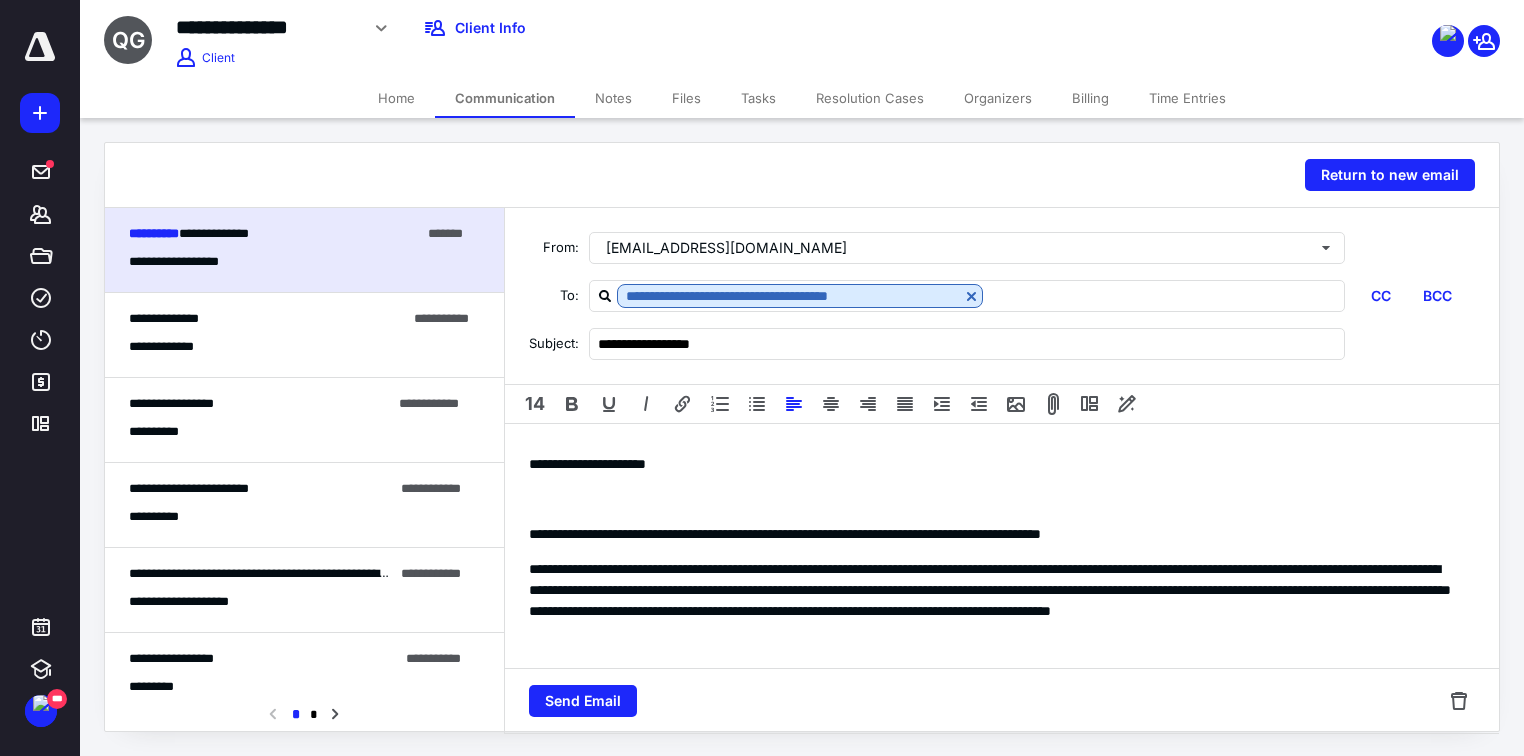 scroll, scrollTop: 80, scrollLeft: 0, axis: vertical 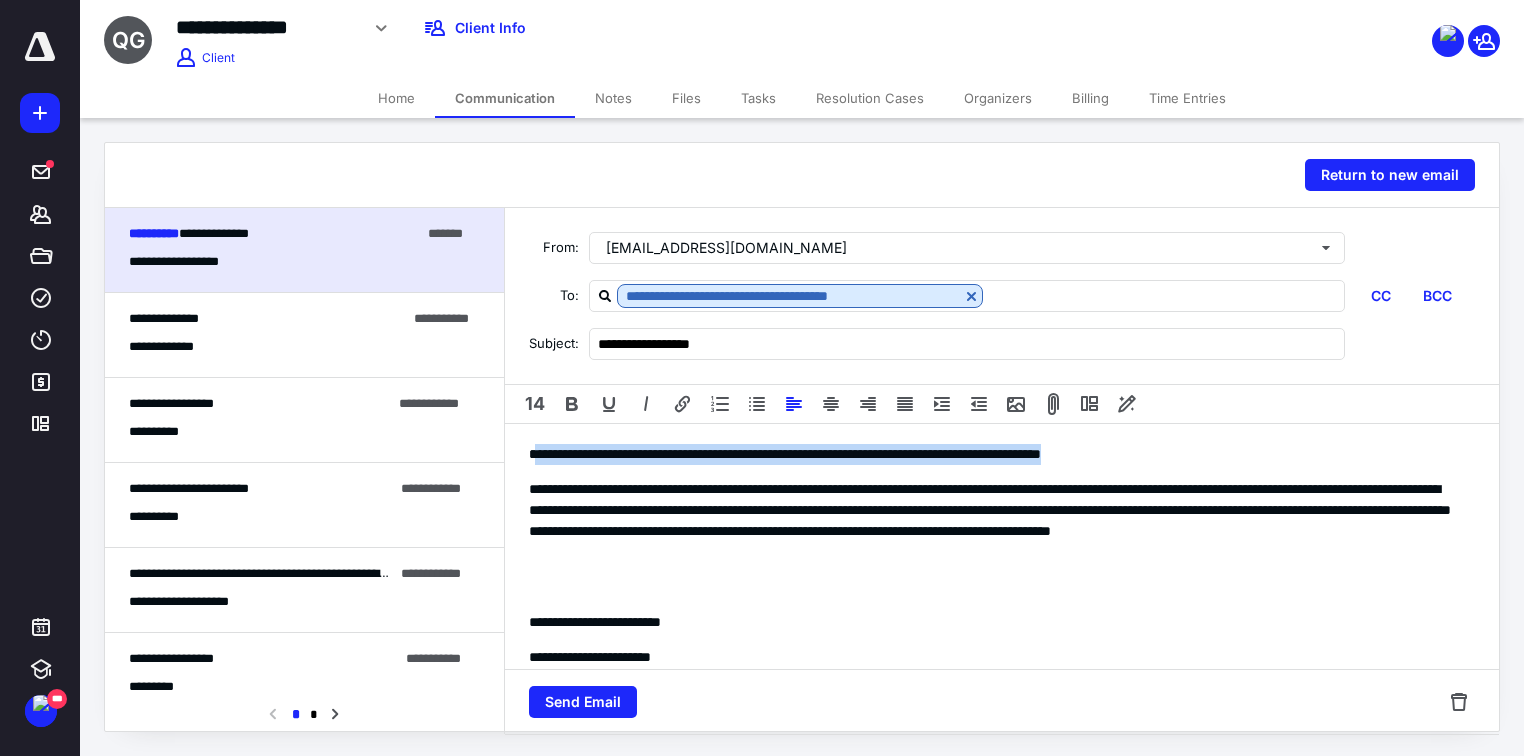 drag, startPoint x: 1244, startPoint y: 457, endPoint x: 536, endPoint y: 448, distance: 708.0572 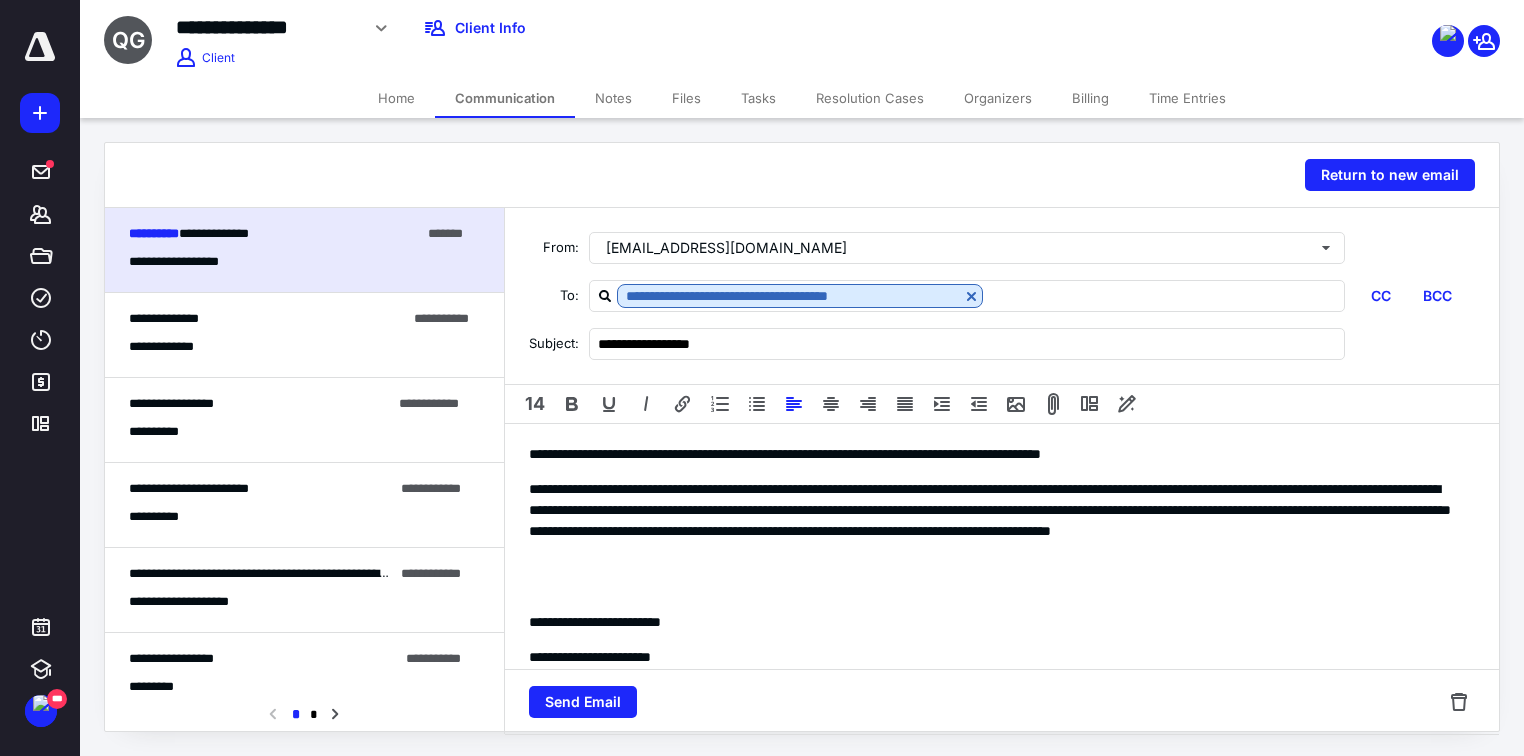 click on "**********" at bounding box center (1002, 724) 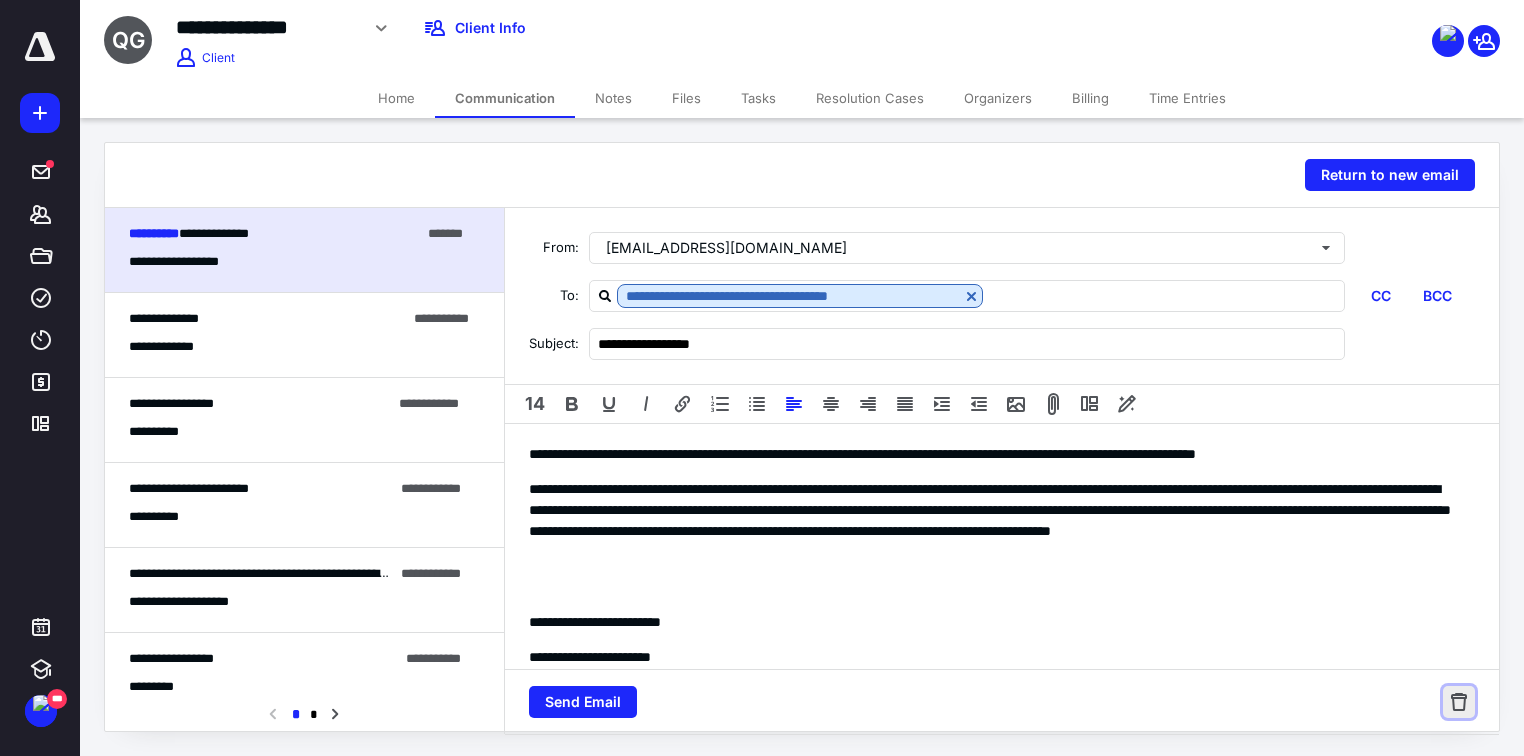 click at bounding box center (1459, 702) 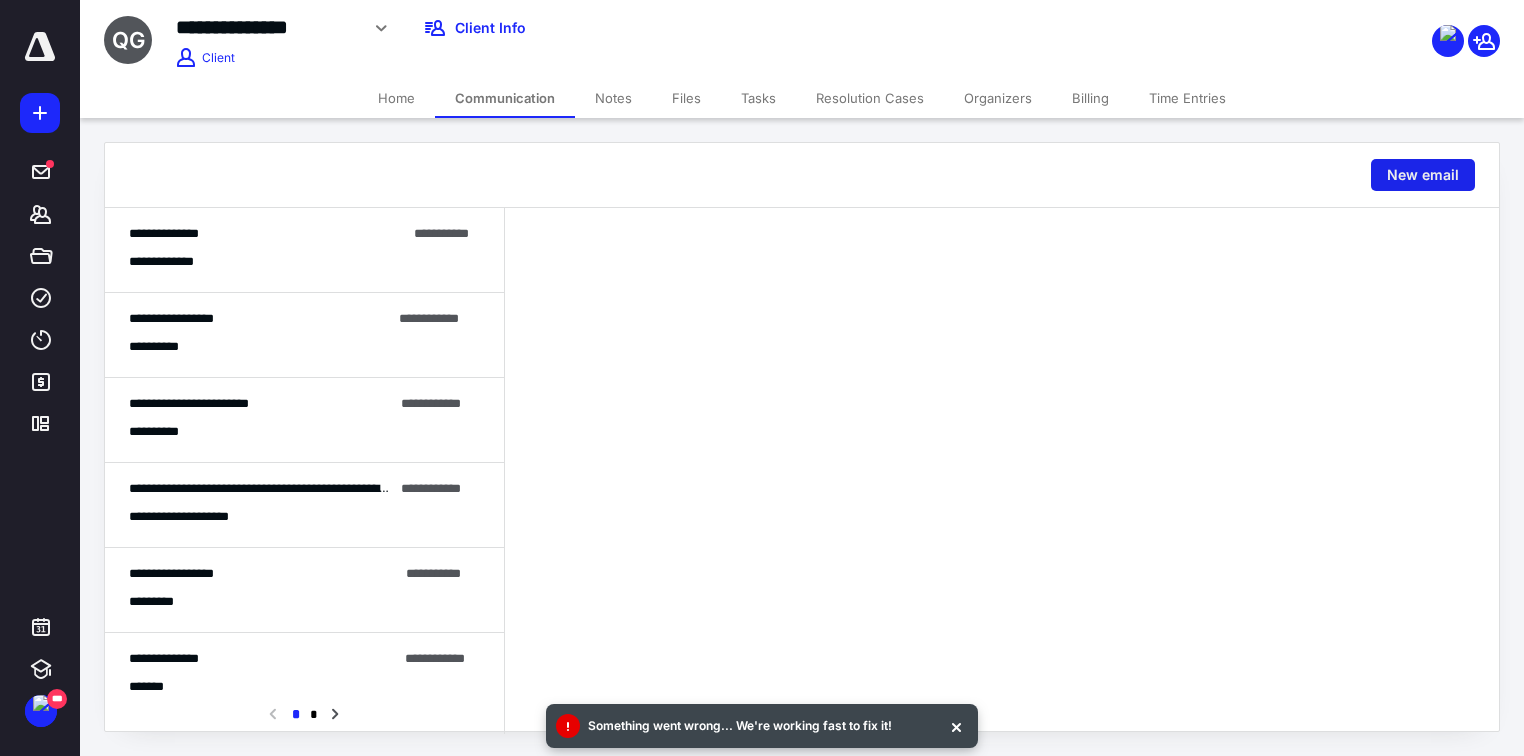 click on "New email" at bounding box center (1423, 175) 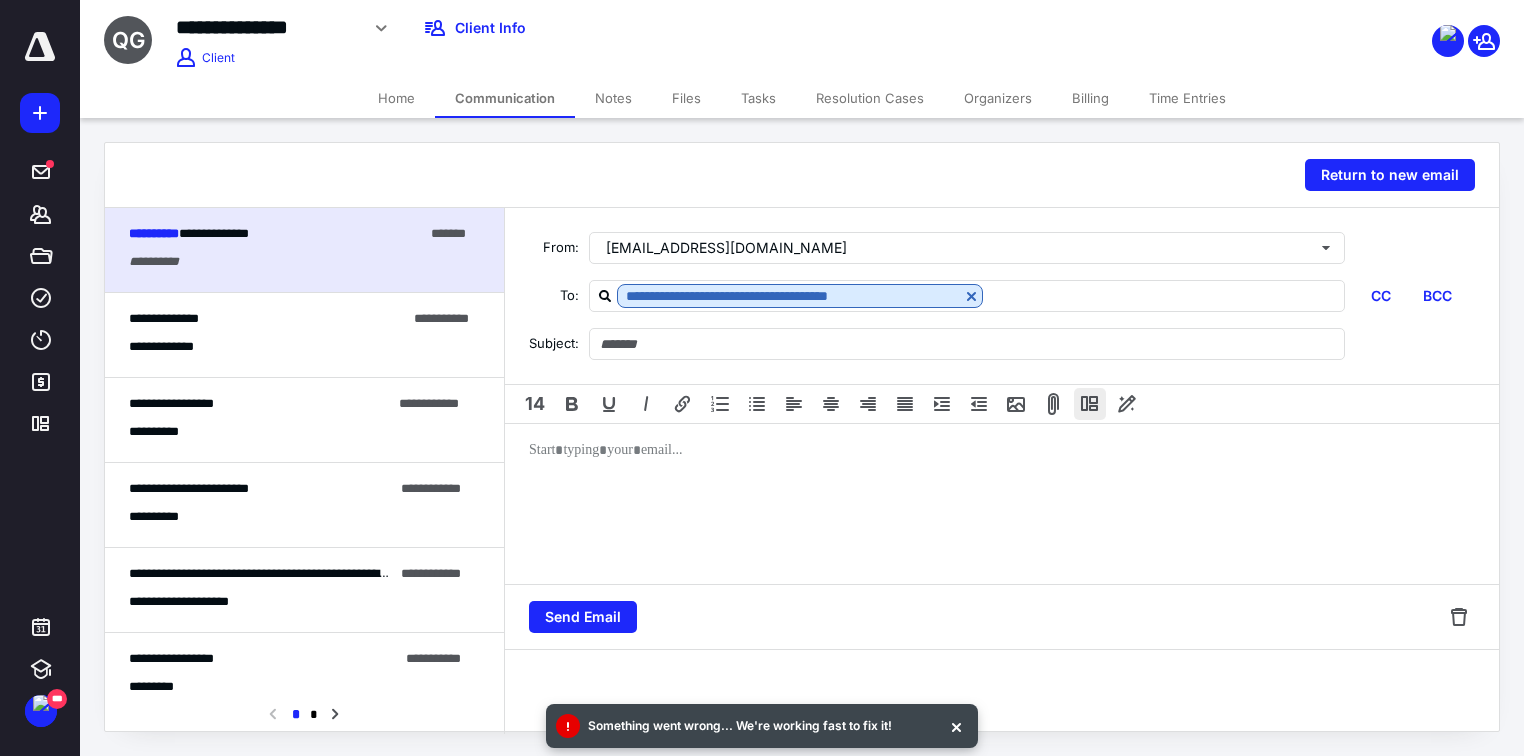 click at bounding box center [1090, 404] 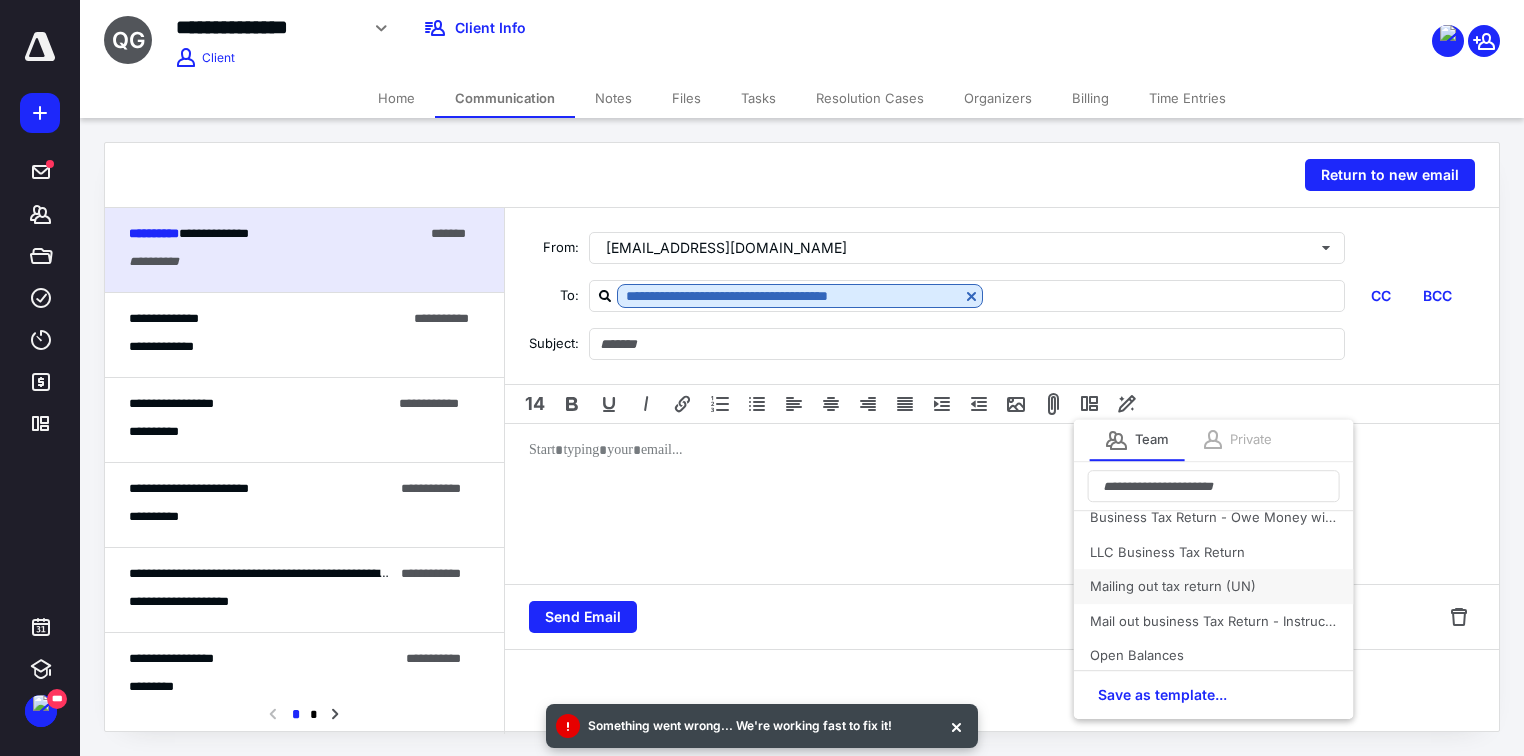 scroll, scrollTop: 160, scrollLeft: 0, axis: vertical 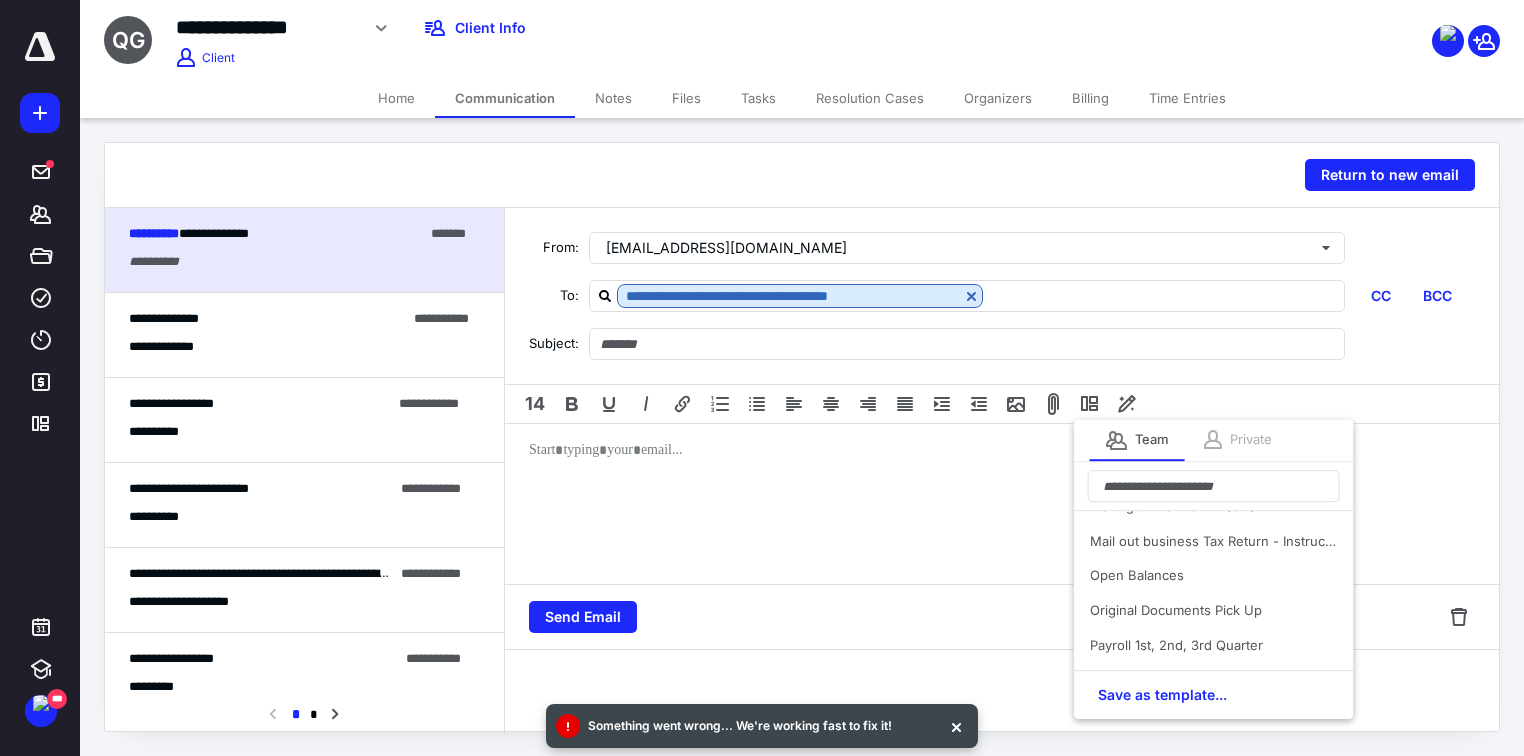 click on "Private" at bounding box center [1236, 440] 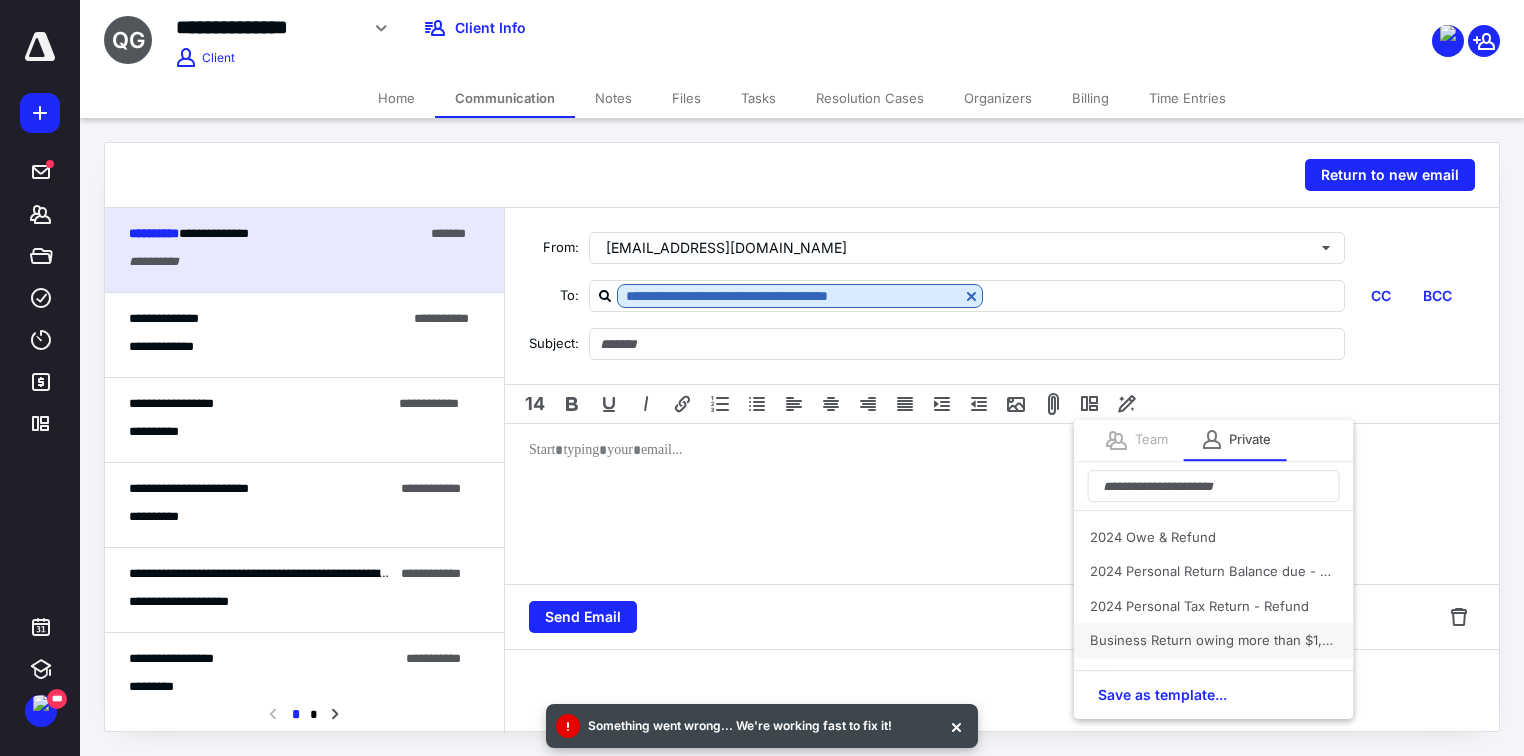 scroll, scrollTop: 2, scrollLeft: 0, axis: vertical 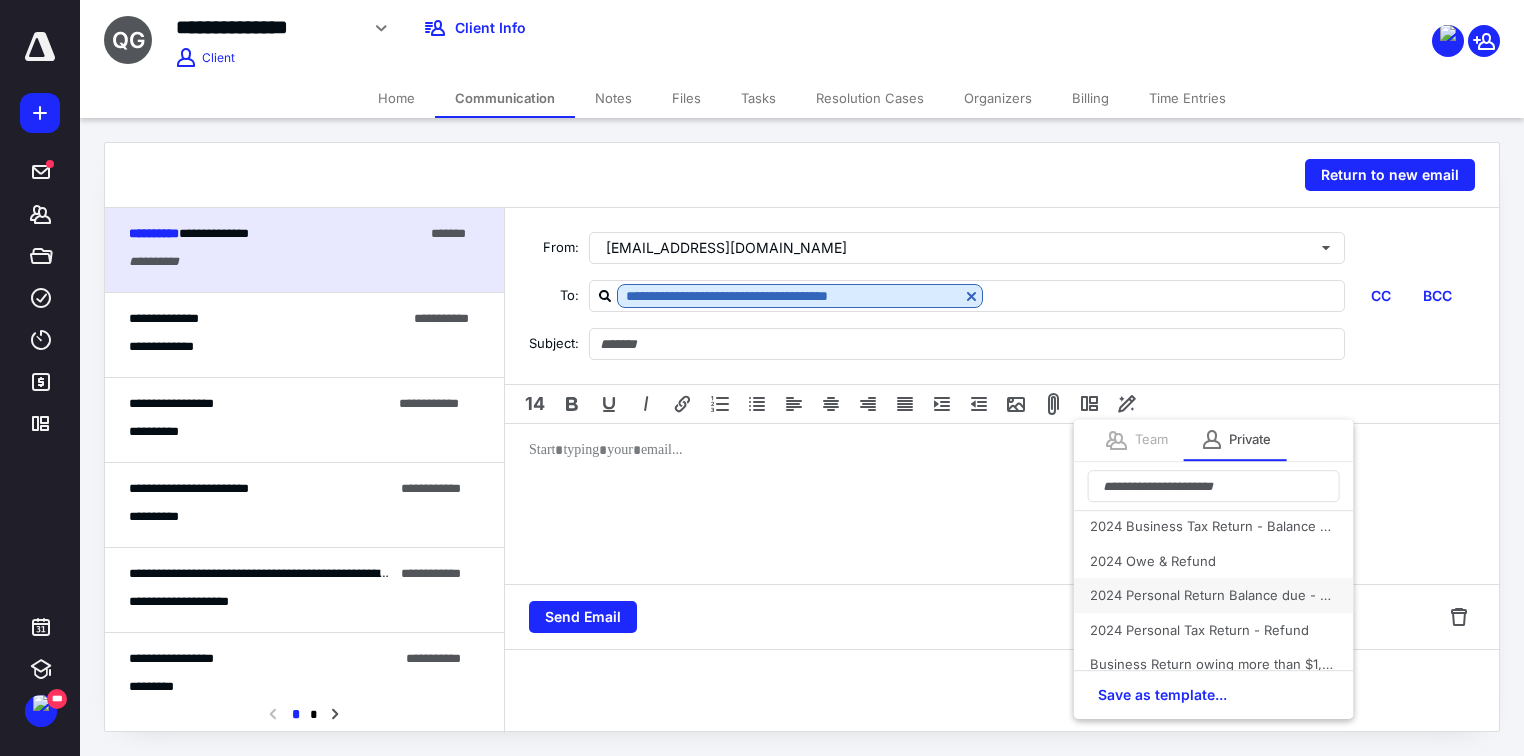 click on "2024 Personal Return Balance due - owe more than $1,000.00" at bounding box center [1214, 595] 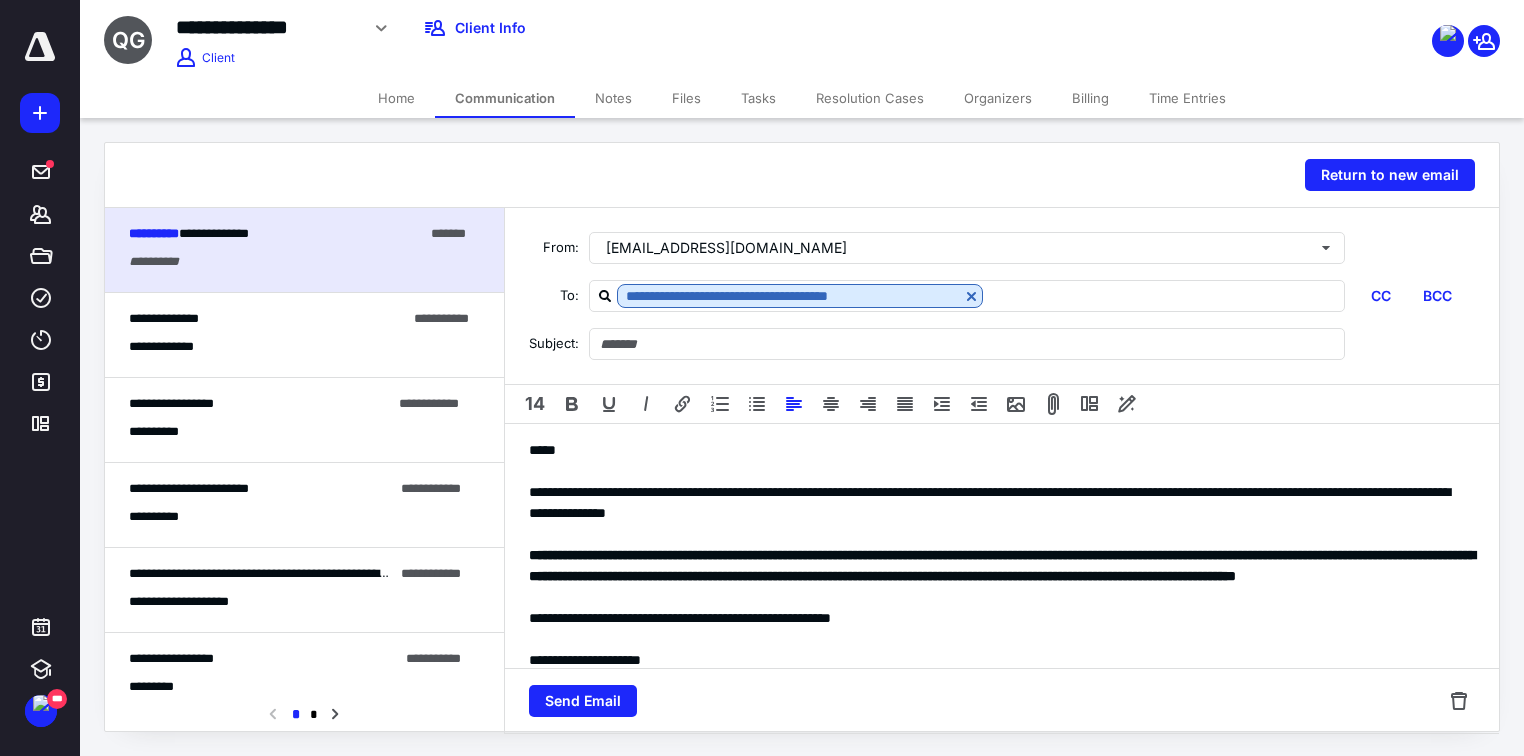 type on "**********" 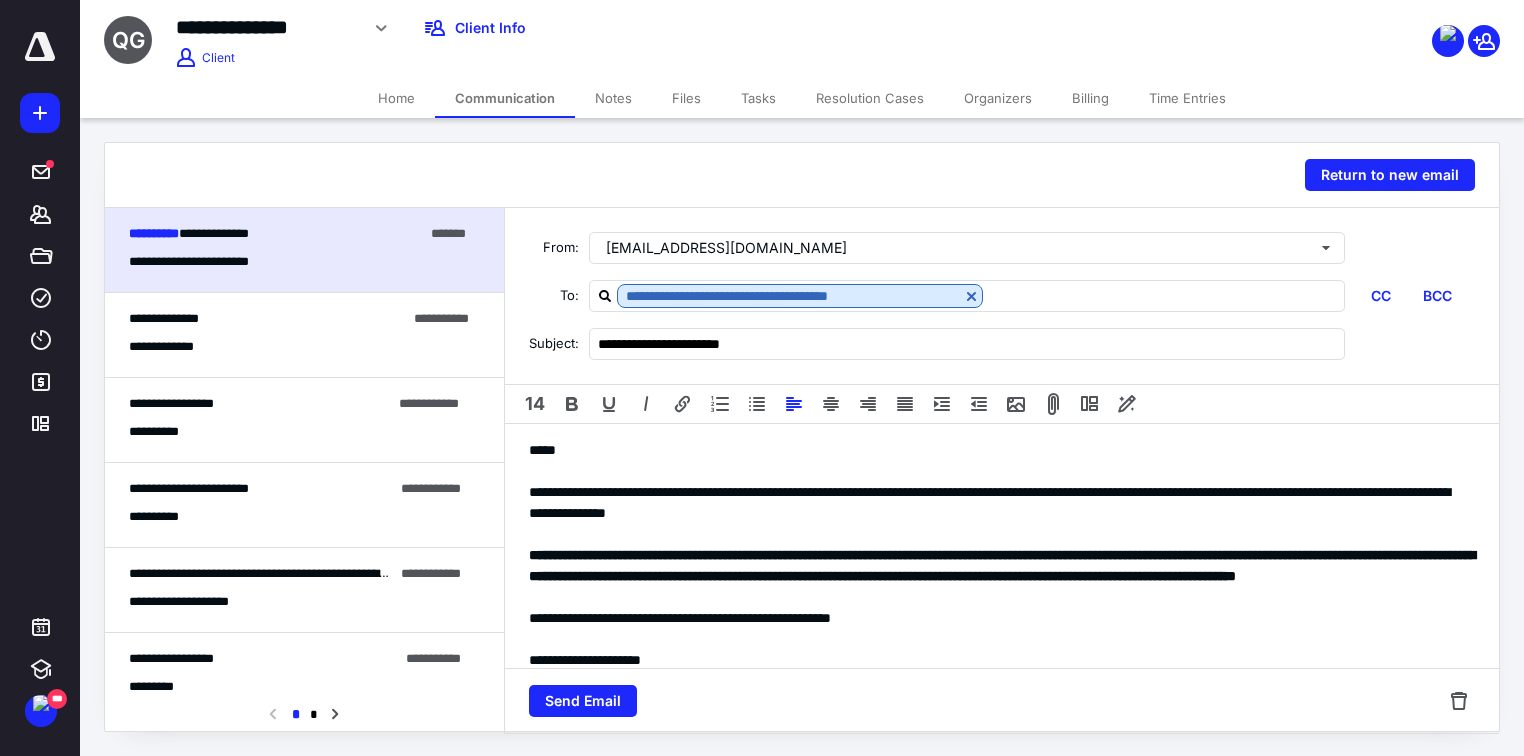 click on "**********" at bounding box center (996, 503) 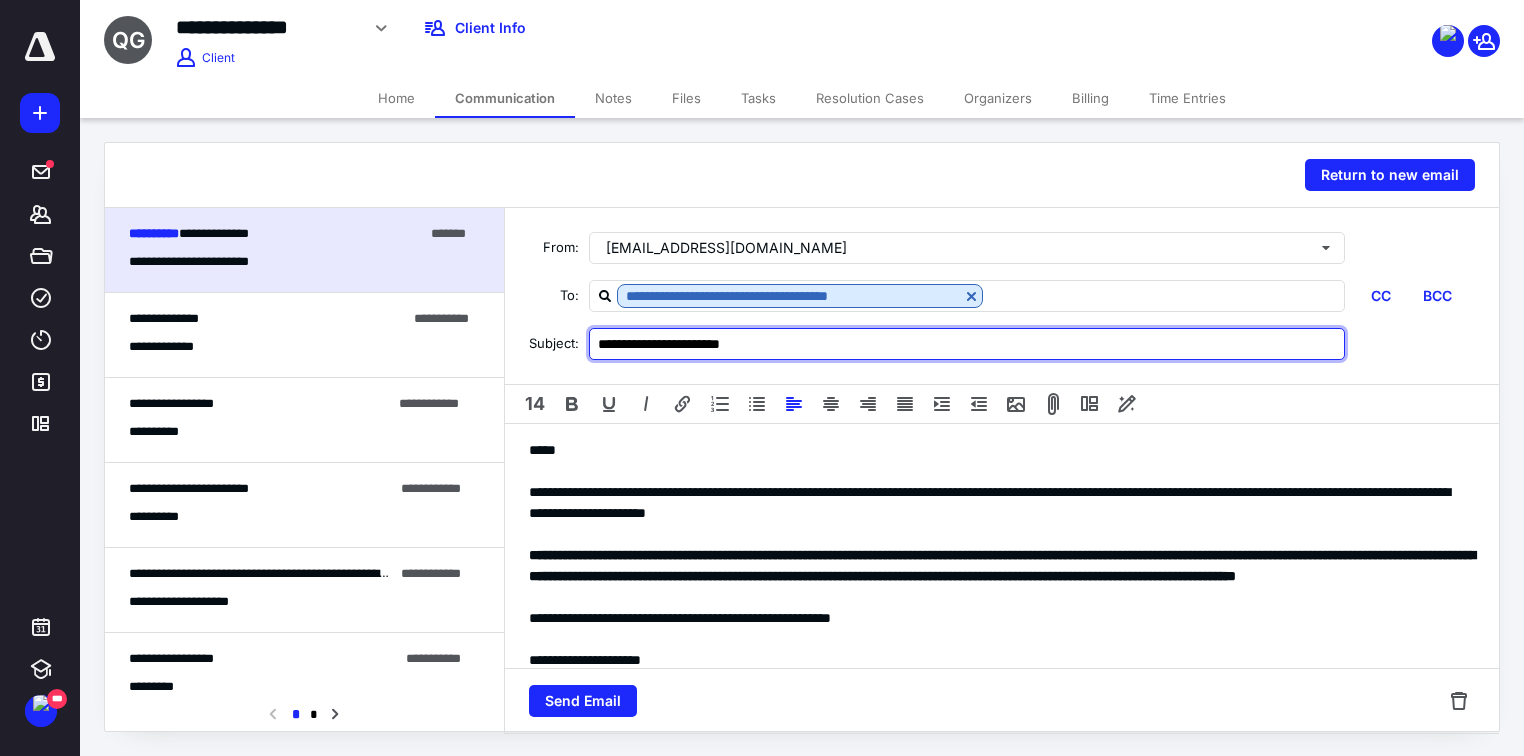 click on "**********" at bounding box center [967, 344] 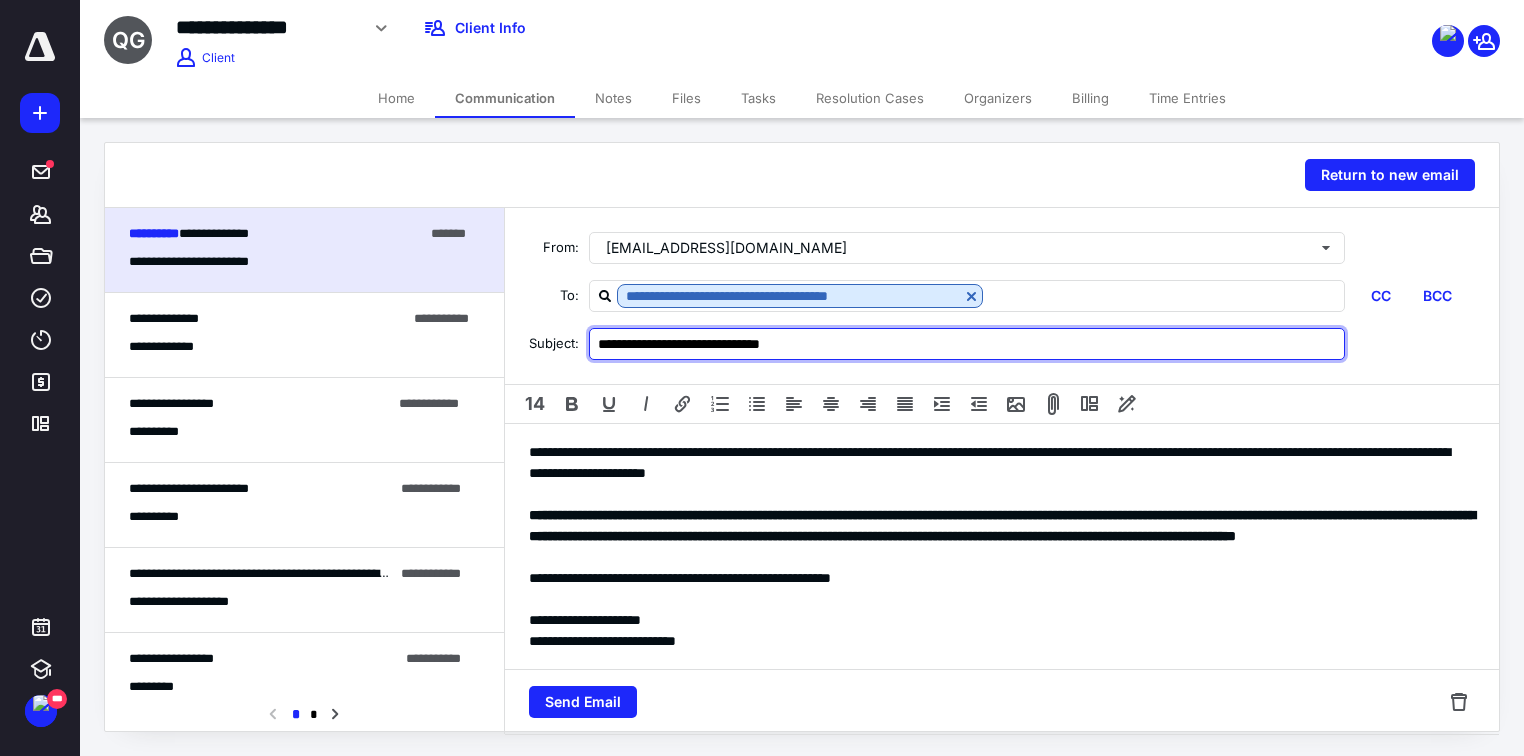 scroll, scrollTop: 160, scrollLeft: 0, axis: vertical 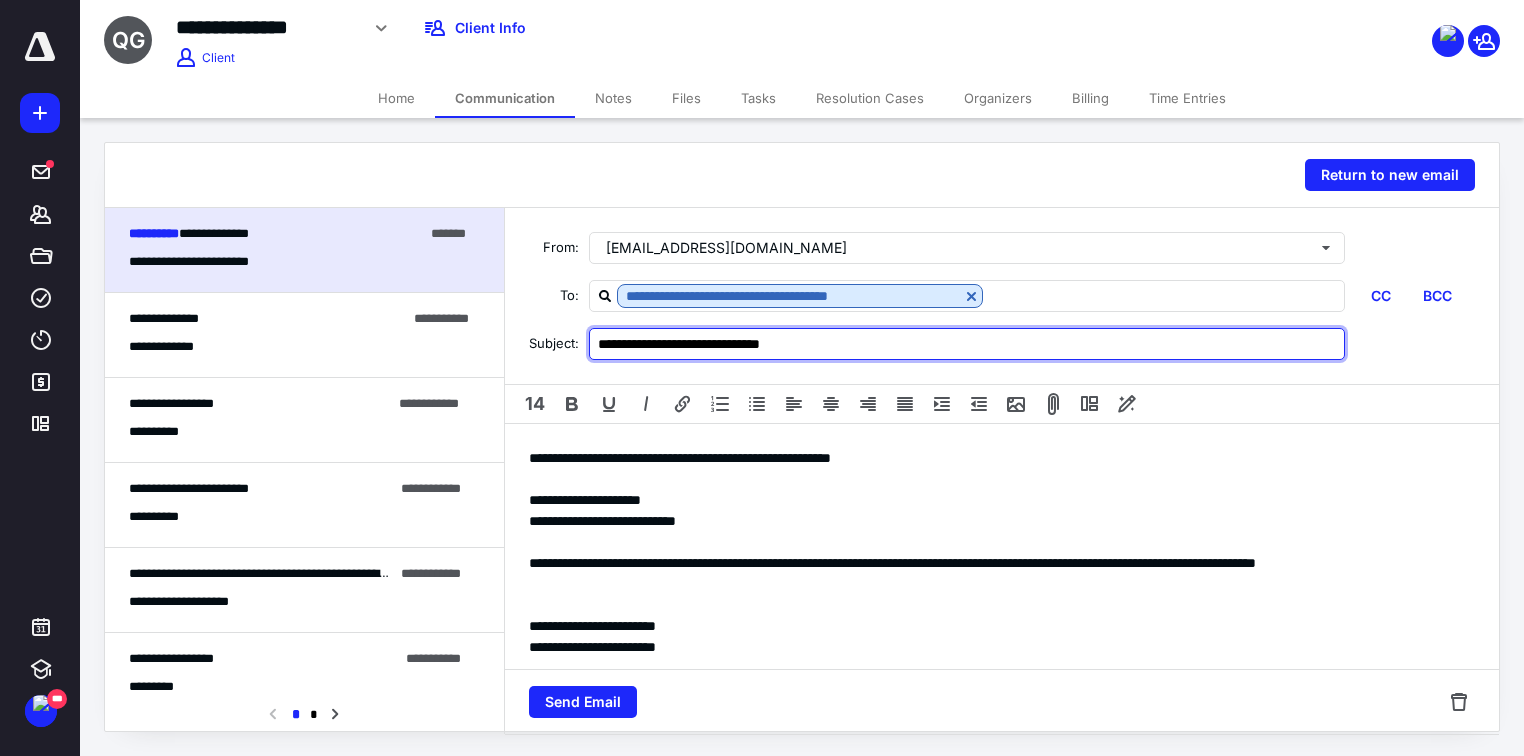 type on "**********" 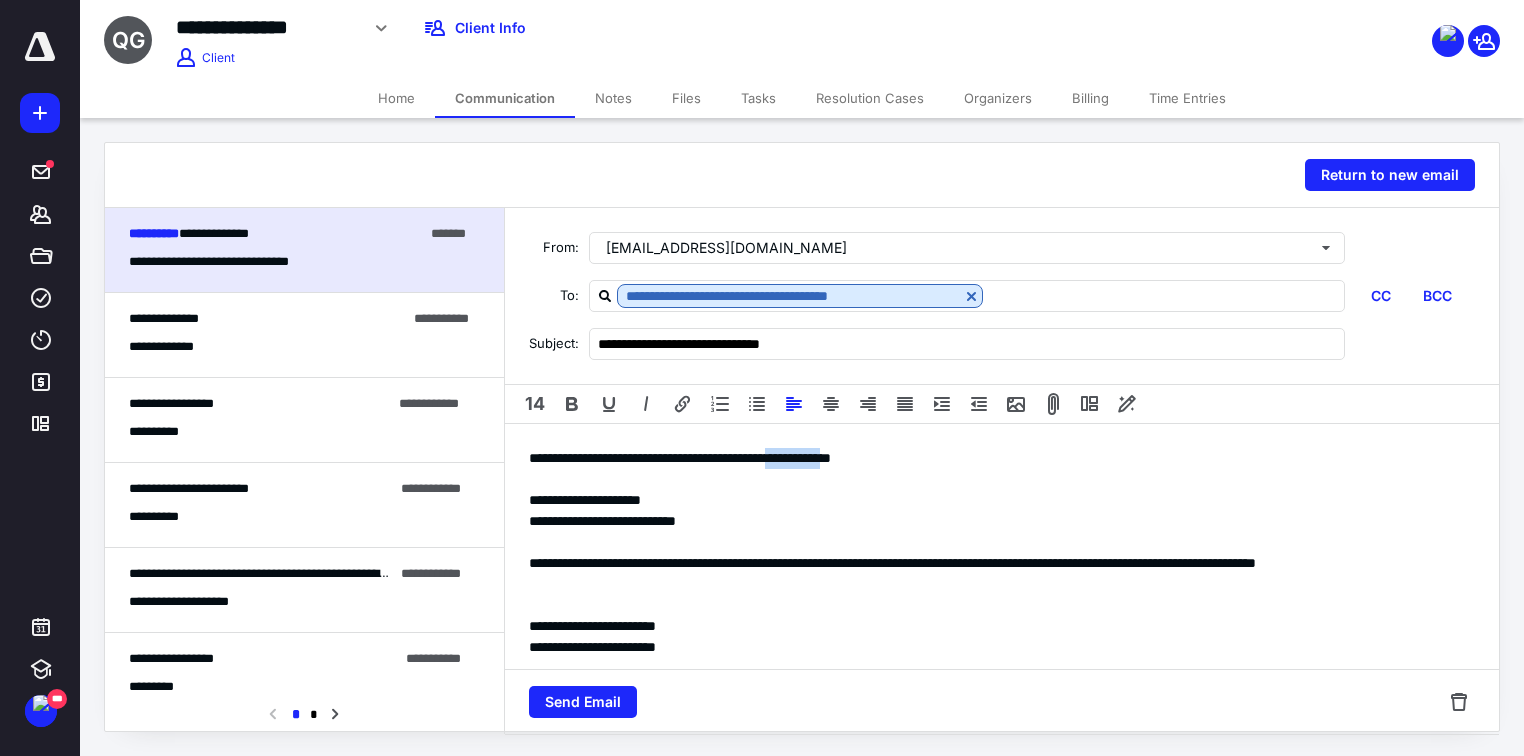 drag, startPoint x: 928, startPoint y: 475, endPoint x: 849, endPoint y: 479, distance: 79.101204 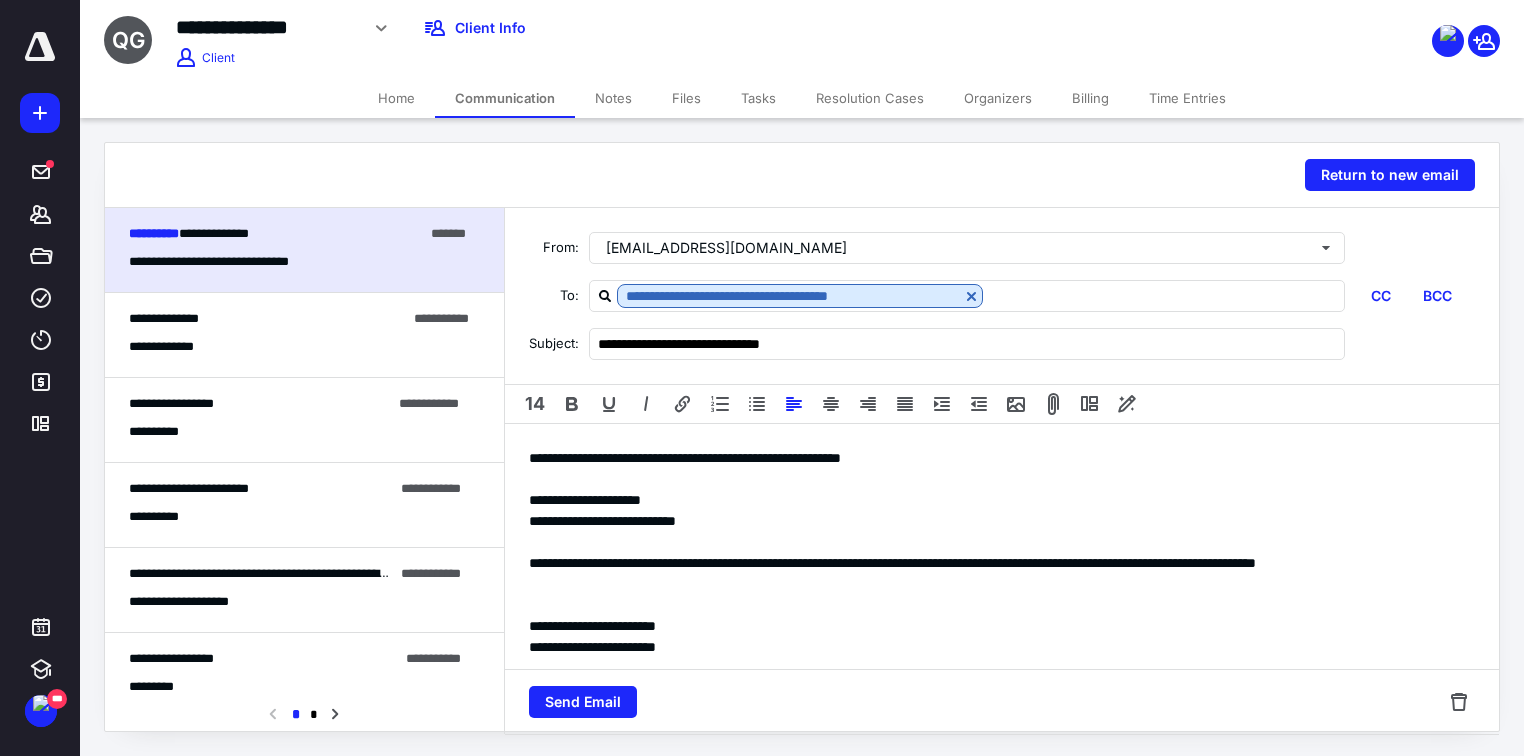 click on "**********" at bounding box center [996, 500] 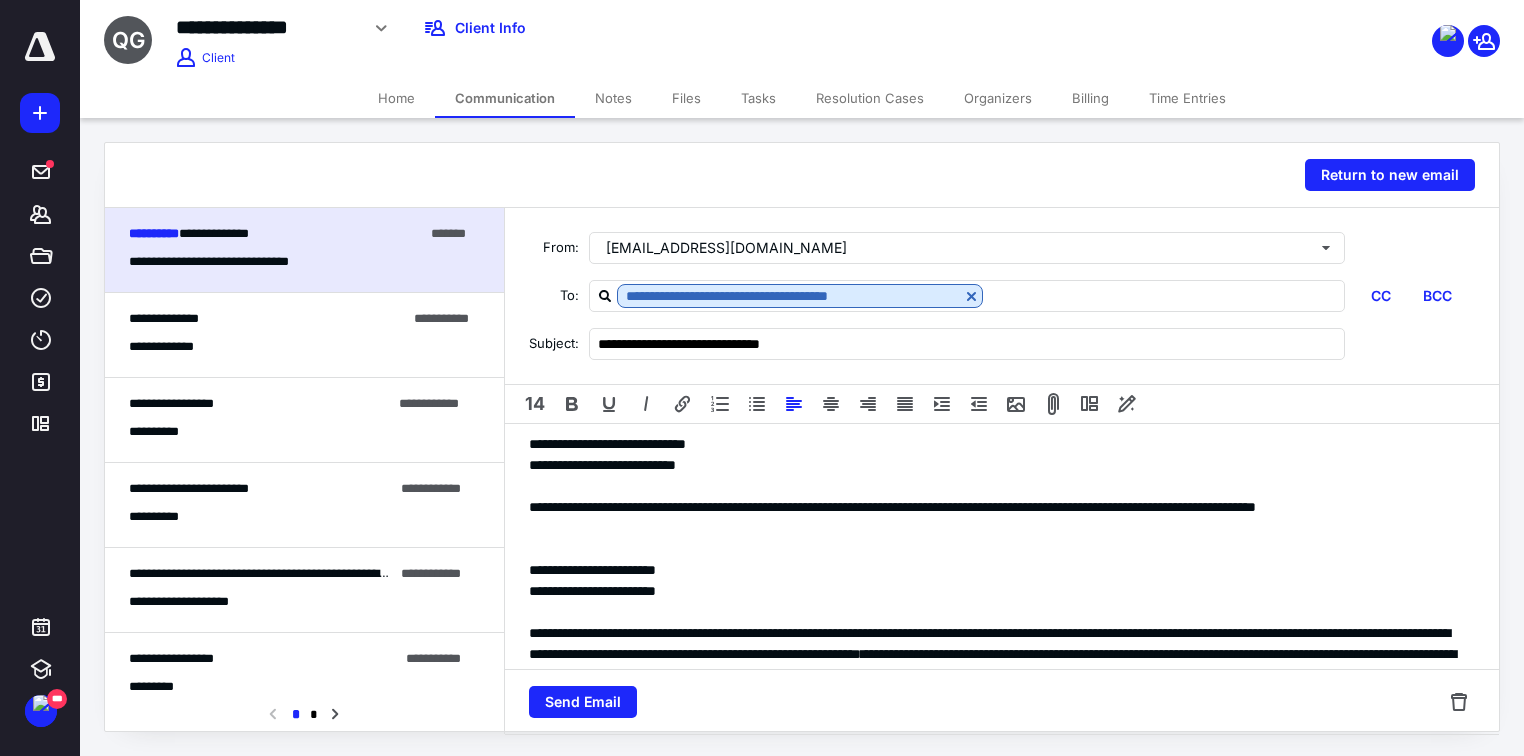 scroll, scrollTop: 240, scrollLeft: 0, axis: vertical 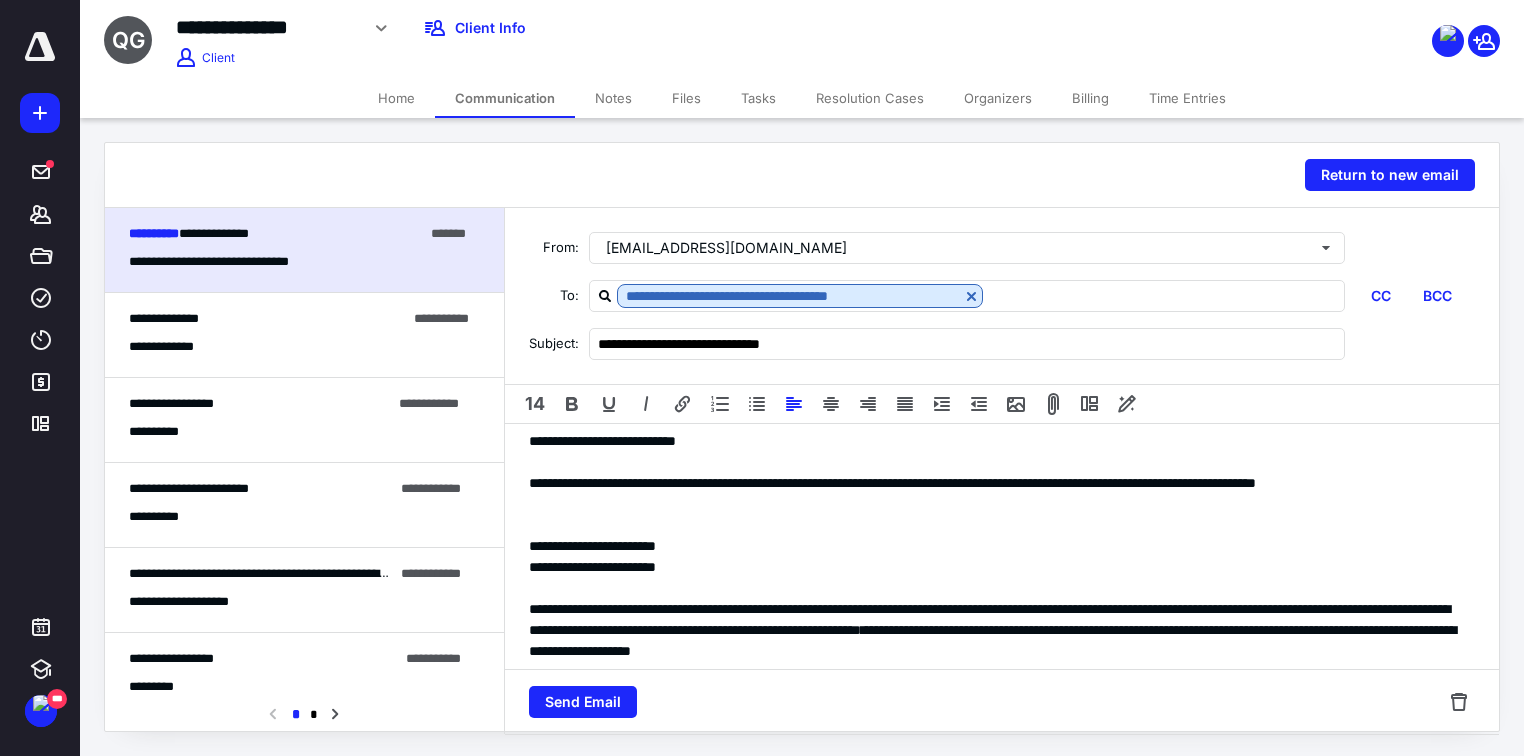 click on "**********" at bounding box center (996, 546) 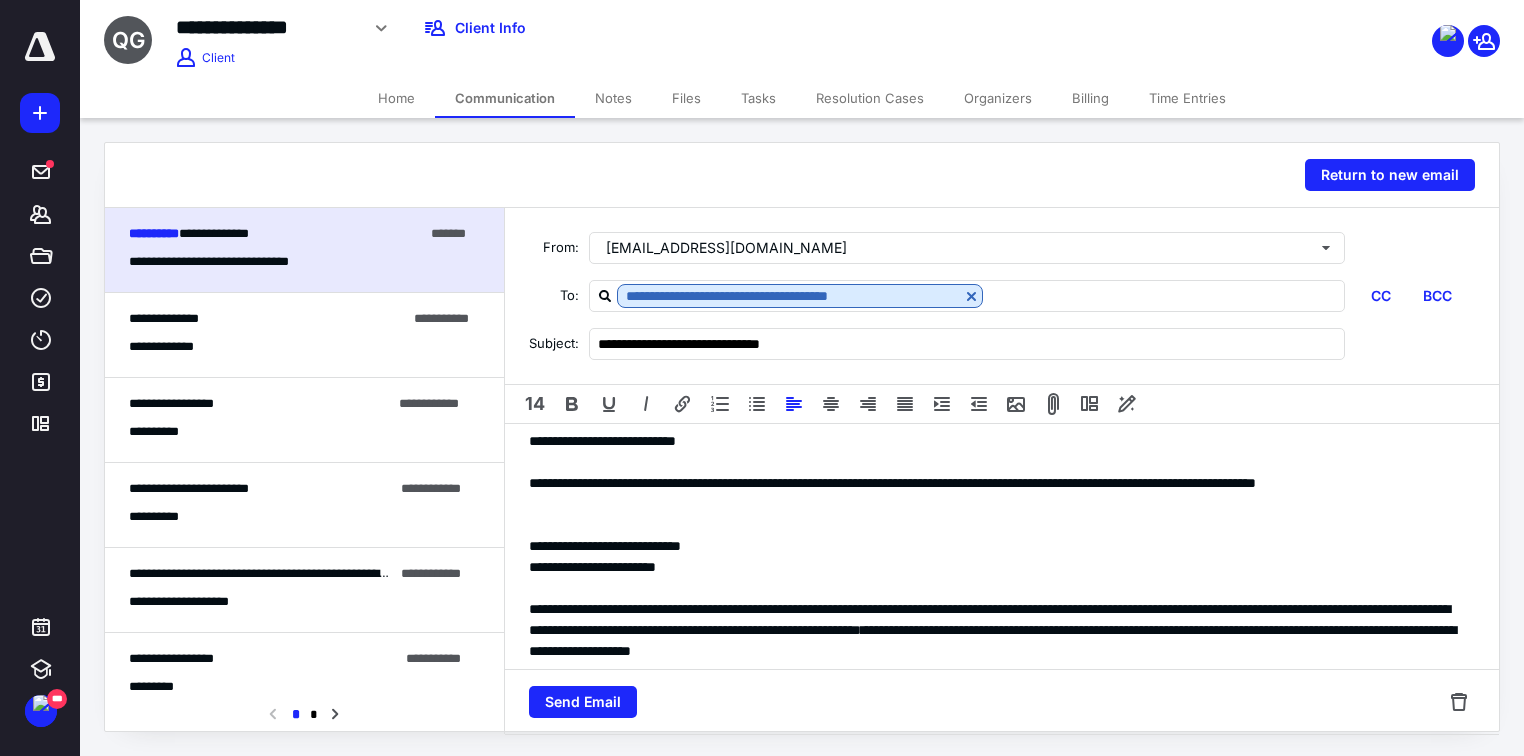 scroll, scrollTop: 320, scrollLeft: 0, axis: vertical 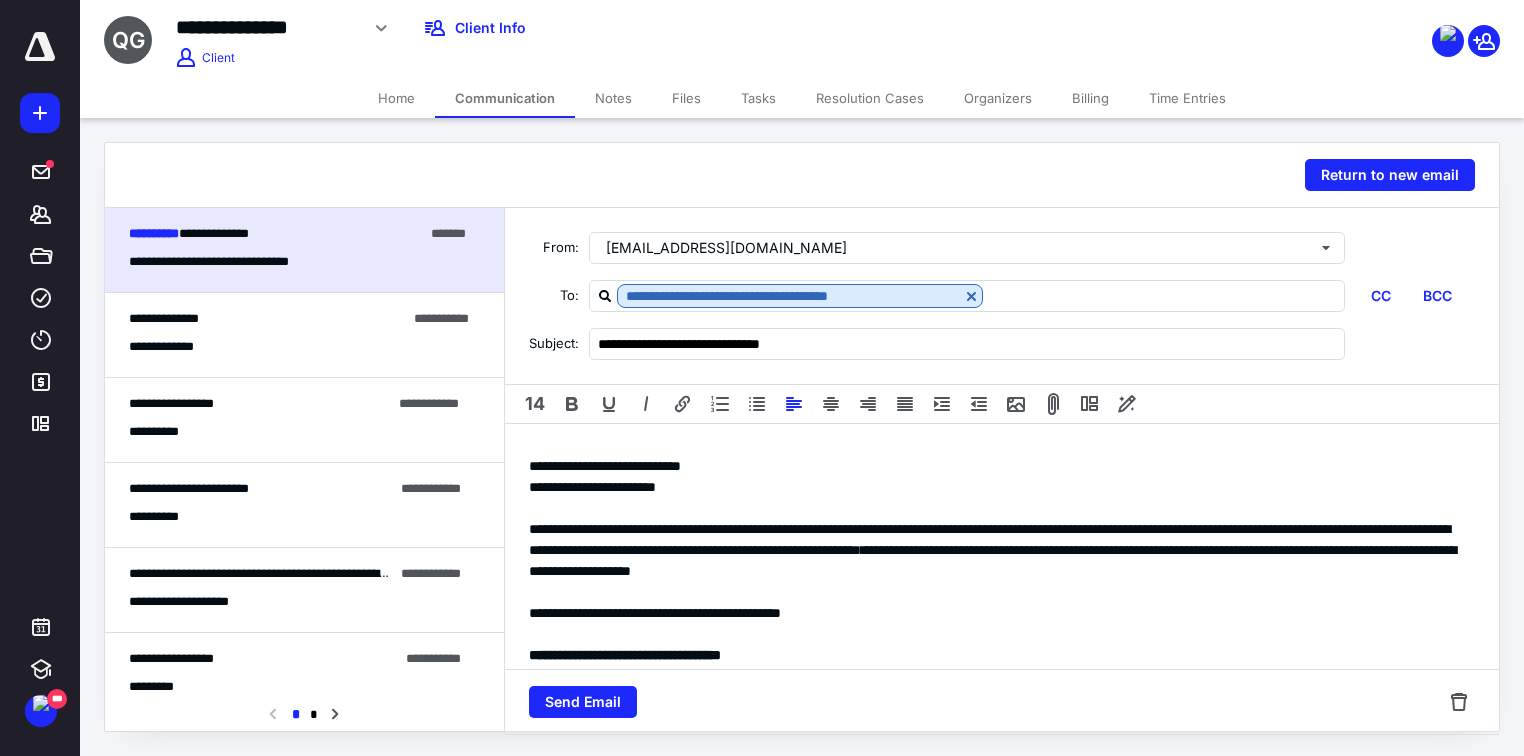 click on "**********" at bounding box center (996, 550) 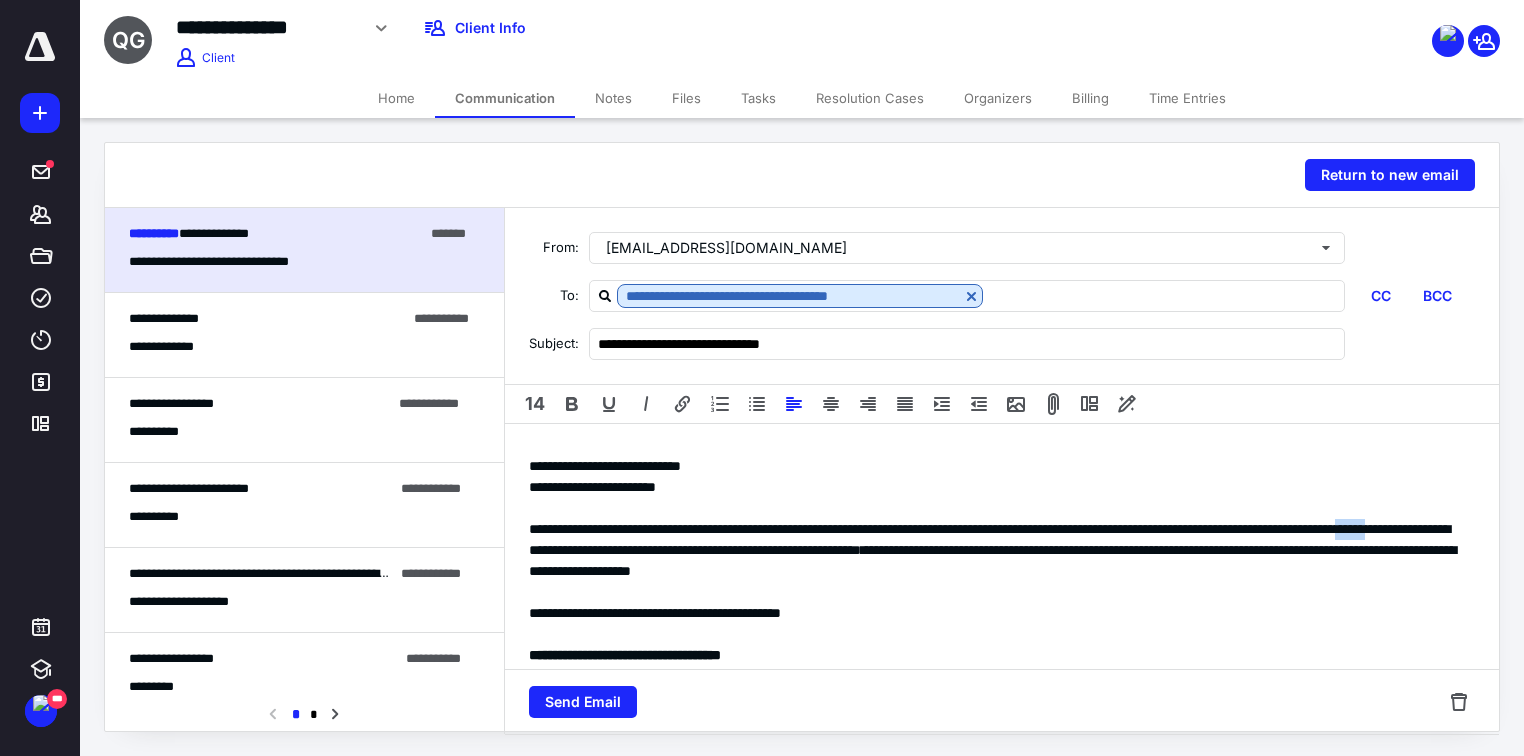 click on "**********" at bounding box center [996, 550] 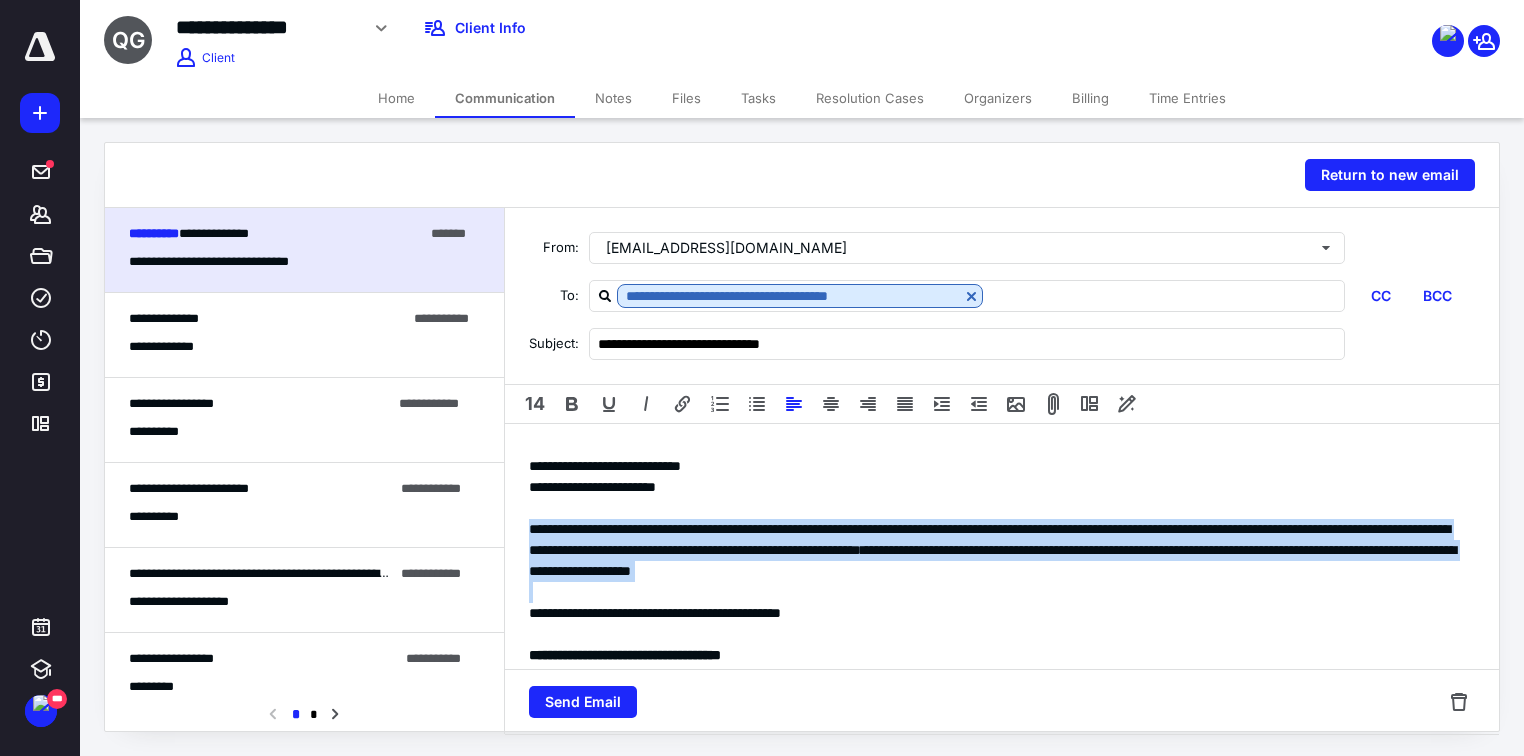 click on "**********" at bounding box center [996, 550] 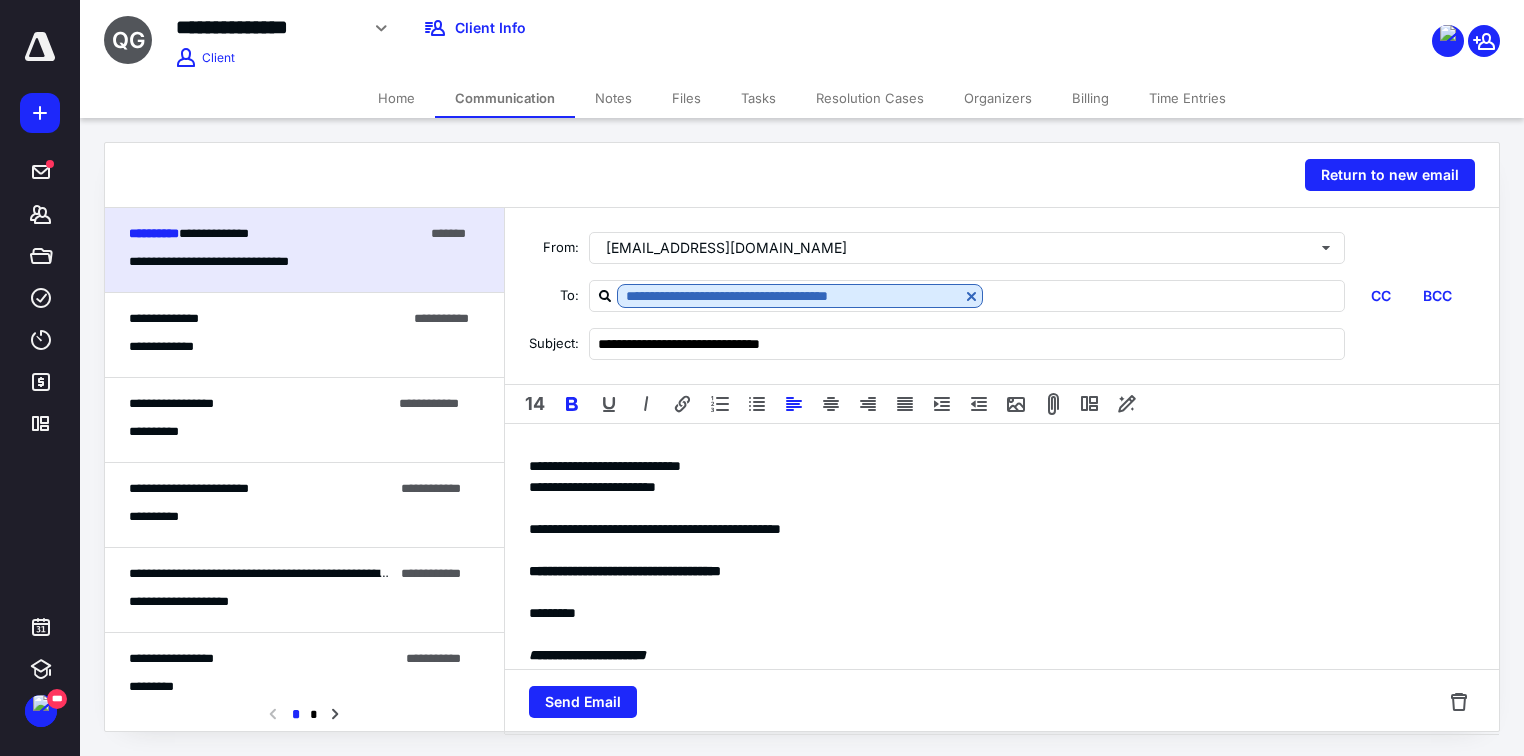 click on "**********" at bounding box center (625, 571) 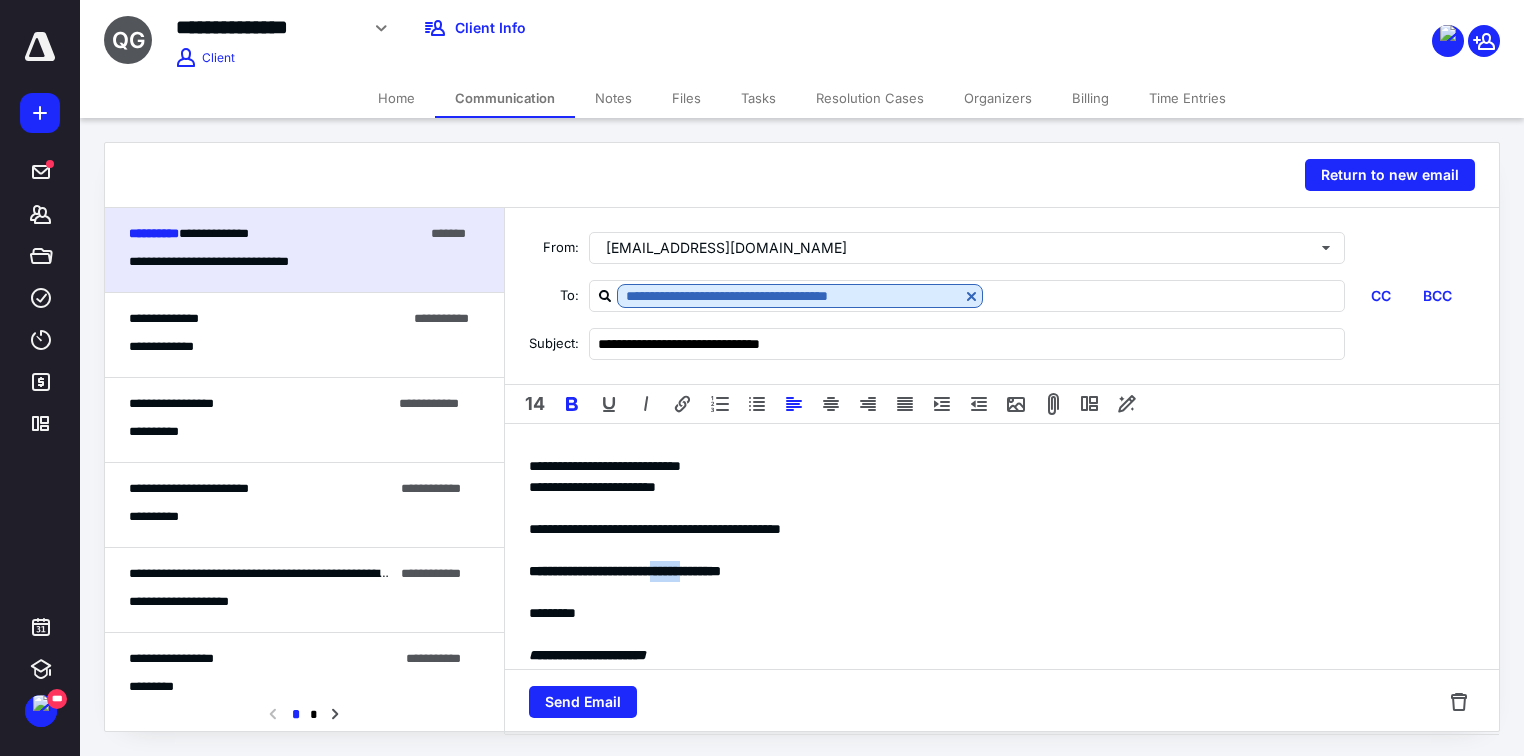 click on "**********" at bounding box center (625, 571) 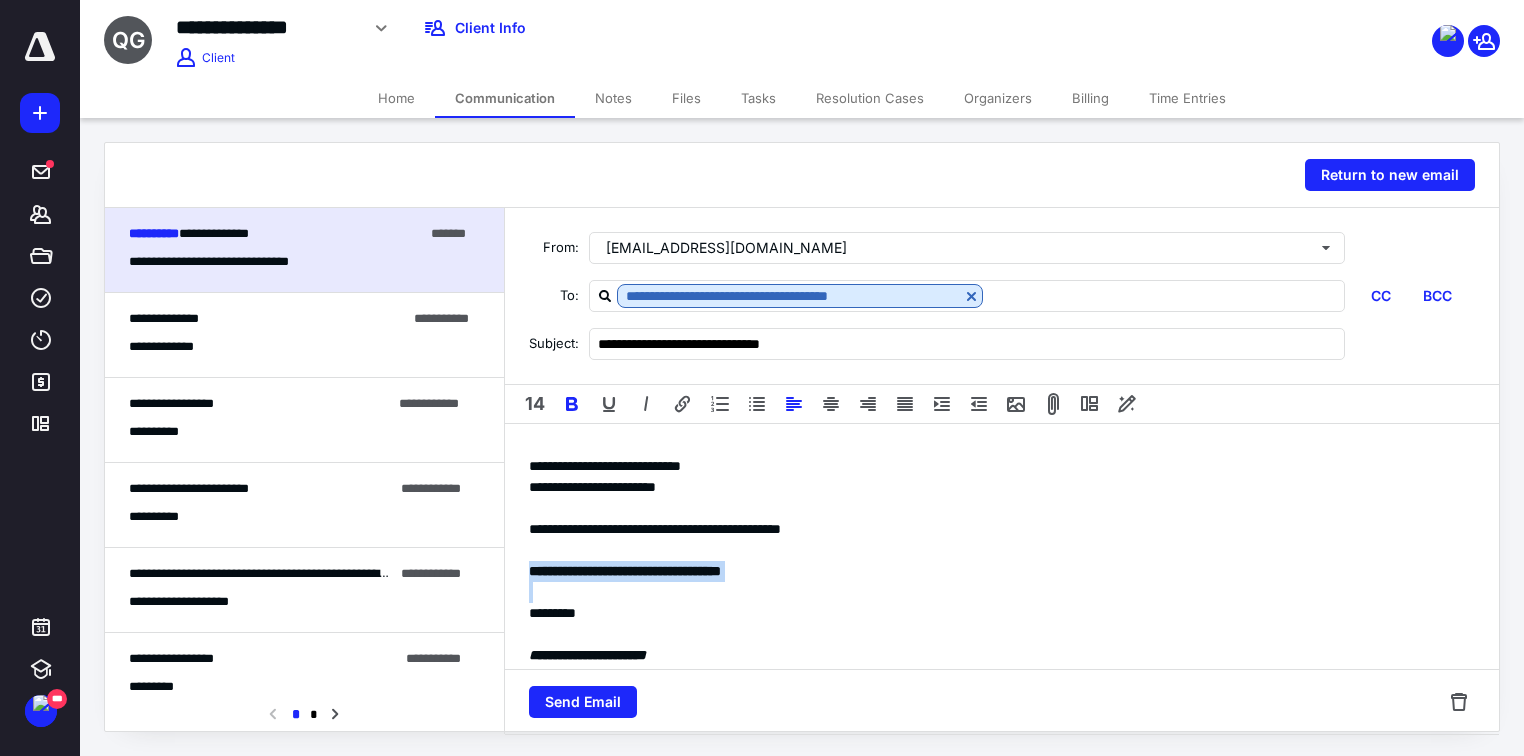 click on "**********" at bounding box center (625, 571) 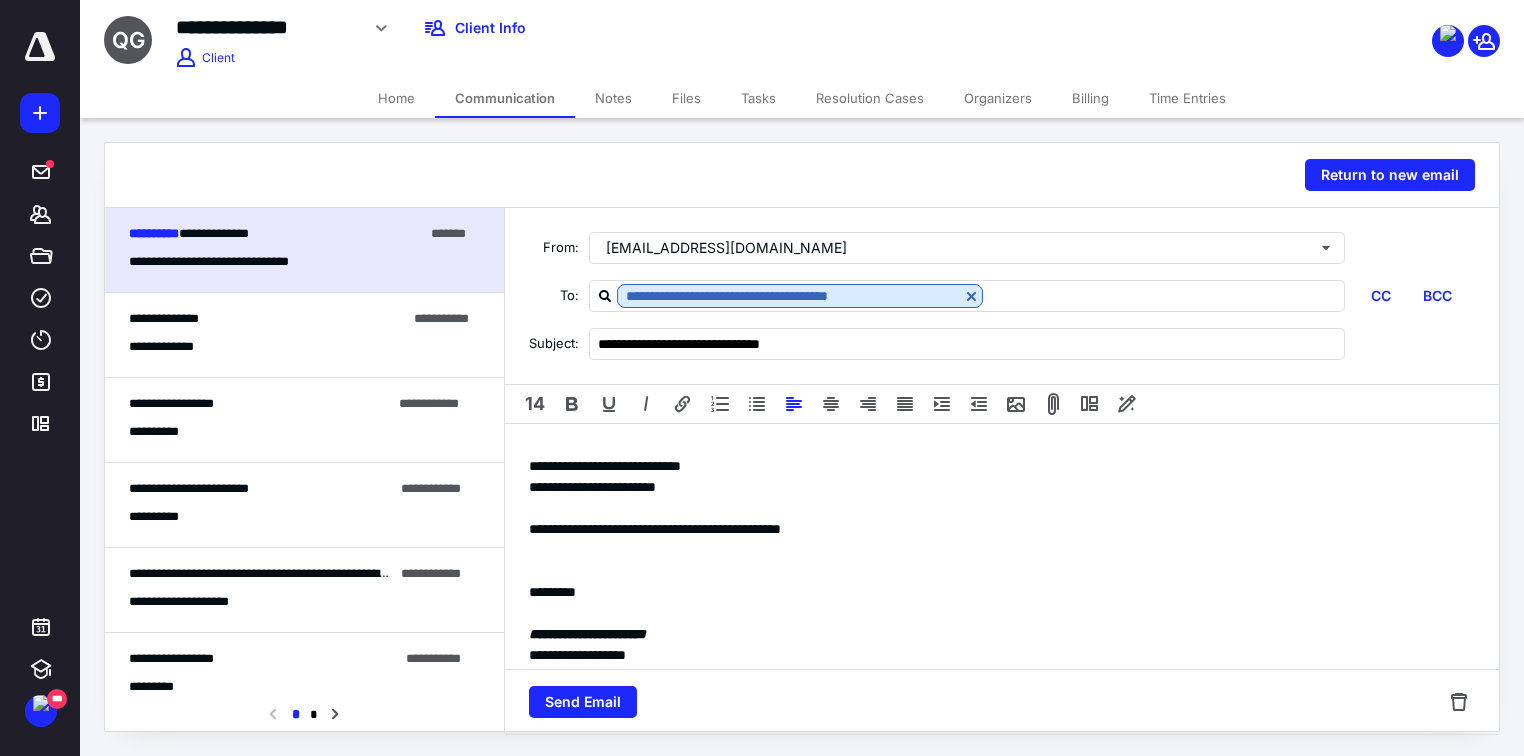 click at bounding box center [1002, 613] 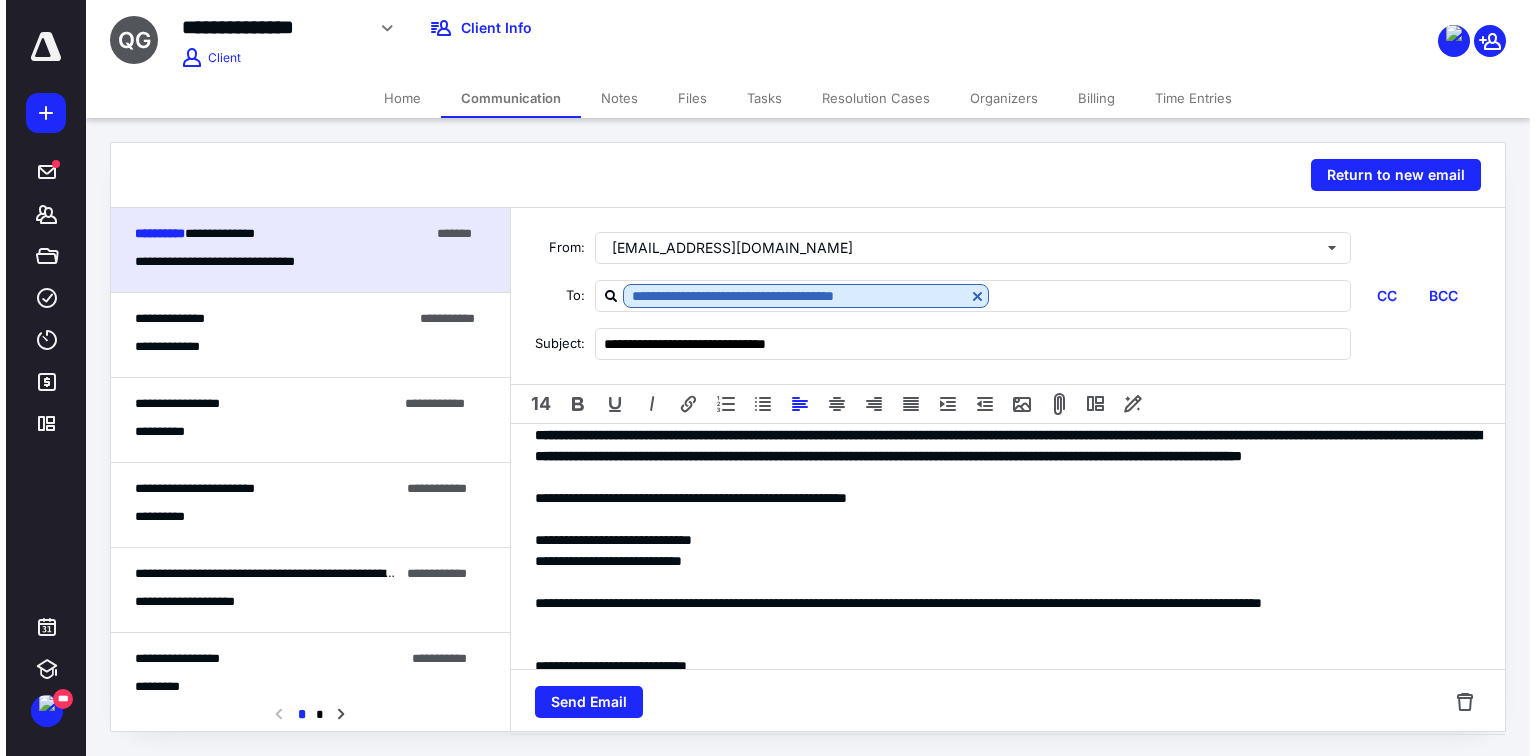 scroll, scrollTop: 240, scrollLeft: 0, axis: vertical 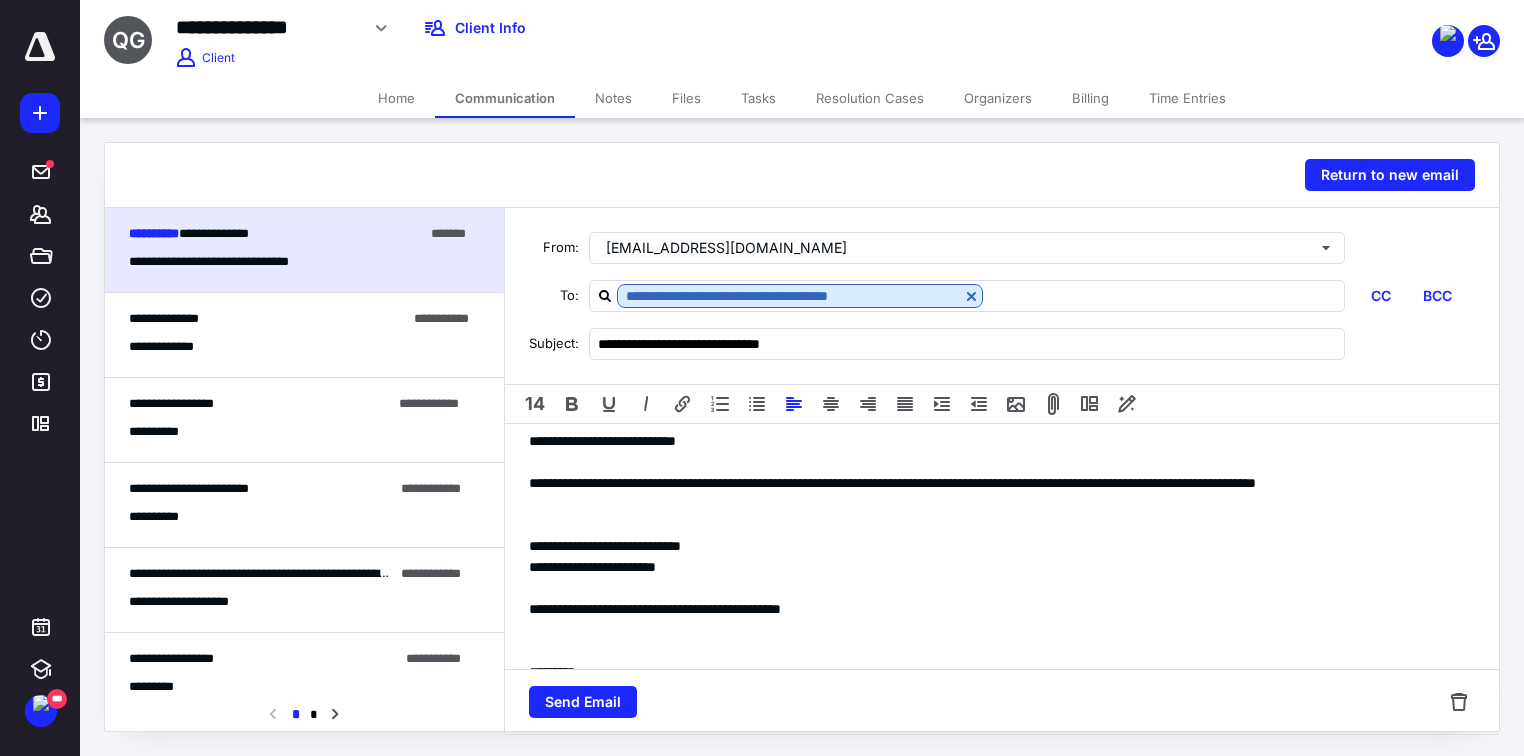 click on "**********" at bounding box center [996, 567] 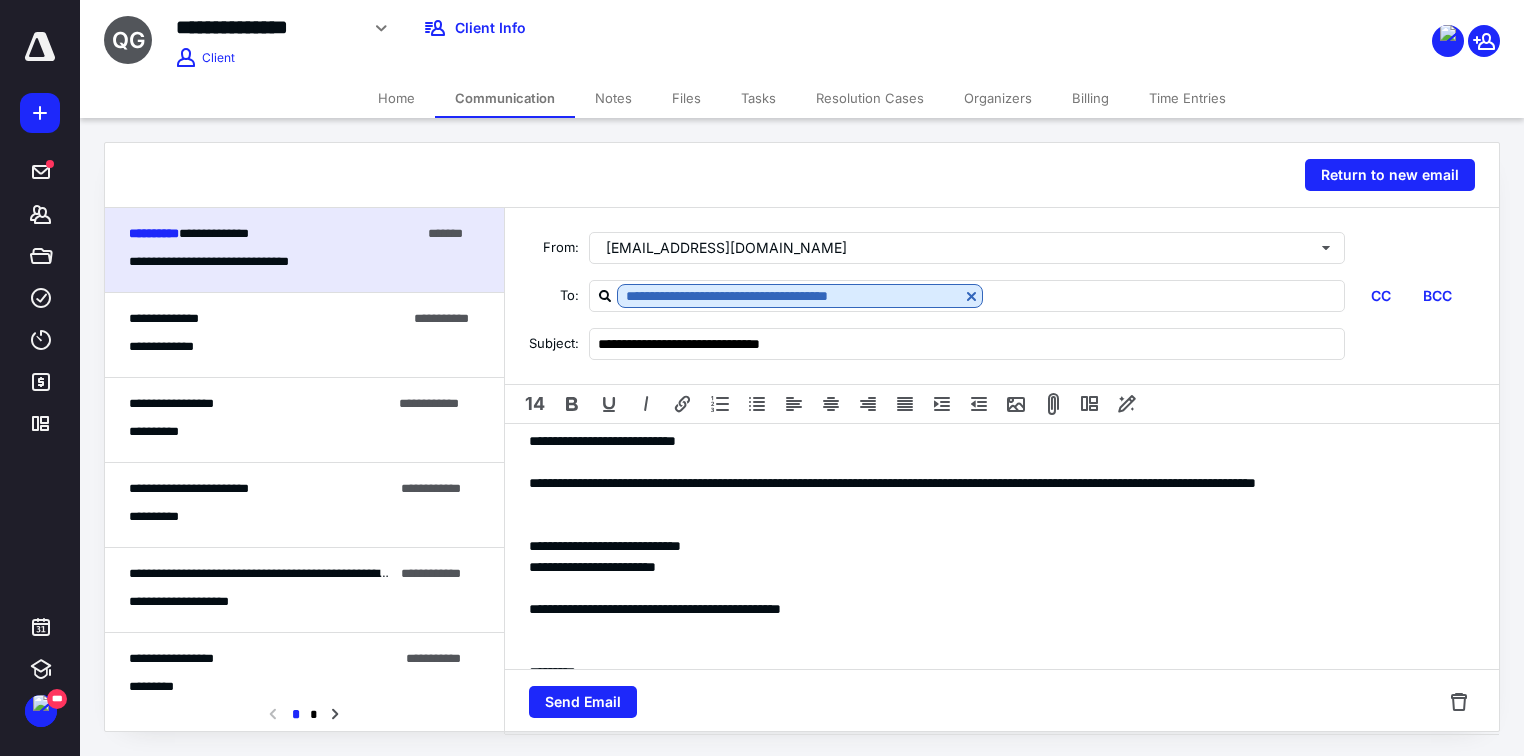 click on "**********" at bounding box center [996, 567] 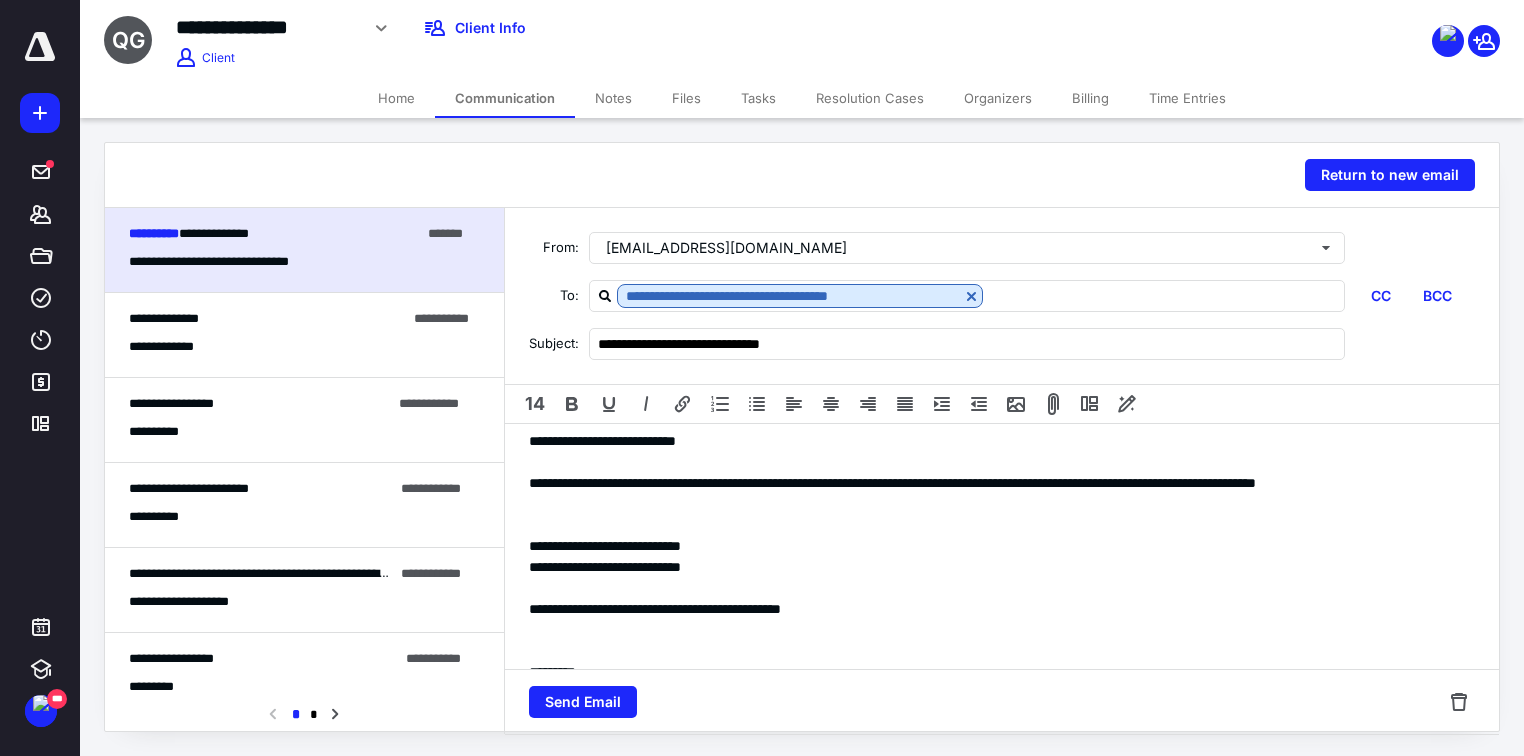 click on "Home" at bounding box center (396, 98) 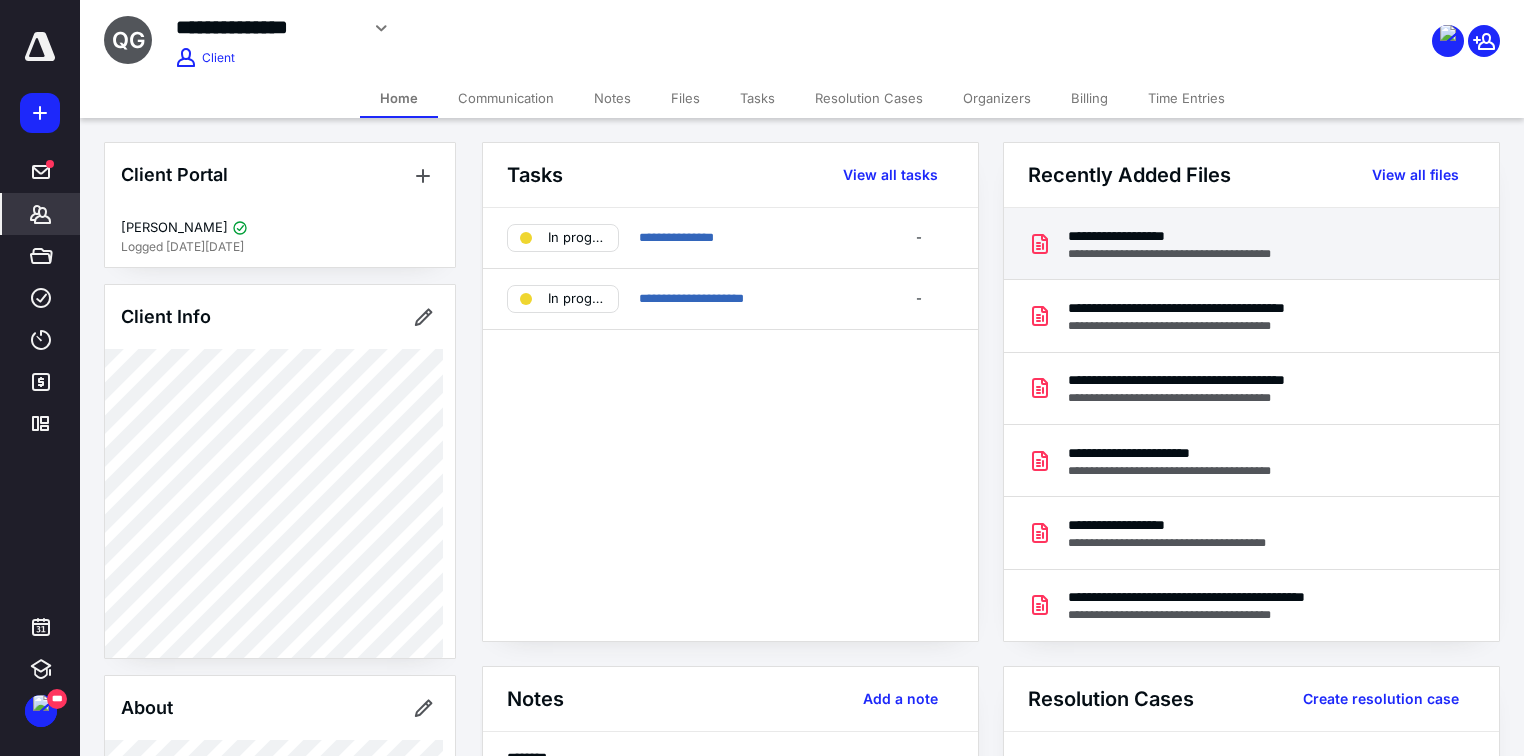 click on "**********" at bounding box center (1190, 236) 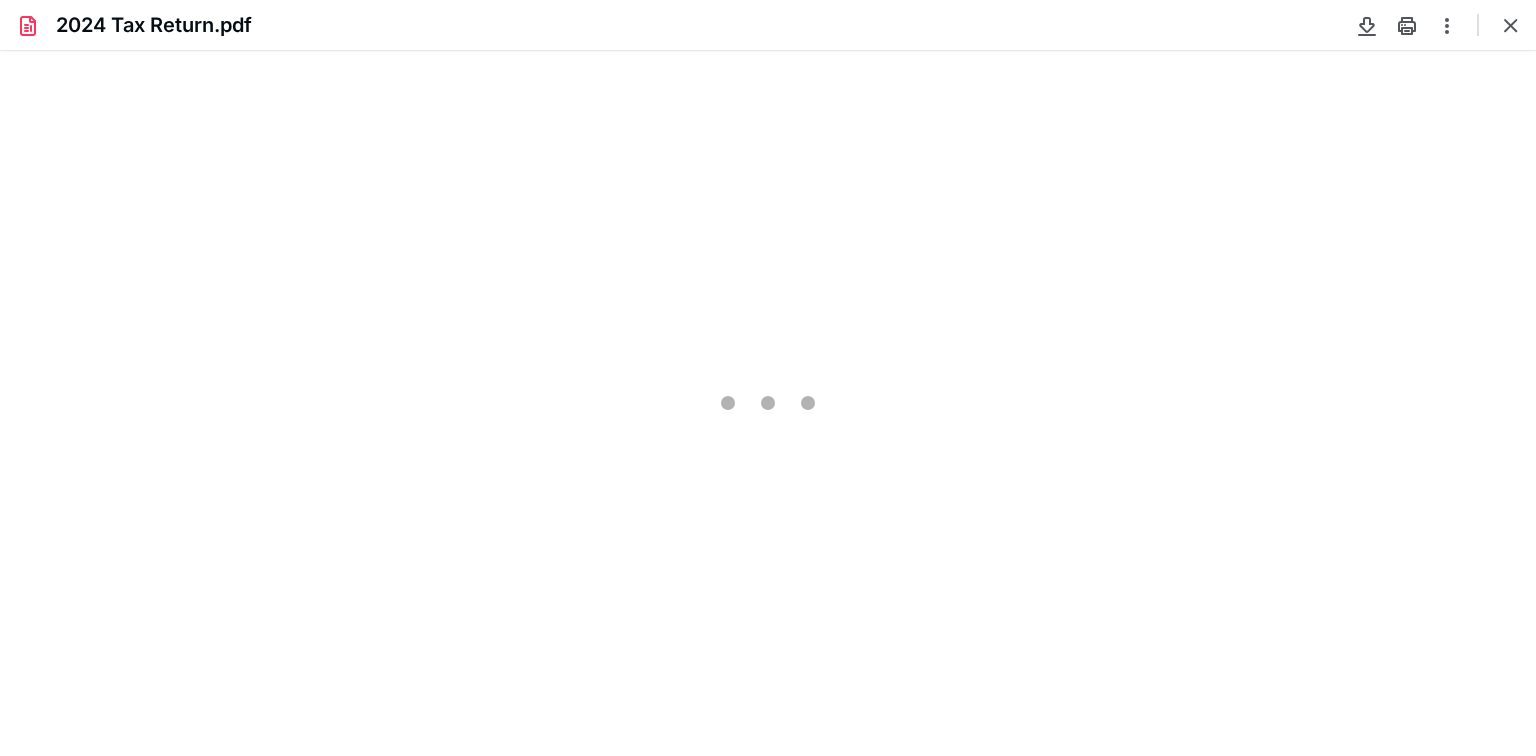 scroll, scrollTop: 0, scrollLeft: 0, axis: both 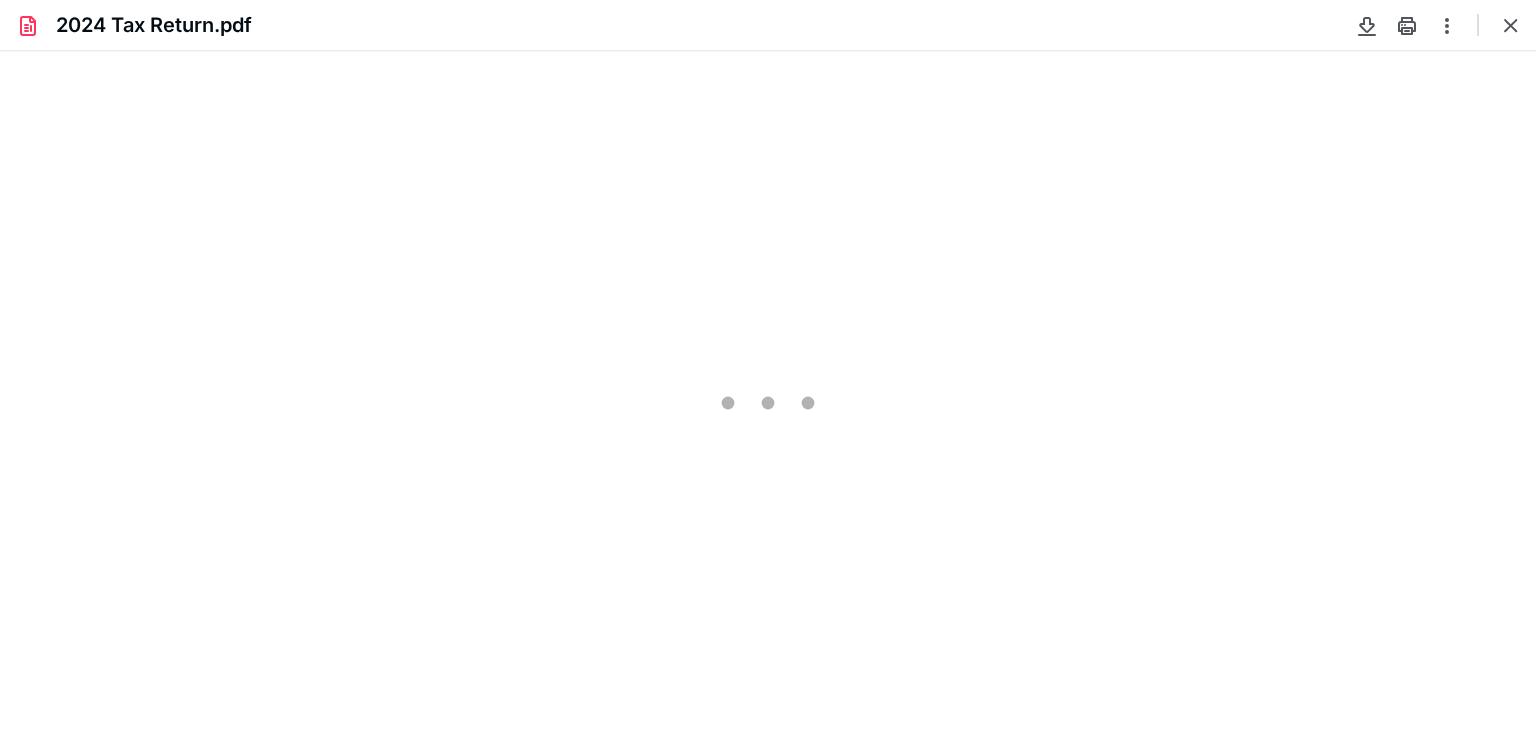 type on "84" 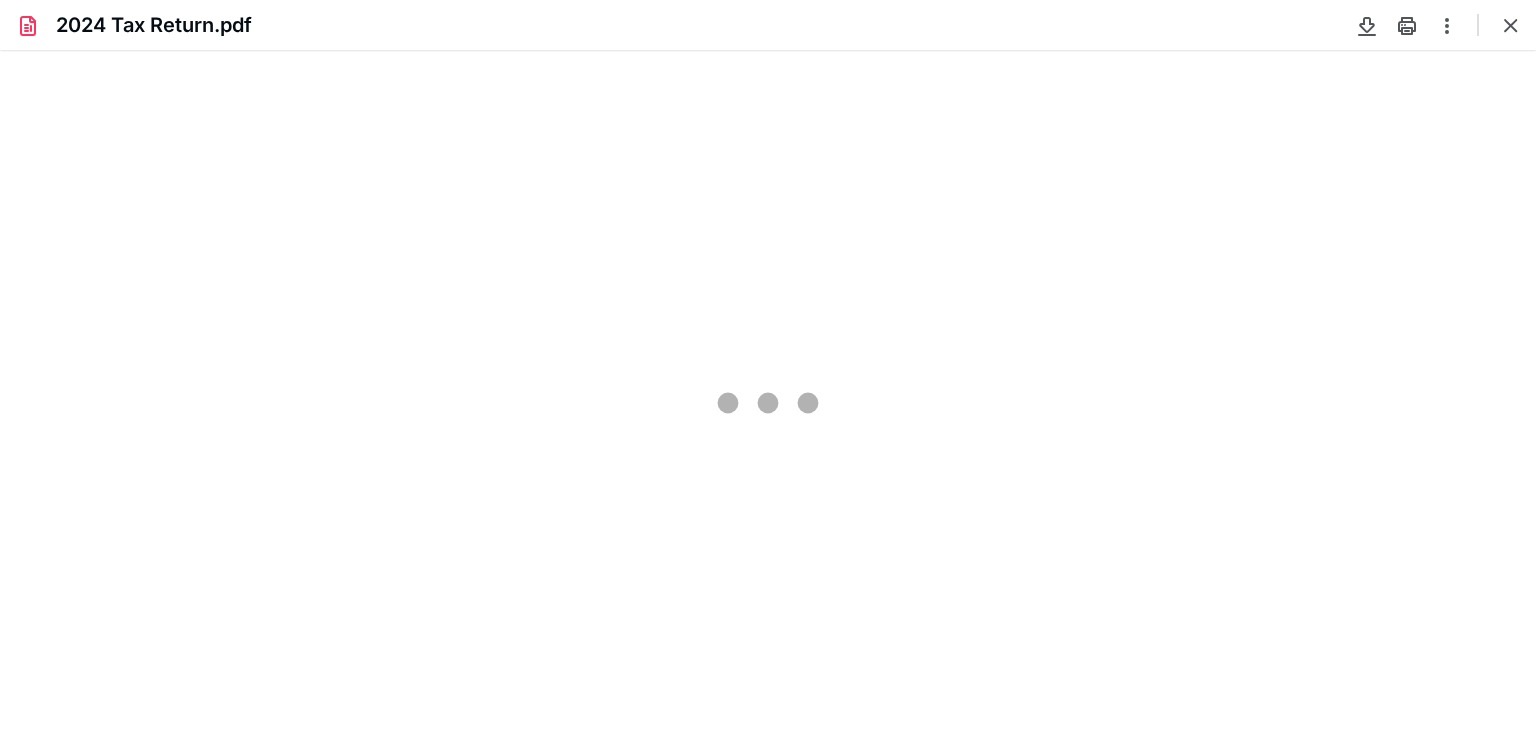 scroll, scrollTop: 39, scrollLeft: 0, axis: vertical 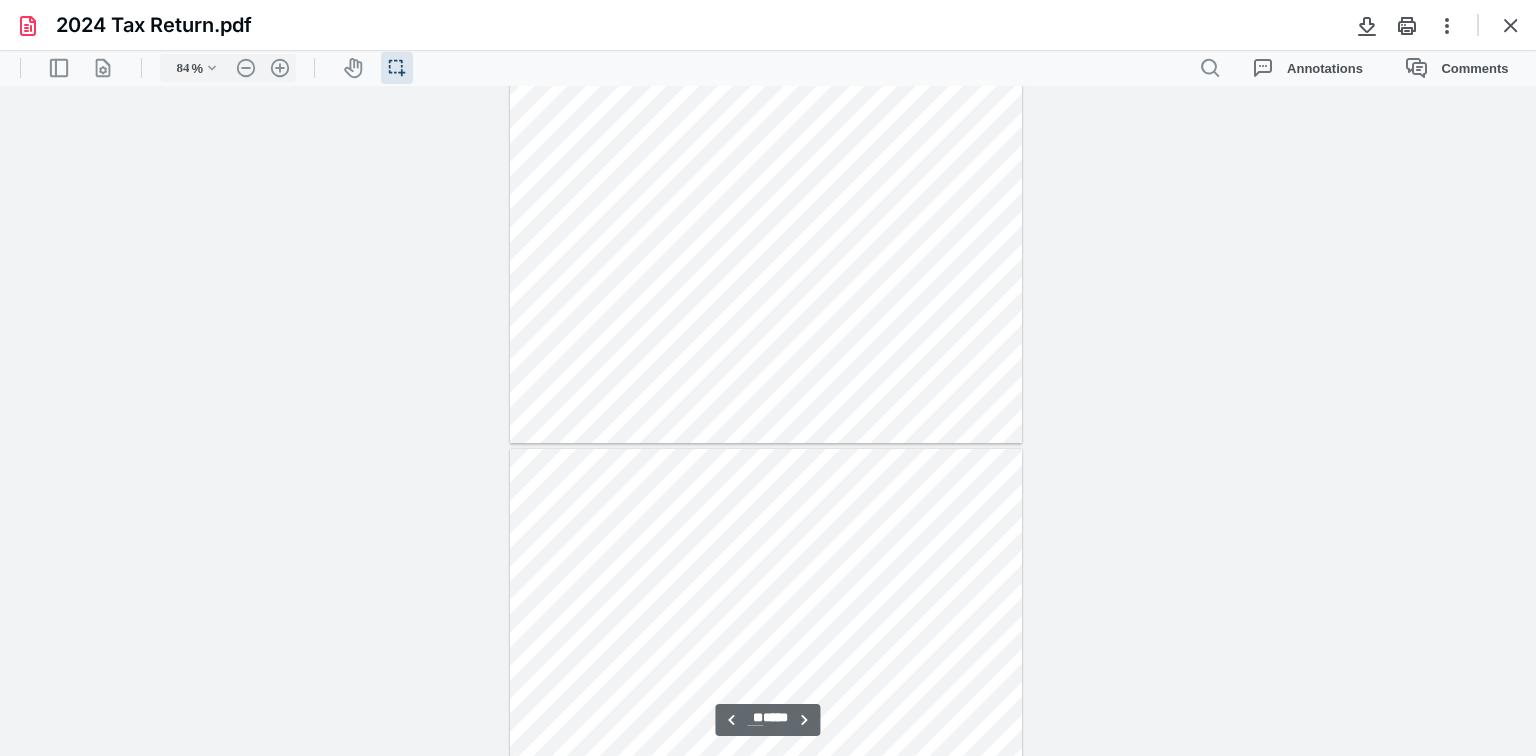 type on "**" 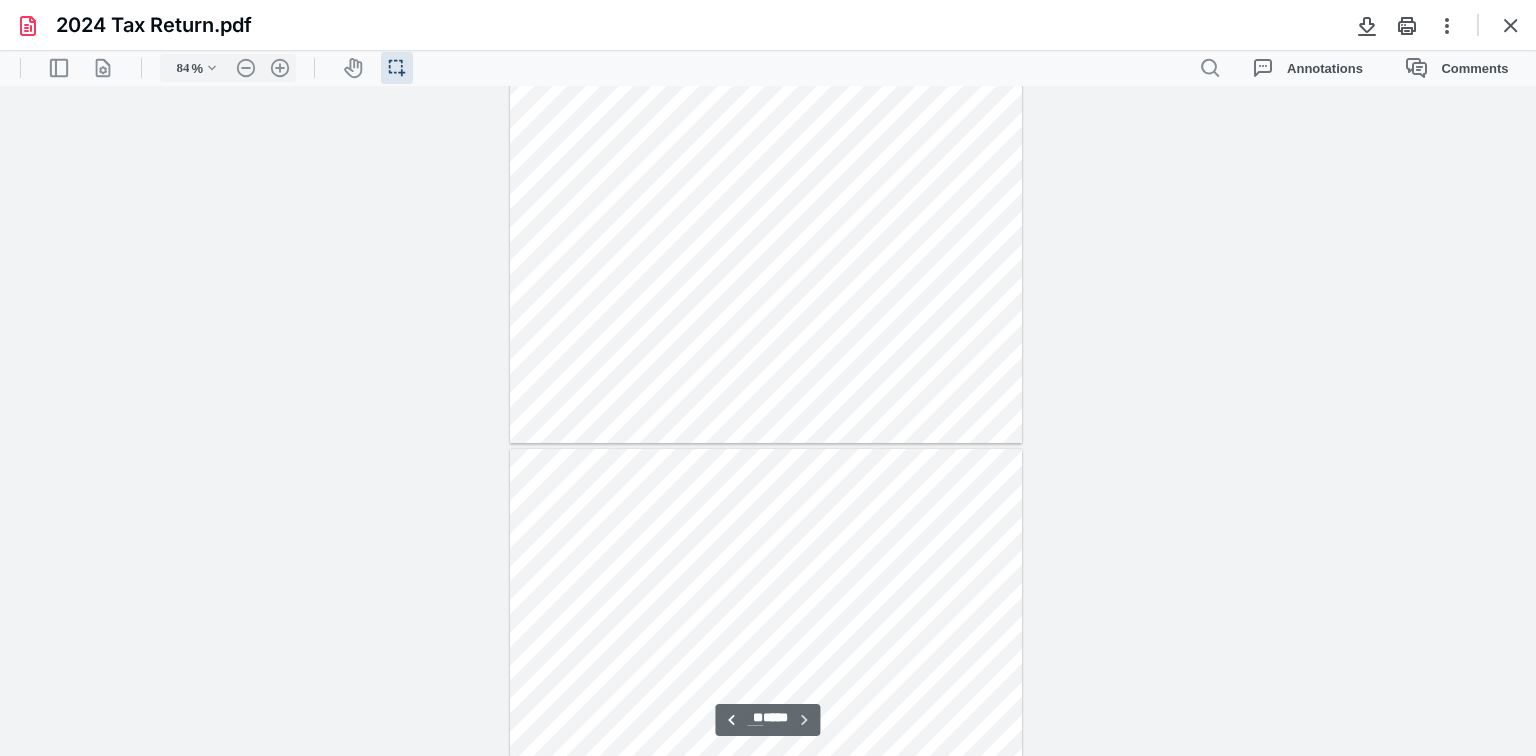 scroll, scrollTop: 13378, scrollLeft: 0, axis: vertical 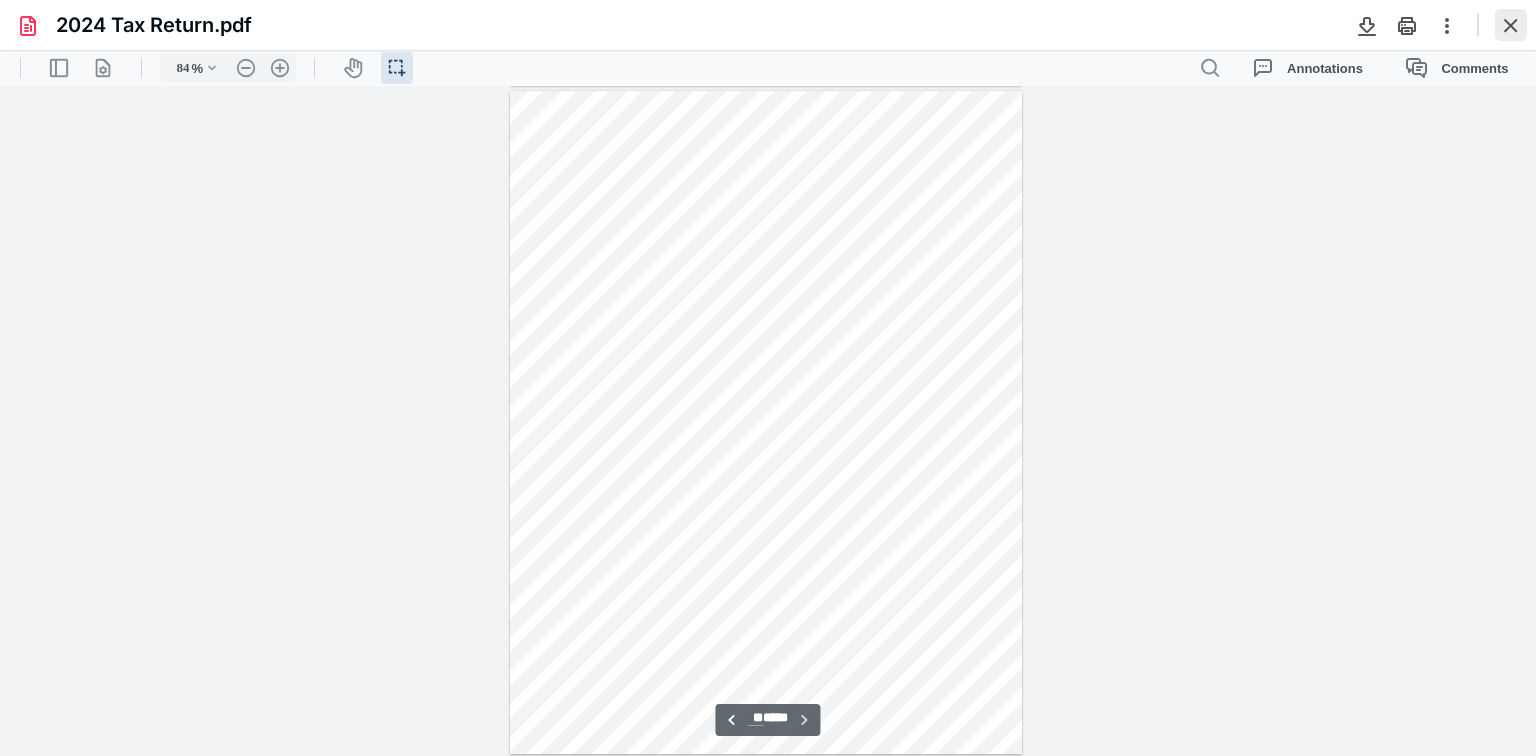 click at bounding box center [1511, 25] 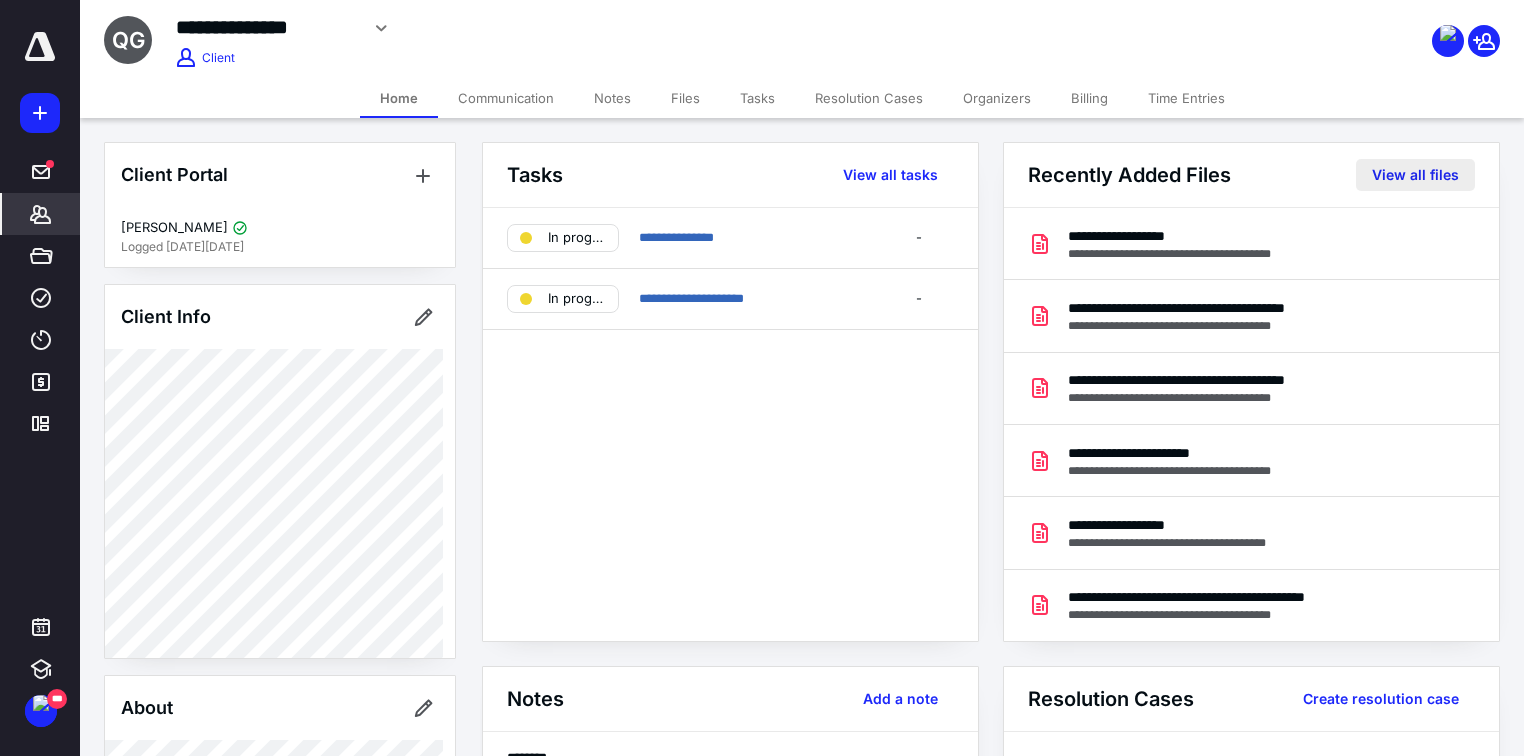 click on "View all files" at bounding box center (1415, 175) 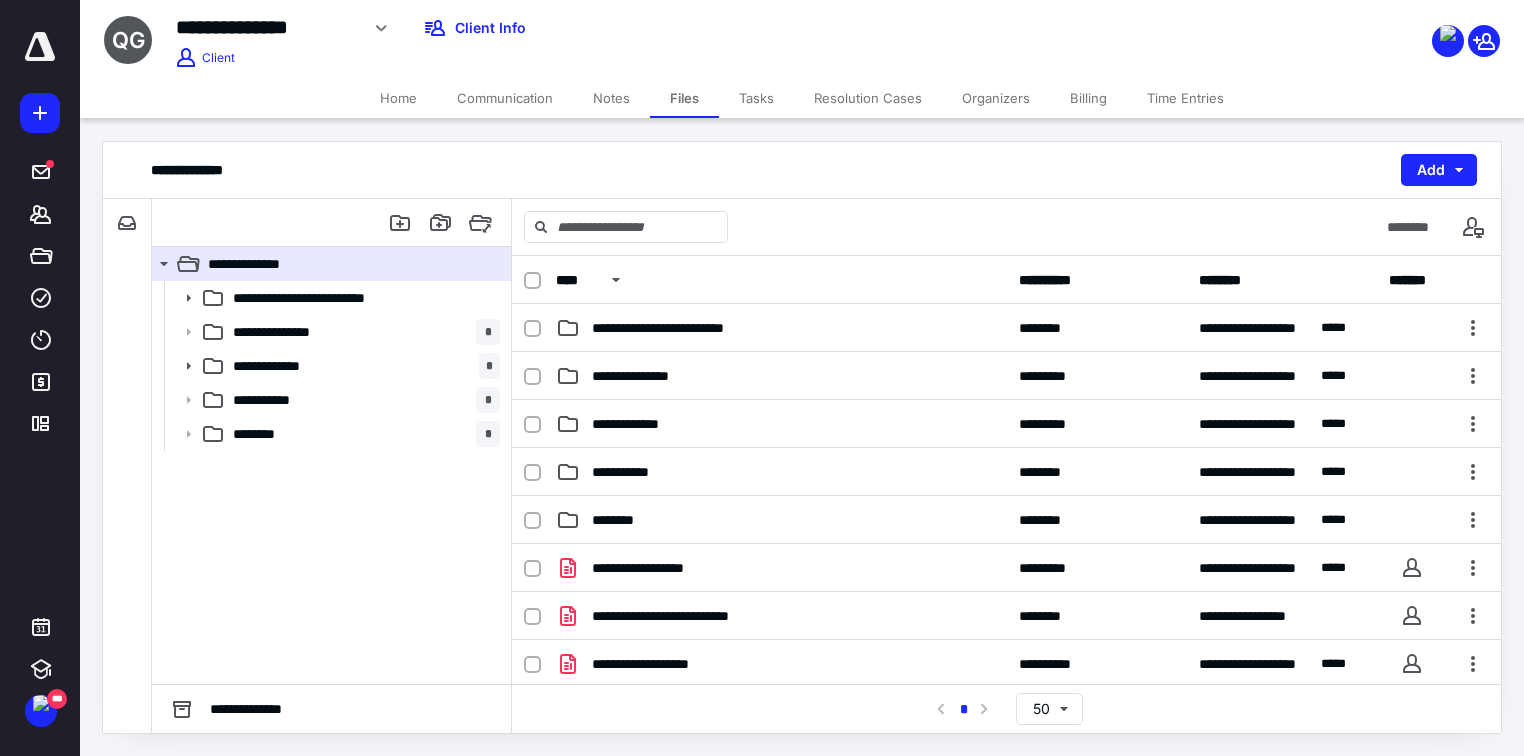 click on "Home" at bounding box center [398, 98] 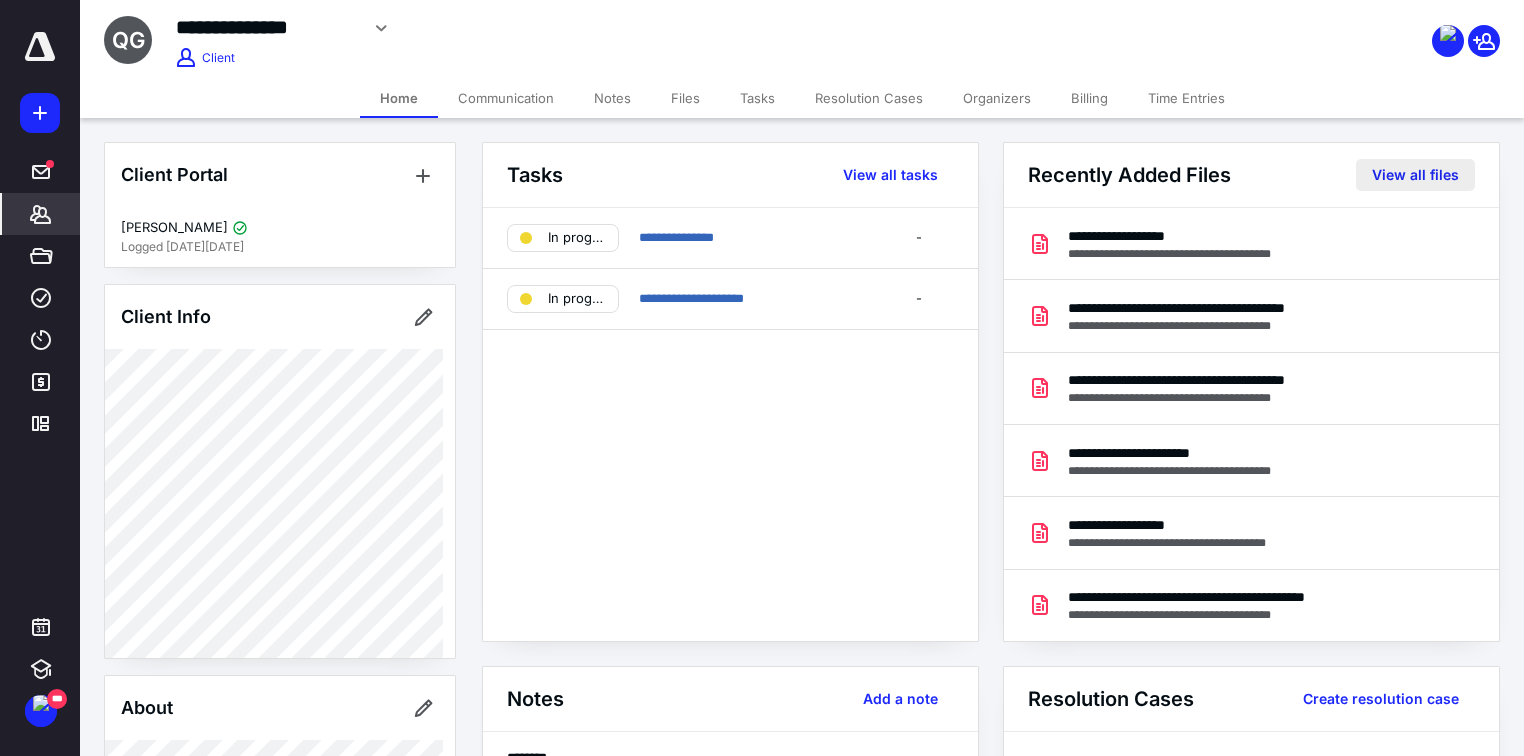 click on "View all files" at bounding box center [1415, 175] 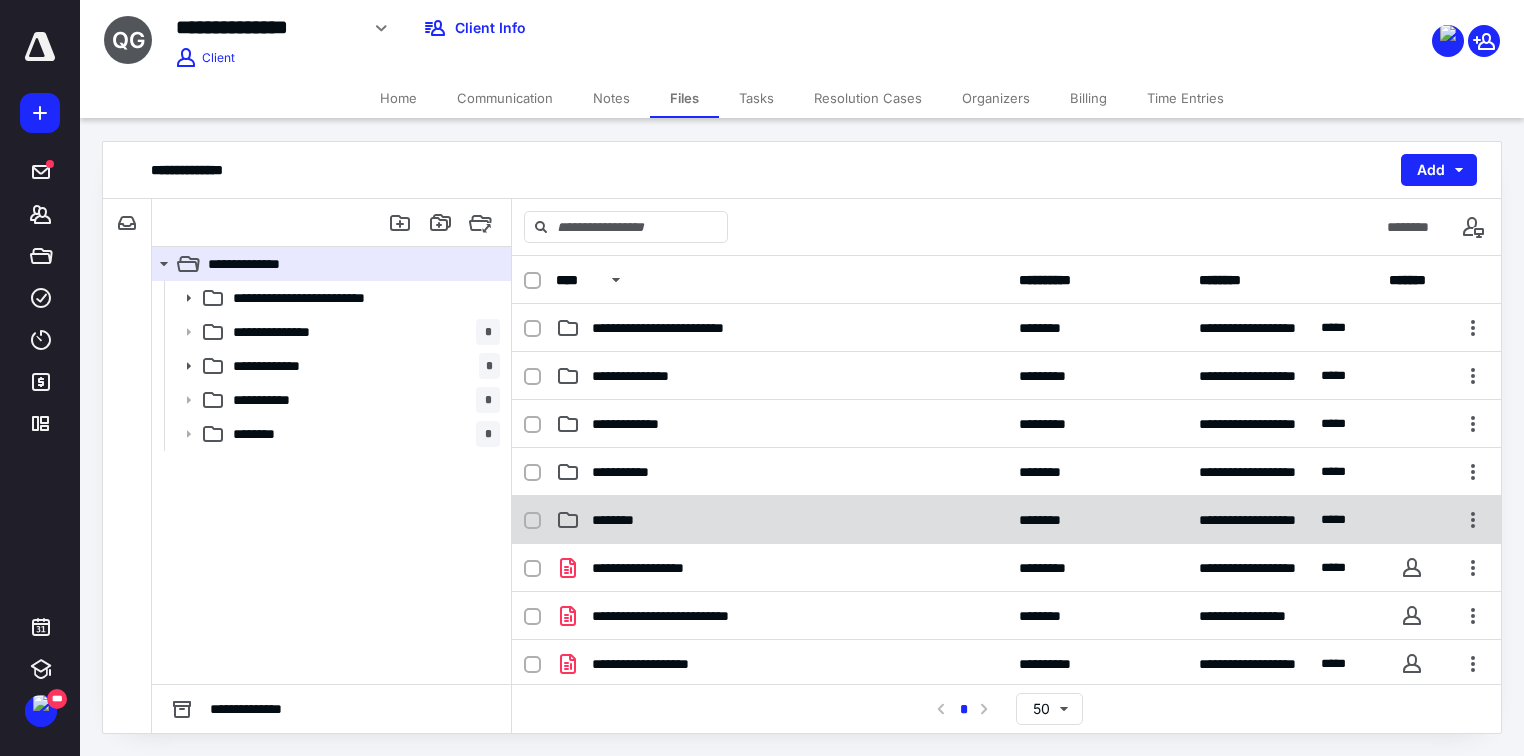 click on "**********" at bounding box center (1006, 520) 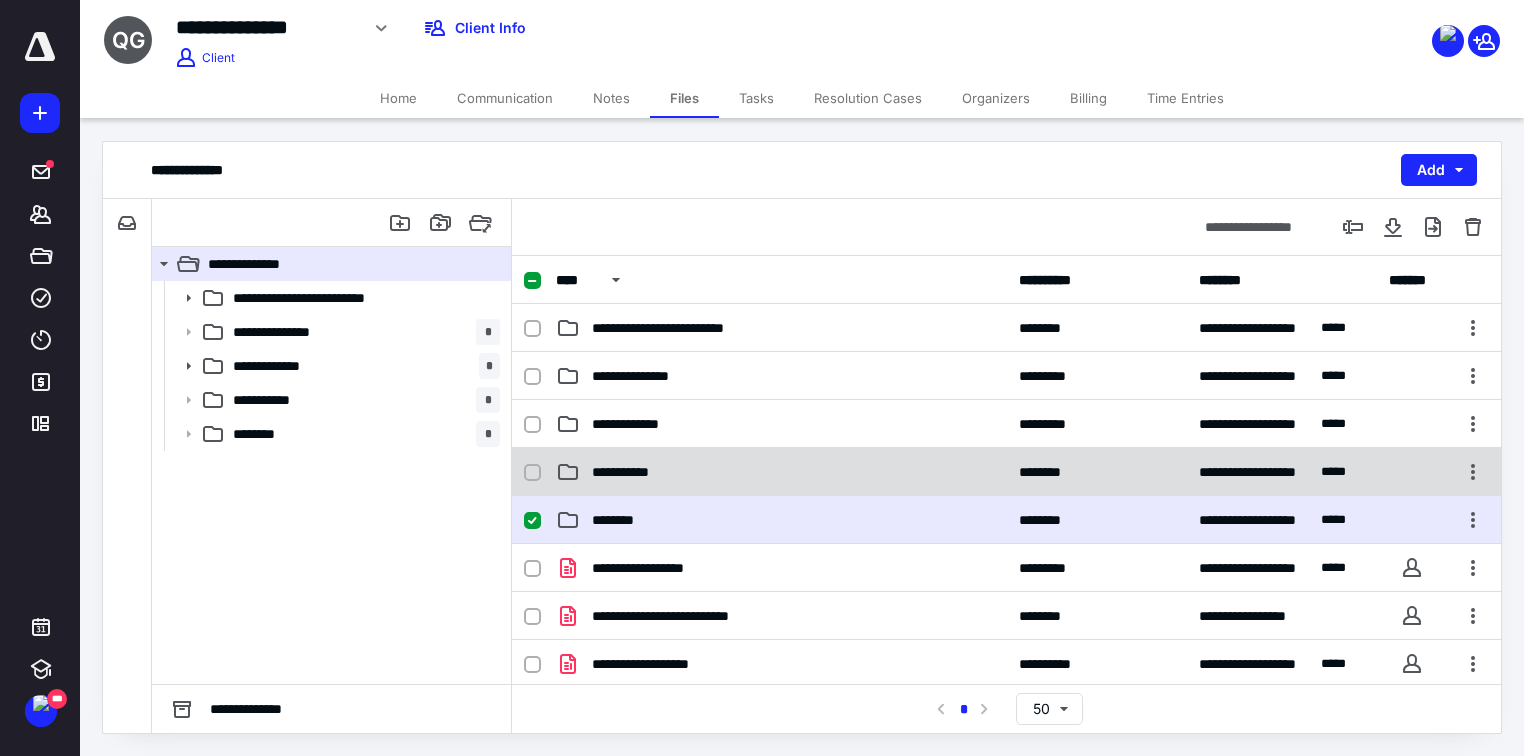 click on "**********" at bounding box center (781, 472) 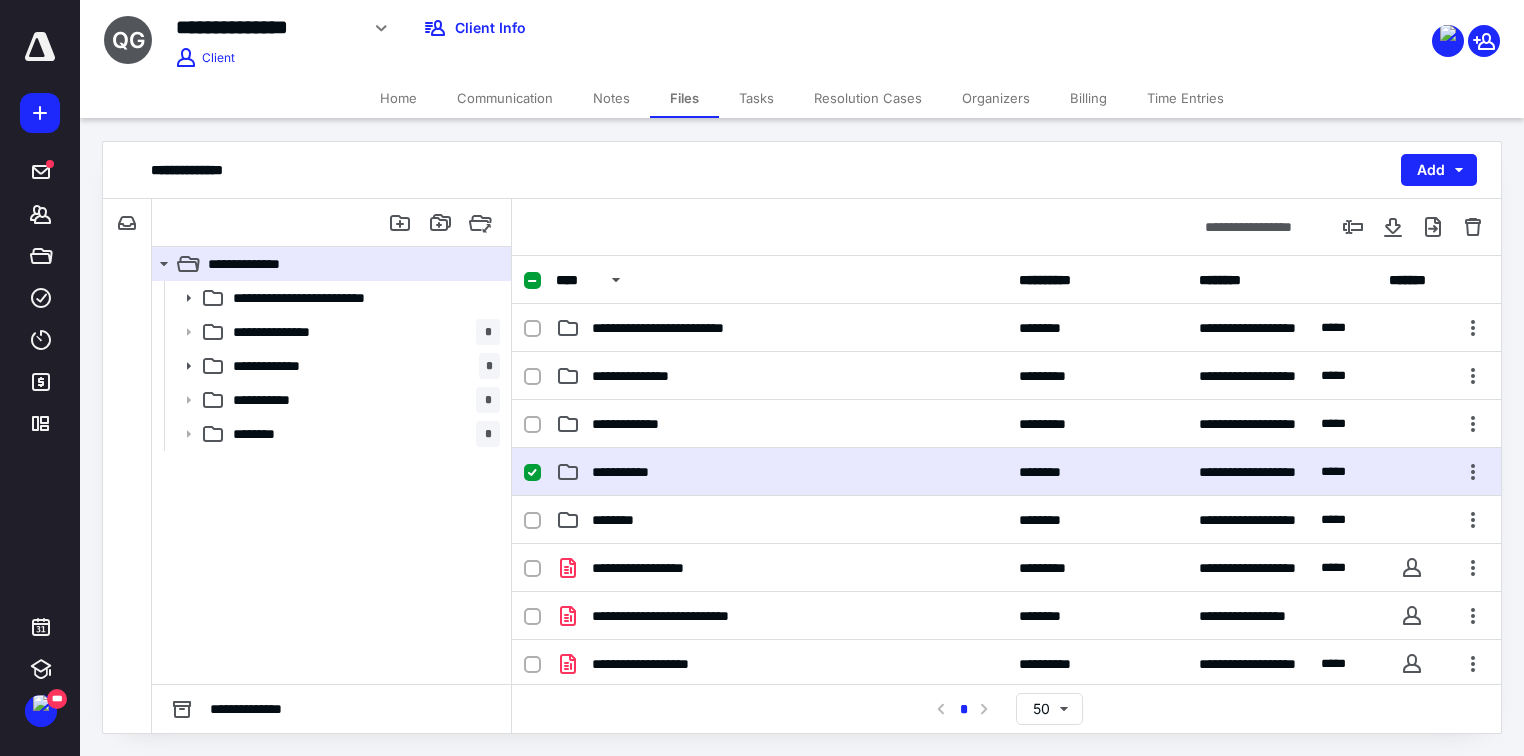 click on "**********" at bounding box center (781, 472) 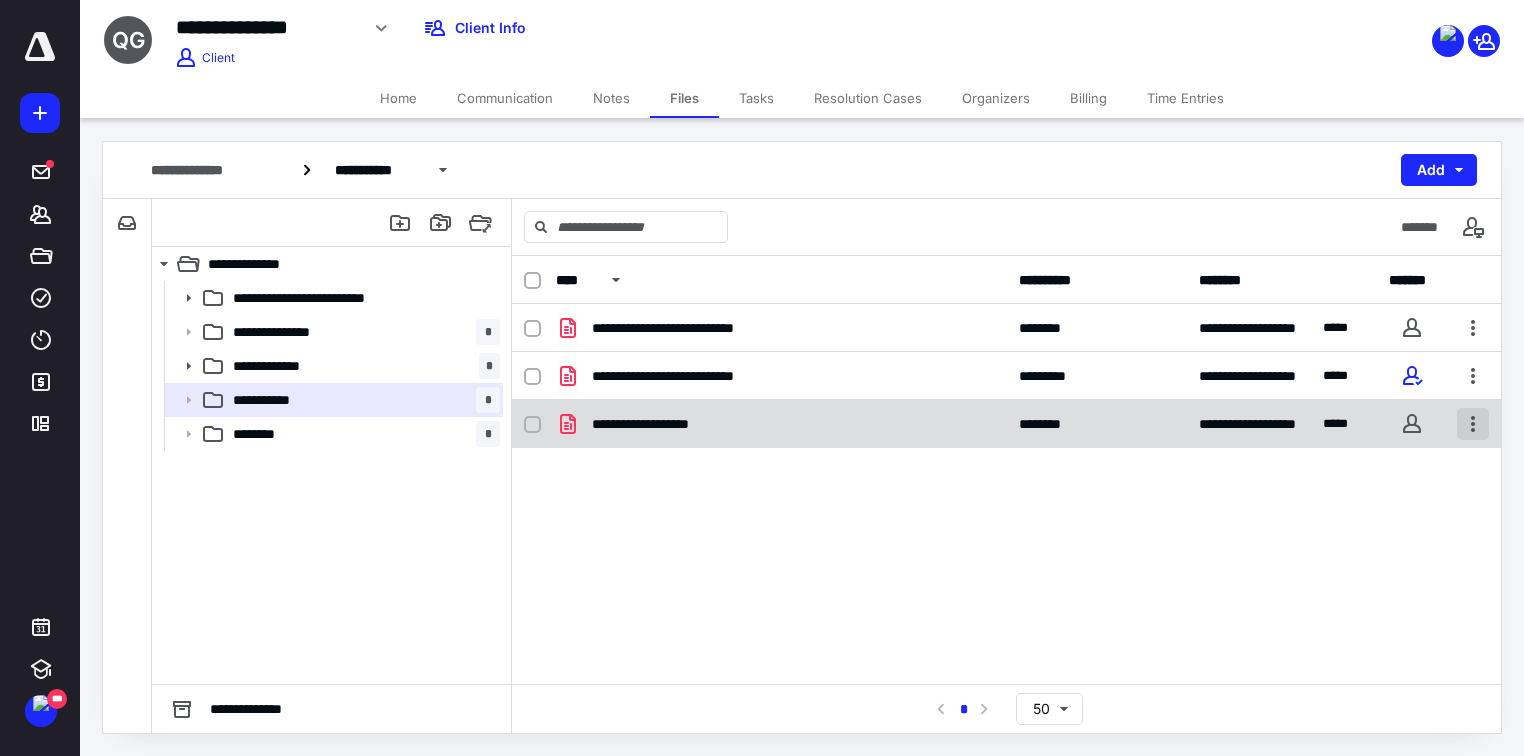 click at bounding box center (1473, 424) 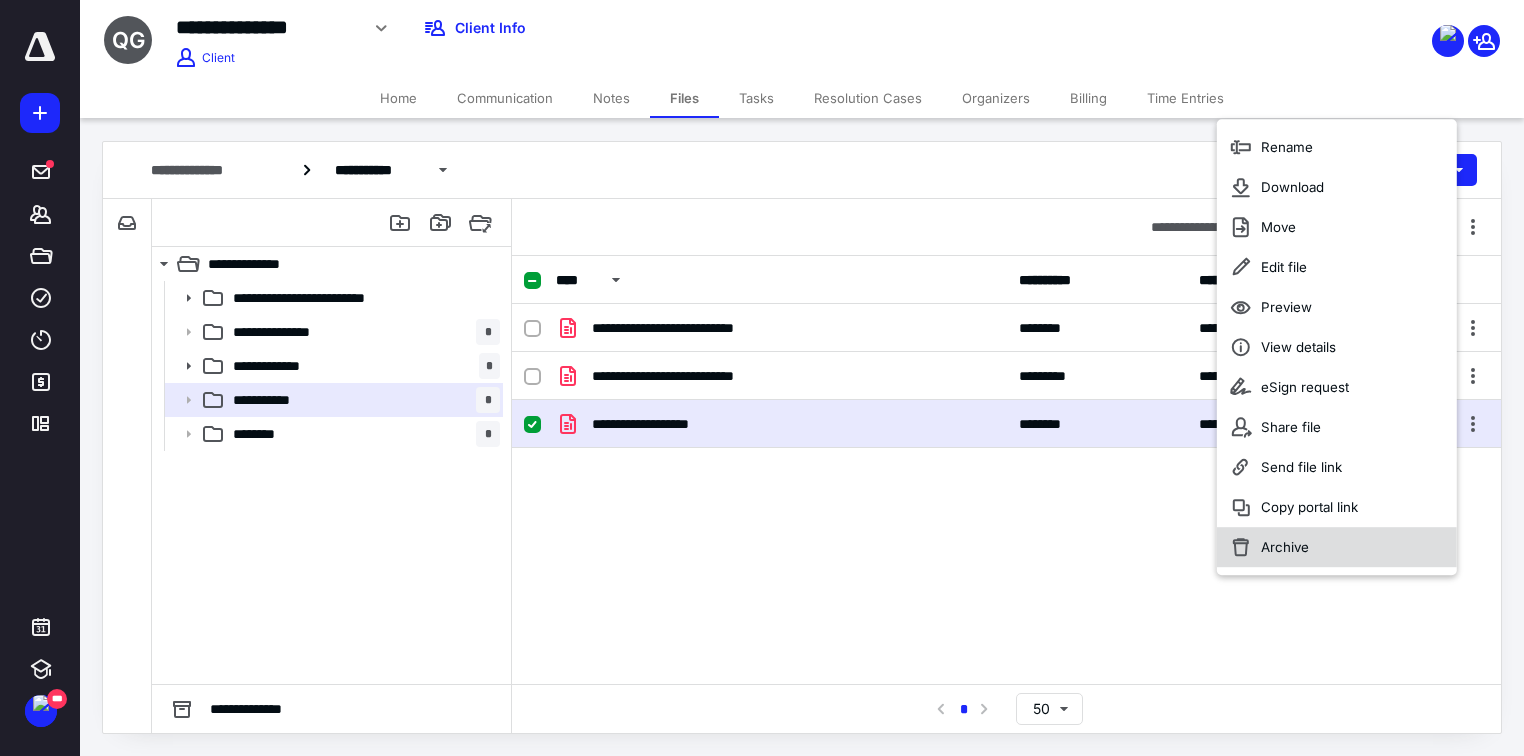 click on "Archive" at bounding box center (1337, 547) 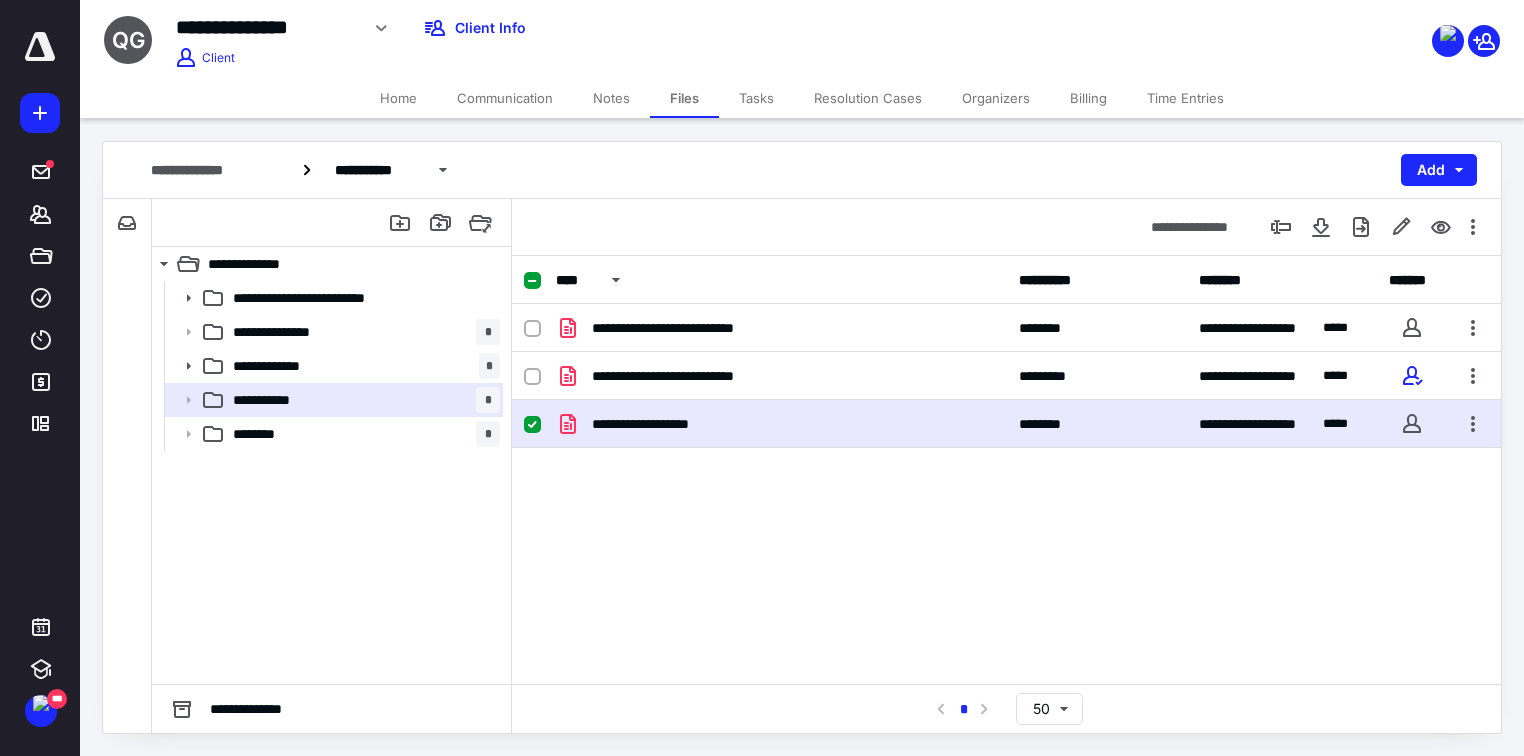checkbox on "false" 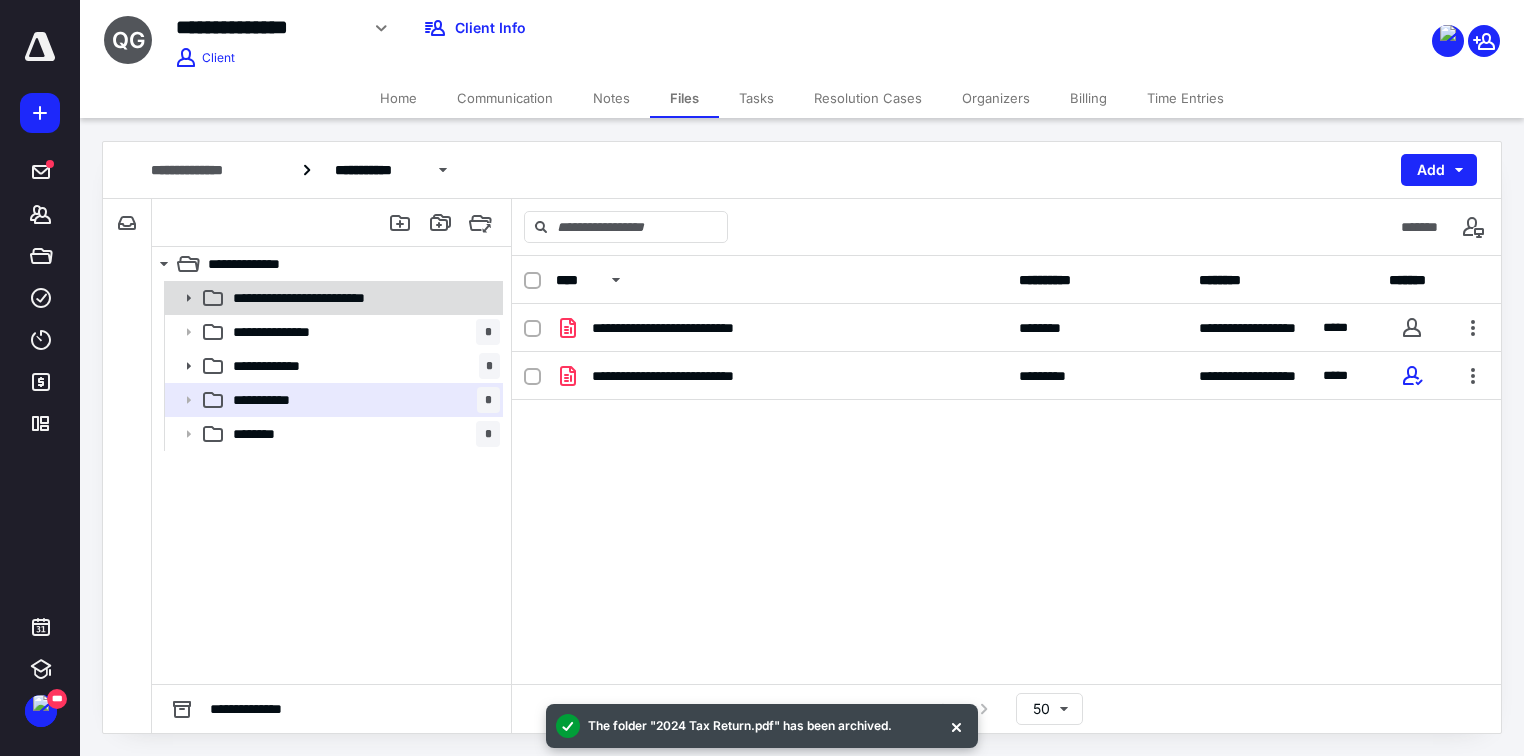 click on "**********" at bounding box center [329, 298] 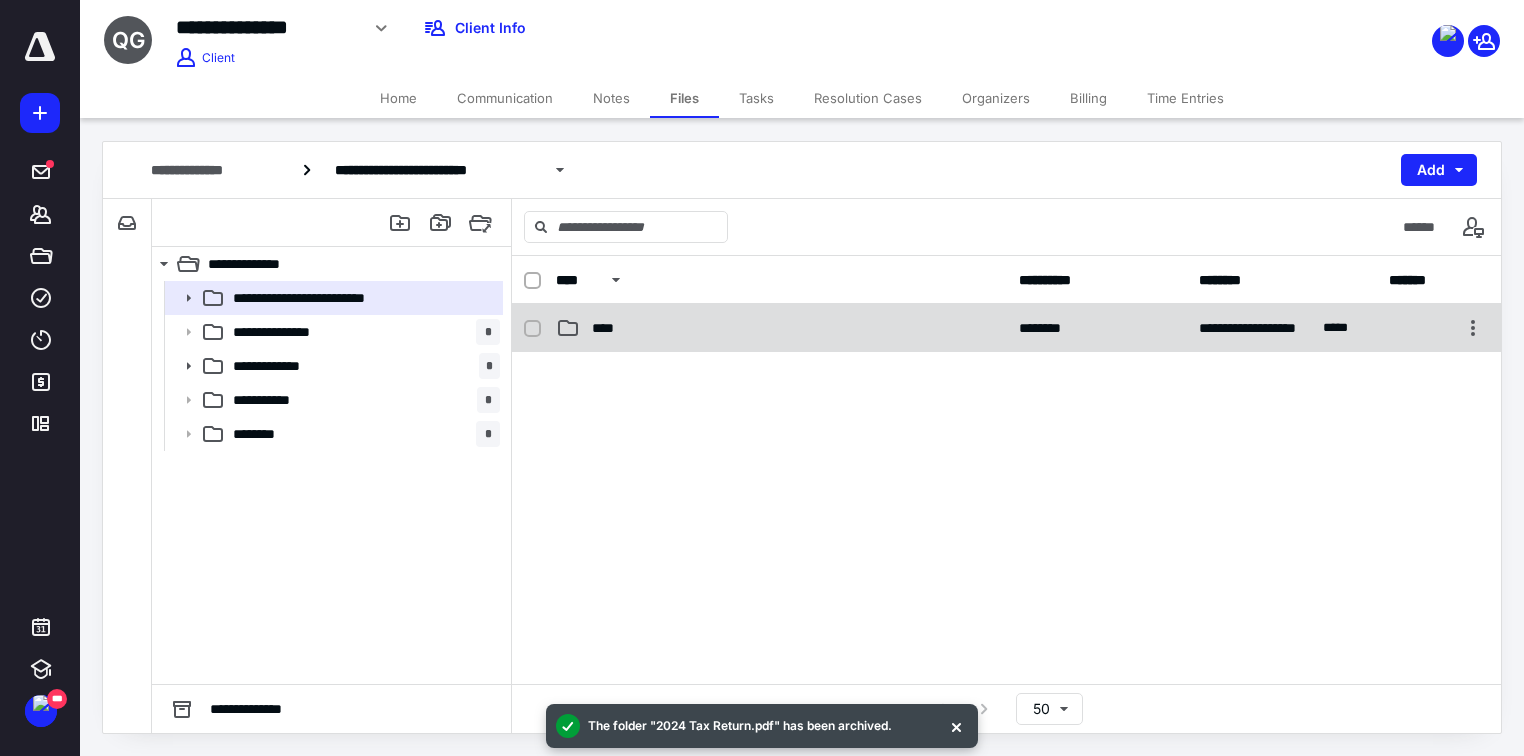 click on "**********" at bounding box center (1006, 328) 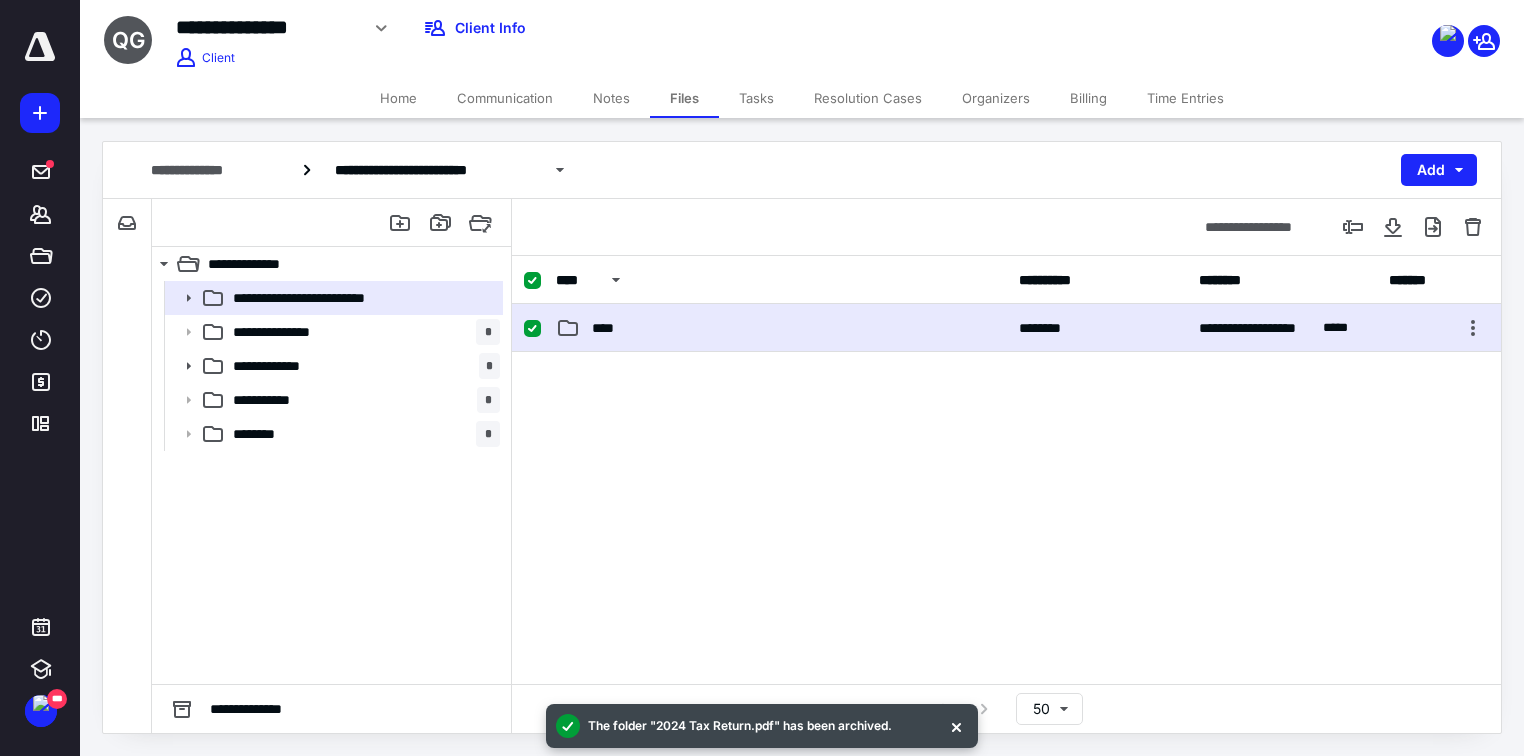 click on "**********" at bounding box center [1006, 328] 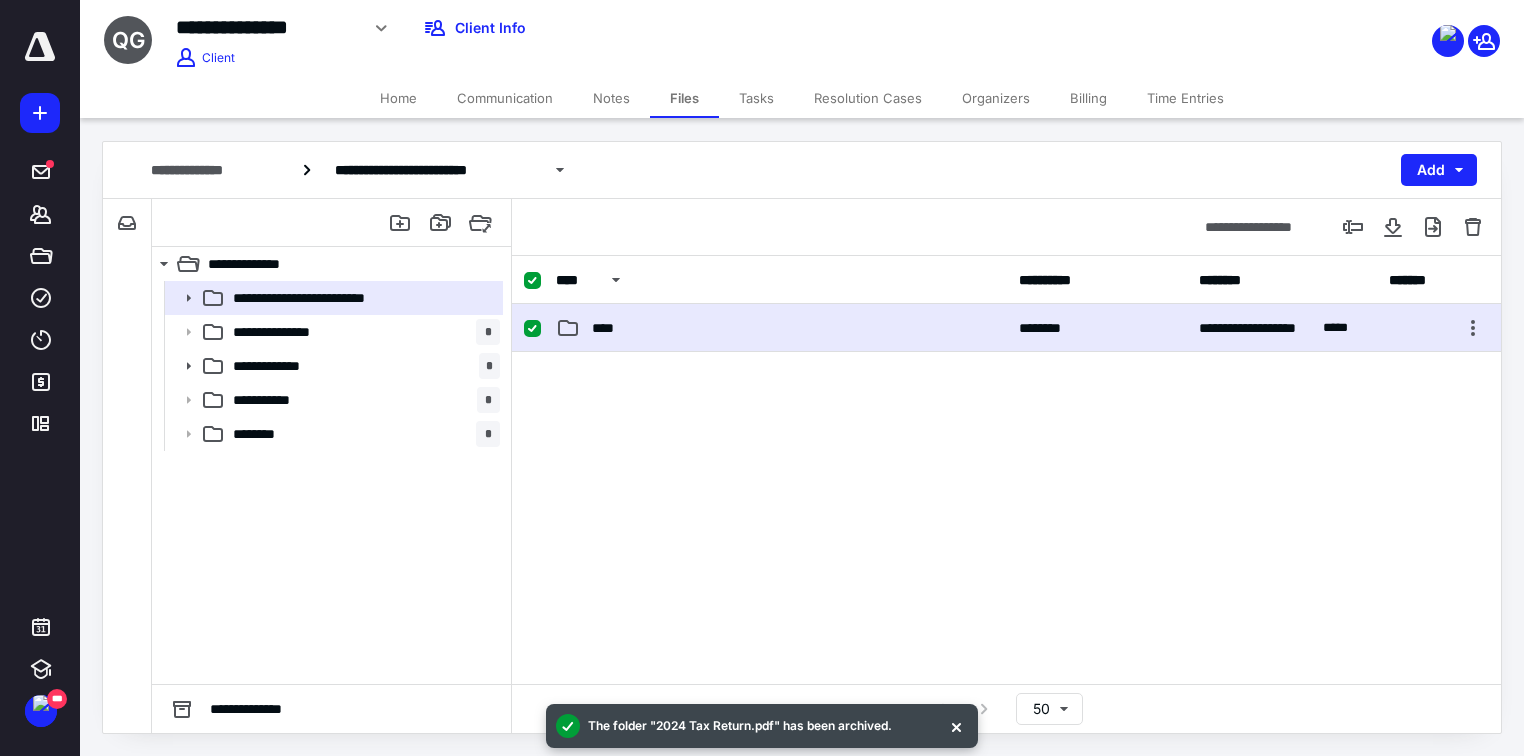 checkbox on "false" 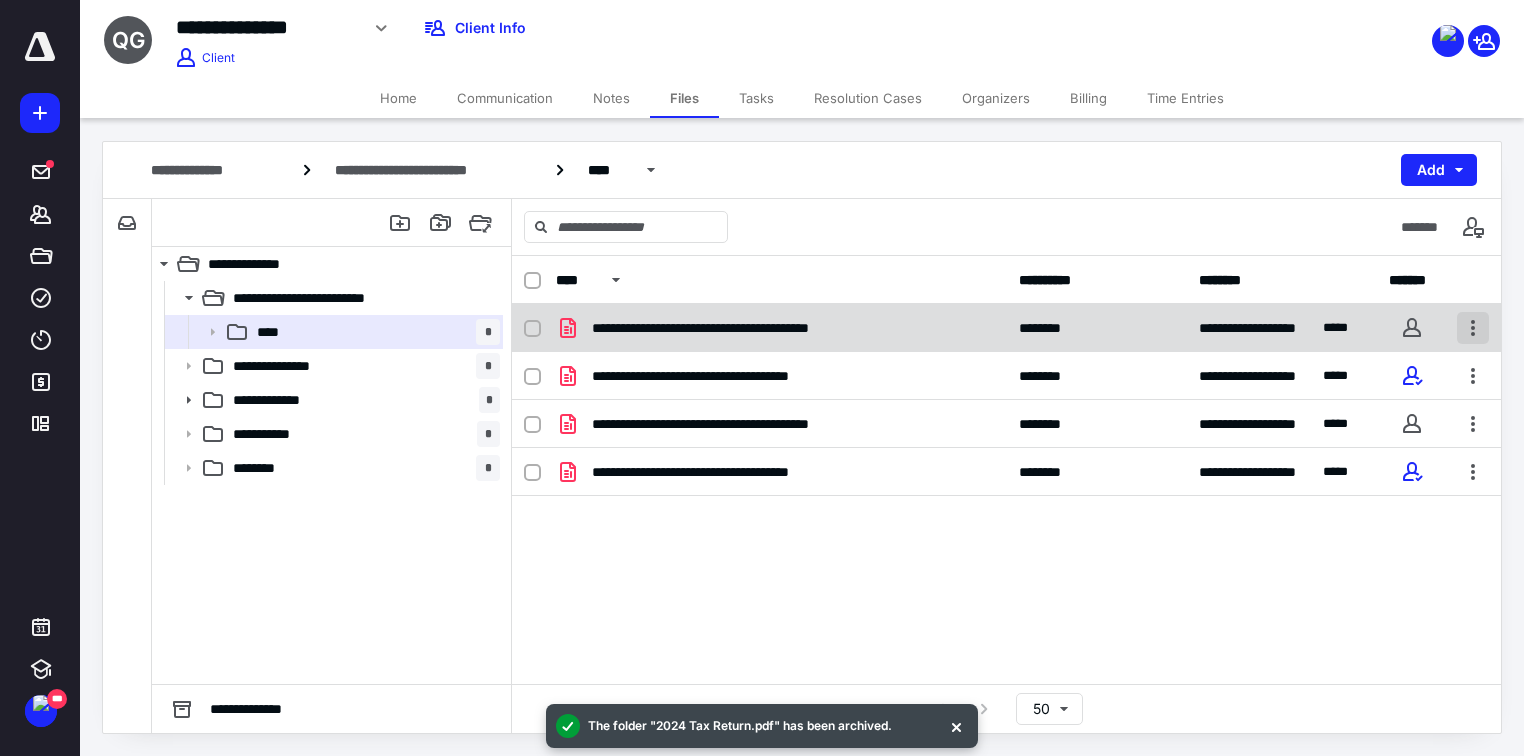 click at bounding box center [1473, 328] 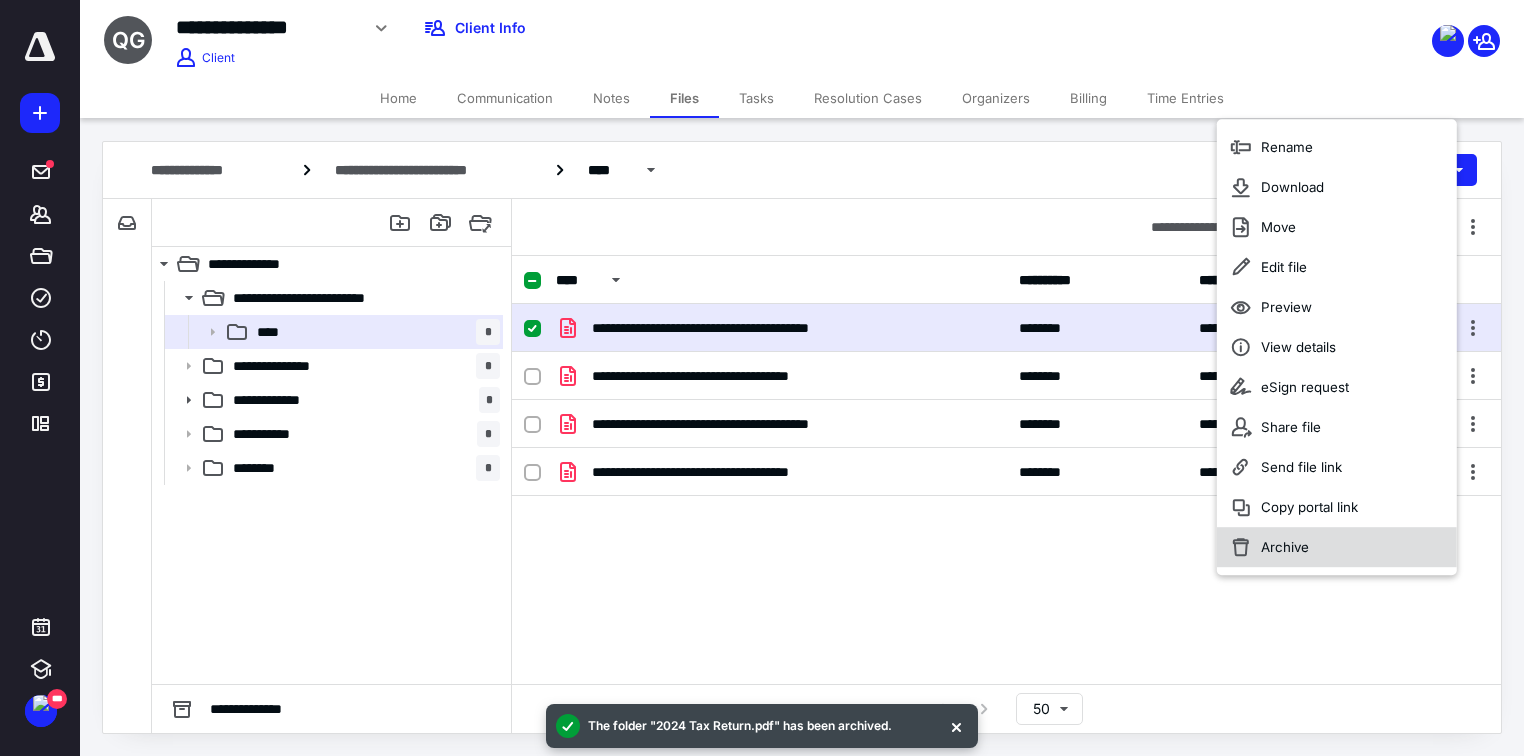 click on "Archive" at bounding box center (1337, 547) 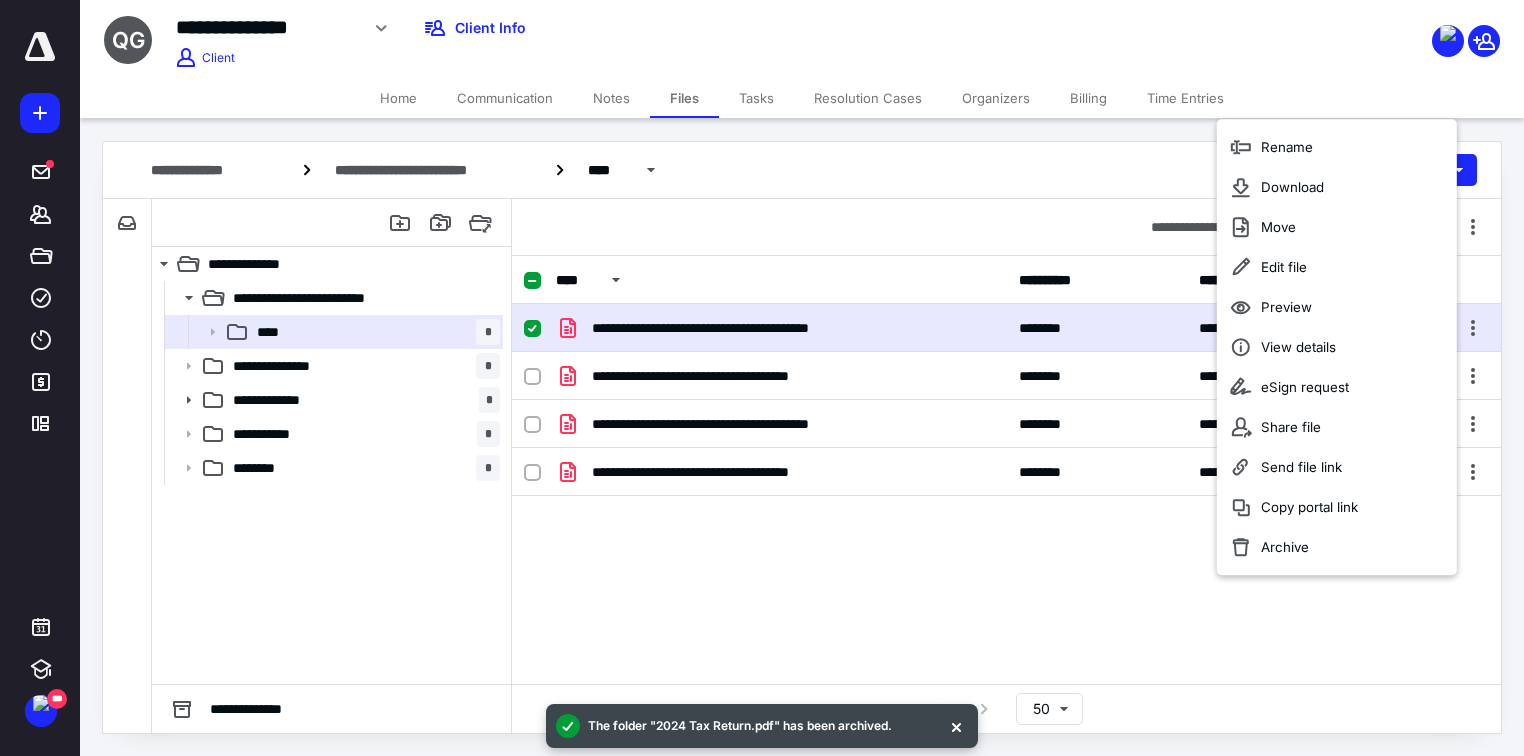 checkbox on "false" 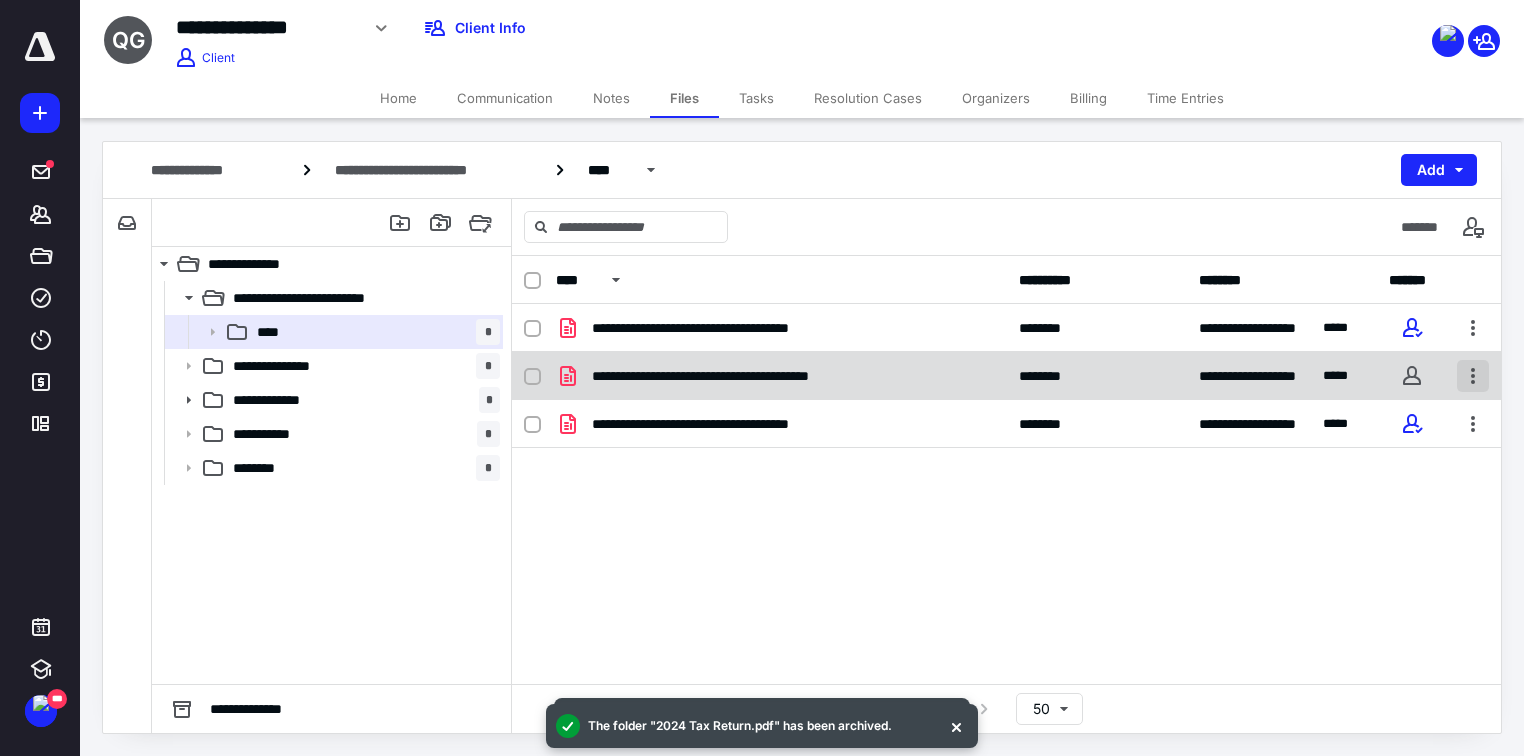click at bounding box center (1473, 376) 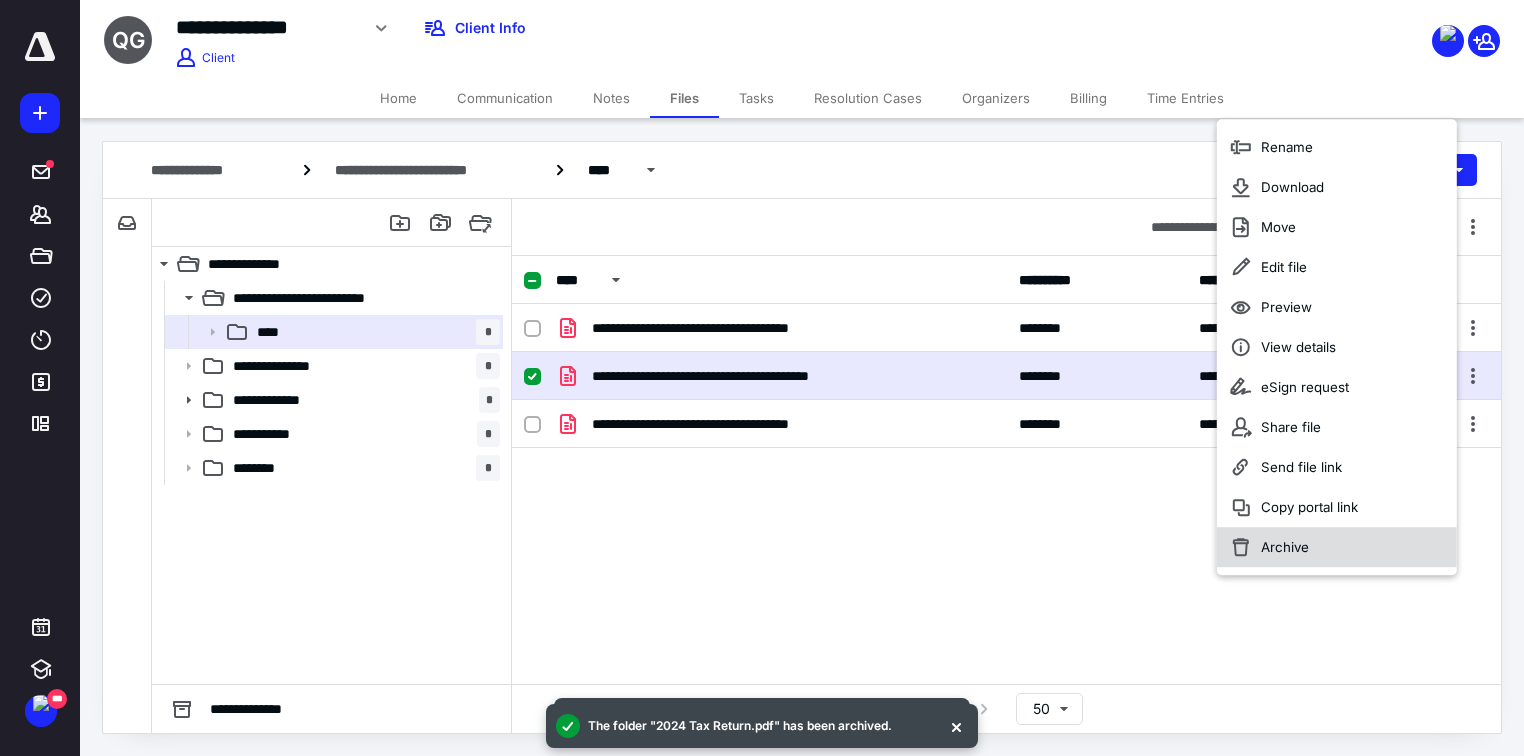click on "Archive" at bounding box center (1285, 547) 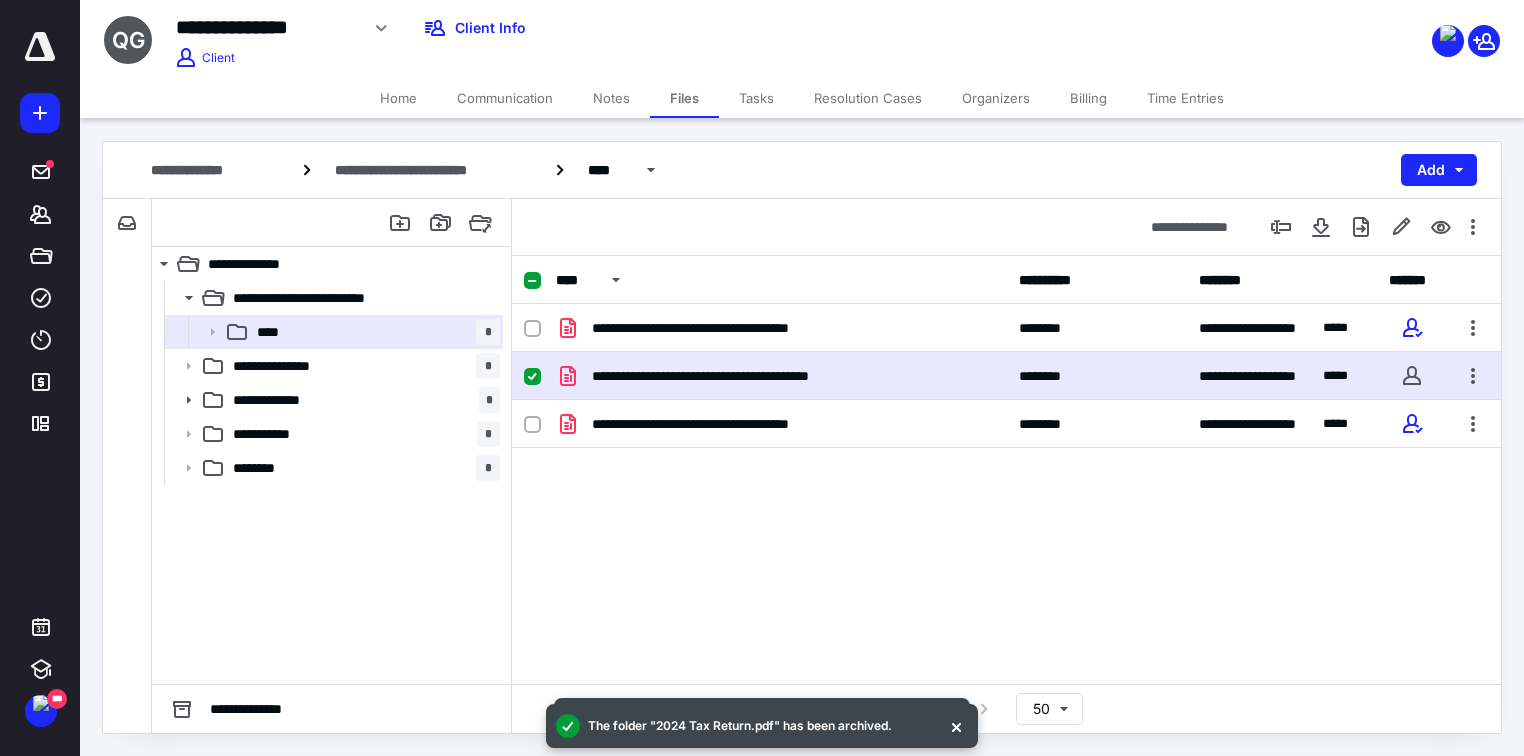 checkbox on "false" 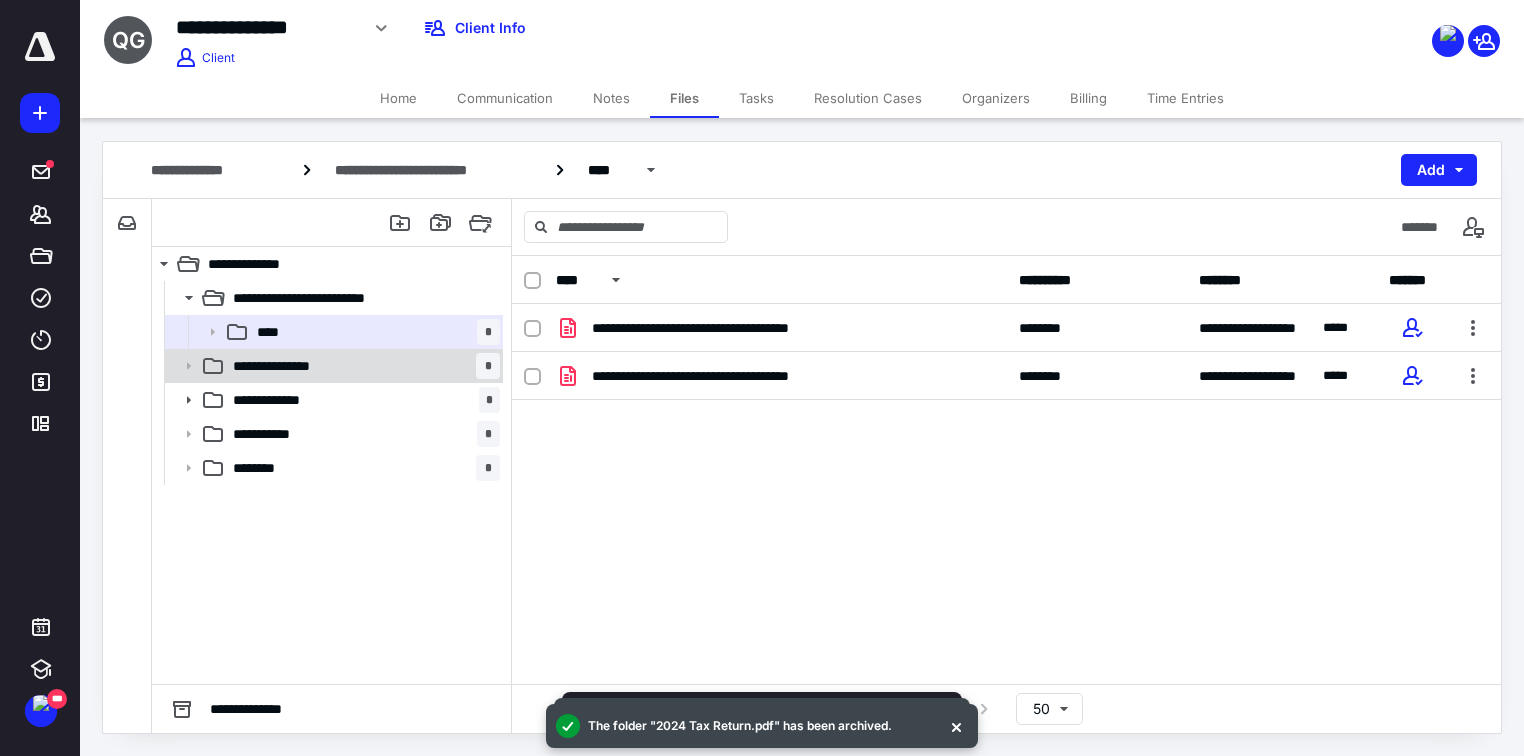 click on "**********" at bounding box center (362, 366) 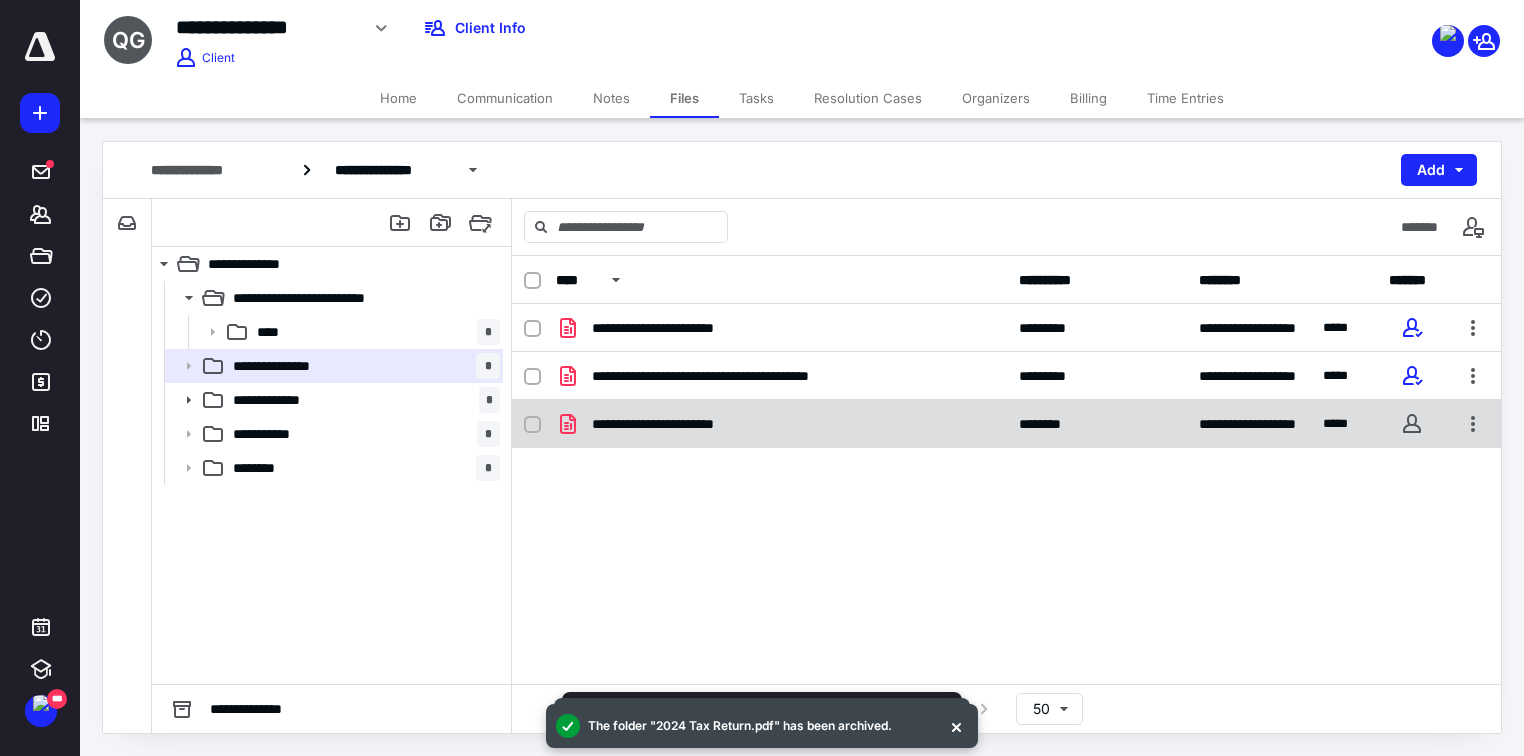 click on "**********" at bounding box center (781, 424) 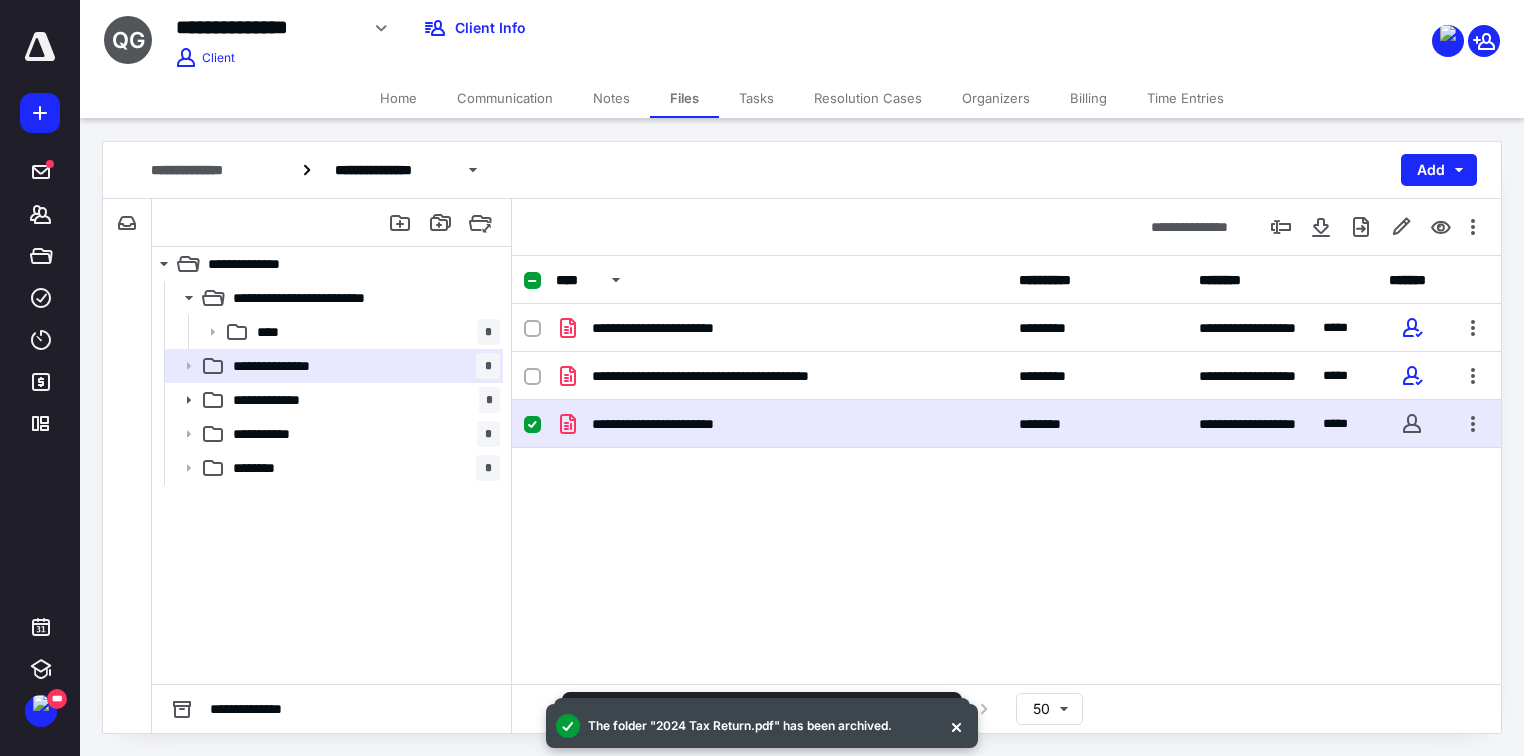 click on "**********" at bounding box center [781, 424] 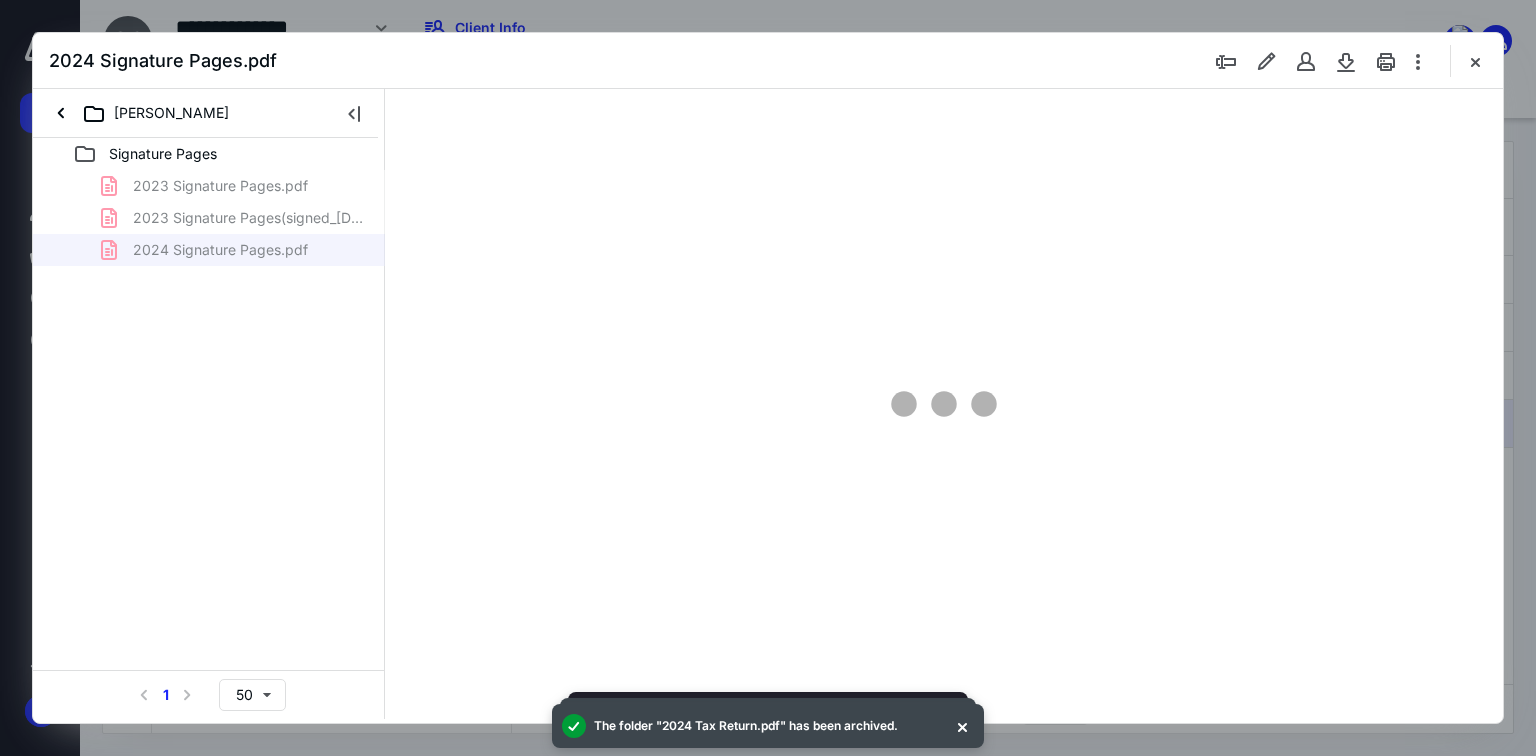 scroll, scrollTop: 0, scrollLeft: 0, axis: both 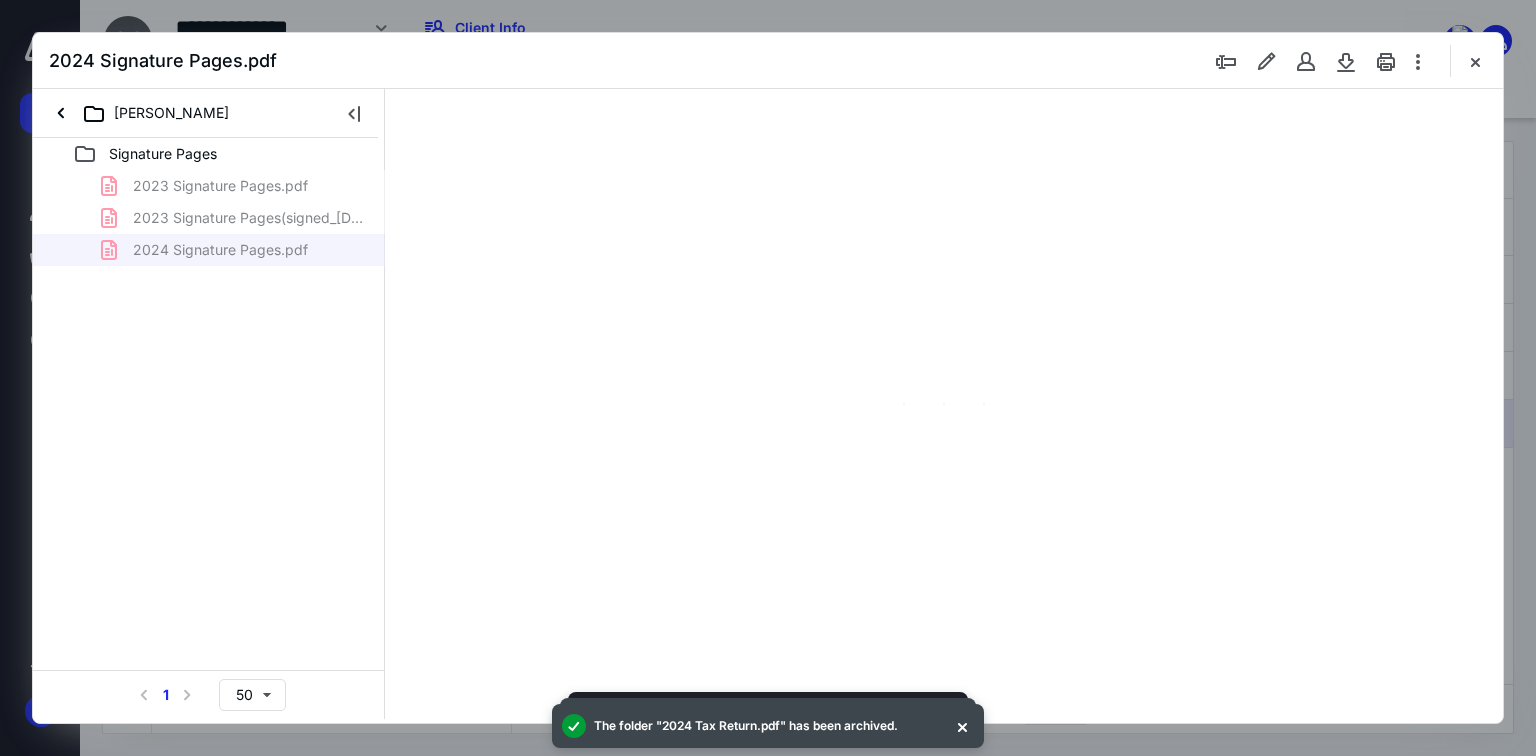 type on "70" 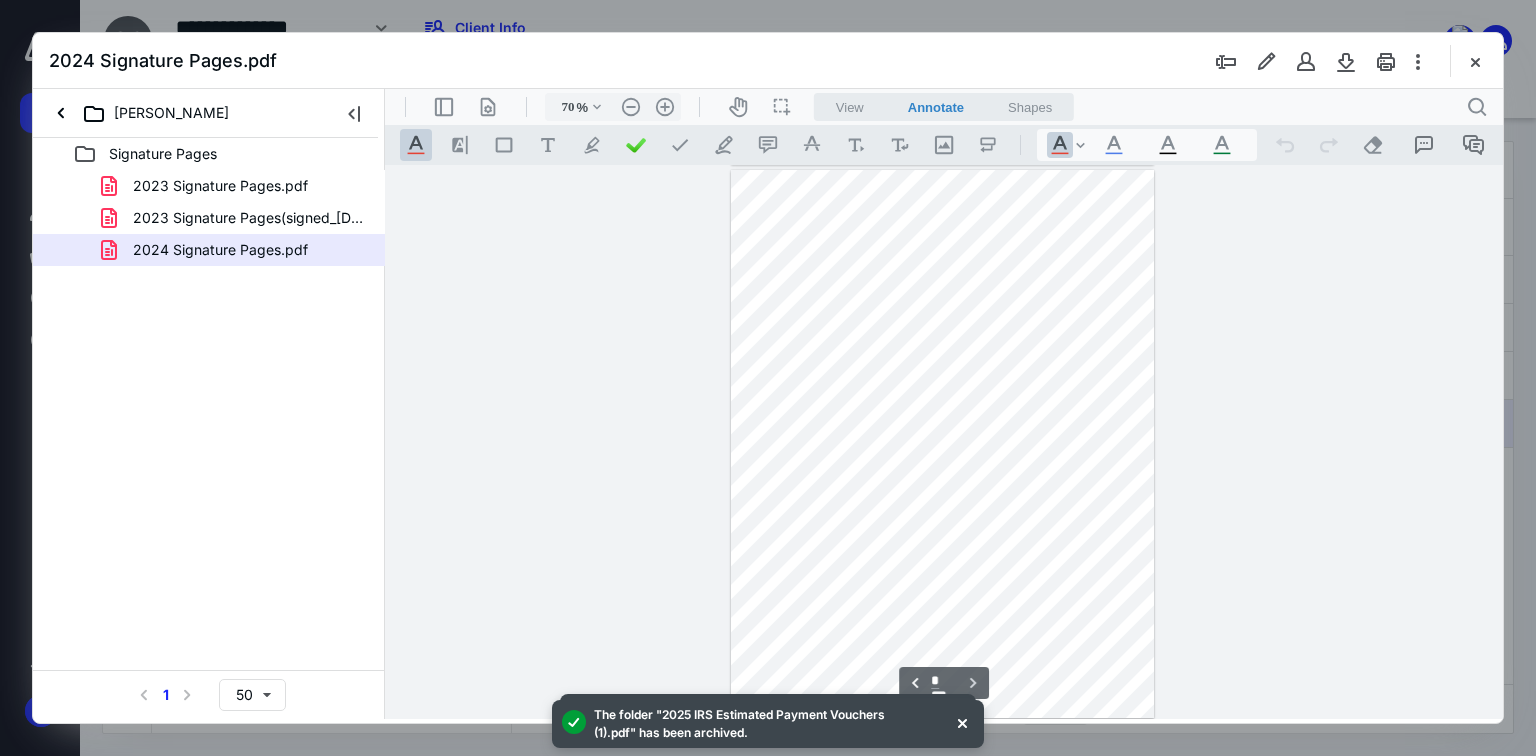 scroll, scrollTop: 553, scrollLeft: 0, axis: vertical 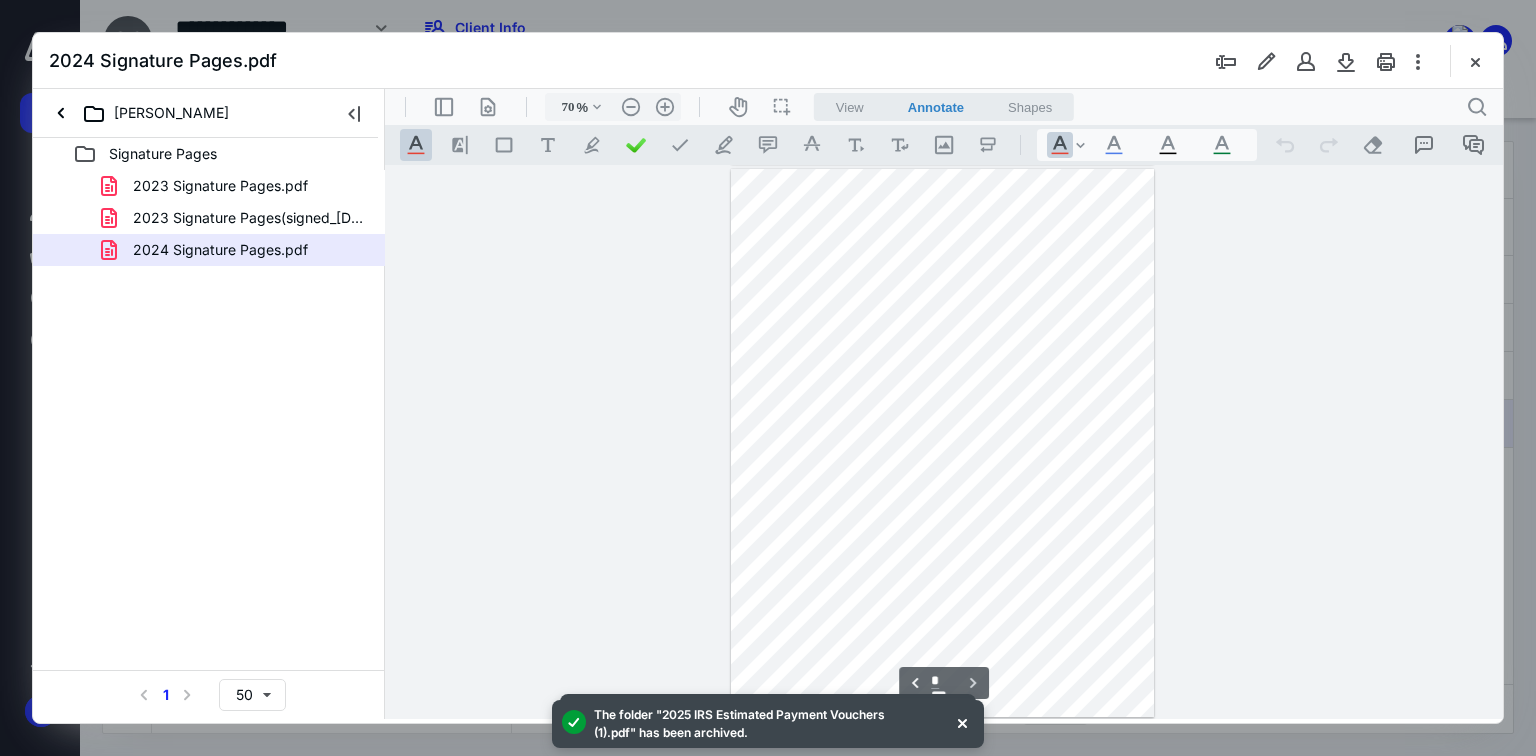 type on "*" 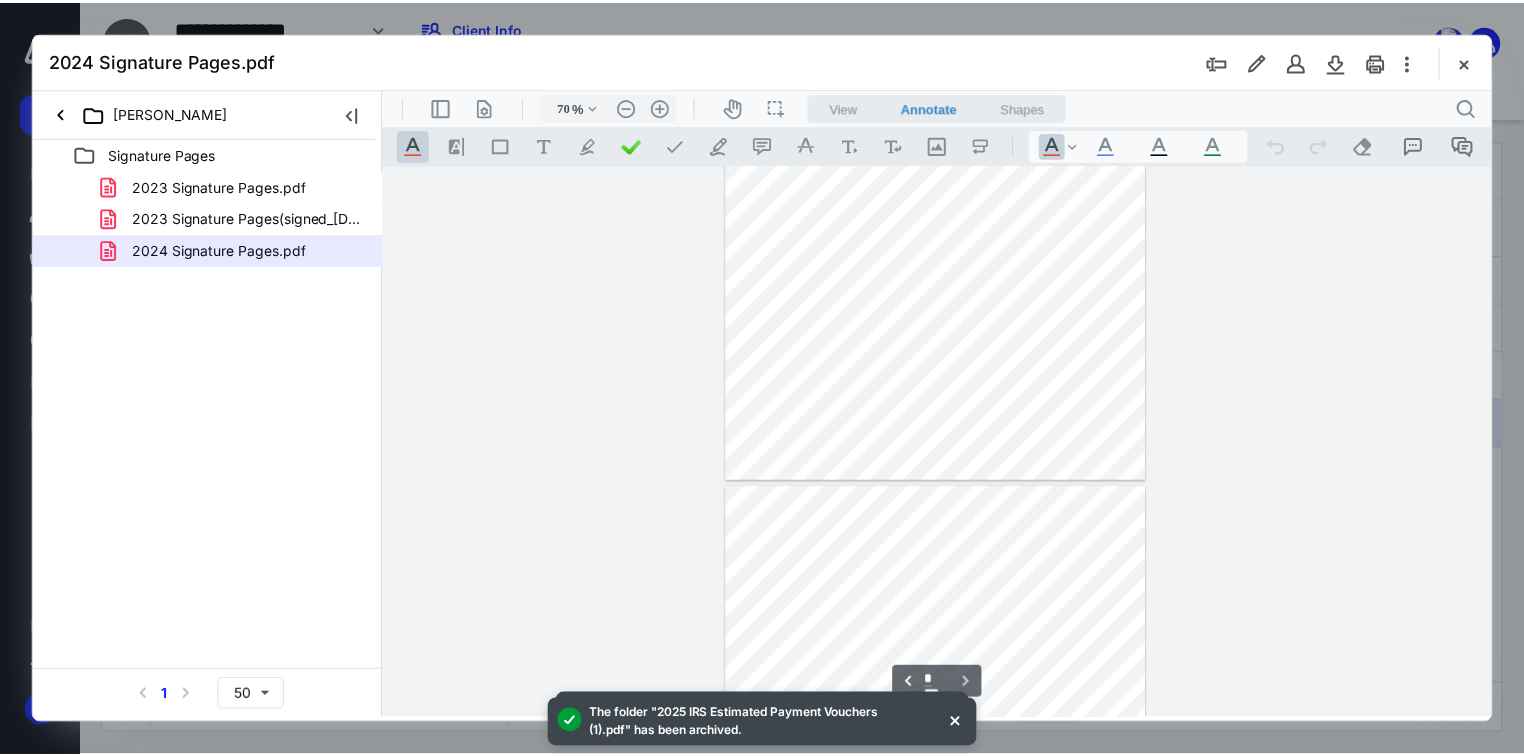 scroll, scrollTop: 0, scrollLeft: 0, axis: both 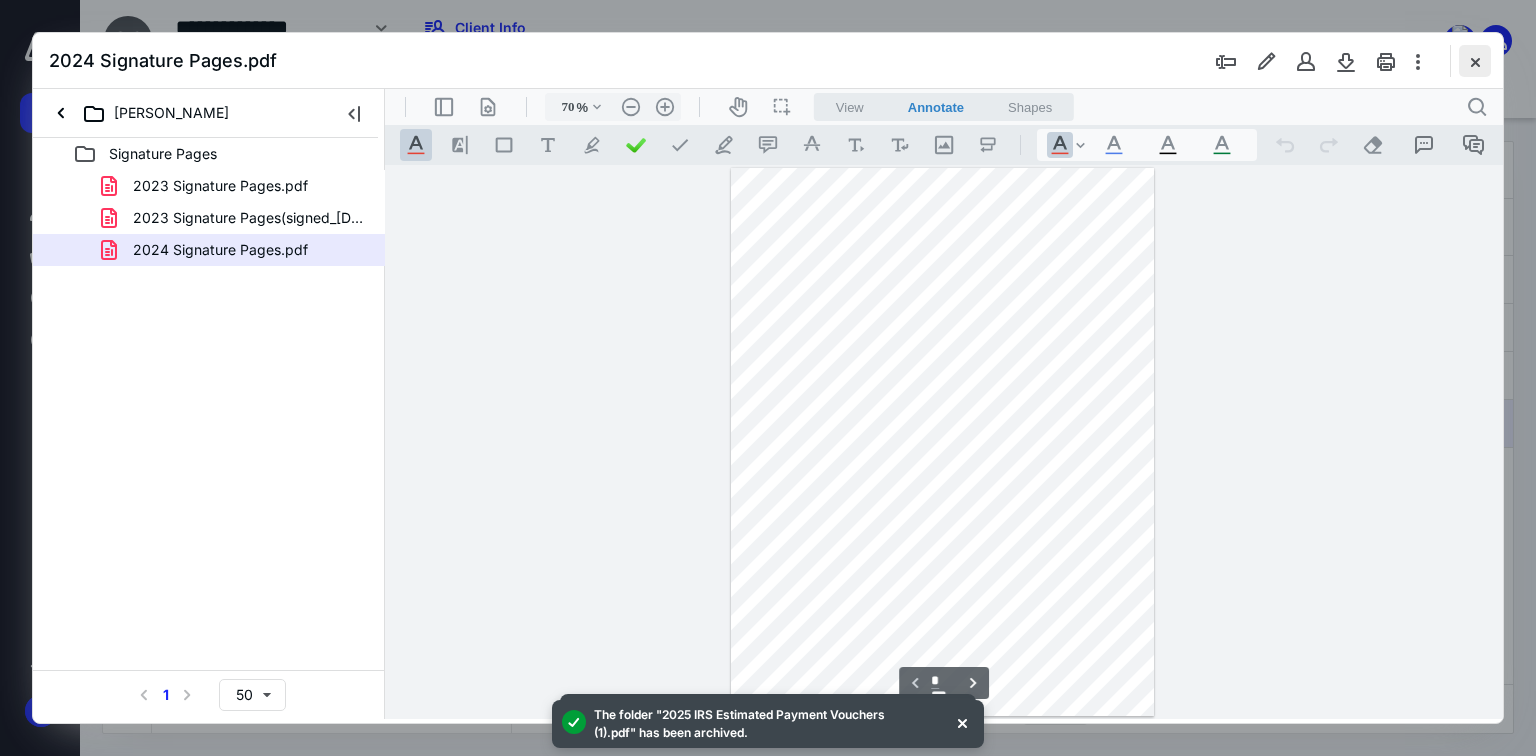 click at bounding box center [1475, 61] 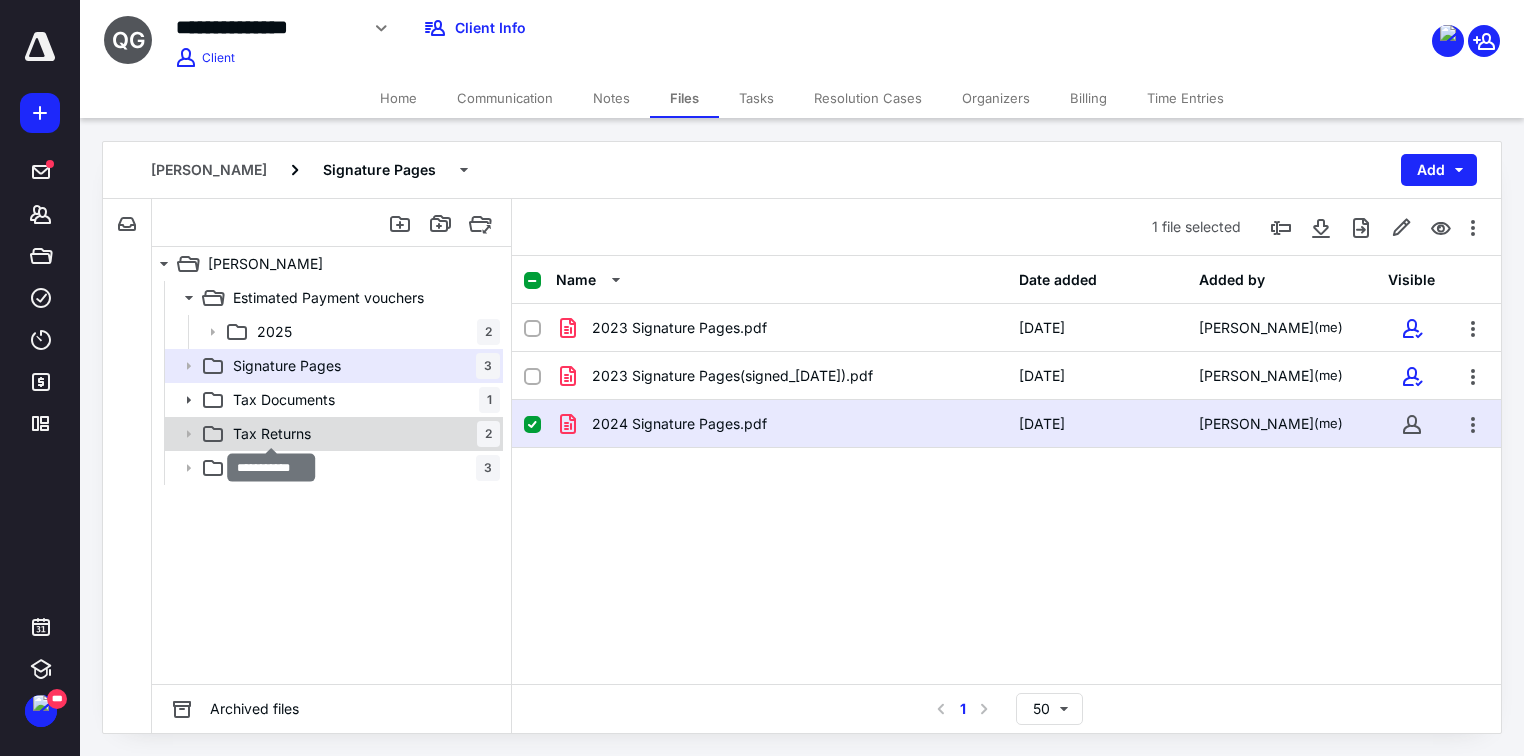 click on "Tax Returns" at bounding box center [272, 434] 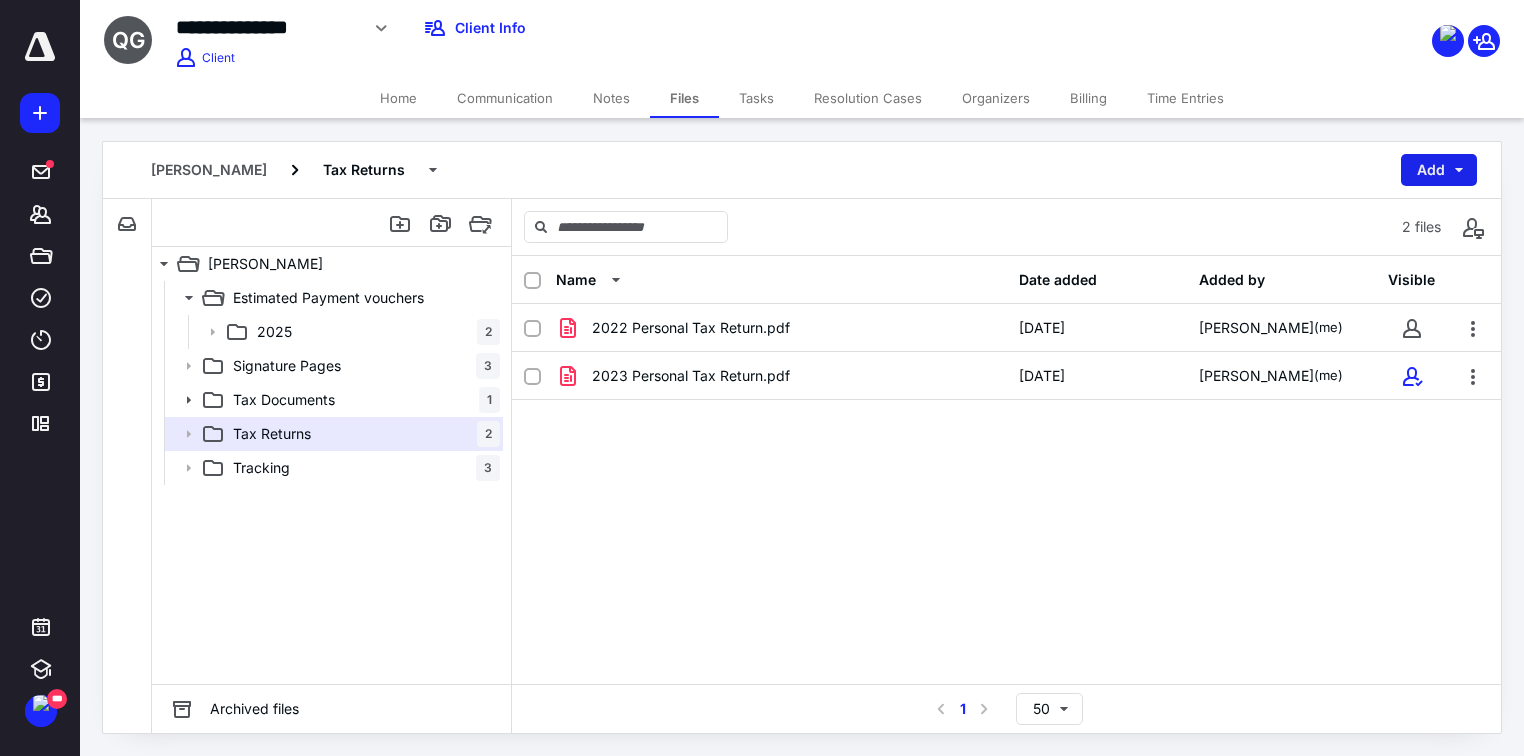 click on "Add" at bounding box center [1439, 170] 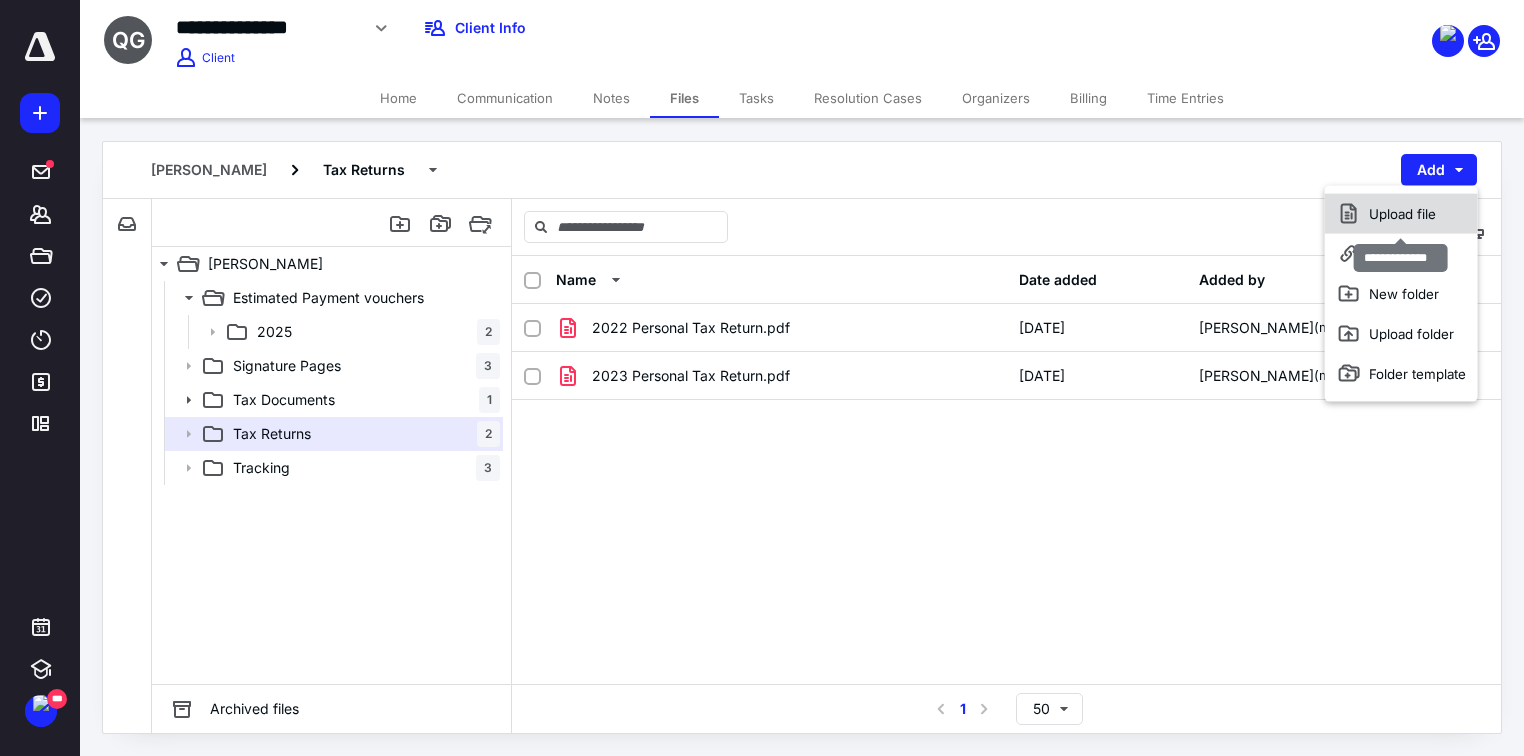 click on "Upload file" at bounding box center [1401, 214] 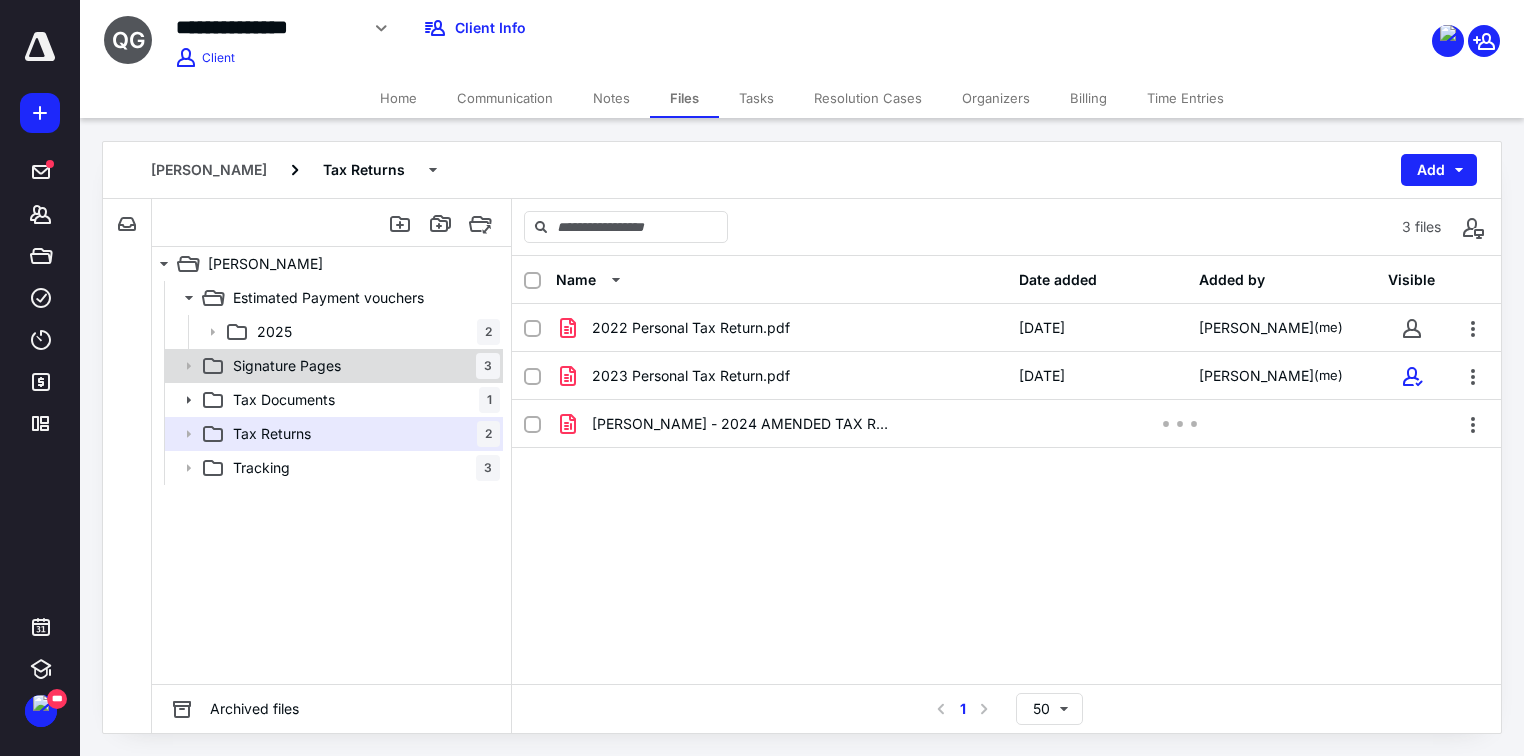 click on "Signature Pages" at bounding box center [287, 366] 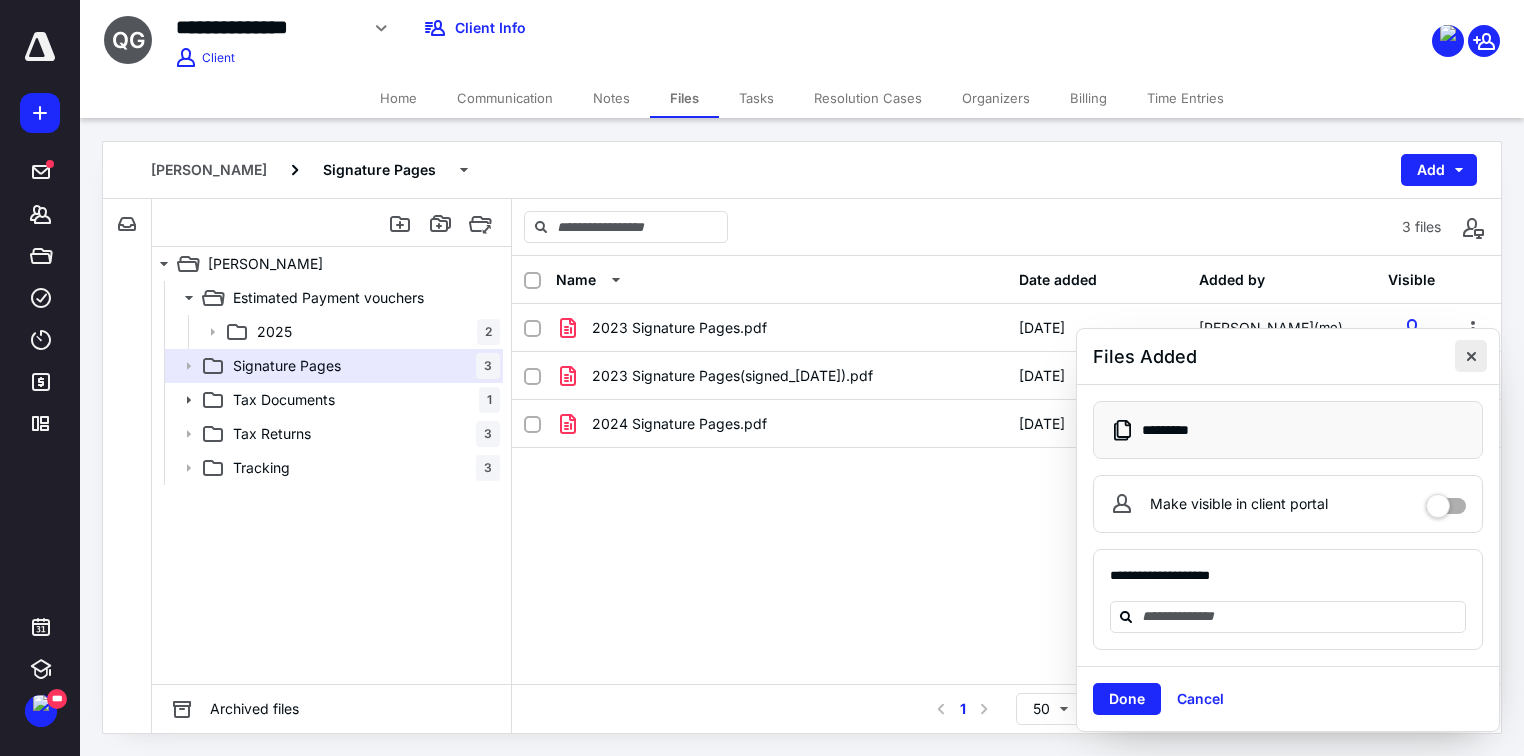 click at bounding box center [1471, 356] 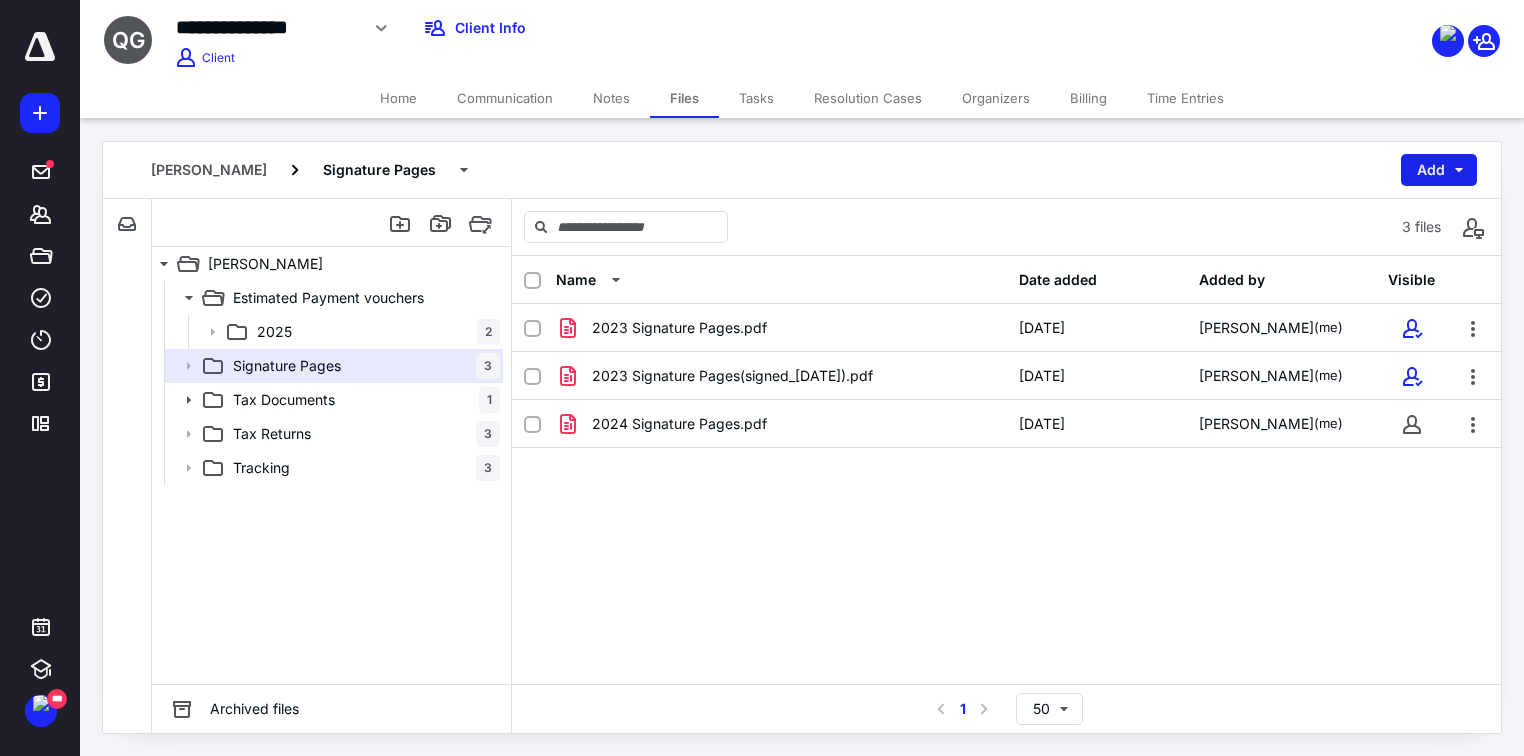 click on "Add" at bounding box center [1439, 170] 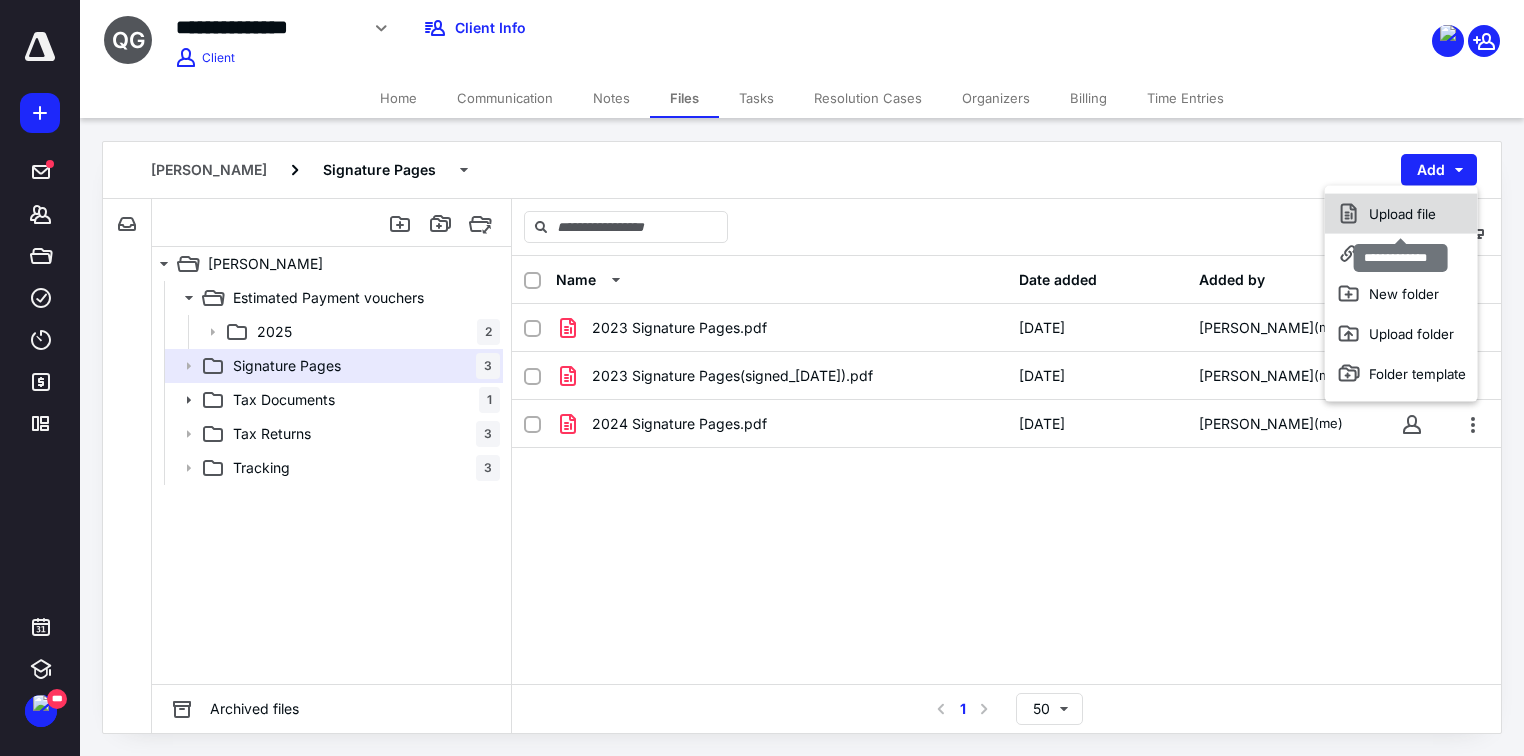 click on "Upload file" at bounding box center [1401, 214] 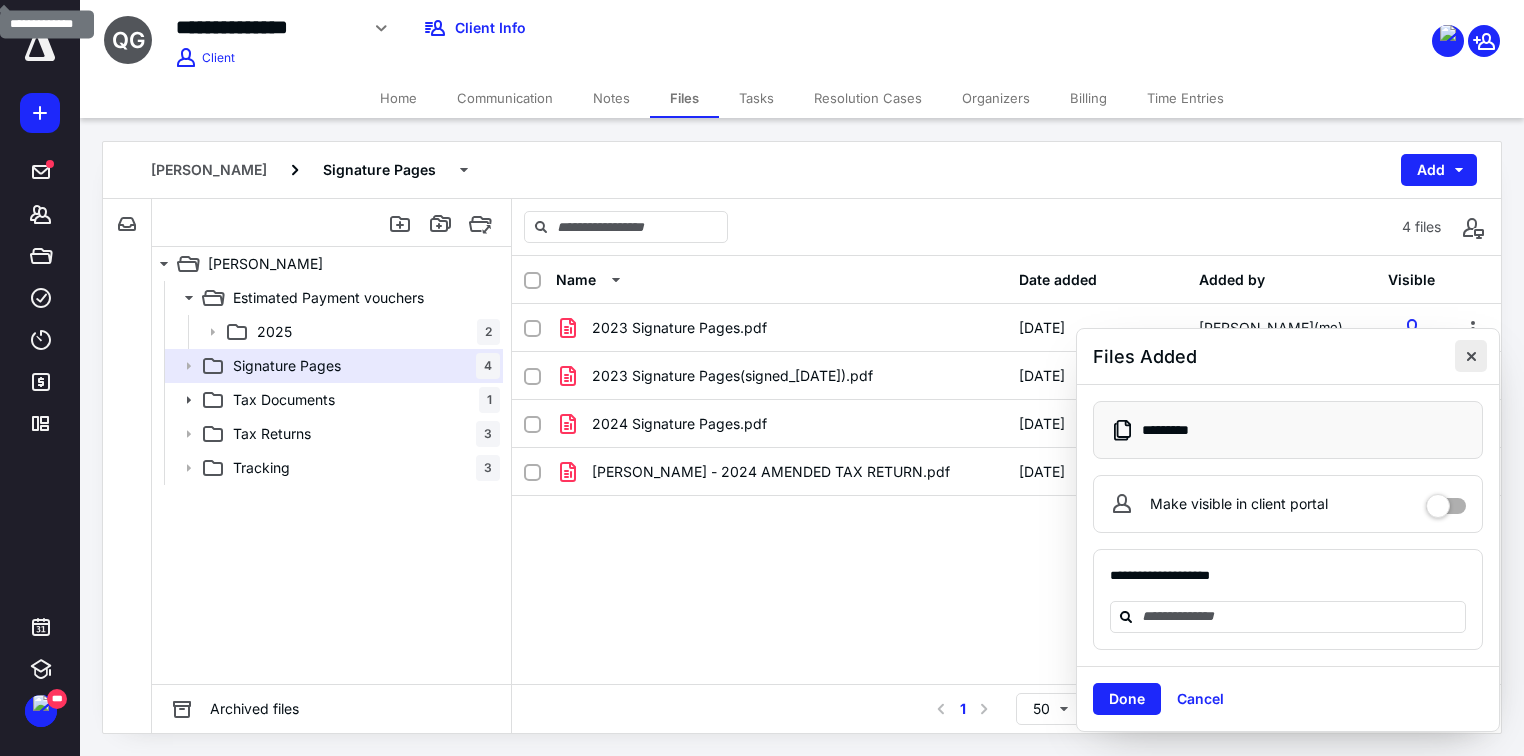 click at bounding box center (1471, 356) 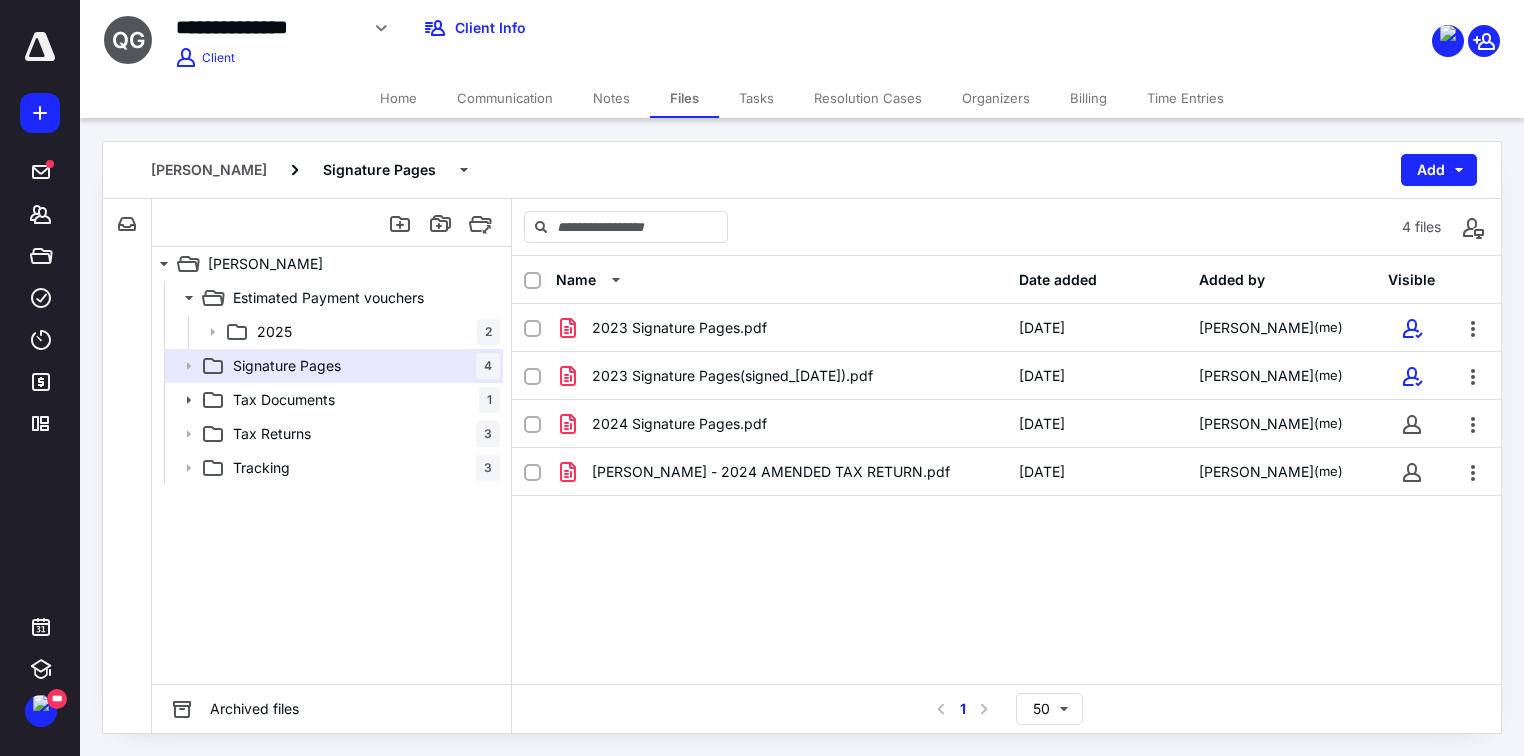 click on "Billing" at bounding box center [1088, 98] 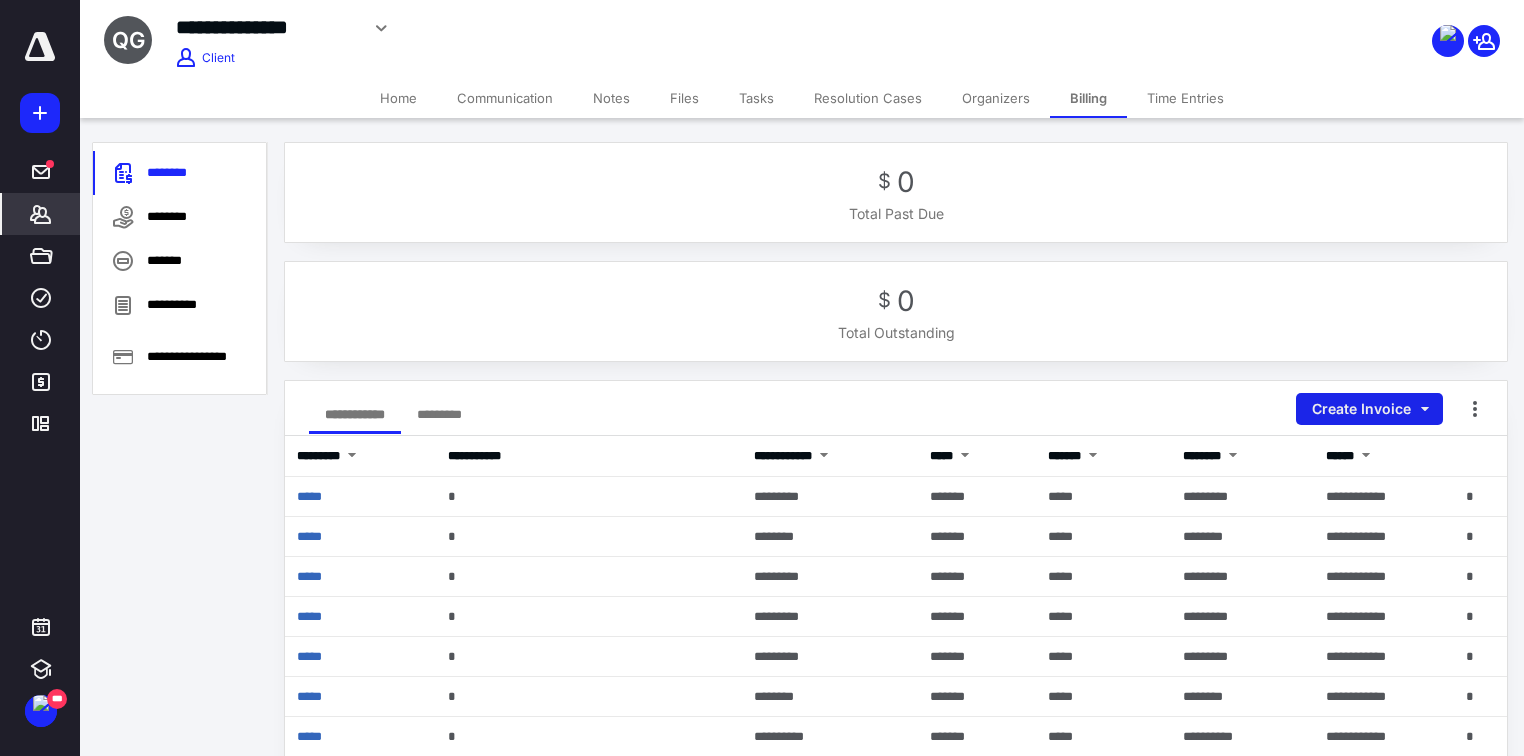 click on "Create Invoice" at bounding box center [1369, 409] 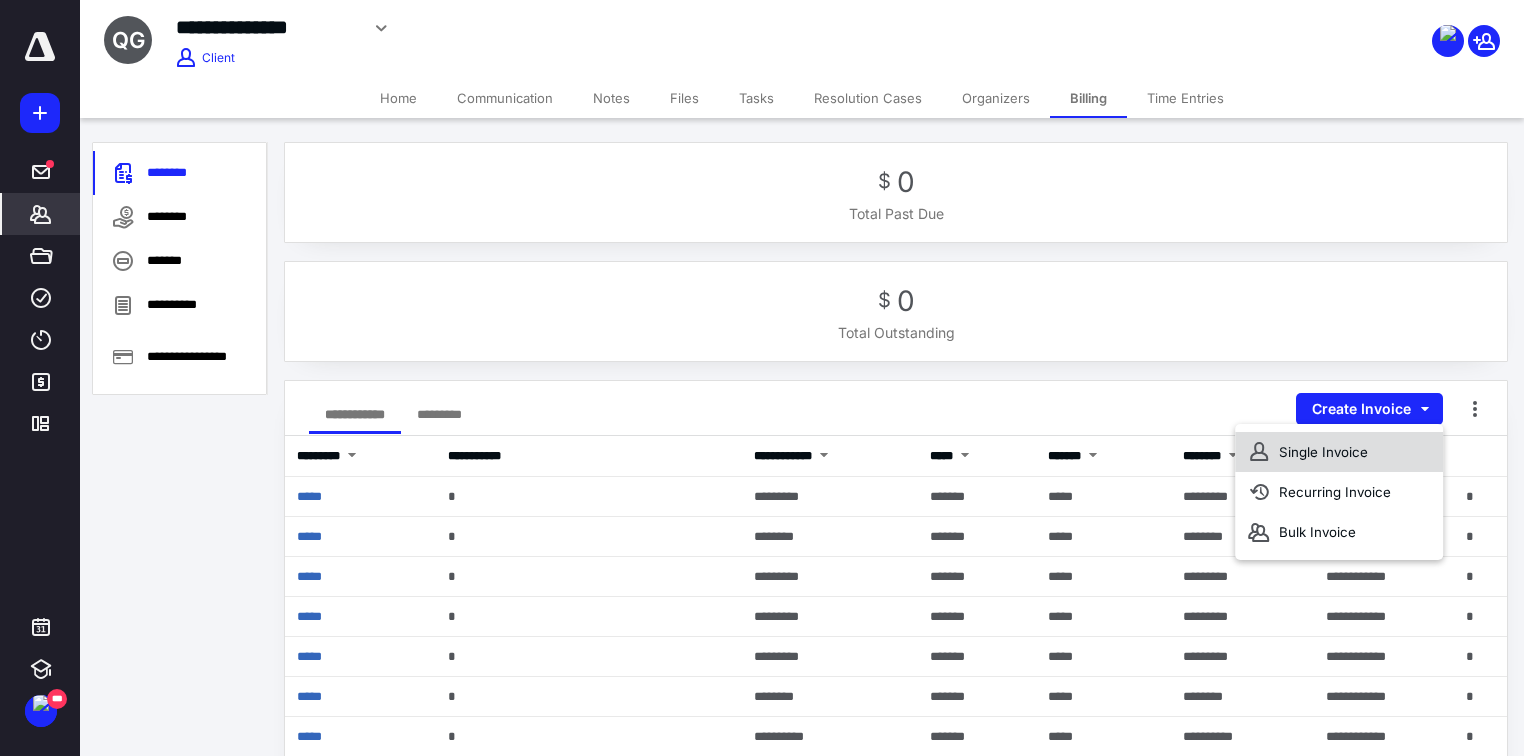 click on "Single Invoice" at bounding box center [1339, 452] 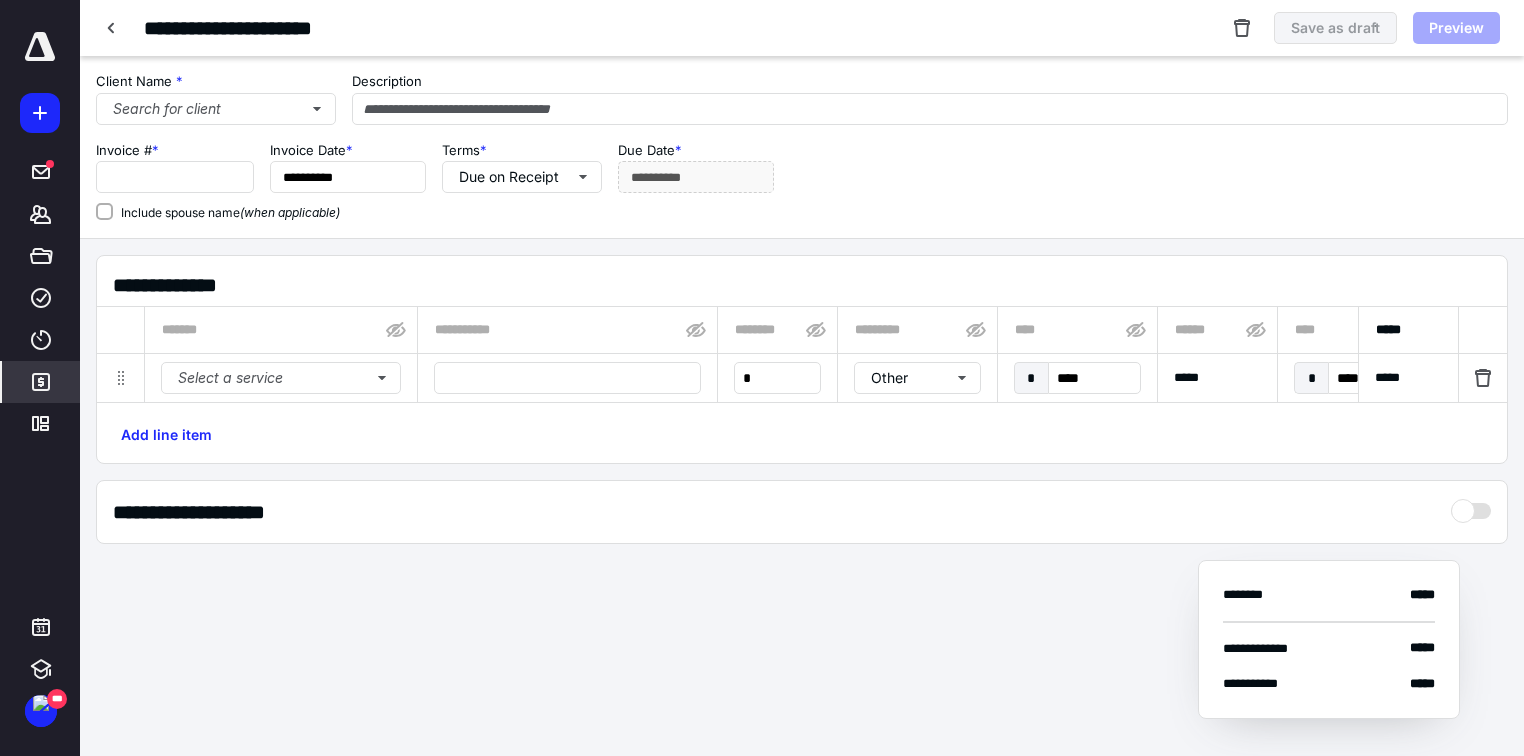 checkbox on "true" 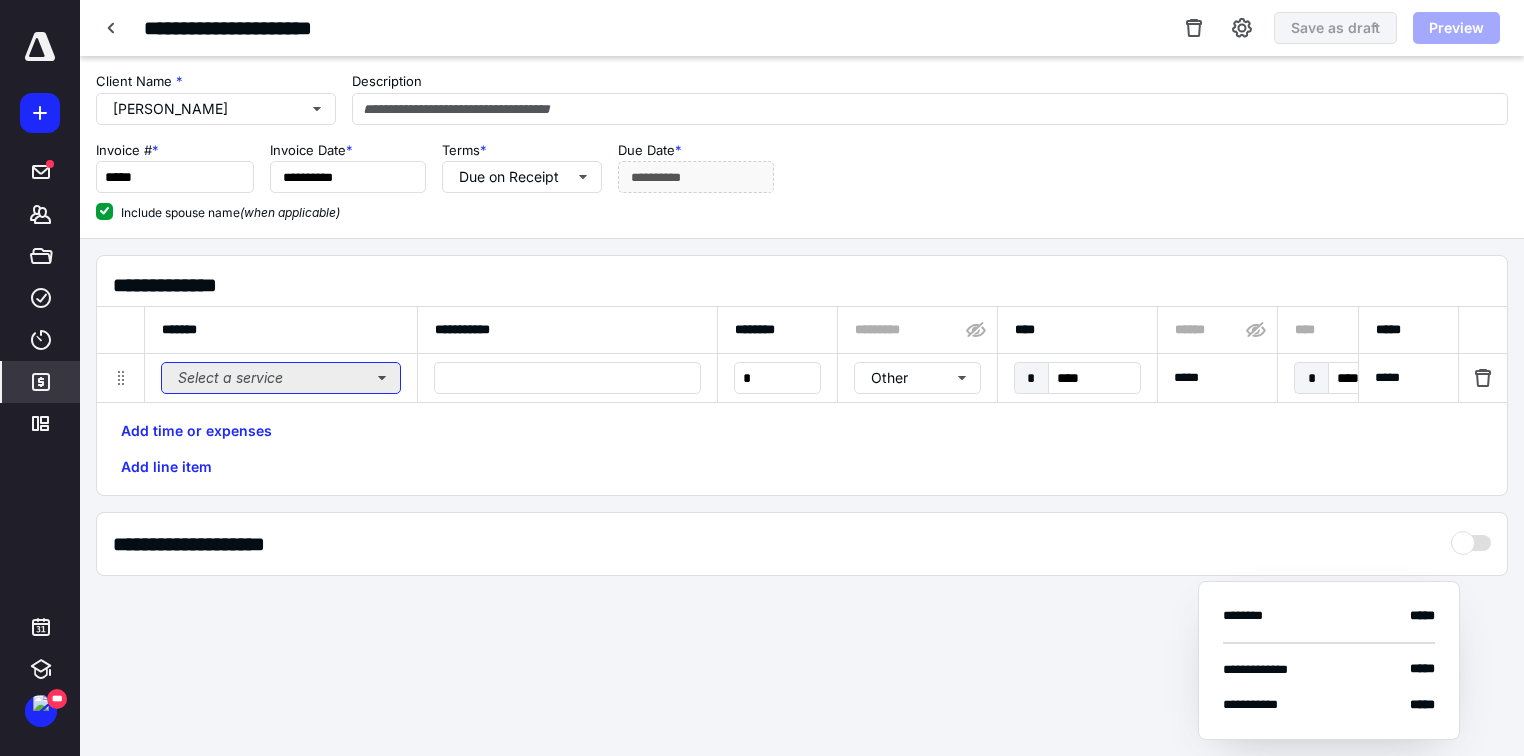 click on "Select a service" at bounding box center (281, 378) 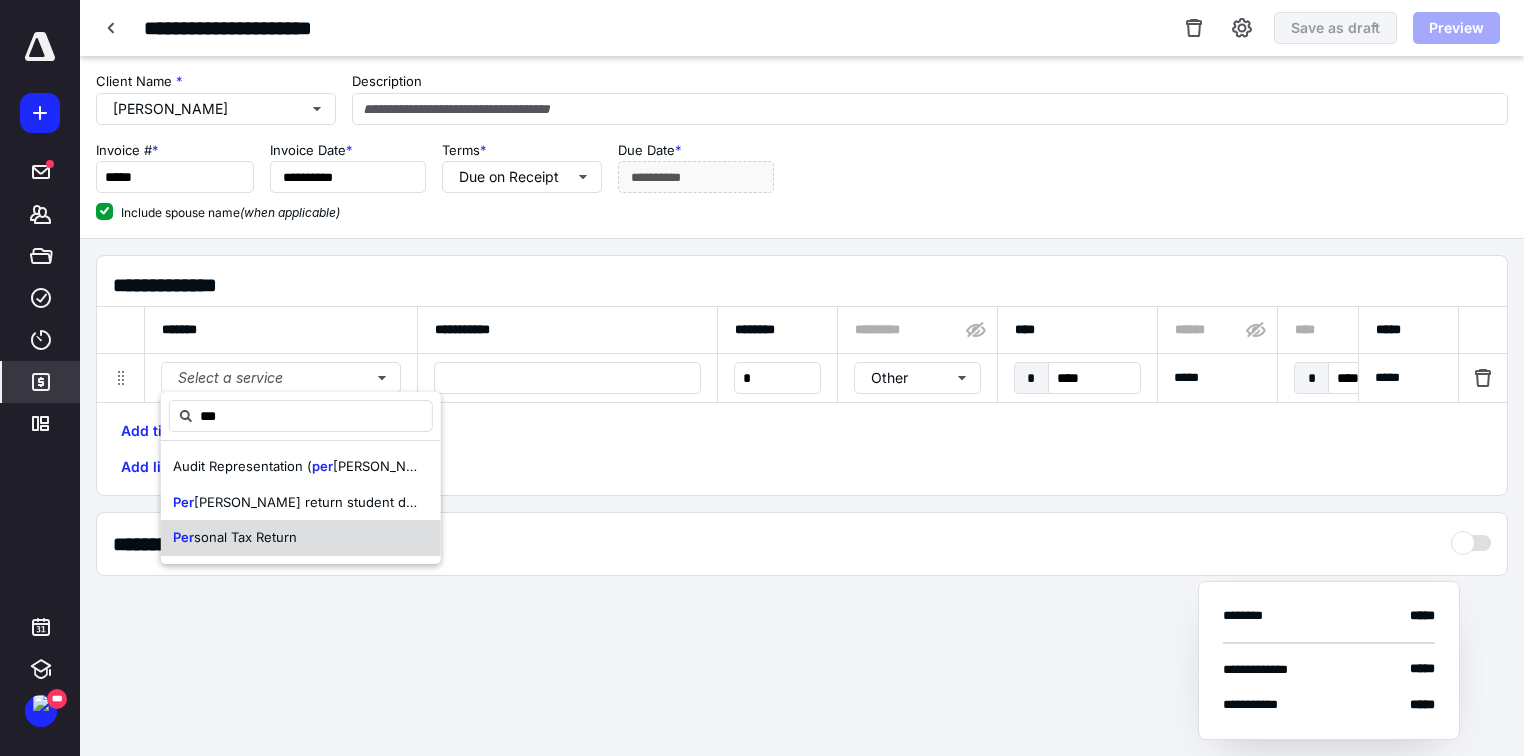 click on "Per [PERSON_NAME] Tax Return" at bounding box center (301, 538) 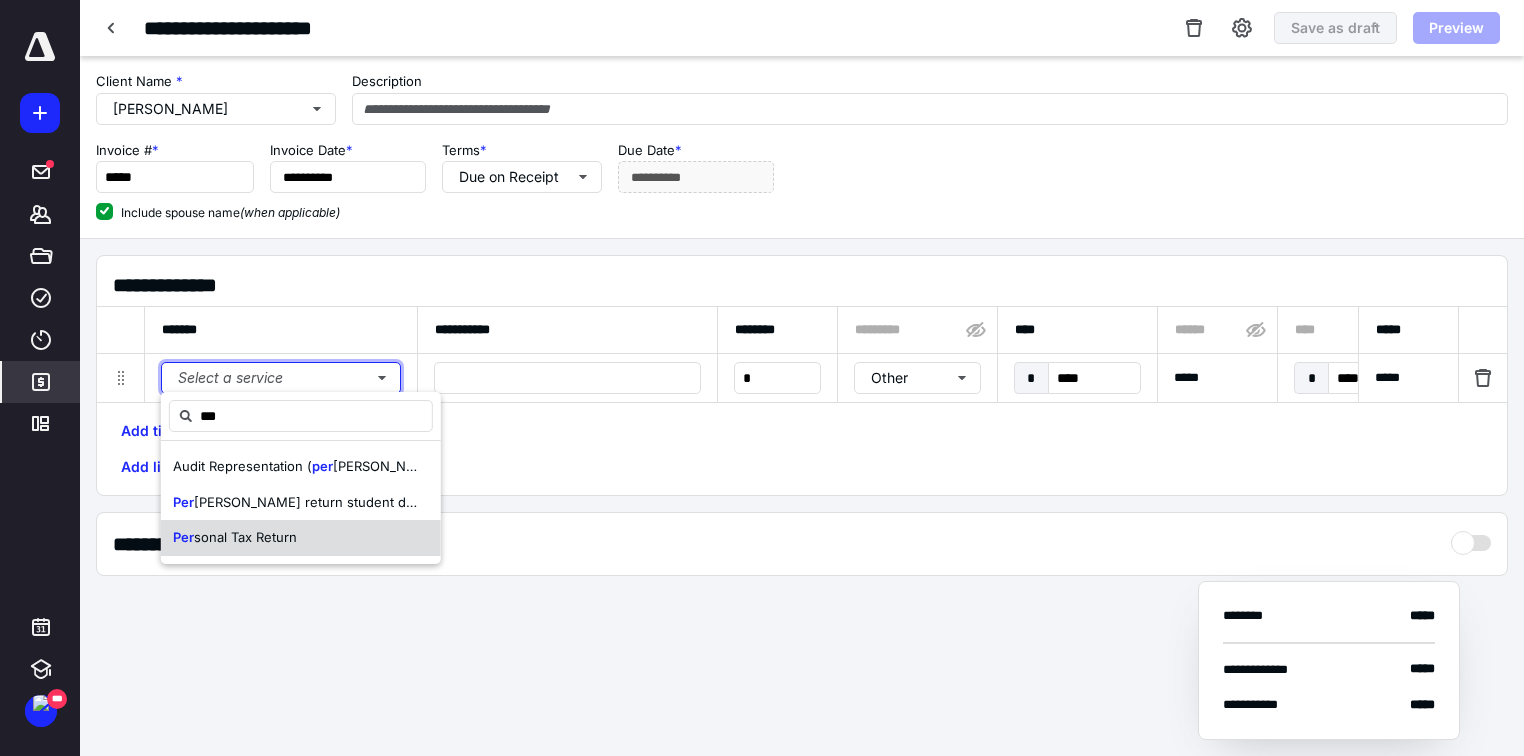 type 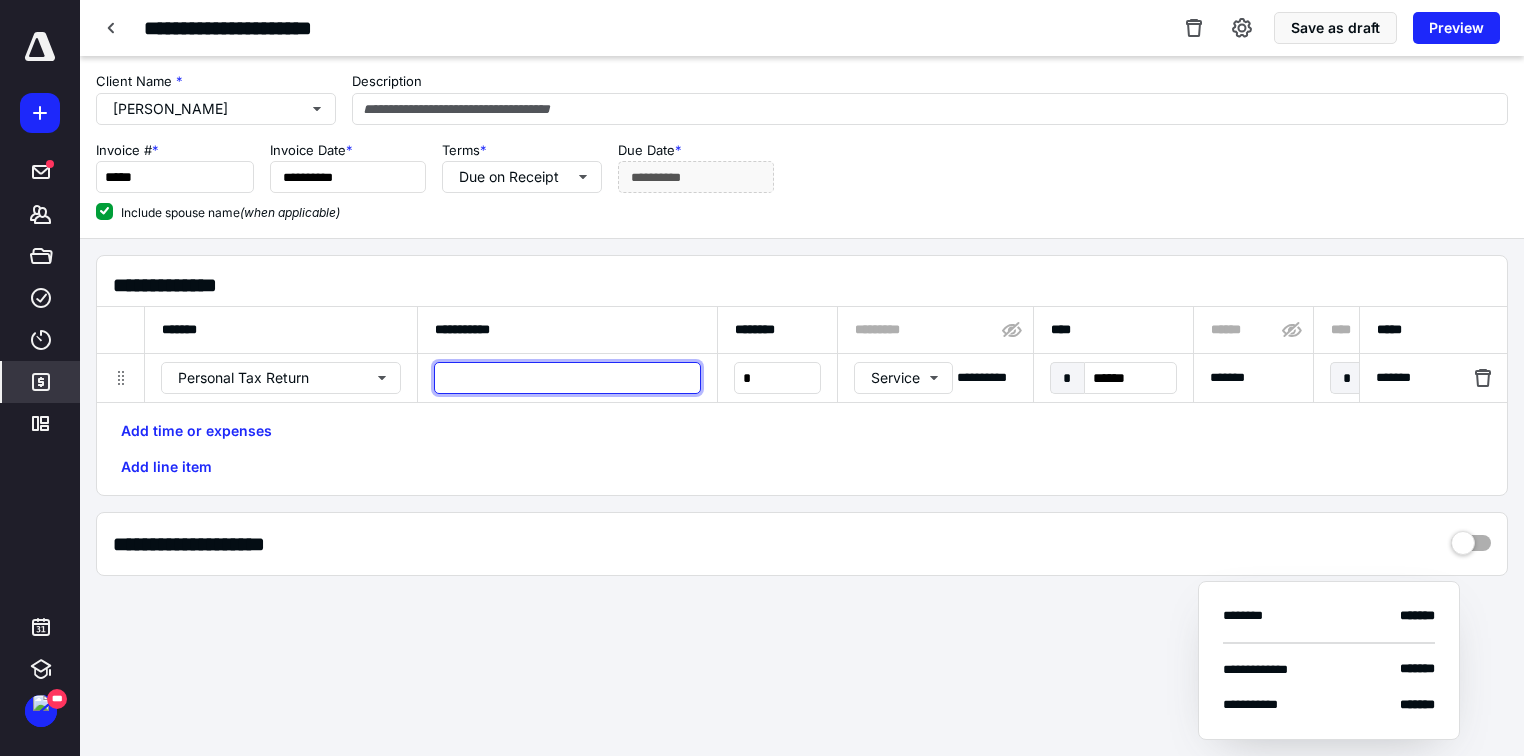 click at bounding box center [567, 378] 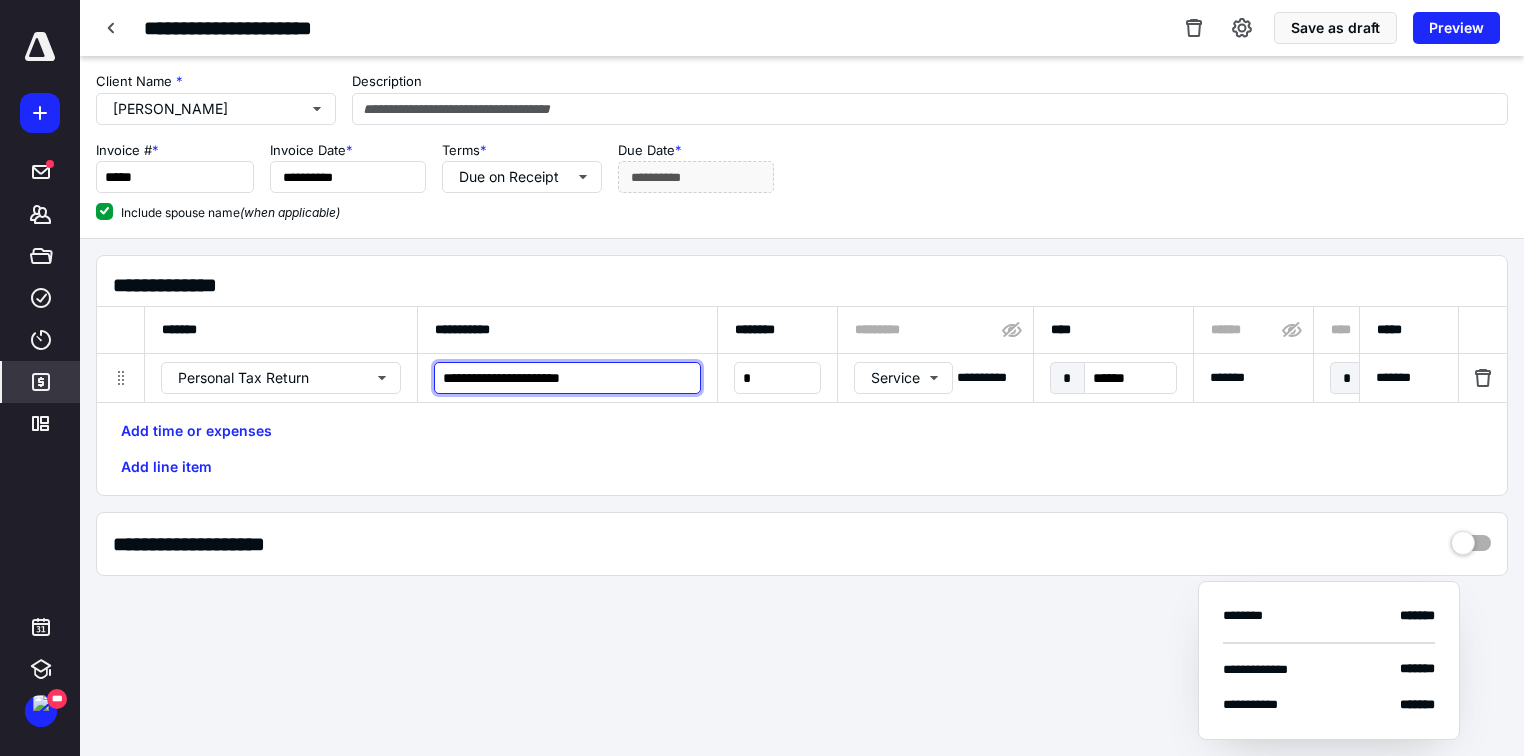 type on "**********" 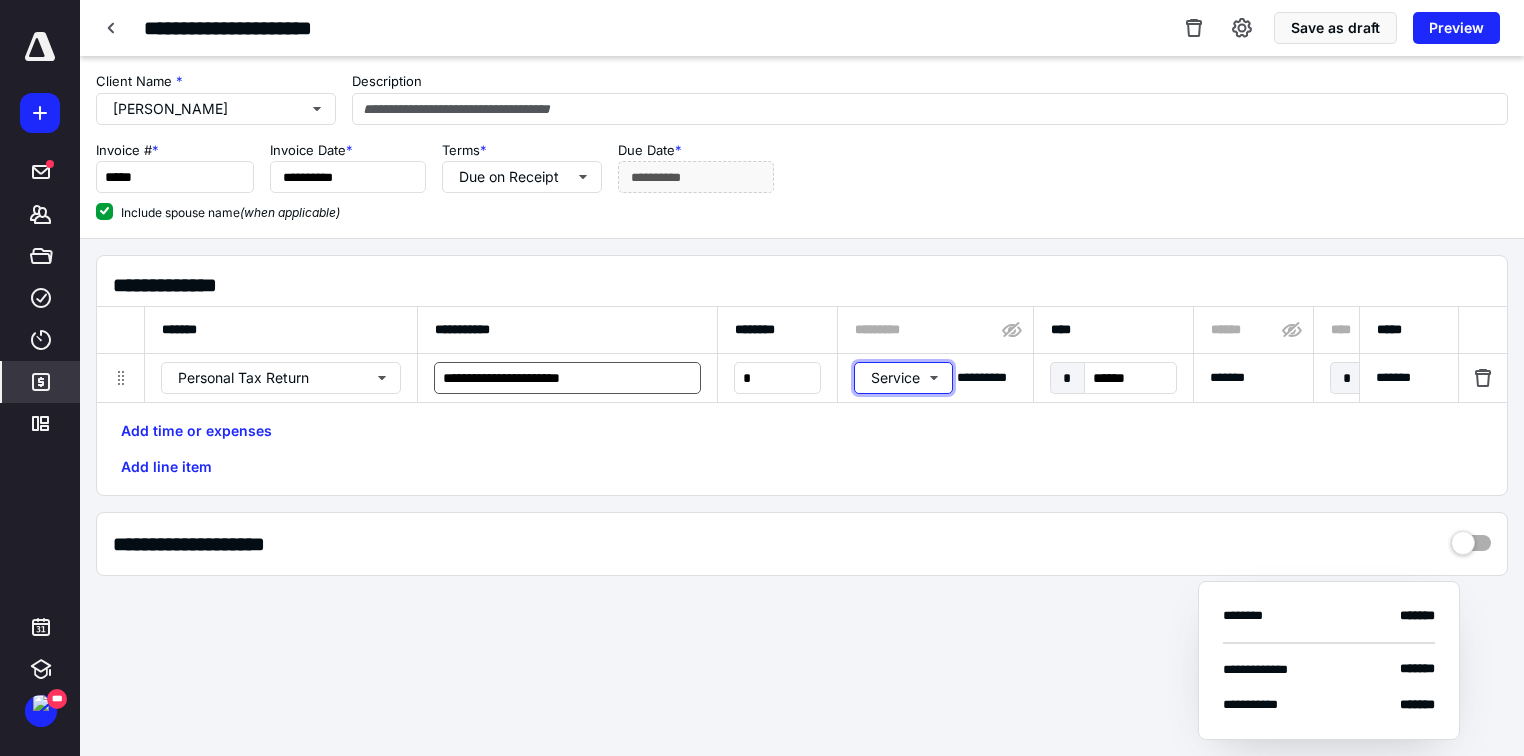 type 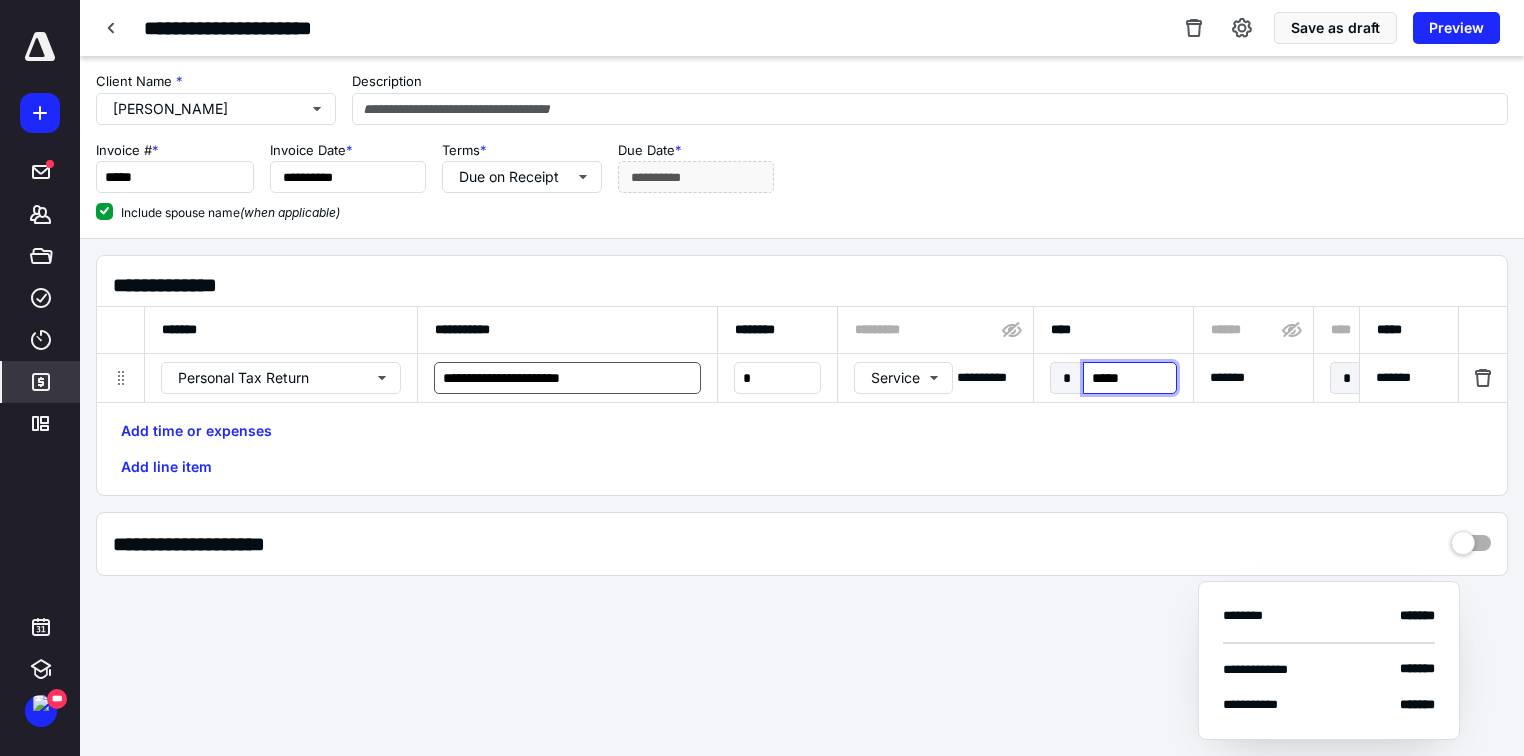 type on "******" 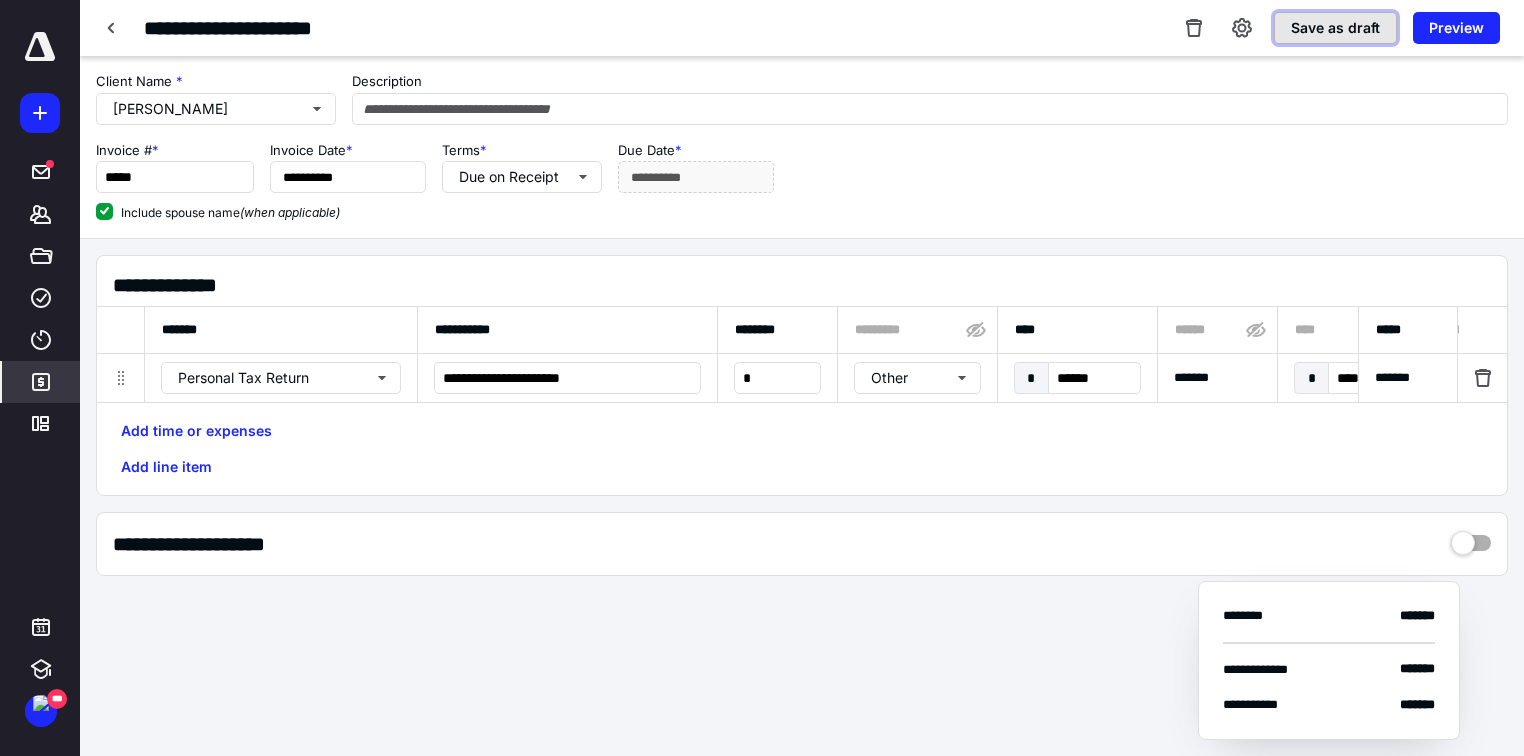click on "Save as draft" at bounding box center (1335, 28) 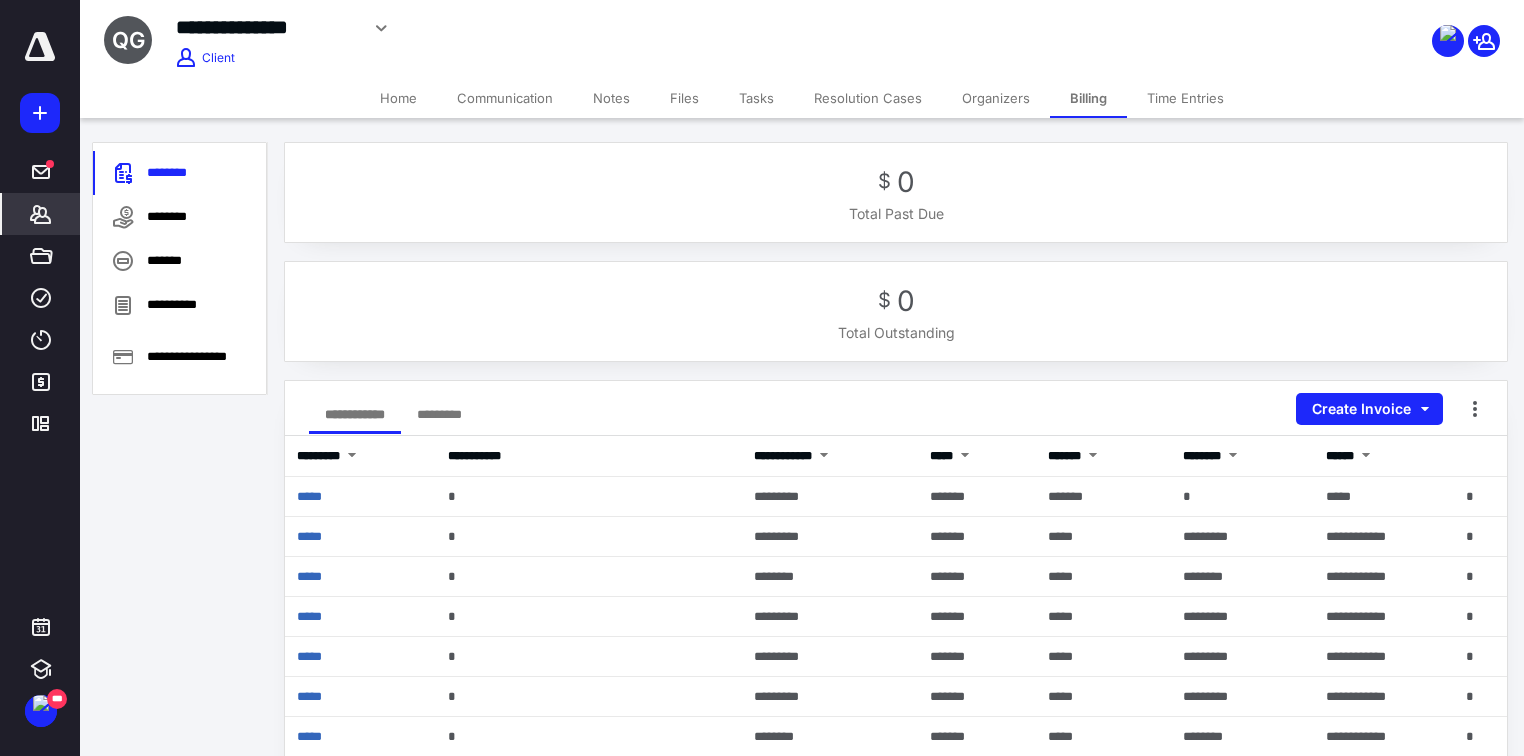 click on "Tasks" at bounding box center [756, 98] 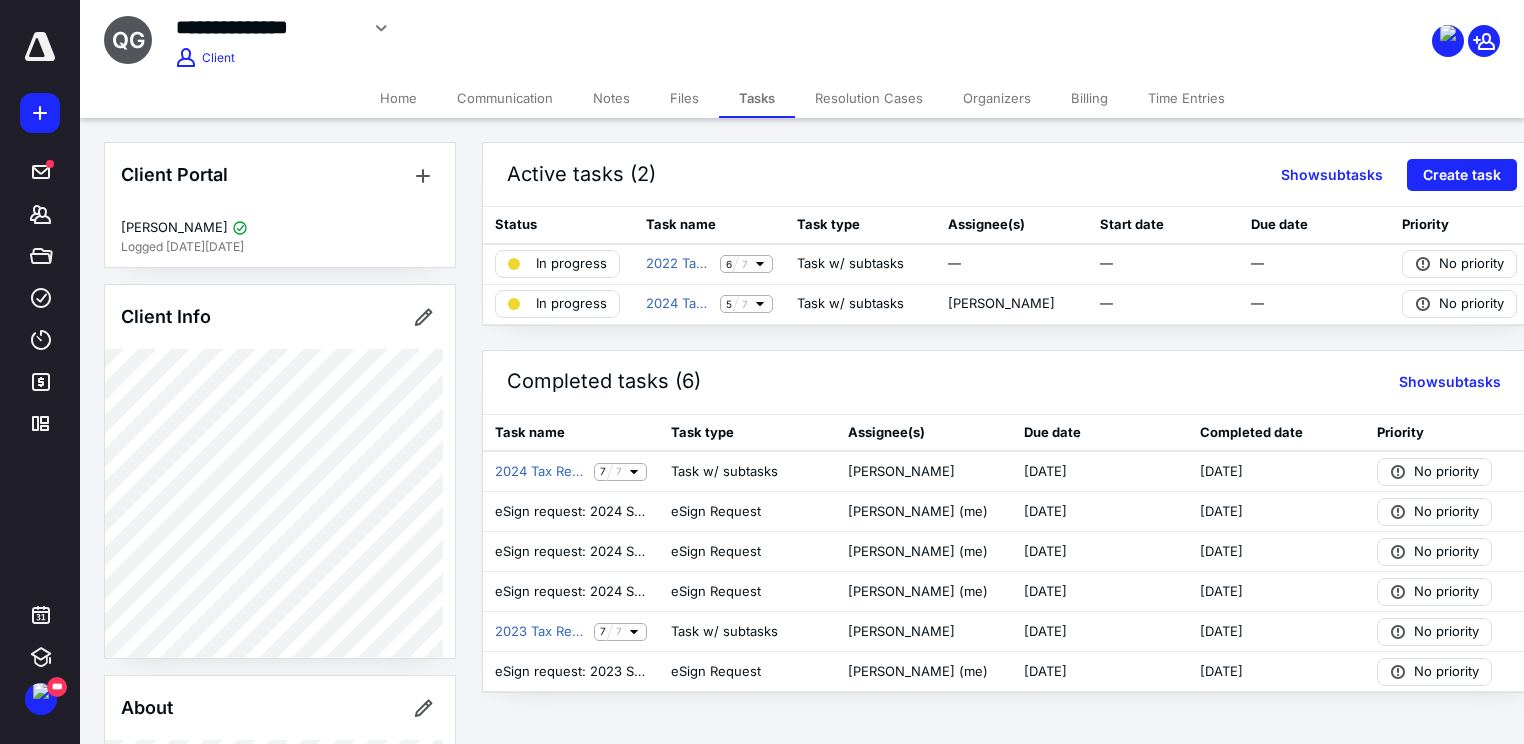 click on "Files" at bounding box center [684, 98] 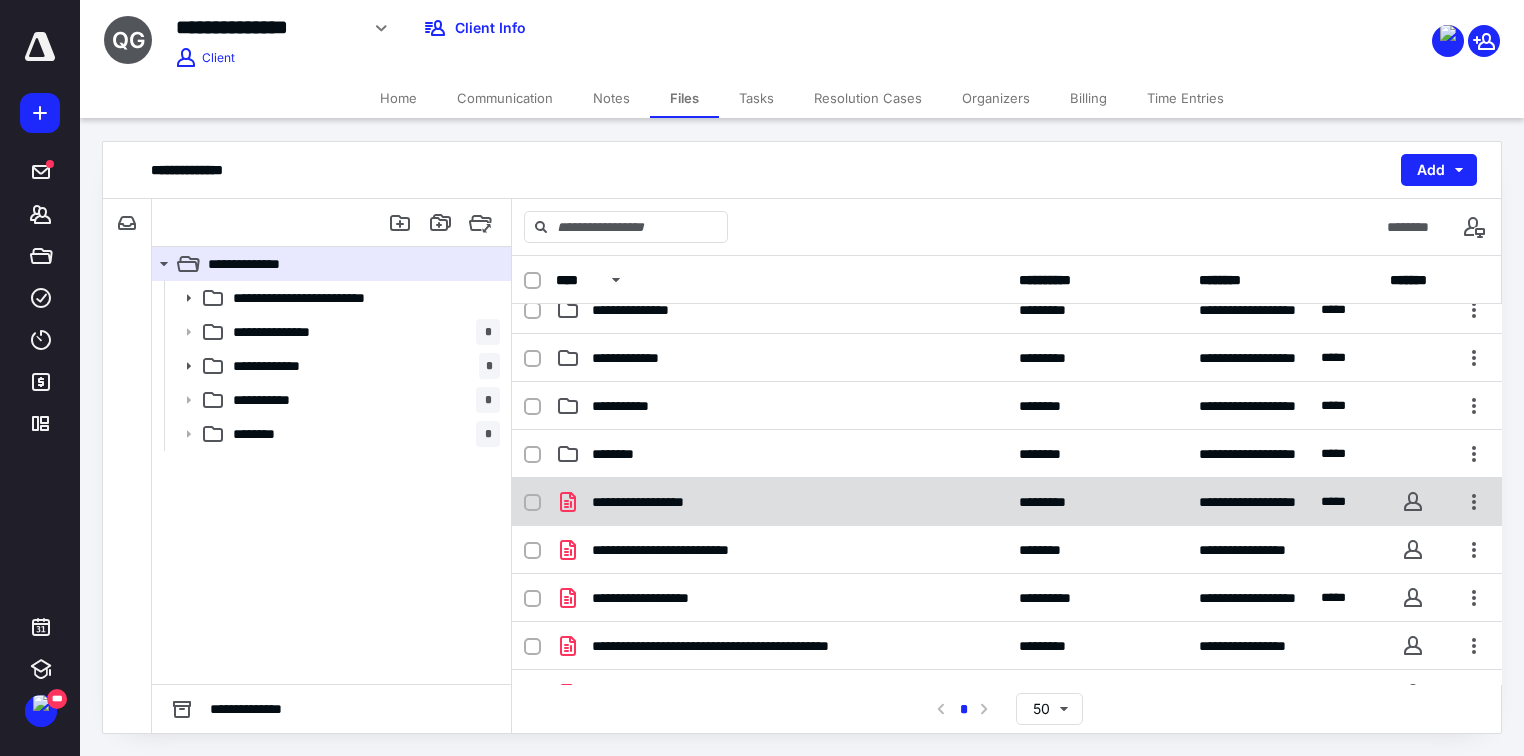 scroll, scrollTop: 158, scrollLeft: 0, axis: vertical 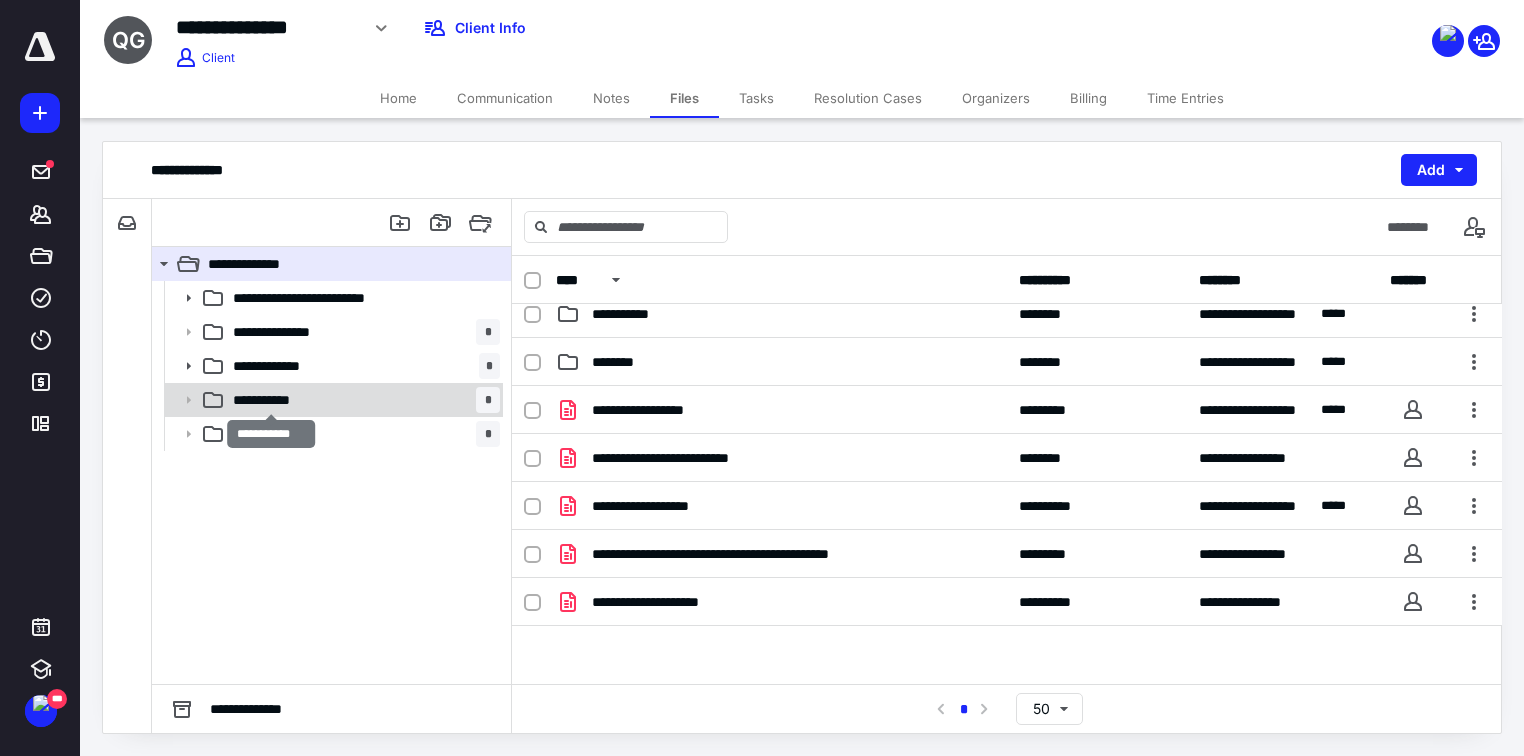 click on "**********" at bounding box center [272, 400] 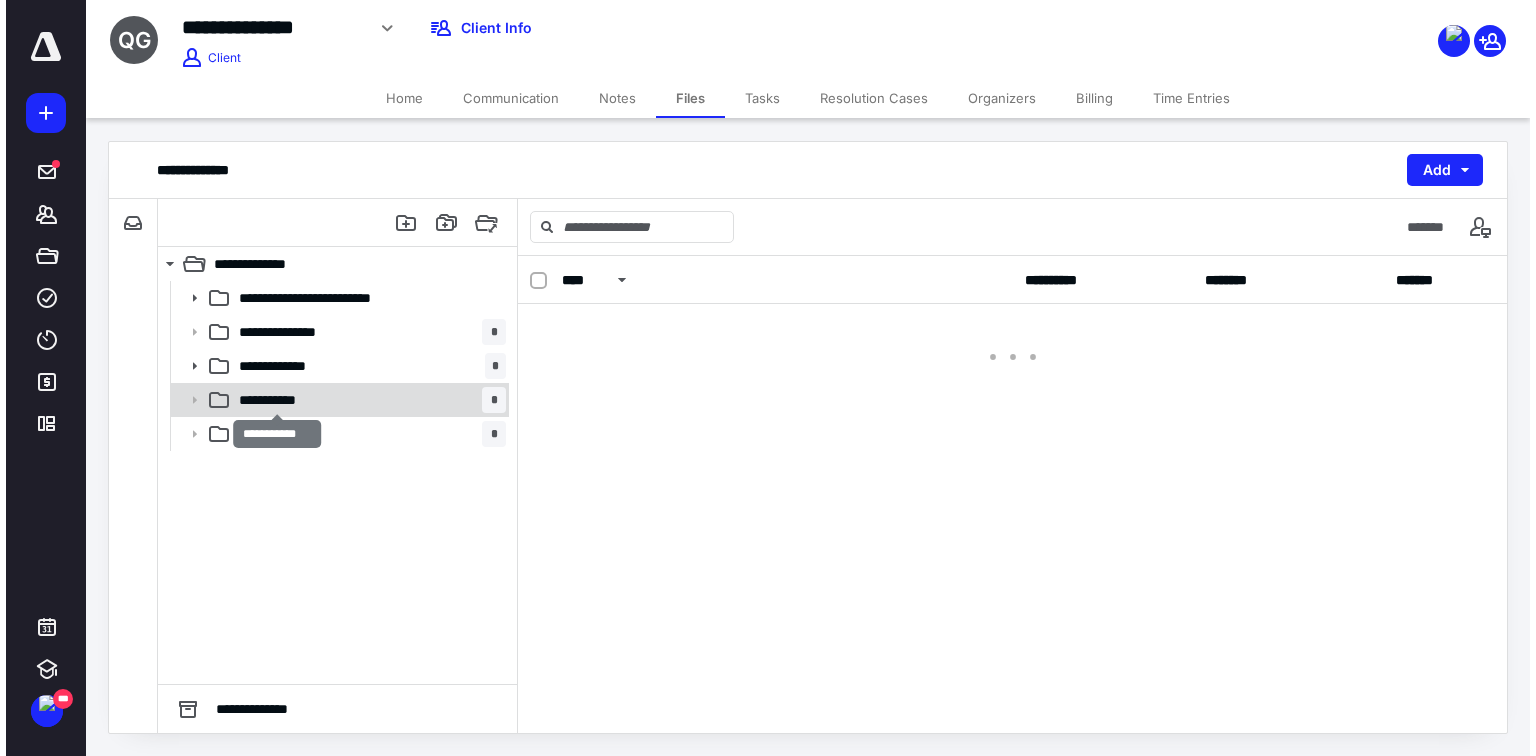 scroll, scrollTop: 0, scrollLeft: 0, axis: both 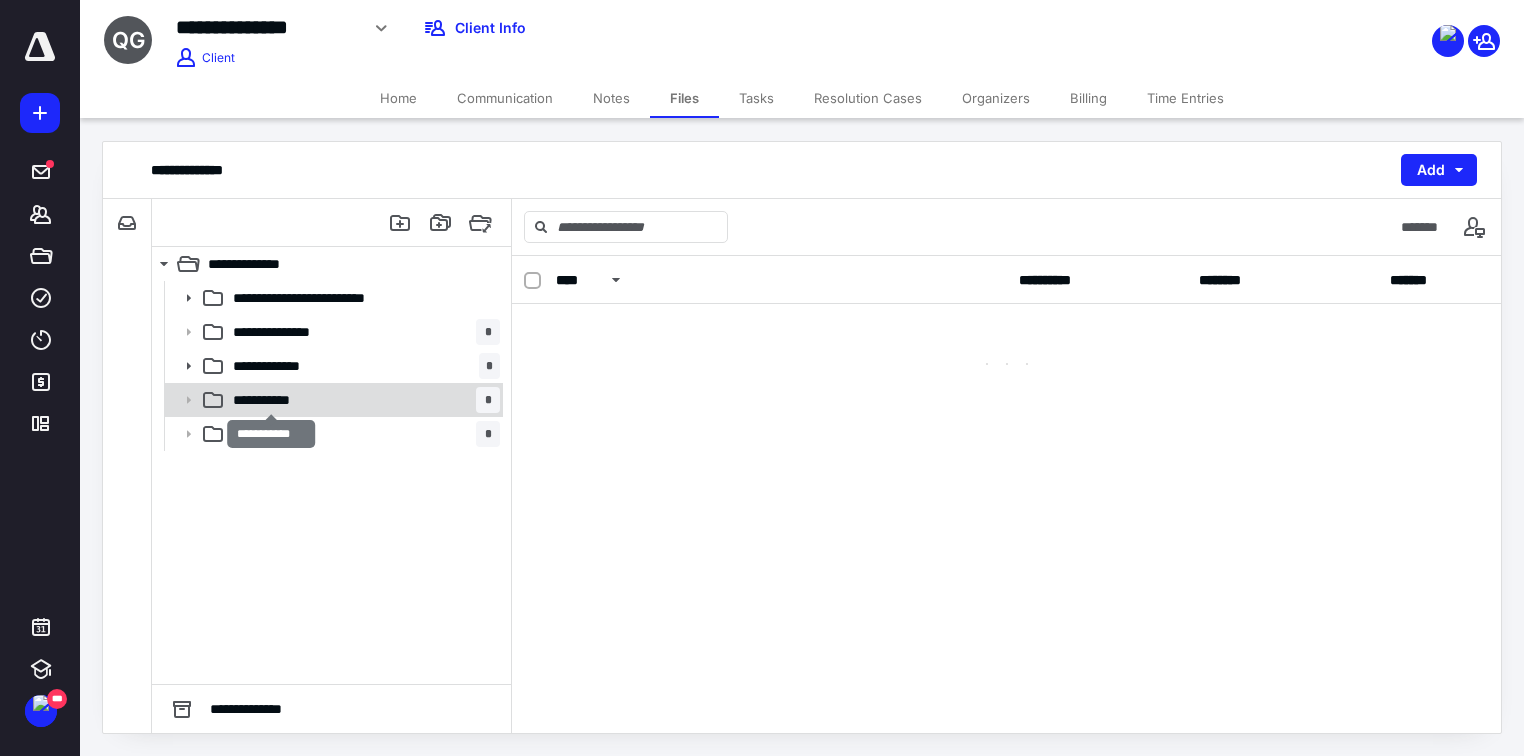 click on "**********" at bounding box center (272, 400) 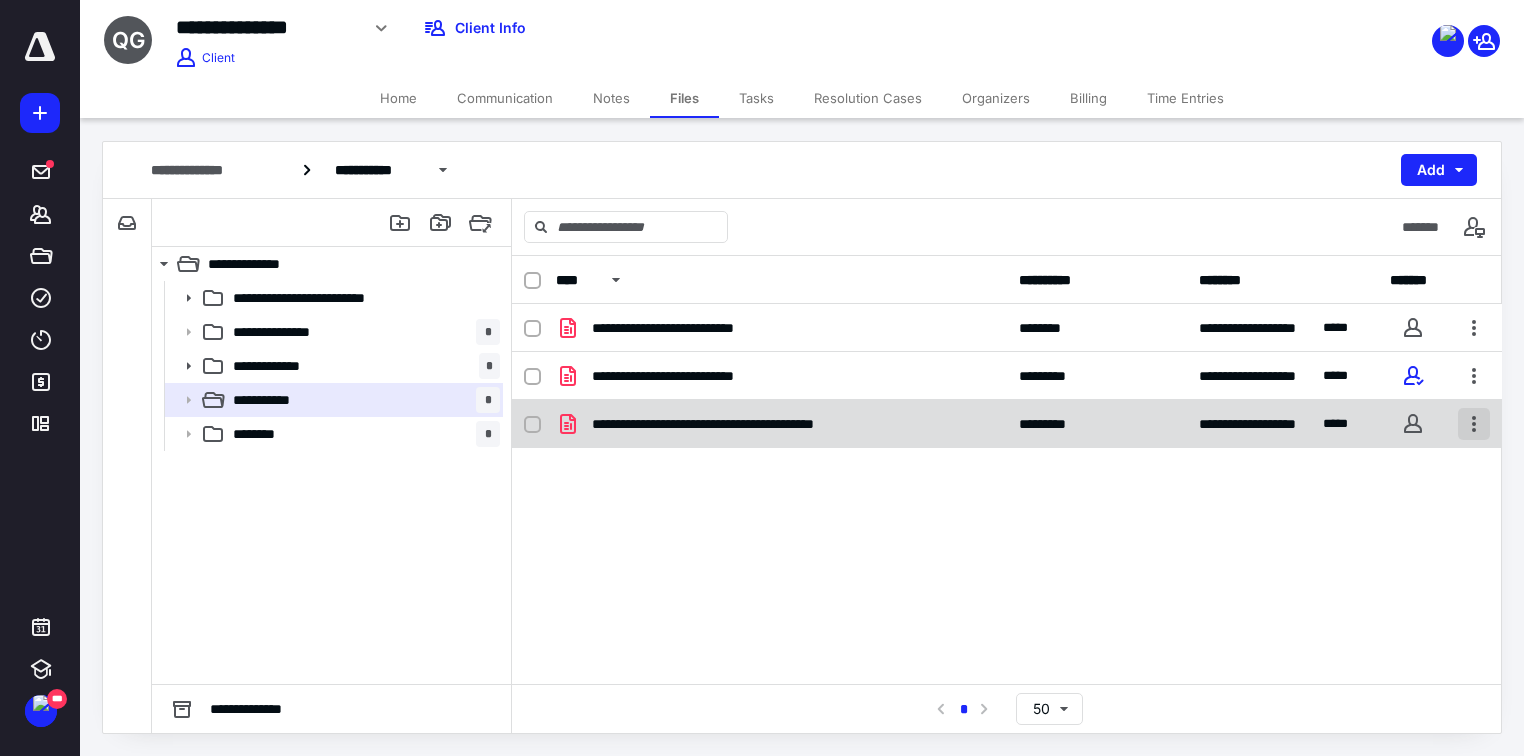 click at bounding box center [1474, 424] 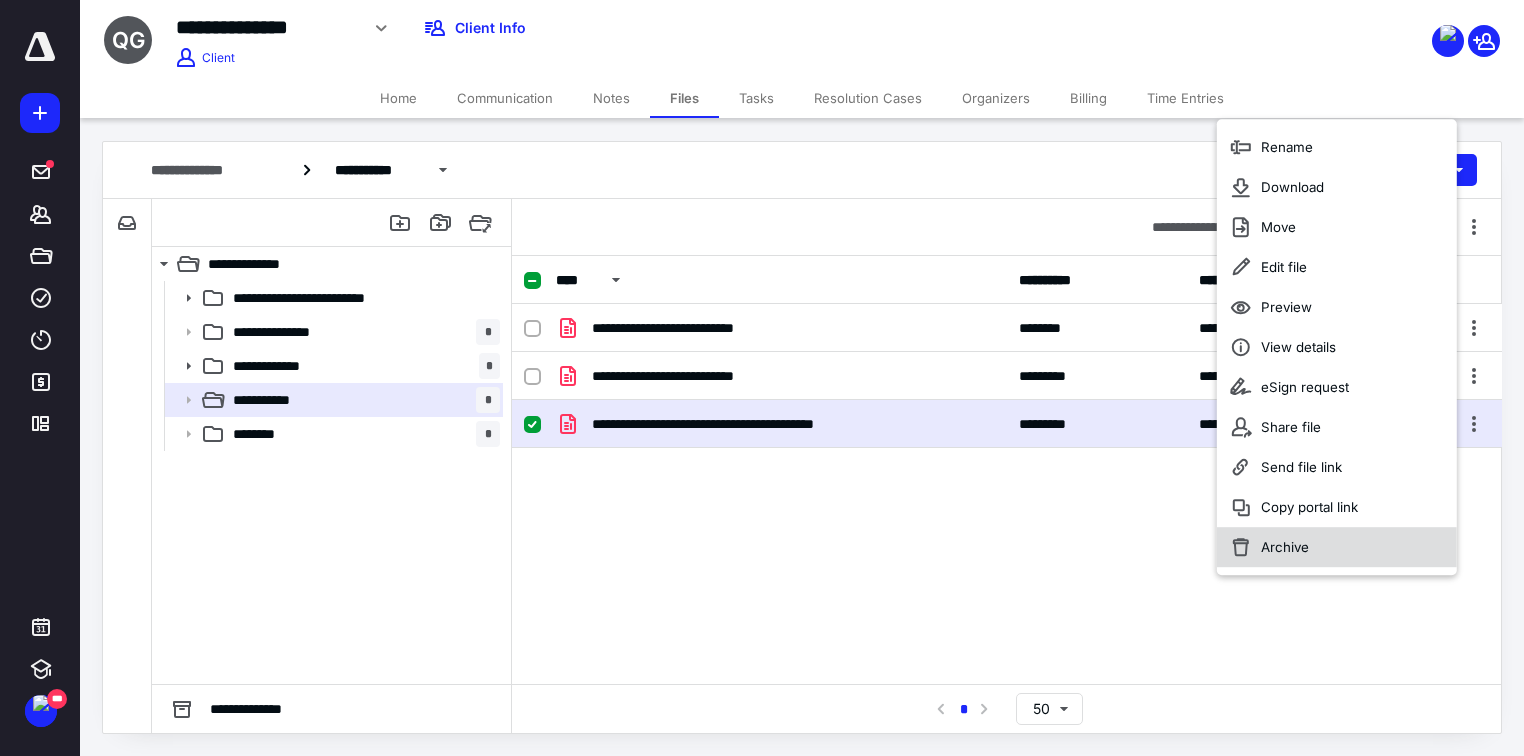 click on "Archive" at bounding box center [1285, 547] 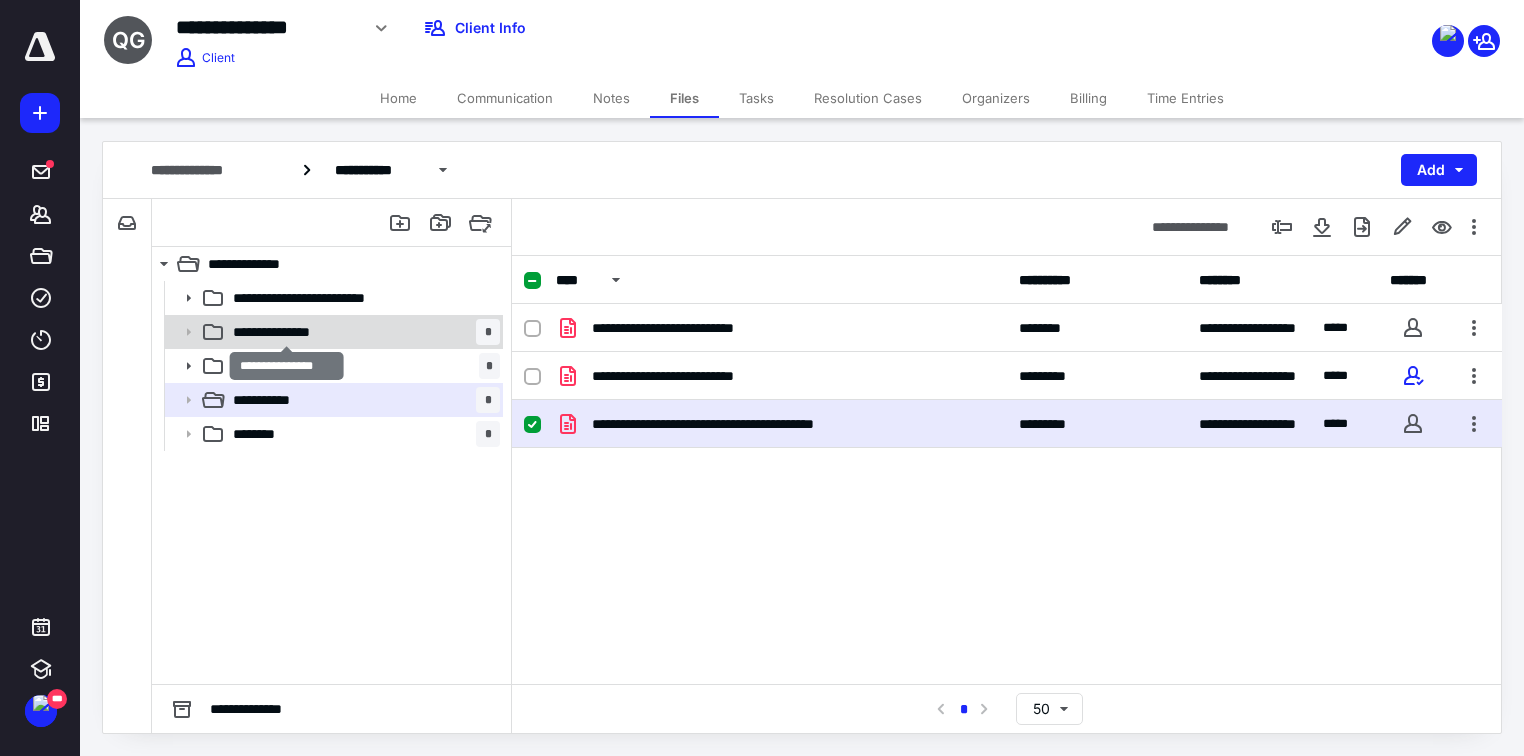 click on "**********" at bounding box center [287, 332] 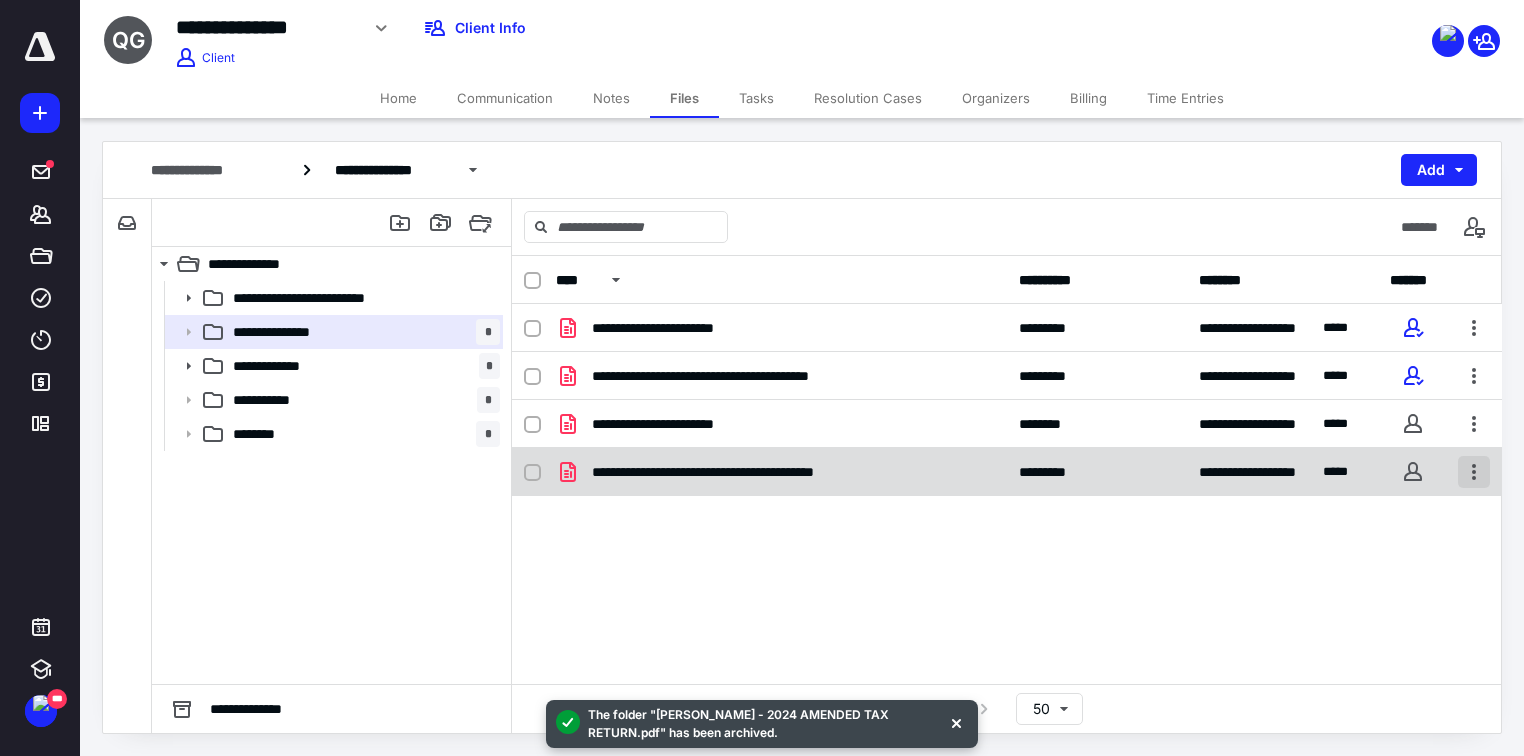 click at bounding box center [1474, 472] 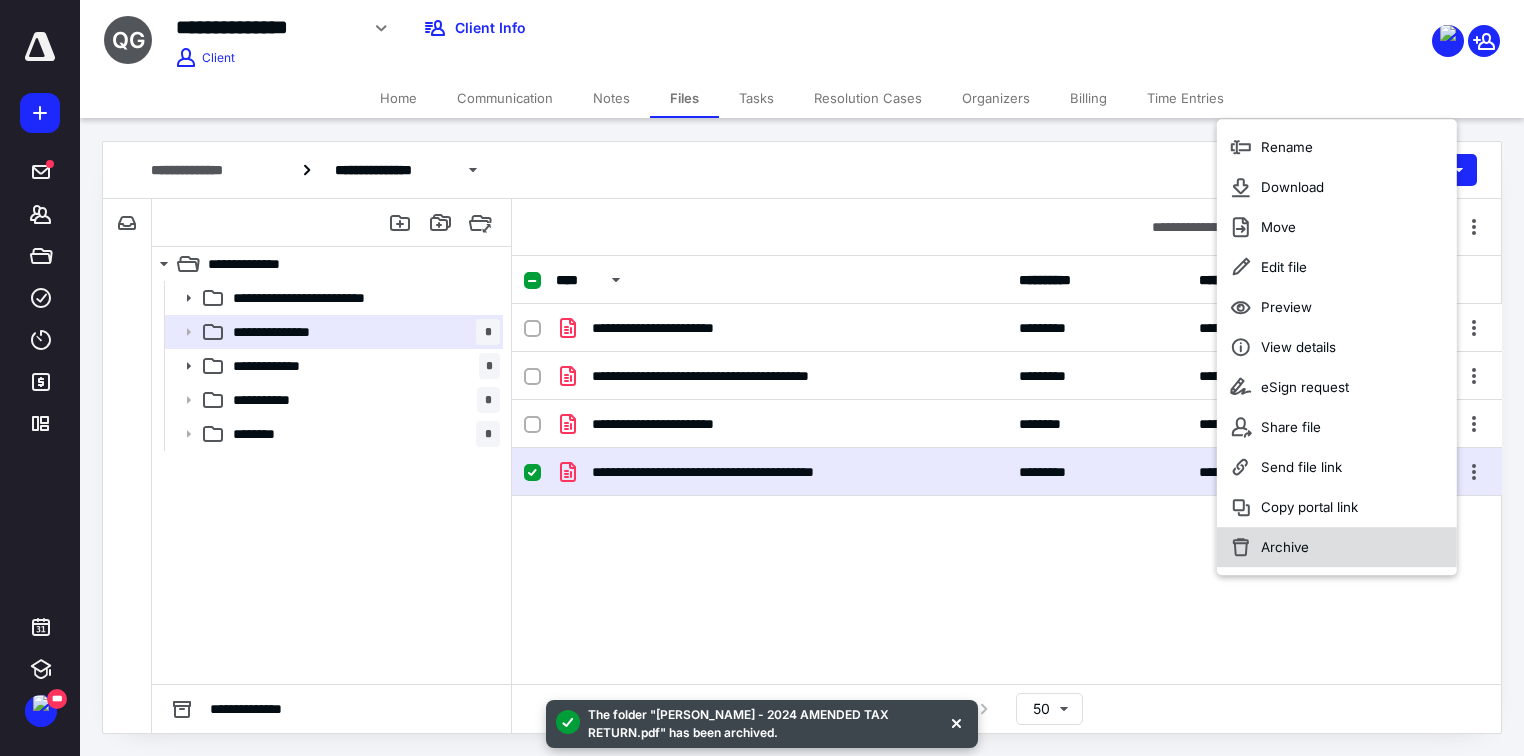 click on "Archive" at bounding box center (1337, 547) 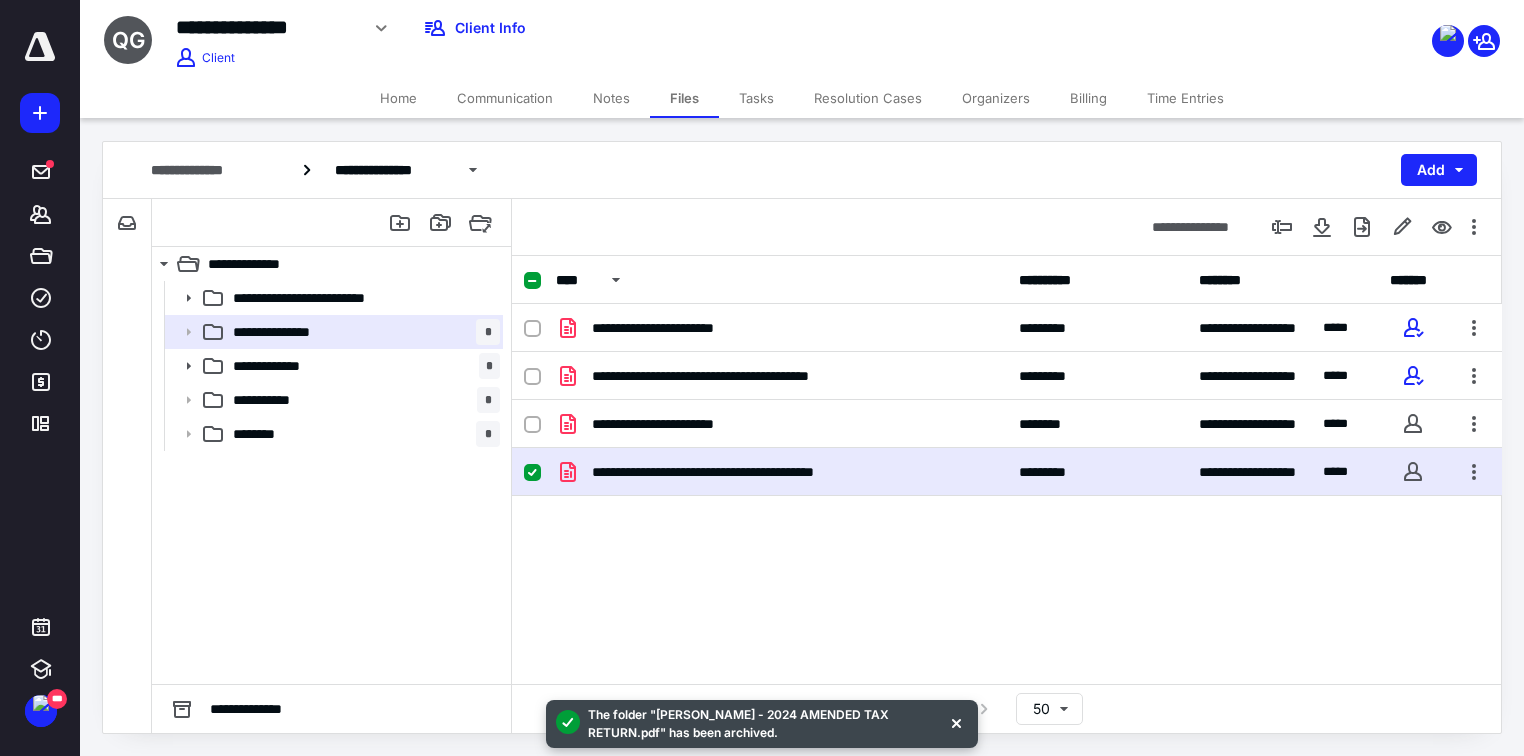 checkbox on "false" 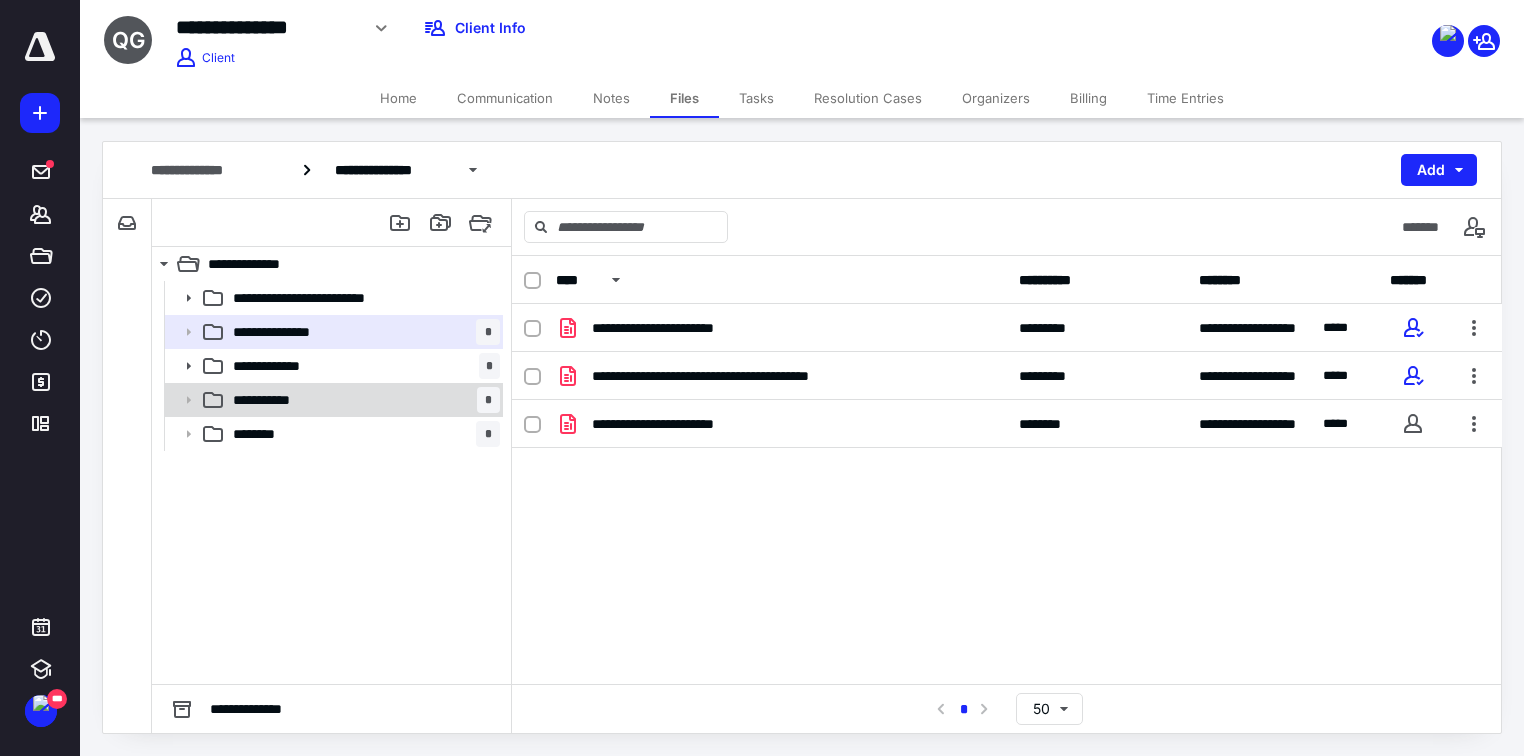 click on "**********" at bounding box center (362, 400) 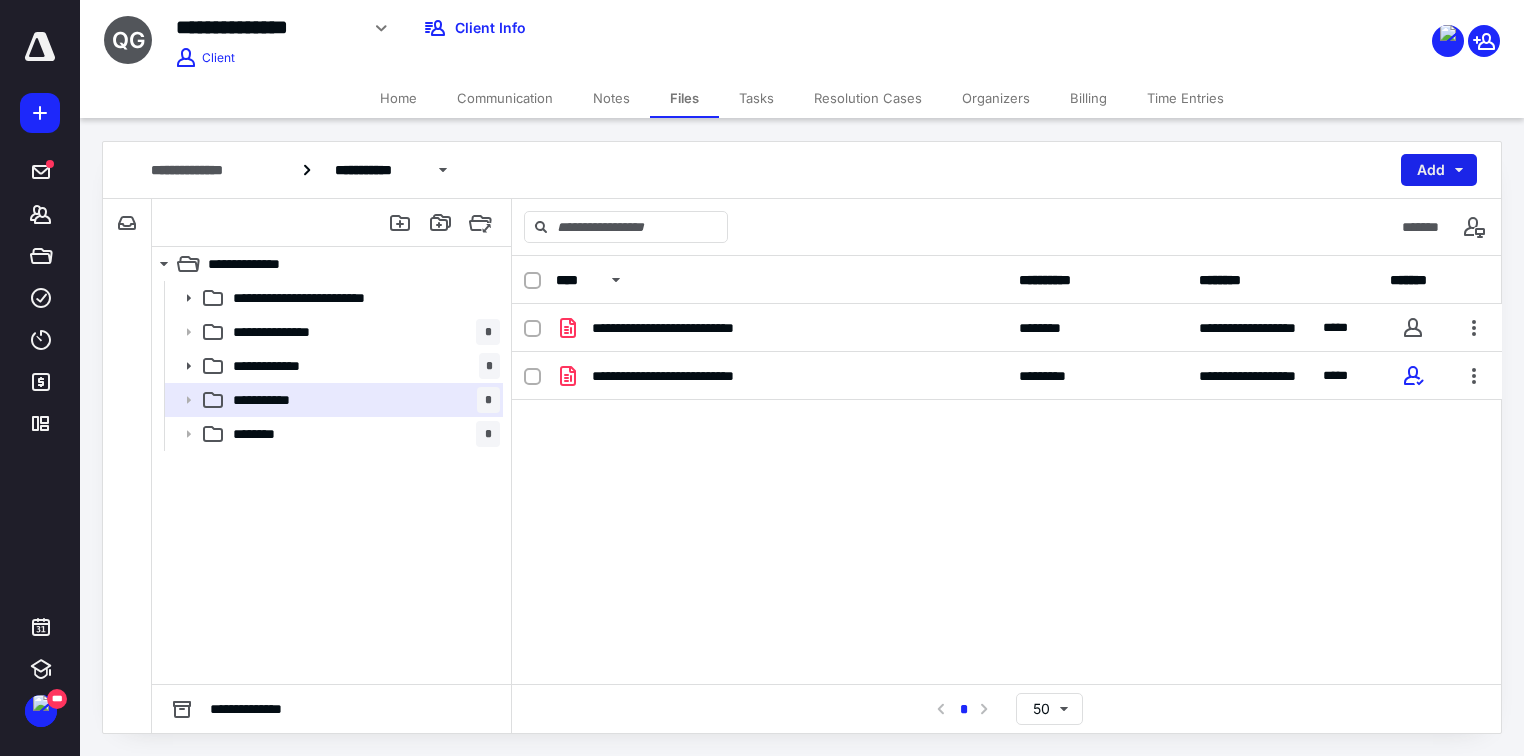 click on "Add" at bounding box center [1439, 170] 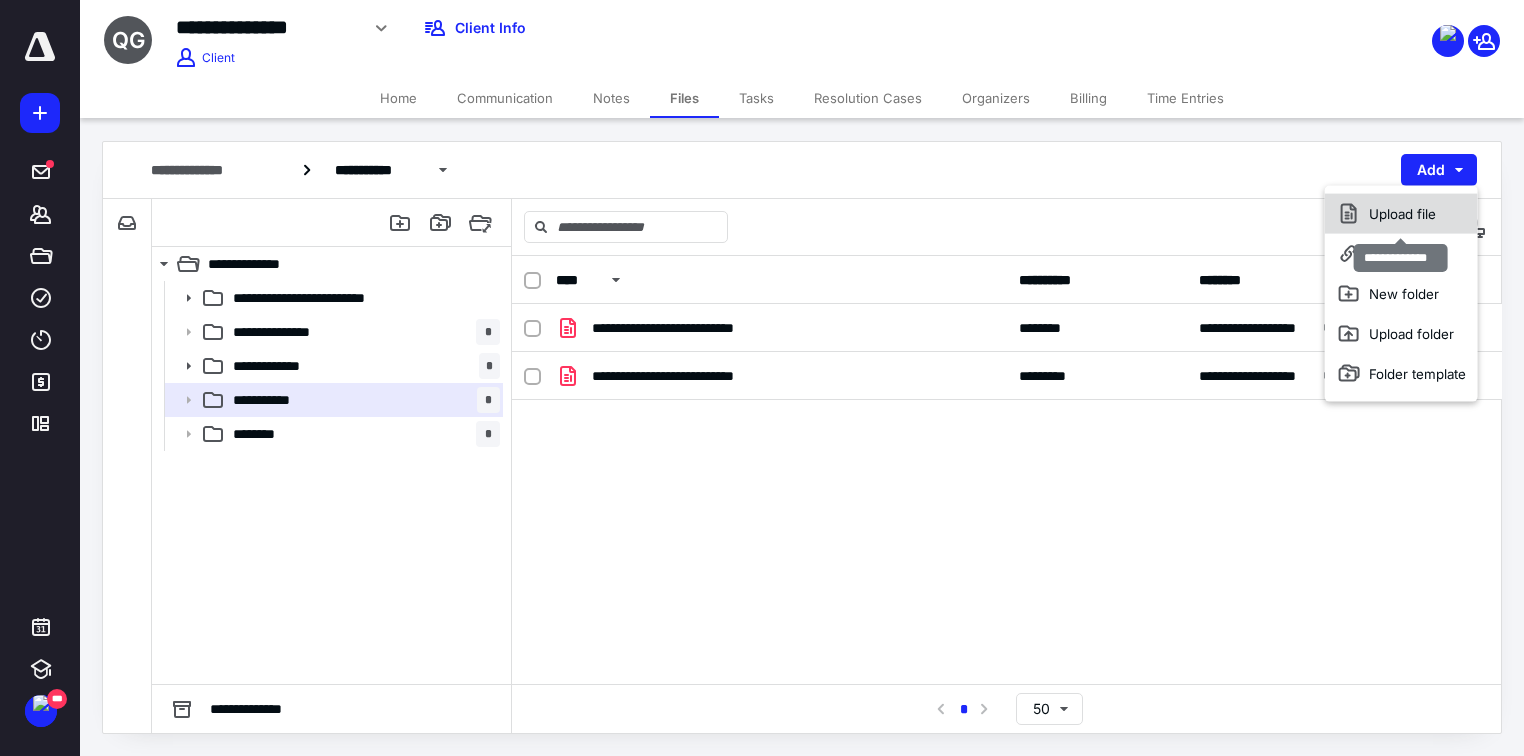 drag, startPoint x: 1415, startPoint y: 181, endPoint x: 1407, endPoint y: 215, distance: 34.928497 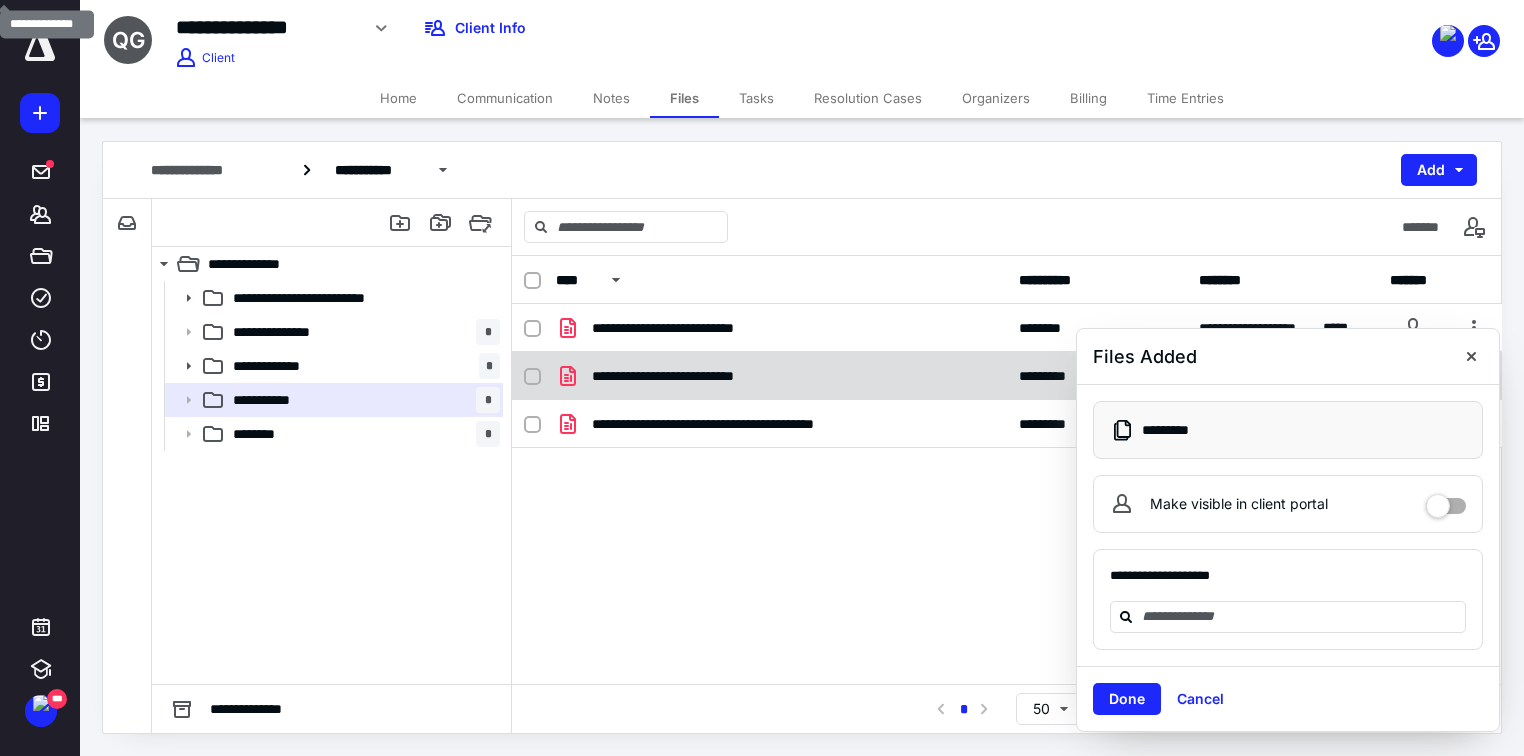 click at bounding box center [1471, 356] 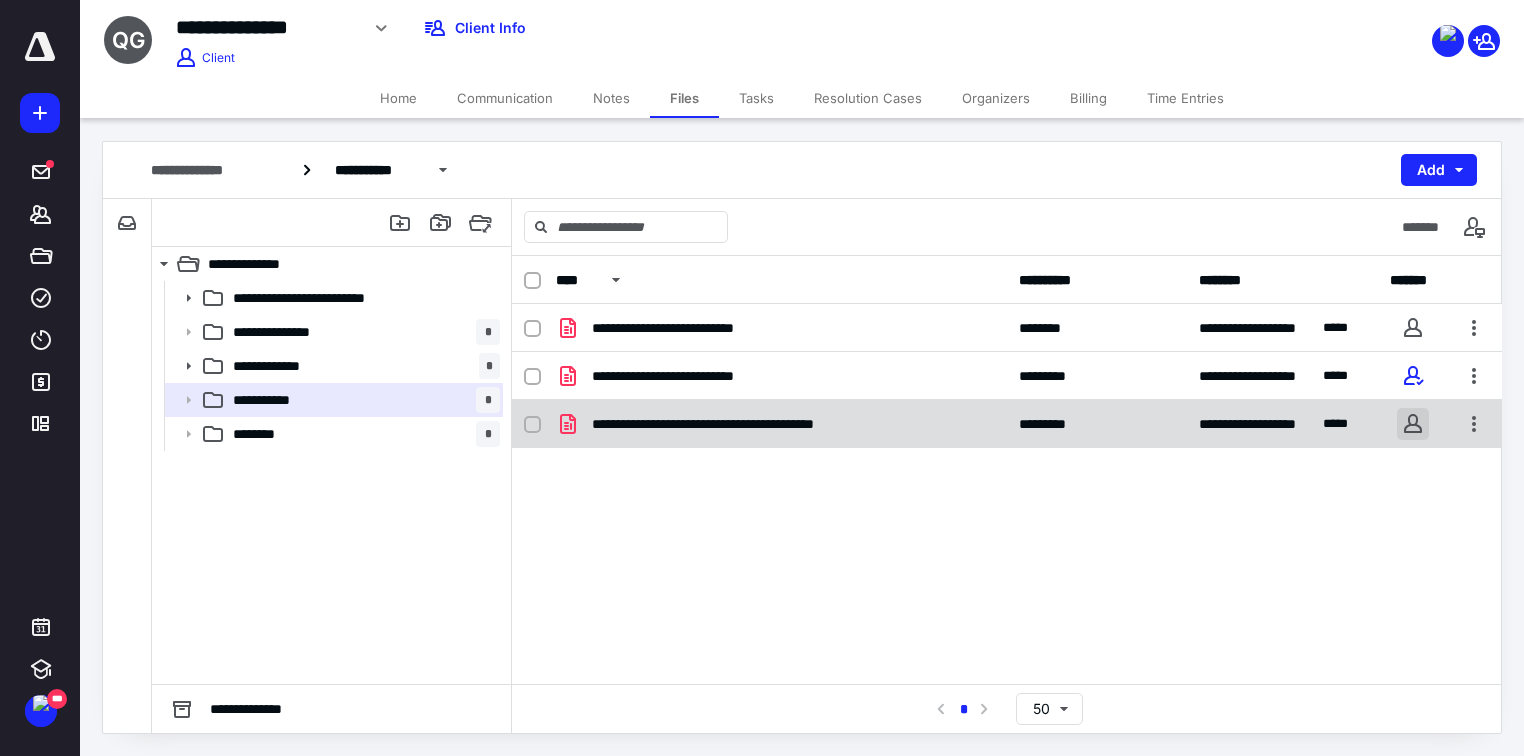 click at bounding box center (1413, 424) 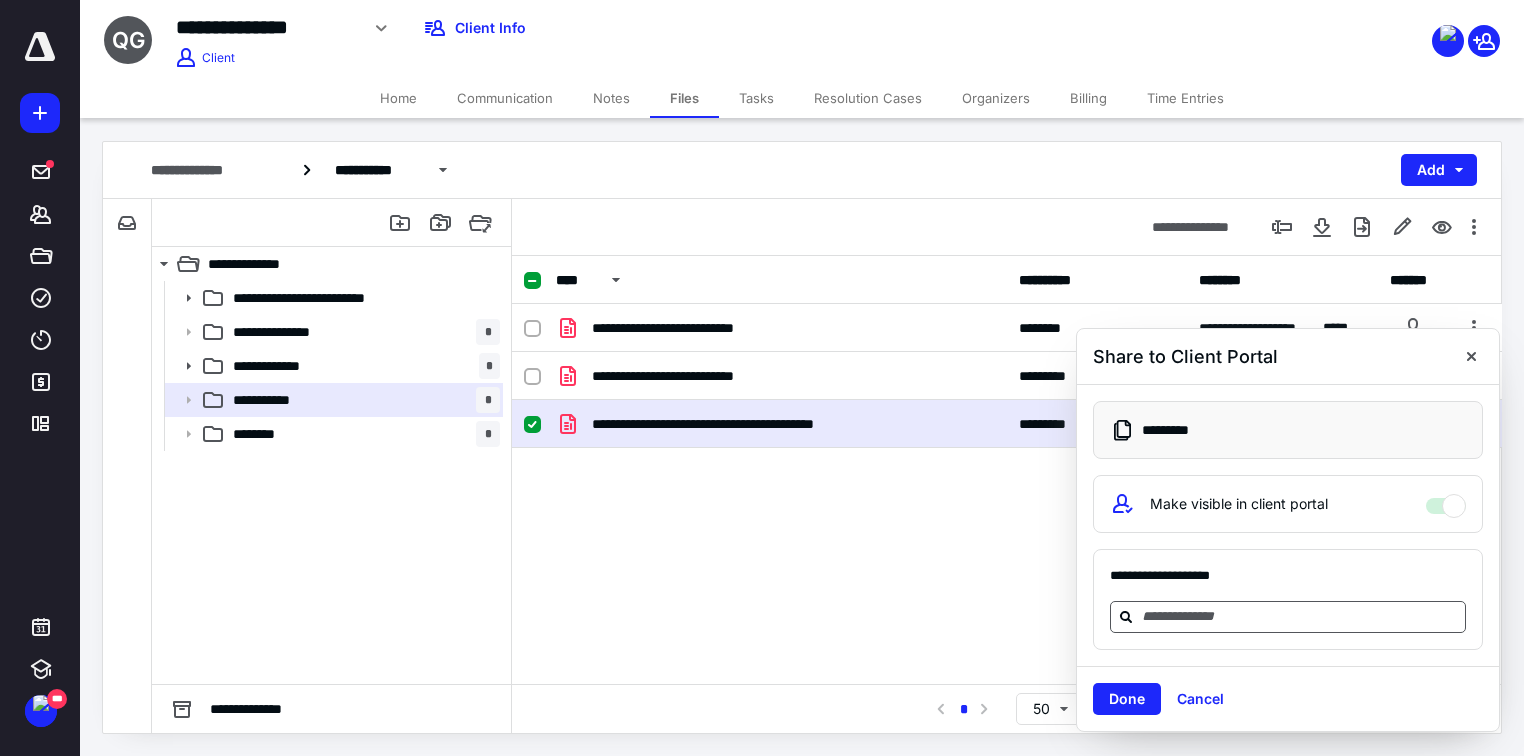 click at bounding box center (1300, 616) 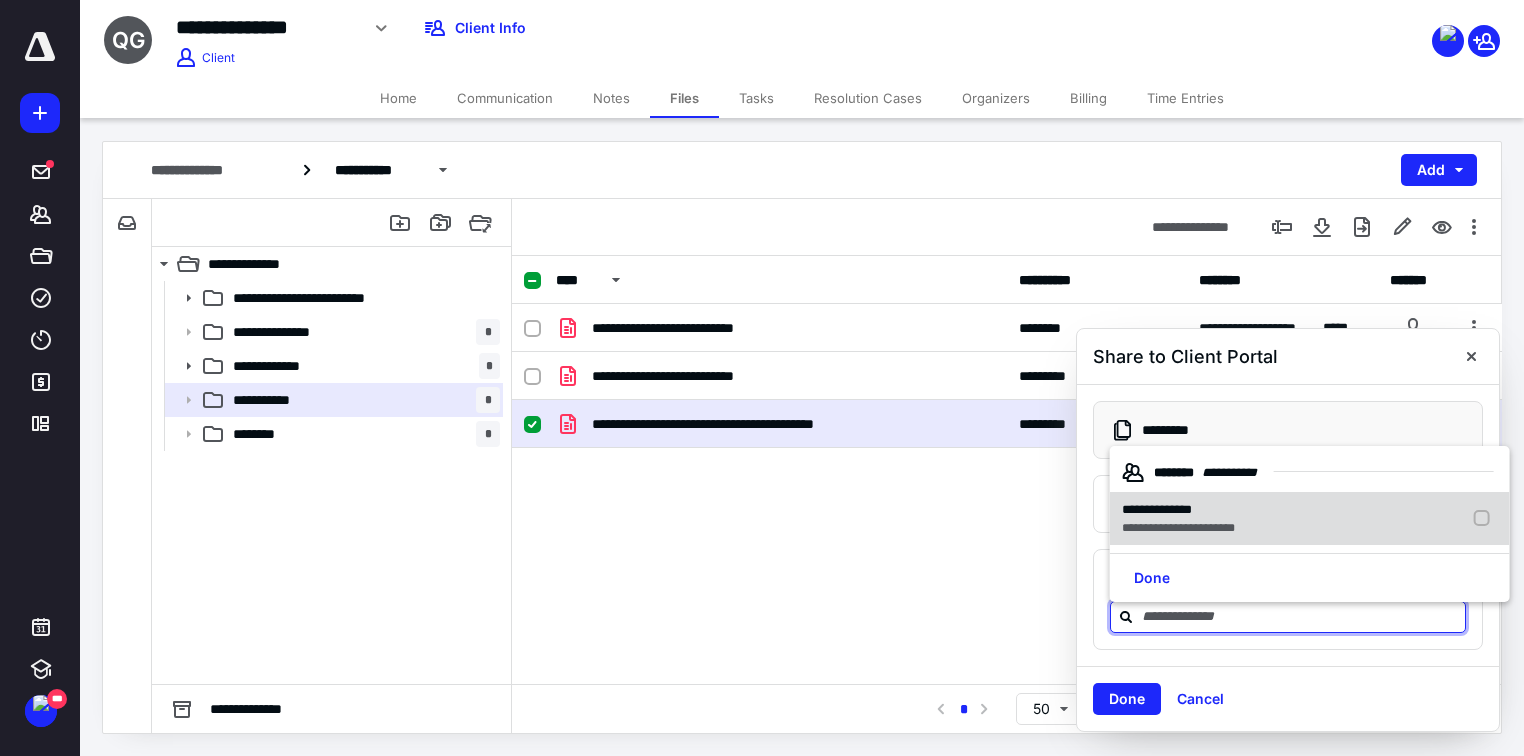 click on "**********" at bounding box center [1178, 528] 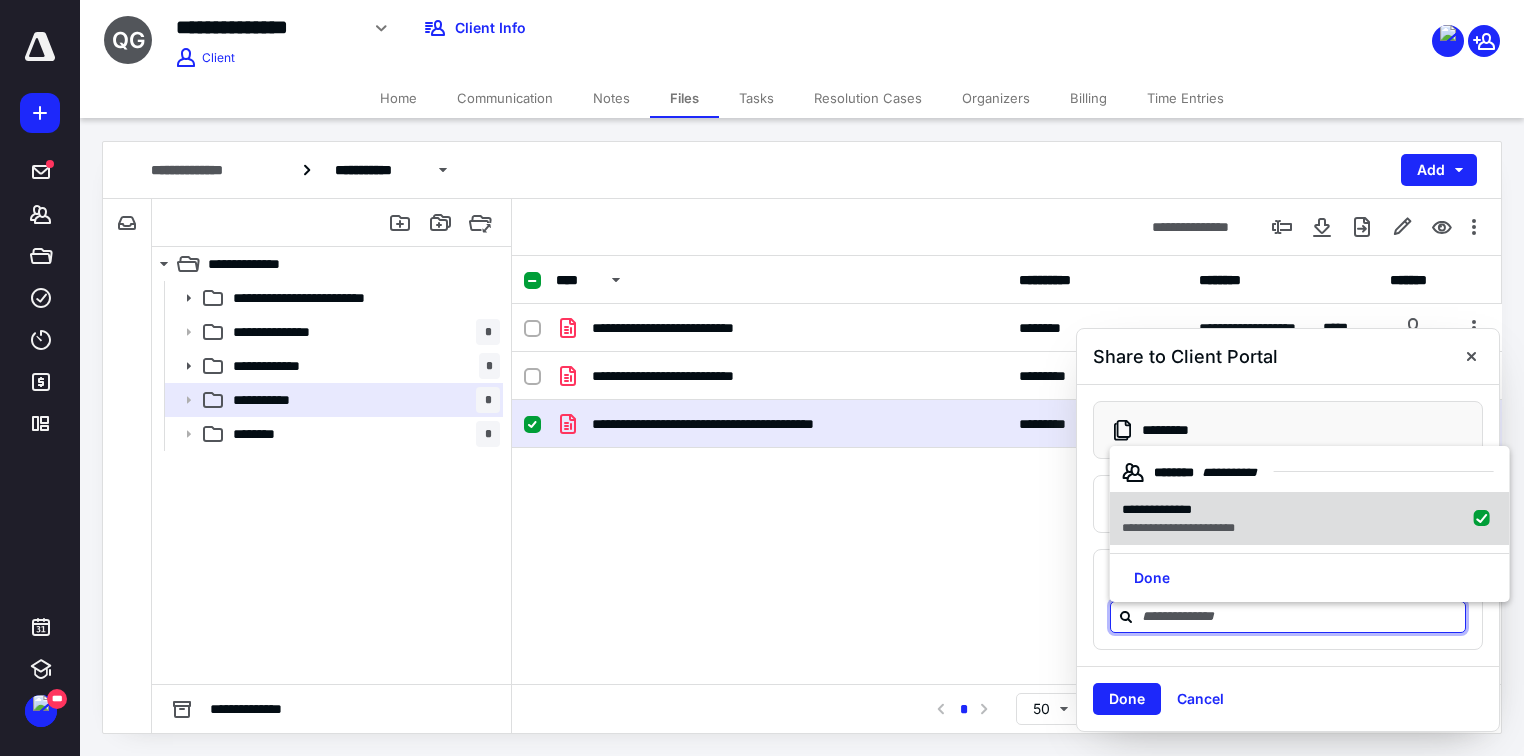 checkbox on "true" 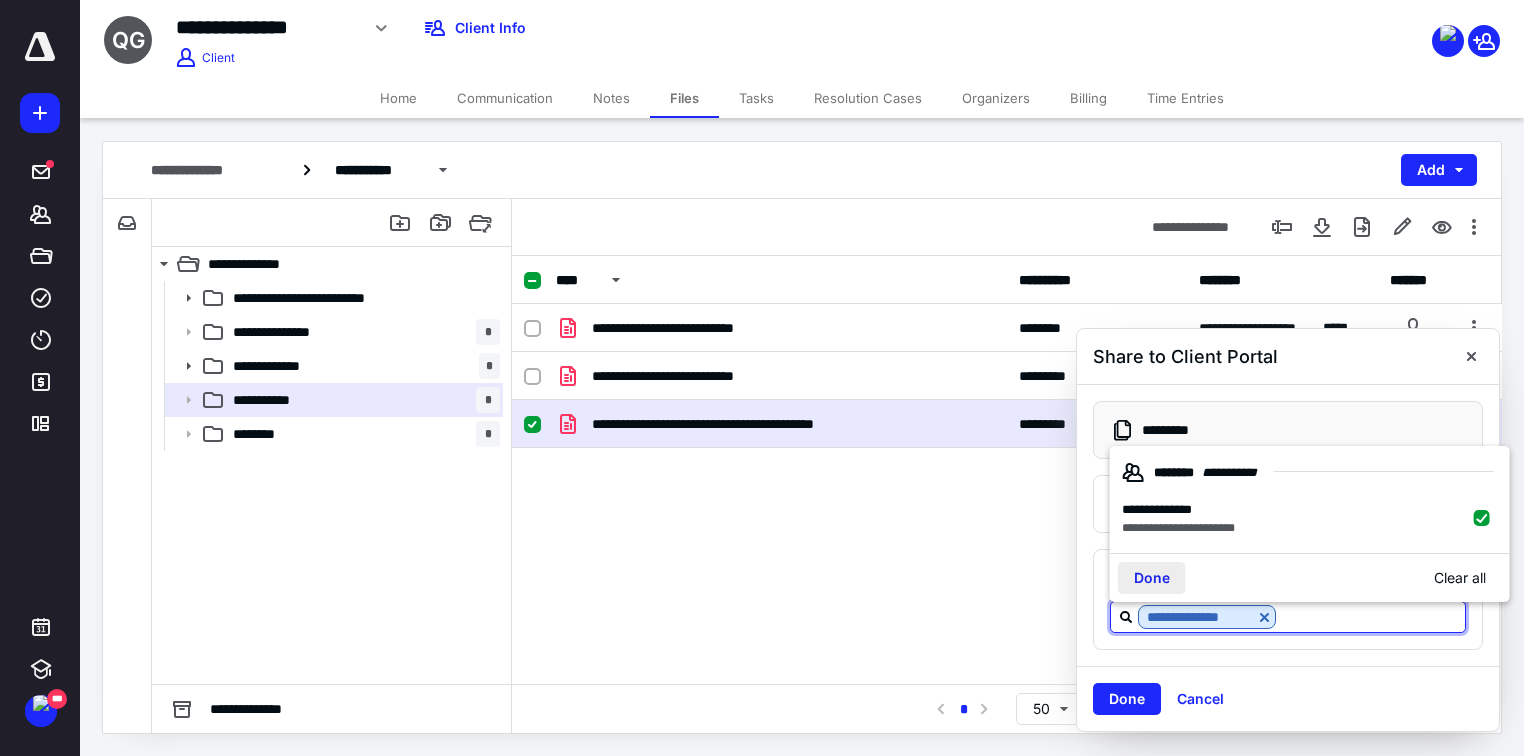 drag, startPoint x: 1162, startPoint y: 572, endPoint x: 1097, endPoint y: 711, distance: 153.44705 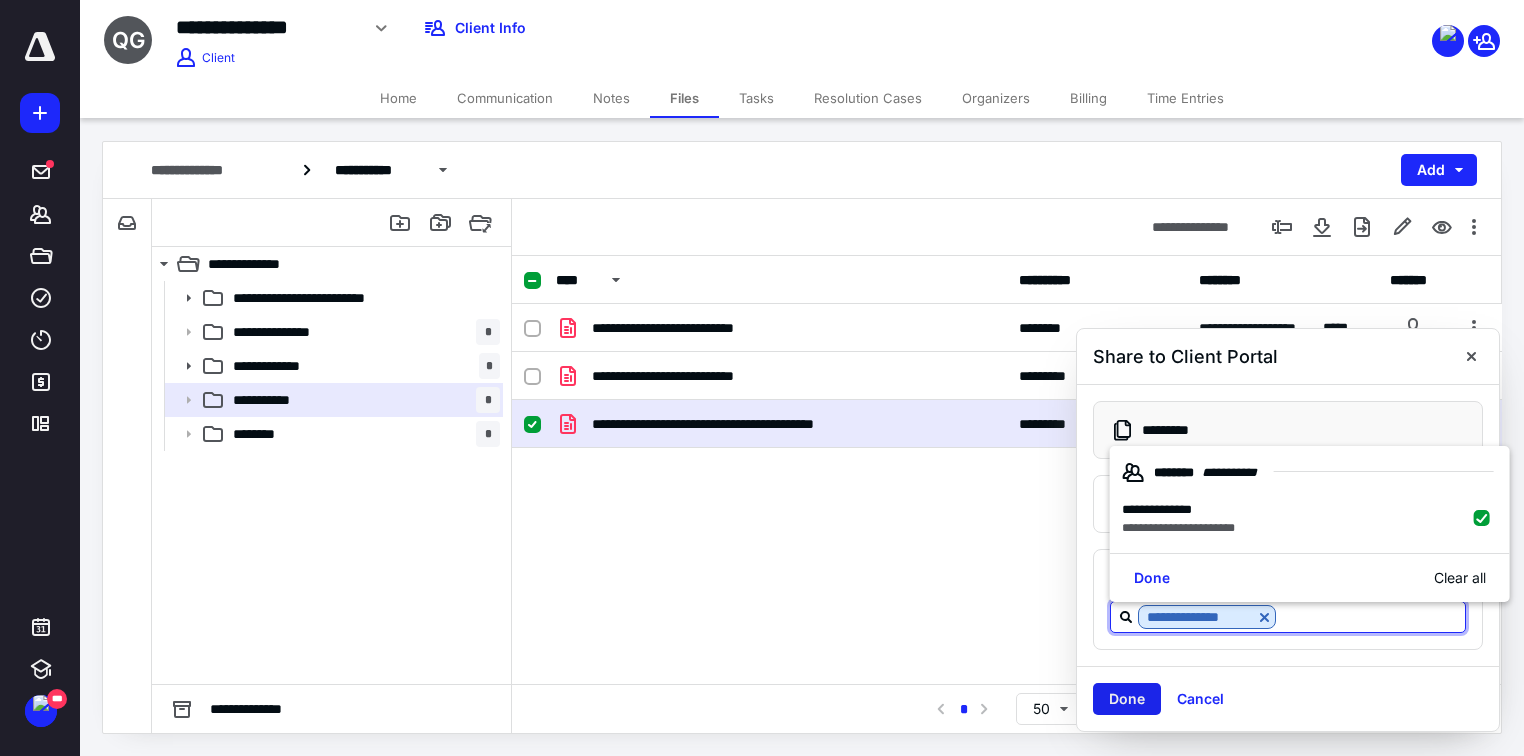 click on "Done" at bounding box center (1152, 578) 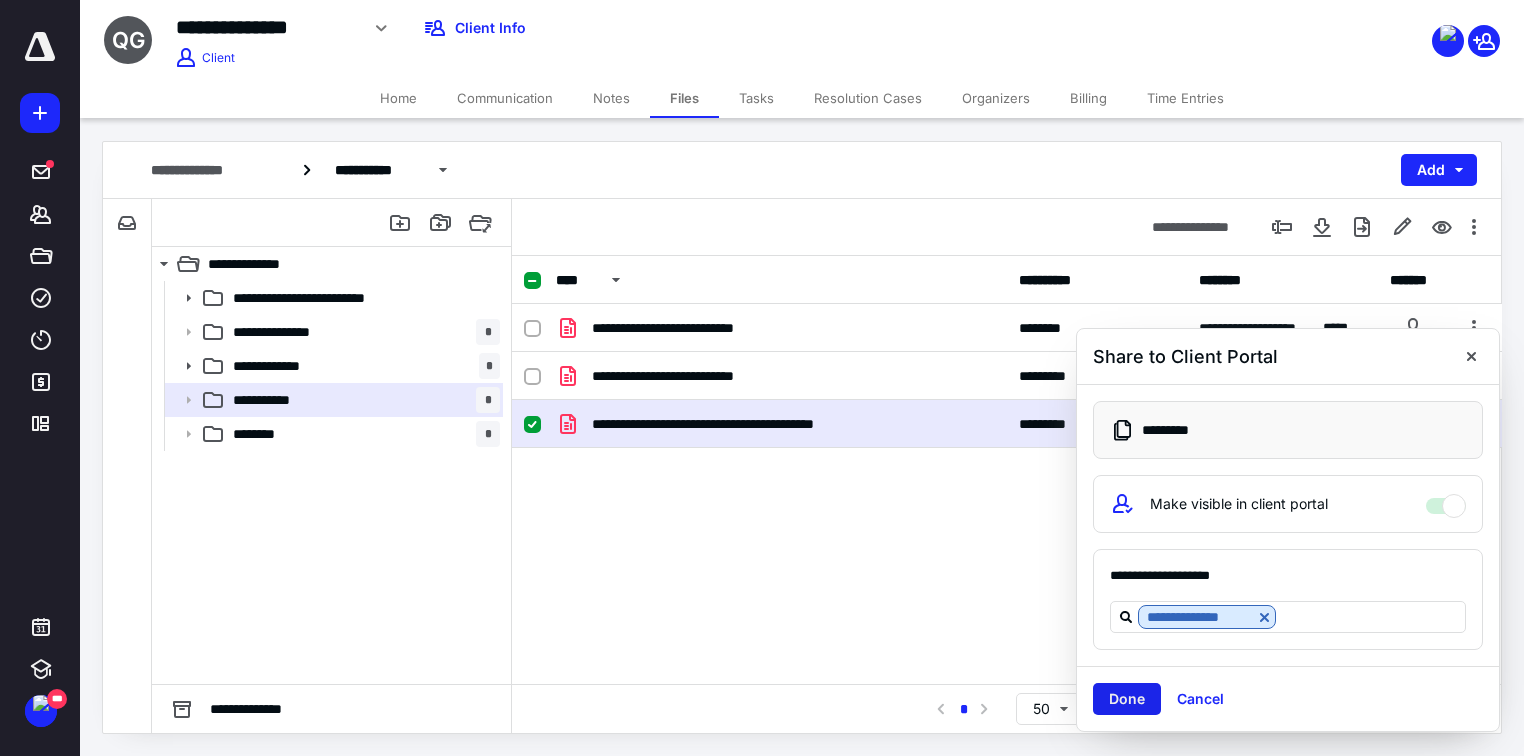 click on "Done" at bounding box center (1127, 699) 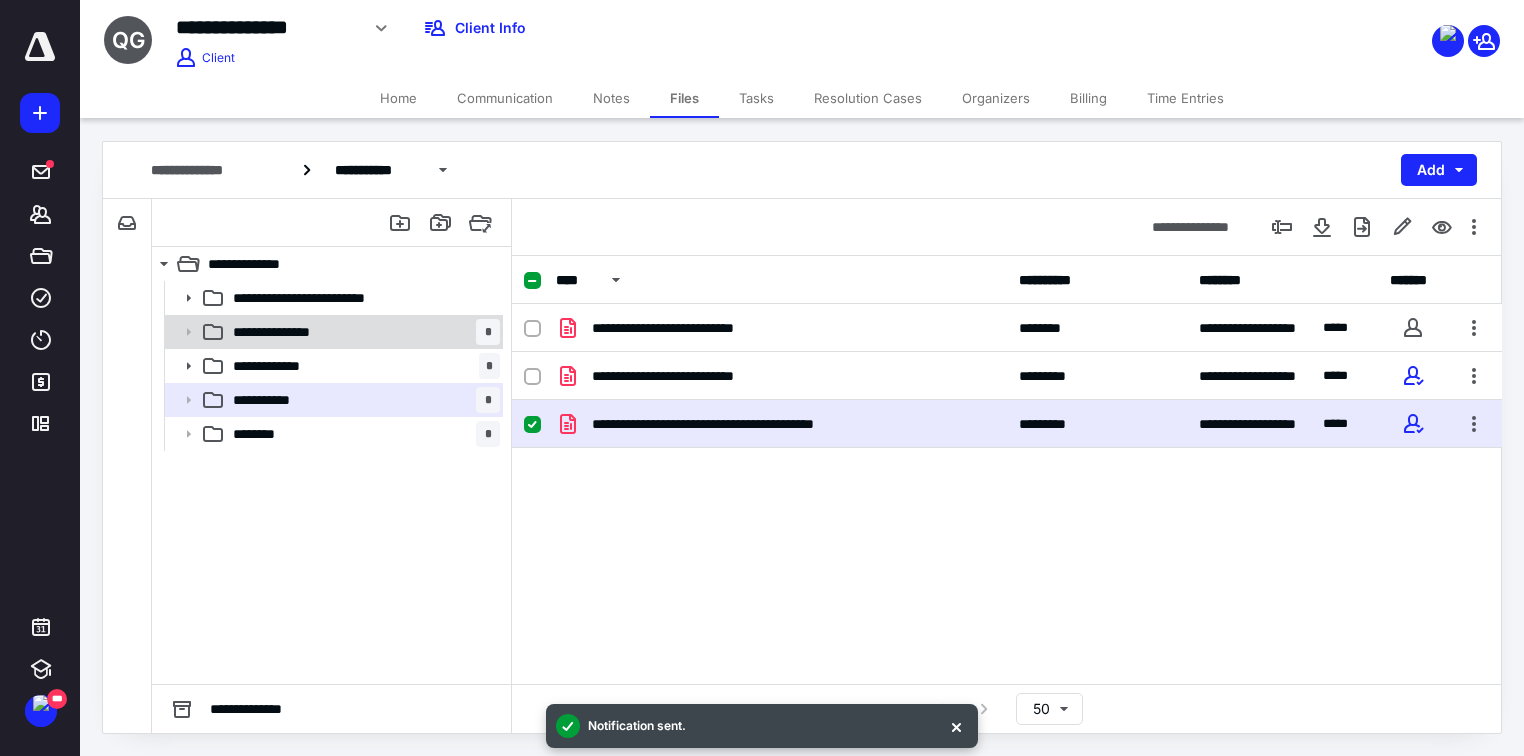 click on "**********" at bounding box center [287, 332] 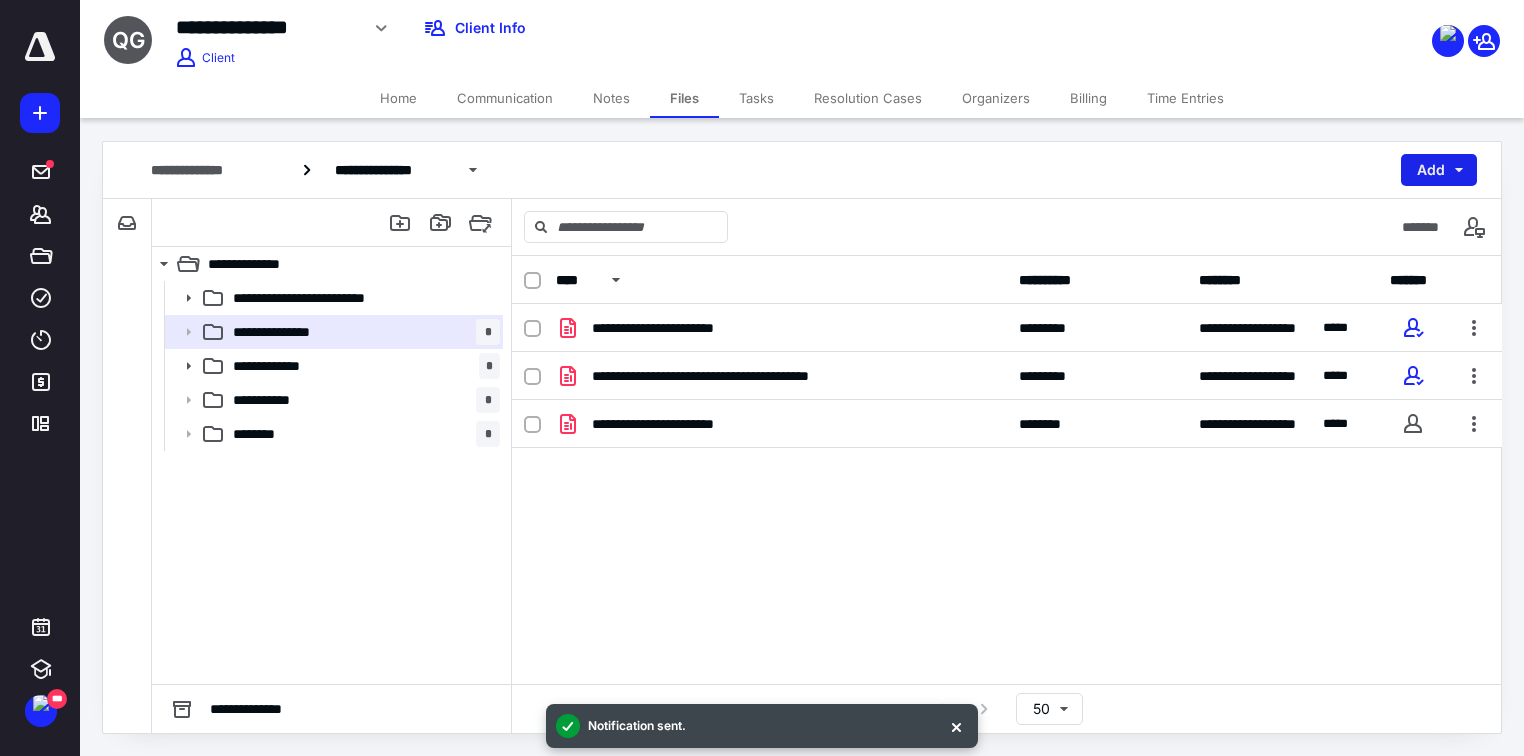 click on "Add" at bounding box center (1439, 170) 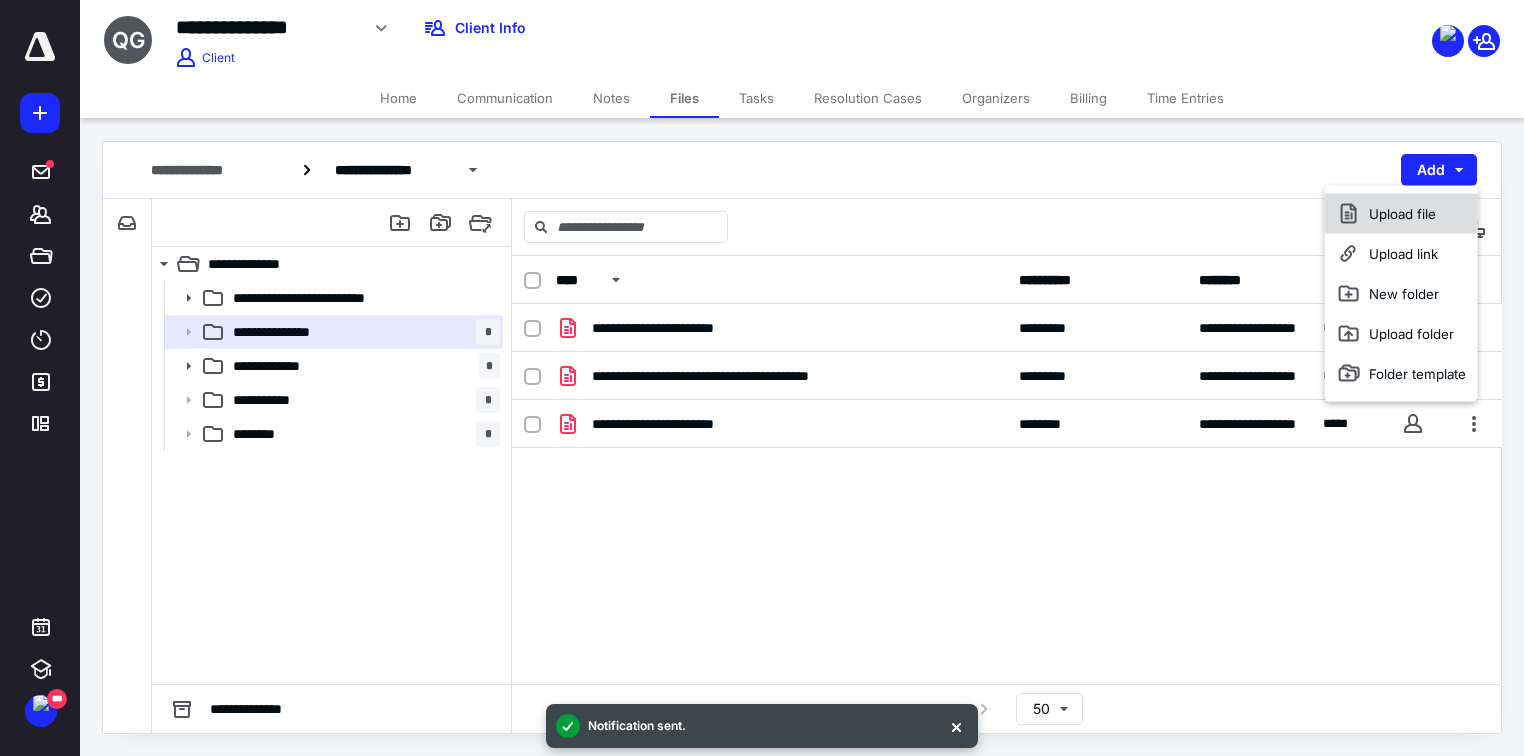 click on "Upload file" at bounding box center [1401, 214] 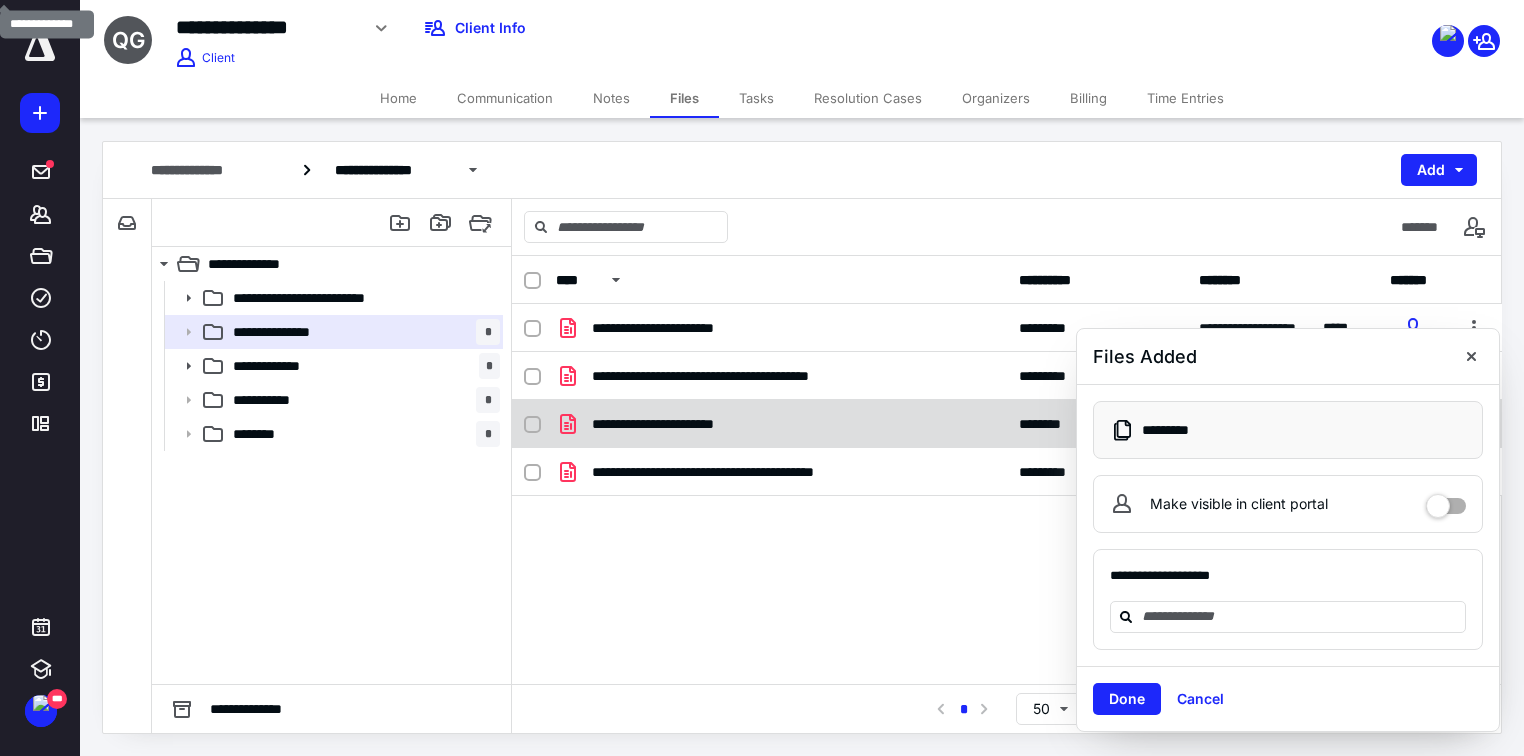 drag, startPoint x: 1477, startPoint y: 356, endPoint x: 1356, endPoint y: 405, distance: 130.54501 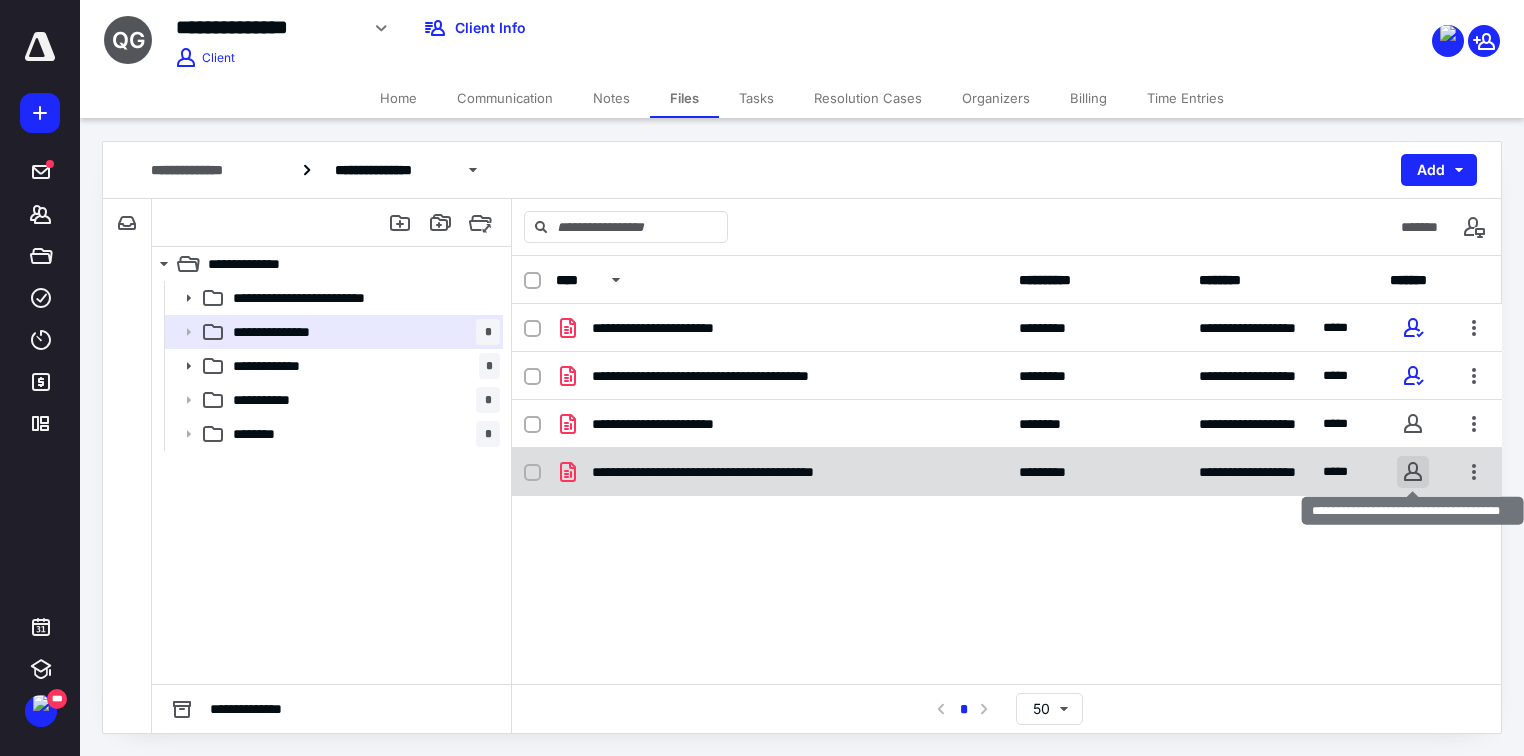 click at bounding box center [1413, 472] 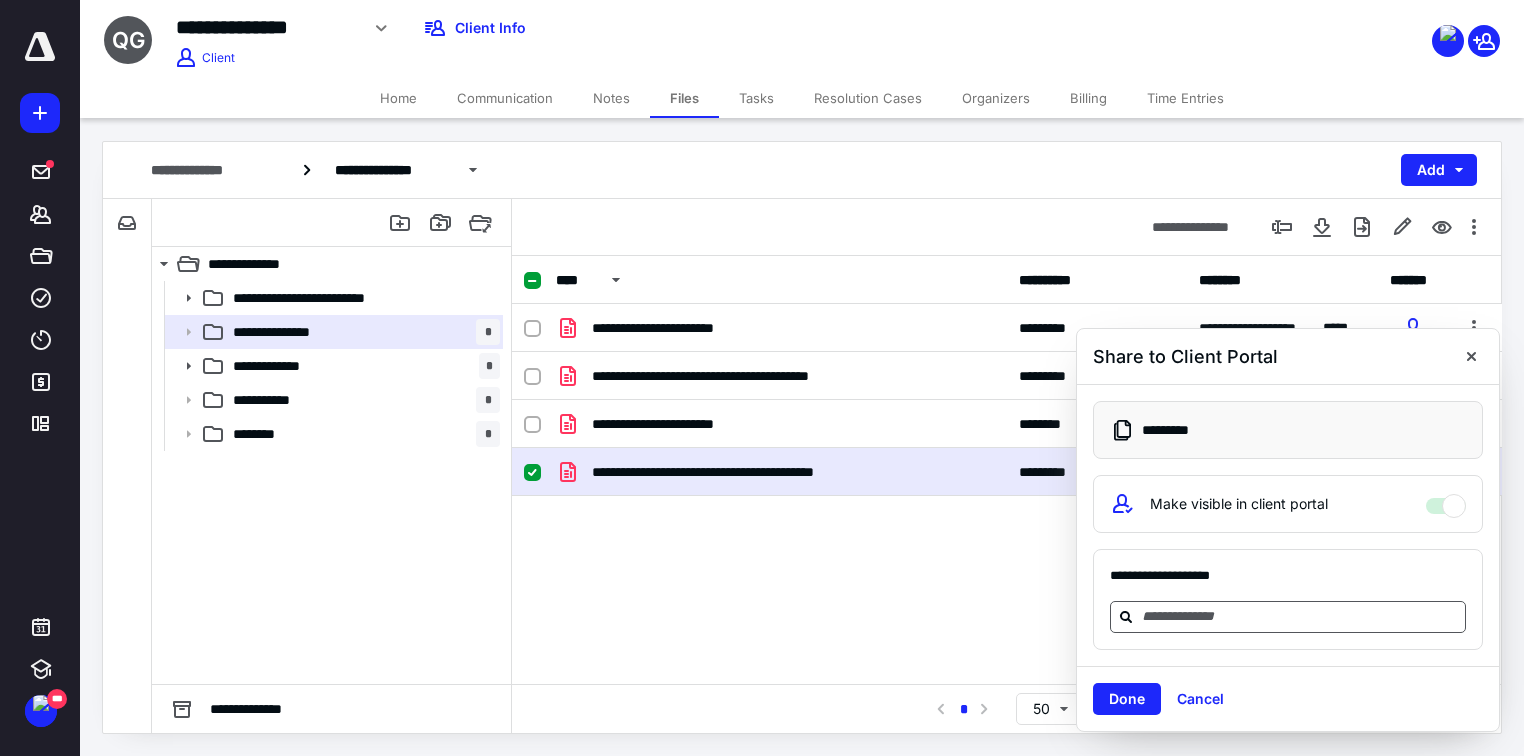 click at bounding box center [1300, 616] 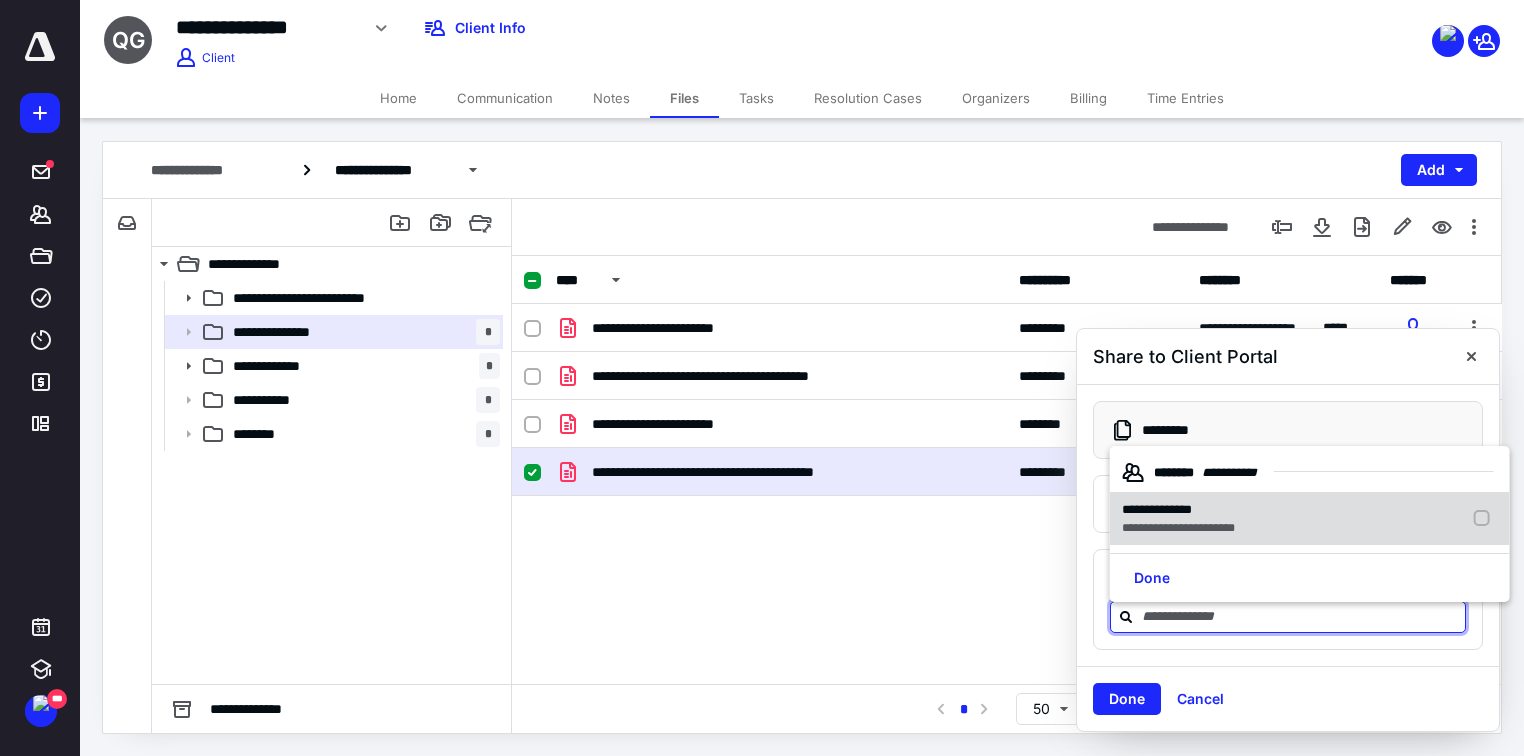 click on "**********" at bounding box center [1157, 509] 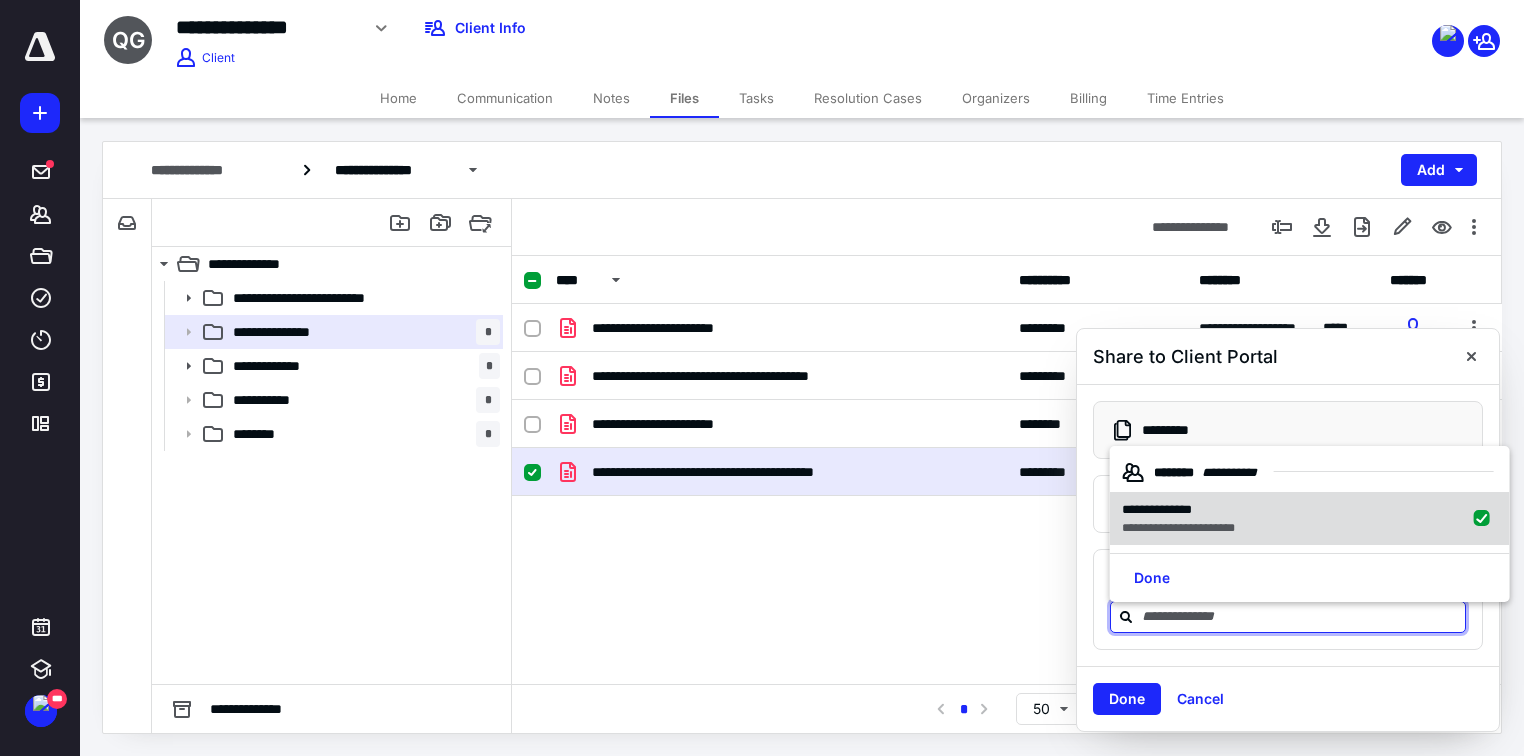 checkbox on "true" 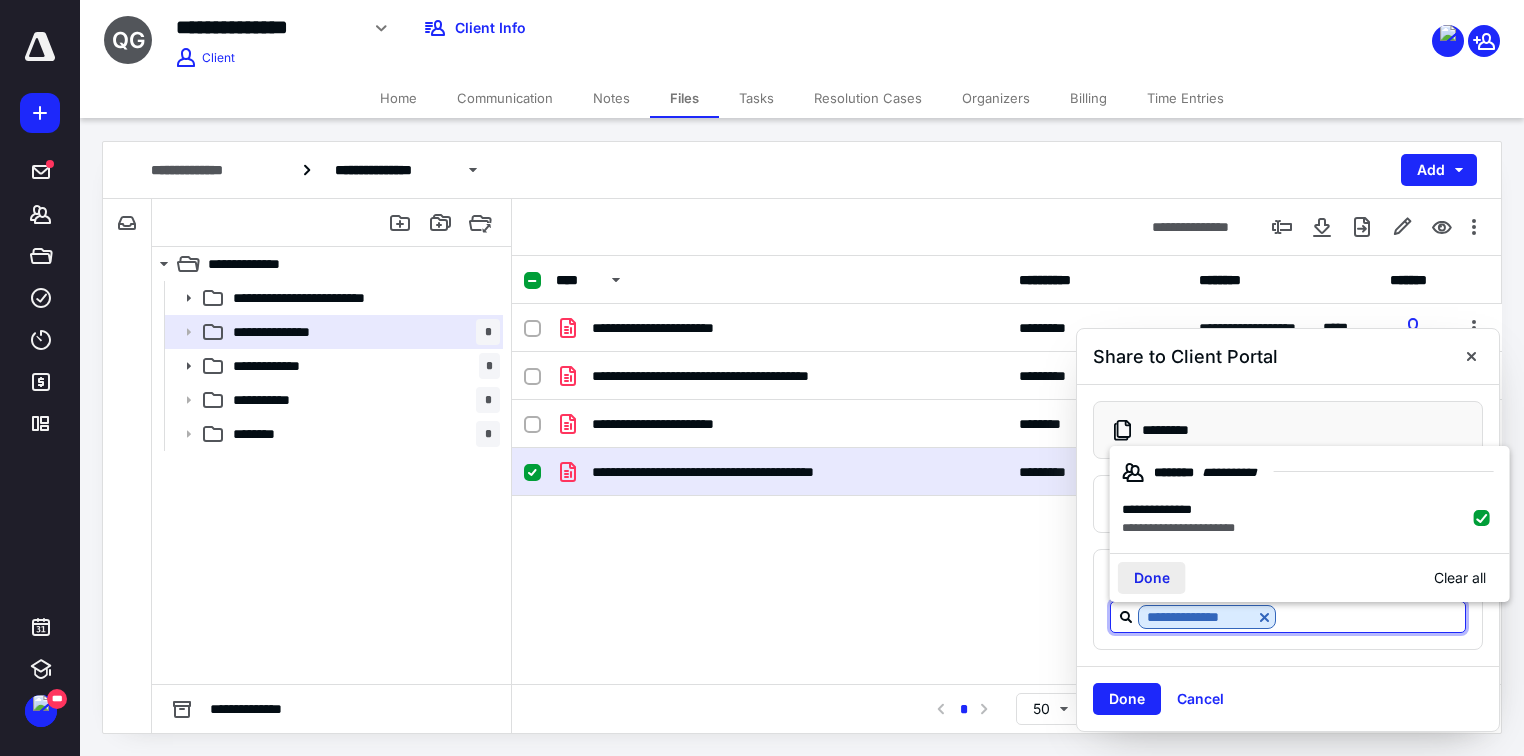 click on "Done" at bounding box center (1152, 578) 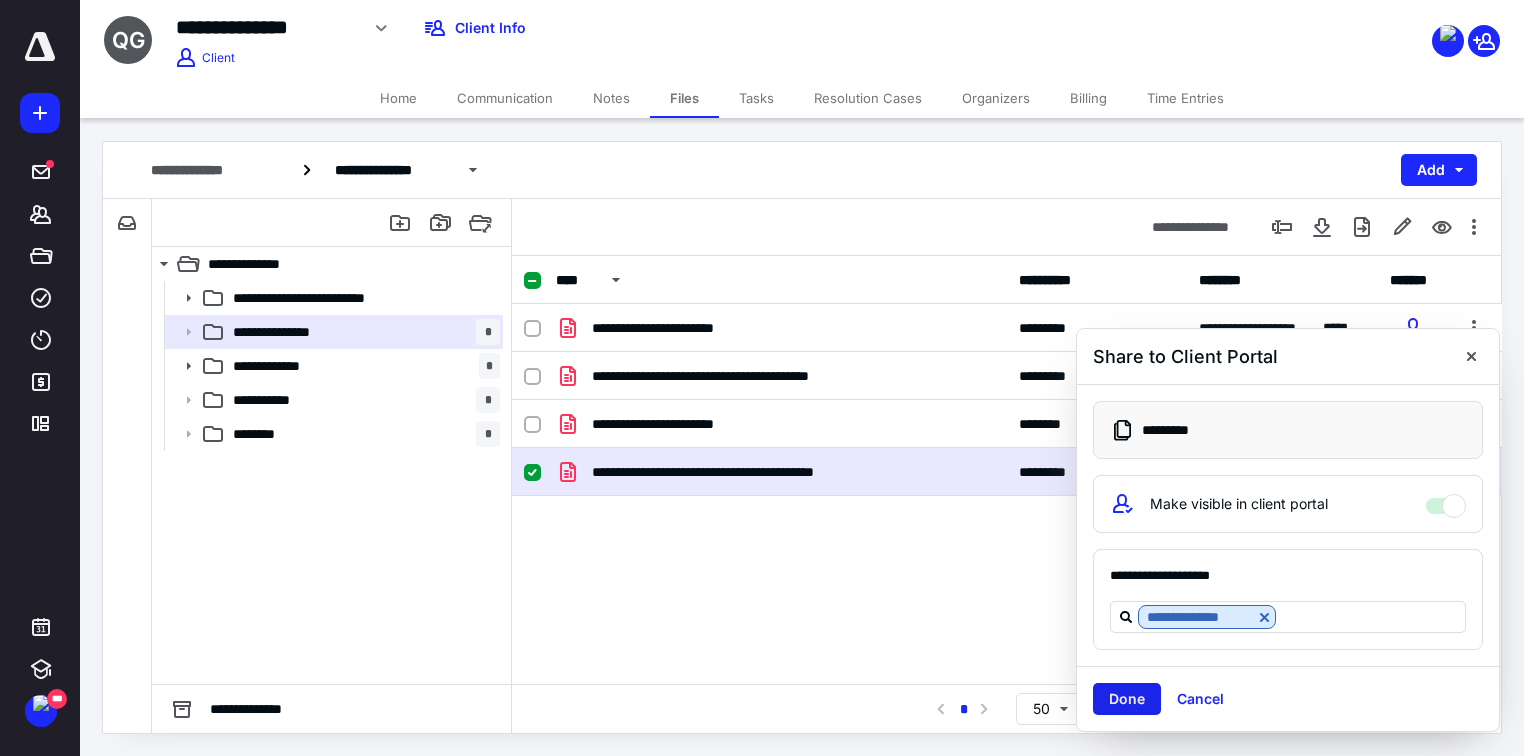 click on "Done" at bounding box center [1127, 699] 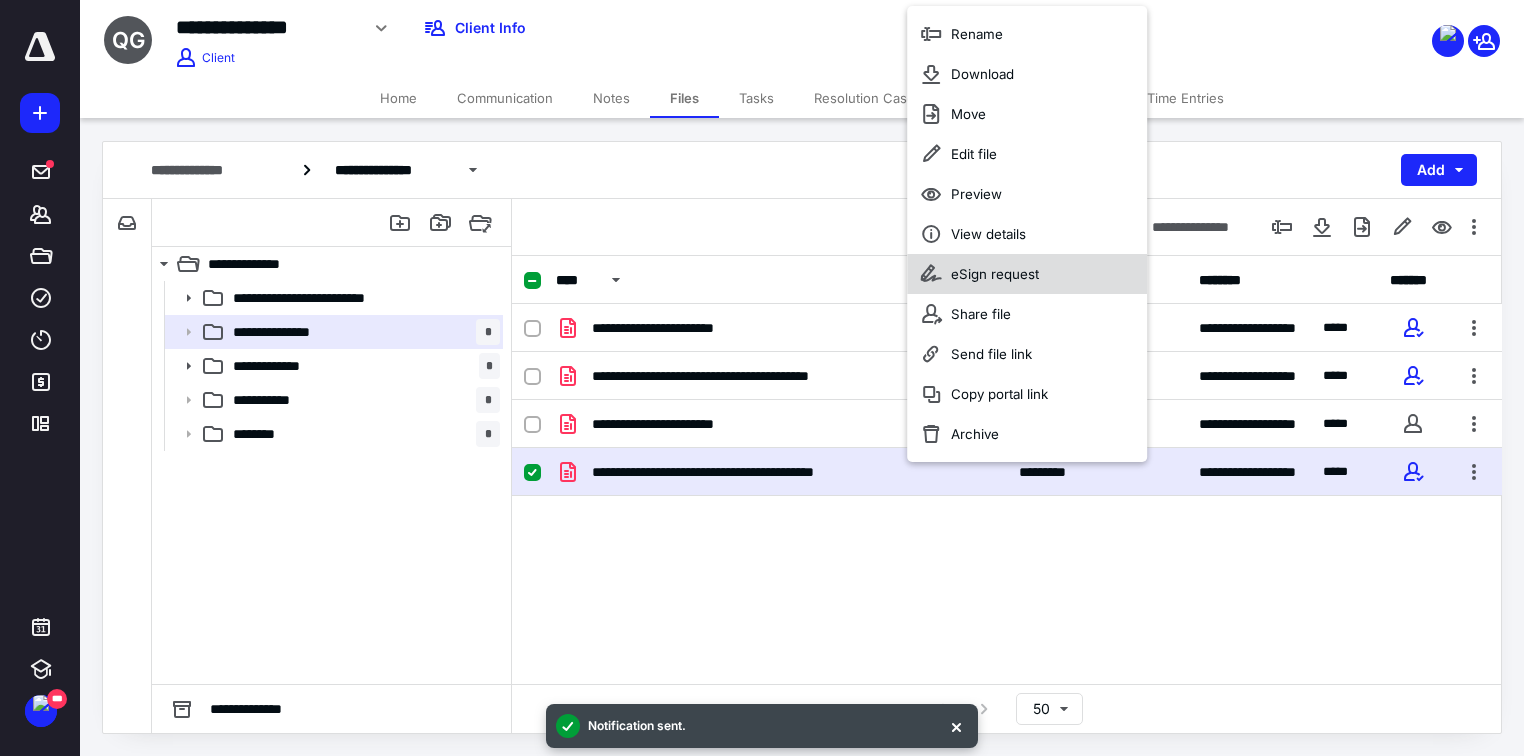 click on "eSign request" at bounding box center [1027, 274] 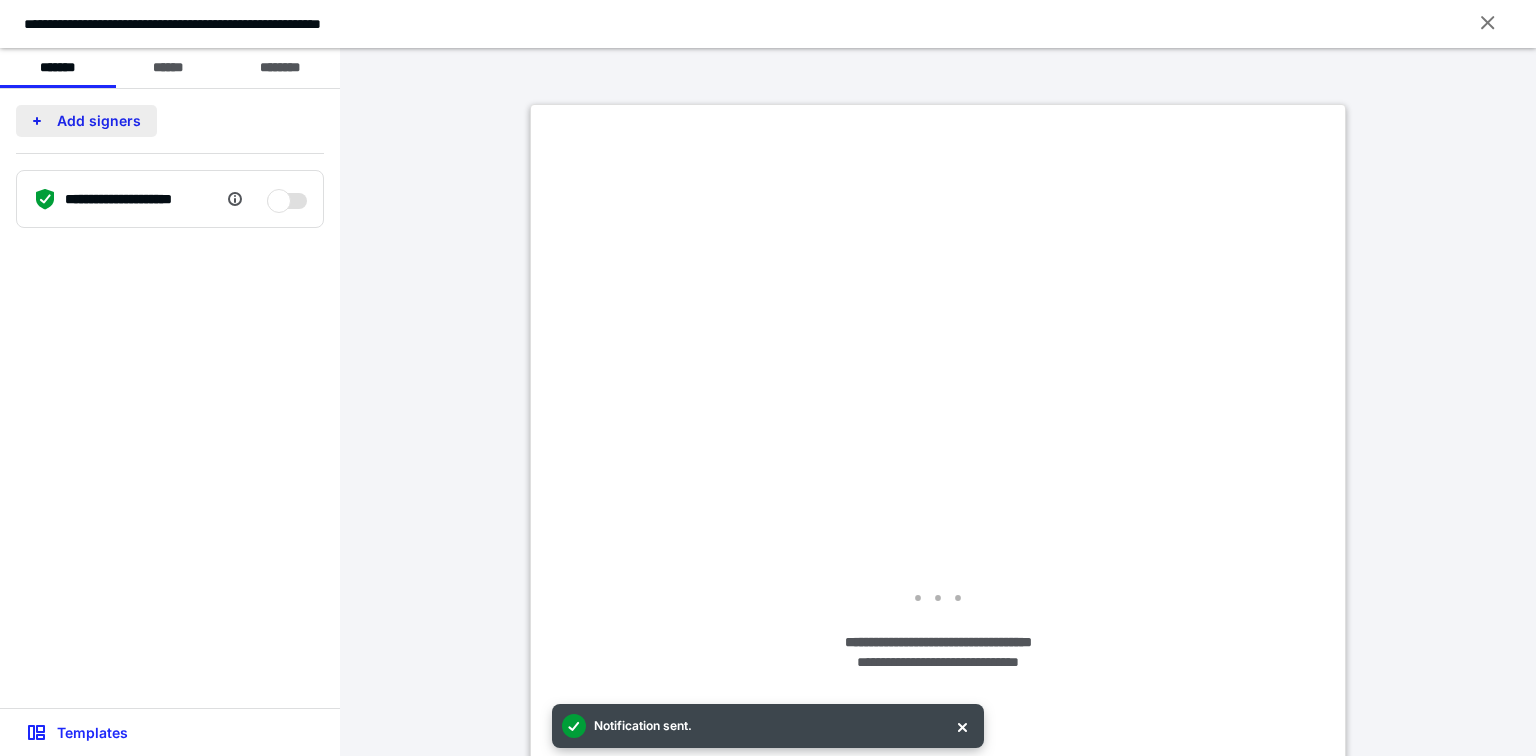 click on "Add signers" at bounding box center (86, 121) 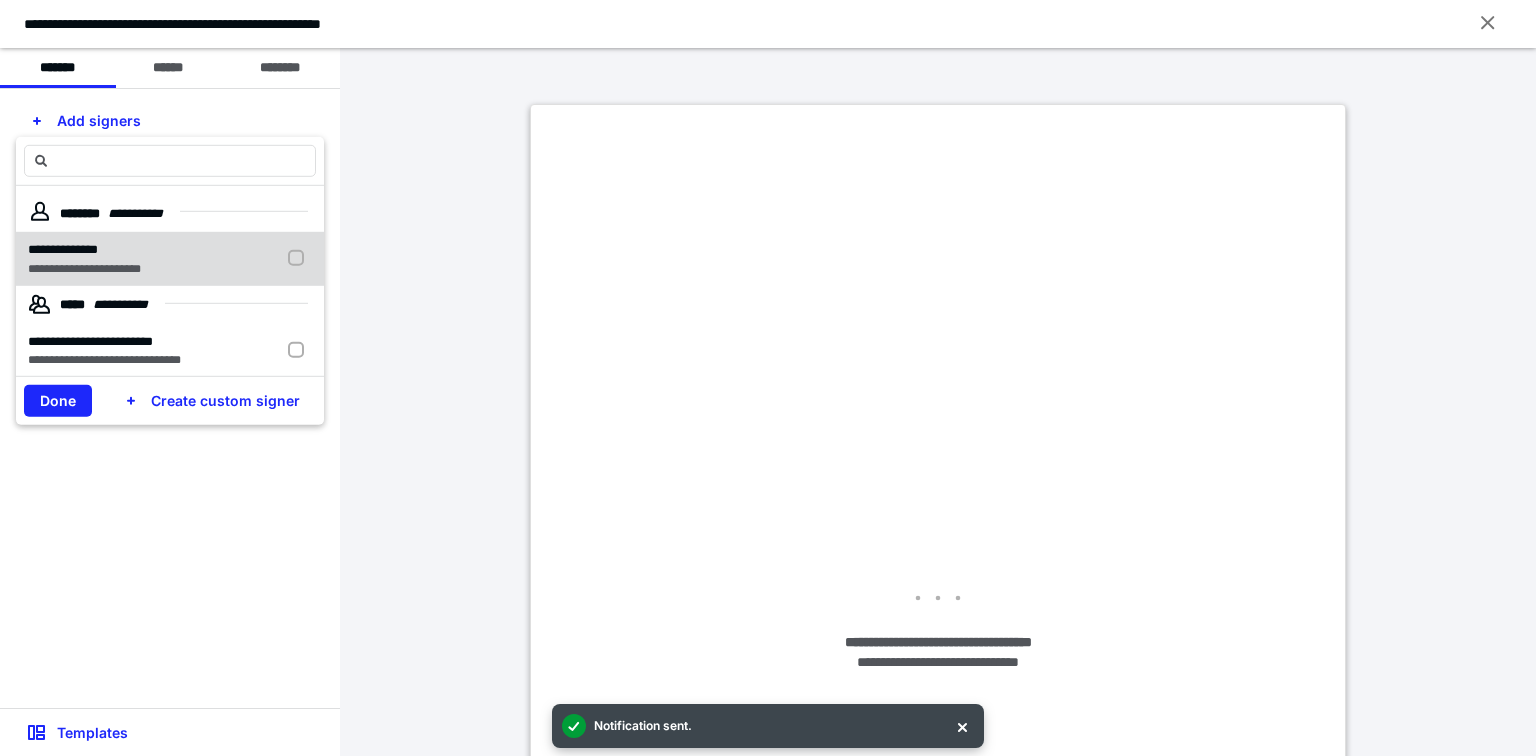 click on "**********" at bounding box center (84, 268) 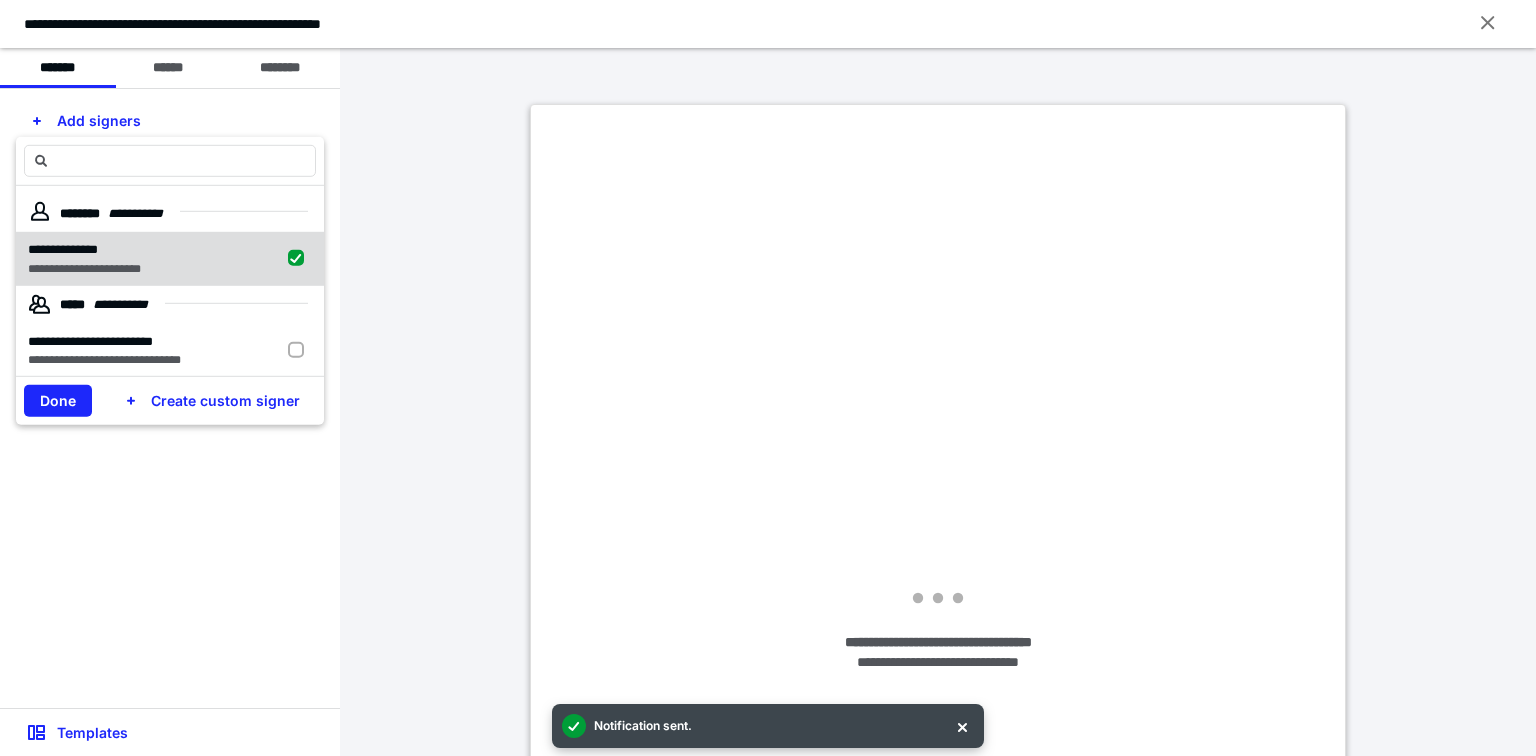 checkbox on "true" 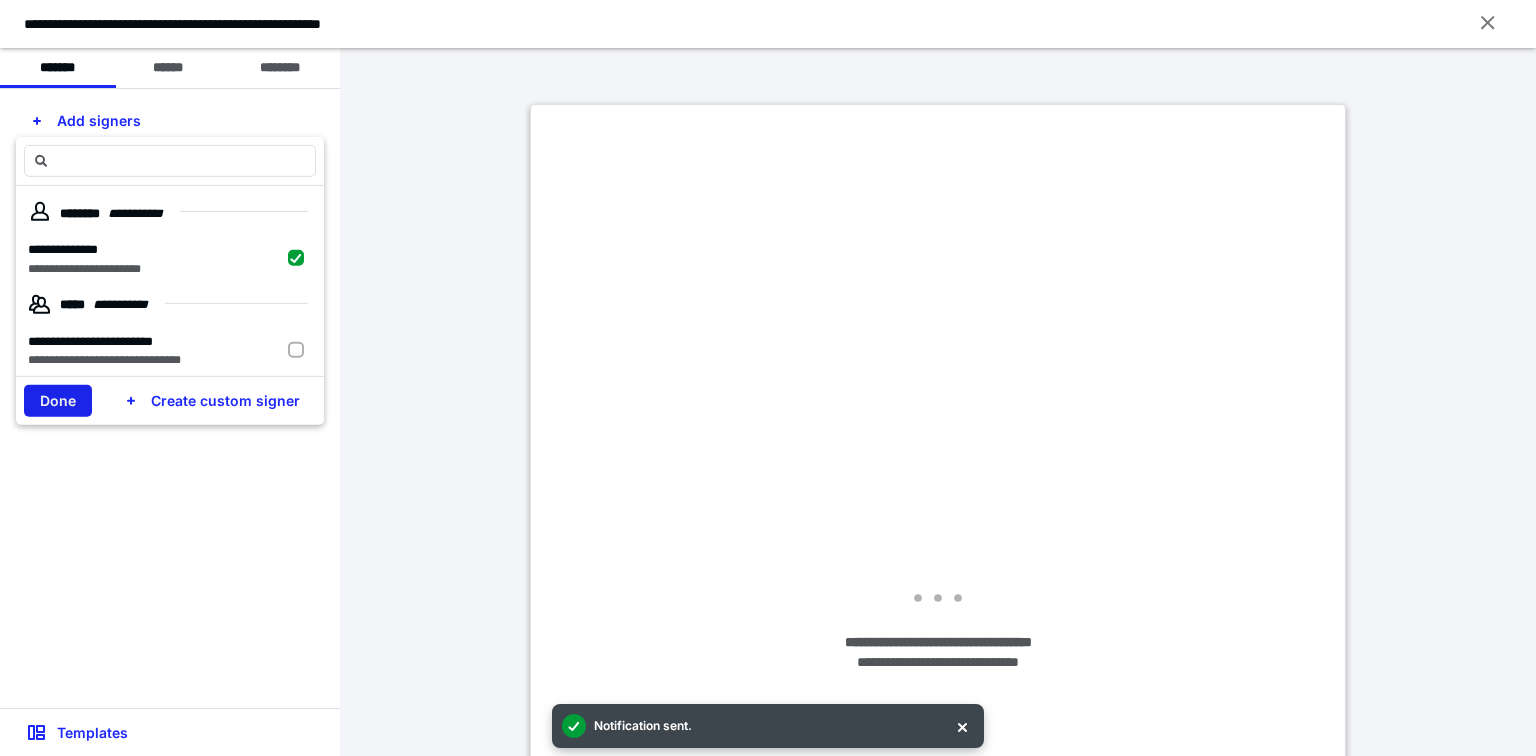 click on "Done" at bounding box center [58, 401] 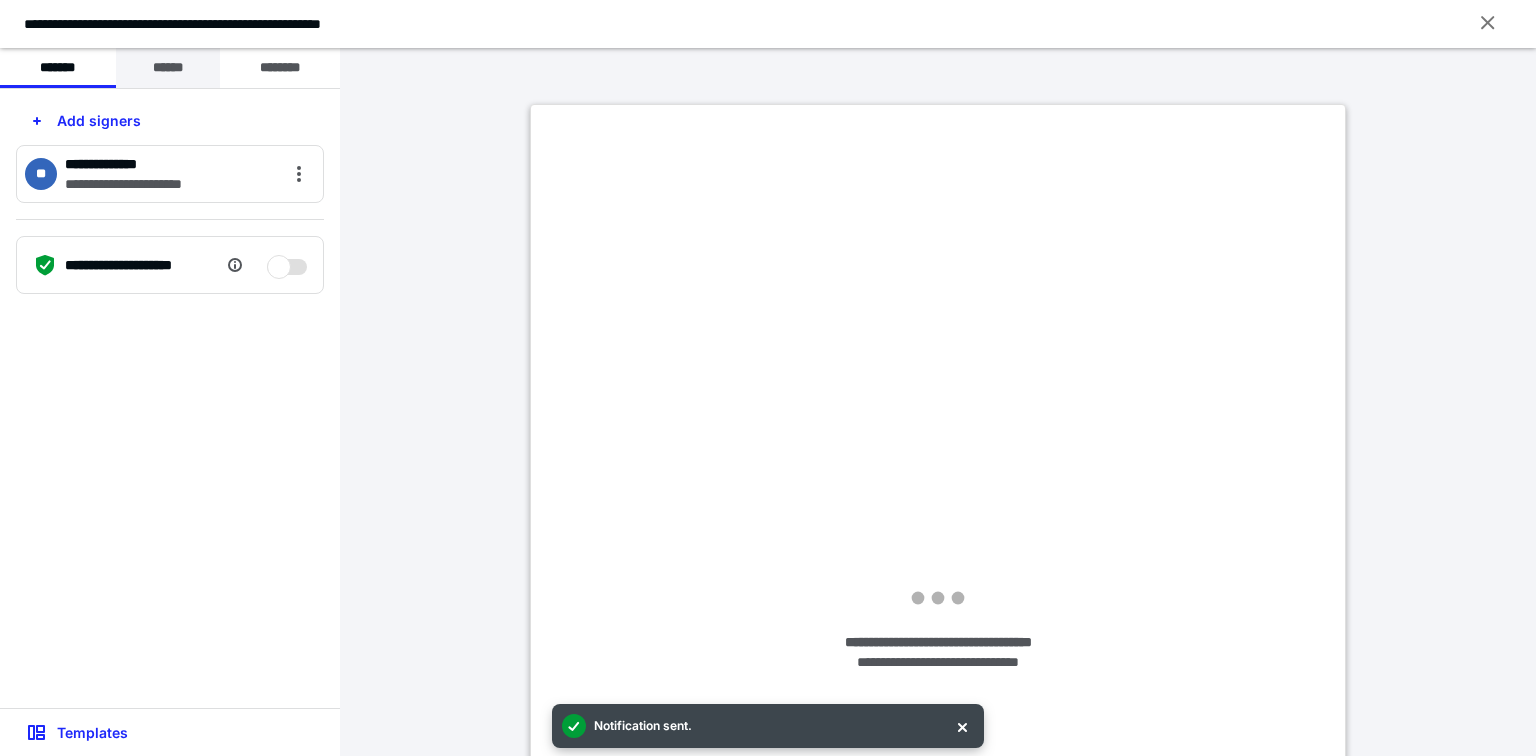 click on "******" at bounding box center (168, 68) 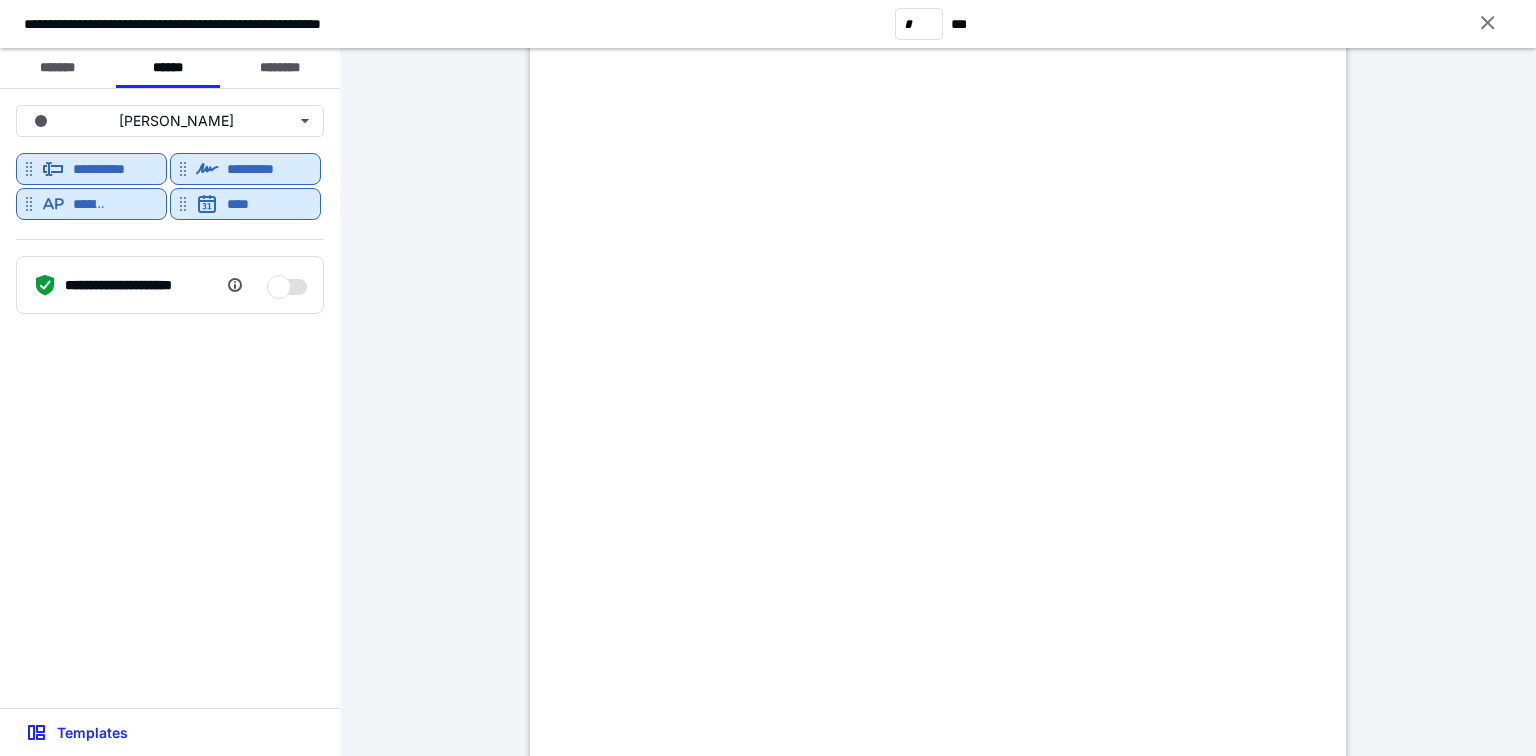 scroll, scrollTop: 1600, scrollLeft: 0, axis: vertical 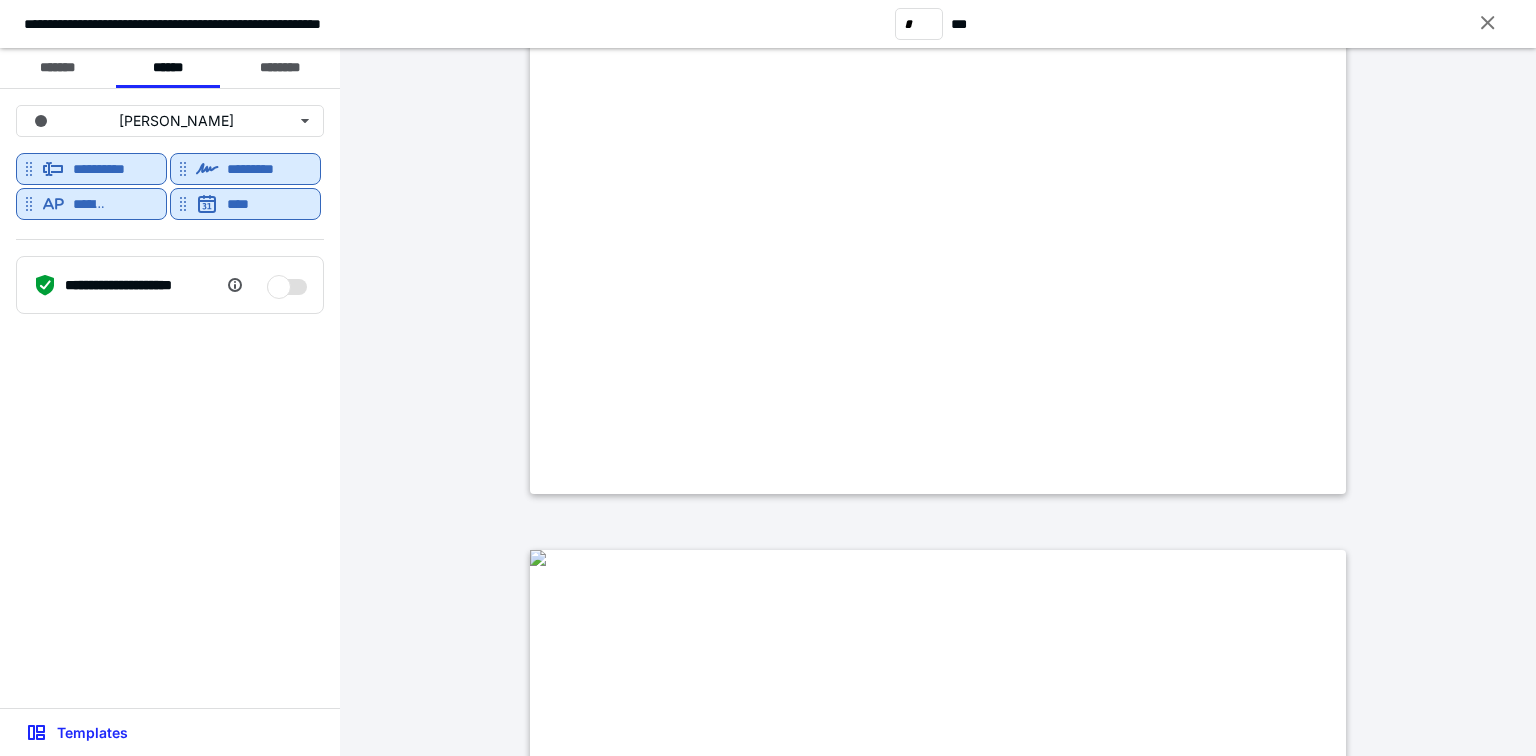 type on "*" 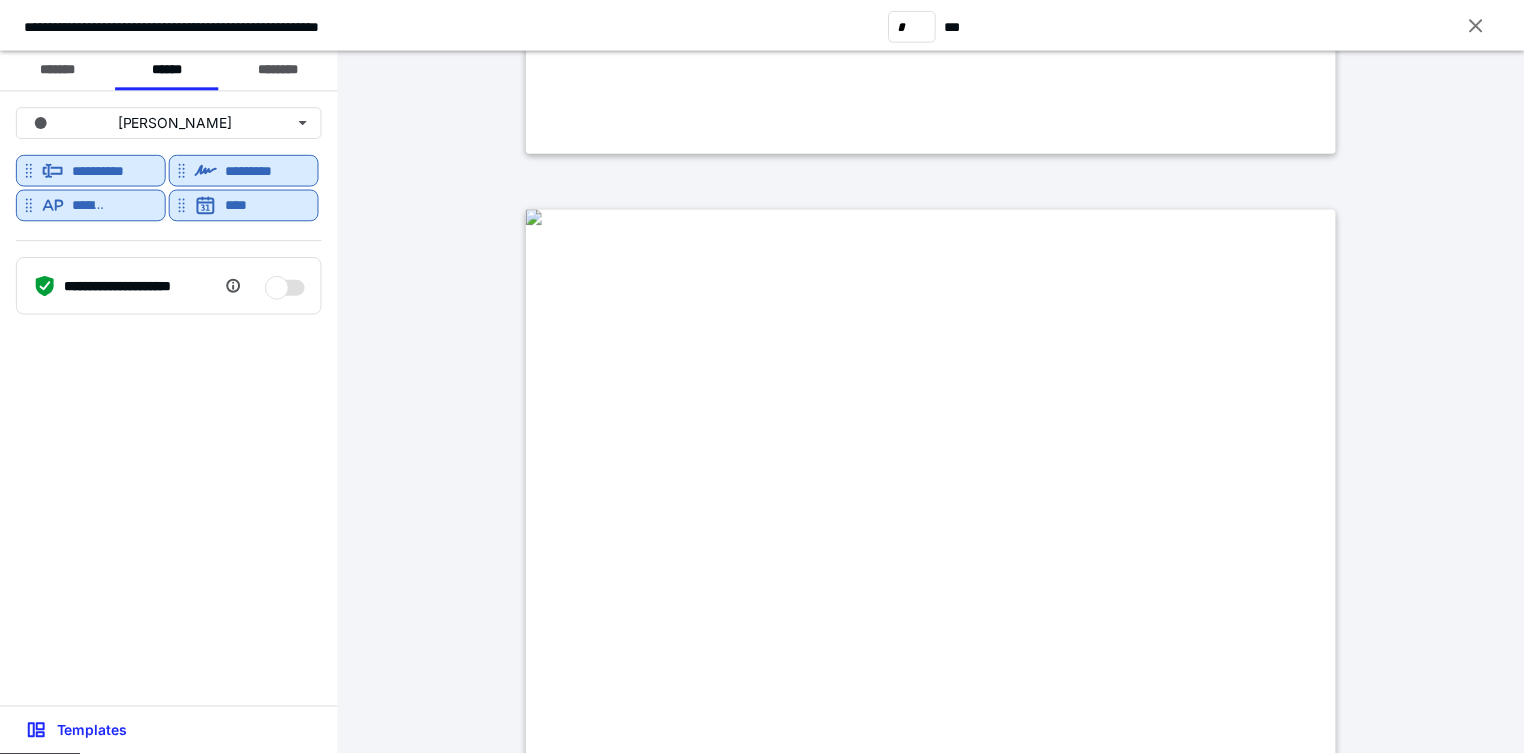 scroll, scrollTop: 8444, scrollLeft: 0, axis: vertical 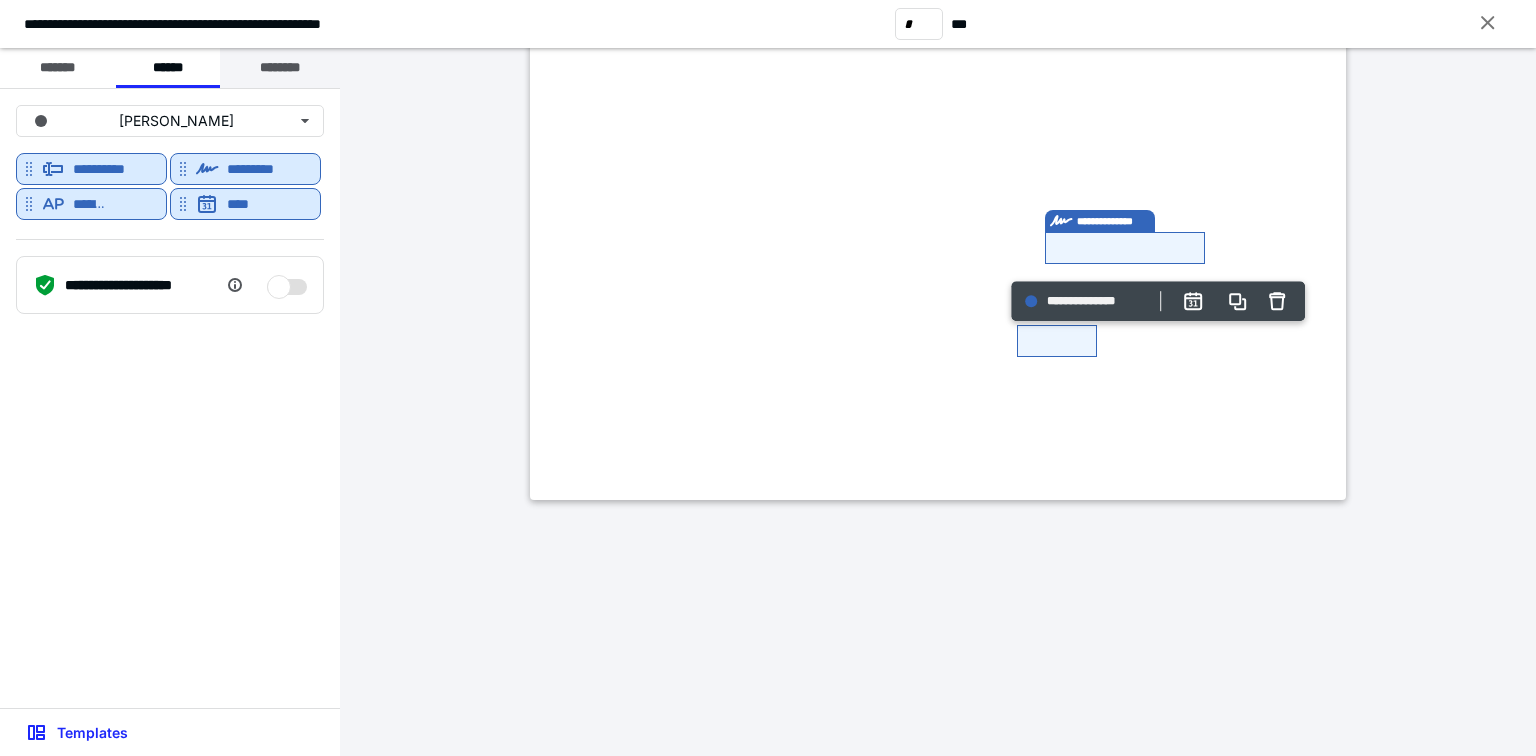 click on "********" at bounding box center (280, 68) 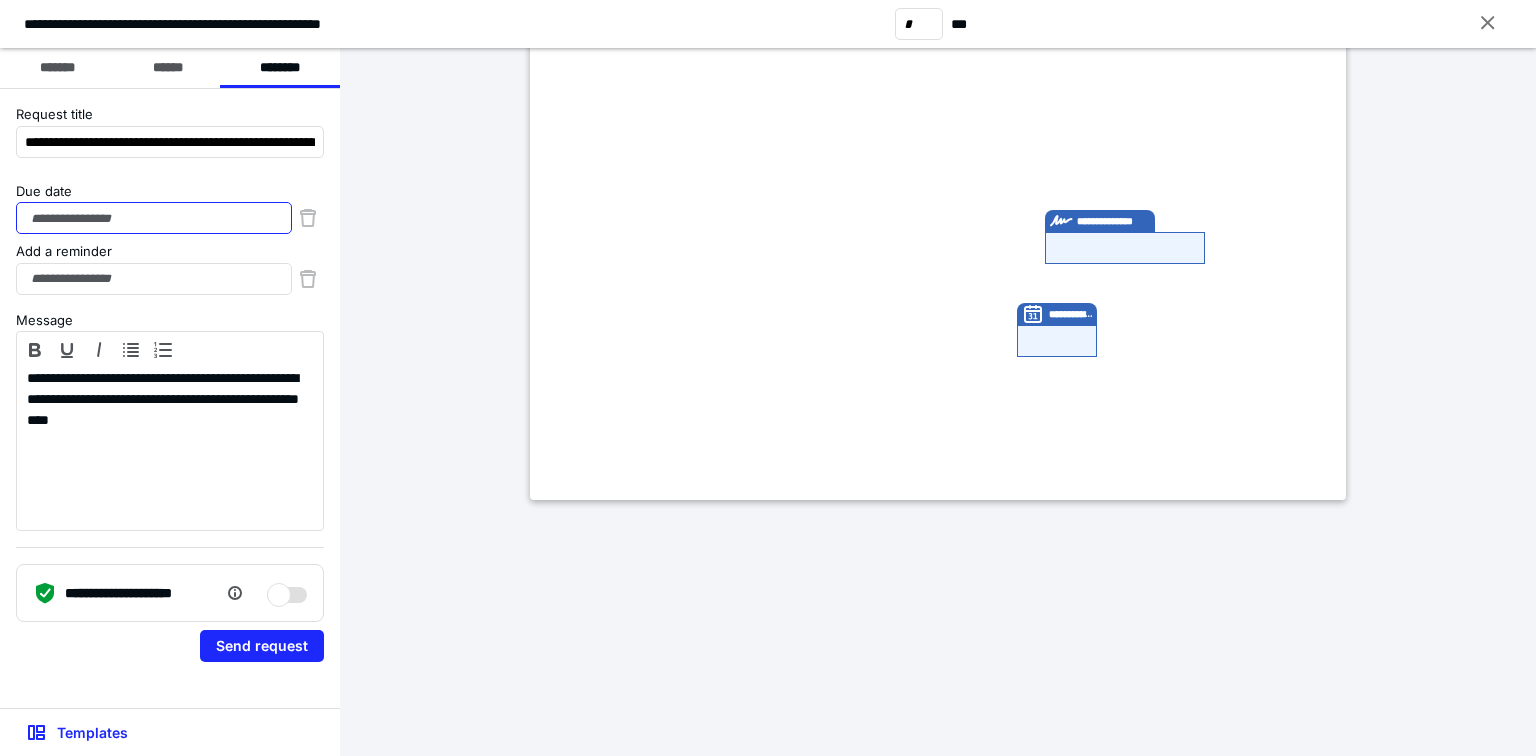click on "Due date" at bounding box center (154, 218) 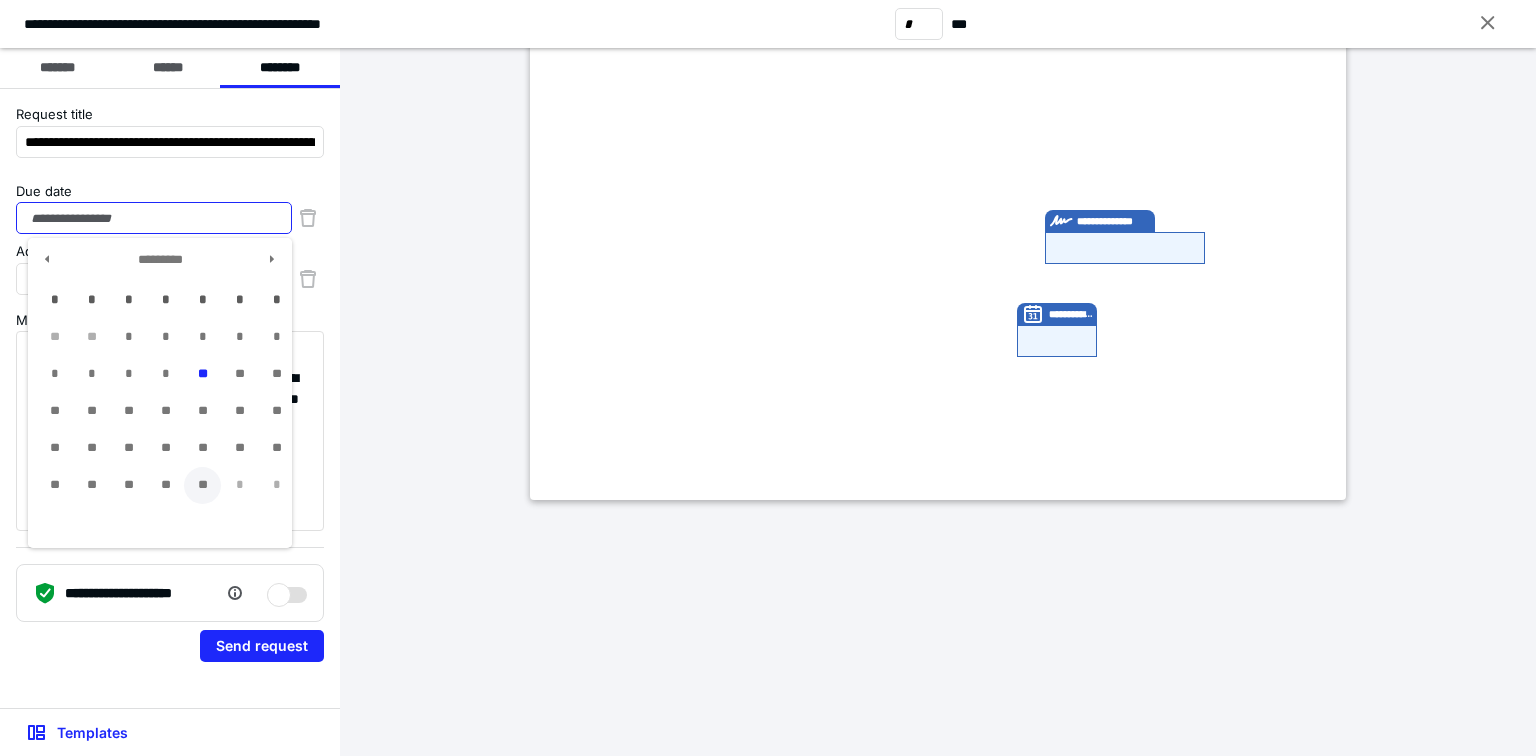 click on "**" at bounding box center [202, 485] 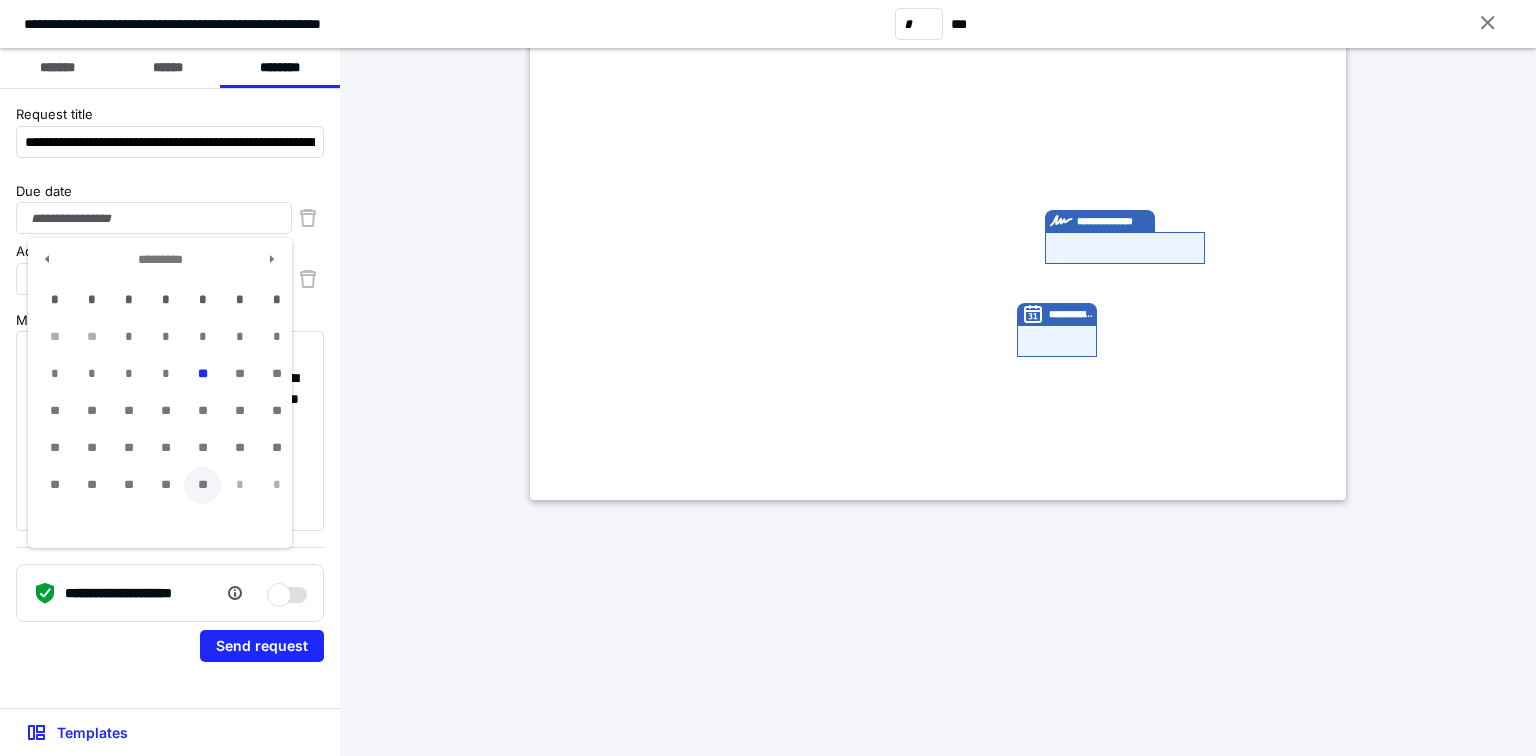 type on "**********" 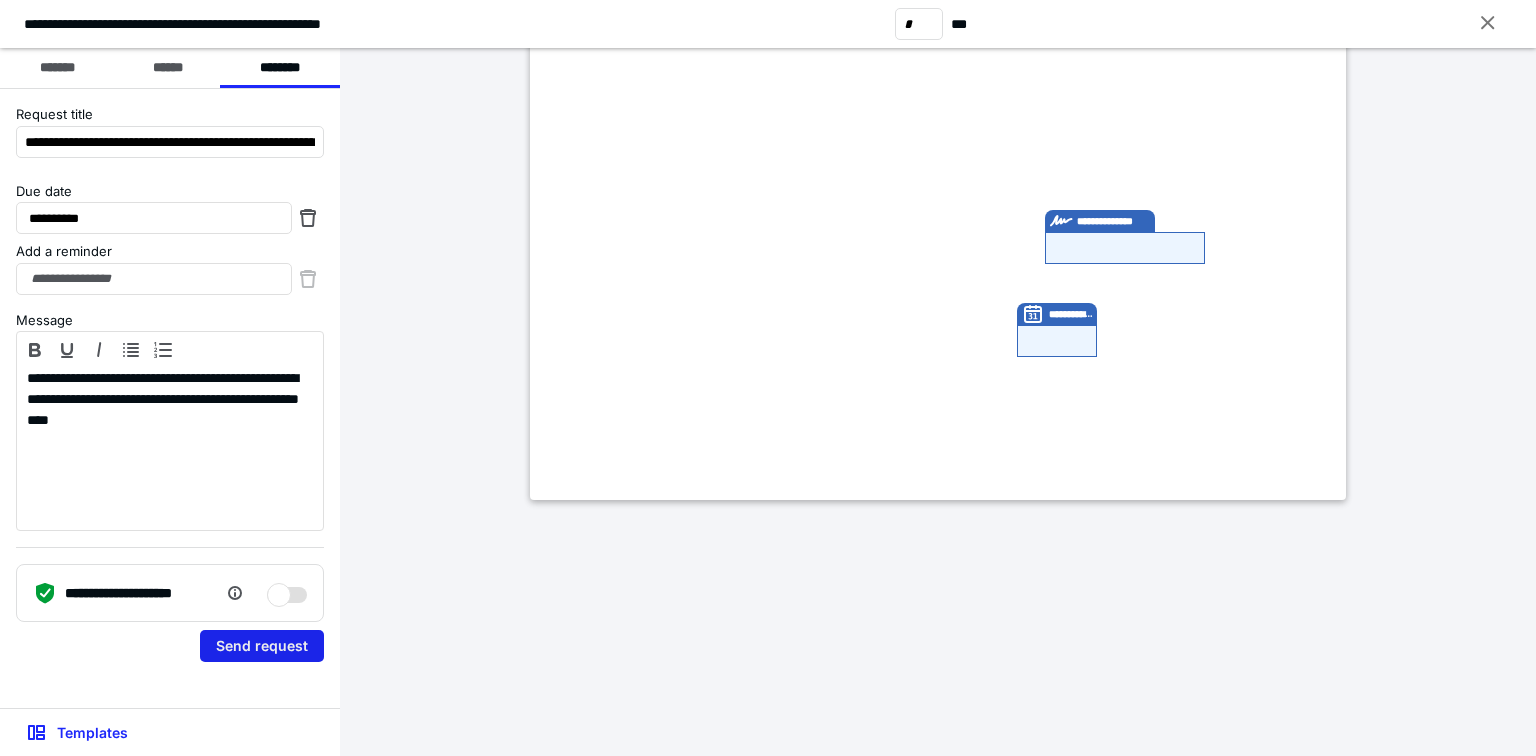 click on "Send request" at bounding box center (262, 646) 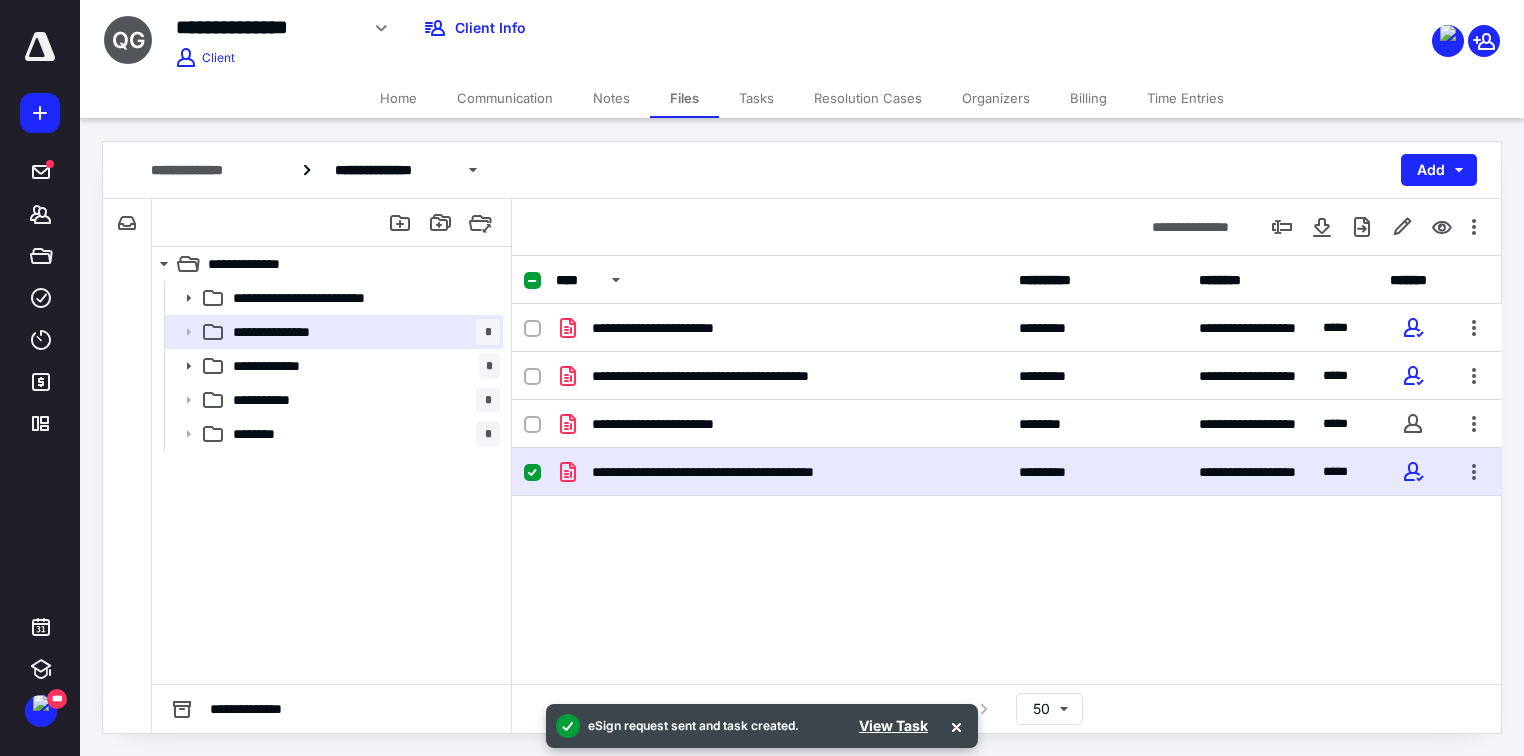 click on "Billing" at bounding box center [1088, 98] 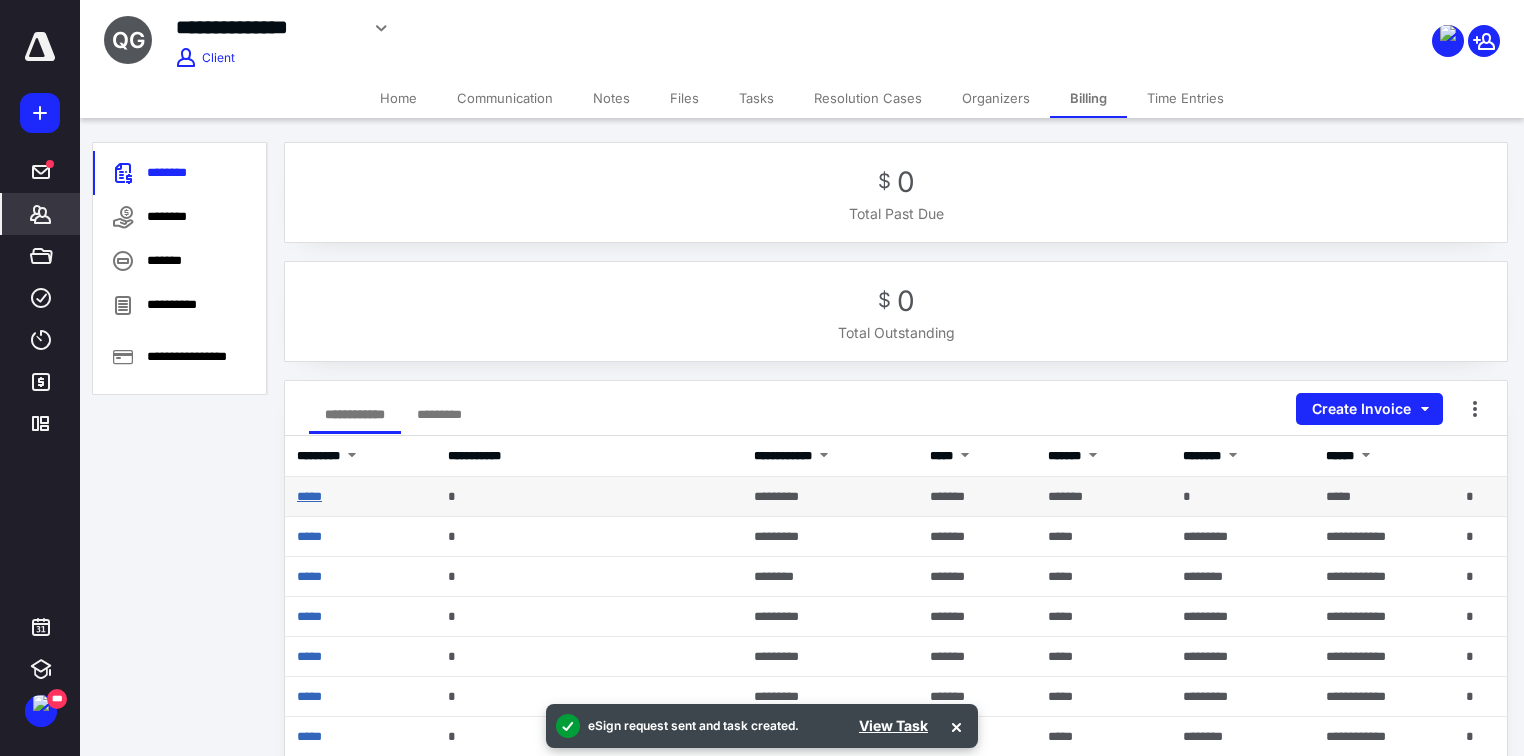 click on "*****" at bounding box center [309, 496] 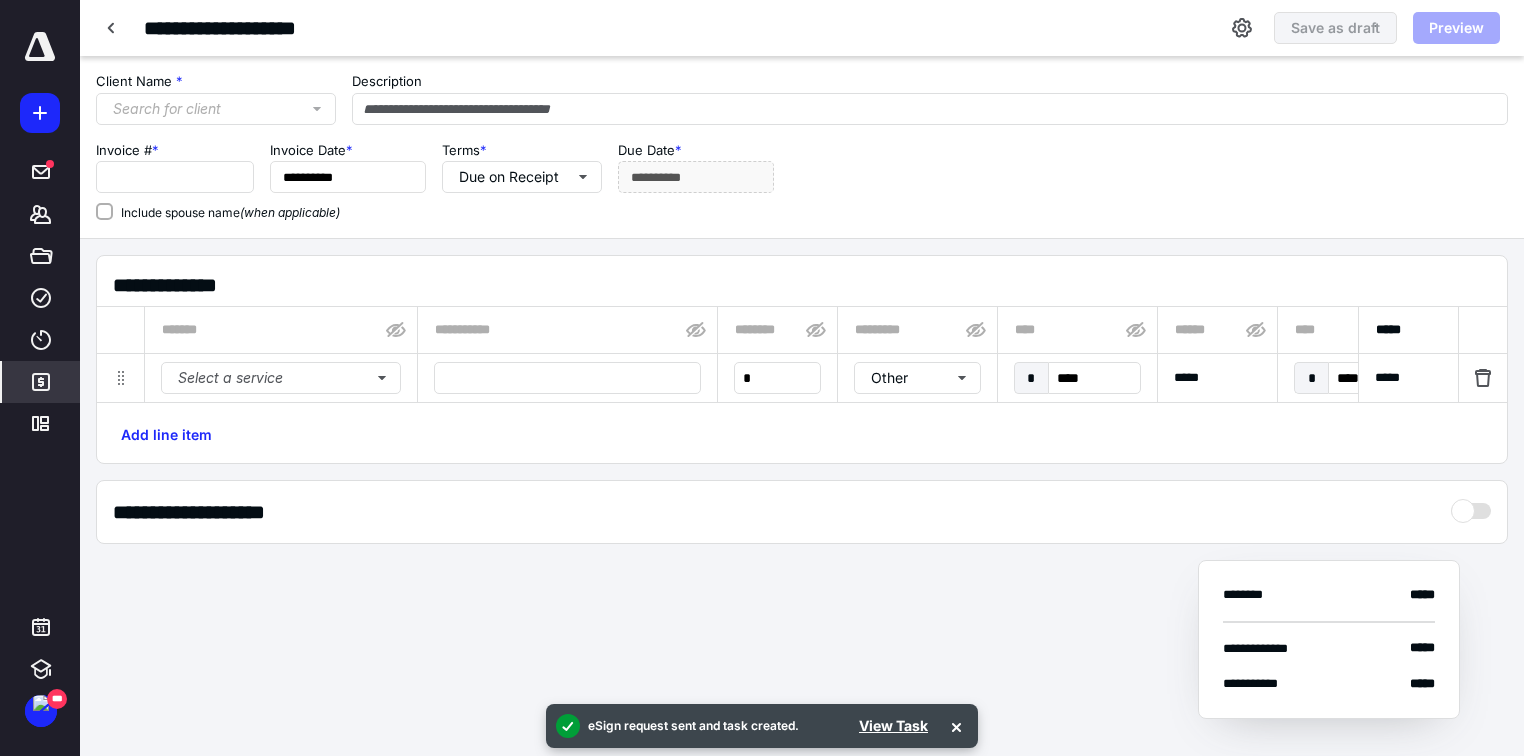 type on "*****" 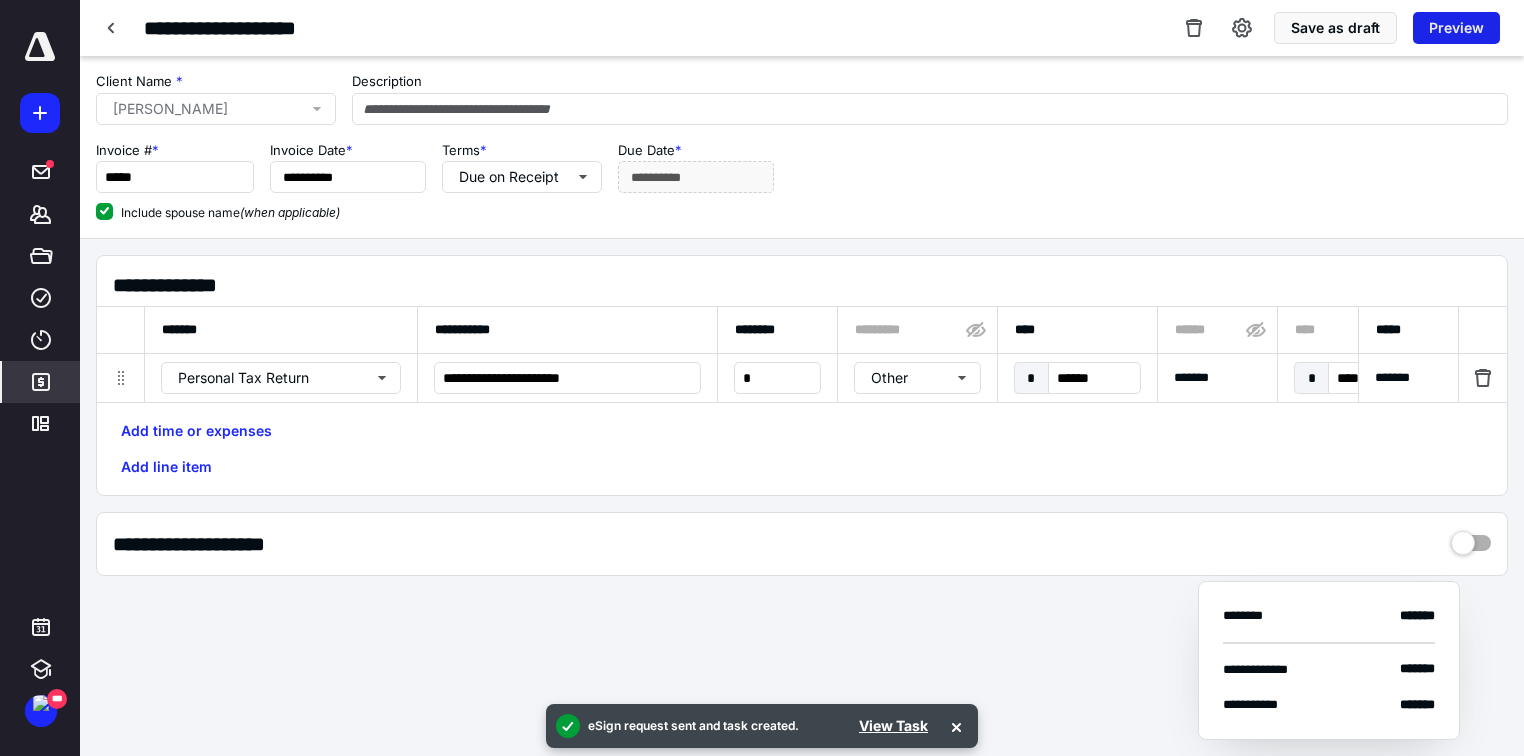 click on "Preview" at bounding box center (1456, 28) 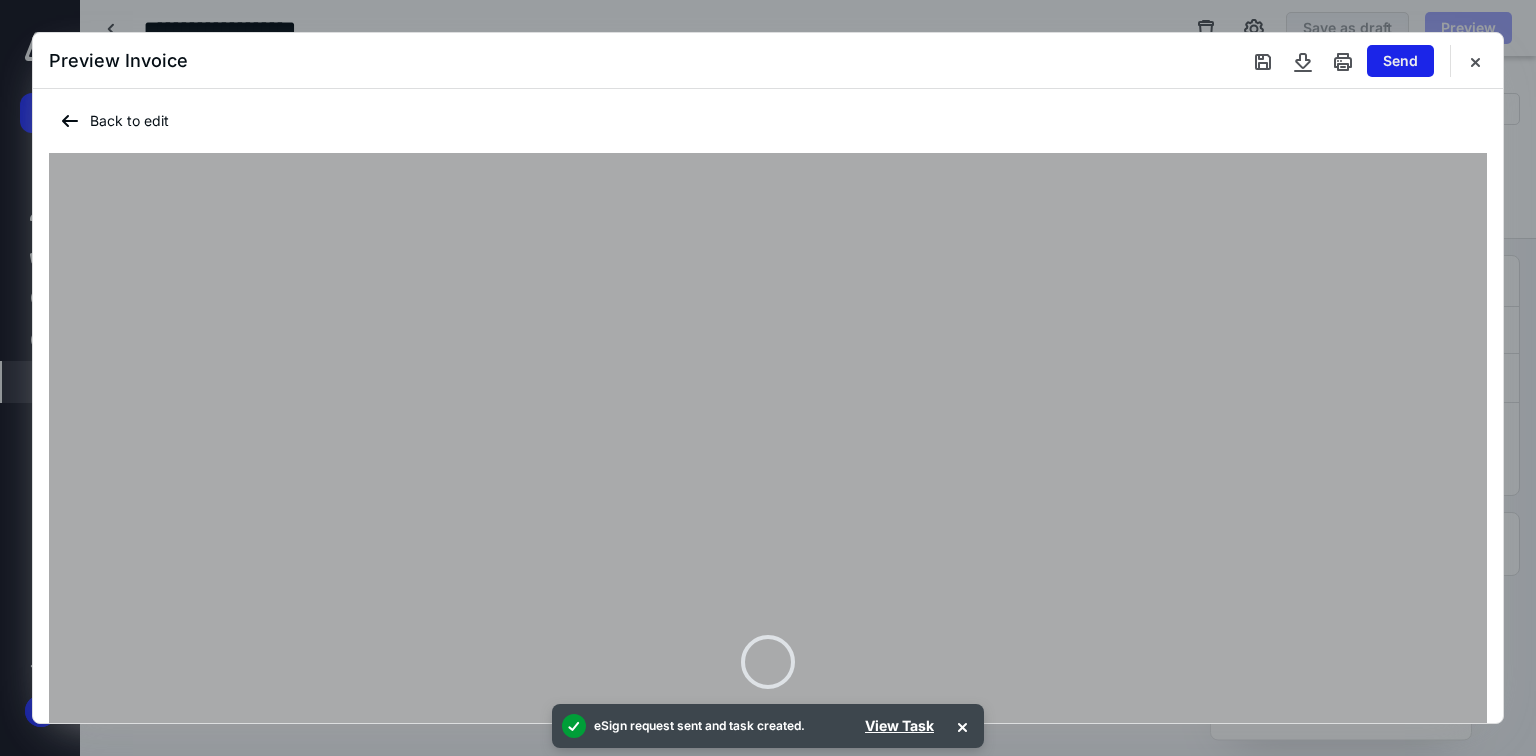 click on "Send" at bounding box center [1400, 61] 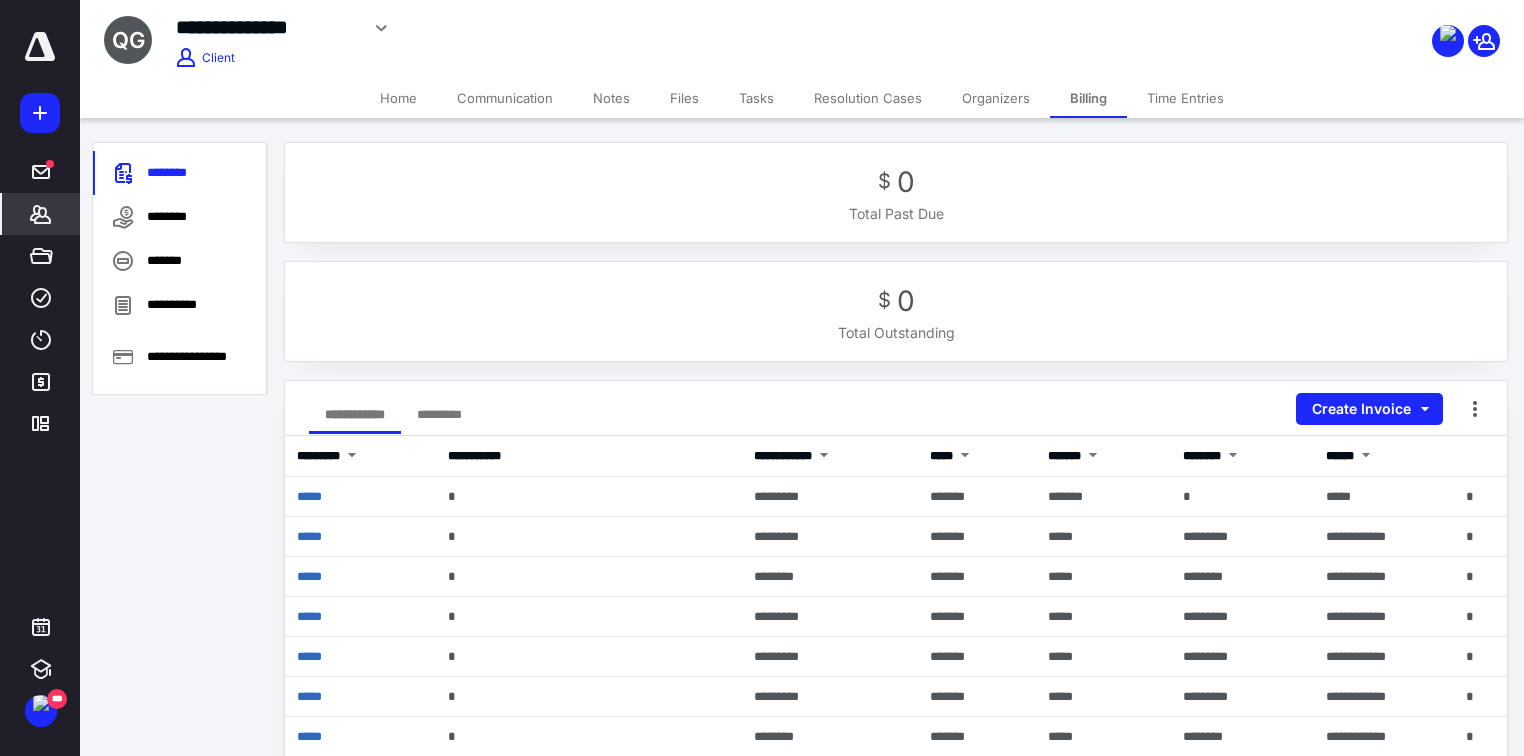 click on "Home" at bounding box center (398, 98) 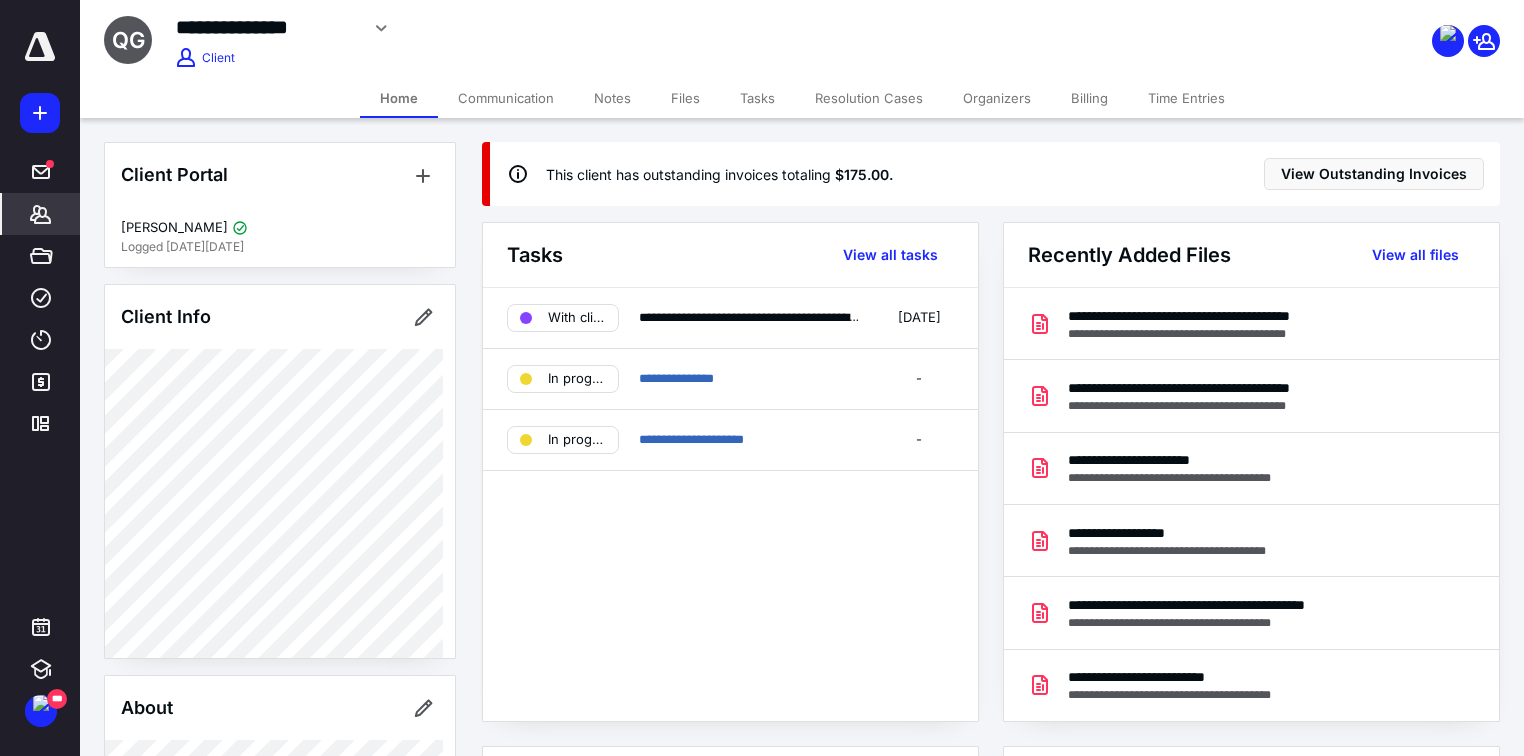click on "Communication" at bounding box center (506, 98) 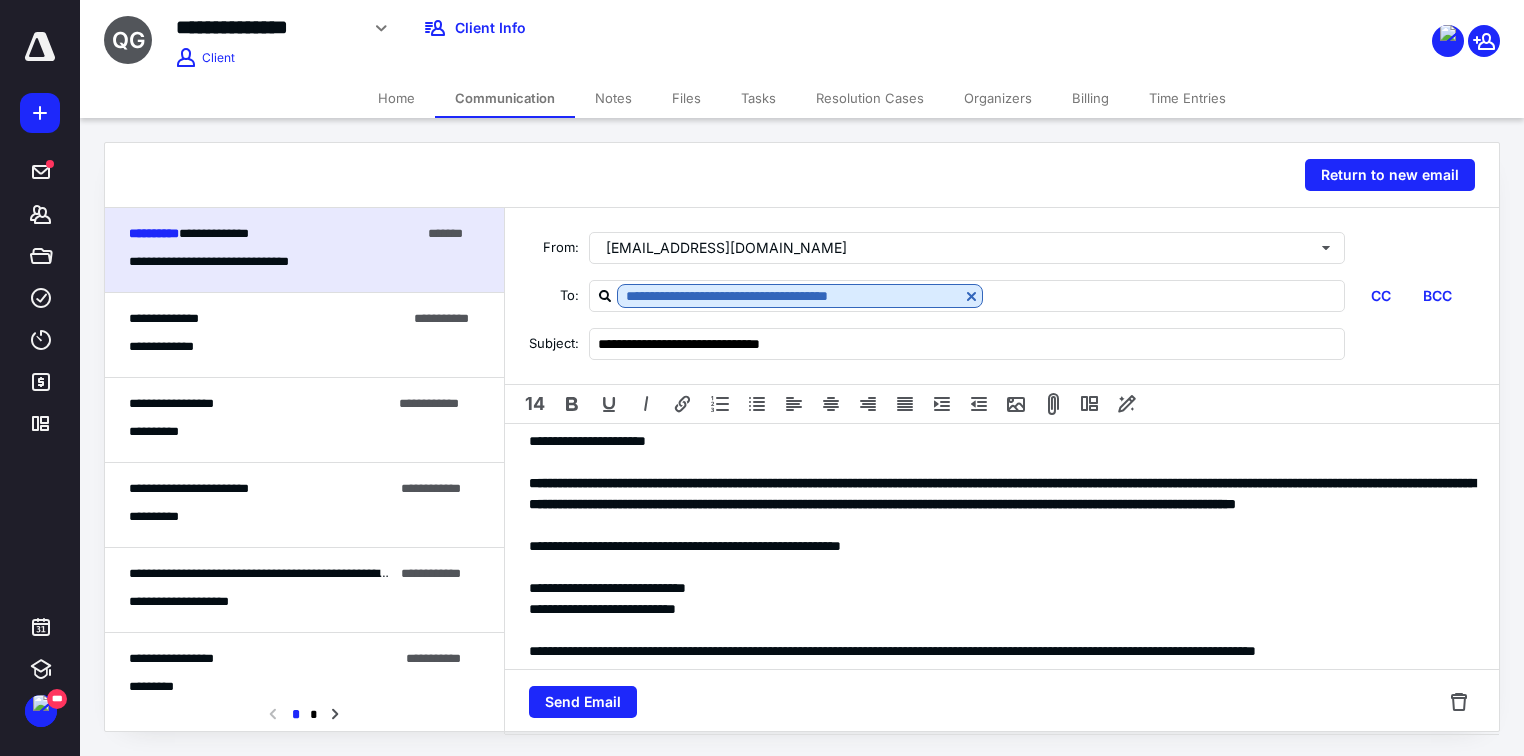 scroll, scrollTop: 160, scrollLeft: 0, axis: vertical 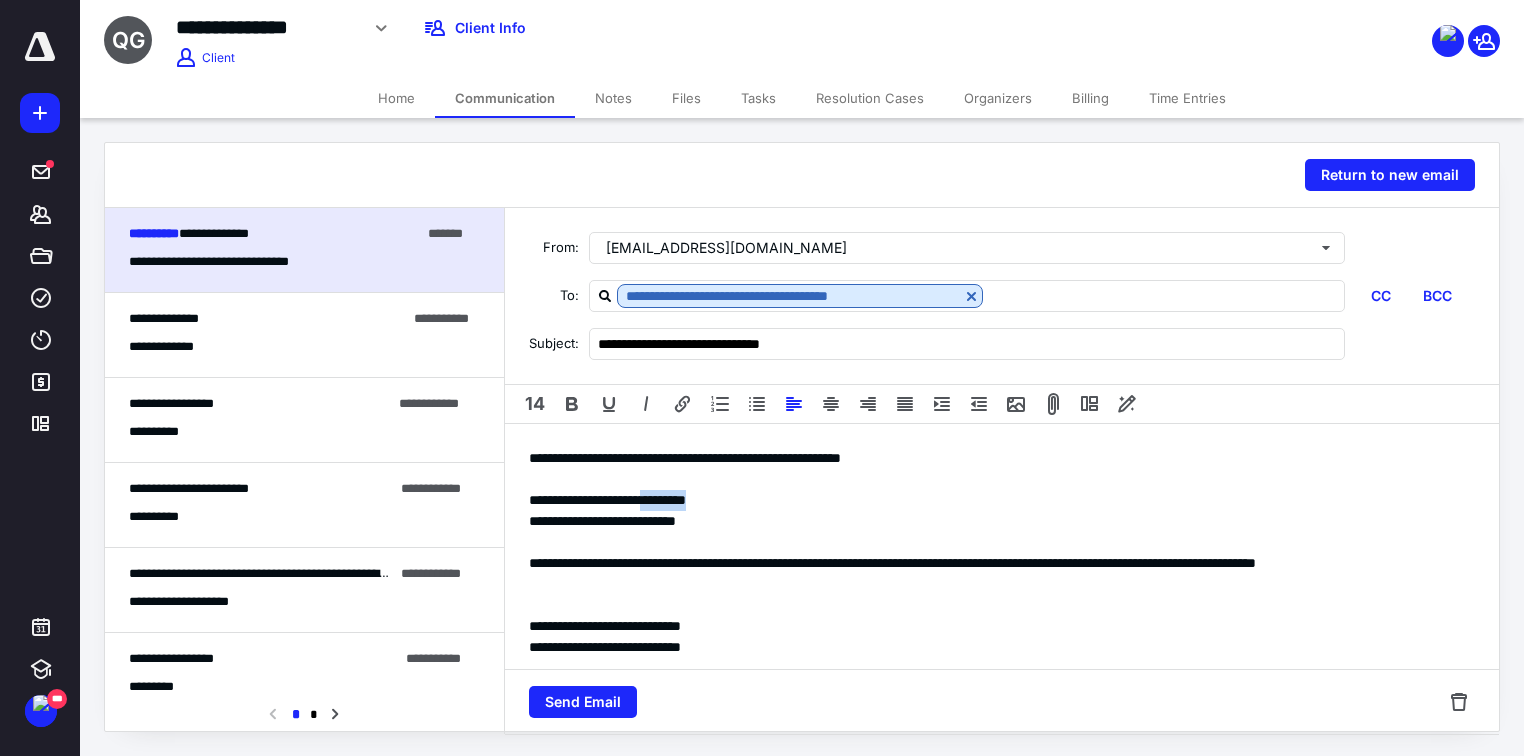 drag, startPoint x: 759, startPoint y: 523, endPoint x: 688, endPoint y: 519, distance: 71.11259 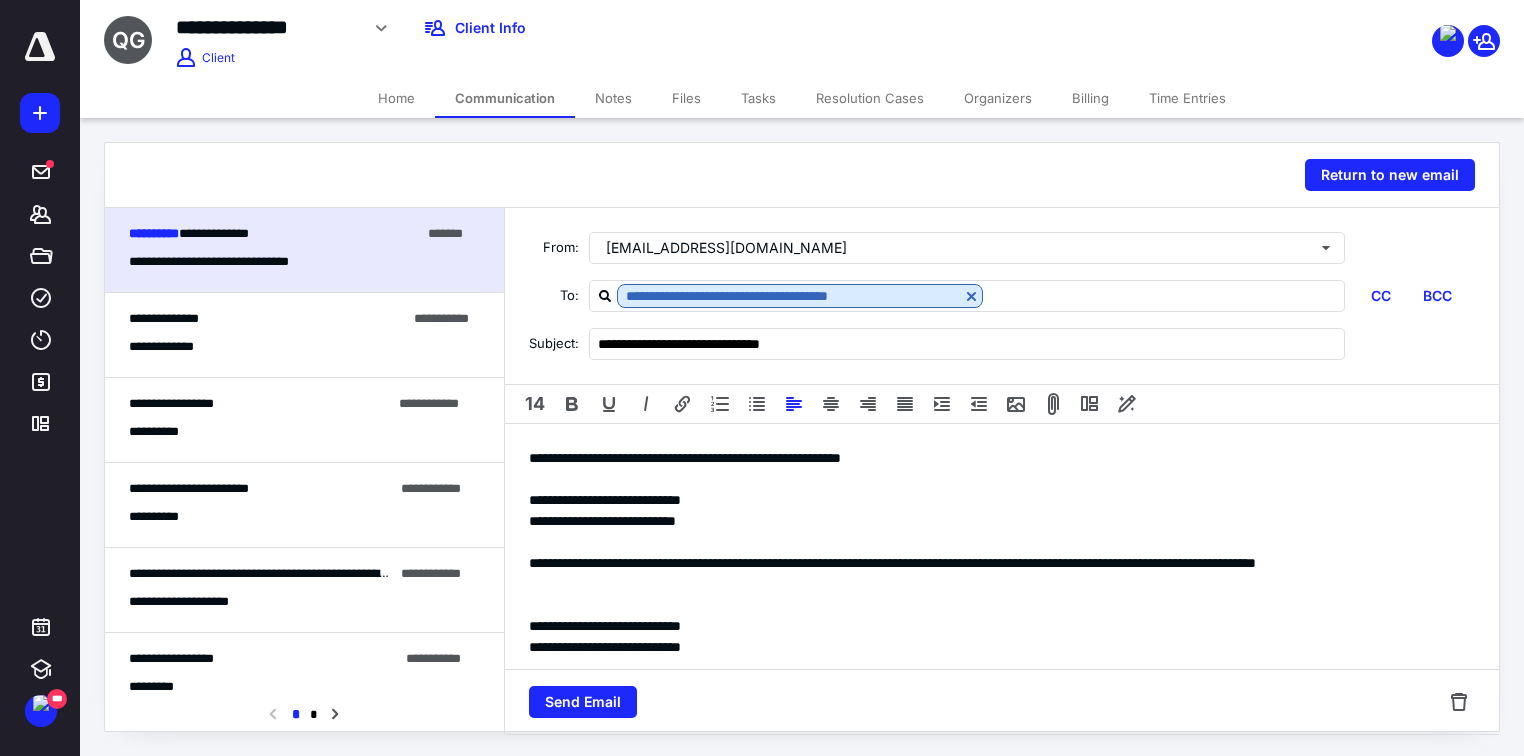 click on "**********" at bounding box center (996, 521) 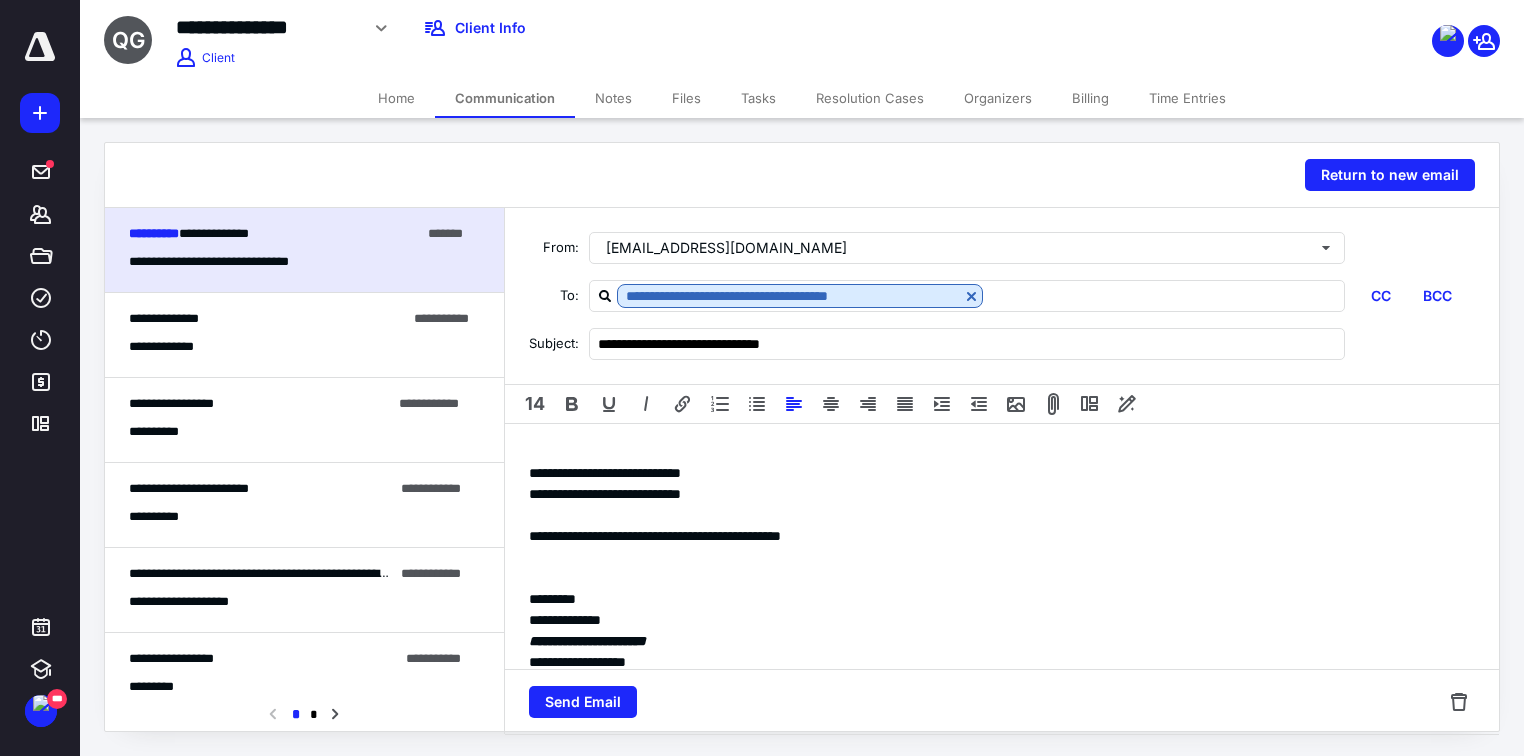 scroll, scrollTop: 320, scrollLeft: 0, axis: vertical 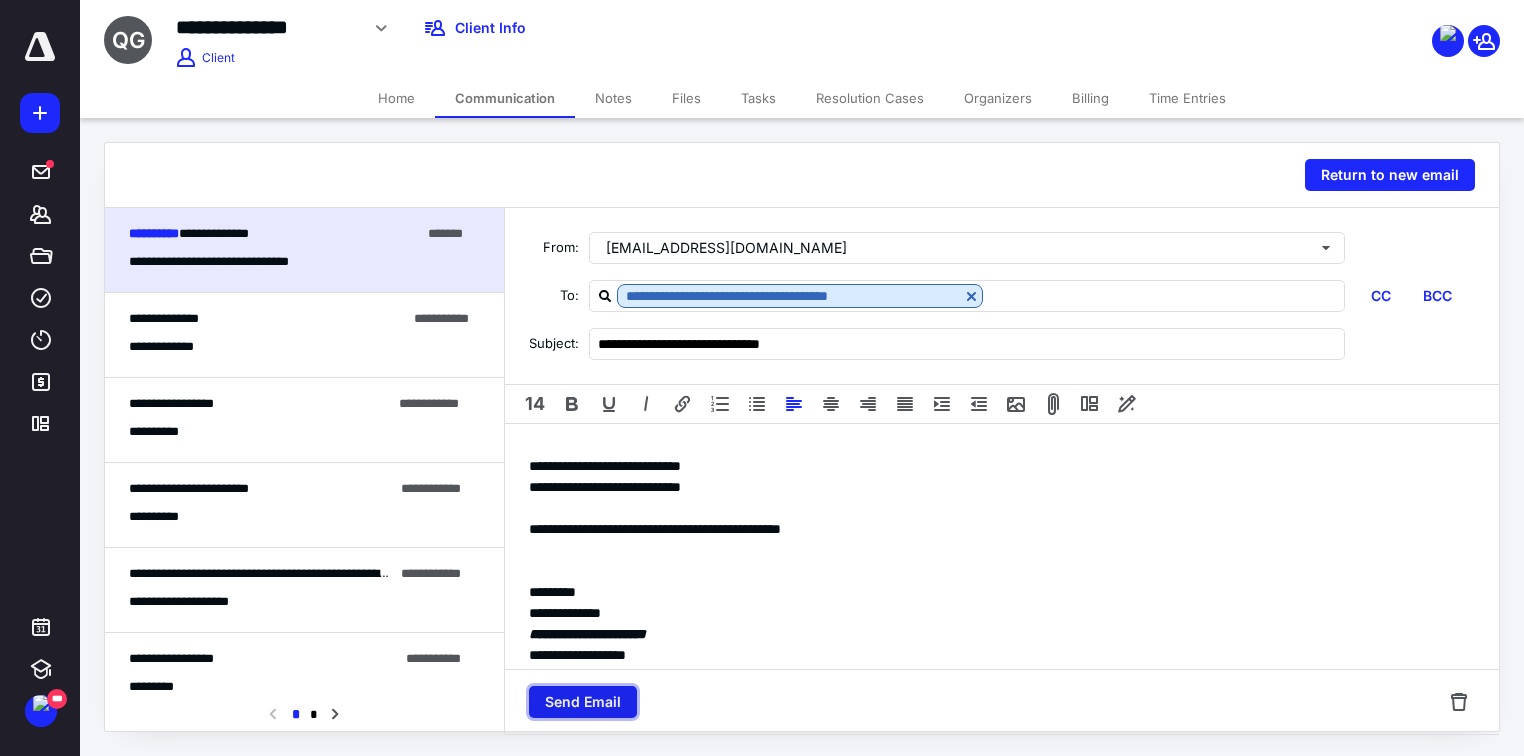 click on "Send Email" at bounding box center (583, 702) 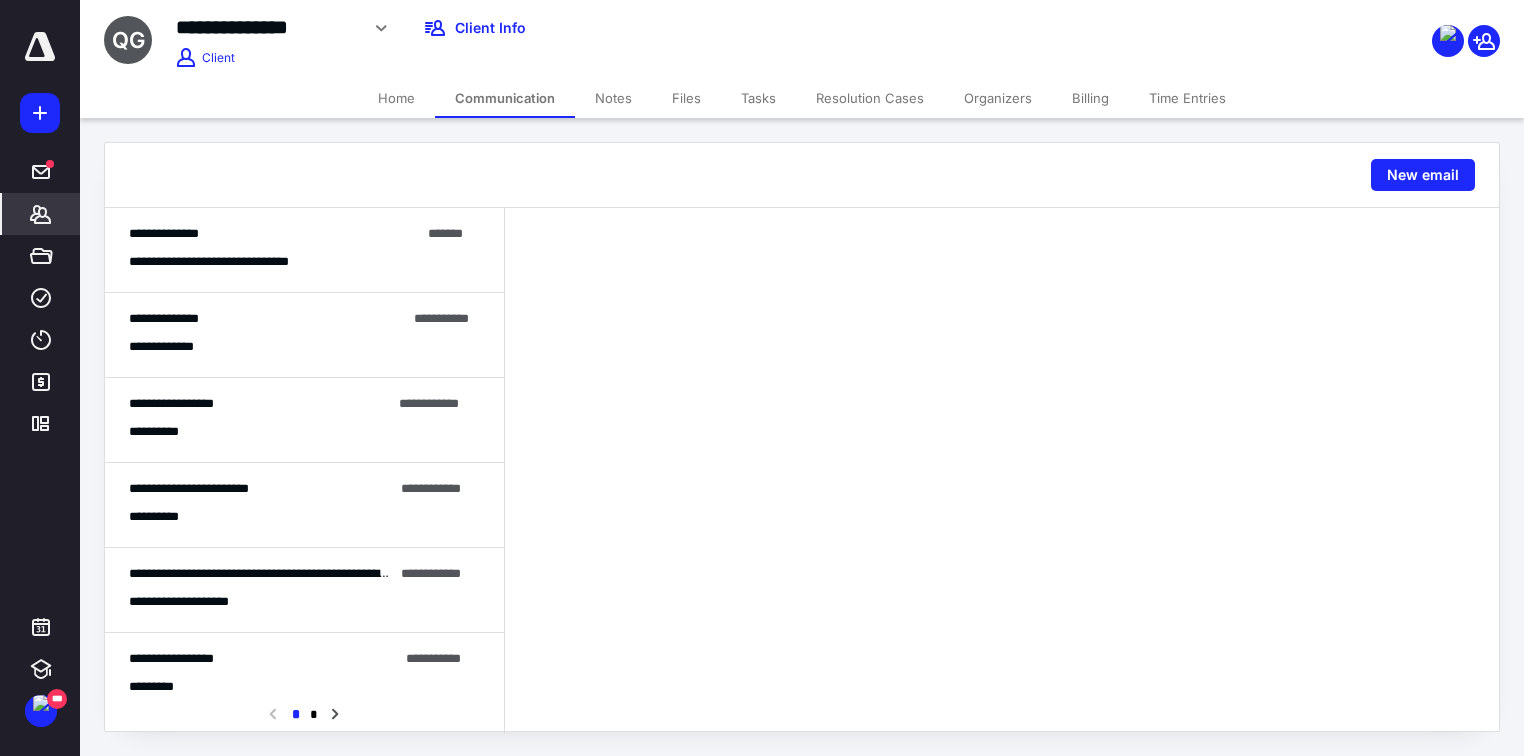 click on "*******" at bounding box center (41, 214) 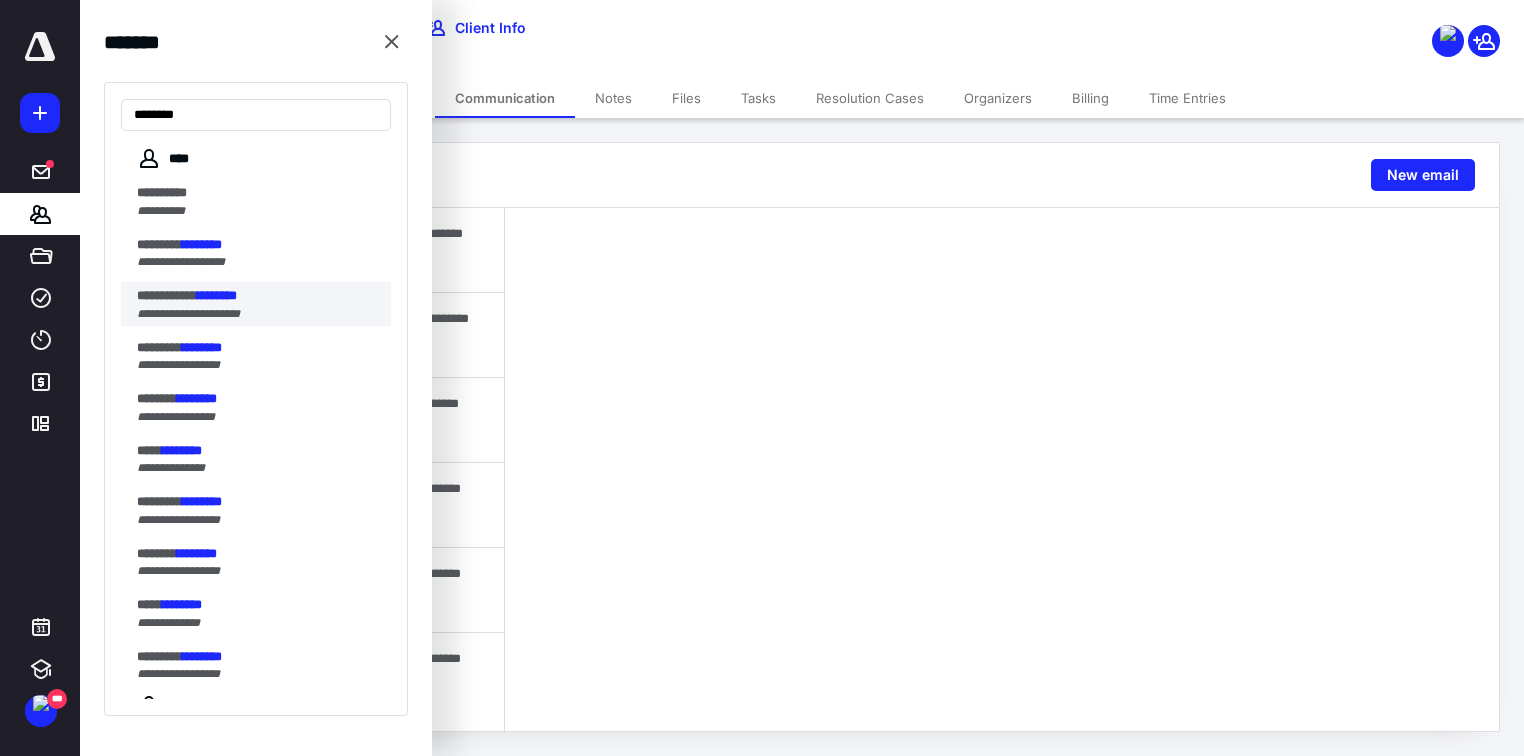 type on "********" 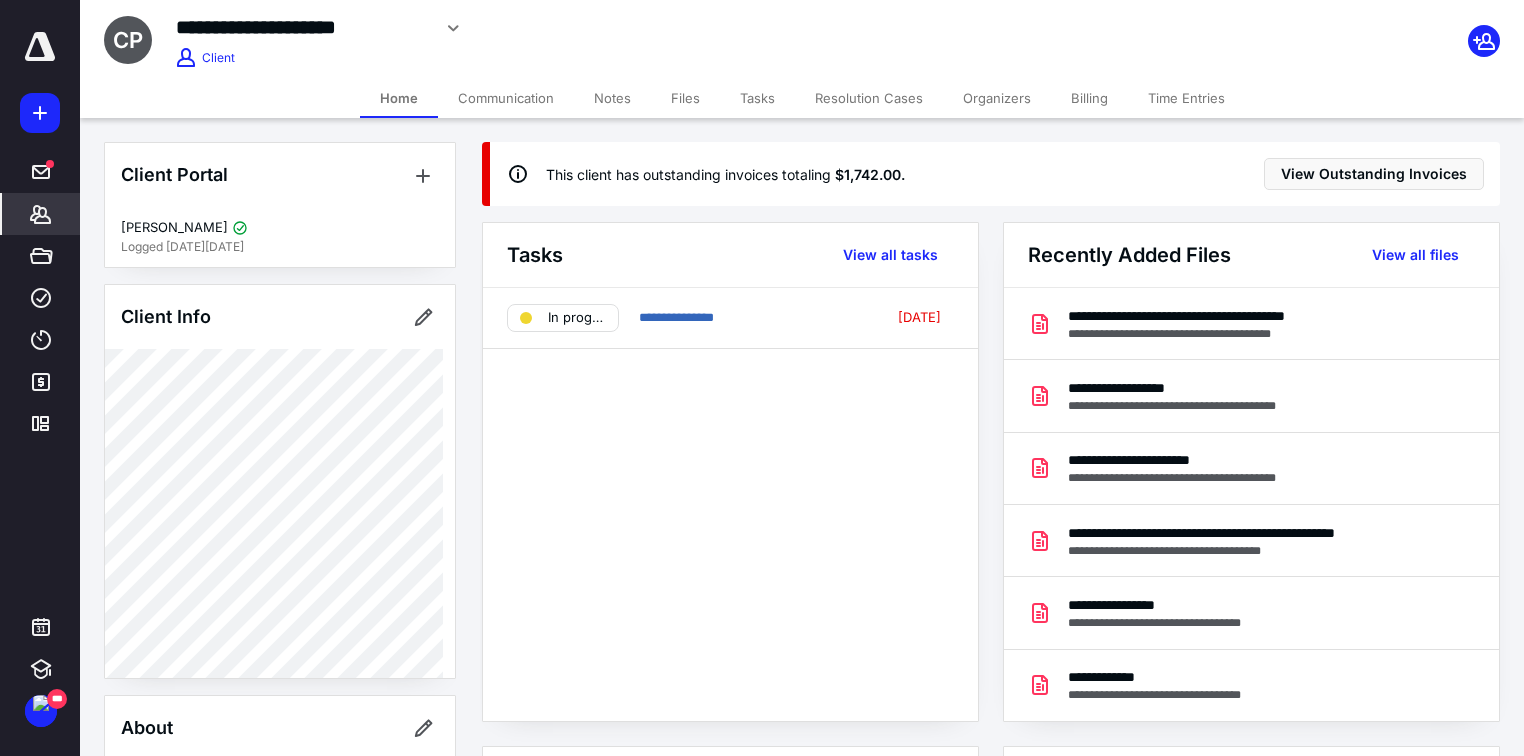 click on "Billing" at bounding box center (1089, 98) 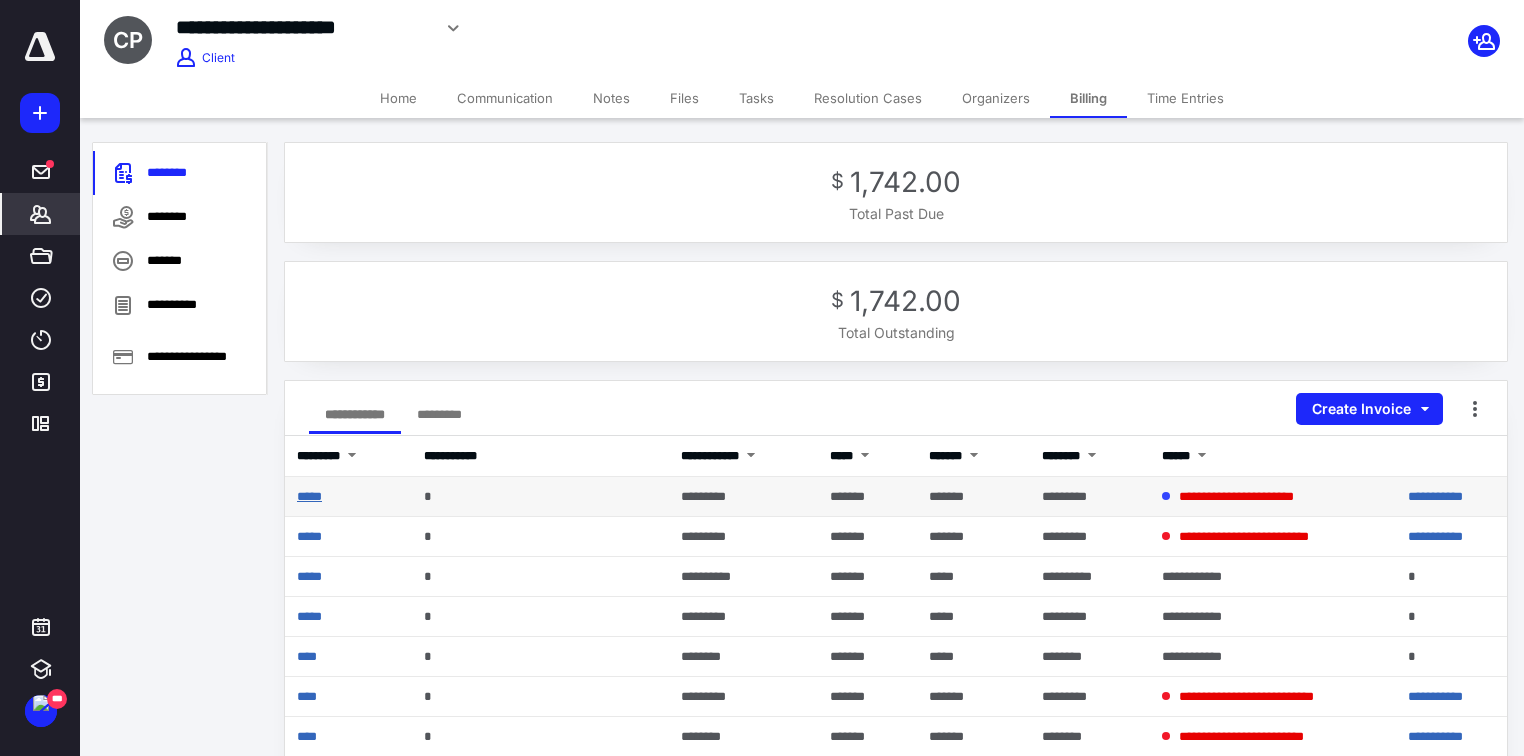 click on "*****" at bounding box center (309, 496) 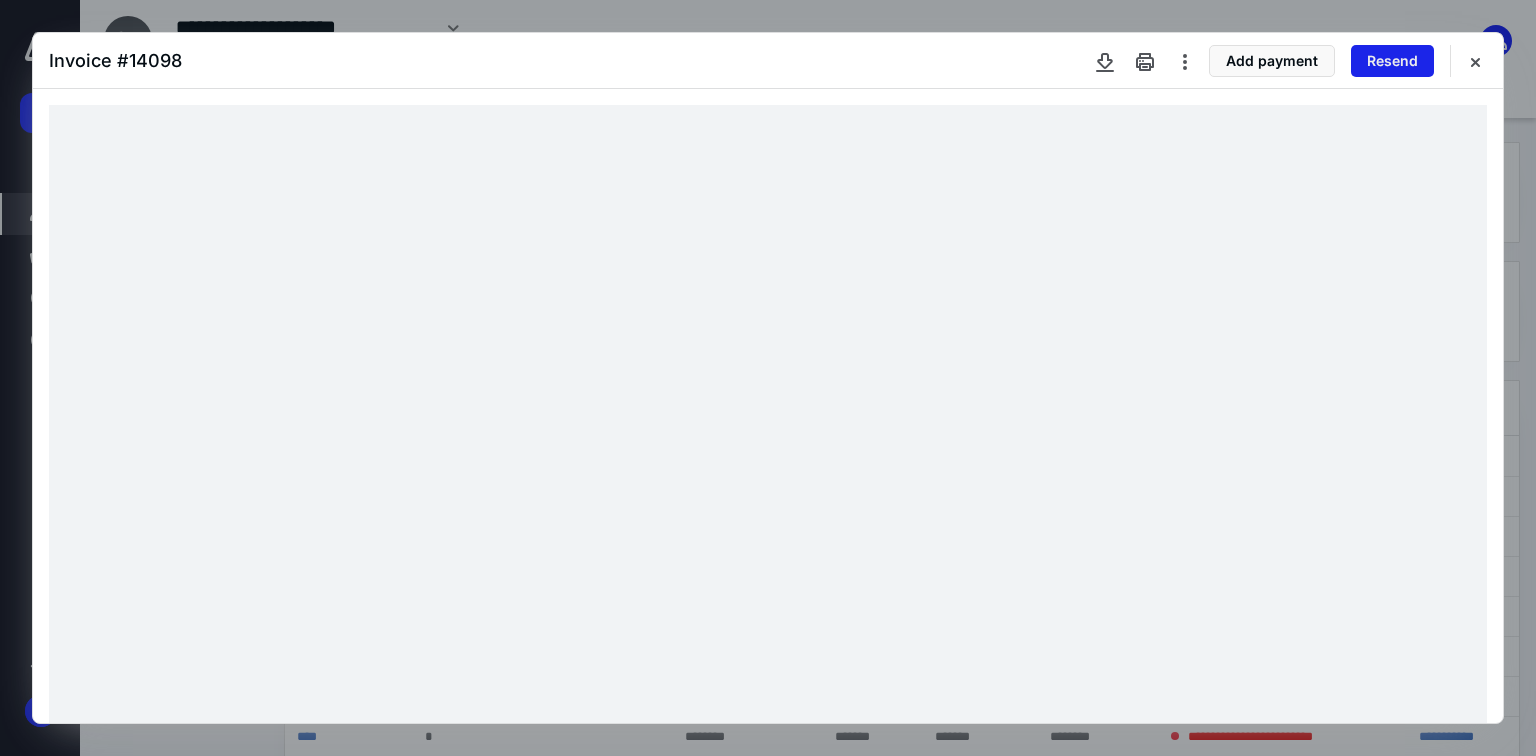 click on "Resend" at bounding box center [1392, 61] 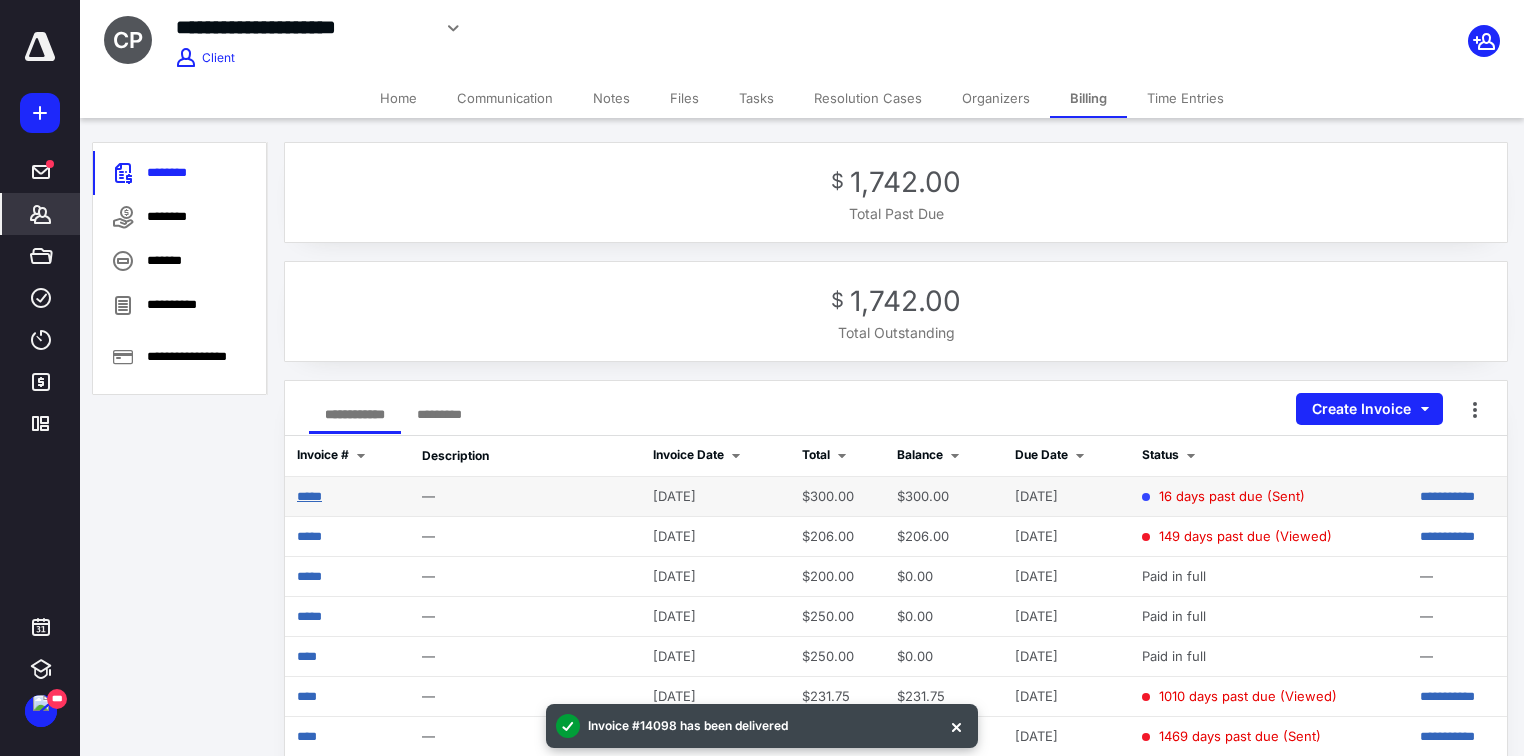 click on "*****" at bounding box center [309, 496] 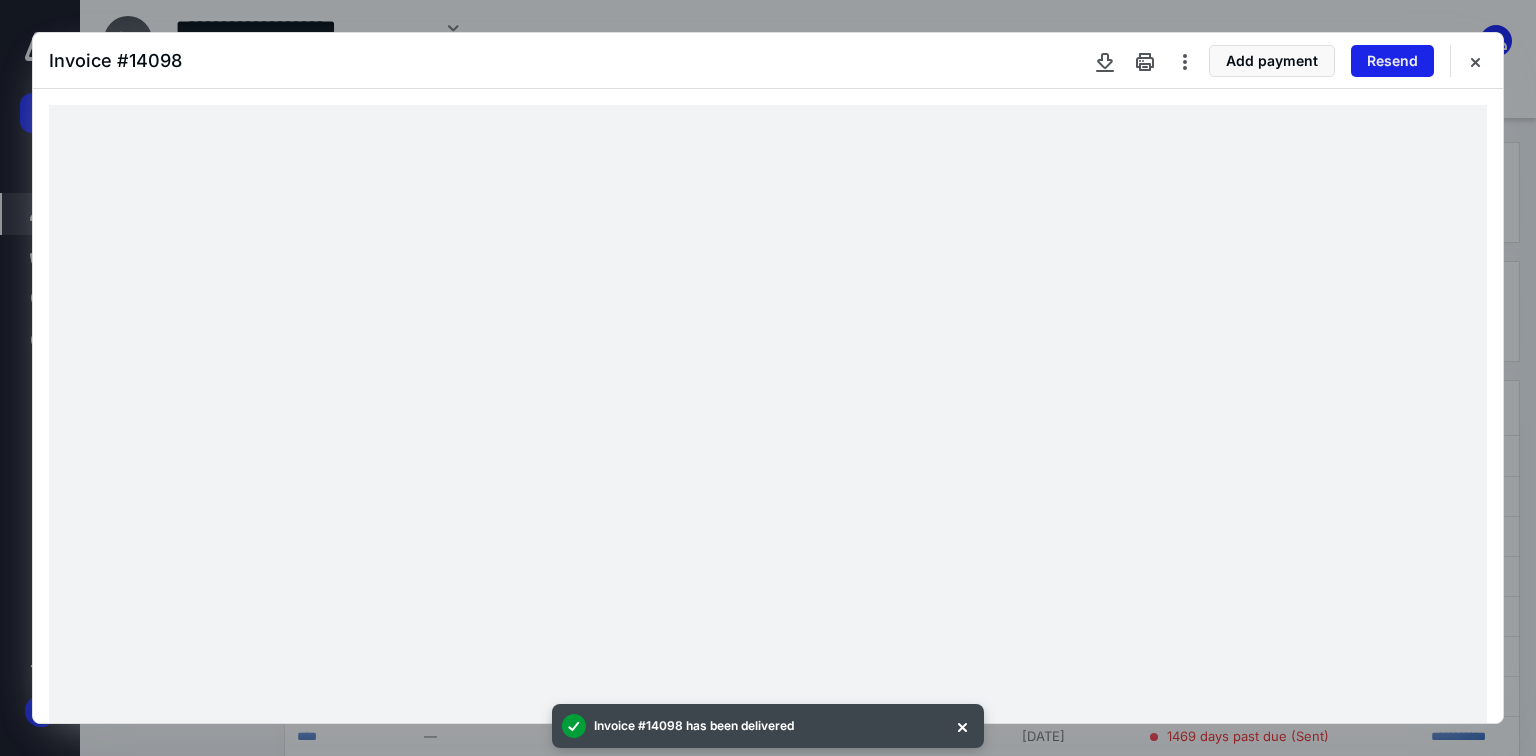 click on "Resend" at bounding box center (1392, 61) 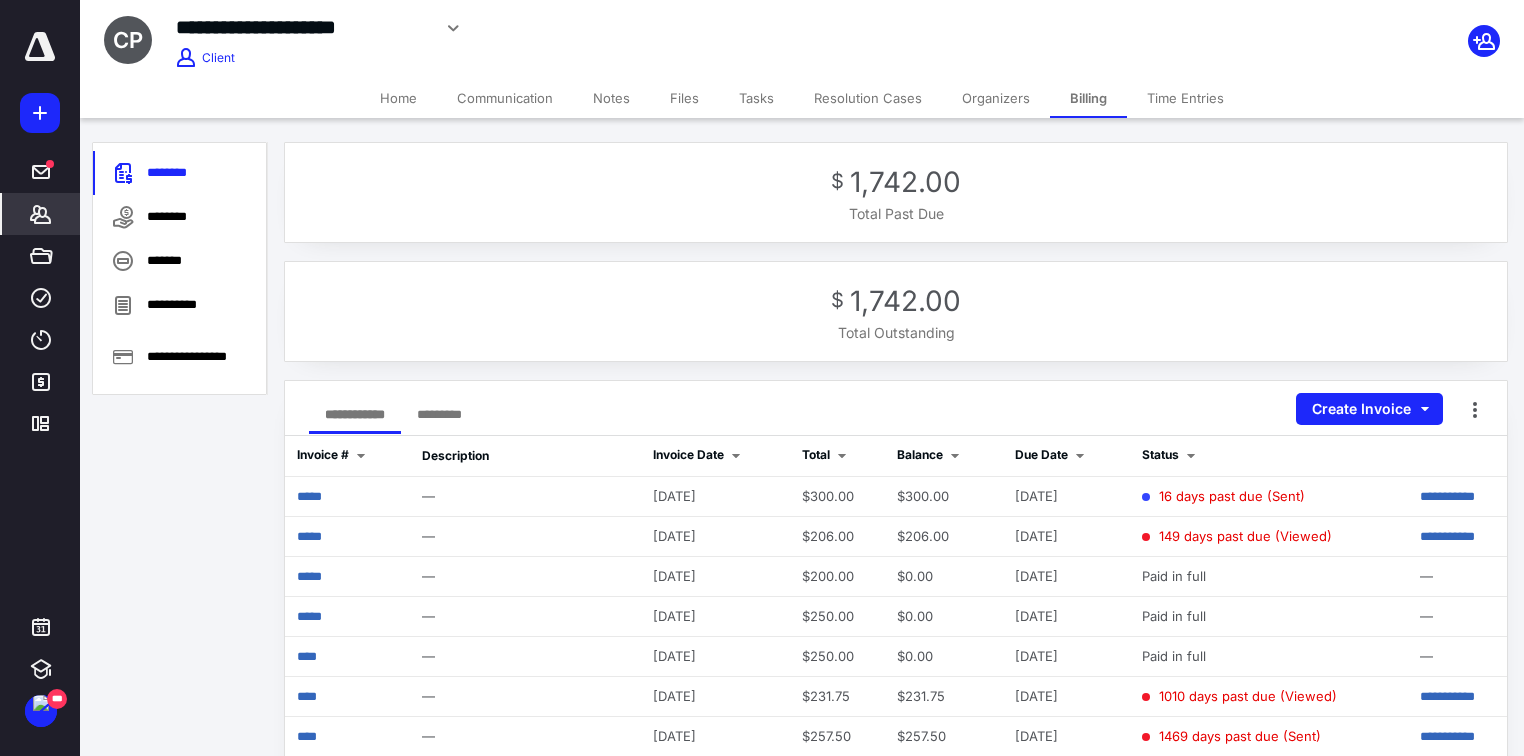 click 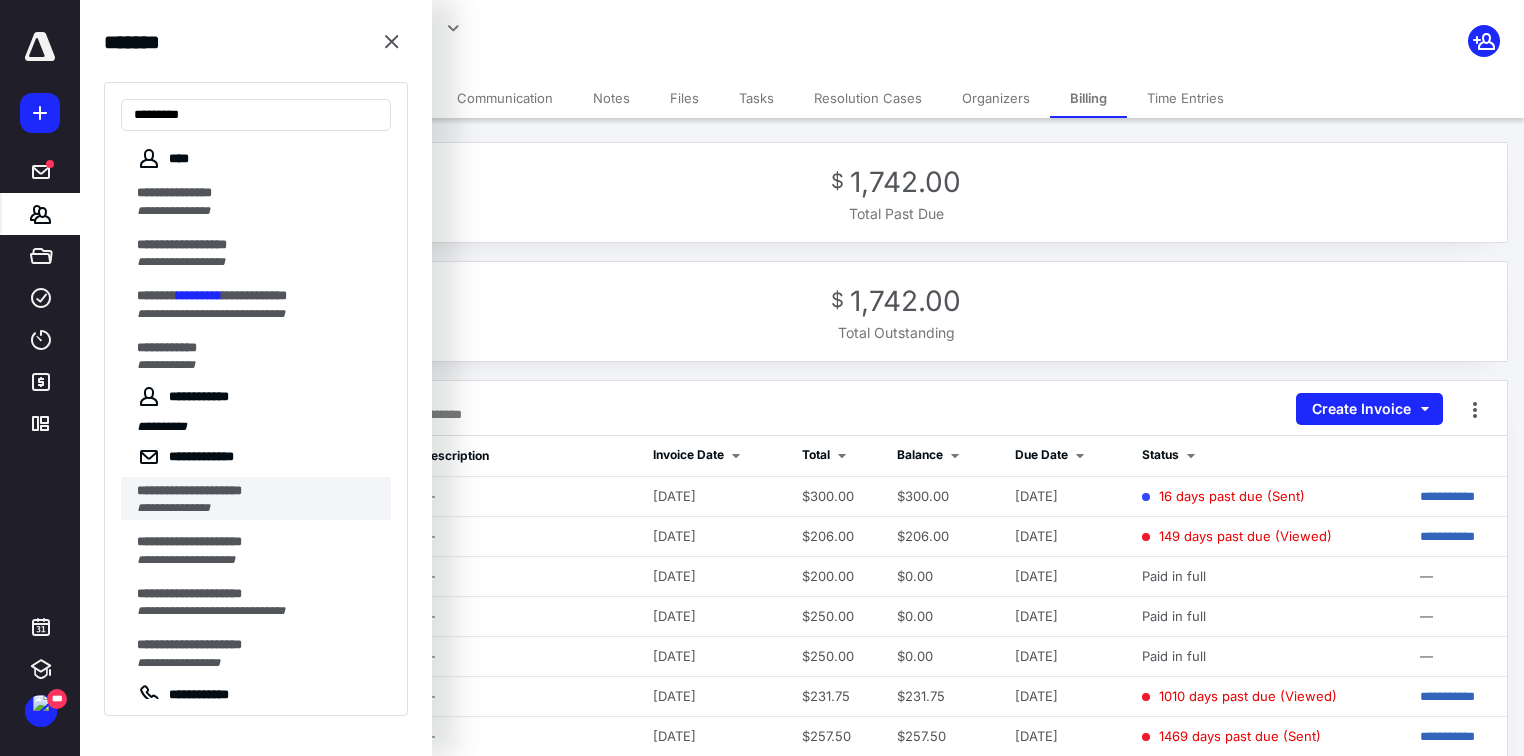 type on "*********" 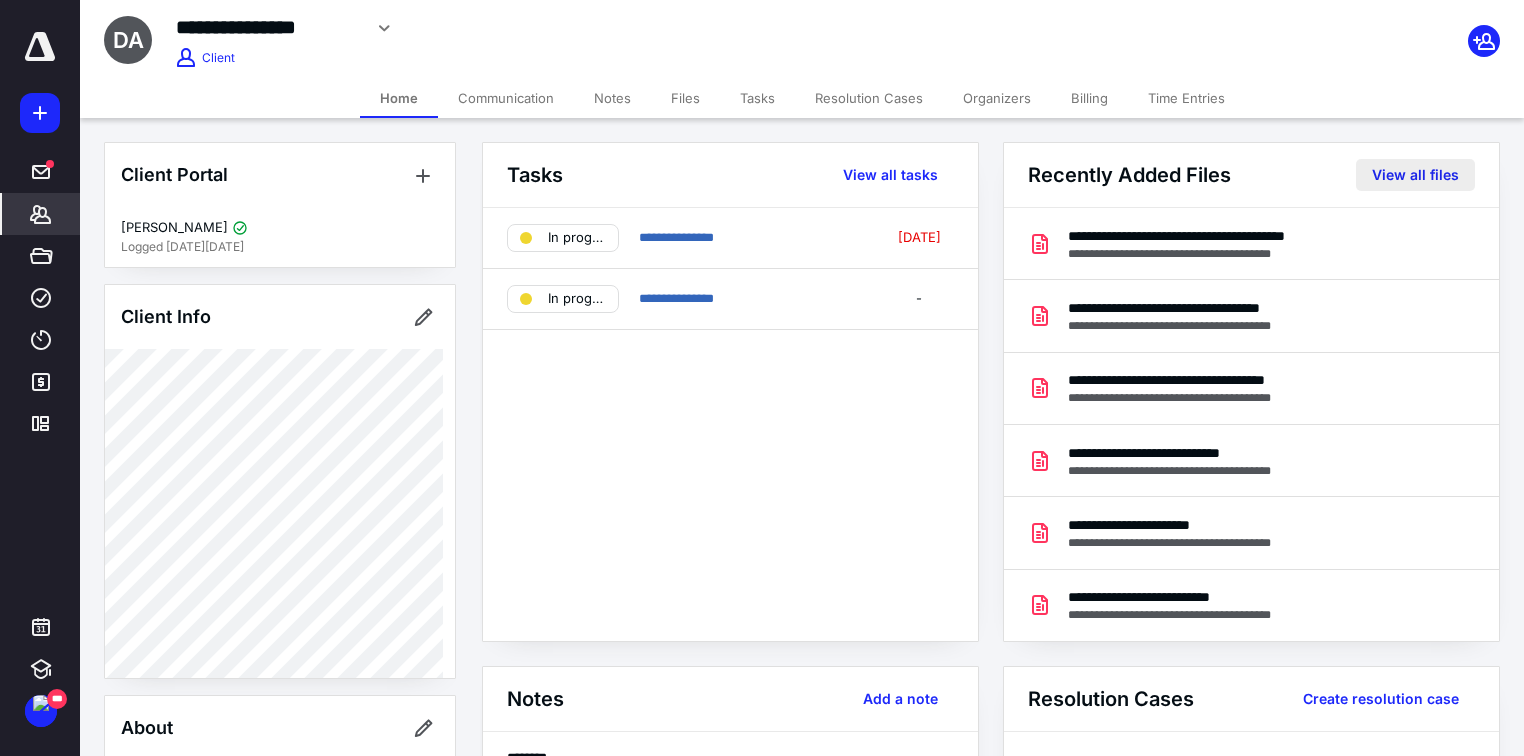 click on "View all files" at bounding box center (1415, 175) 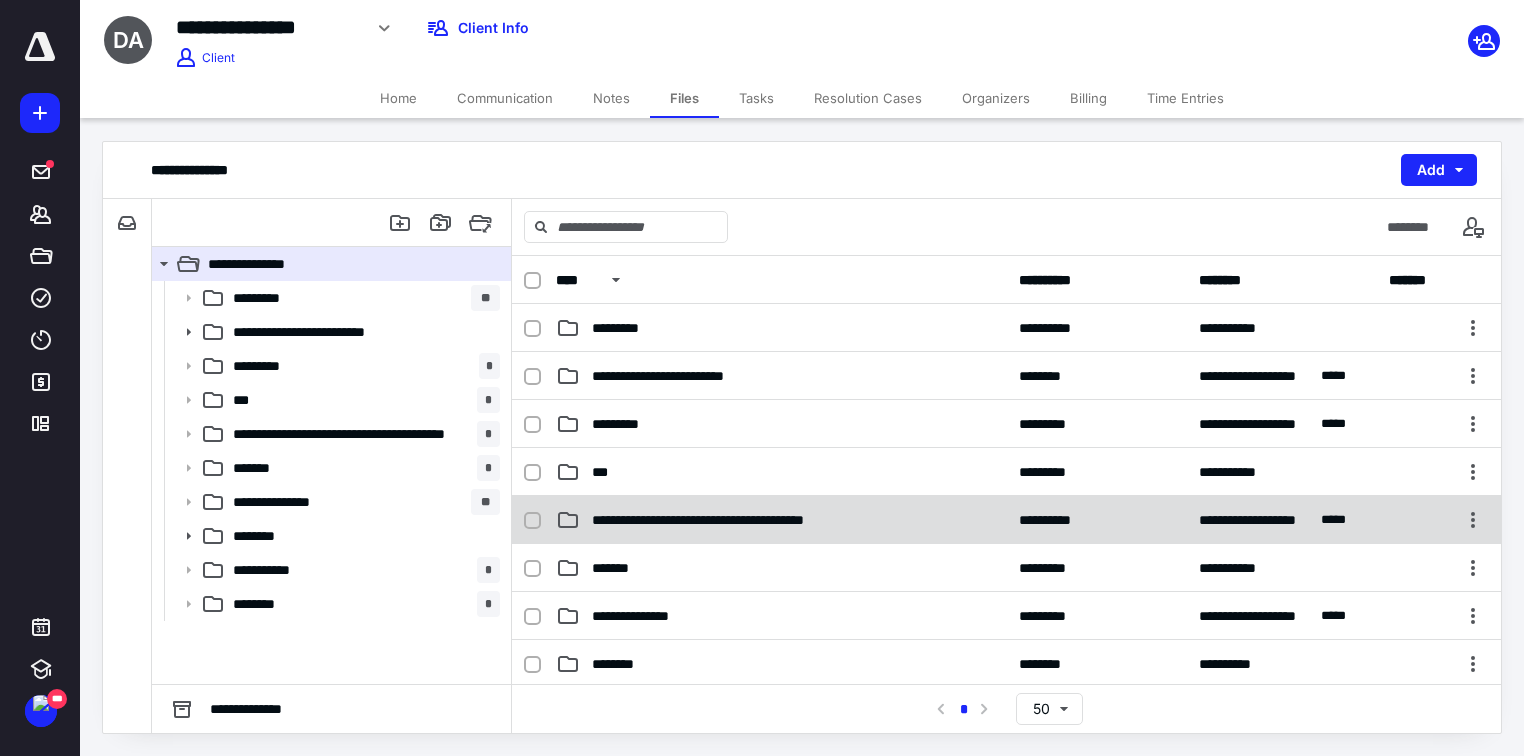 scroll, scrollTop: 160, scrollLeft: 0, axis: vertical 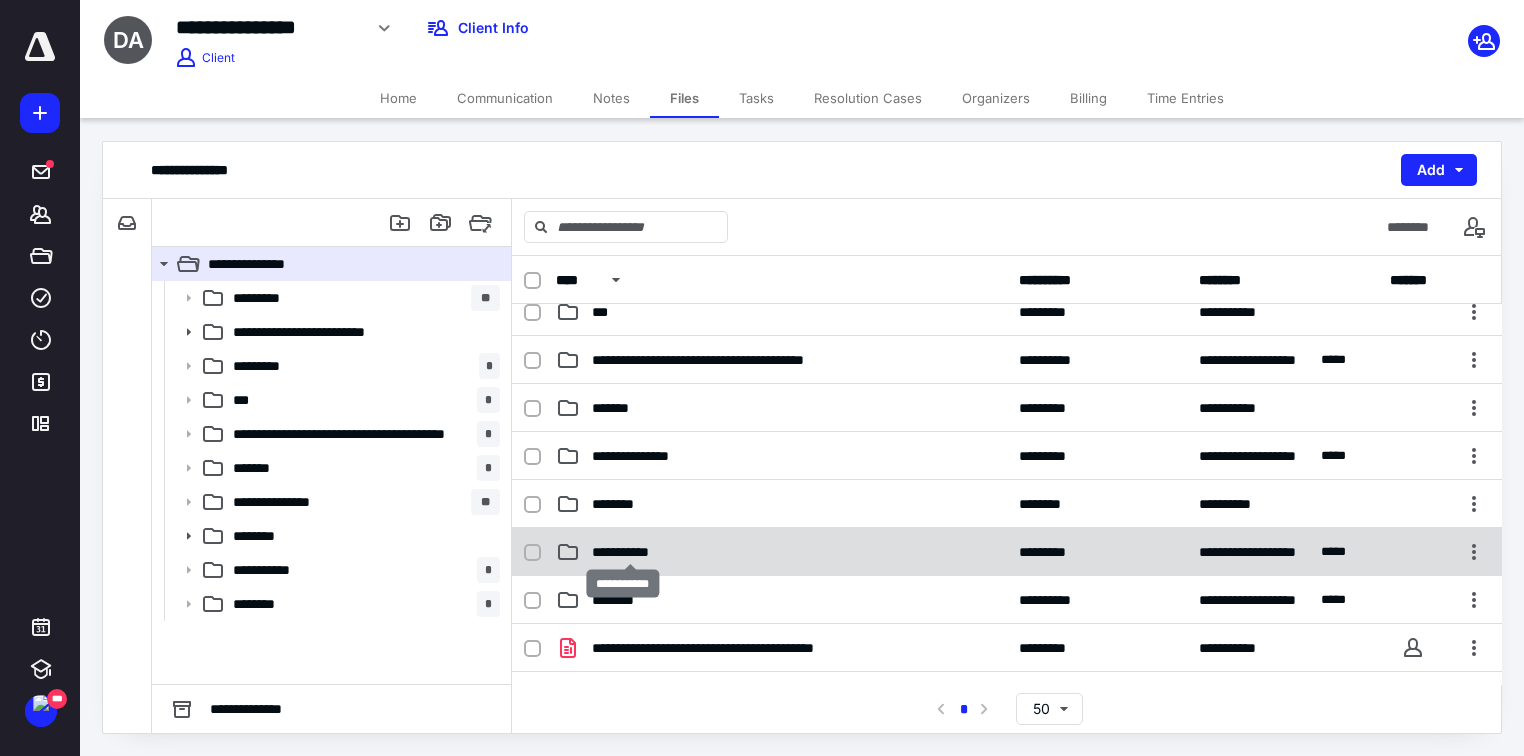 click on "**********" at bounding box center (631, 552) 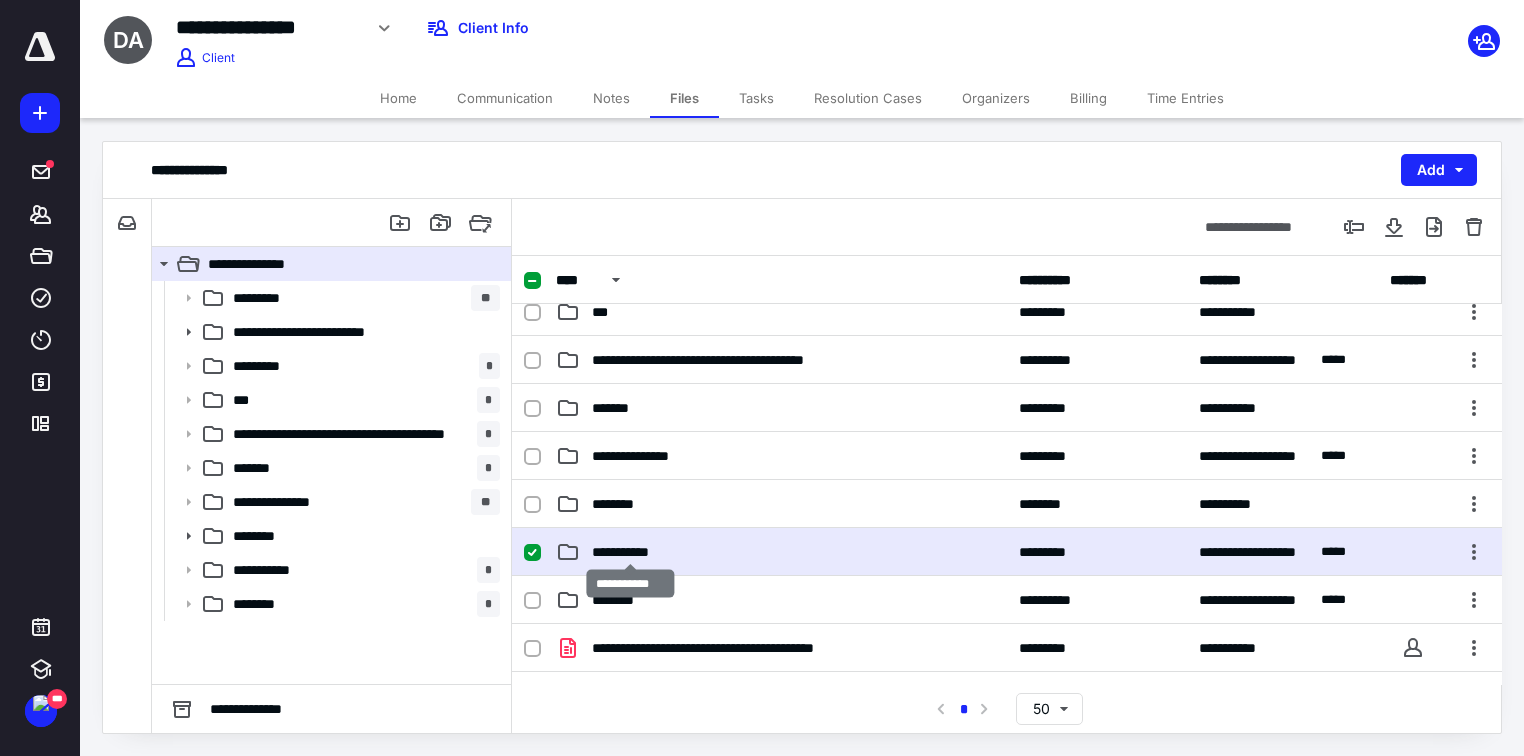 click on "**********" at bounding box center [631, 552] 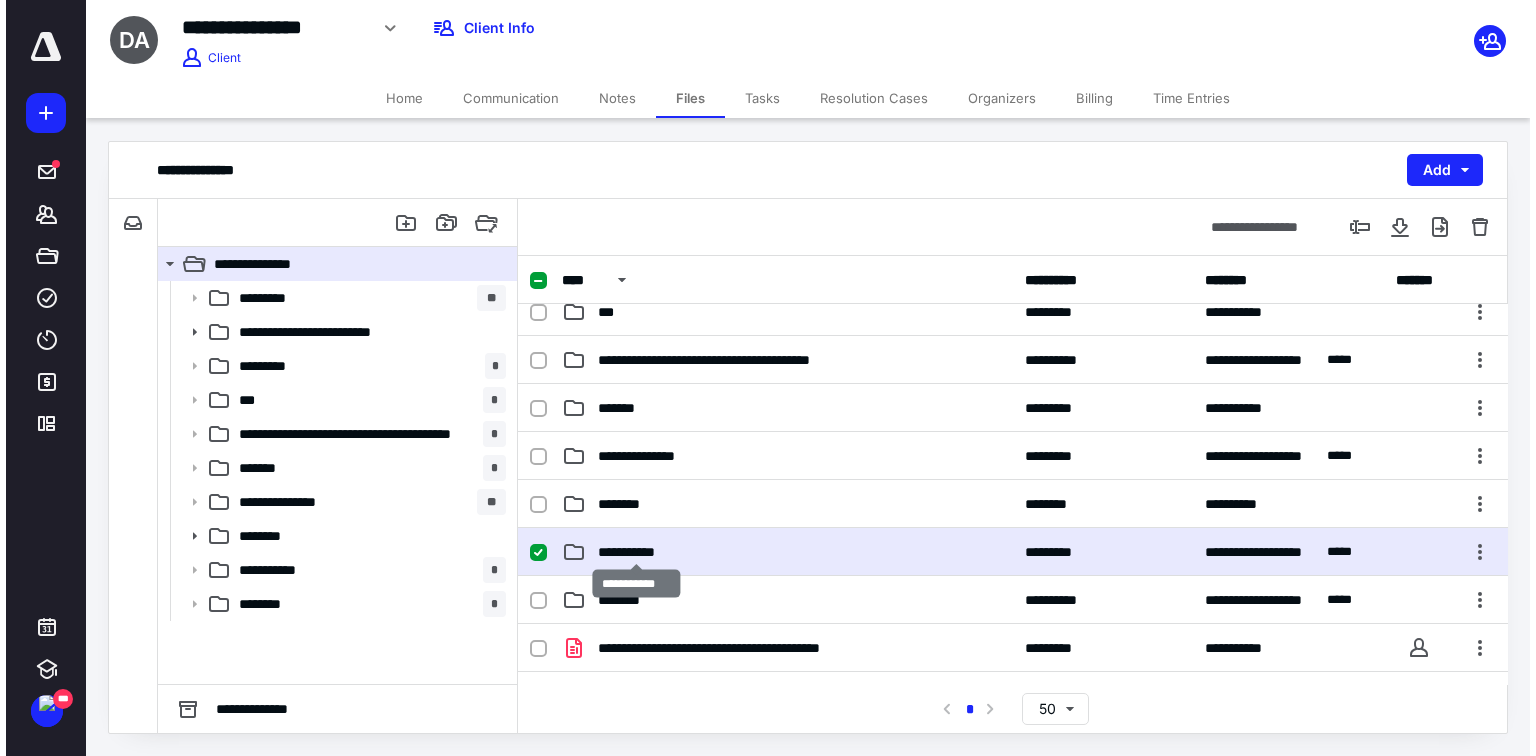 scroll, scrollTop: 0, scrollLeft: 0, axis: both 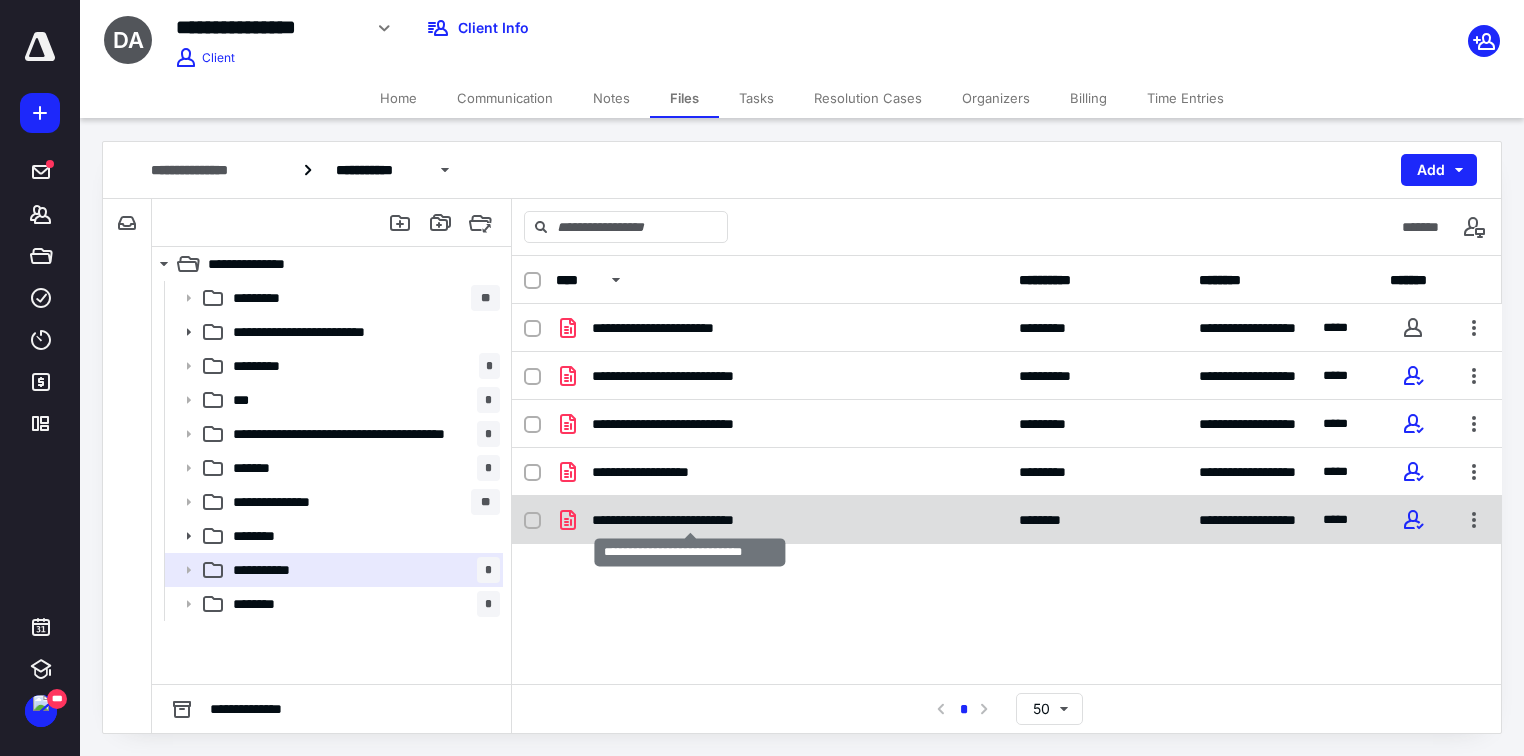click on "**********" at bounding box center [691, 520] 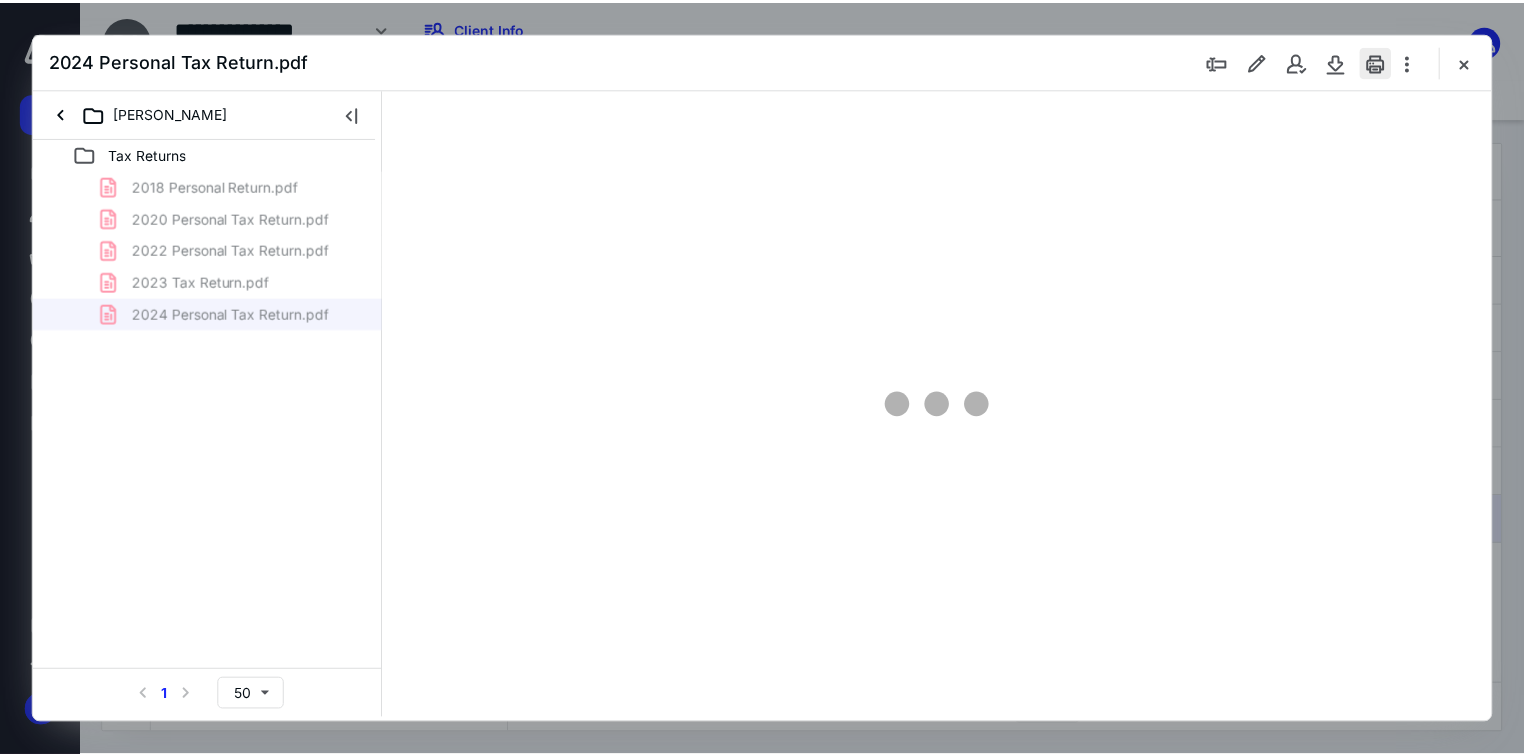 scroll, scrollTop: 0, scrollLeft: 0, axis: both 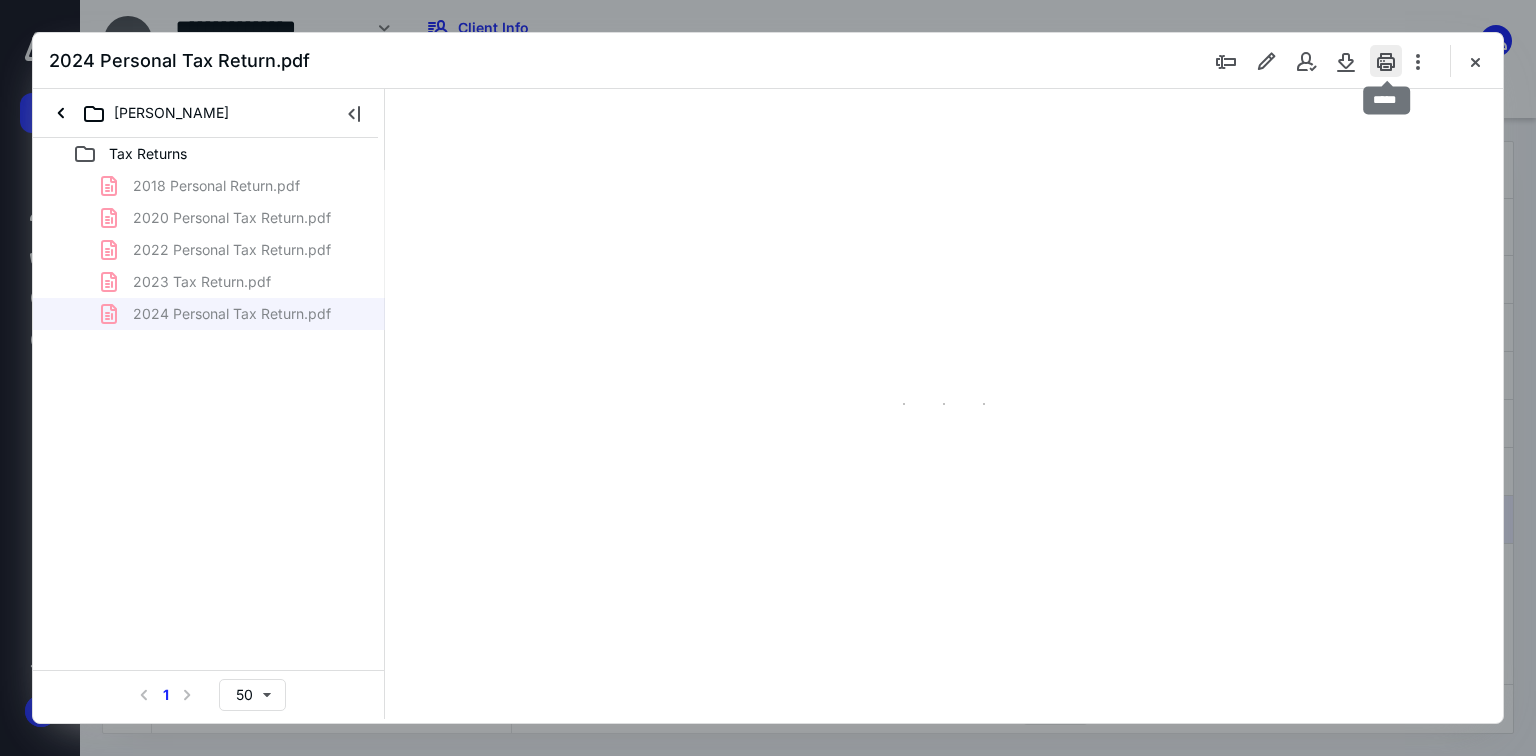 click at bounding box center (1386, 61) 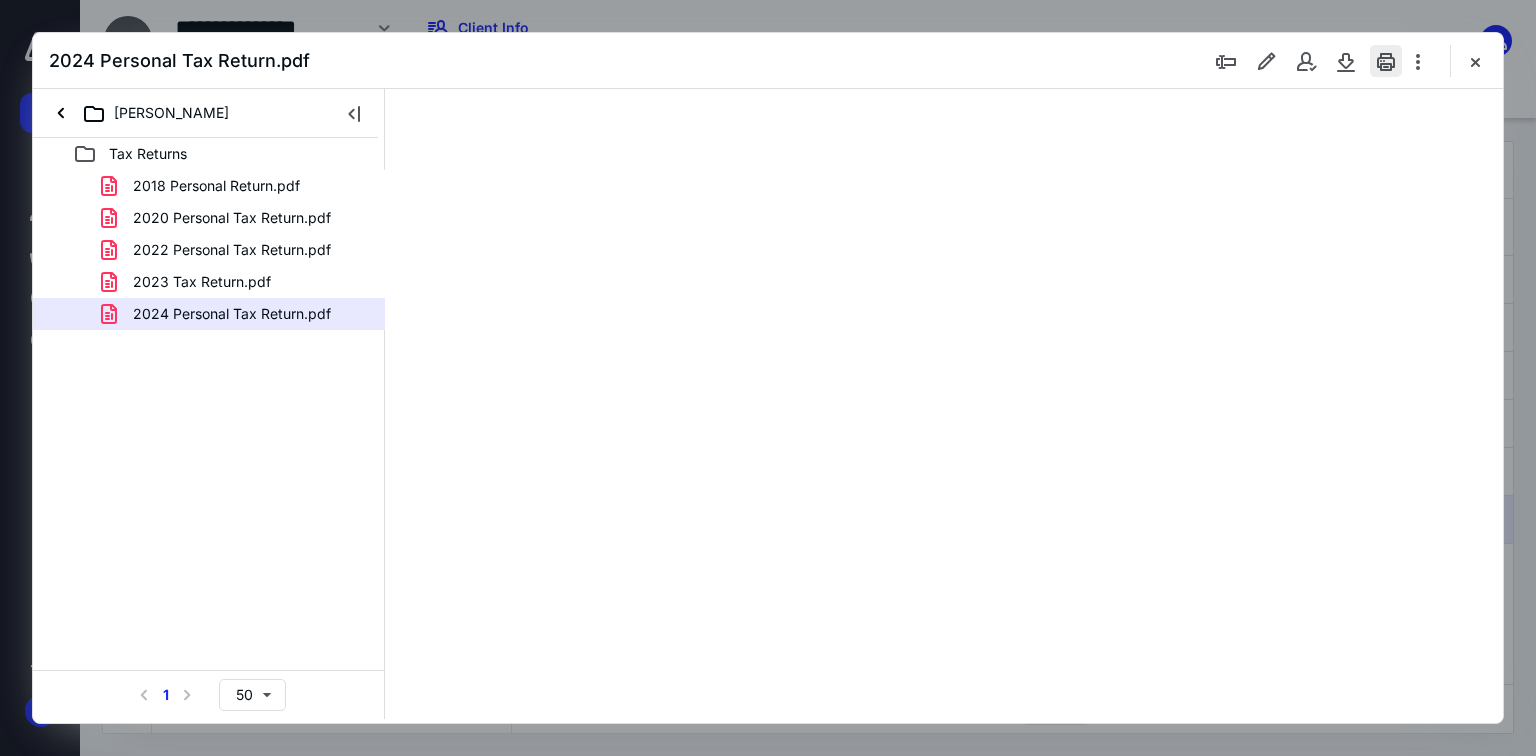 type on "70" 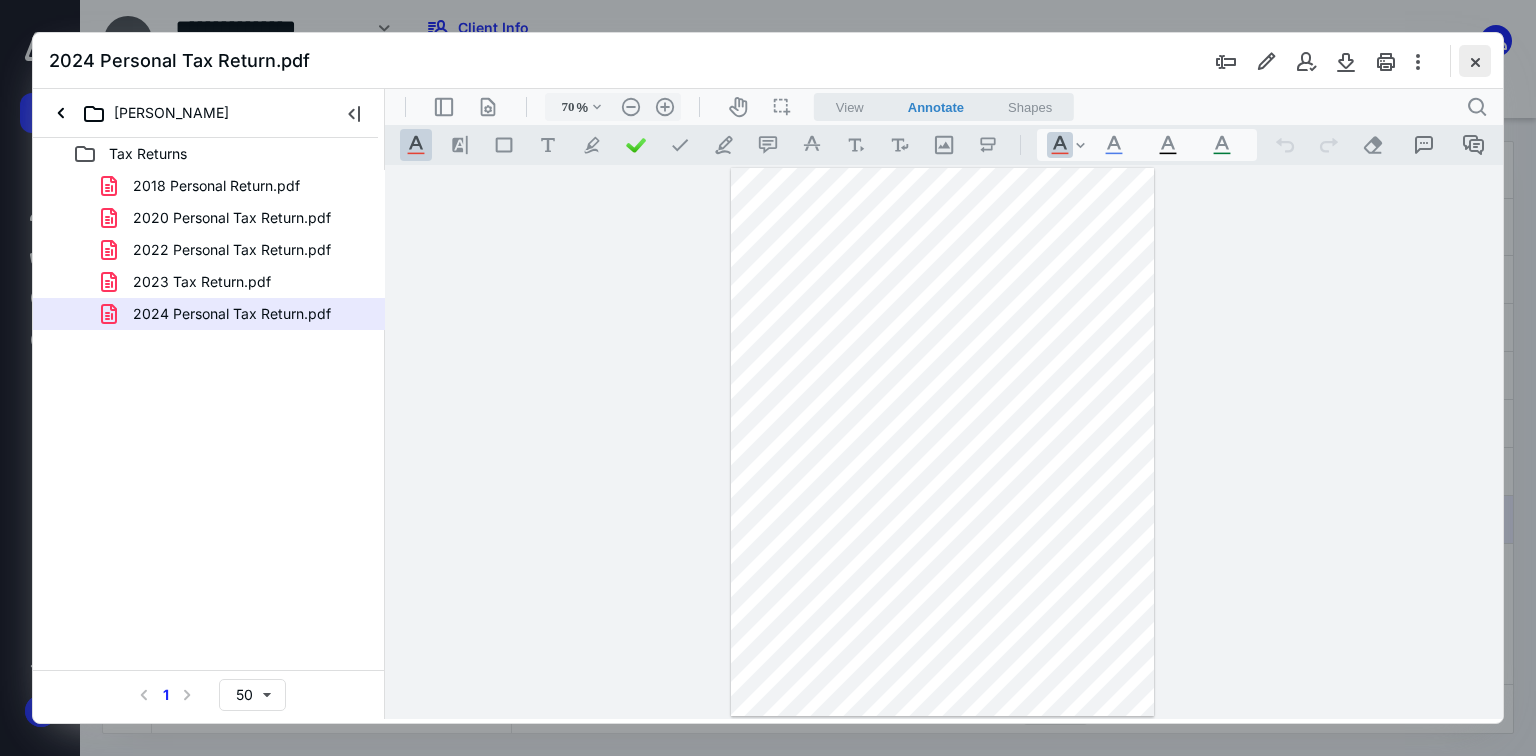 click at bounding box center (1475, 61) 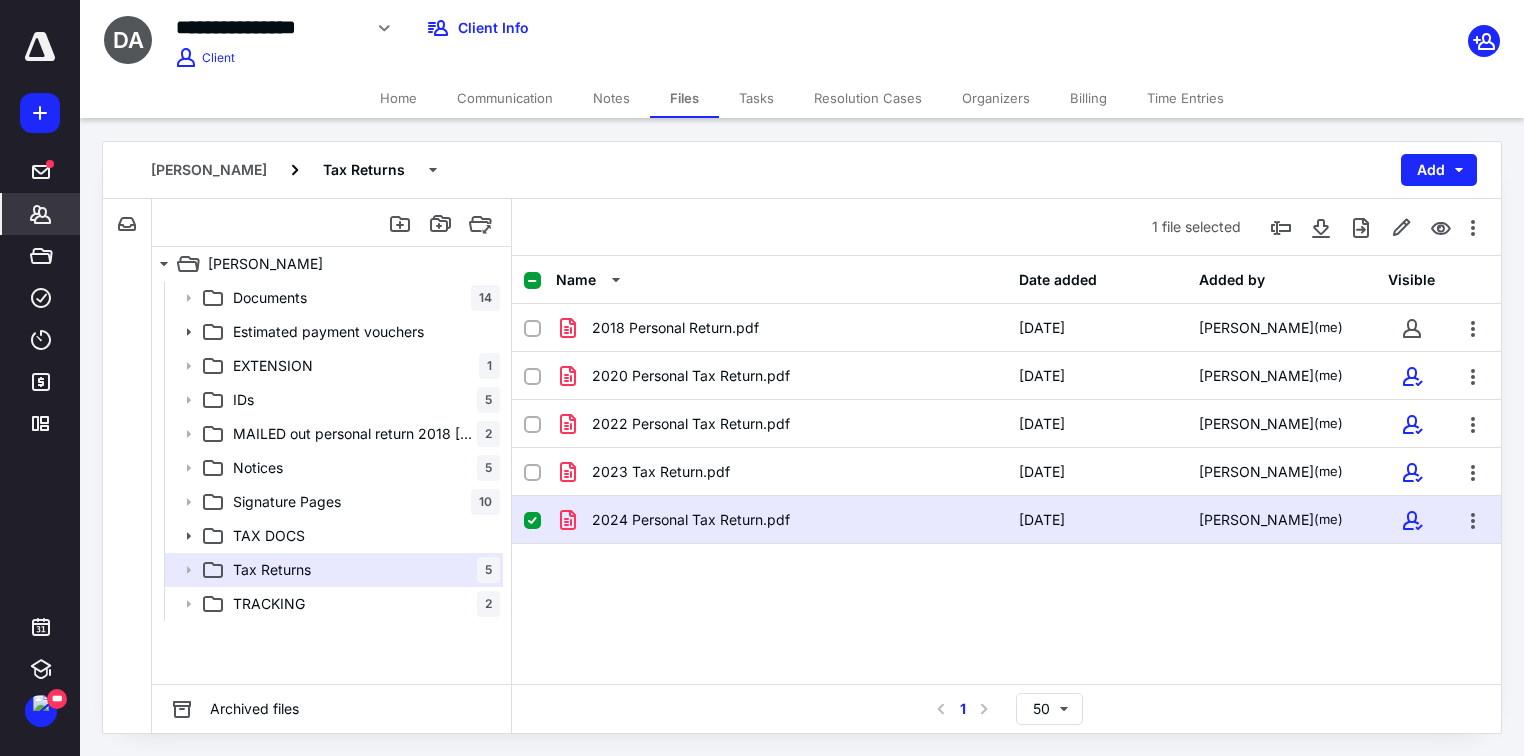 click 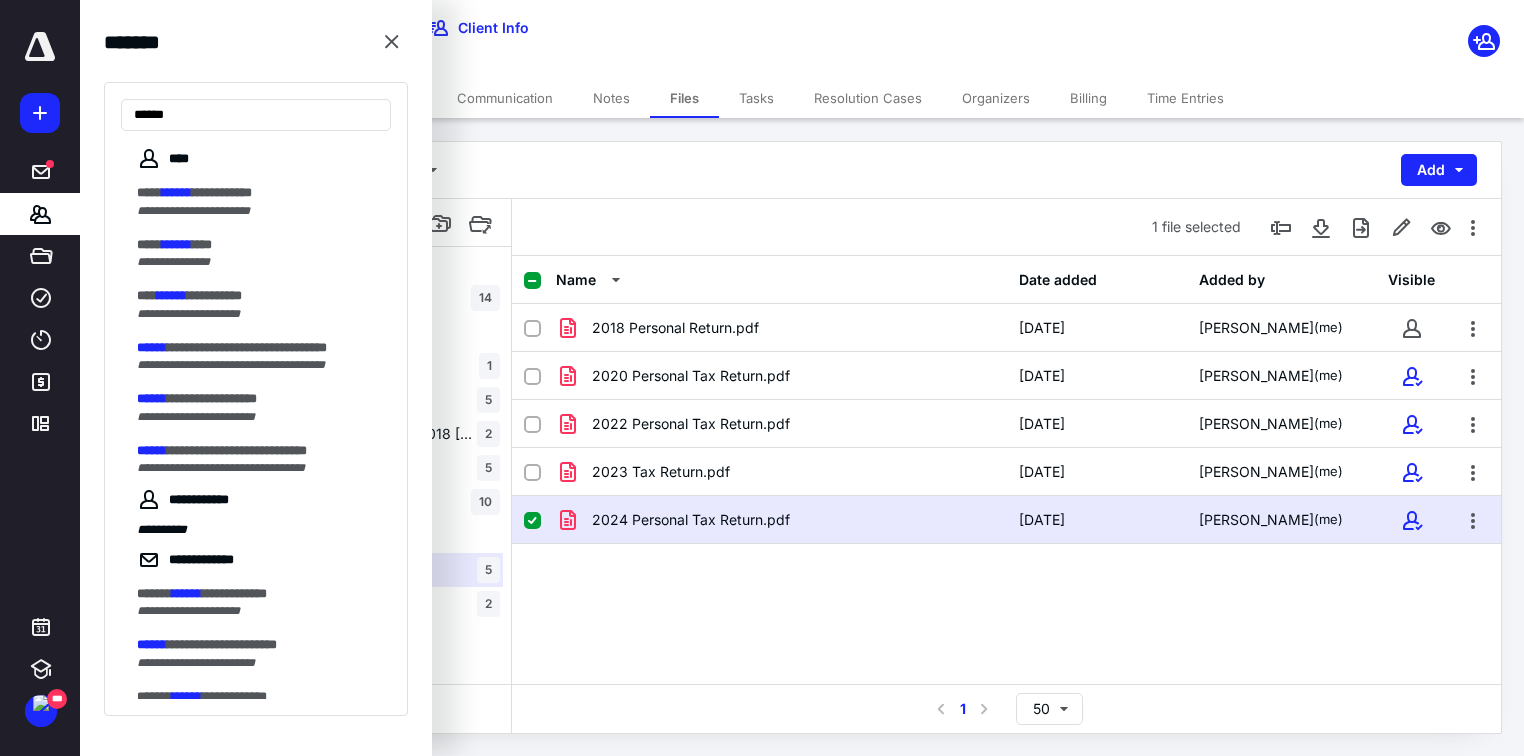type on "******" 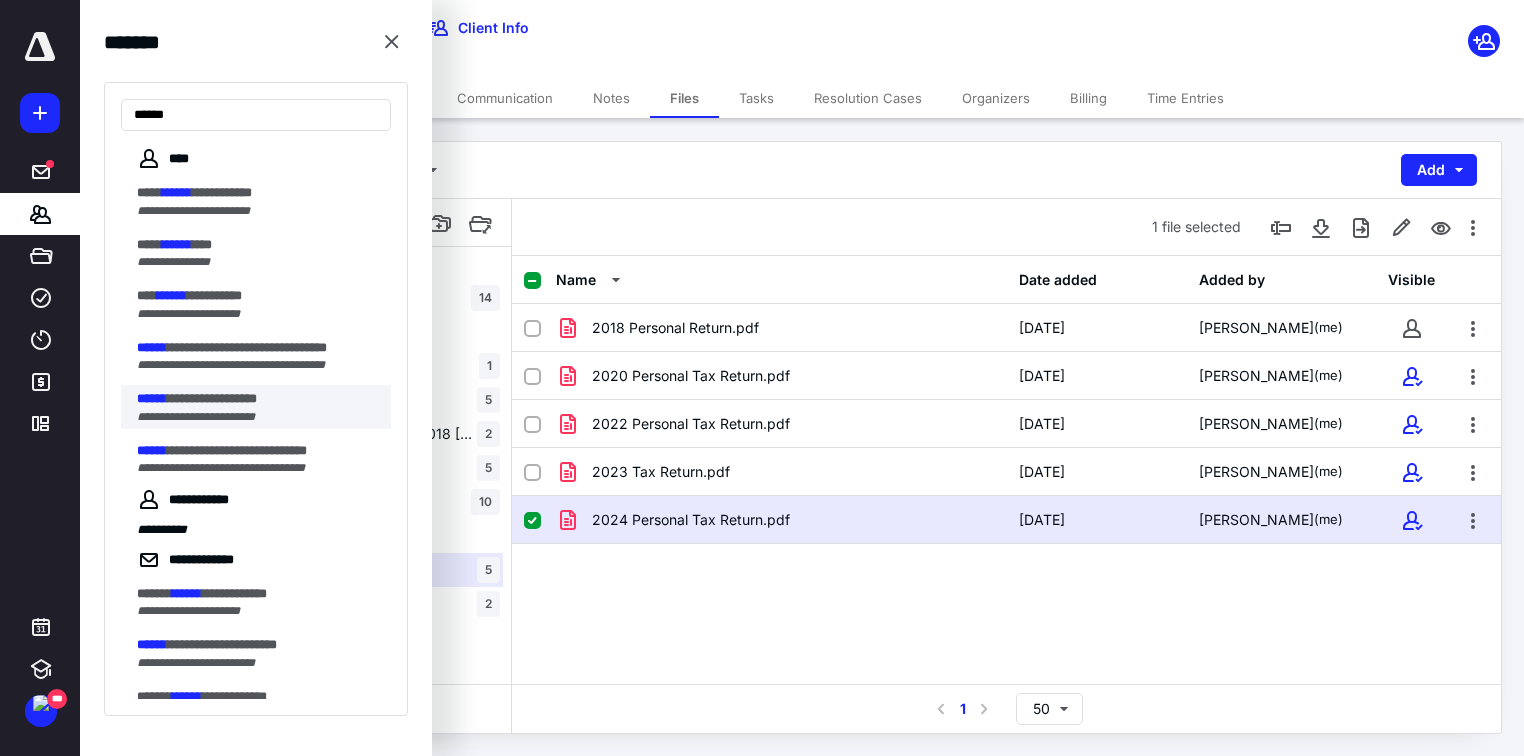 click on "**********" at bounding box center (196, 417) 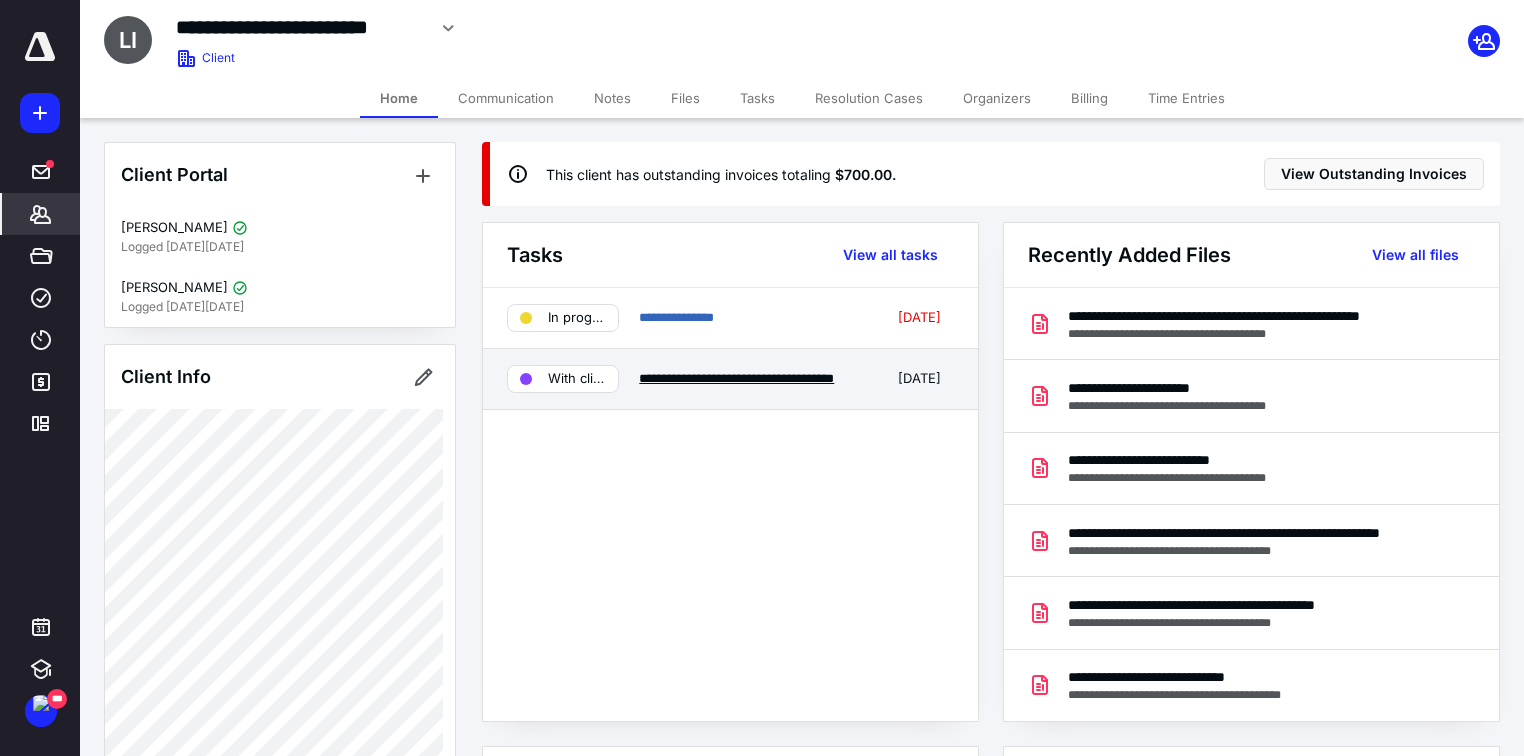 click on "**********" at bounding box center (736, 378) 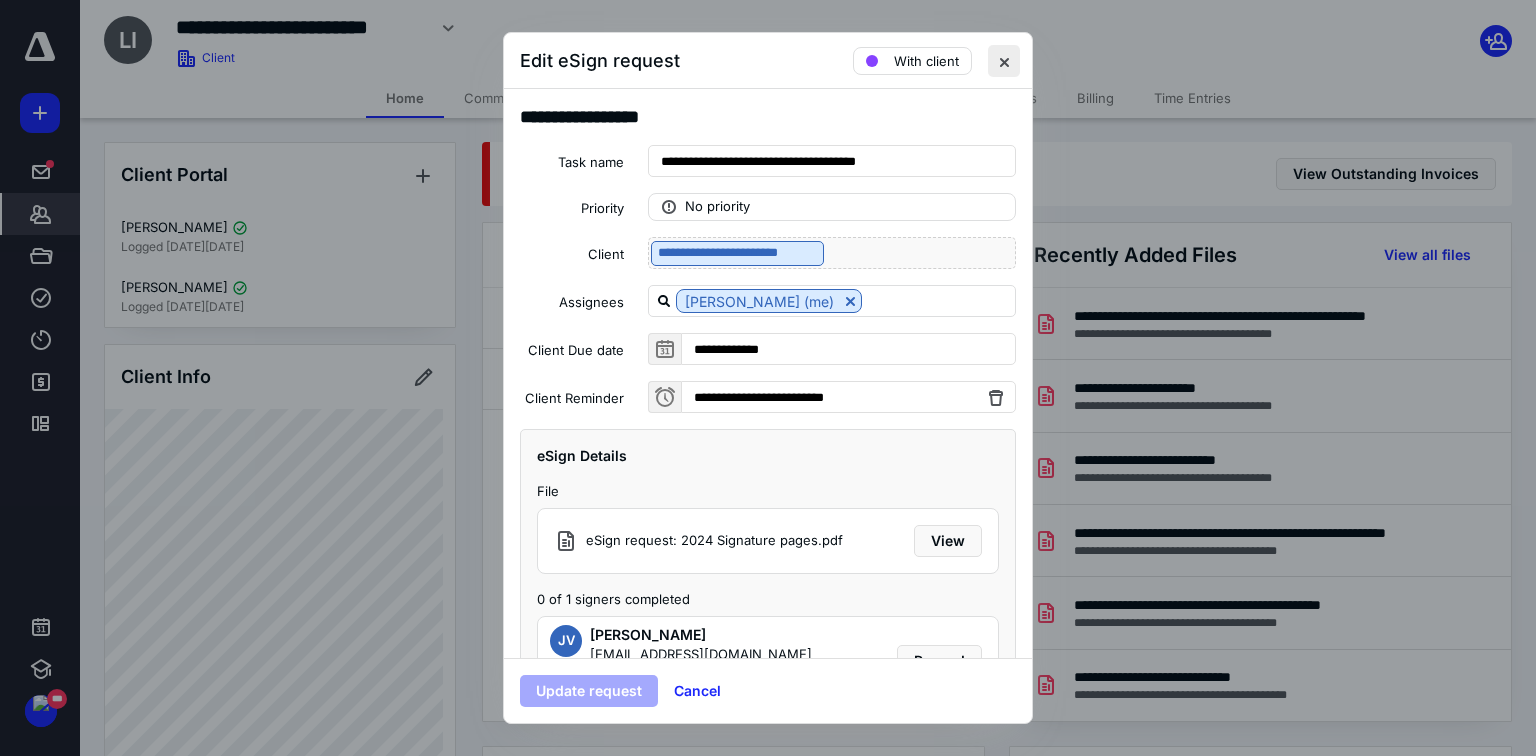 click at bounding box center (1004, 61) 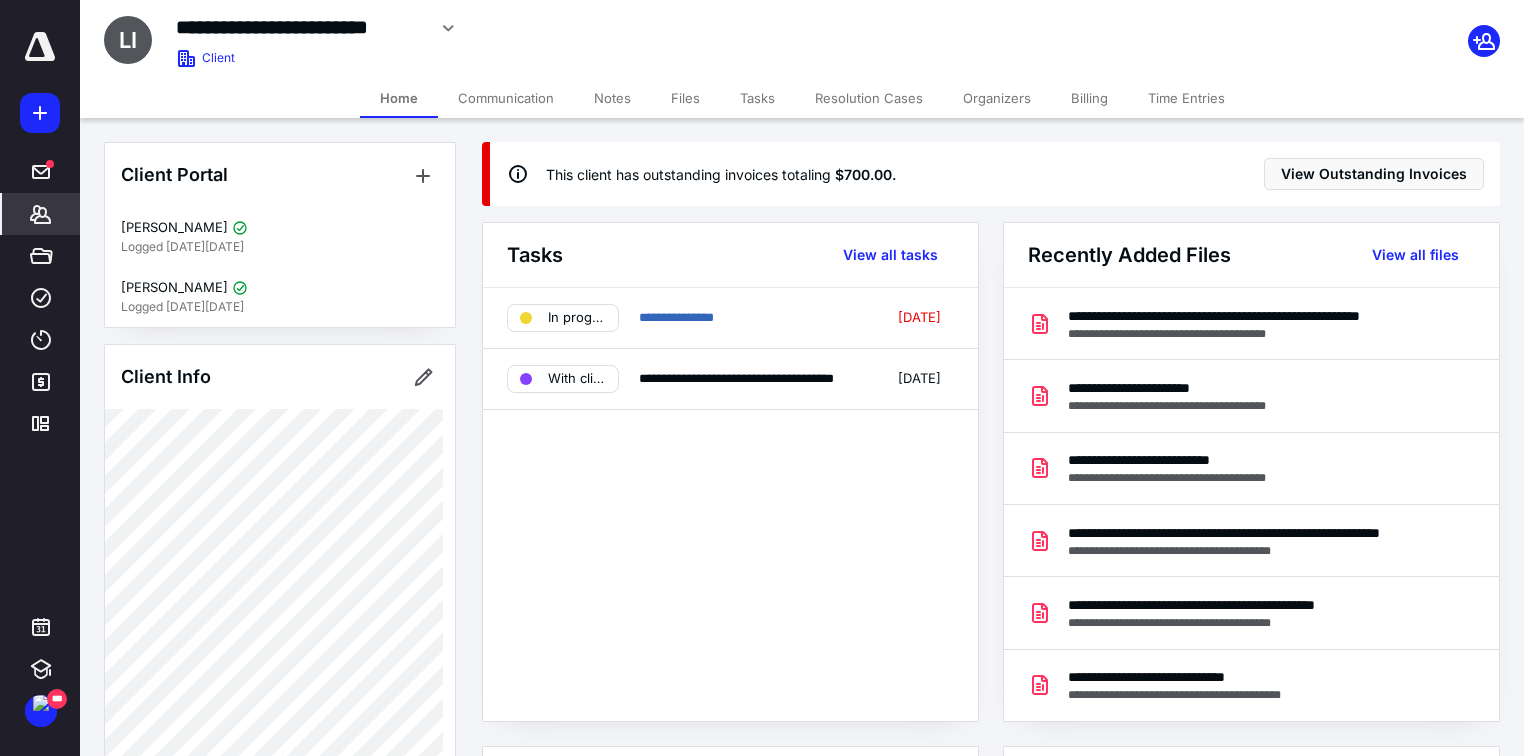click on "Billing" at bounding box center (1089, 98) 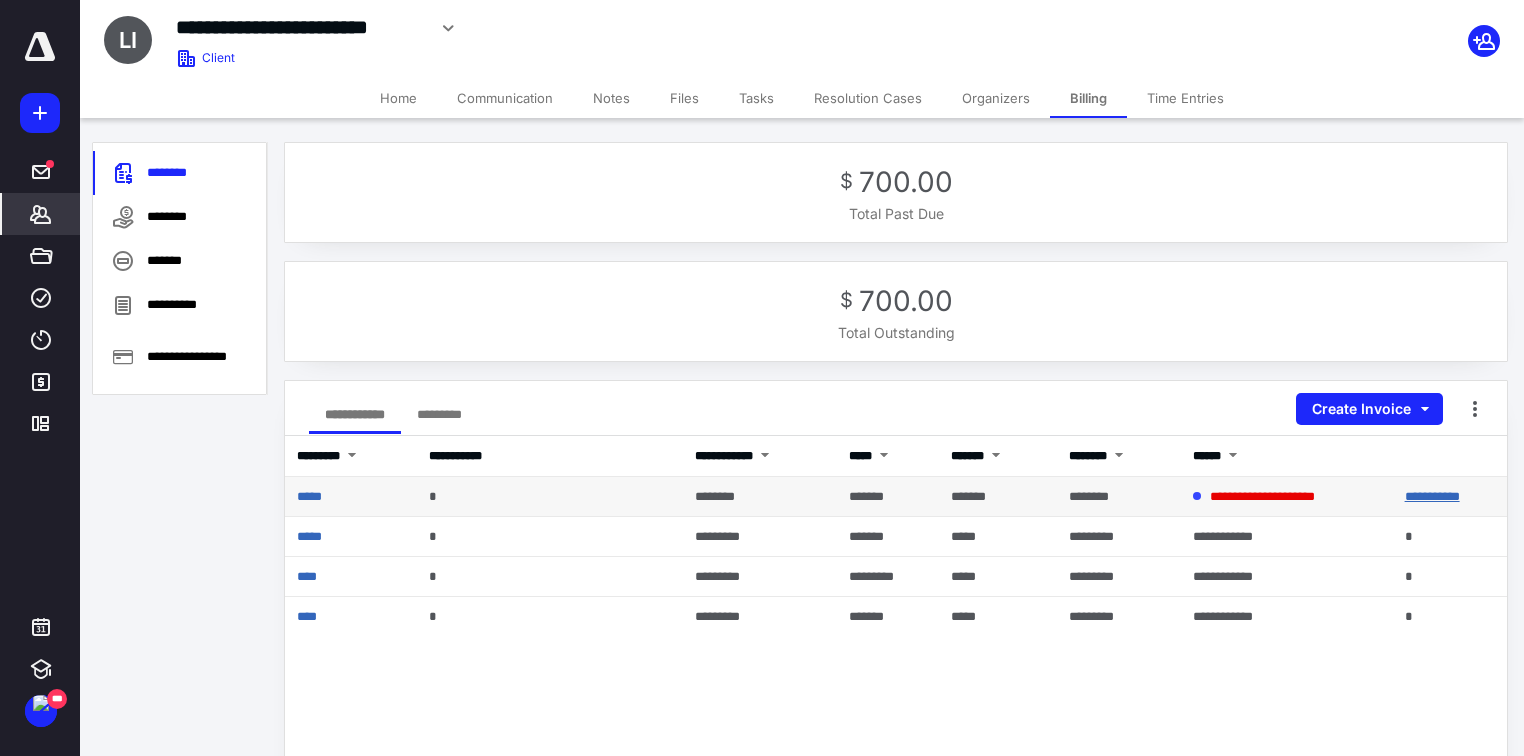 click on "**********" at bounding box center [1432, 496] 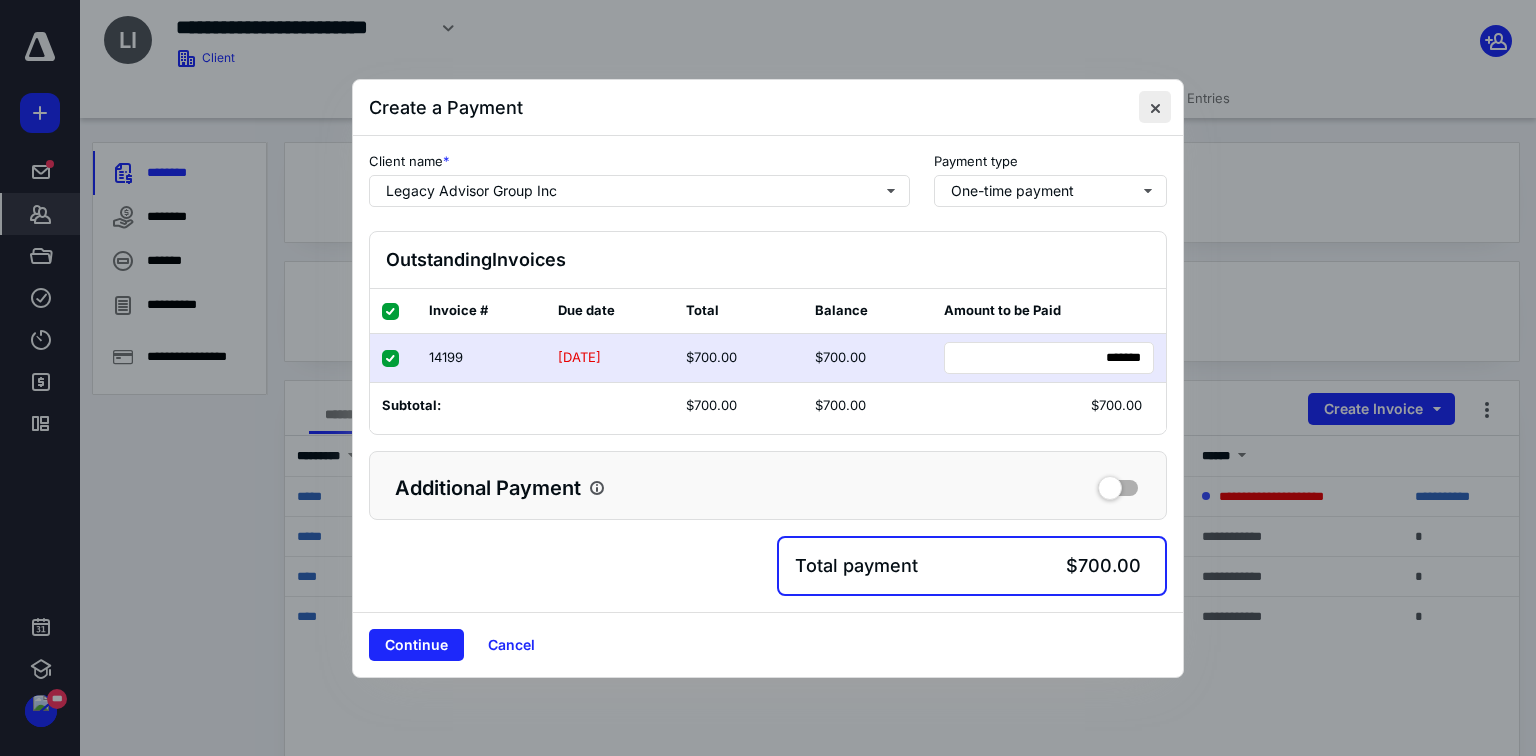 click at bounding box center (1155, 107) 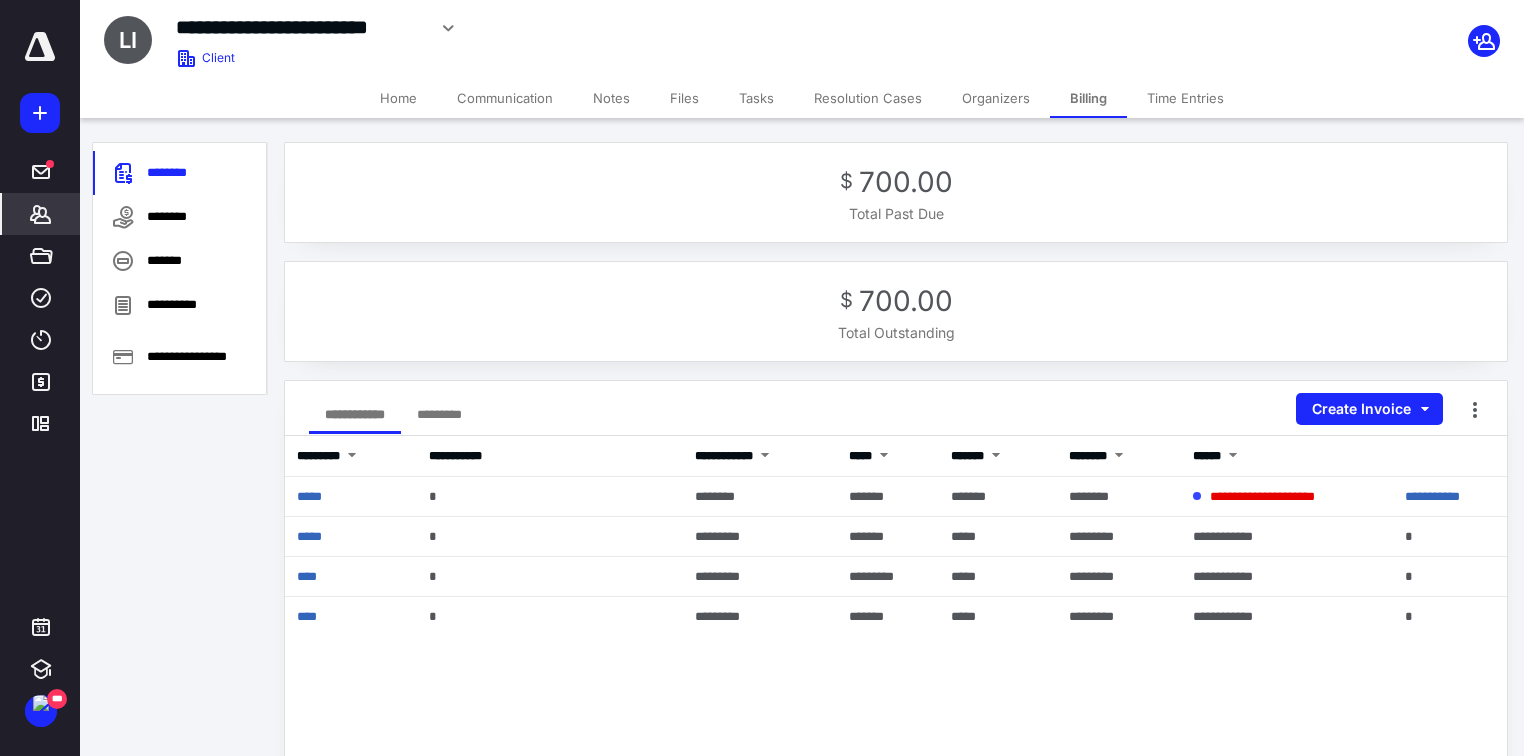 click on "Files" at bounding box center [684, 98] 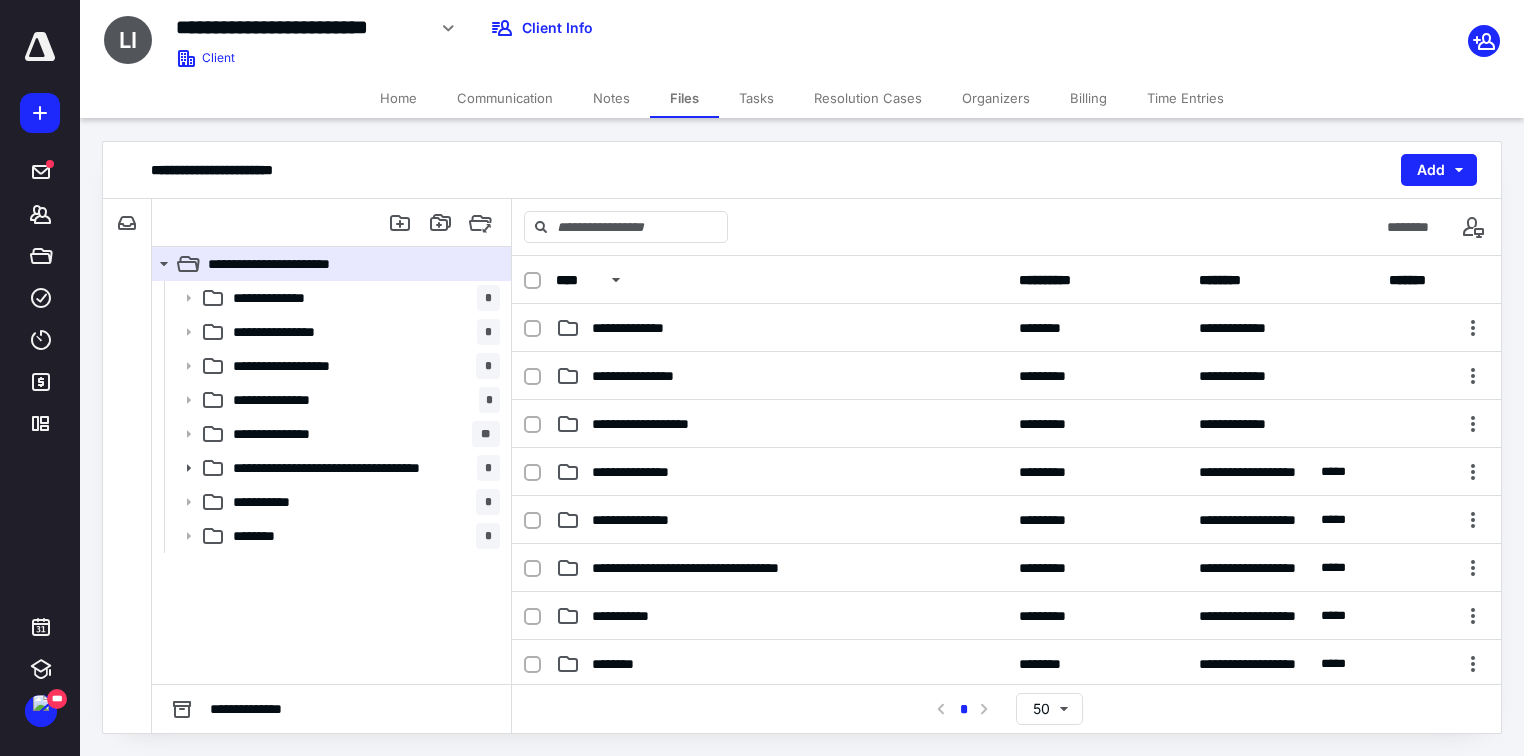 click on "Communication" at bounding box center [505, 98] 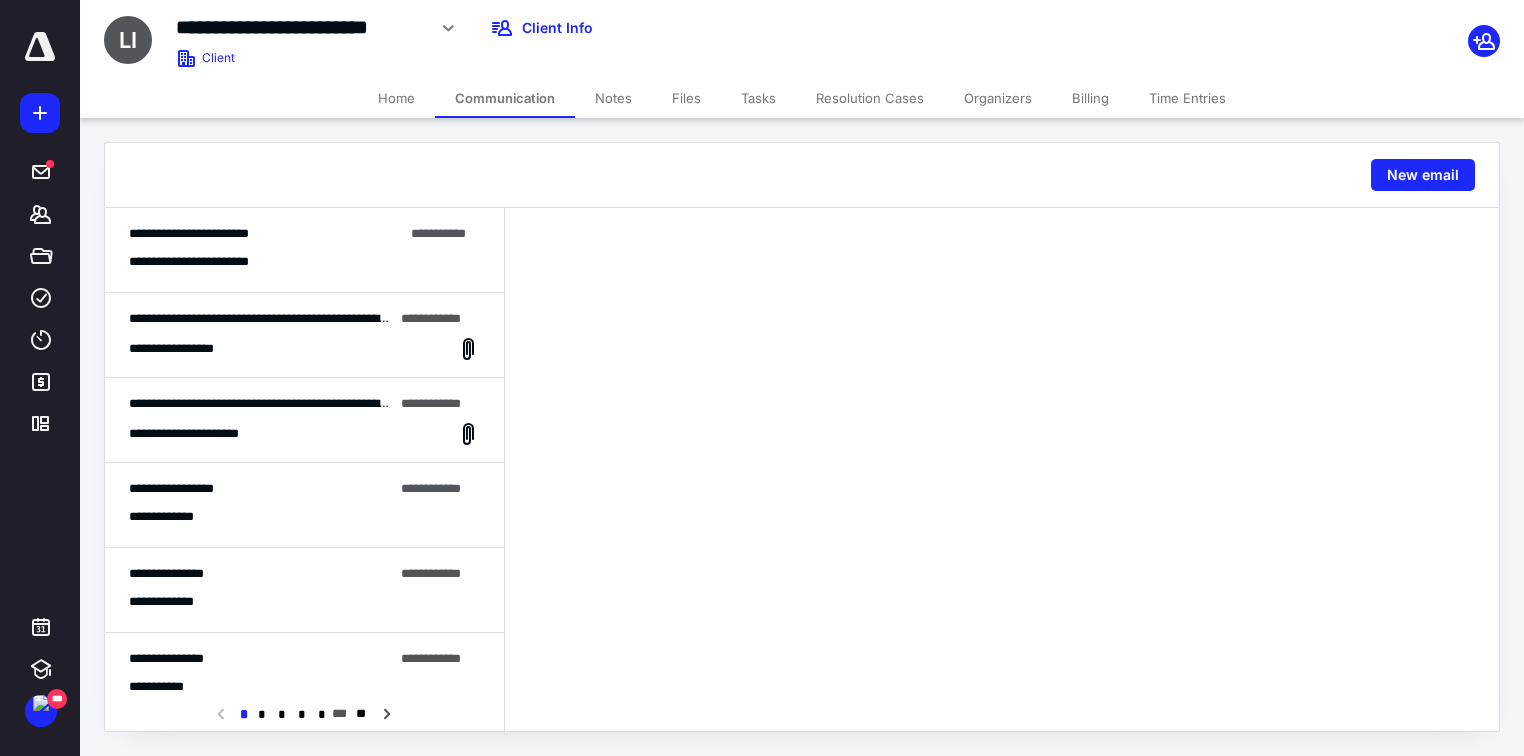 click on "**********" at bounding box center [304, 250] 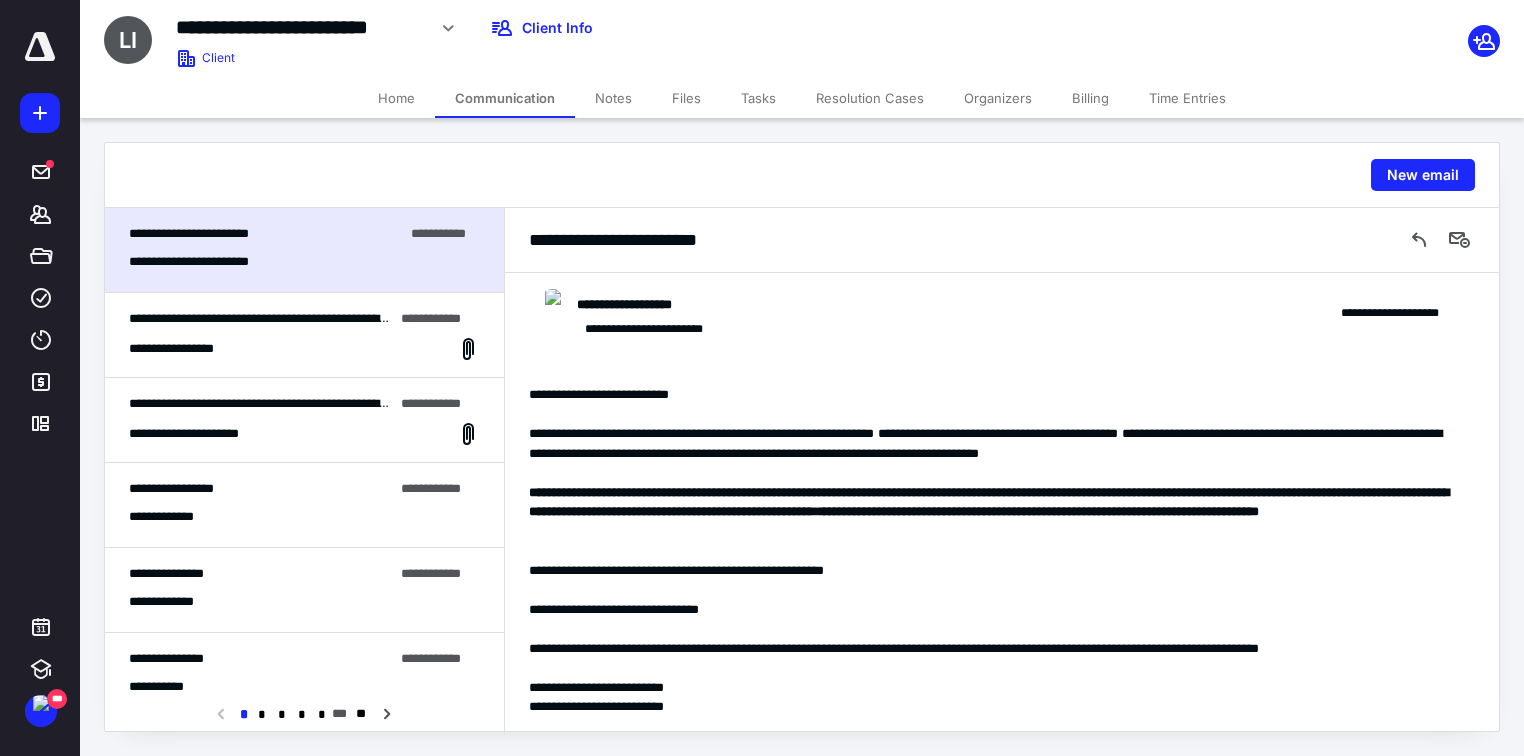 scroll, scrollTop: 190, scrollLeft: 0, axis: vertical 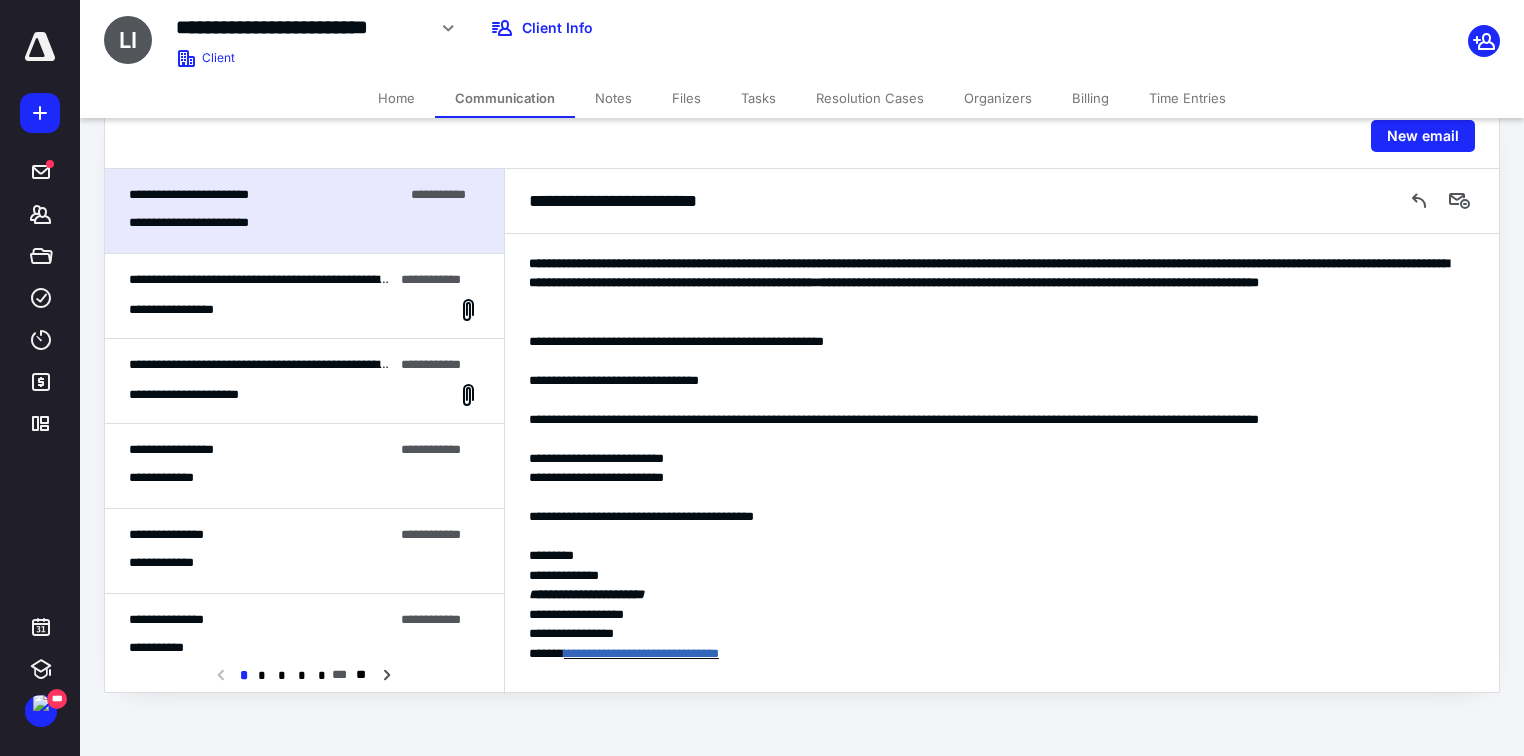 click on "Billing" at bounding box center [1090, 98] 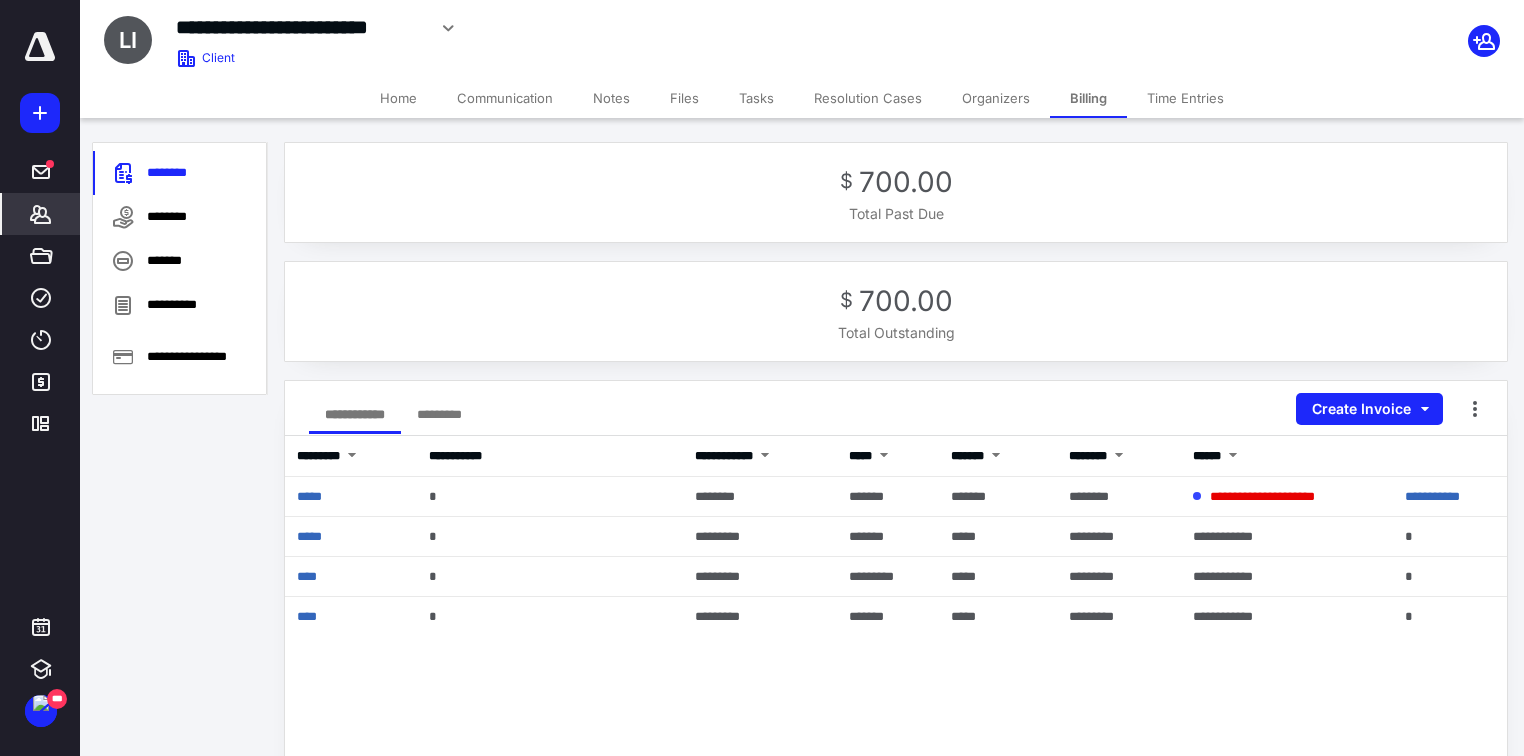 click on "Home" at bounding box center [398, 98] 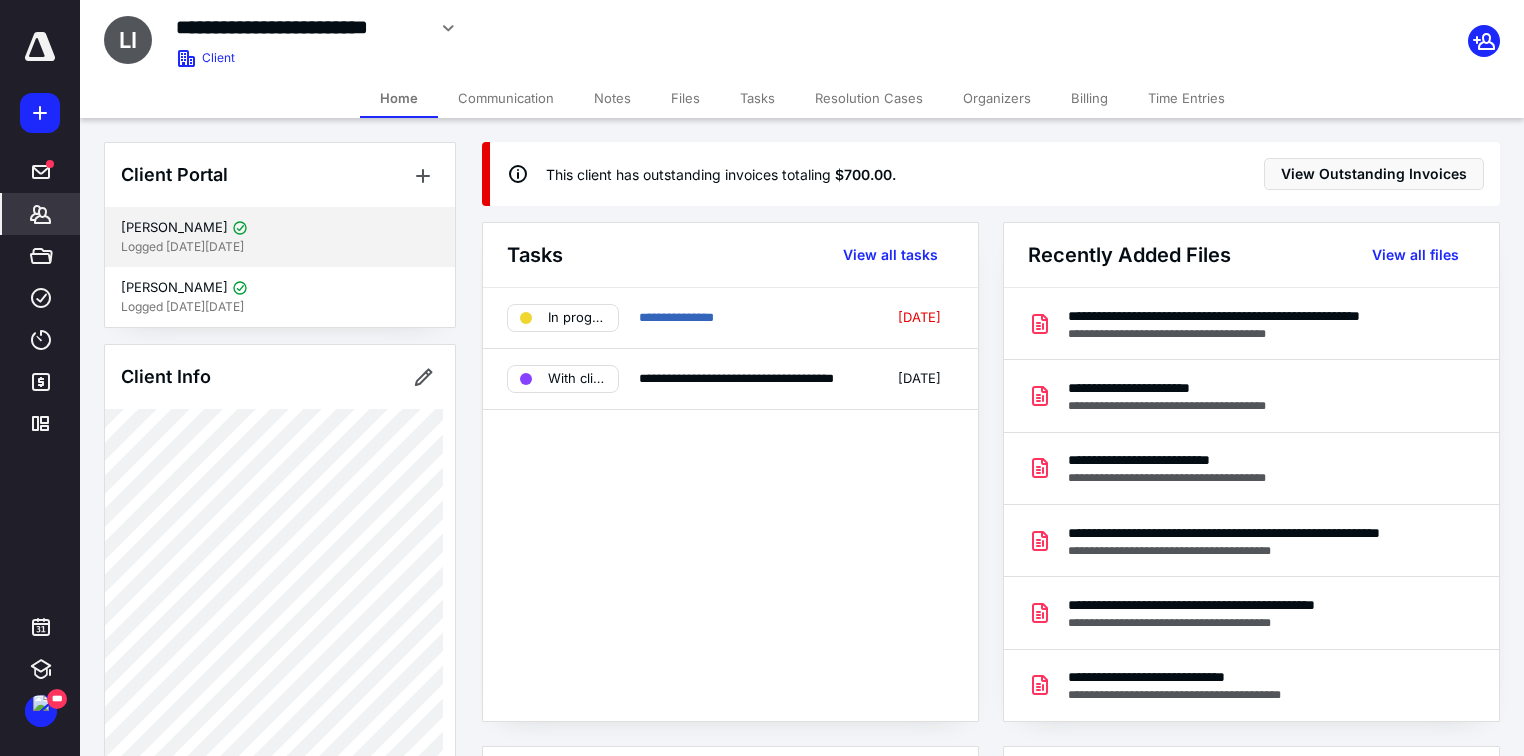 click on "Logged [DATE][DATE]" at bounding box center (280, 247) 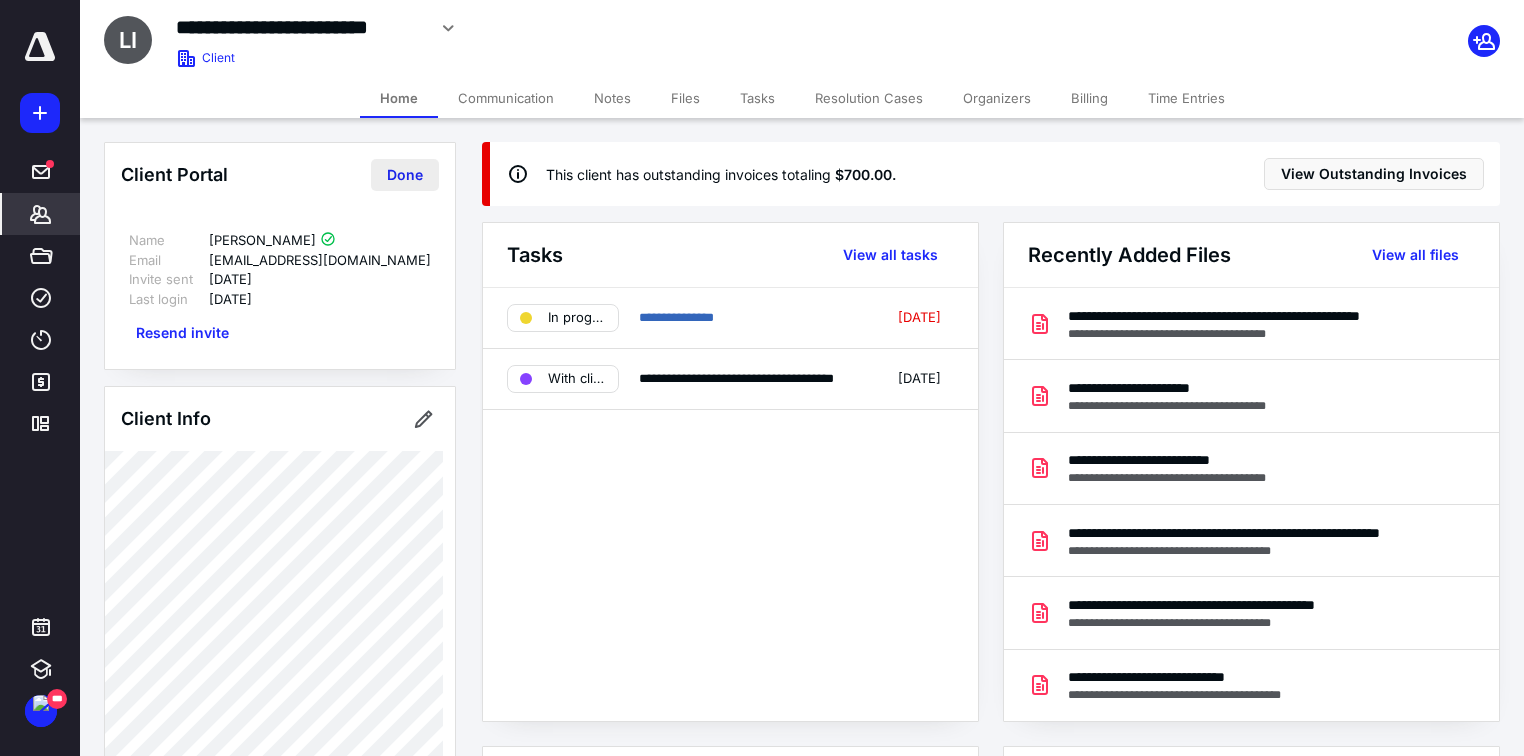 click on "Done" at bounding box center [405, 175] 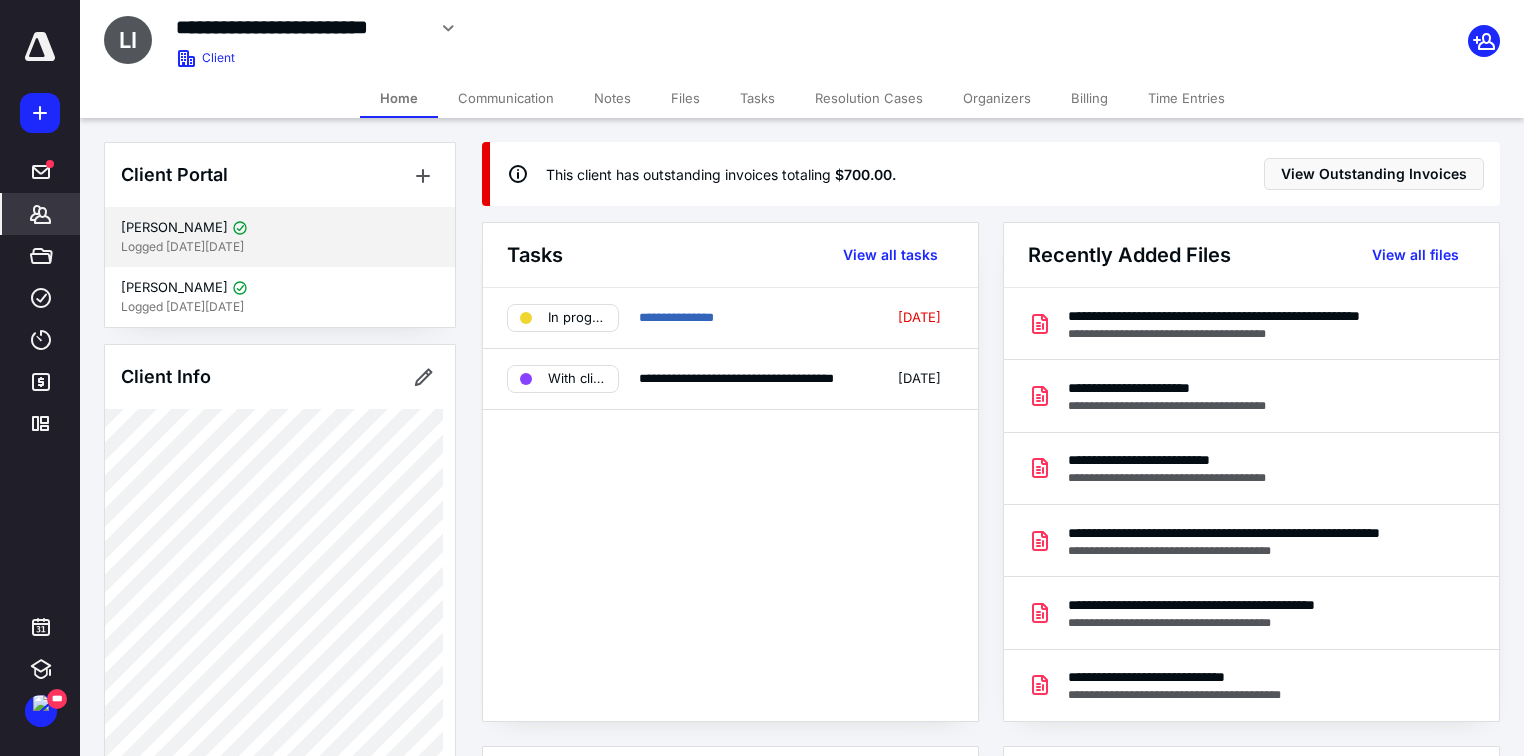 click on "Logged [DATE][DATE]" at bounding box center (280, 247) 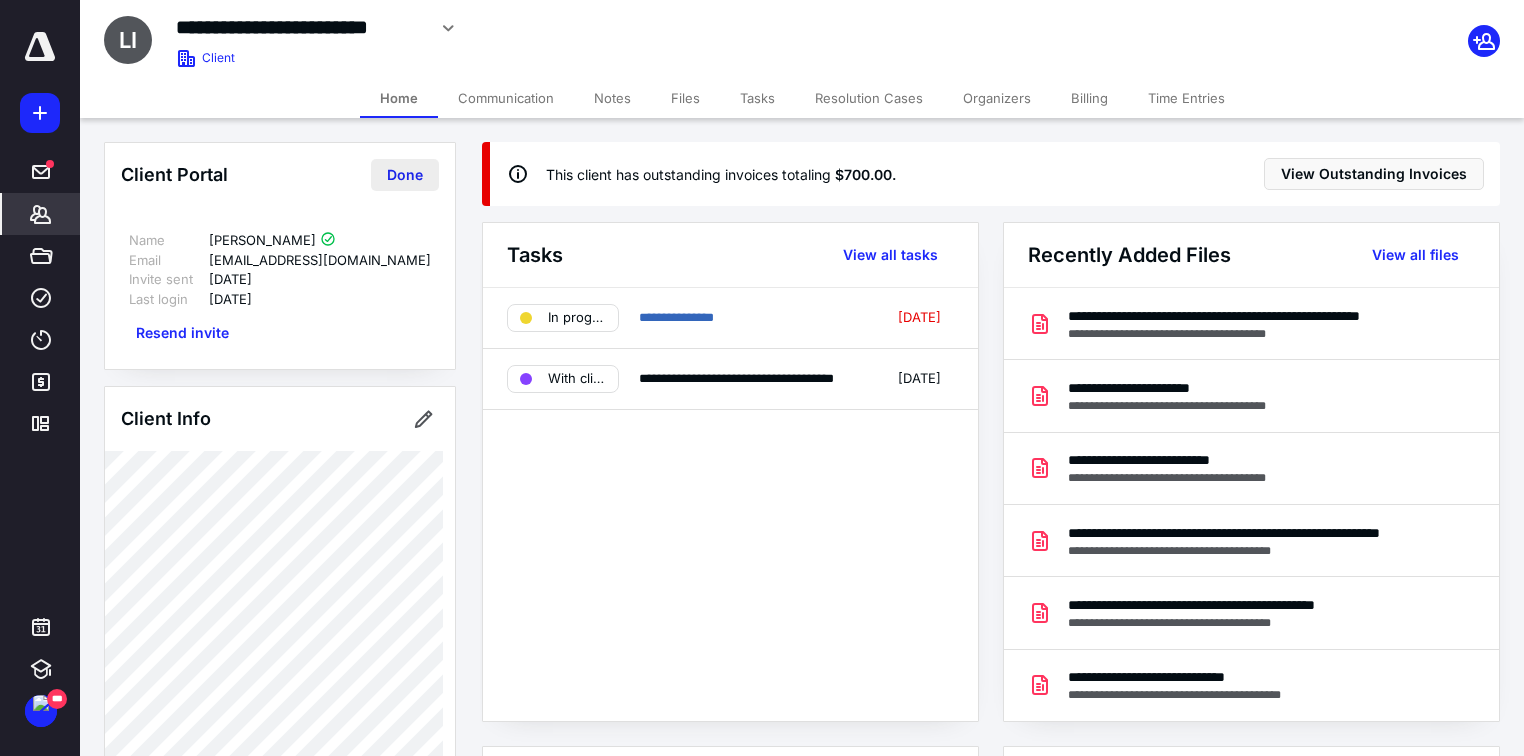 click on "Done" at bounding box center (405, 175) 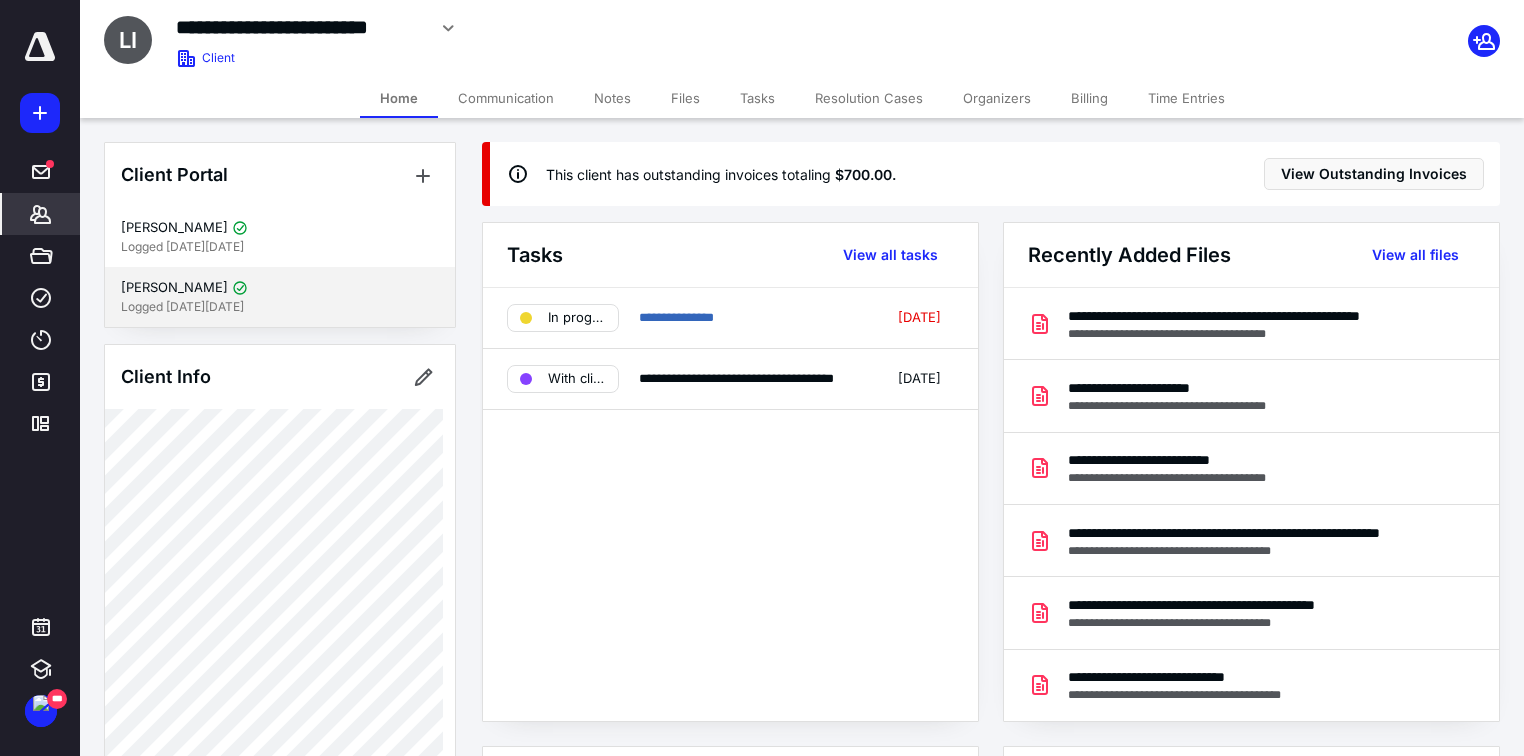click on "[PERSON_NAME]" at bounding box center (280, 288) 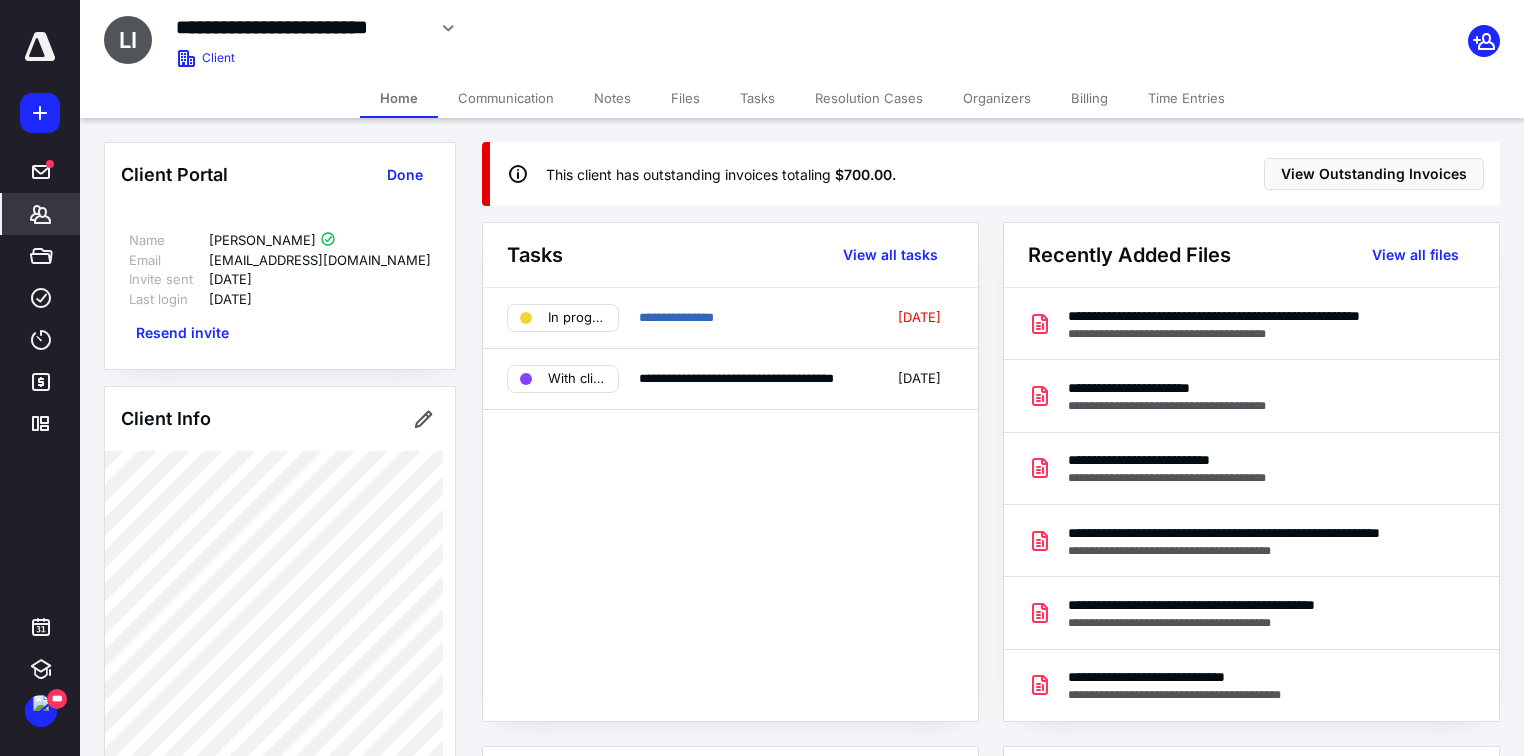 click on "Done" at bounding box center [405, 175] 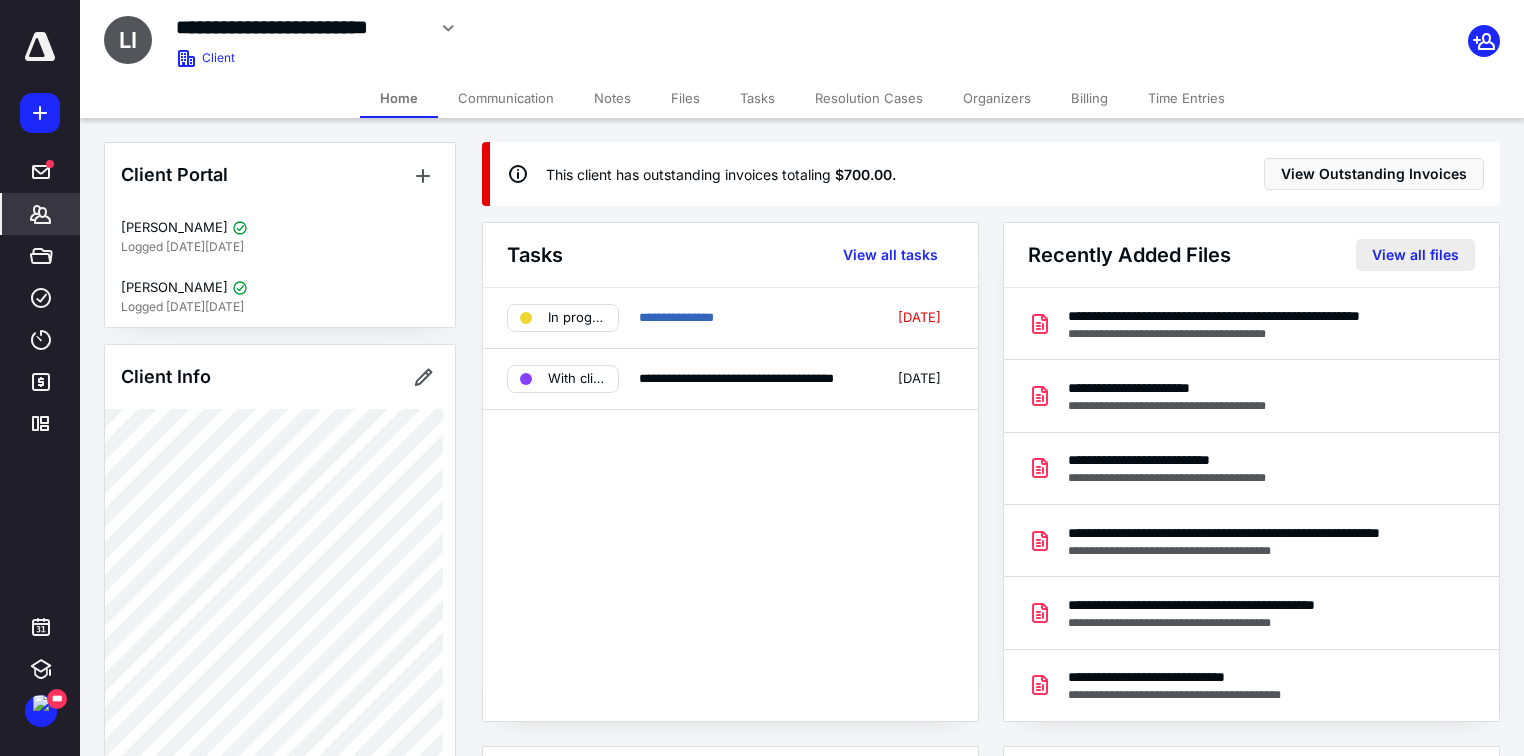 click on "View all files" at bounding box center [1415, 255] 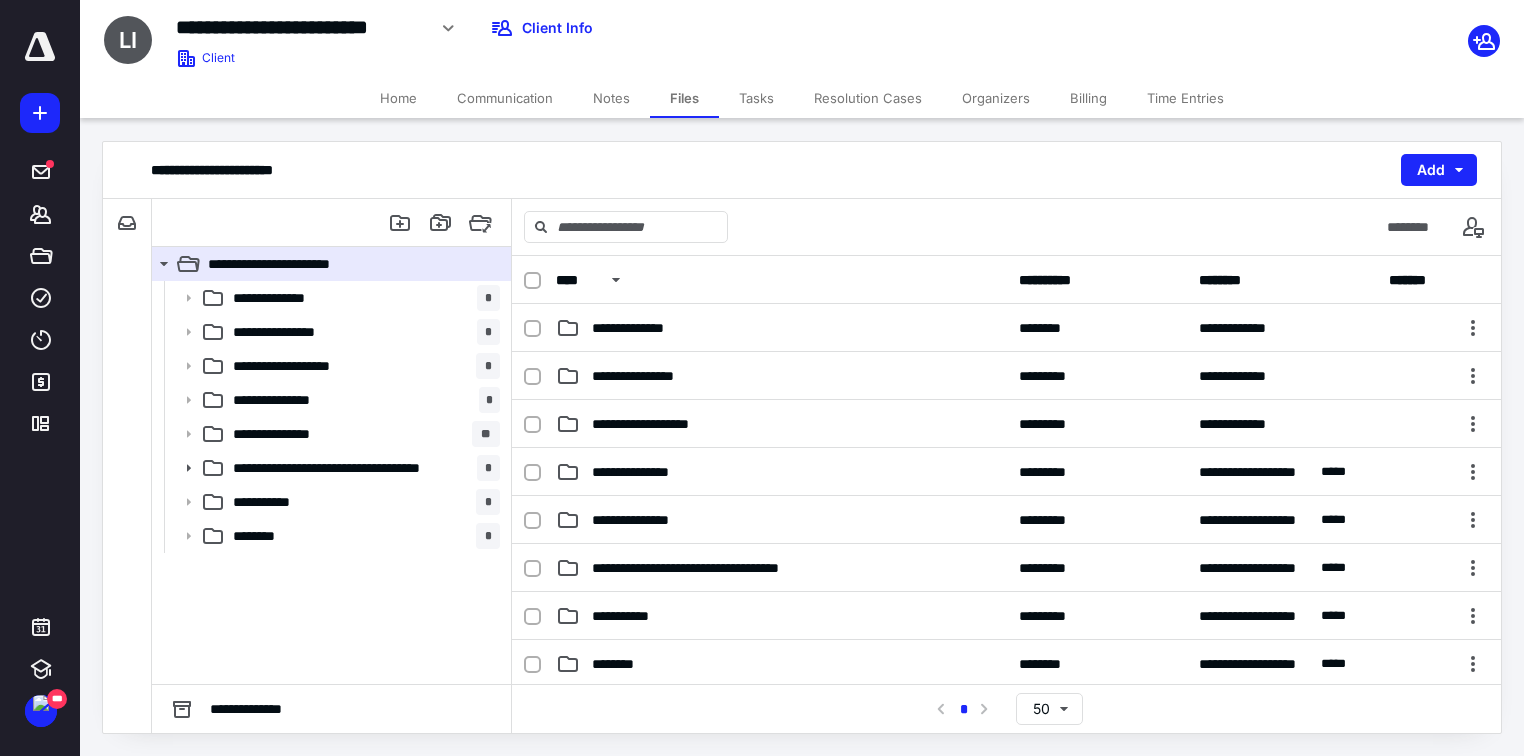 click on "Communication" at bounding box center (505, 98) 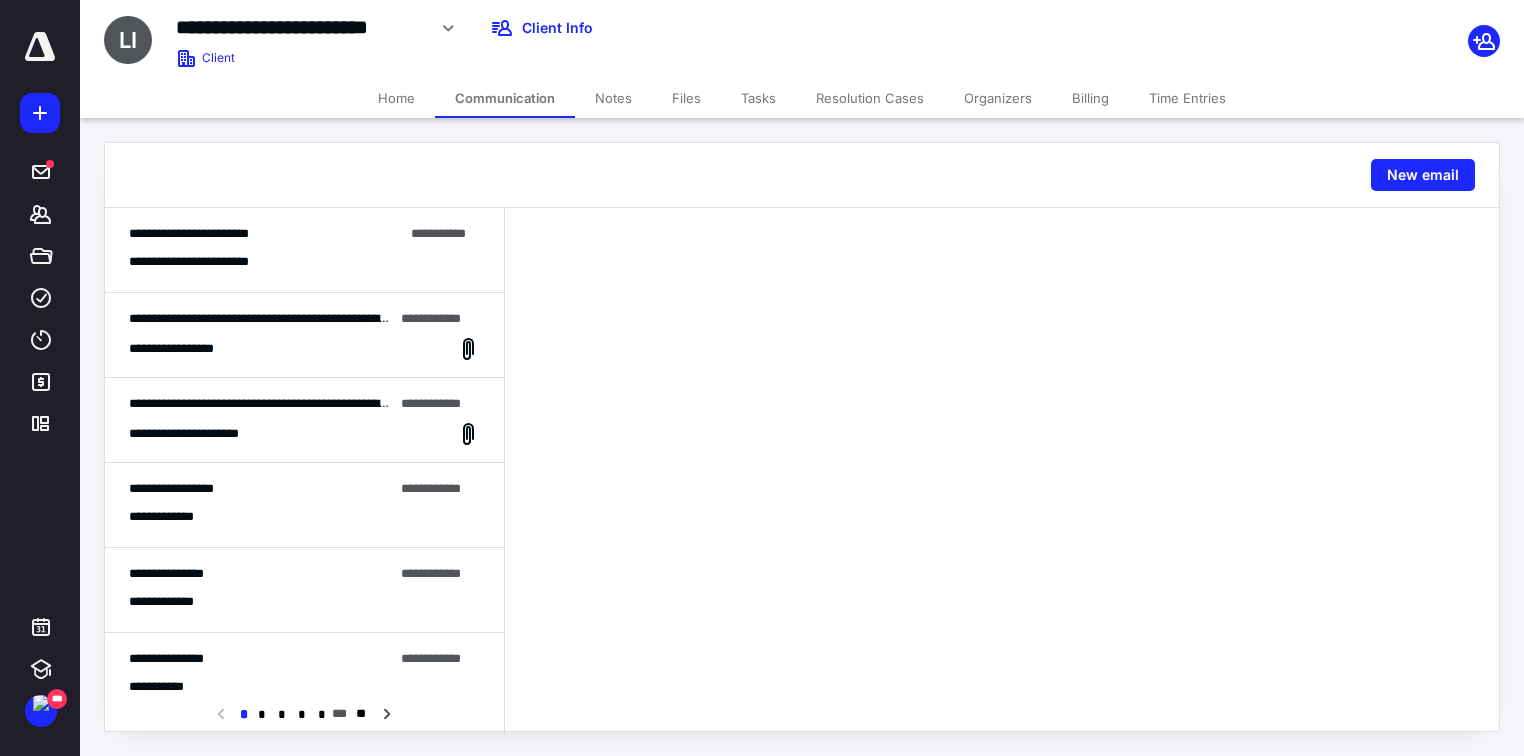 click on "**********" at bounding box center (304, 262) 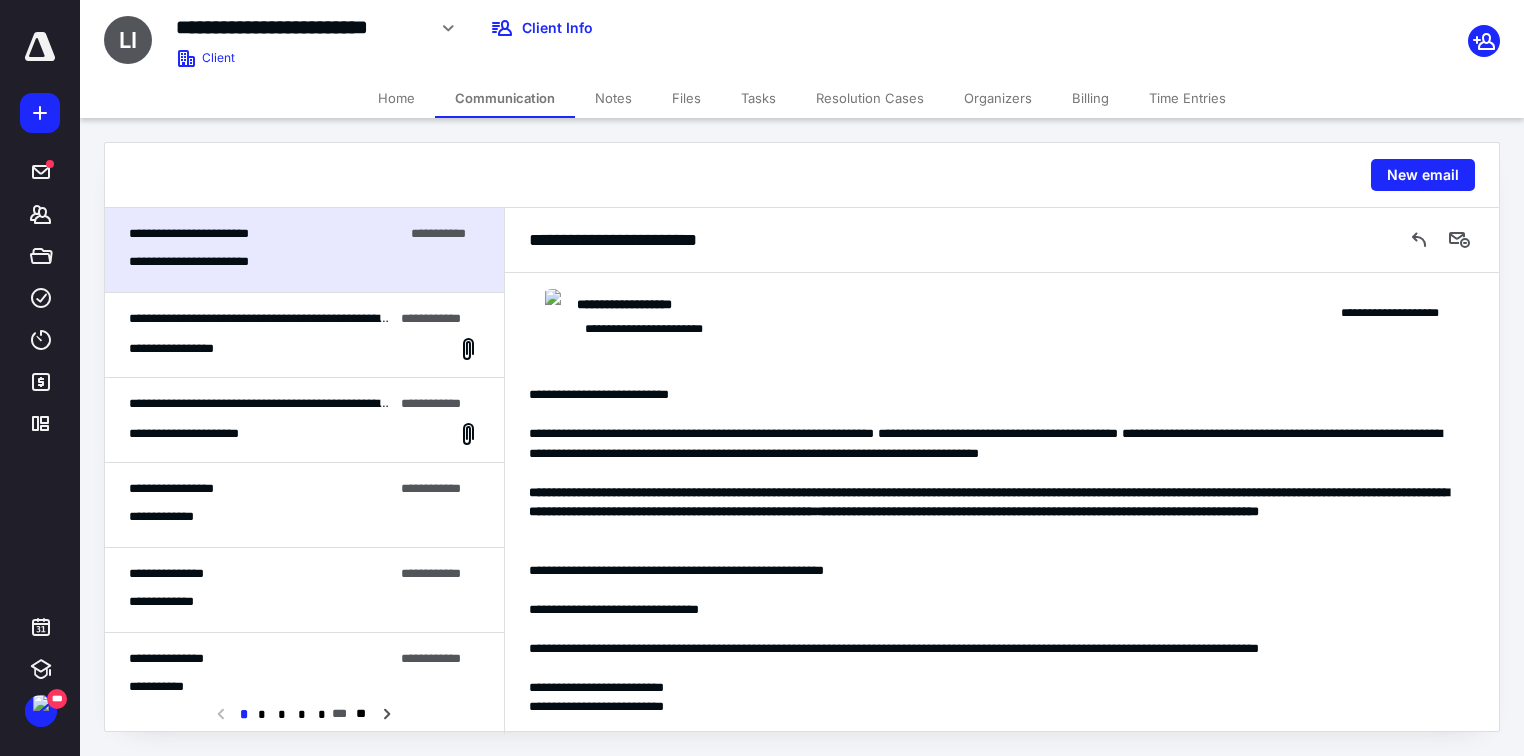 scroll, scrollTop: 190, scrollLeft: 0, axis: vertical 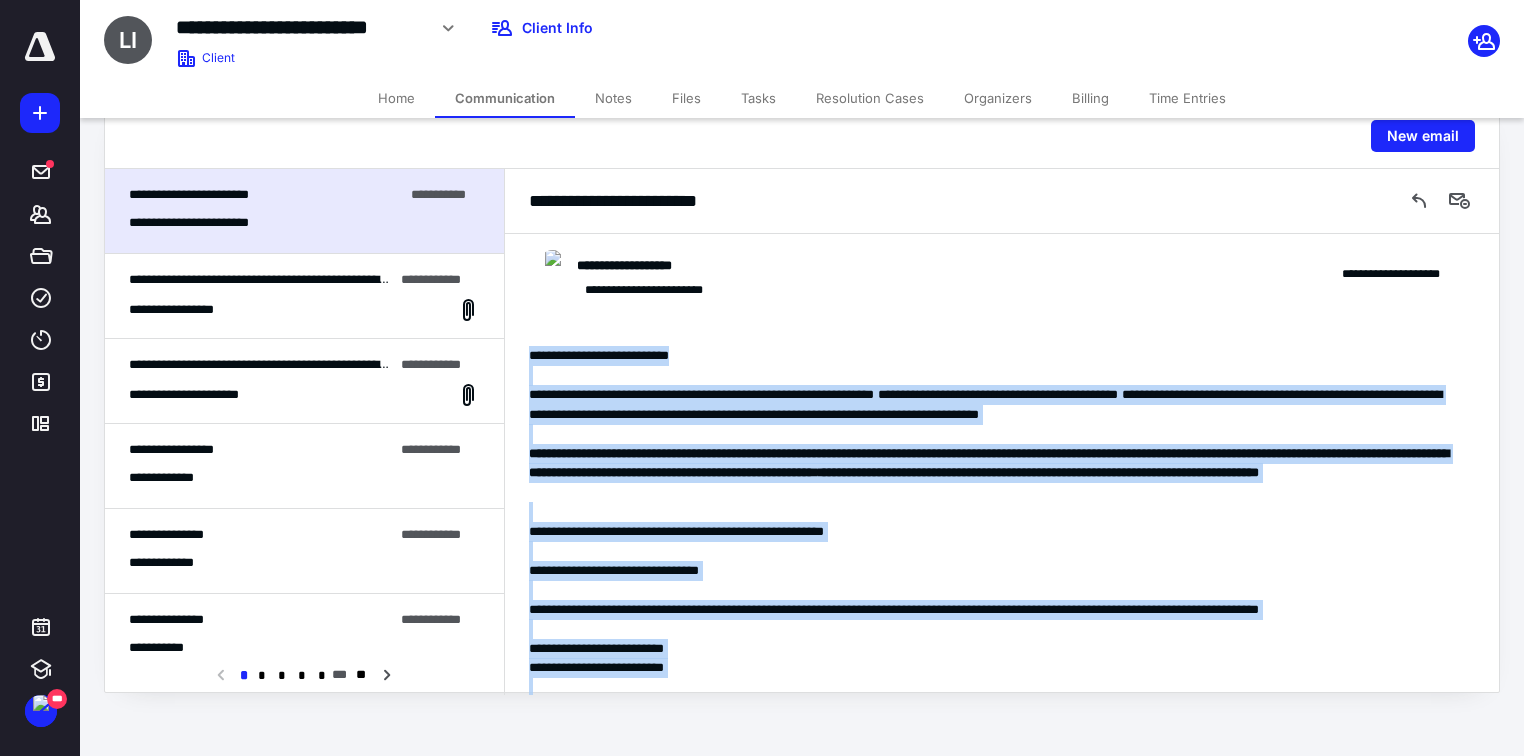 drag, startPoint x: 659, startPoint y: 567, endPoint x: 536, endPoint y: 359, distance: 241.64644 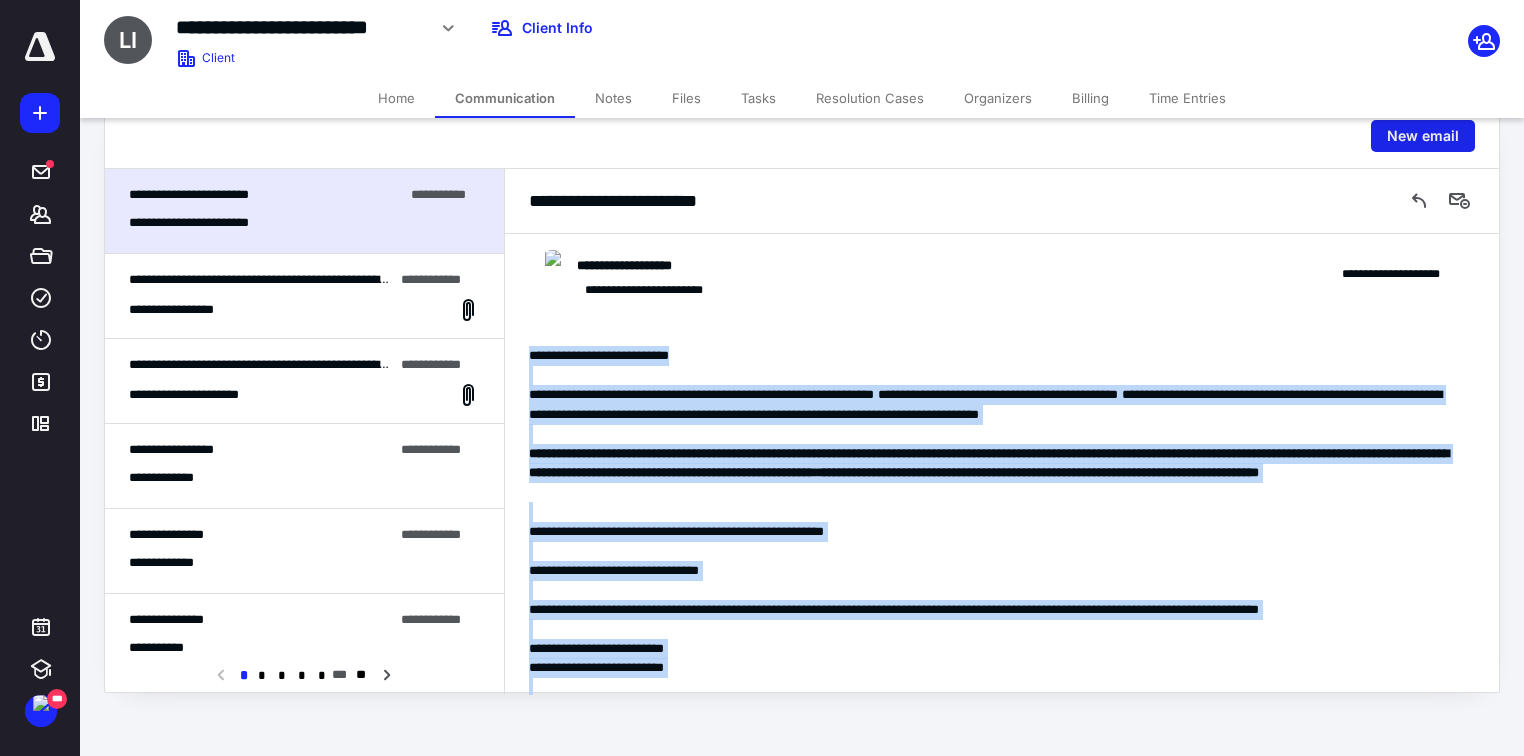 click on "New email" at bounding box center [1423, 136] 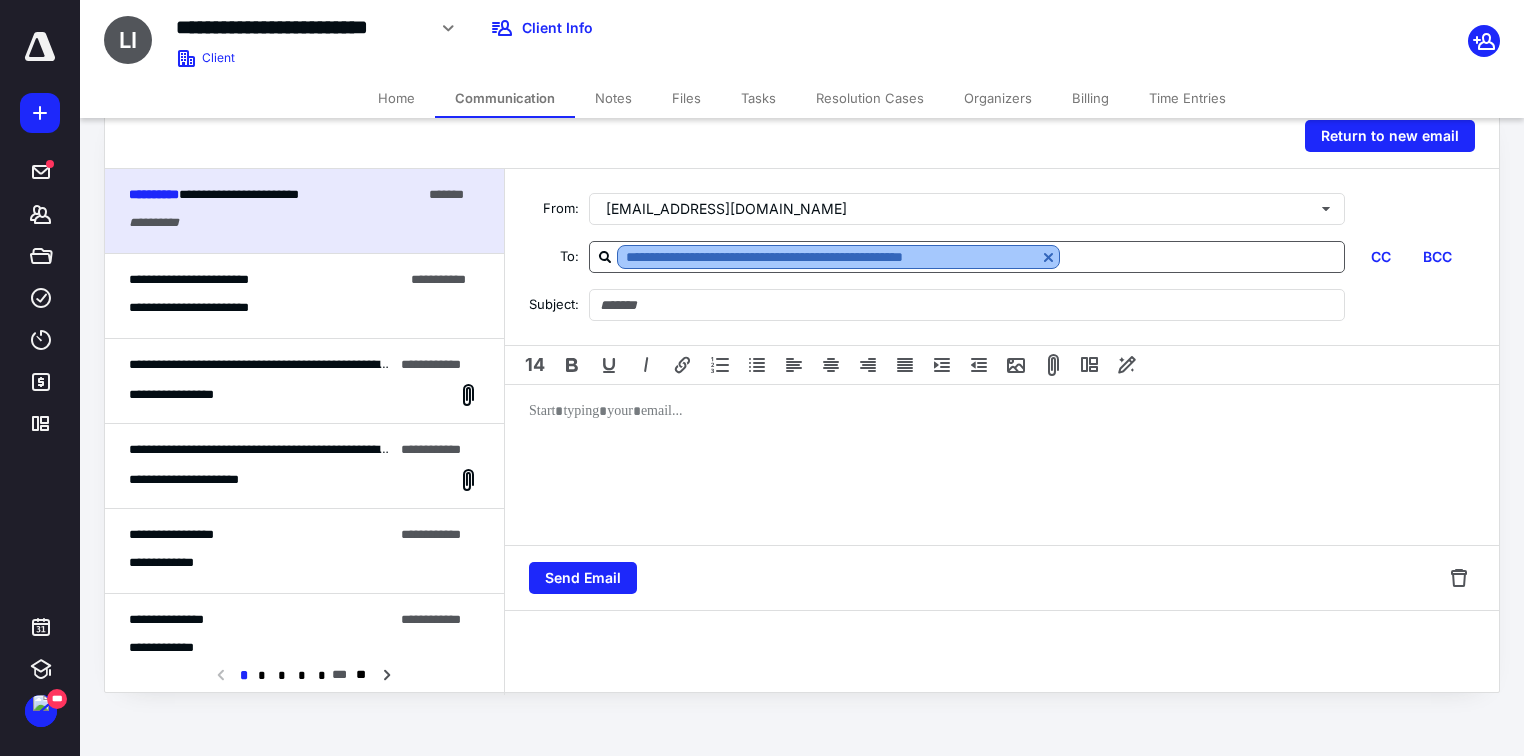 click on "**********" at bounding box center (829, 257) 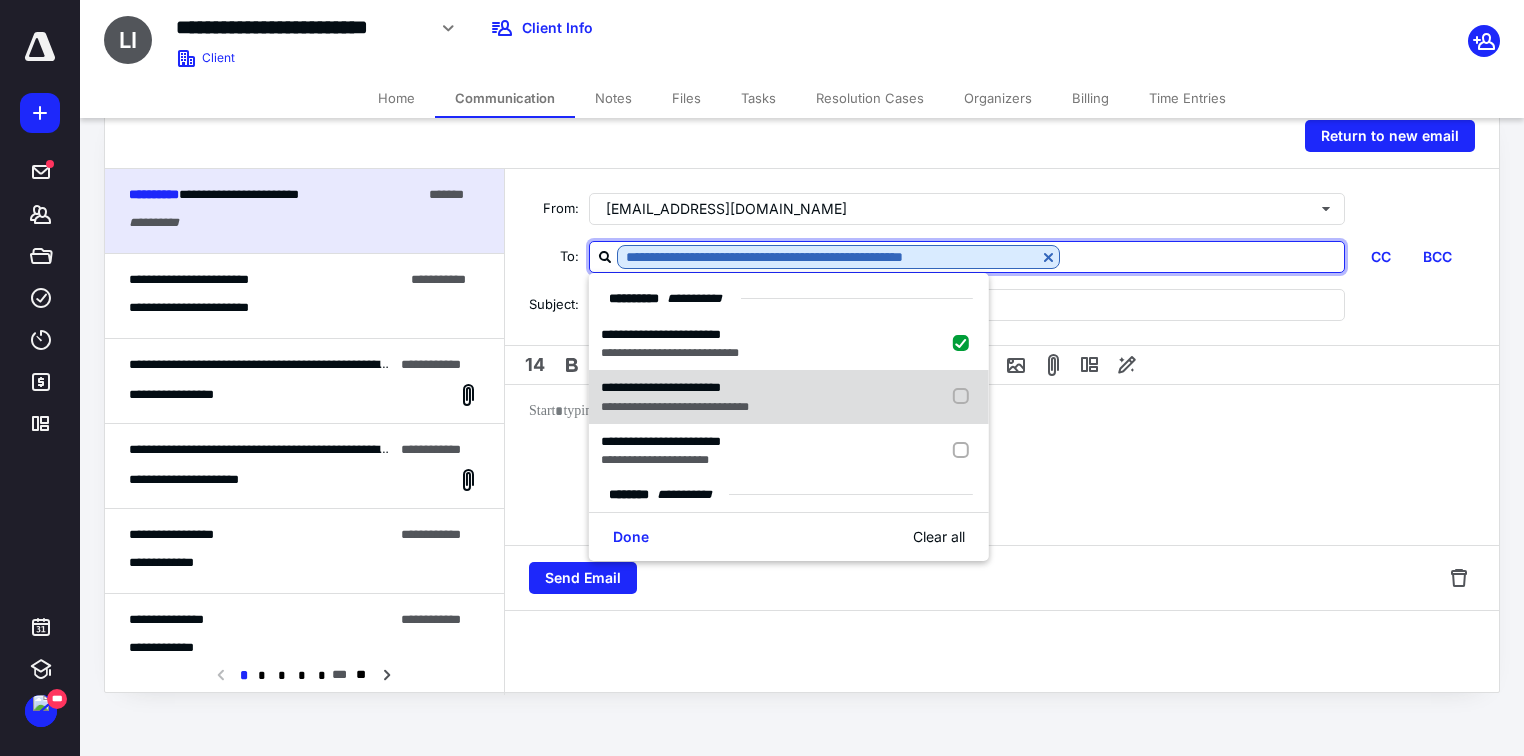 click on "**********" at bounding box center [789, 397] 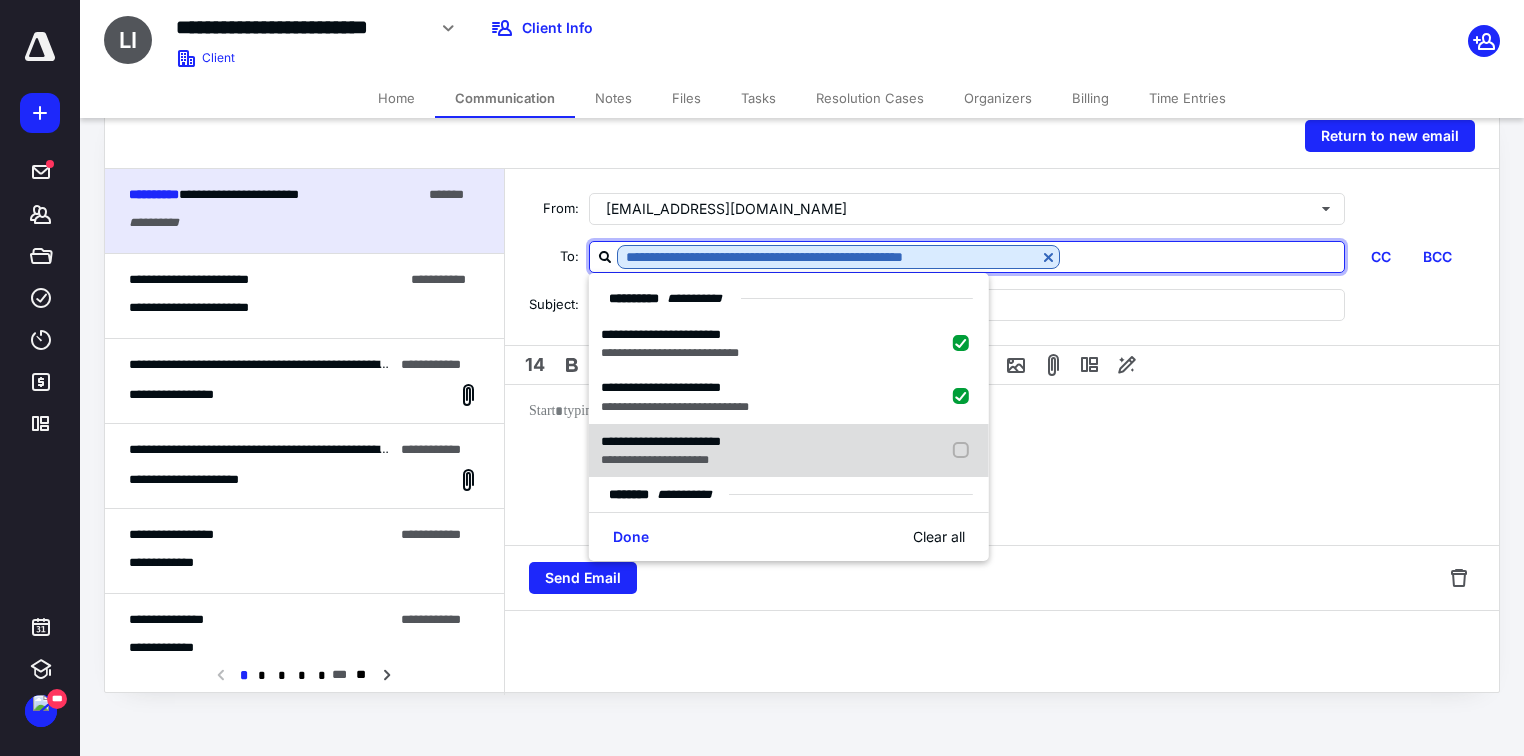 checkbox on "true" 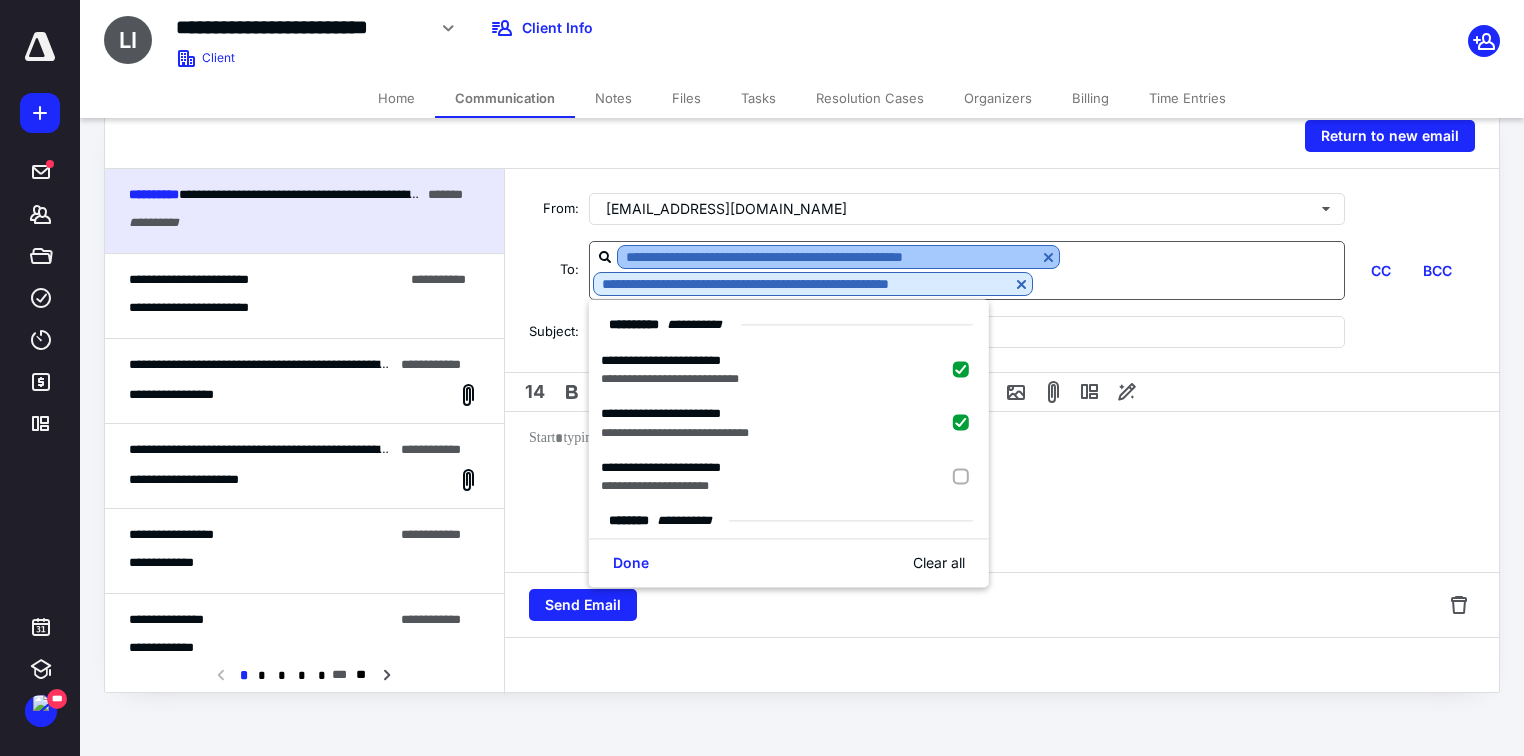 click at bounding box center (1048, 257) 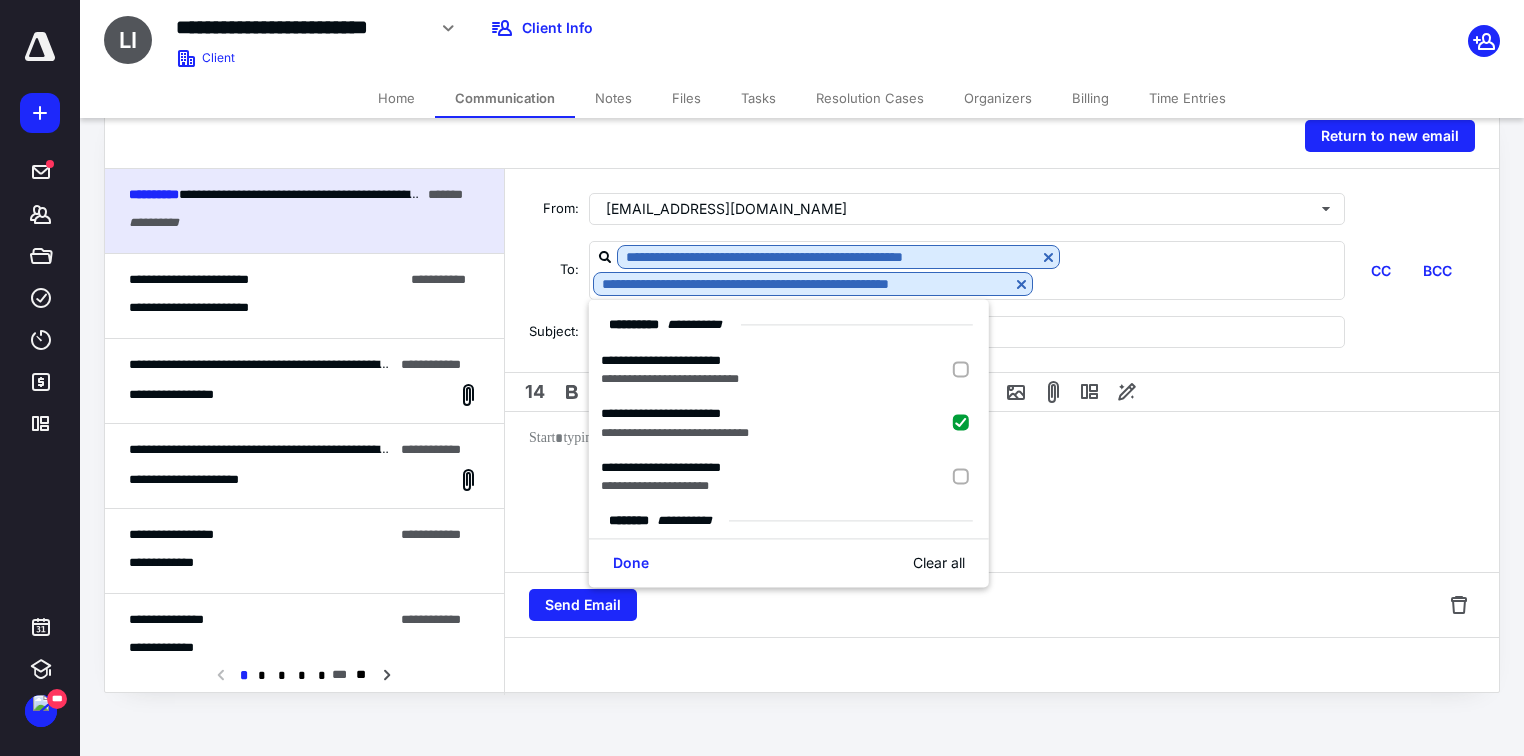 checkbox on "false" 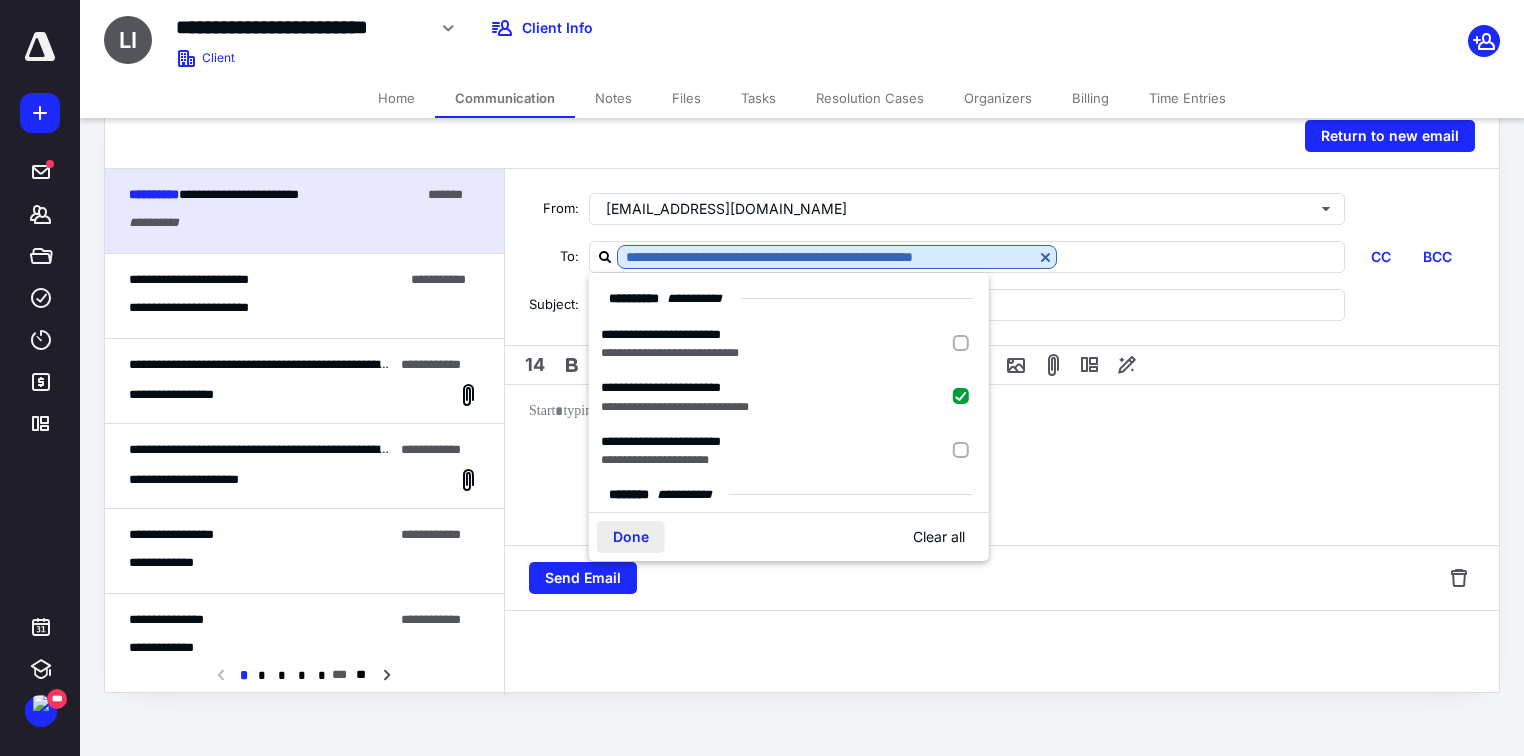 click on "Done" at bounding box center [631, 537] 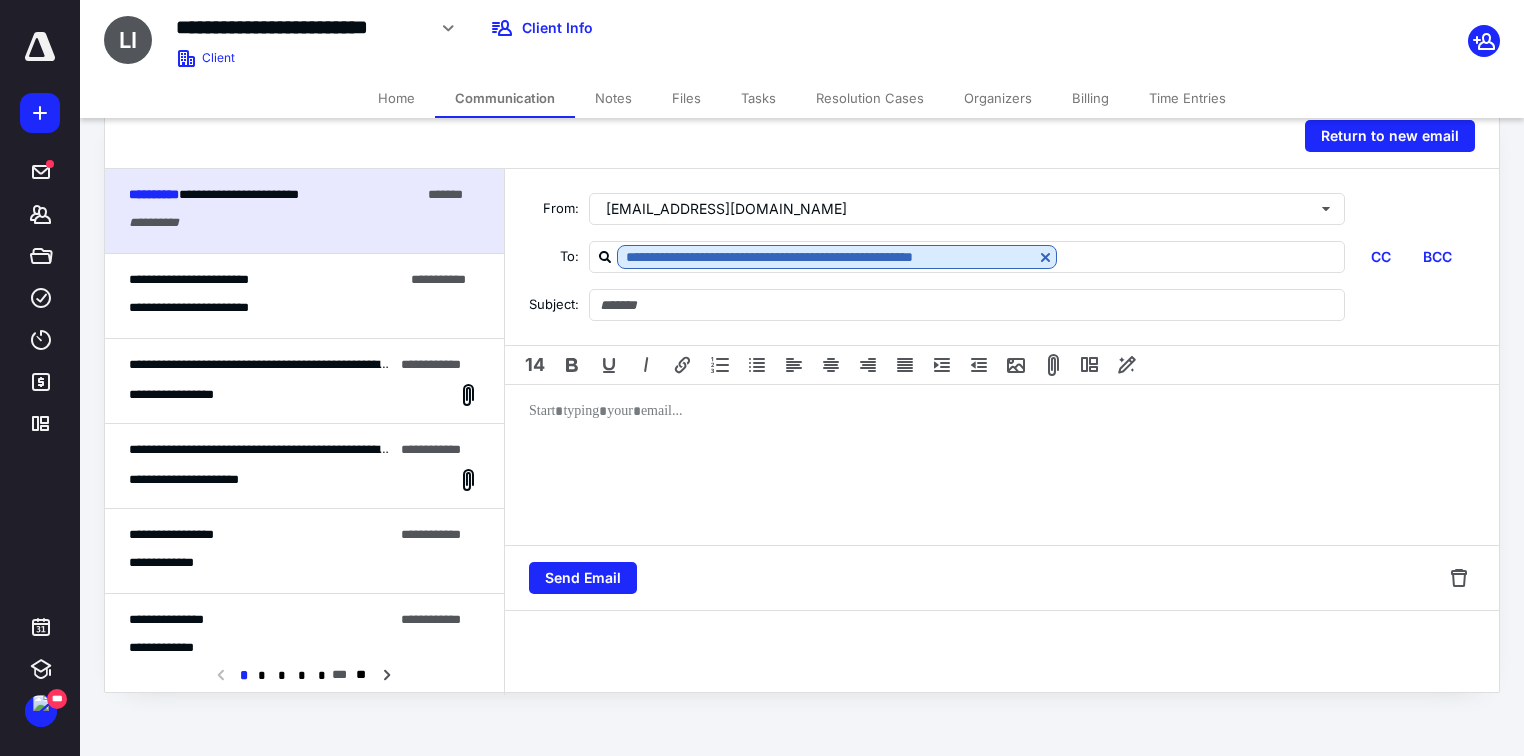 click at bounding box center [1002, 465] 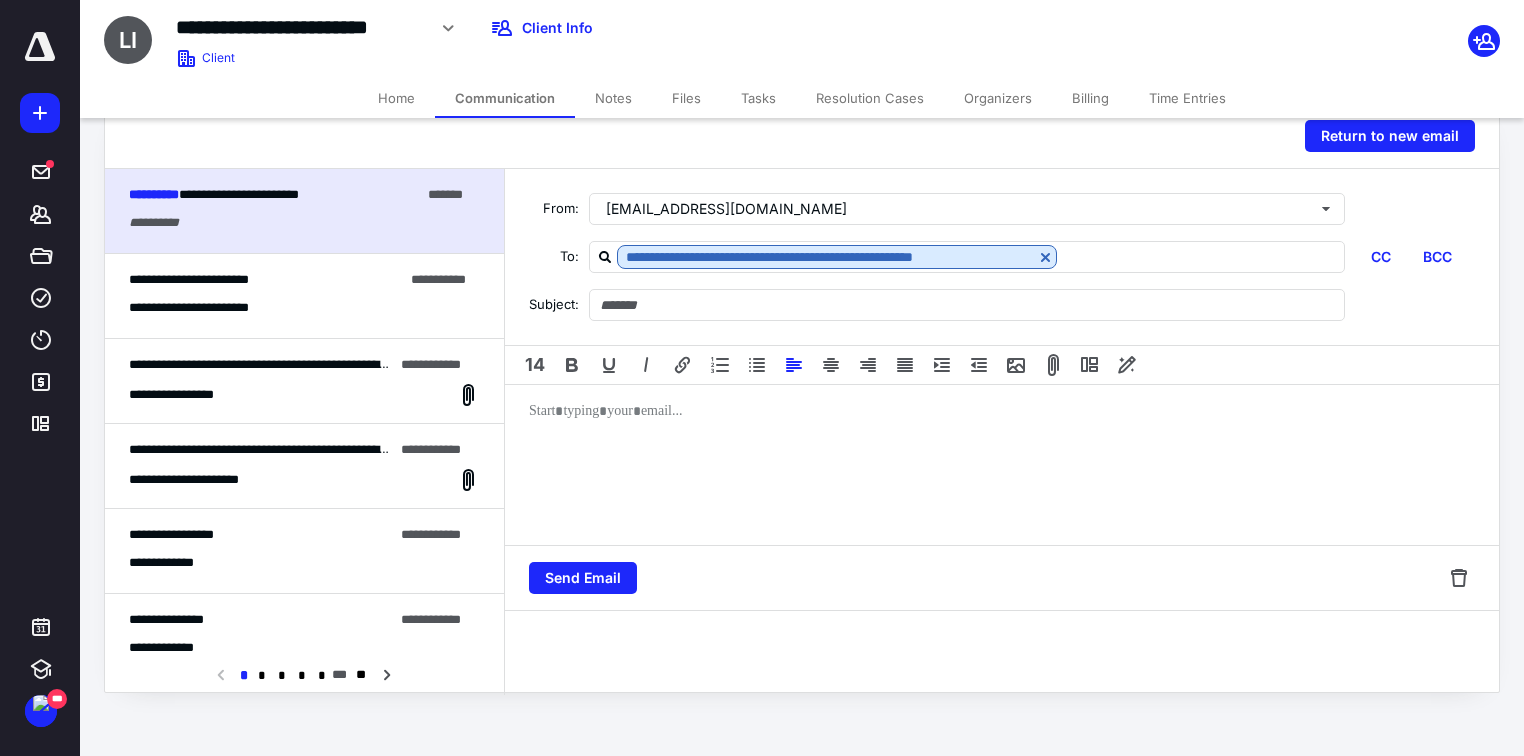 type 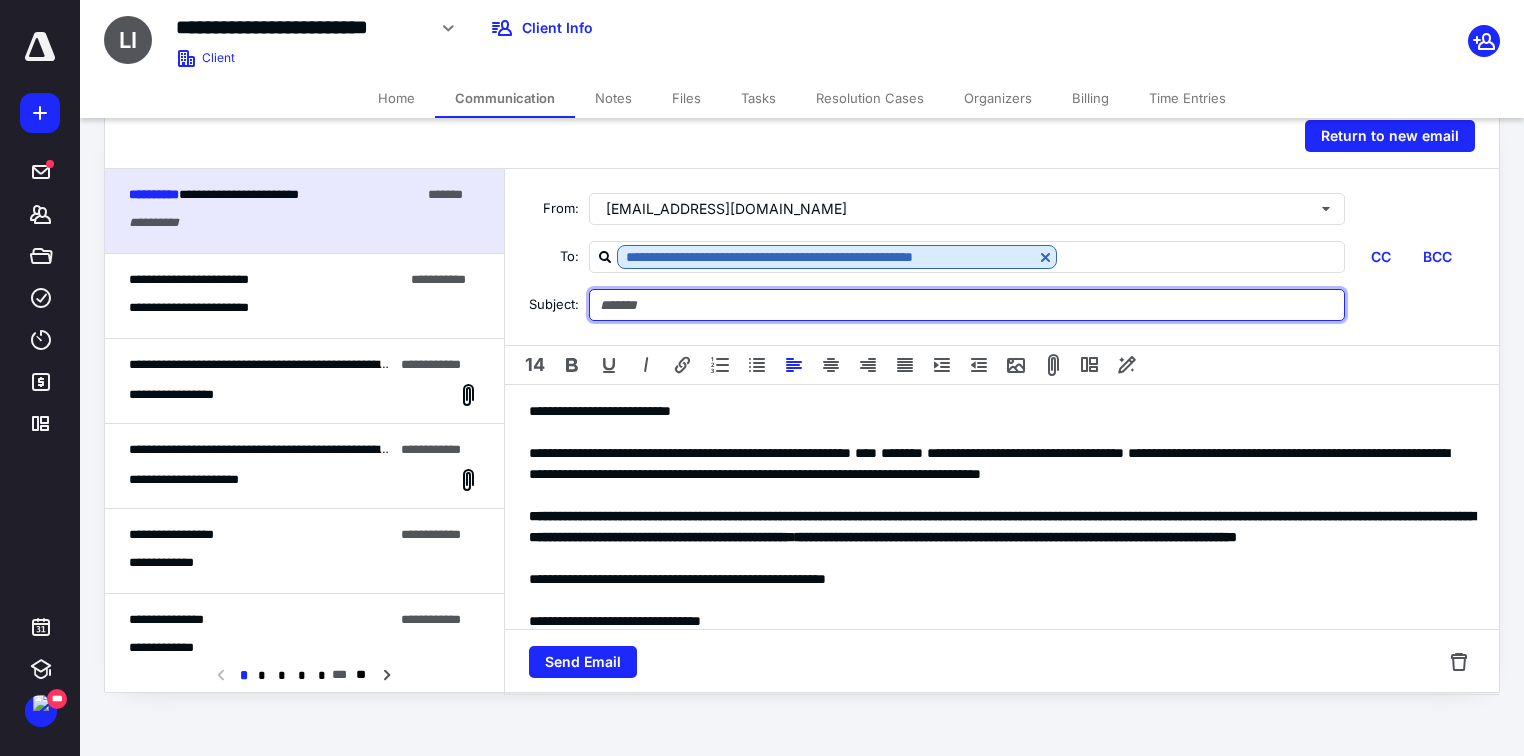 click at bounding box center [967, 305] 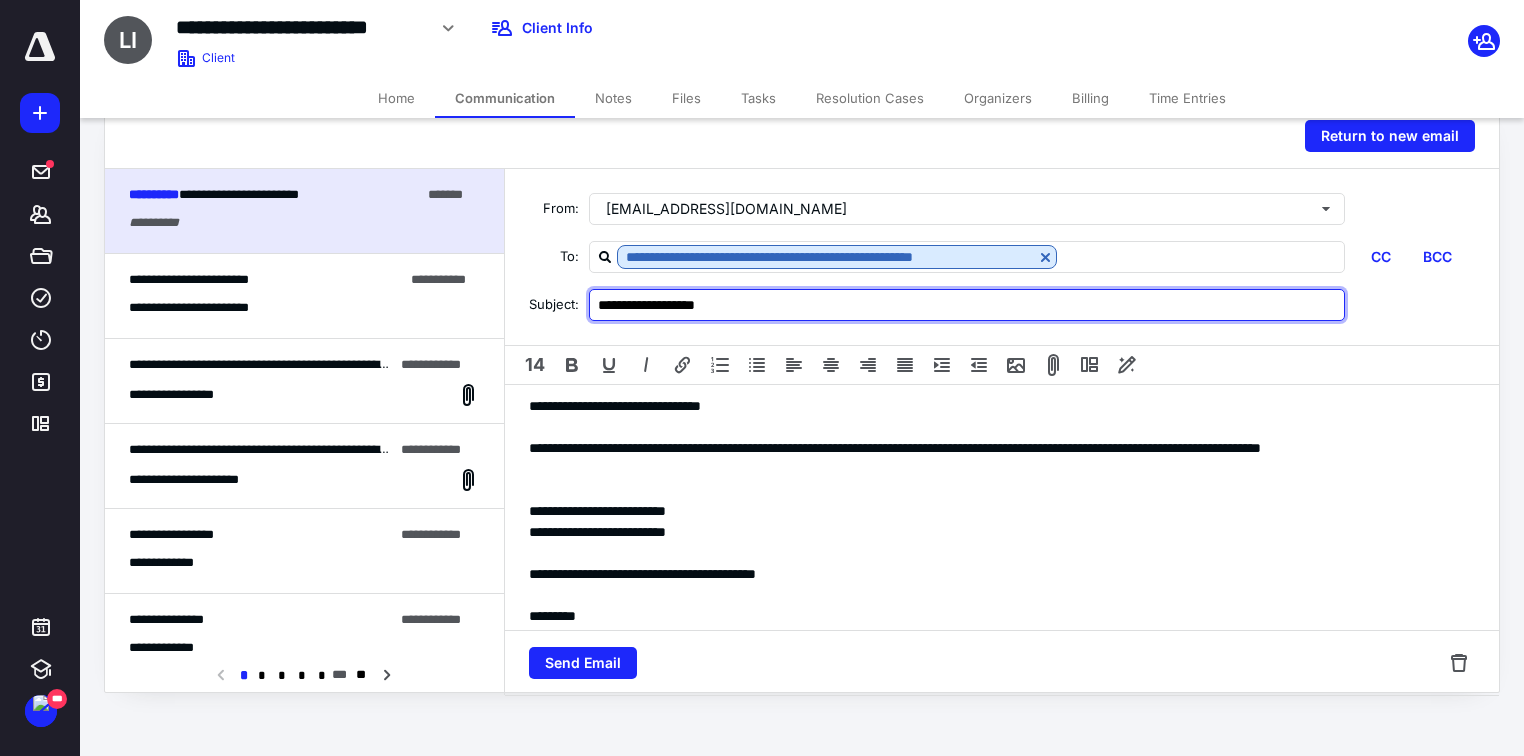 scroll, scrollTop: 270, scrollLeft: 0, axis: vertical 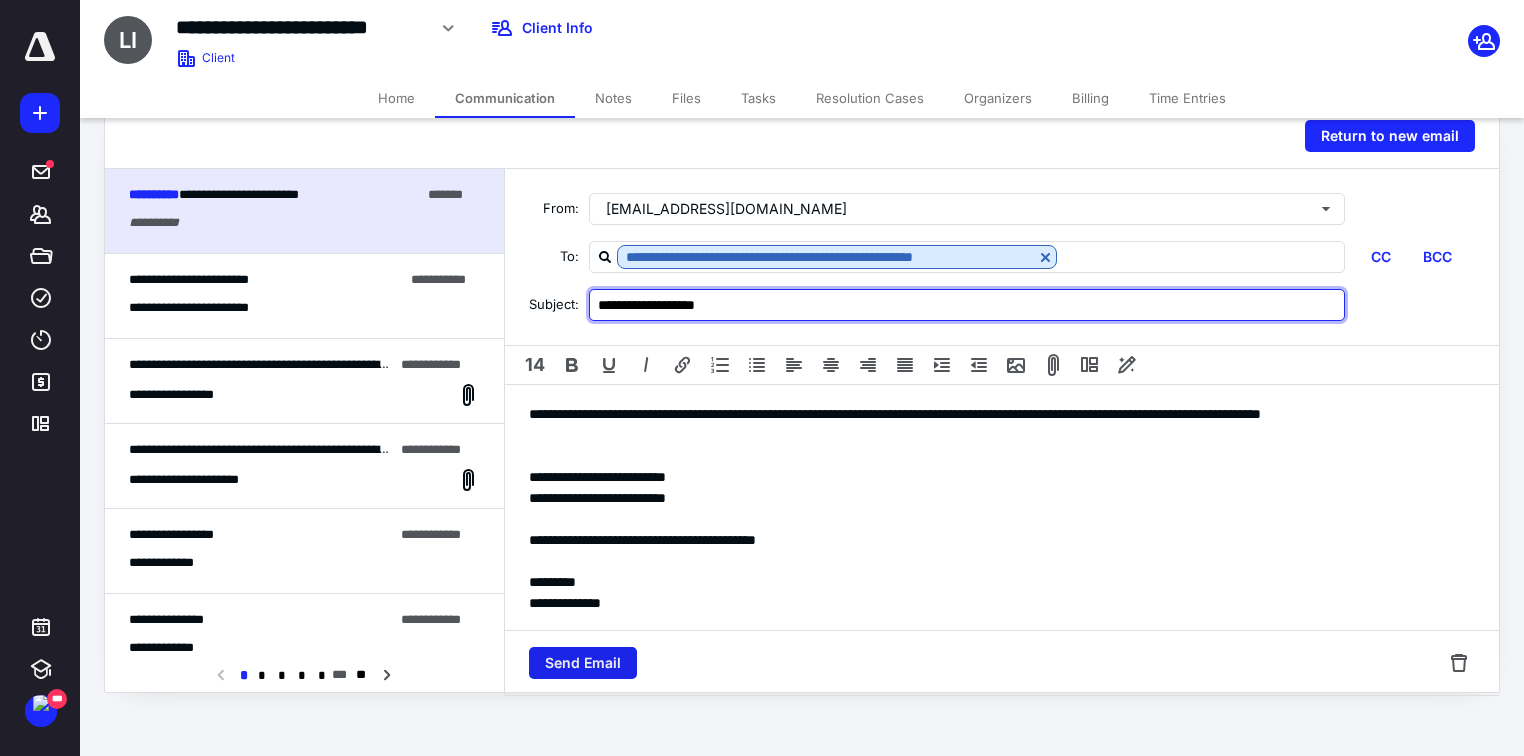 type on "**********" 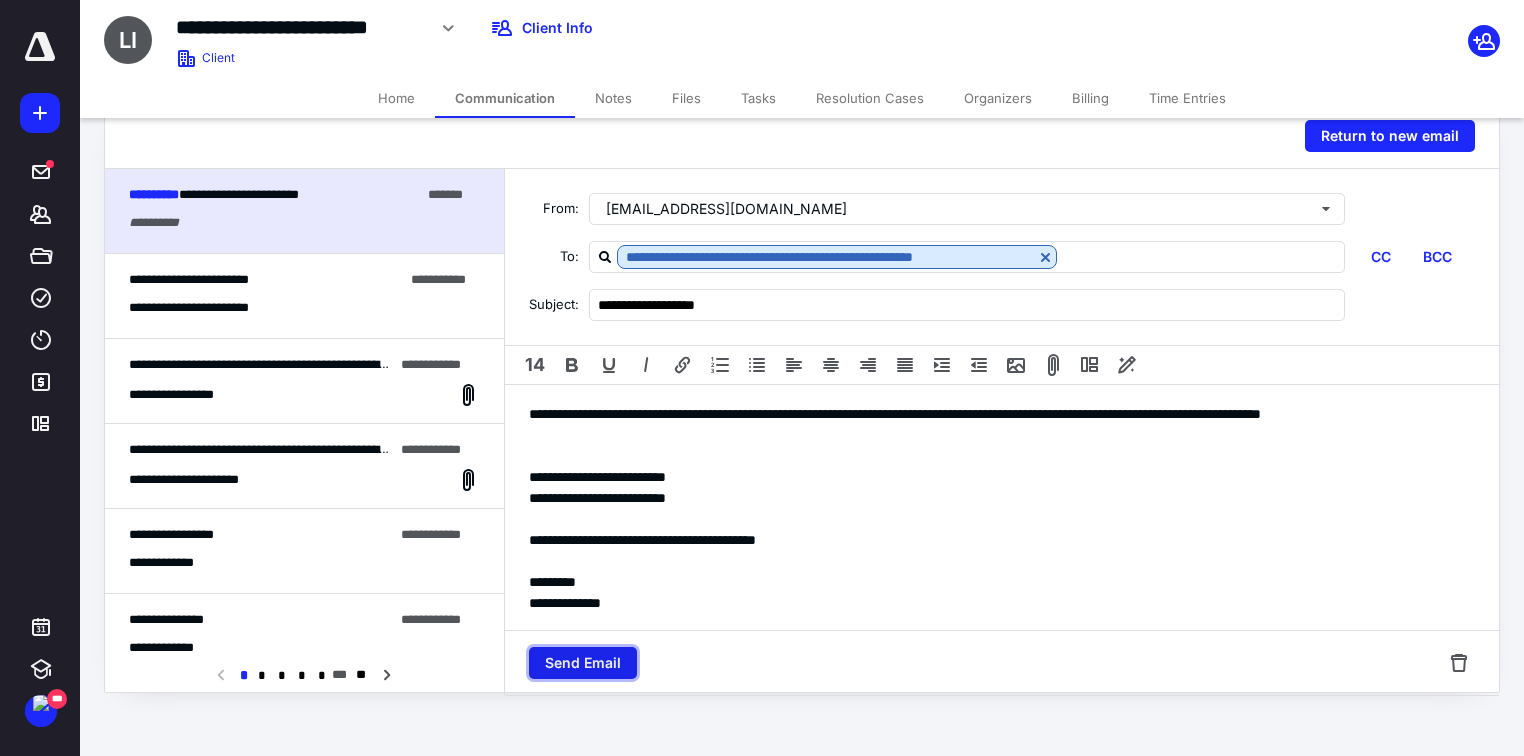 click on "Send Email" at bounding box center [583, 663] 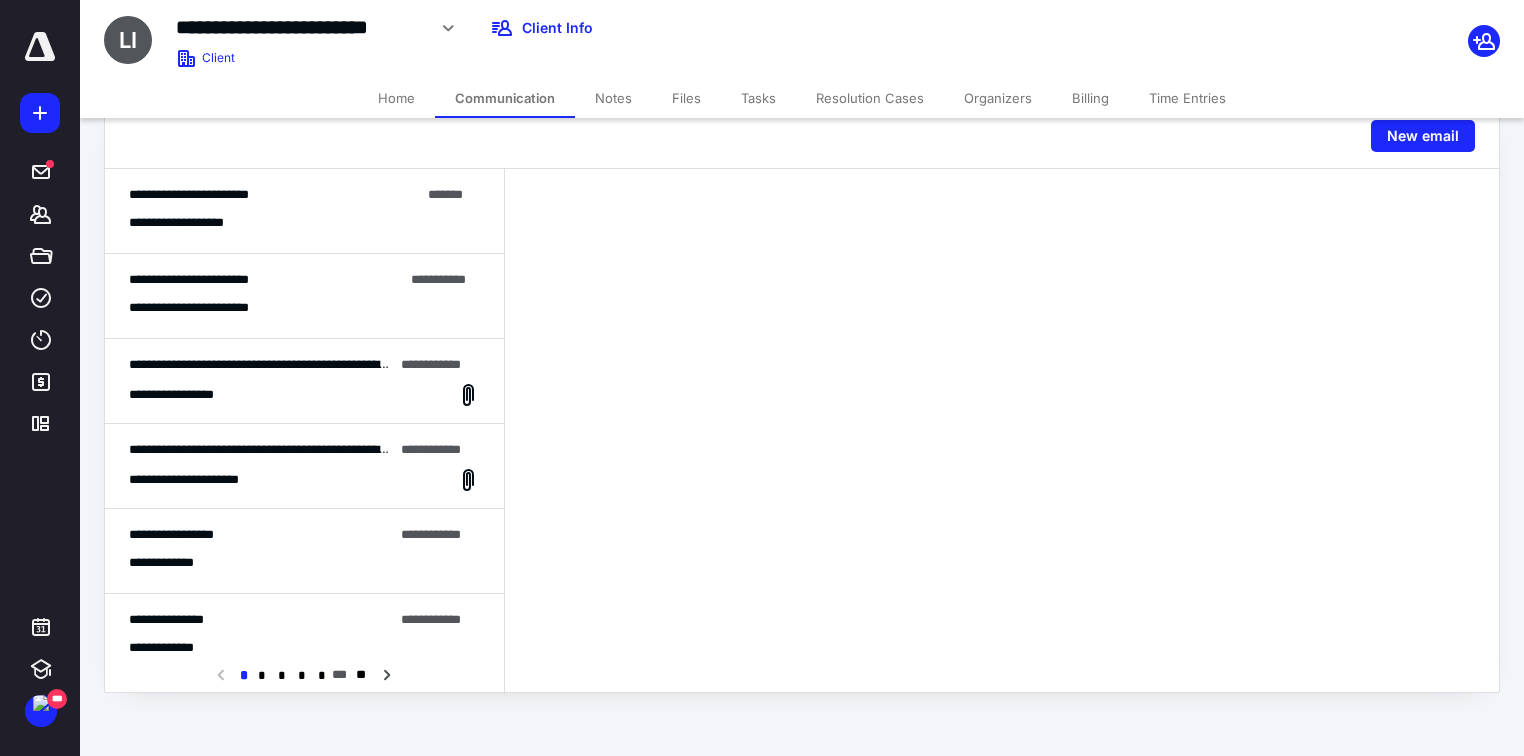 click on "Tasks" at bounding box center [758, 98] 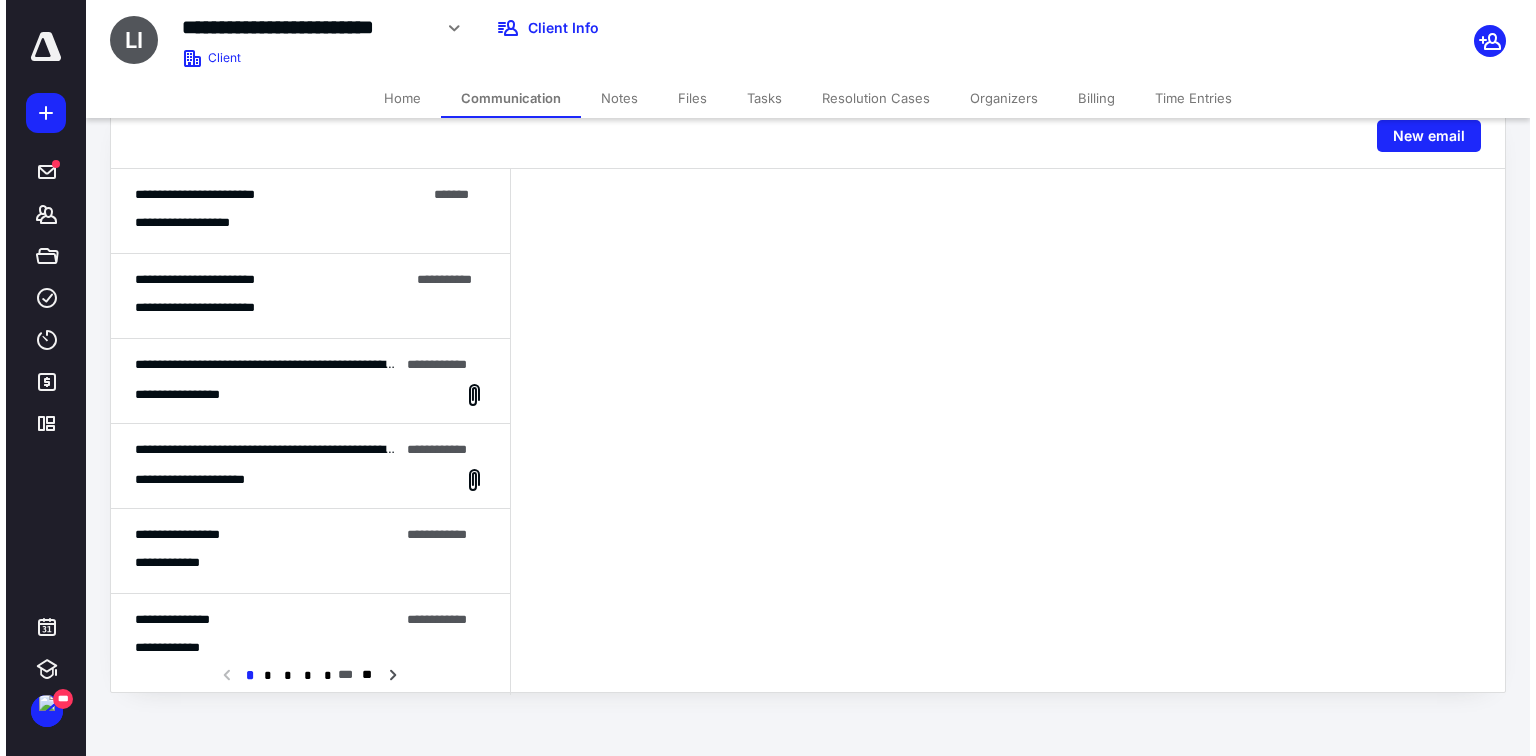 scroll, scrollTop: 0, scrollLeft: 0, axis: both 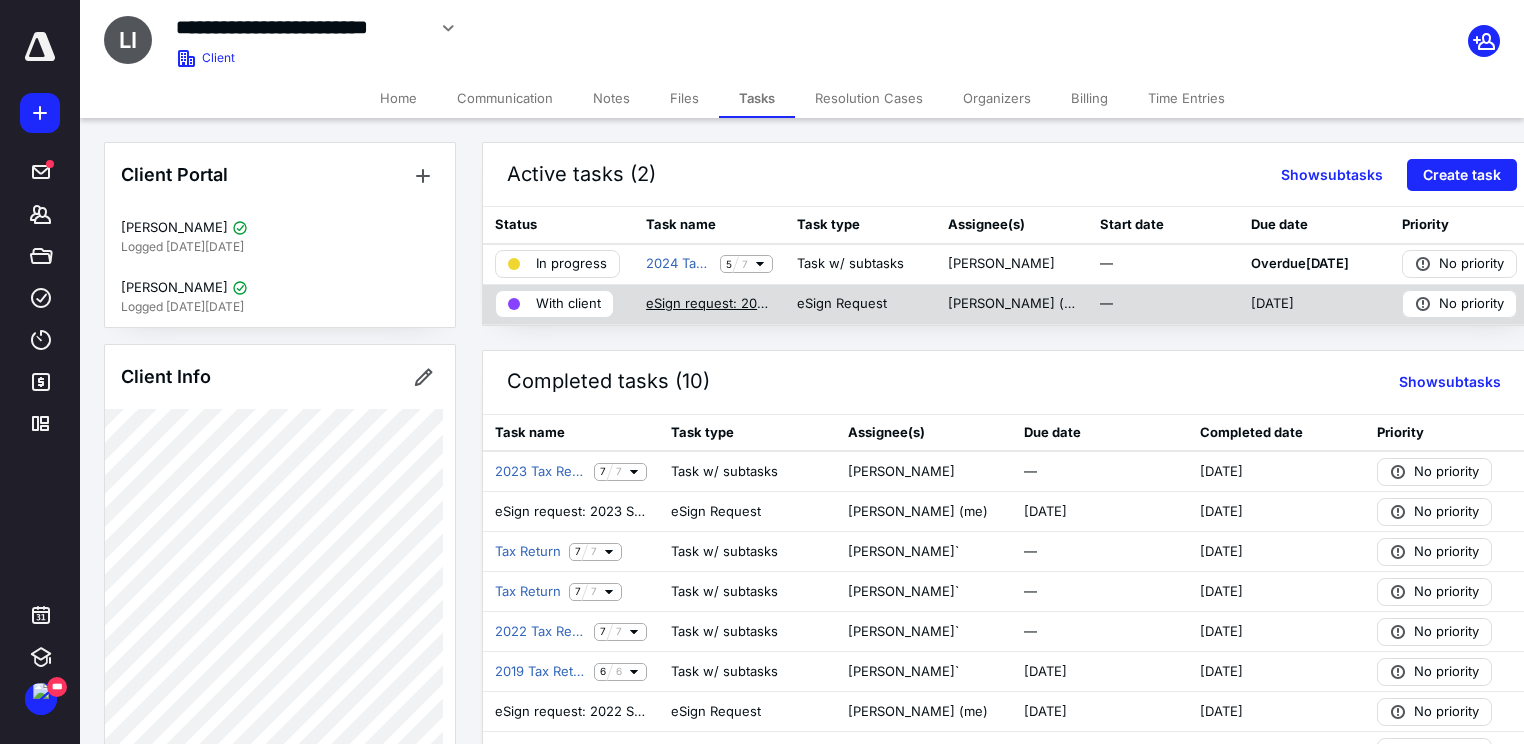 click on "eSign request: 2024 Signature pages.pdf" at bounding box center (709, 304) 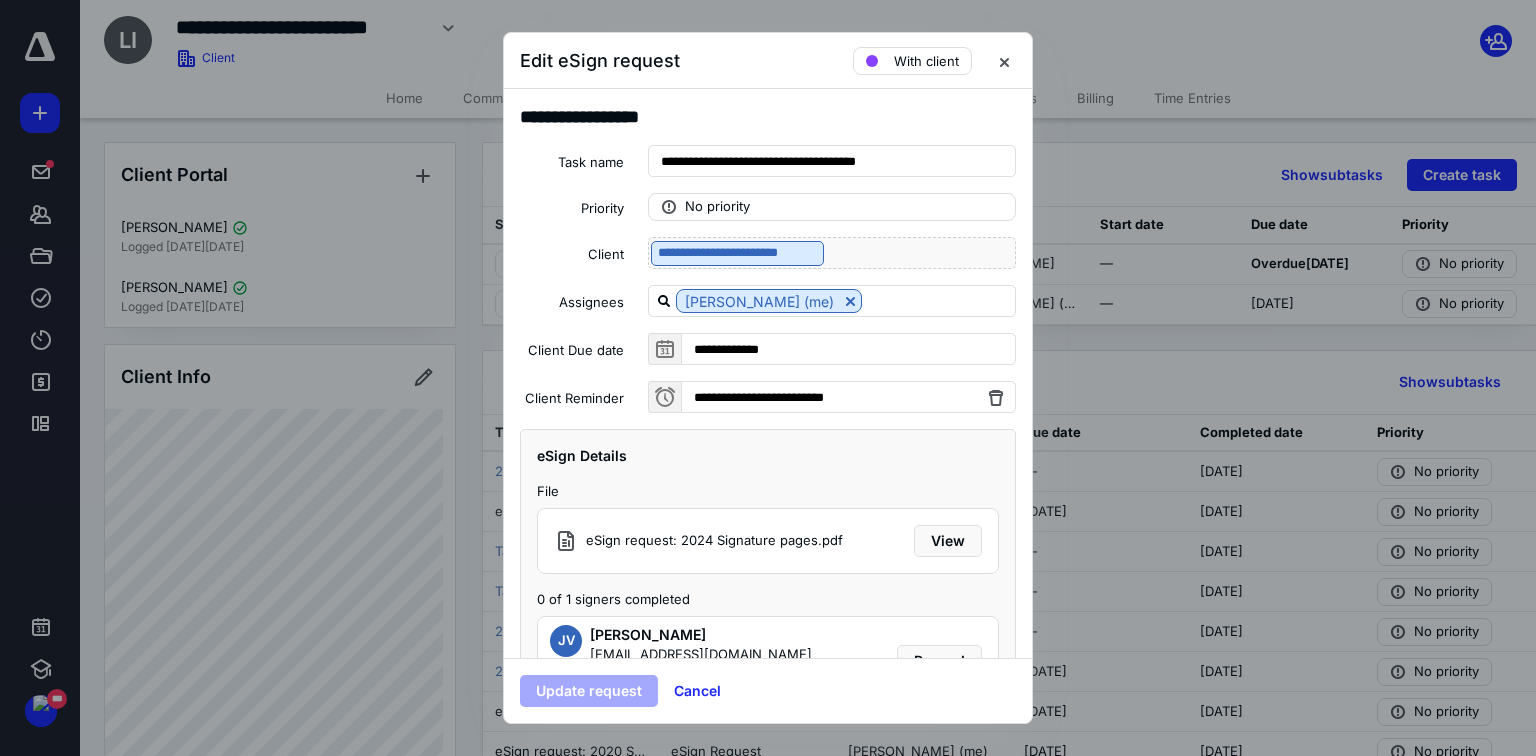 scroll, scrollTop: 23, scrollLeft: 0, axis: vertical 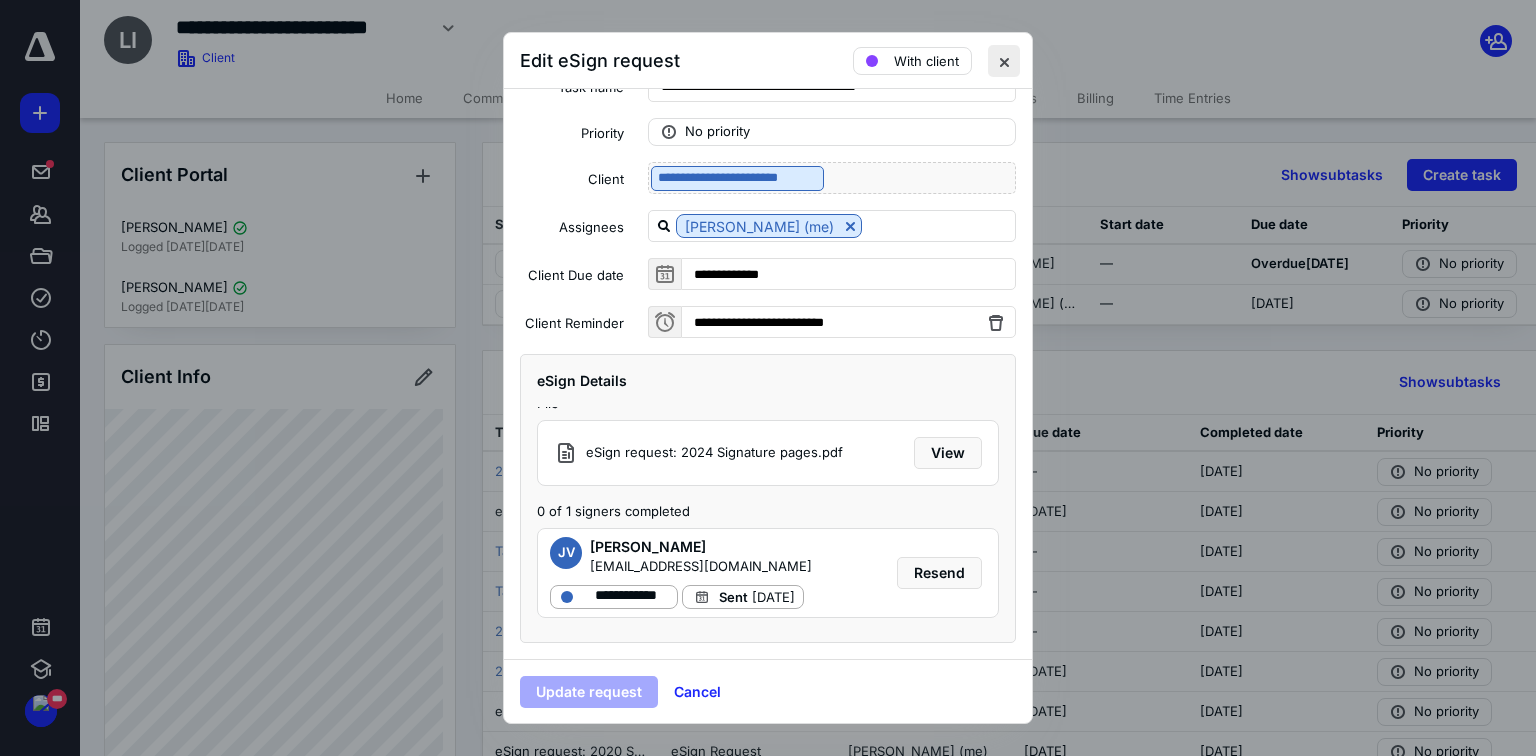 click at bounding box center [1004, 61] 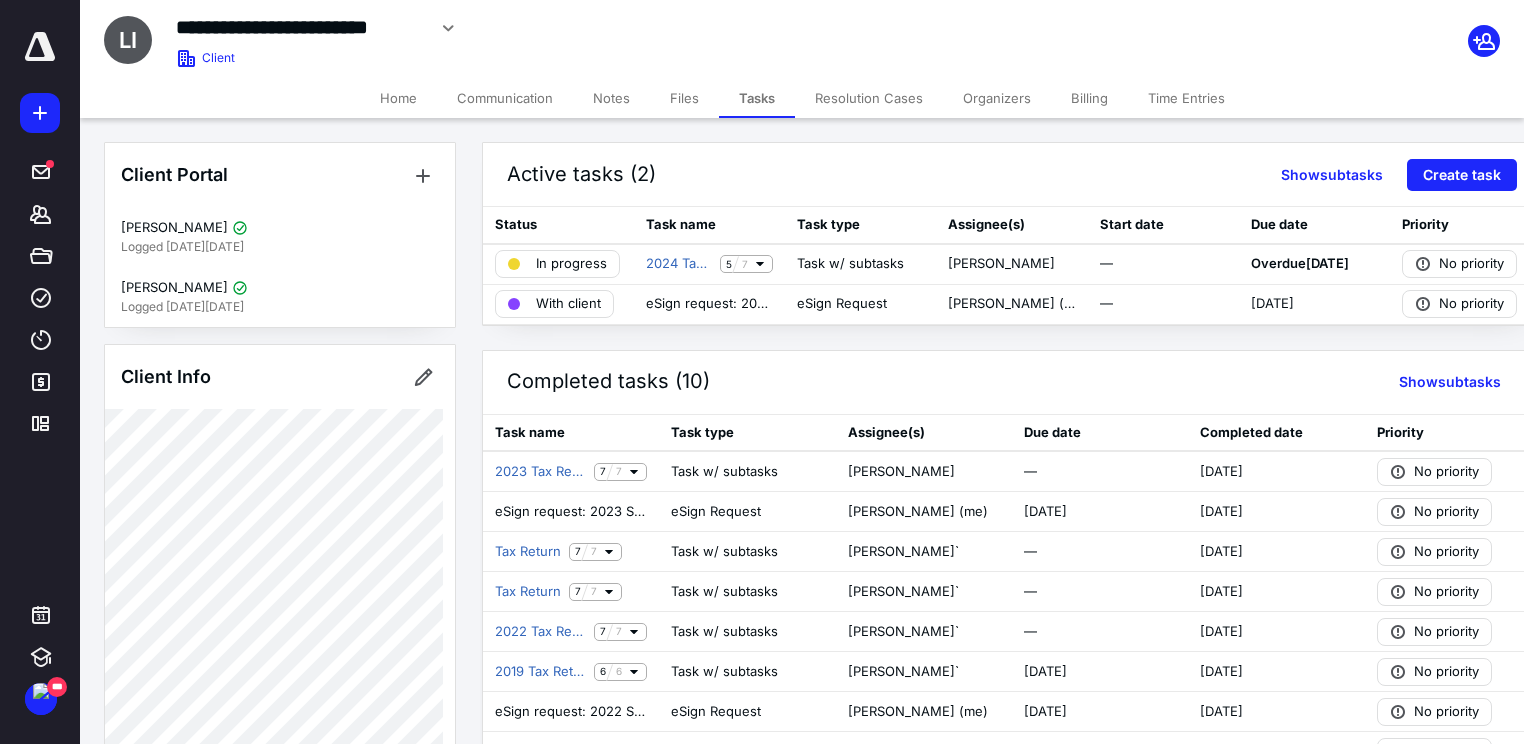 click on "Files" at bounding box center [684, 98] 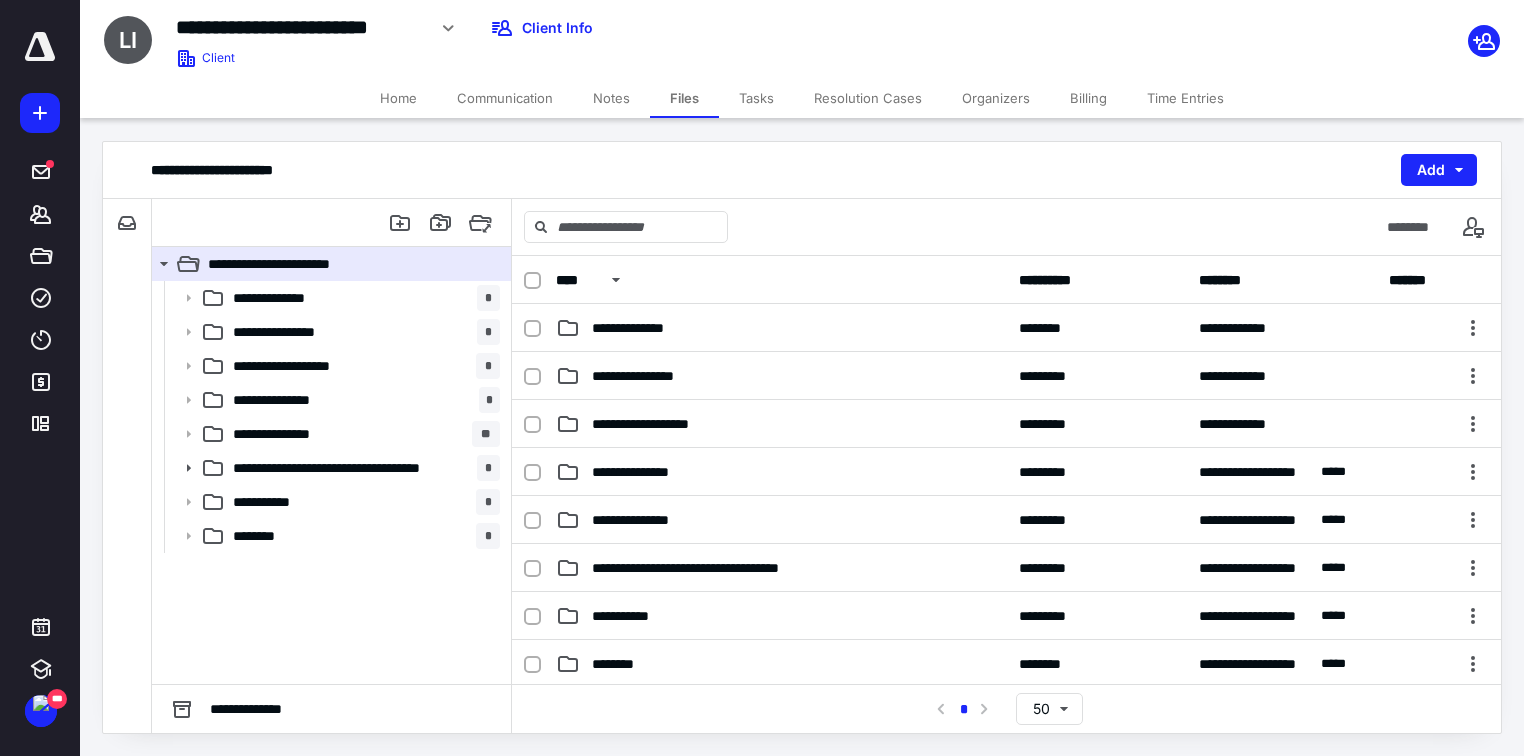 click on "Billing" at bounding box center (1088, 98) 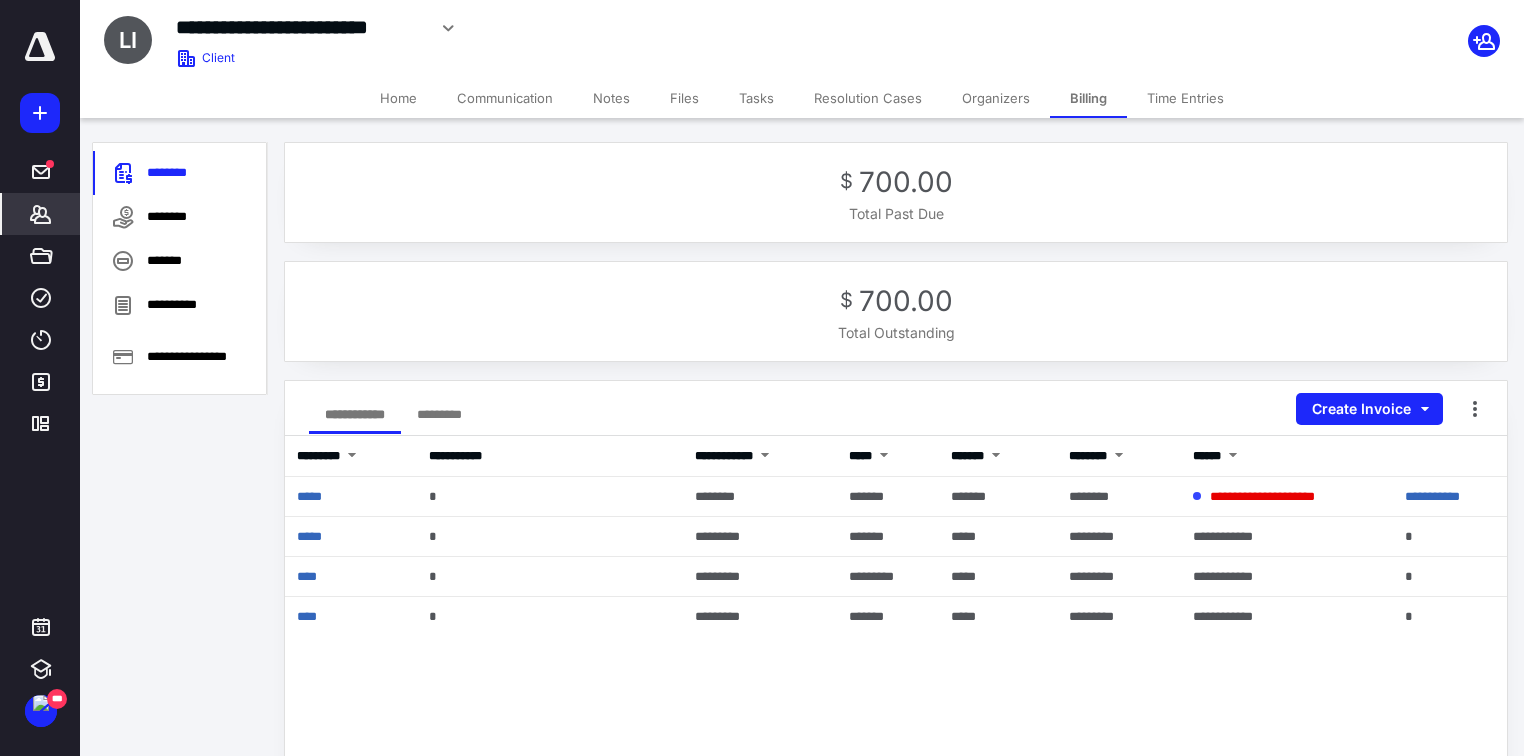 click on "Files" at bounding box center [684, 98] 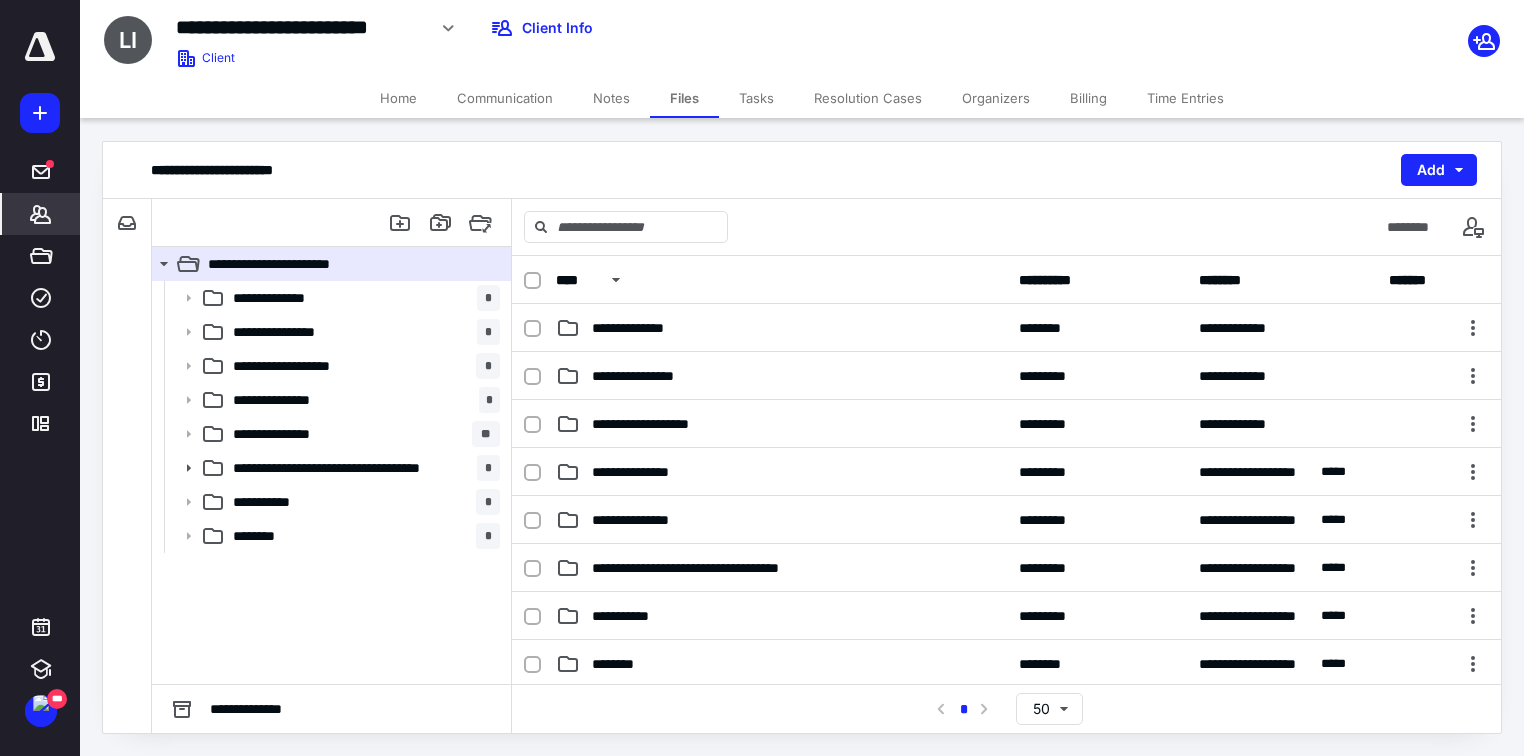 click 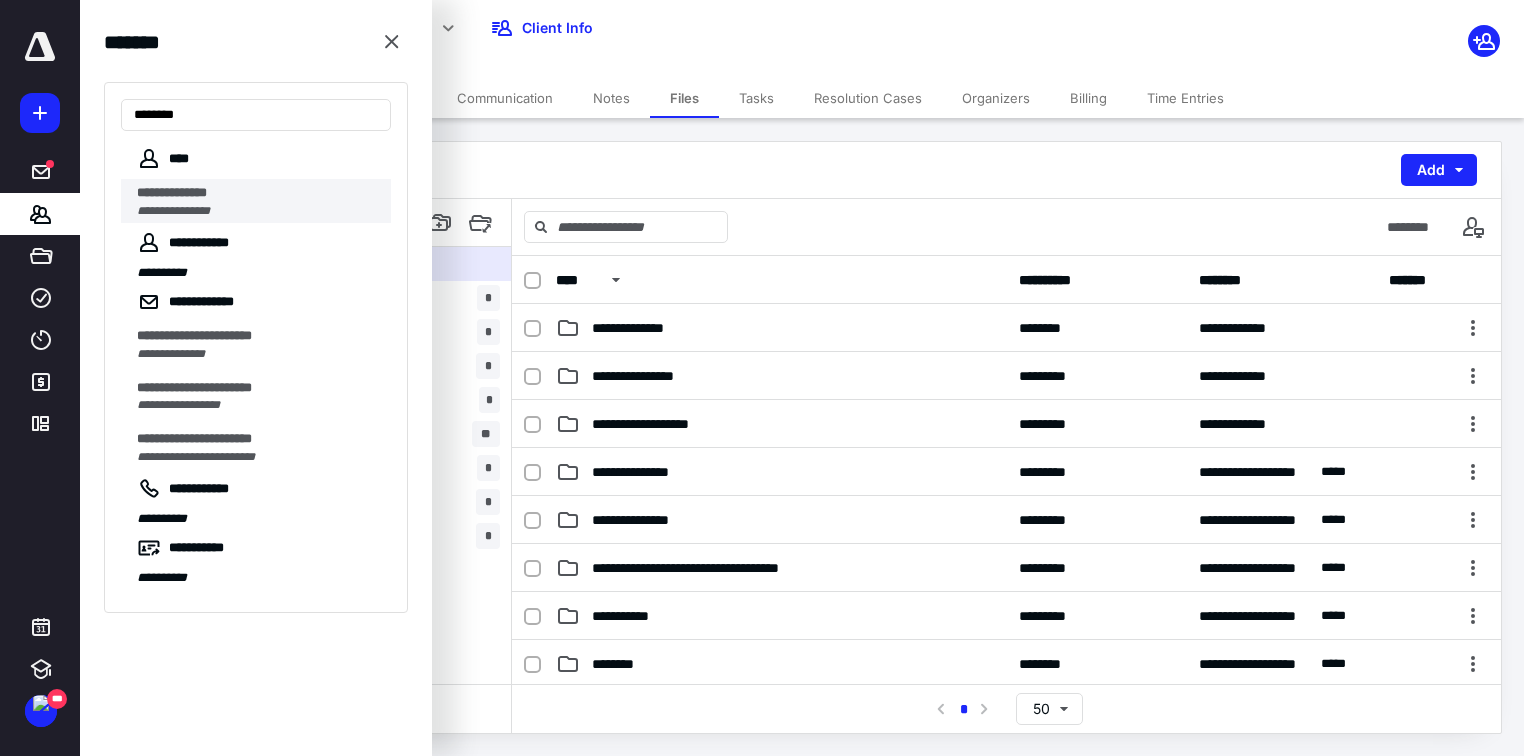 type on "*******" 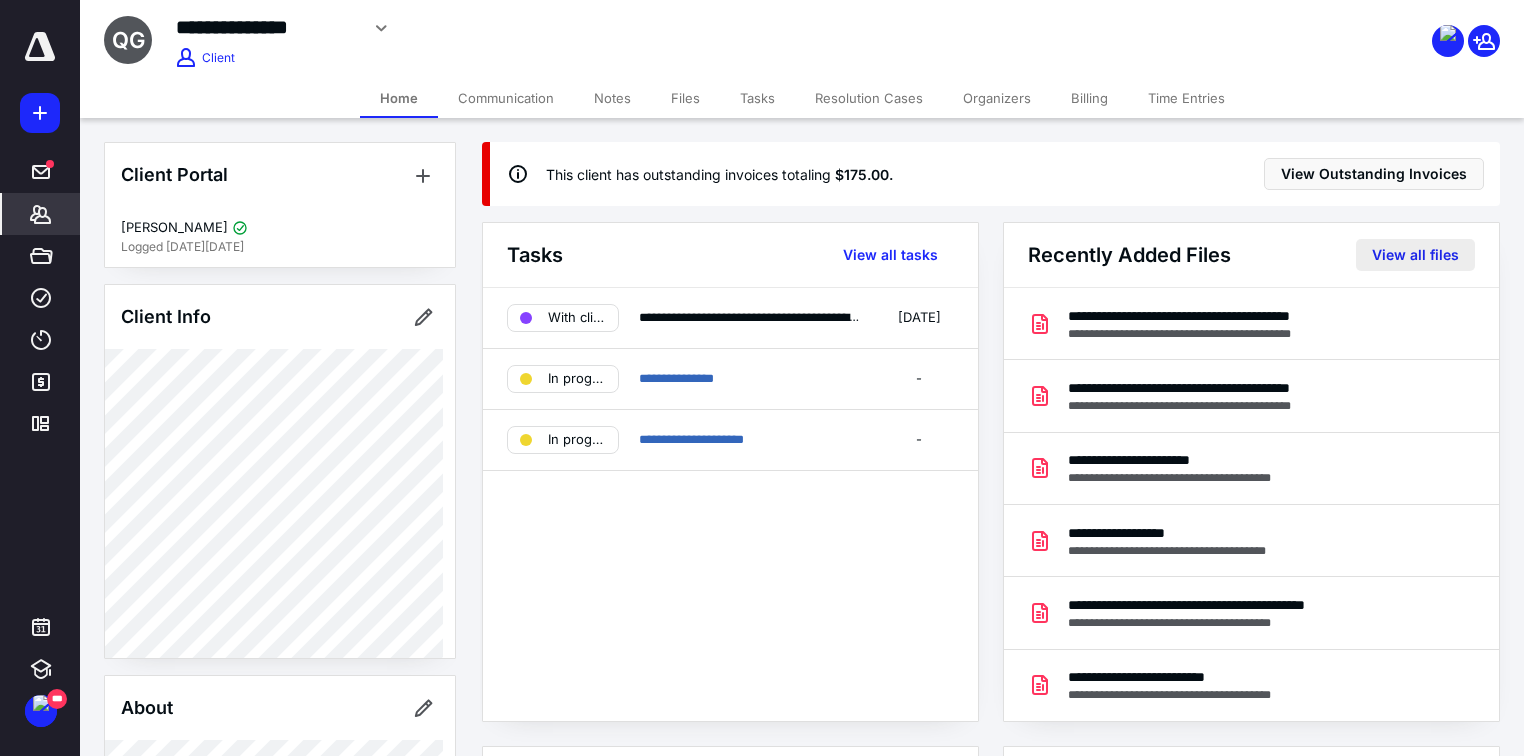 click on "View all files" at bounding box center (1415, 255) 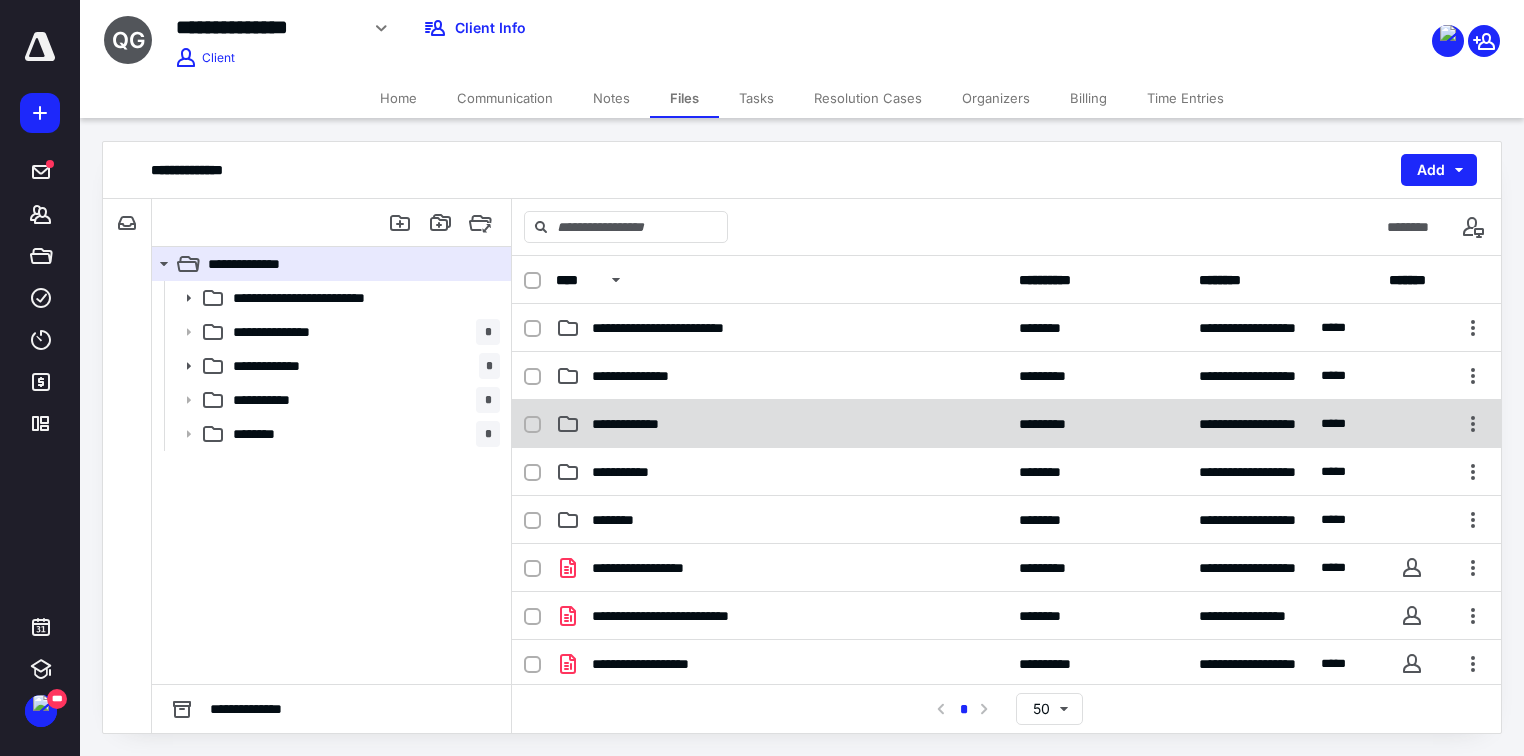 click on "**********" at bounding box center (781, 424) 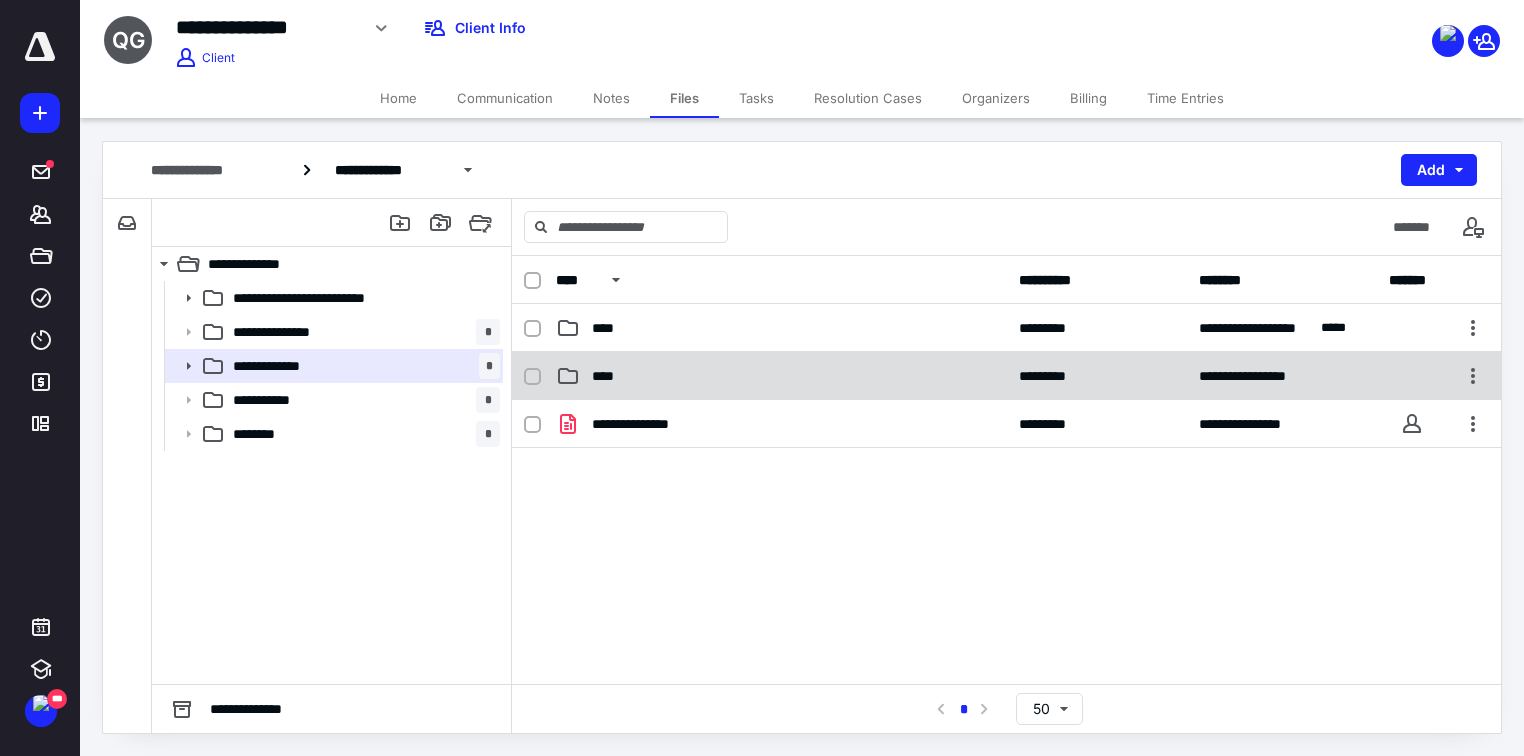 click on "****" at bounding box center [781, 376] 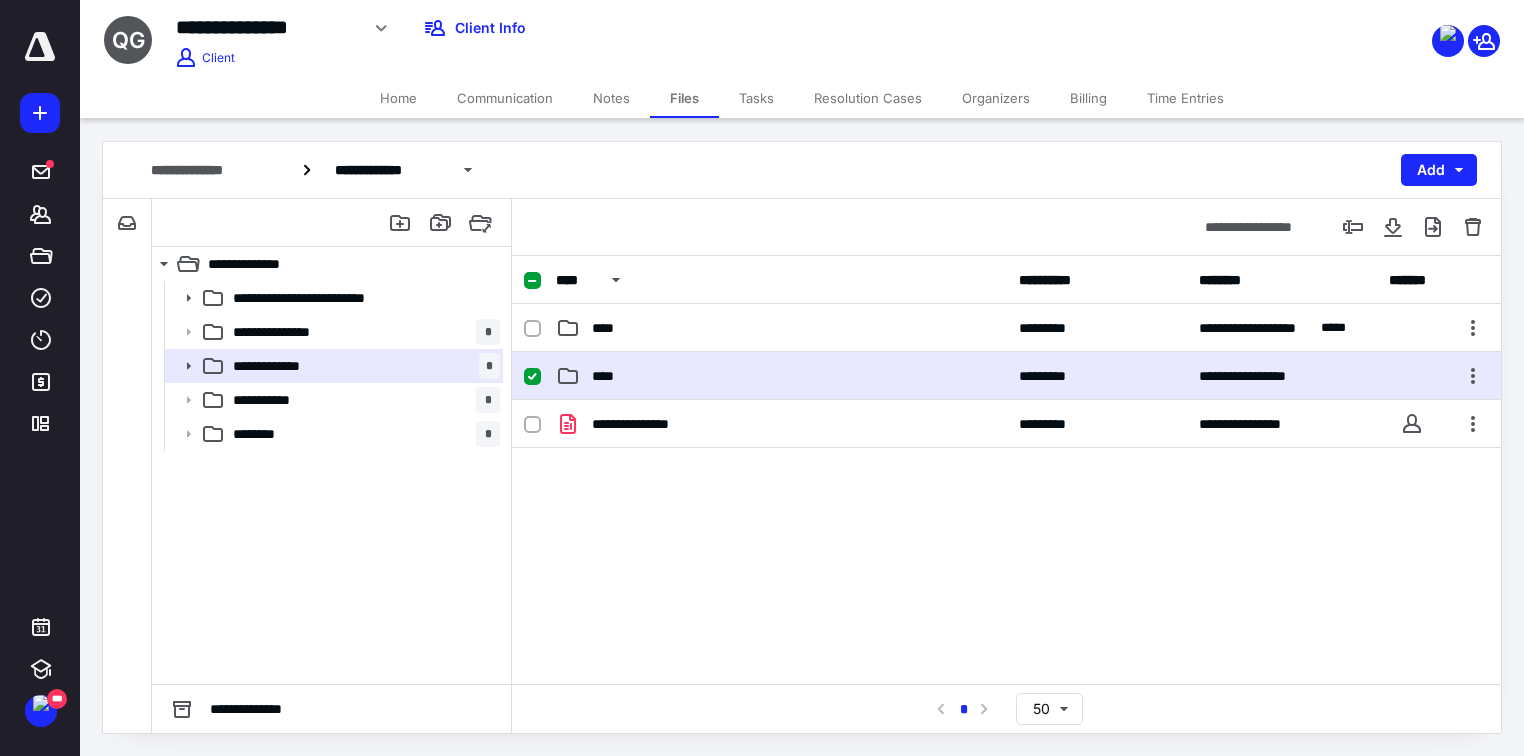 click on "****" at bounding box center [781, 376] 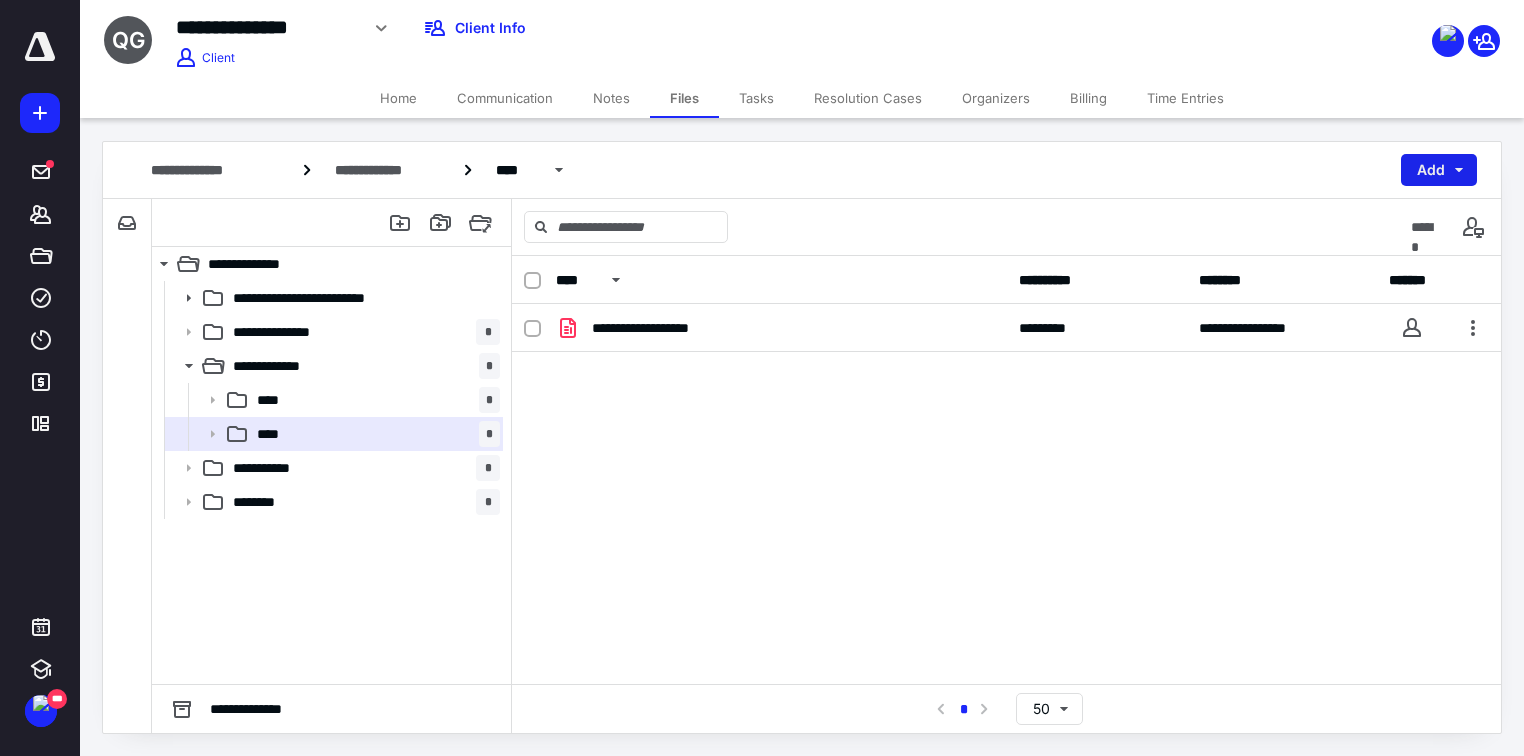 click on "Add" at bounding box center (1439, 170) 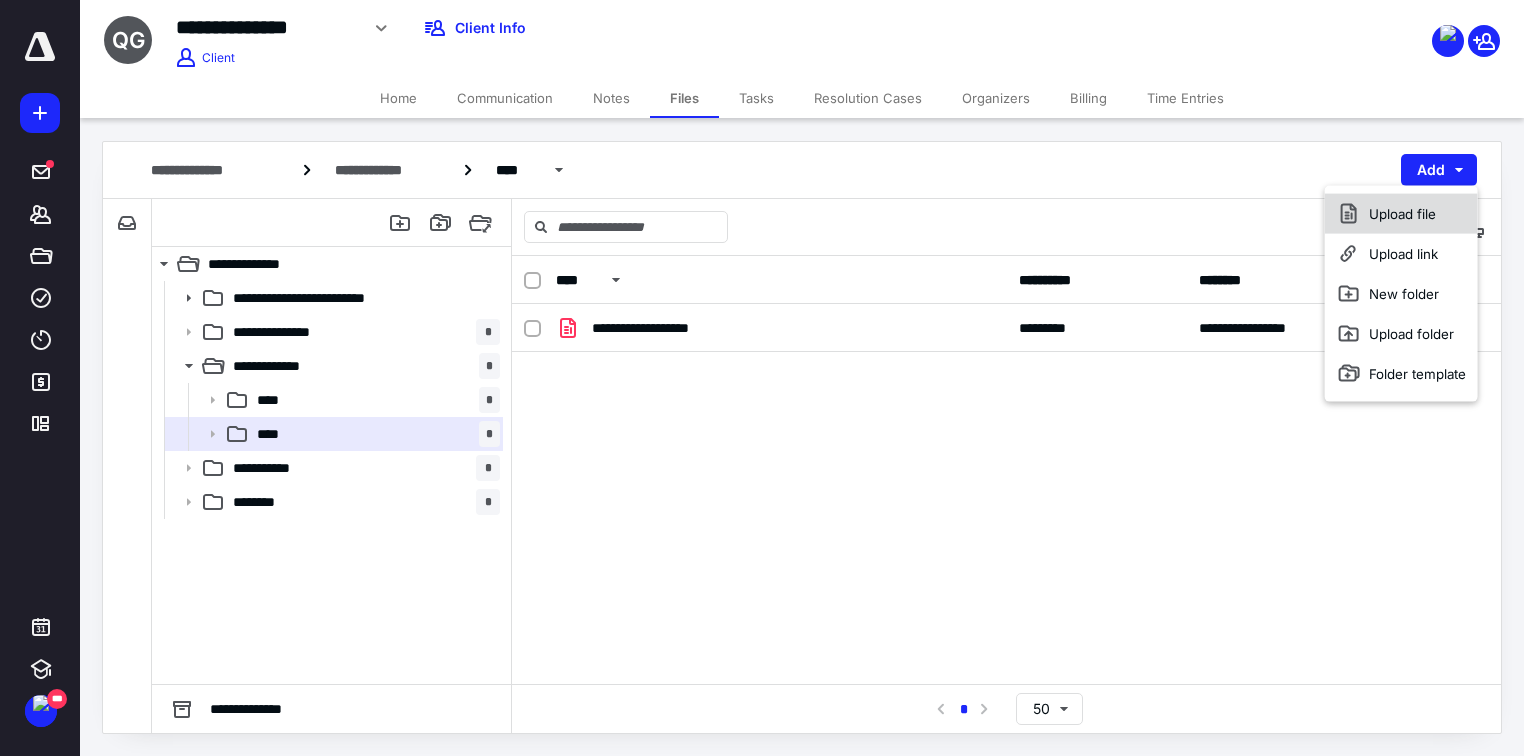 click on "Upload file" at bounding box center (1401, 214) 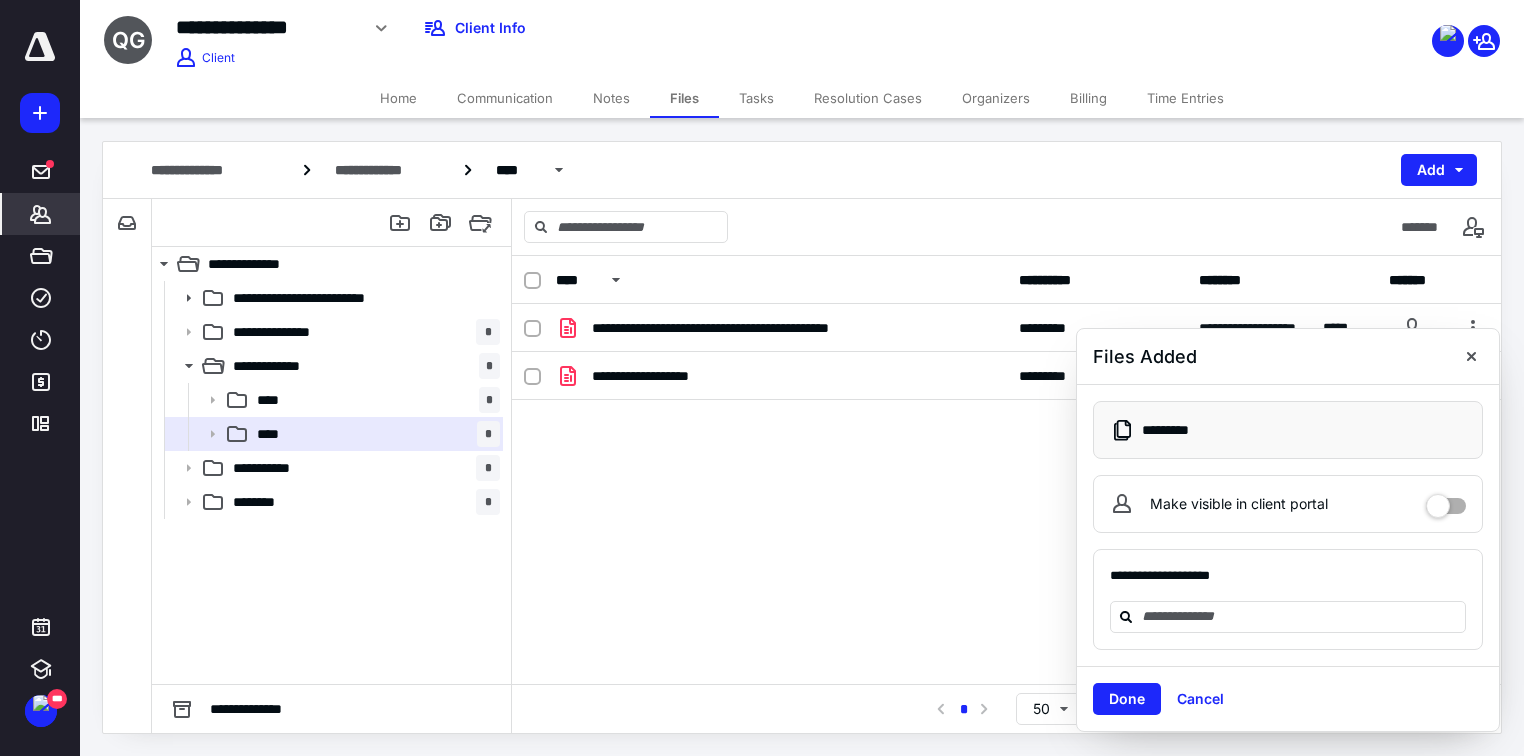 click 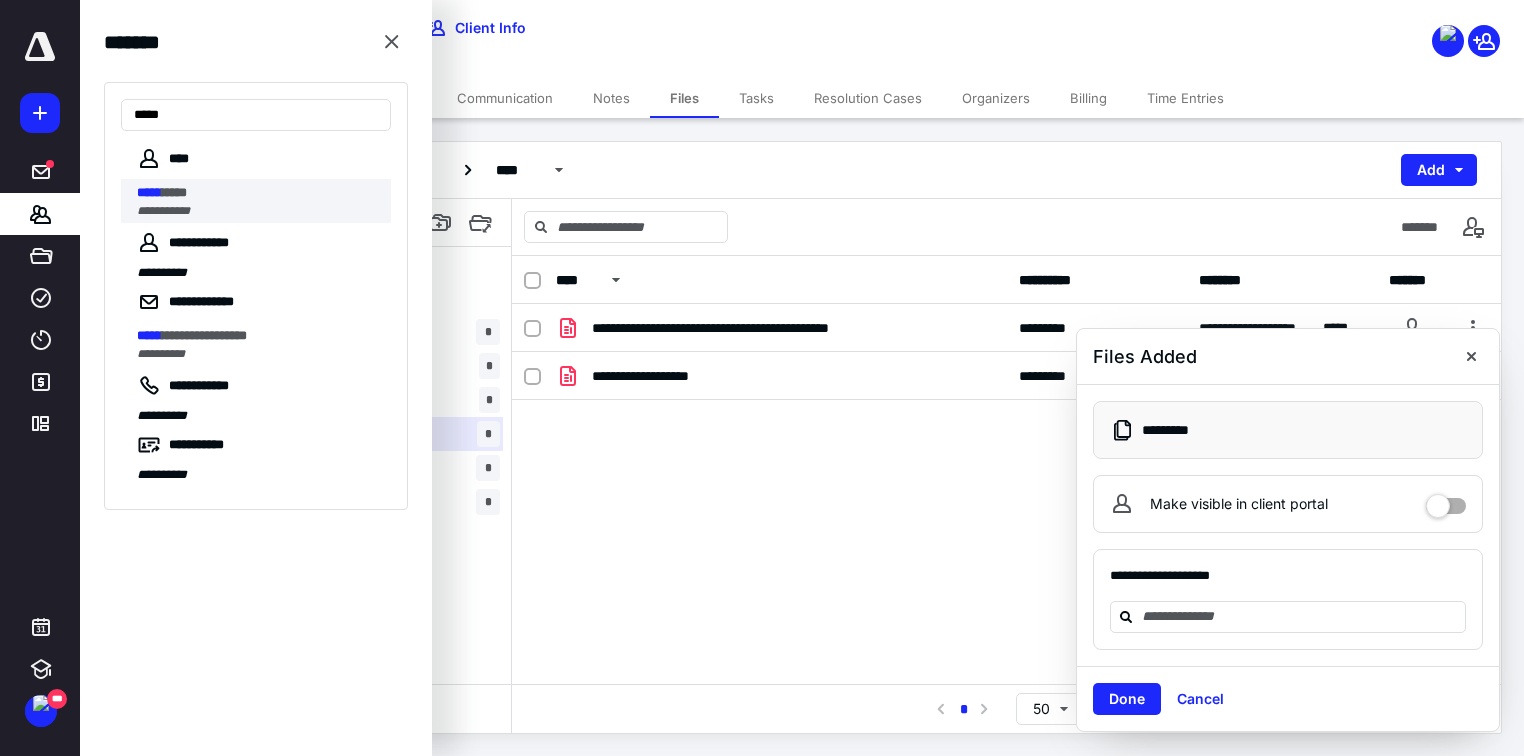 type on "*****" 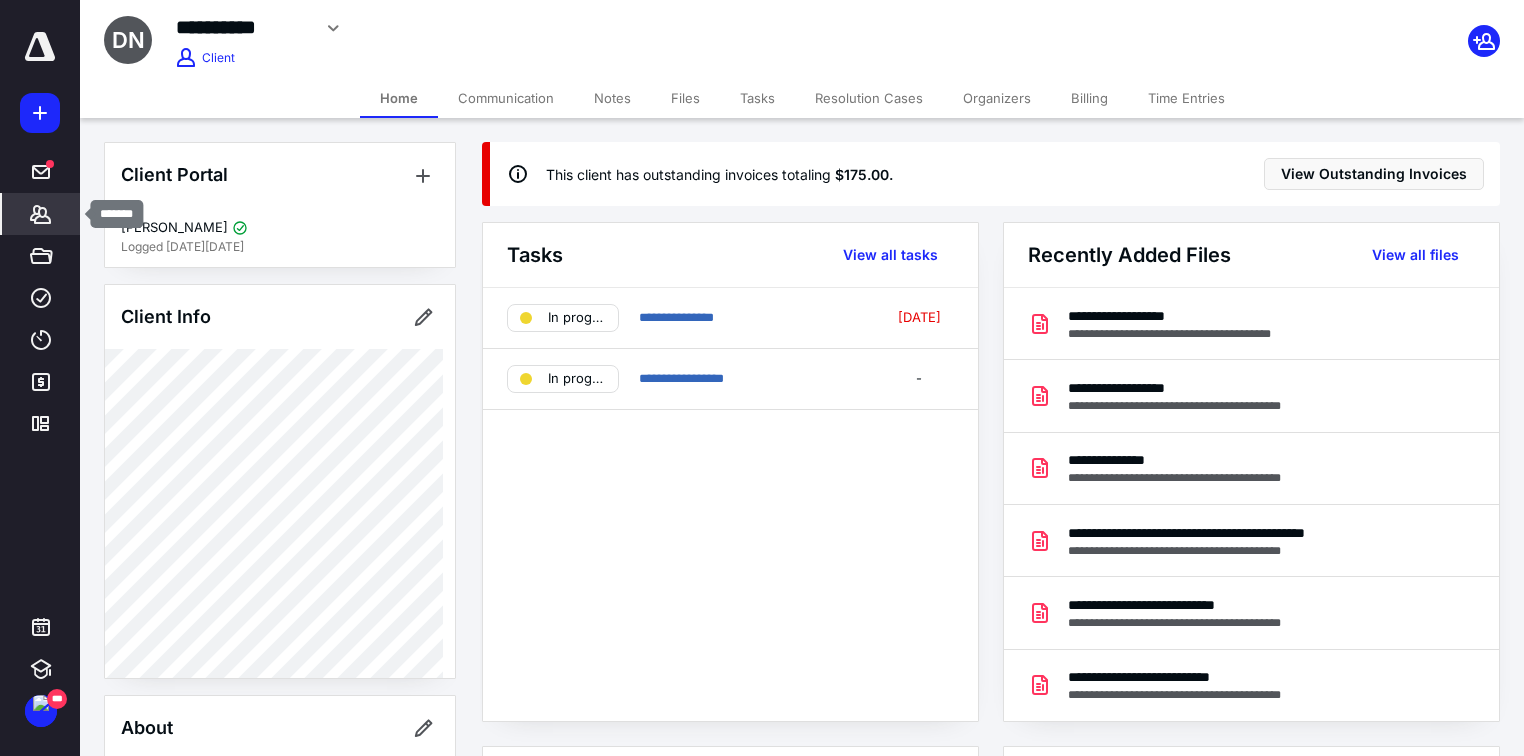 click 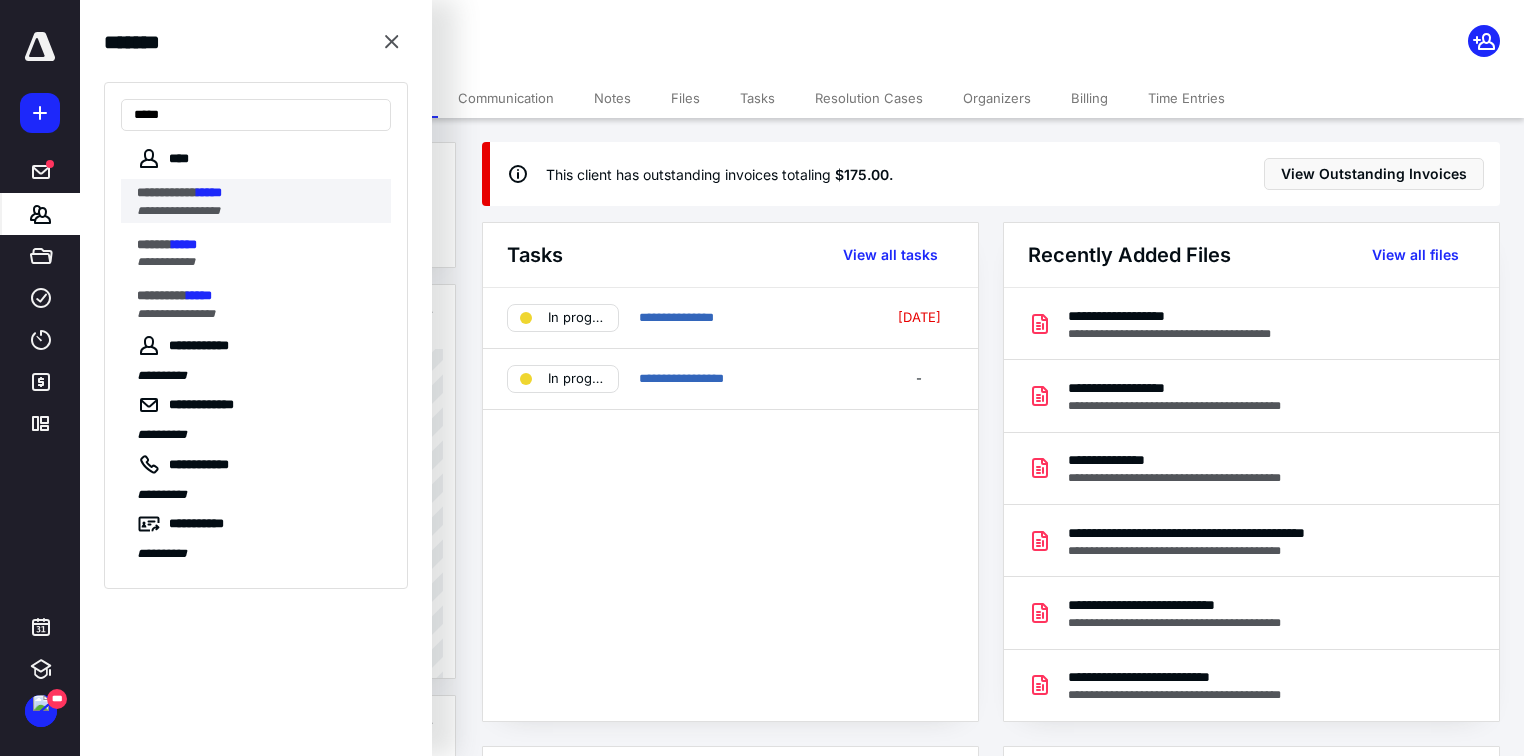 type on "*****" 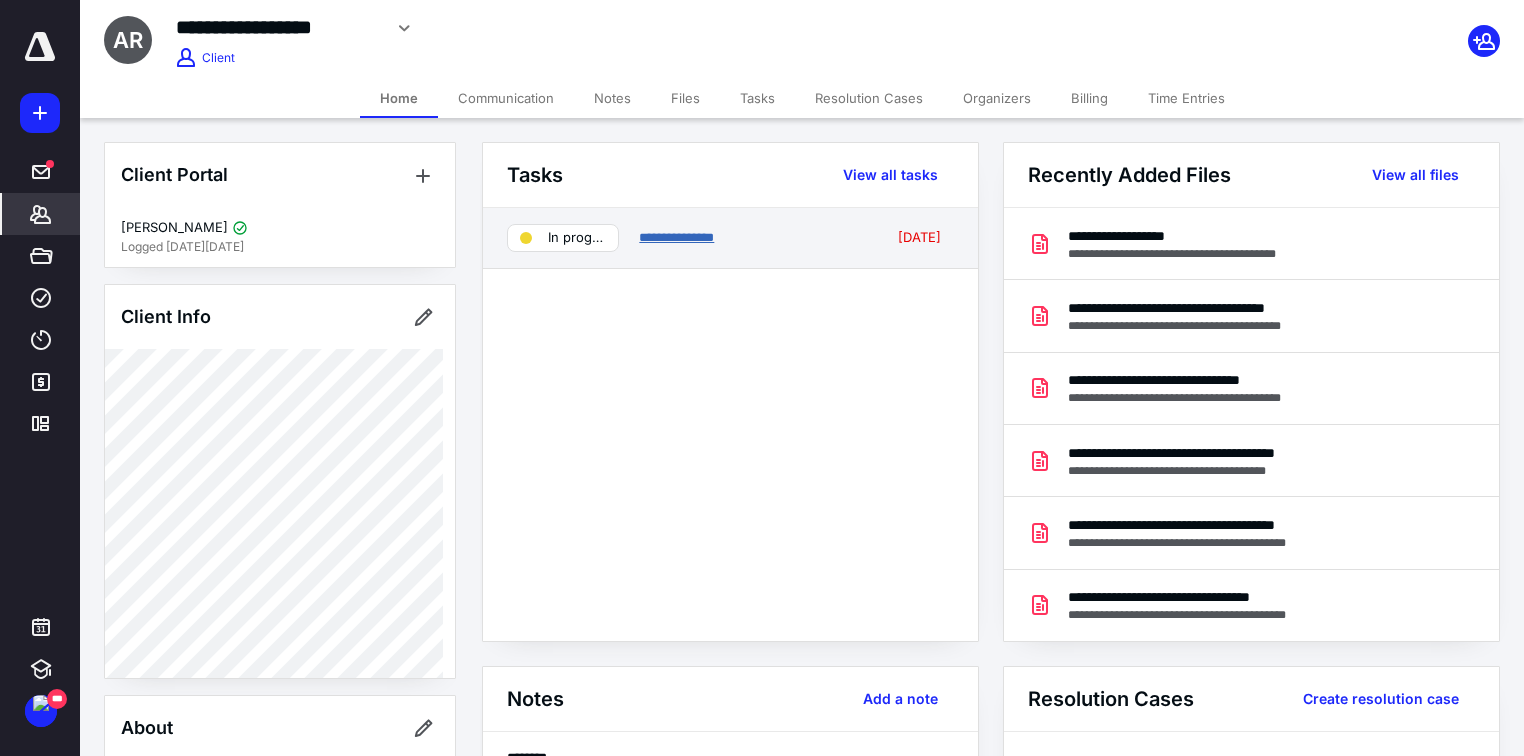click on "**********" at bounding box center [676, 237] 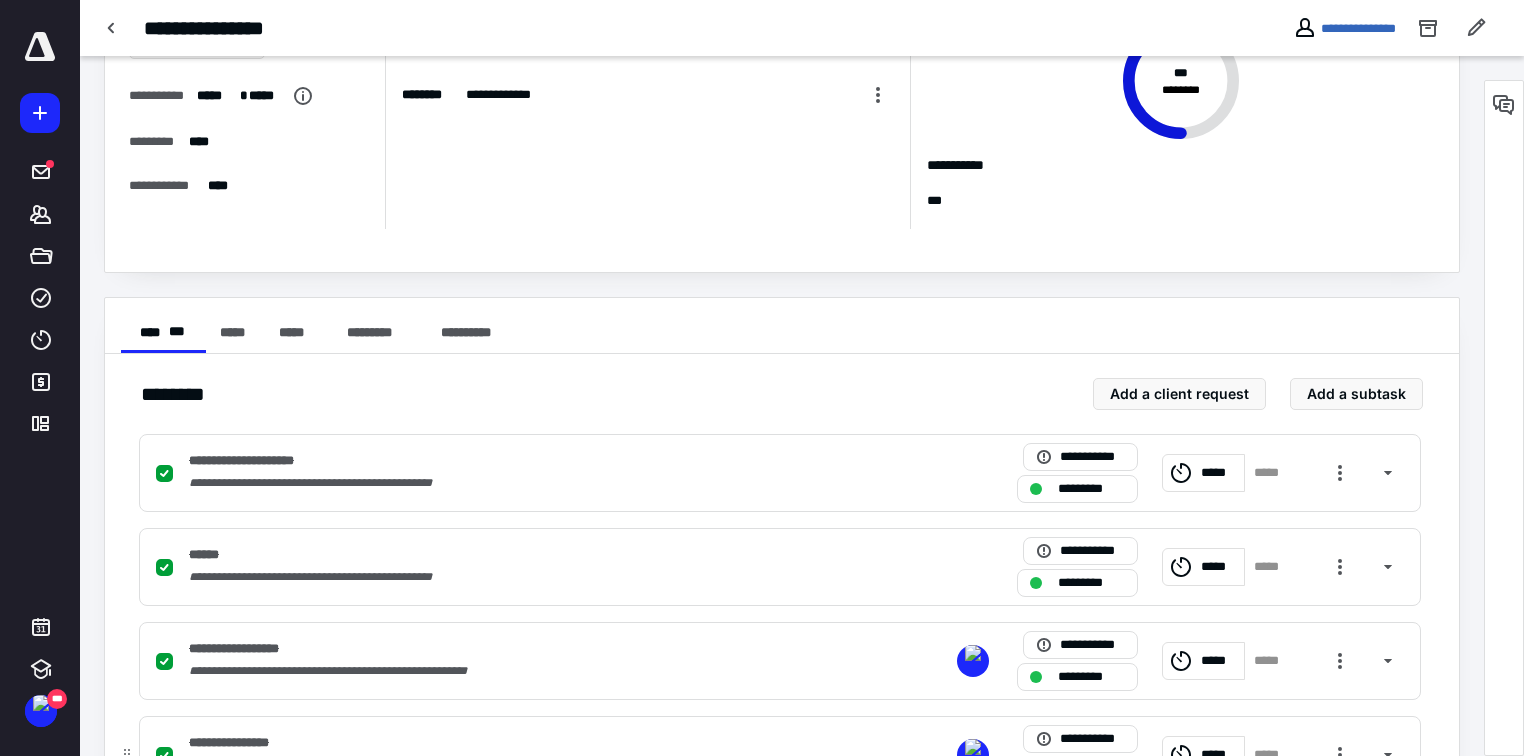scroll, scrollTop: 552, scrollLeft: 0, axis: vertical 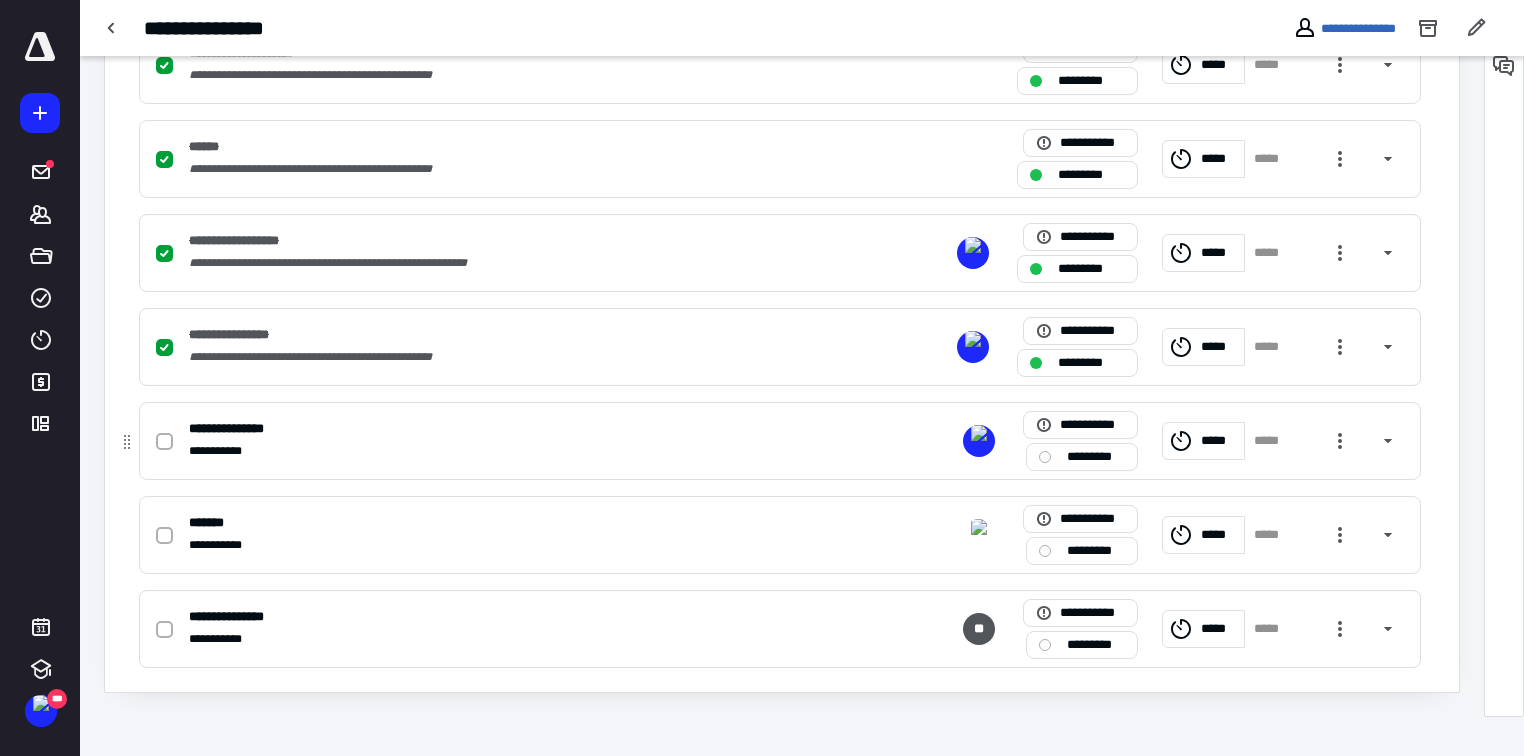click 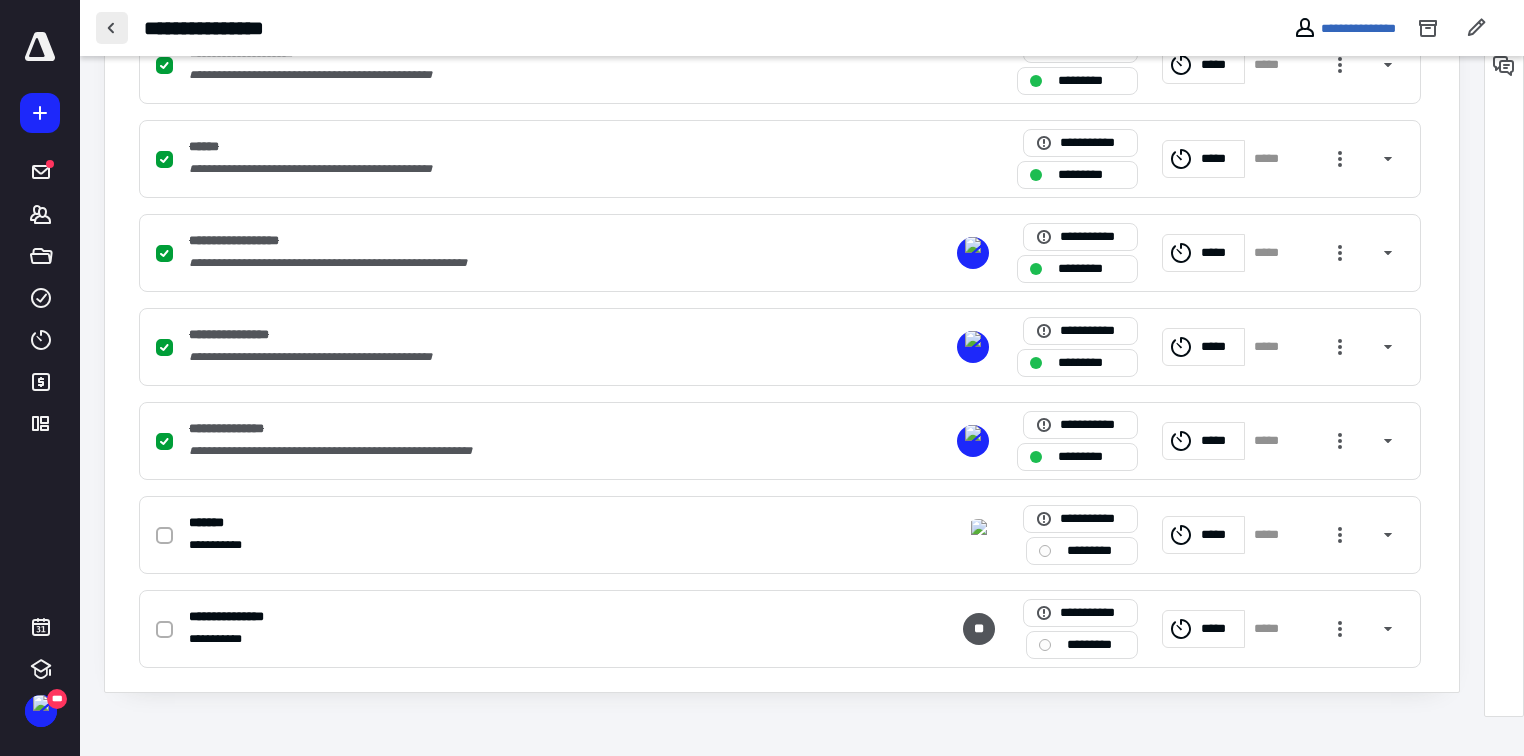 click at bounding box center (112, 28) 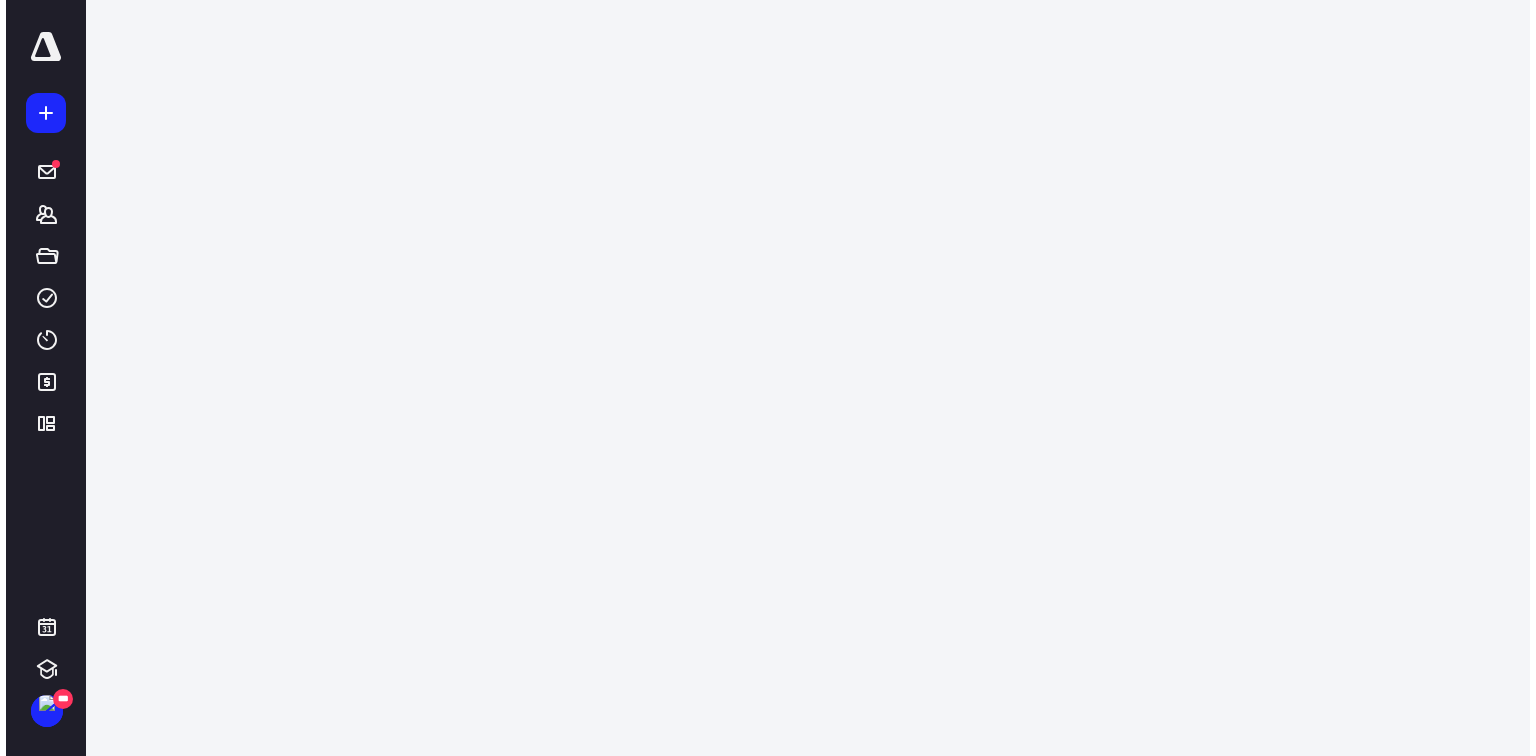 scroll, scrollTop: 0, scrollLeft: 0, axis: both 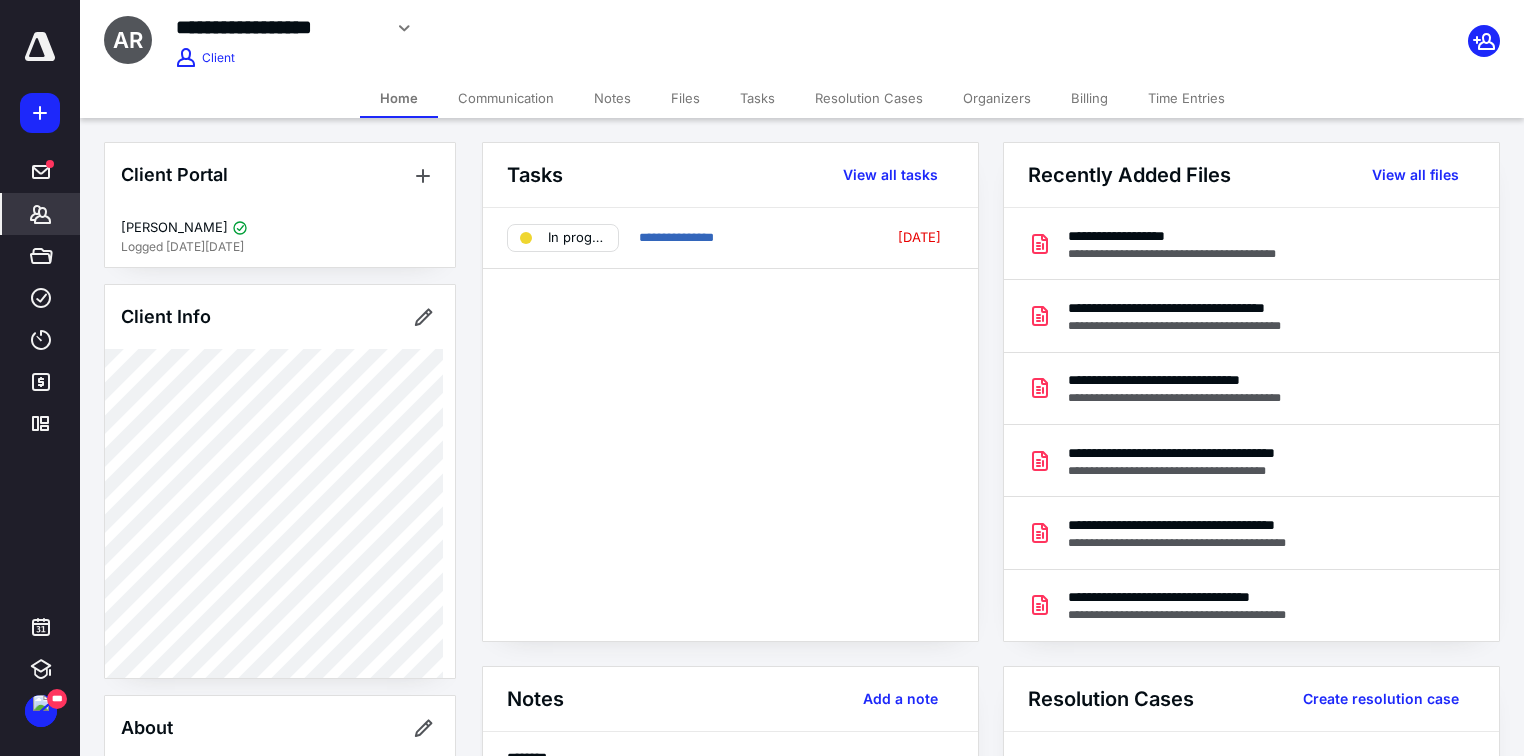 click on "Billing" at bounding box center (1089, 98) 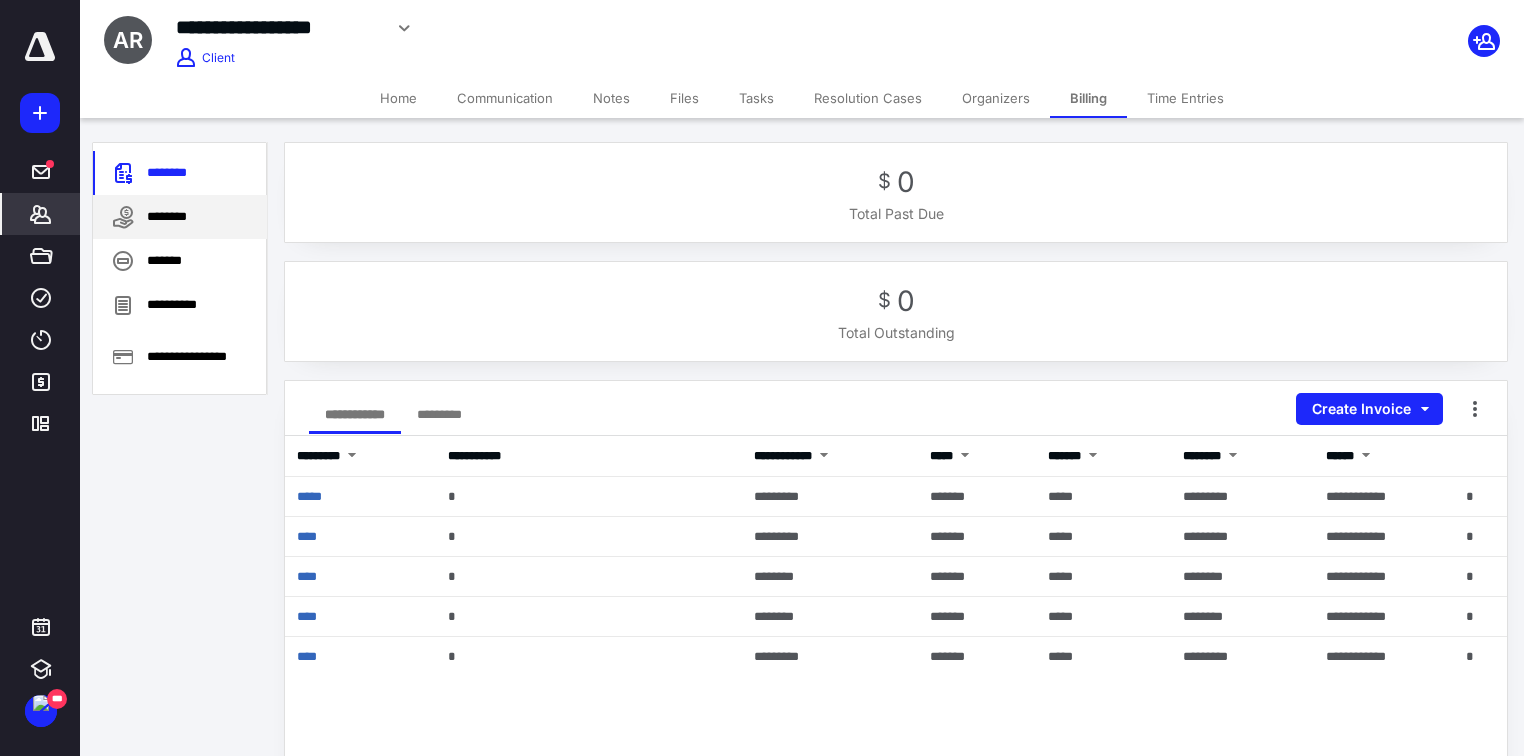 click on "********" at bounding box center [180, 217] 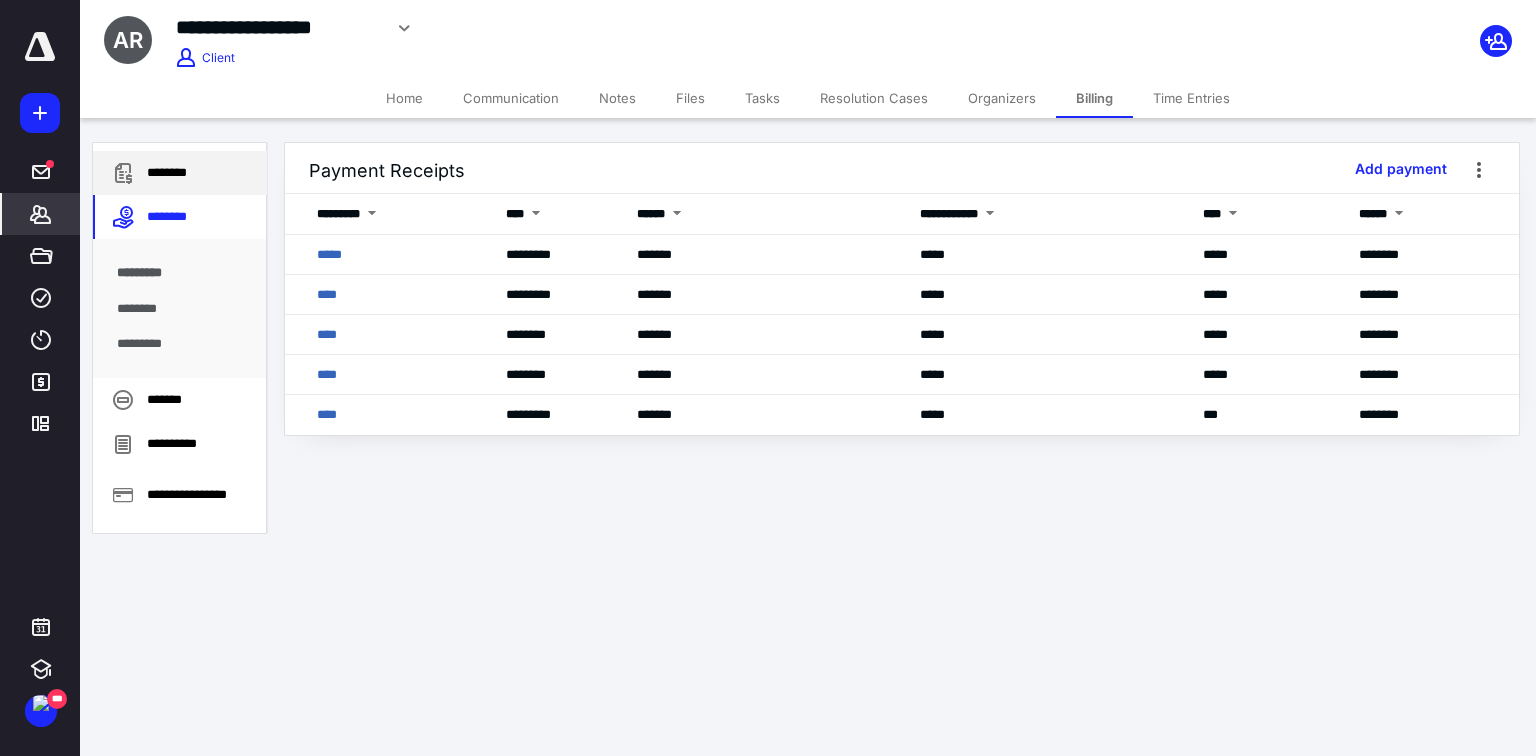 click on "********" at bounding box center (180, 173) 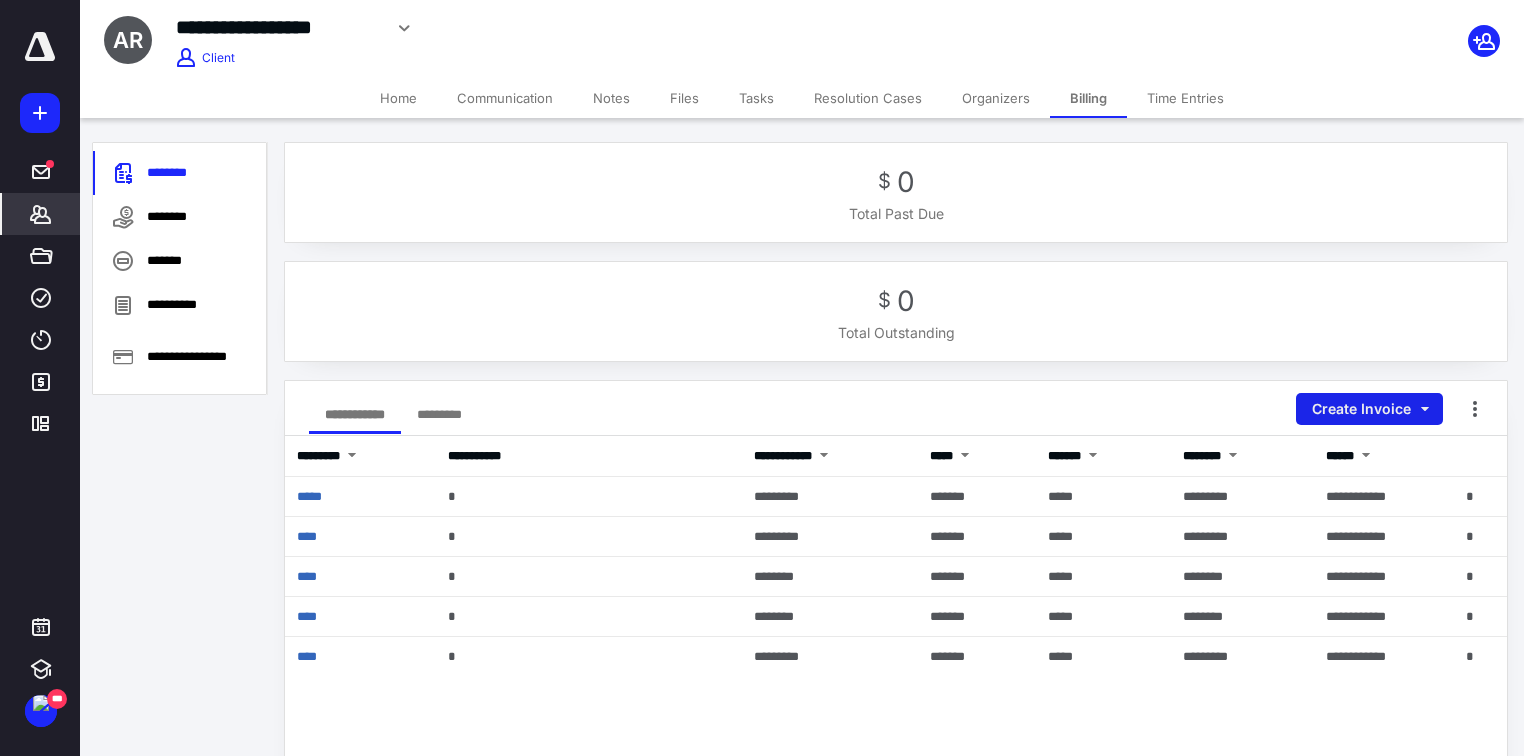 click on "Create Invoice" at bounding box center (1369, 409) 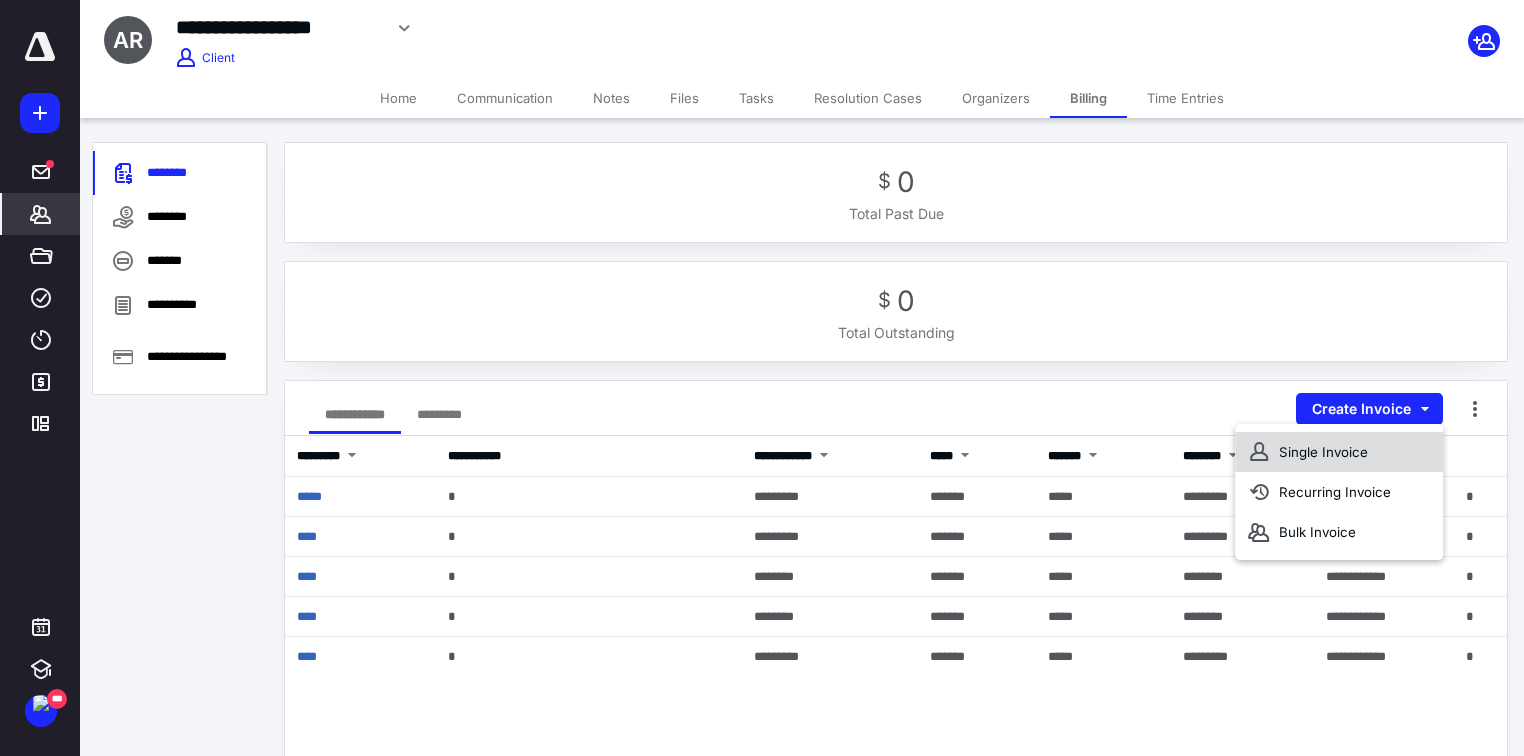 click on "Single Invoice" at bounding box center [1339, 452] 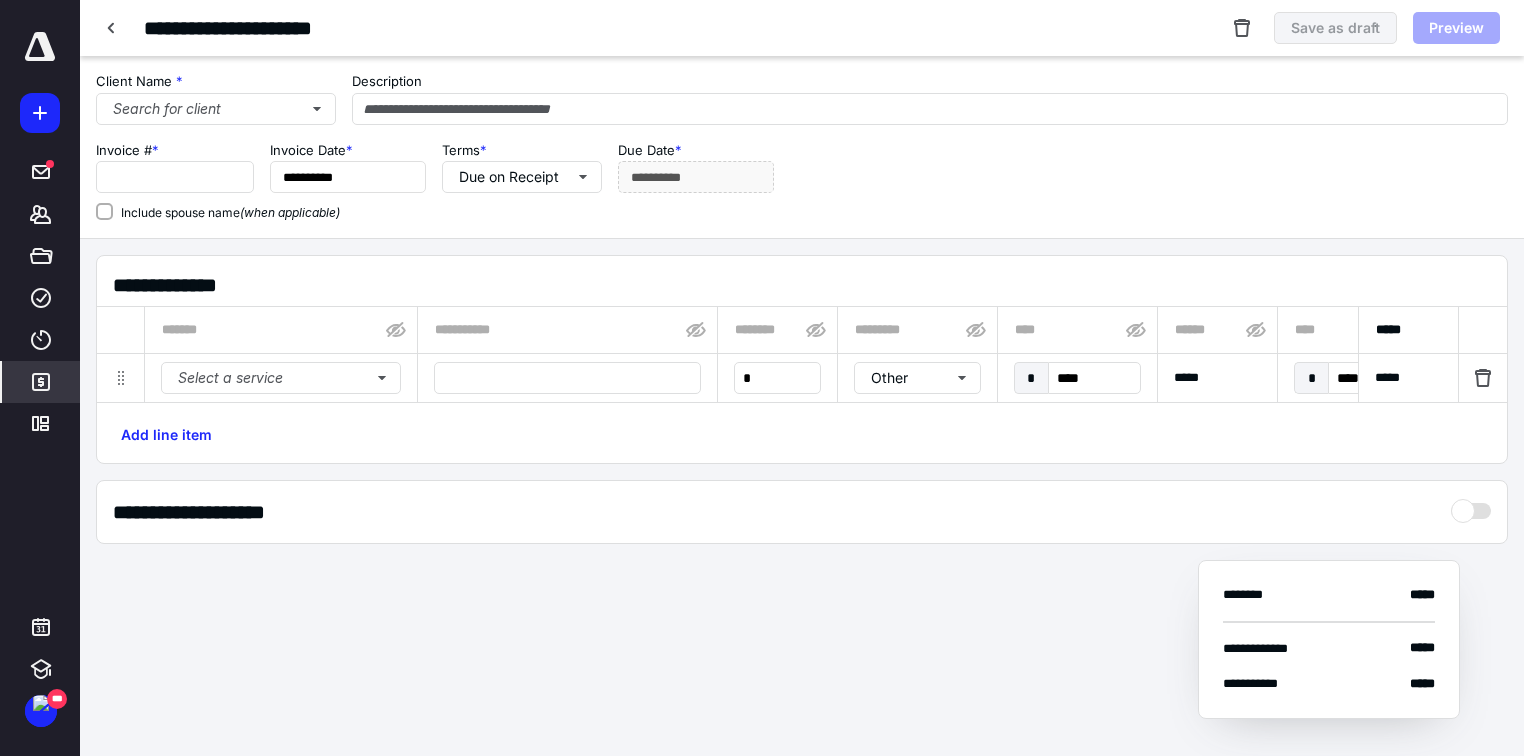 checkbox on "true" 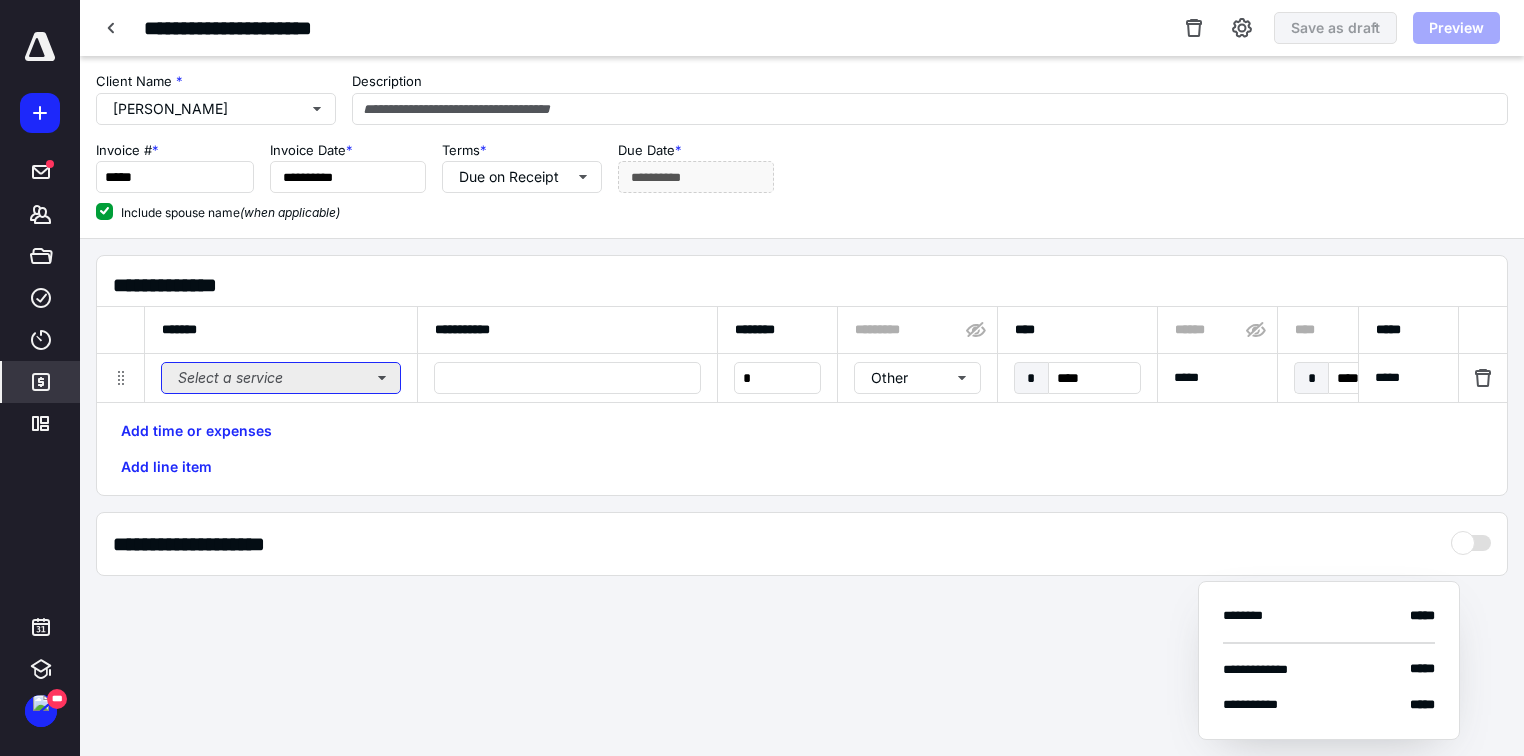click on "Select a service" at bounding box center (281, 378) 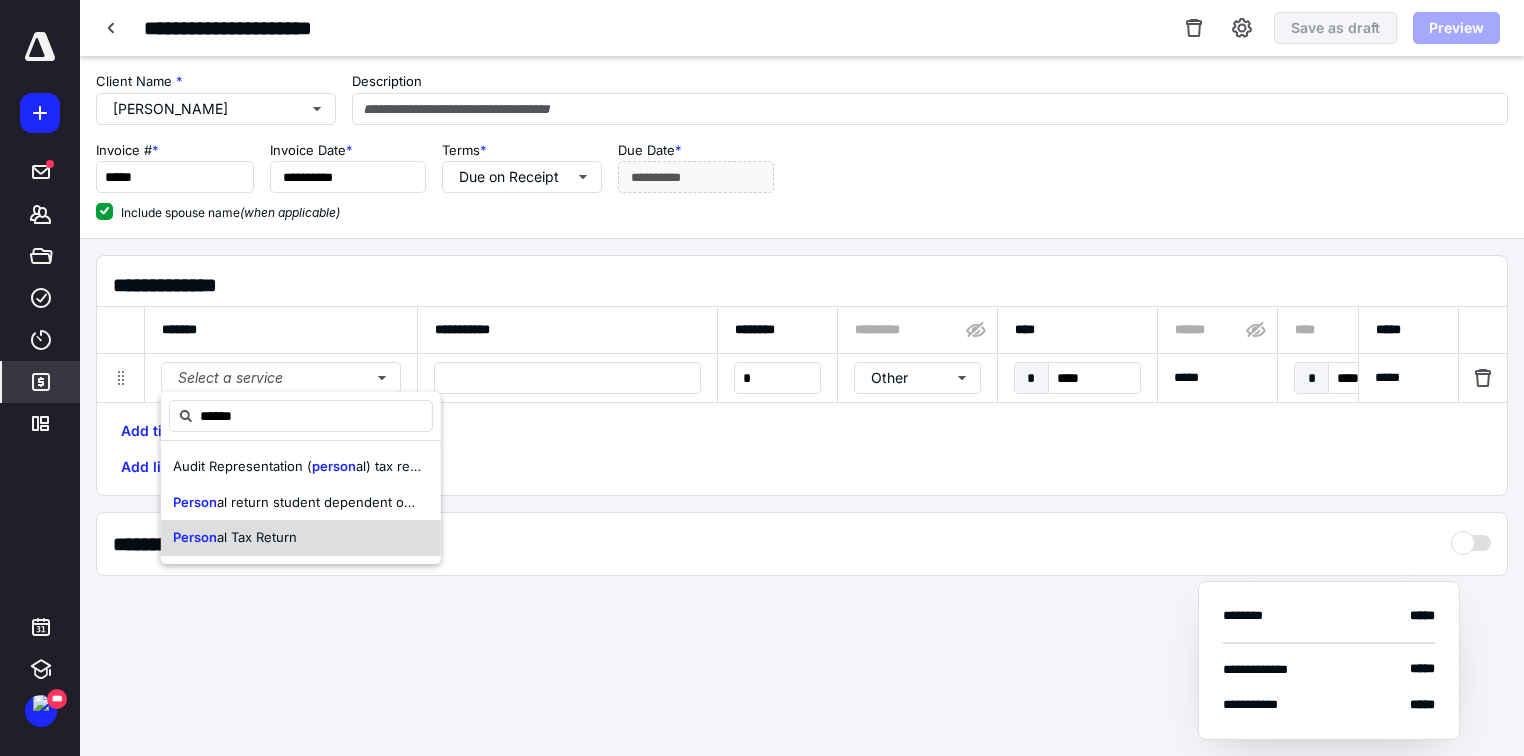 click on "Person al Tax Return" at bounding box center [301, 538] 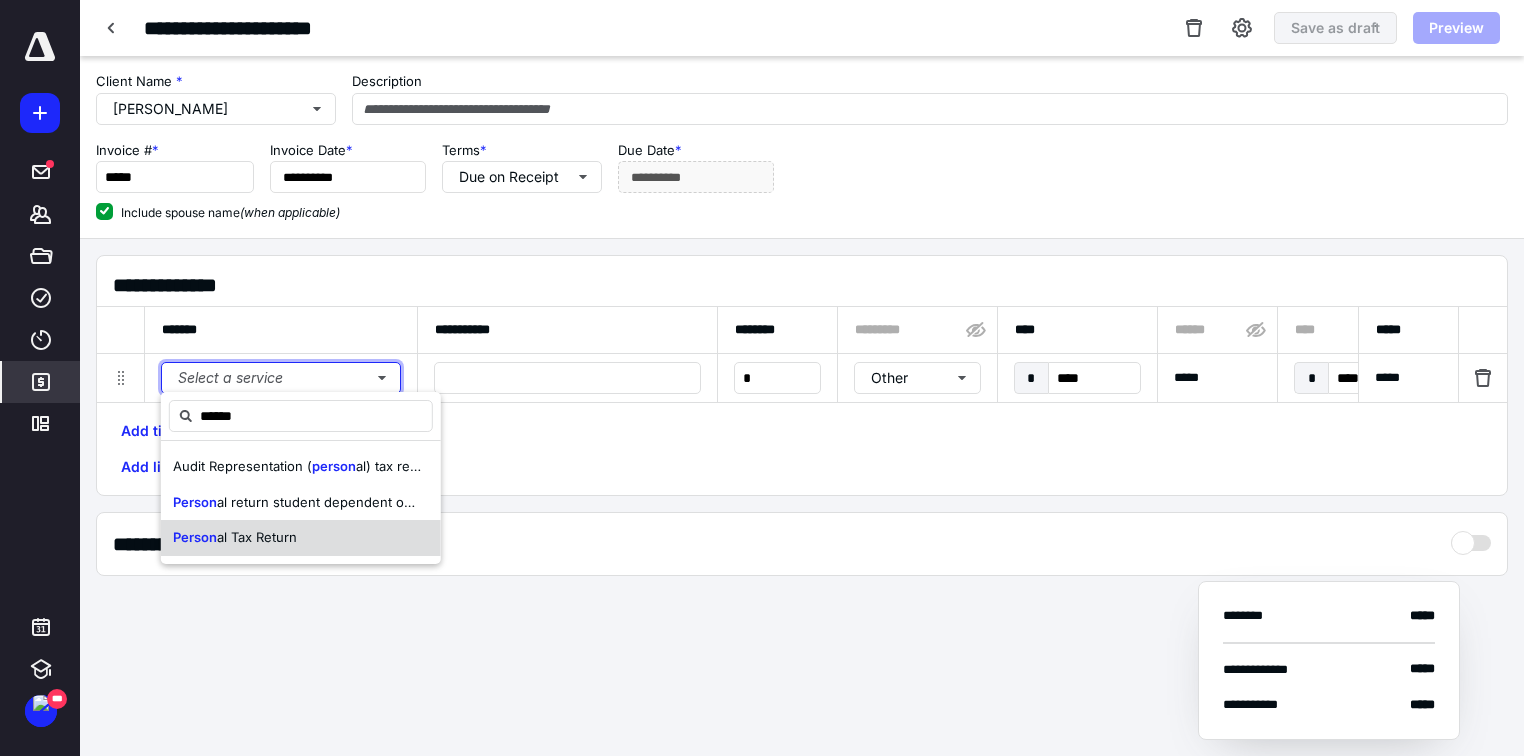 type 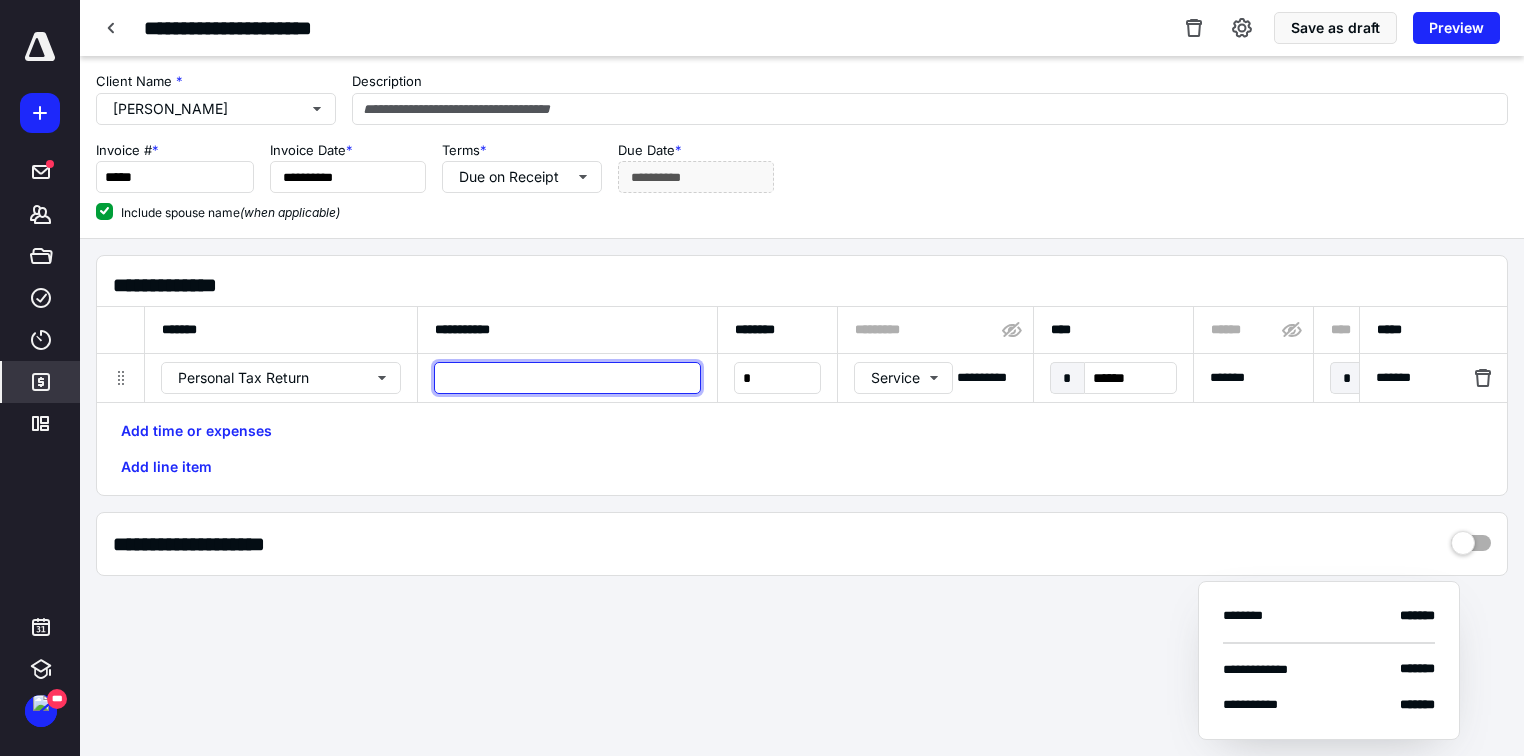 click at bounding box center [567, 378] 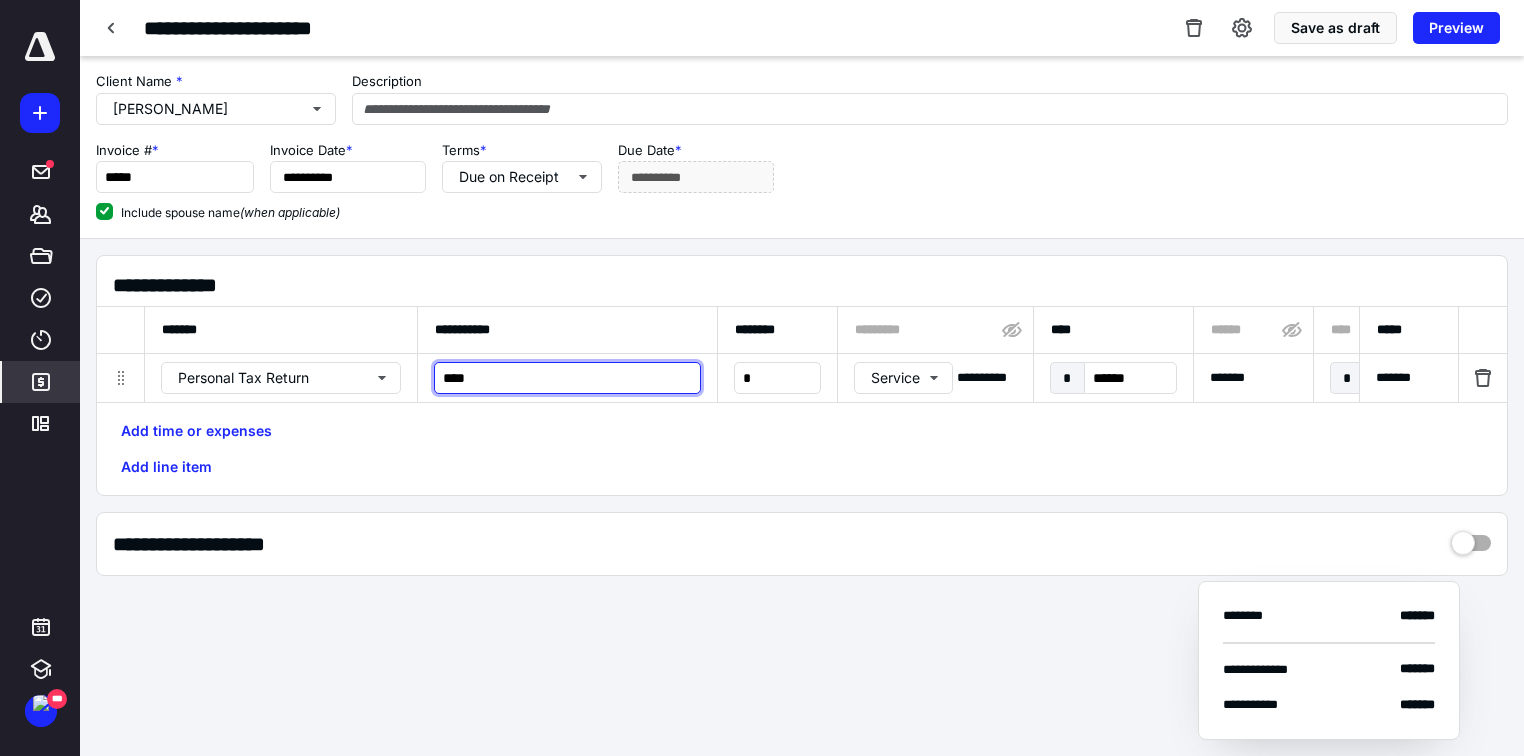 type on "****" 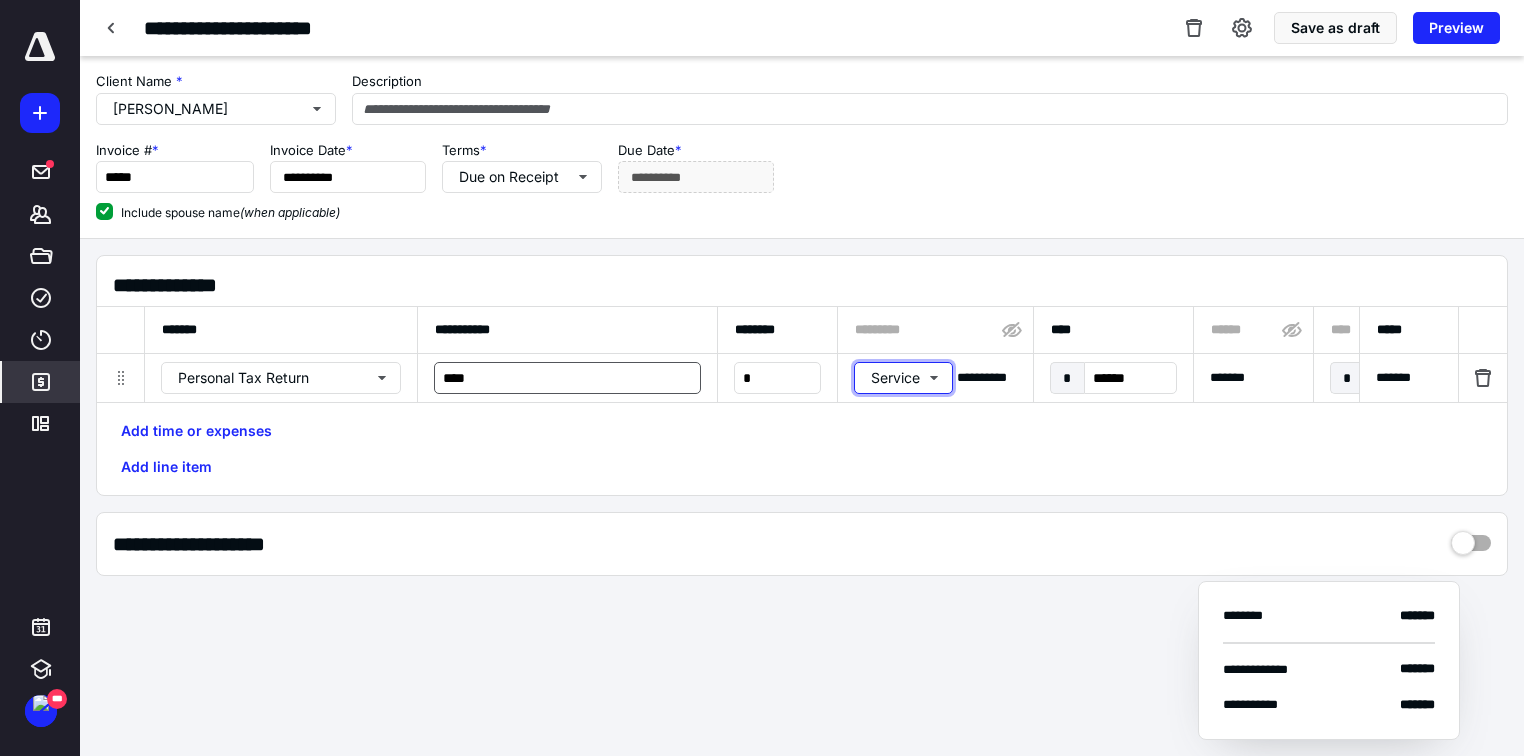 type 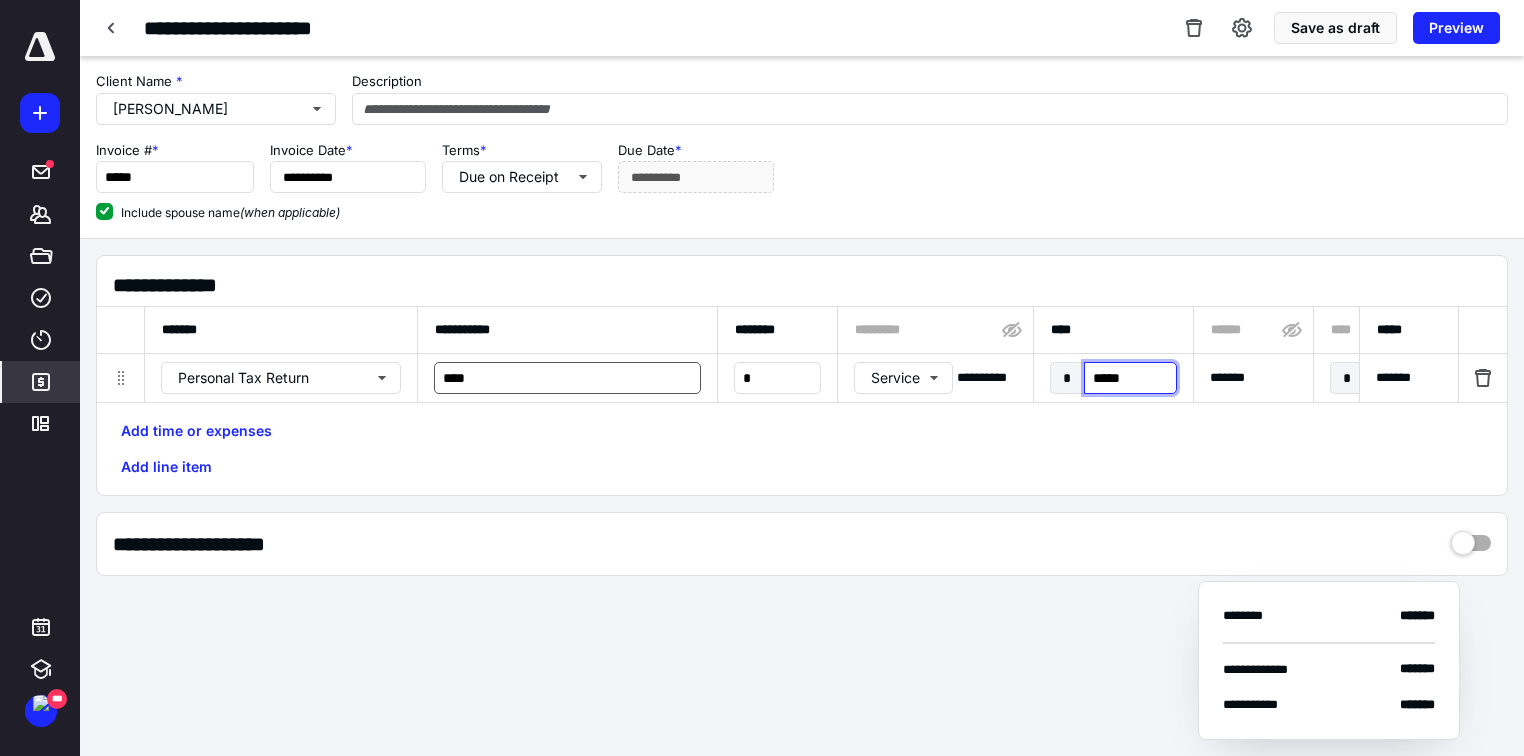 type on "******" 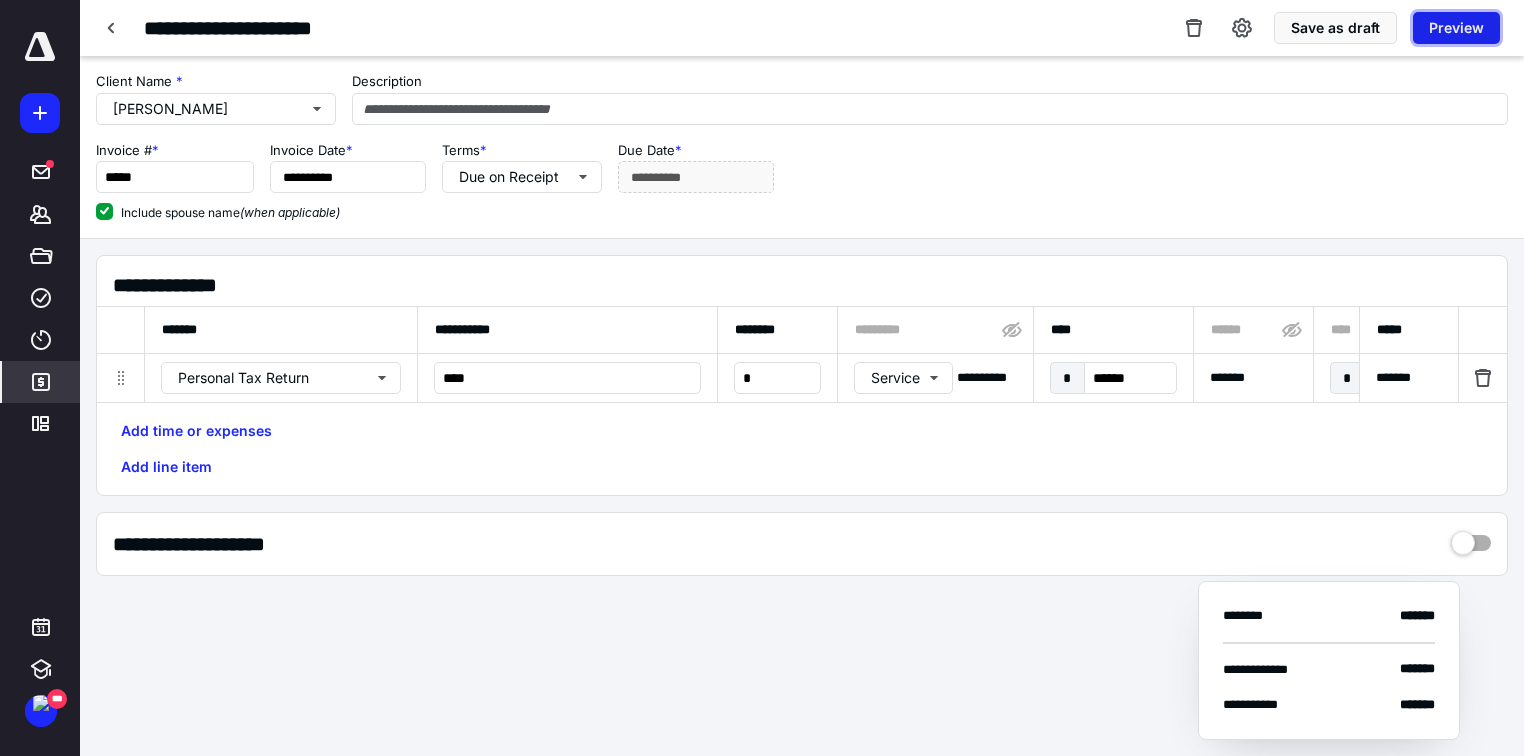 click on "Preview" at bounding box center [1456, 28] 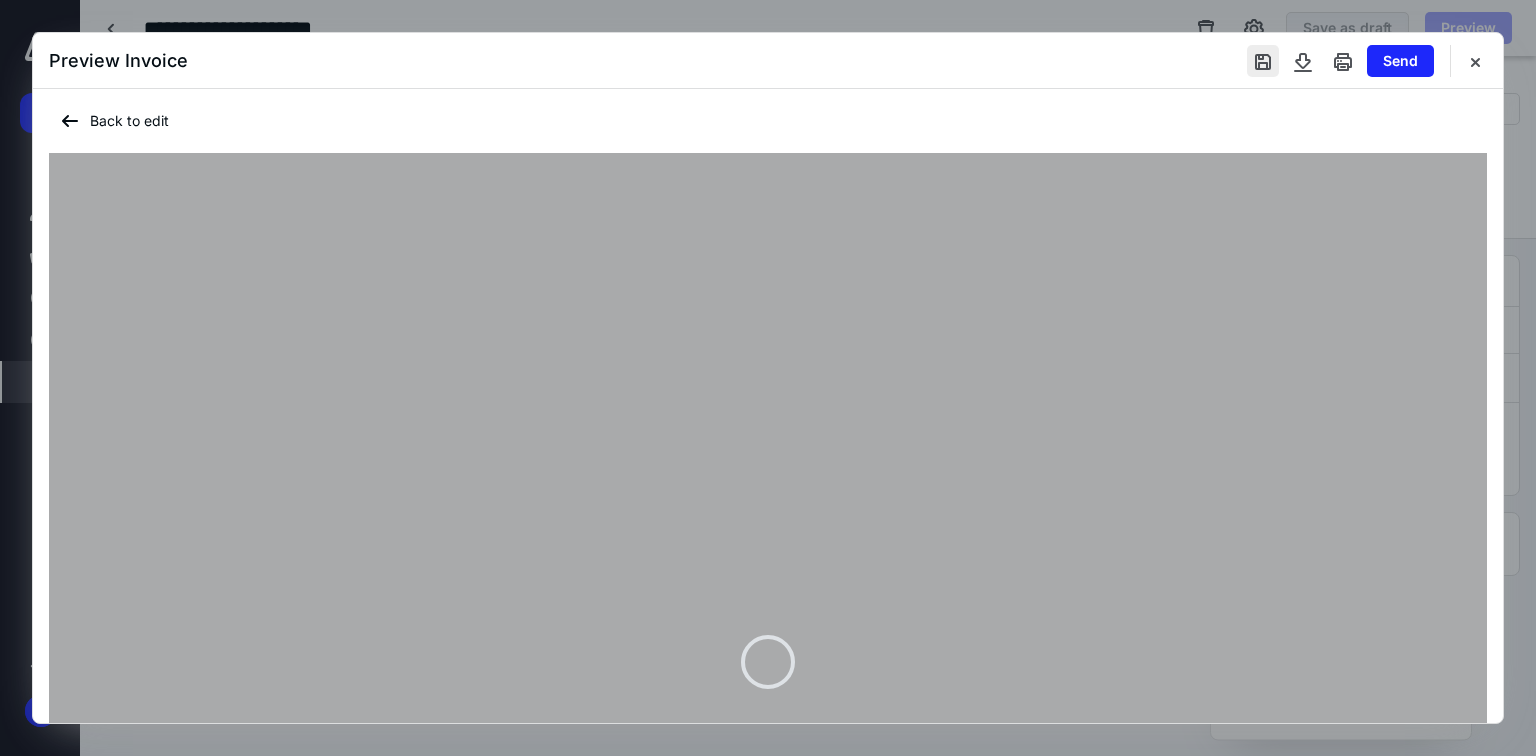 click at bounding box center [1263, 61] 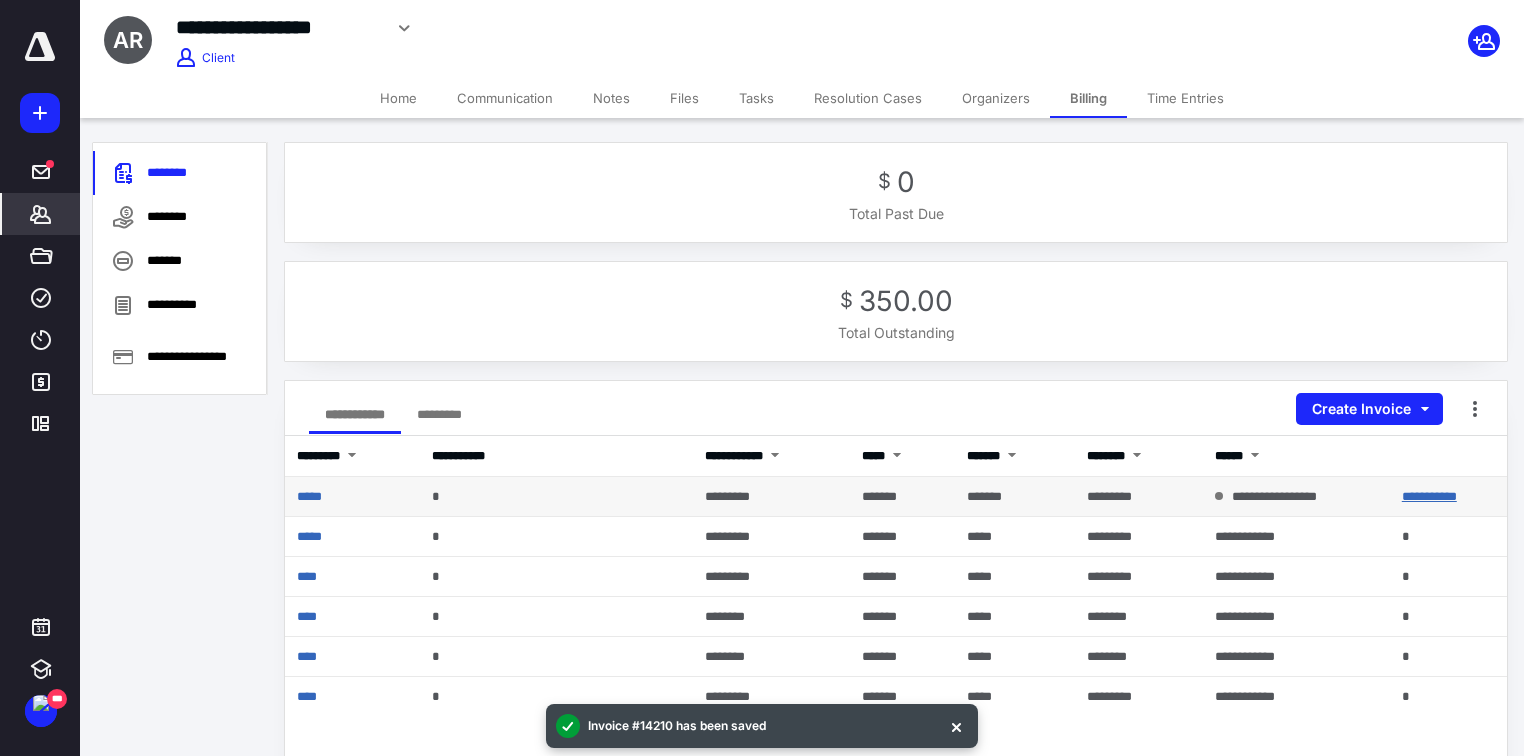 click on "**********" at bounding box center (1429, 496) 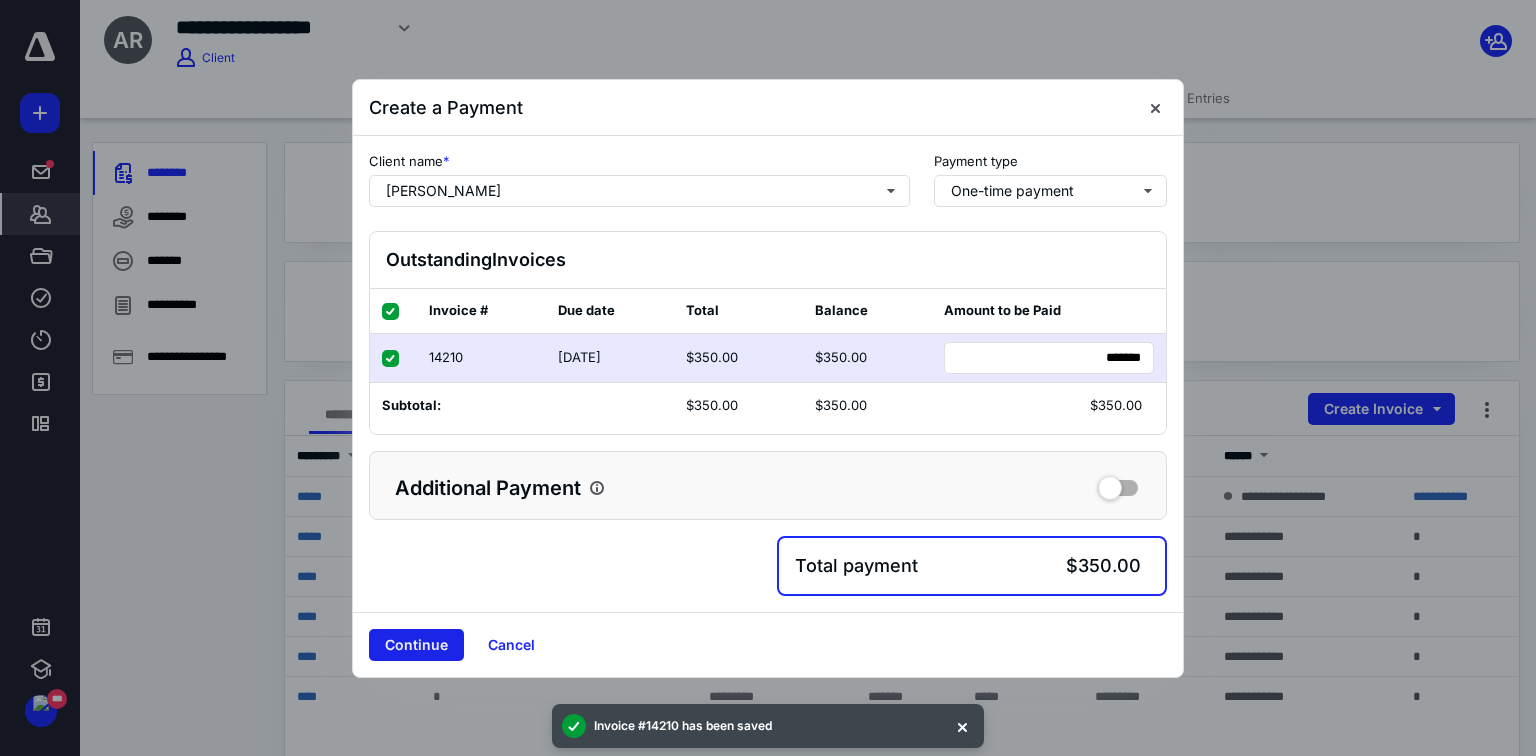 click on "Continue" at bounding box center [416, 645] 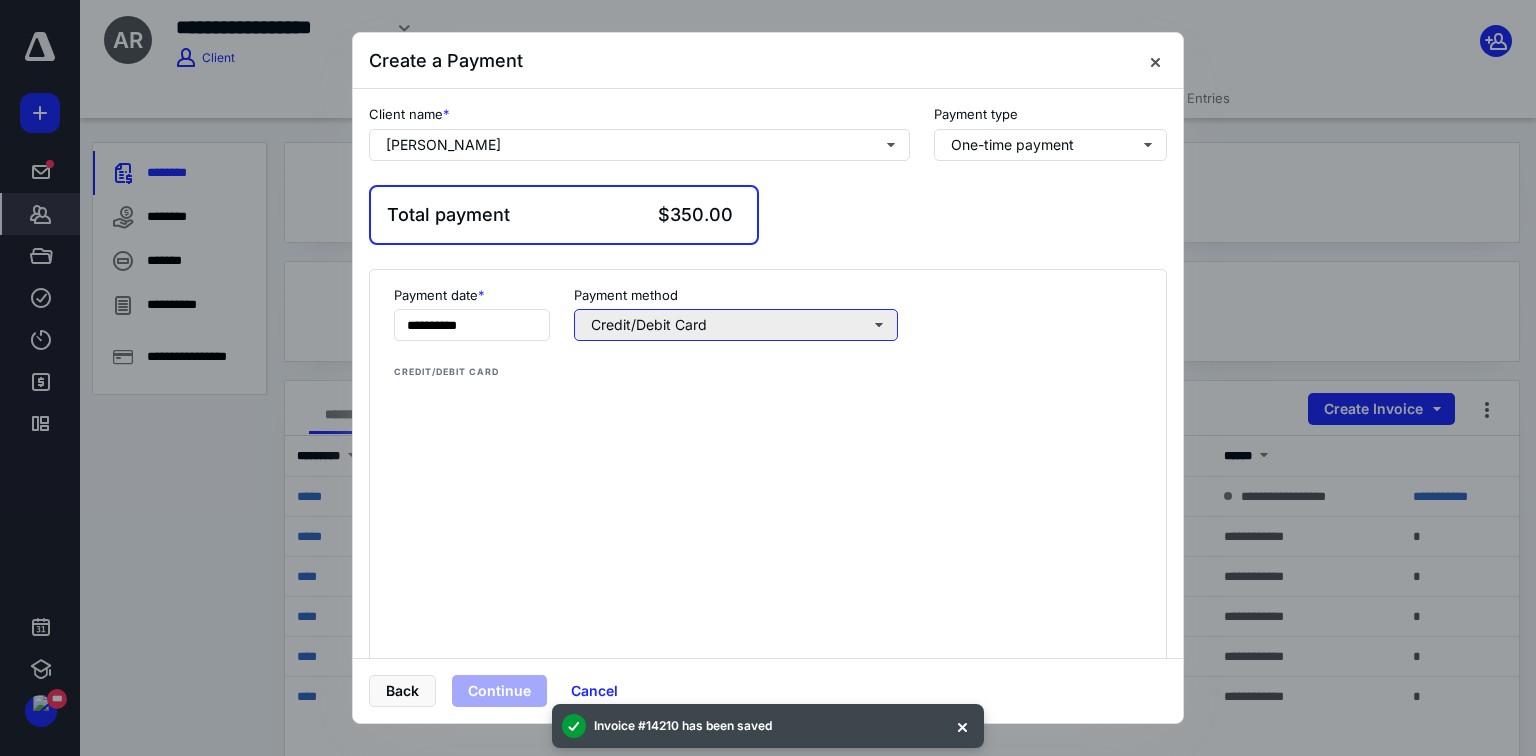 click on "Credit/Debit Card" at bounding box center (736, 325) 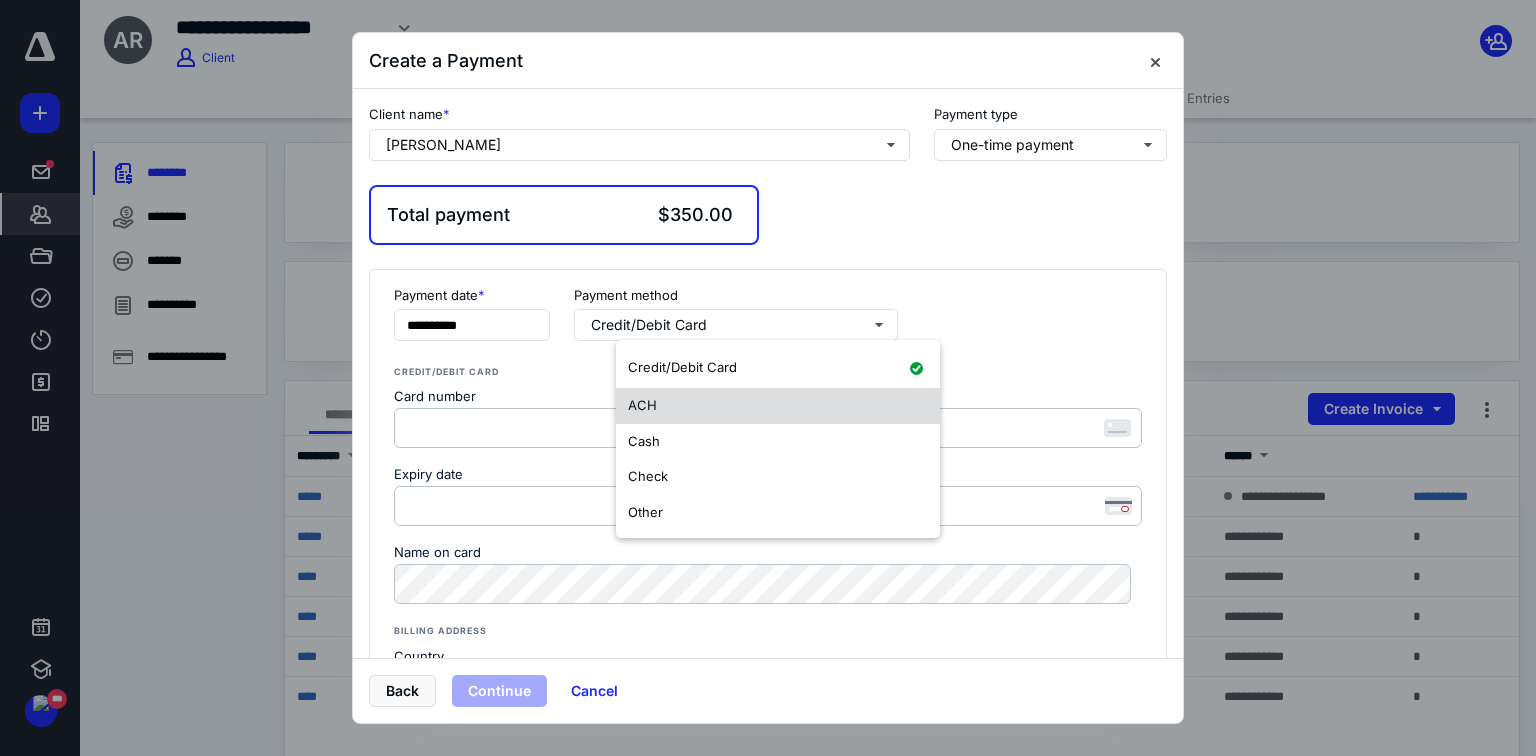 click on "ACH" at bounding box center [778, 406] 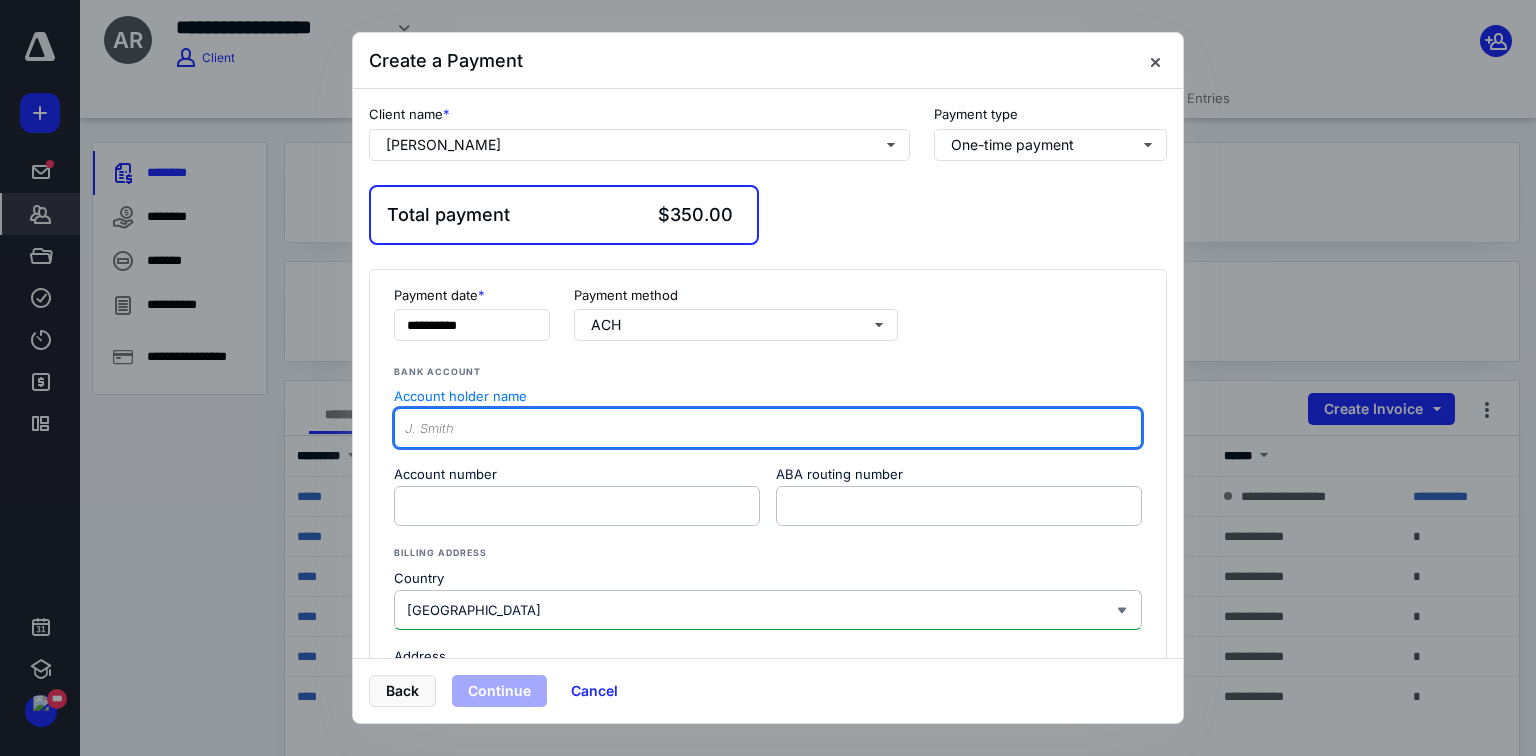 click on "Account holder name" at bounding box center (768, 428) 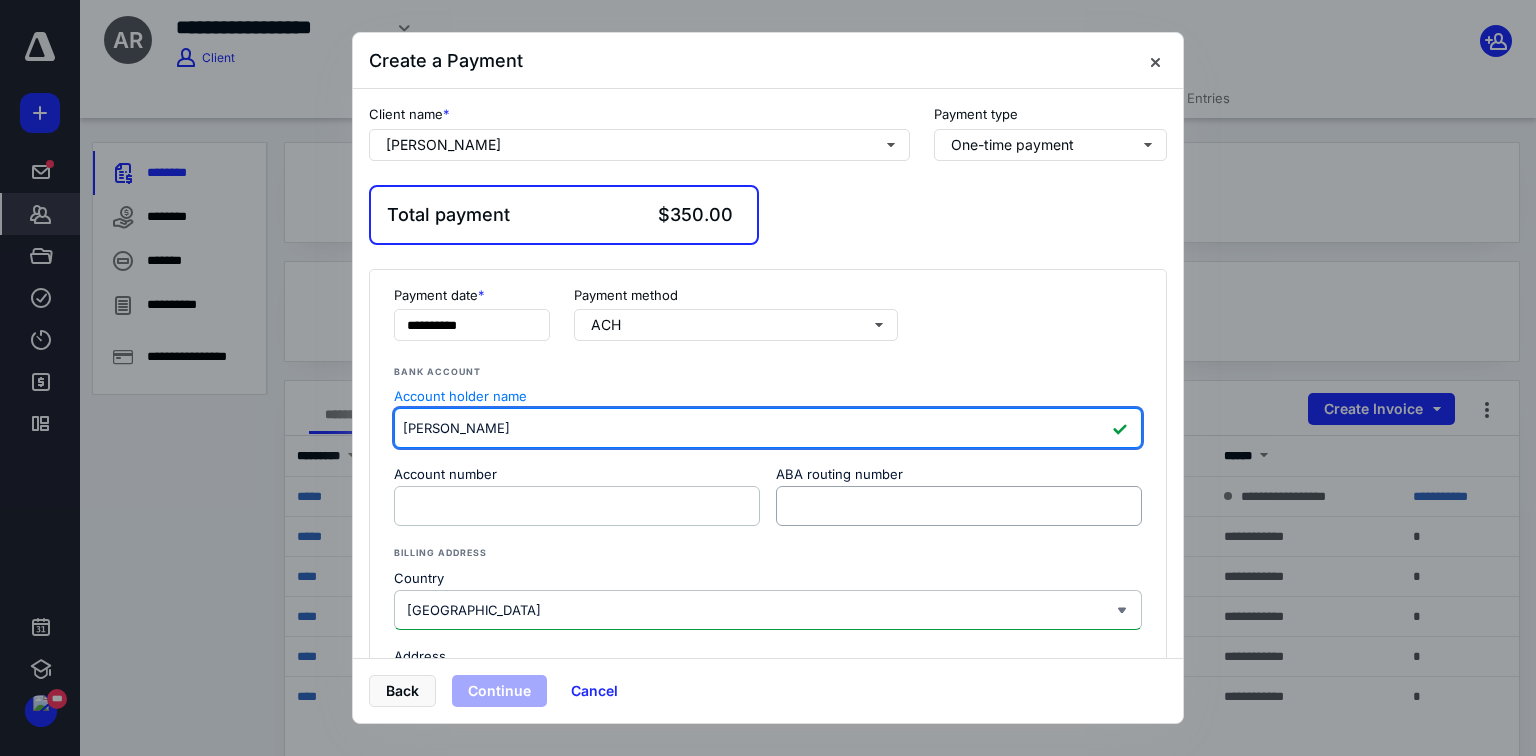 type on "[PERSON_NAME]" 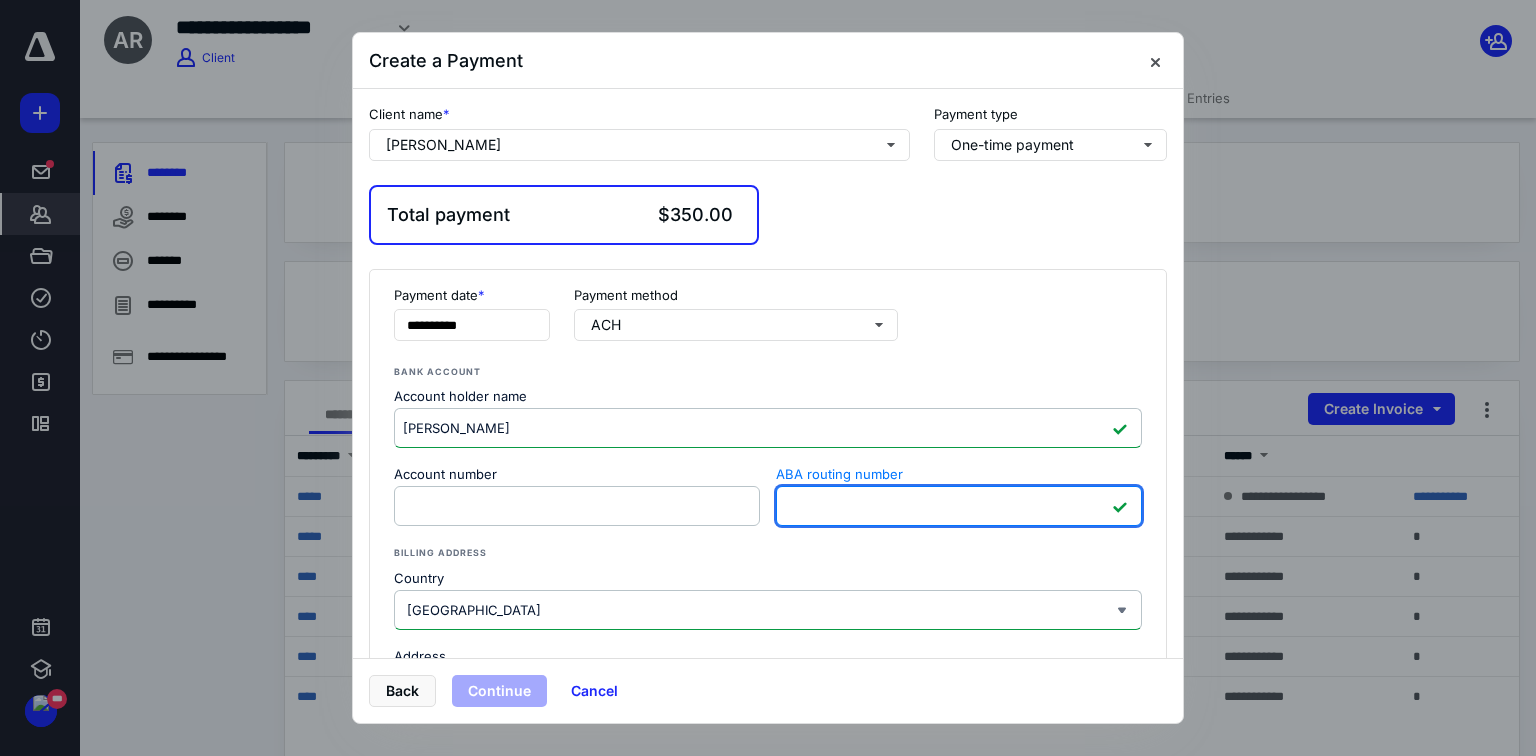 click on "Bank account Account holder name [PERSON_NAME] Account number <p>Your browser does not support iframes.</p> ABA routing number <p>Your browser does not support iframes.</p>" at bounding box center [768, 447] 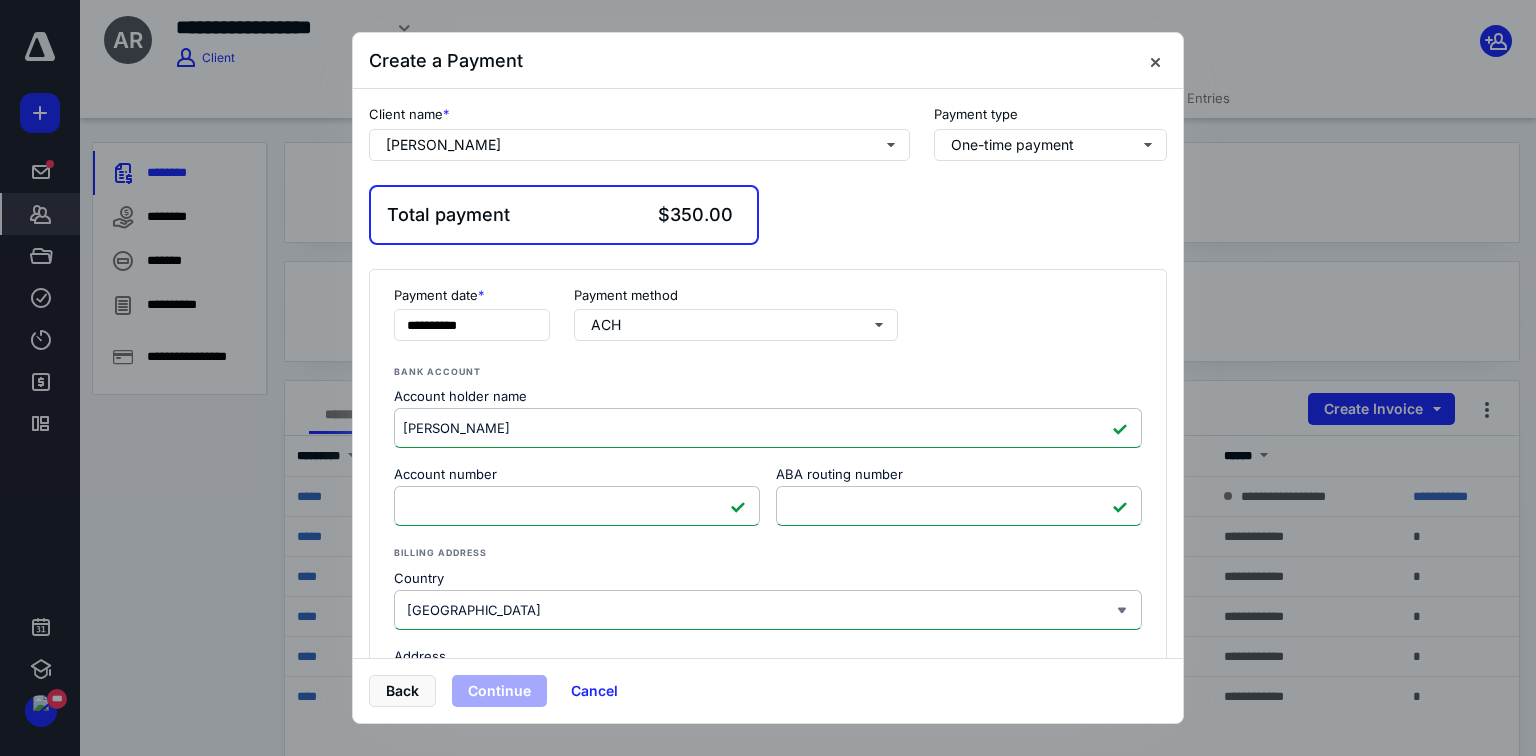 click on "Bank account Account holder name [PERSON_NAME] Account number <p>Your browser does not support iframes.</p> ABA routing number <p>Your browser does not support iframes.</p>" at bounding box center [768, 447] 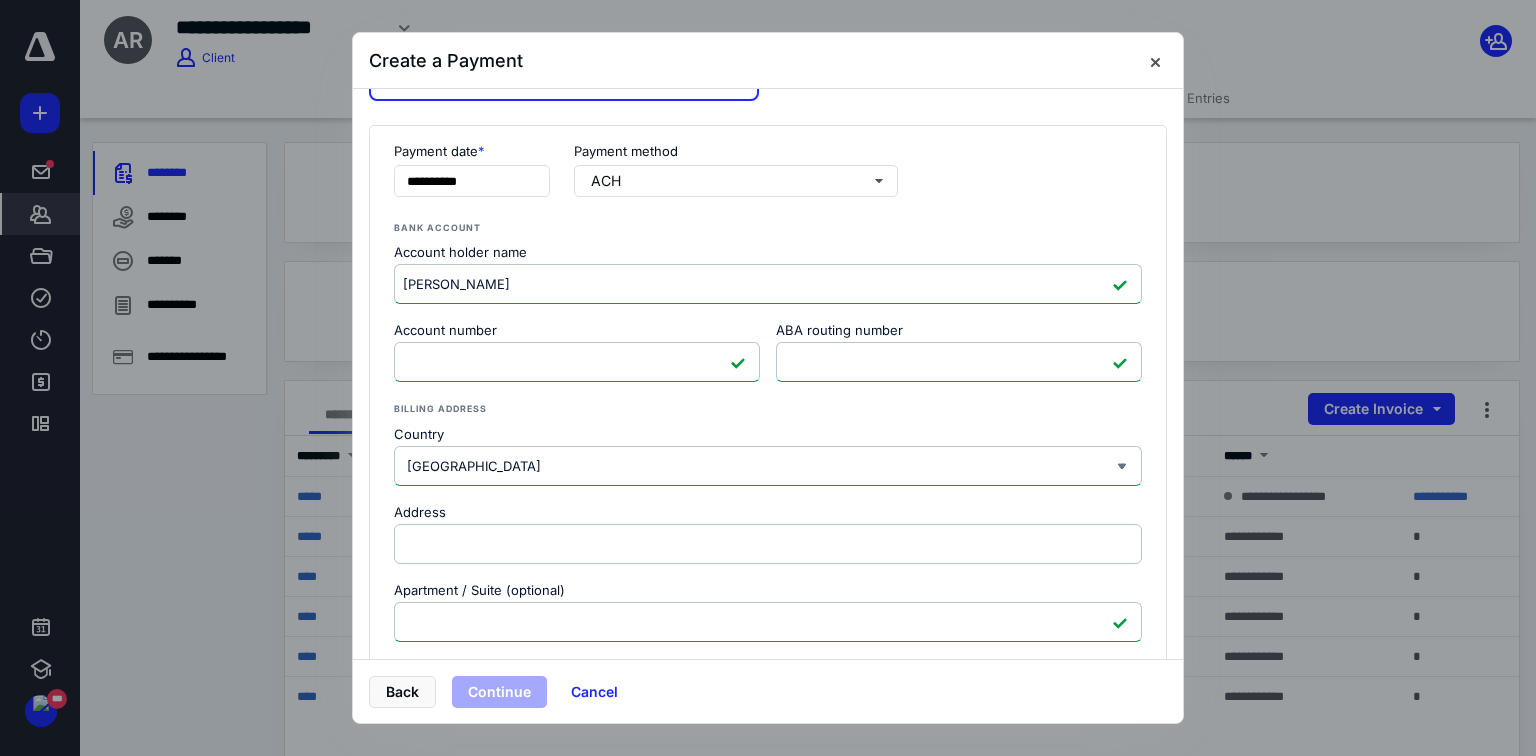 scroll, scrollTop: 400, scrollLeft: 0, axis: vertical 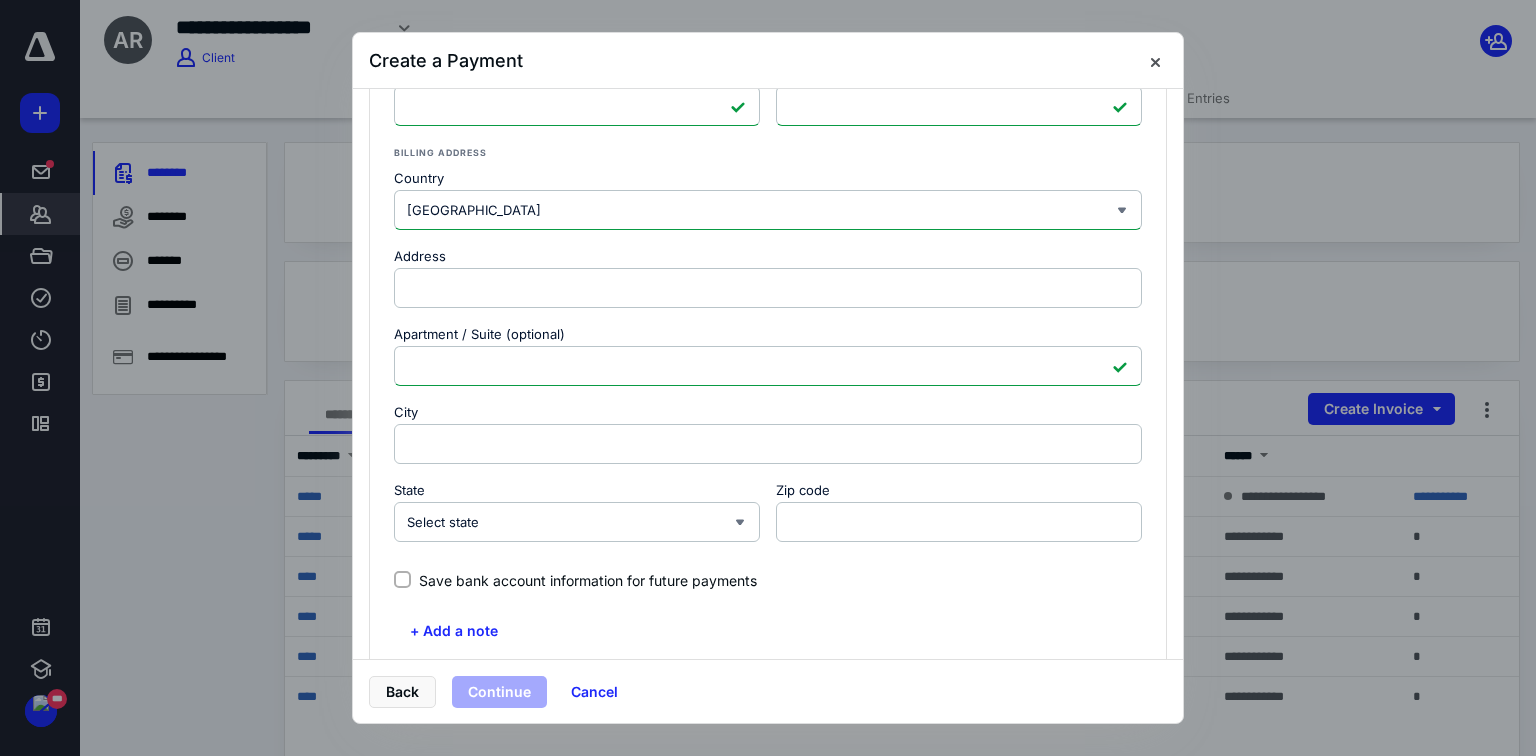 drag, startPoint x: 492, startPoint y: 575, endPoint x: 479, endPoint y: 584, distance: 15.811388 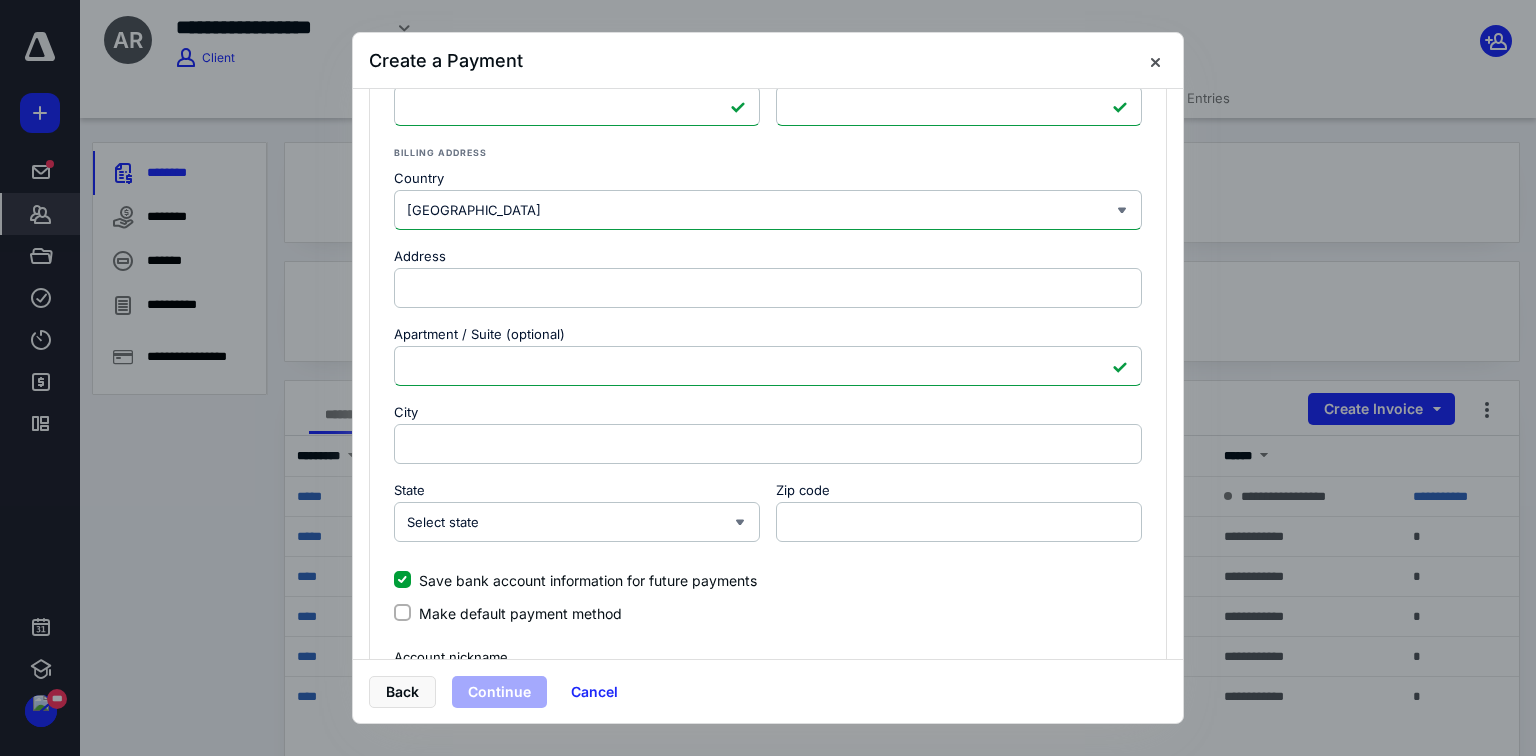 click on "Make default payment method" at bounding box center (768, 611) 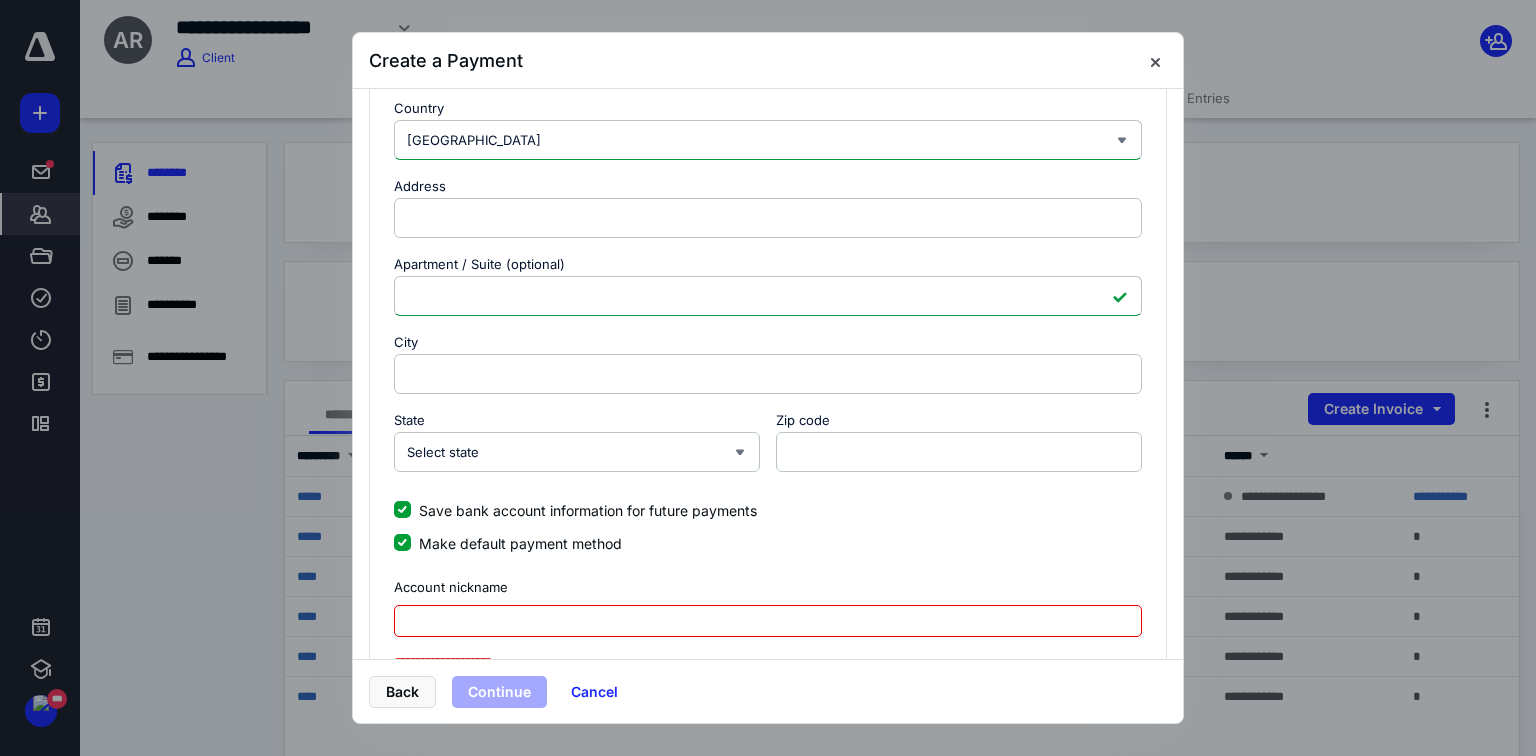 scroll, scrollTop: 594, scrollLeft: 0, axis: vertical 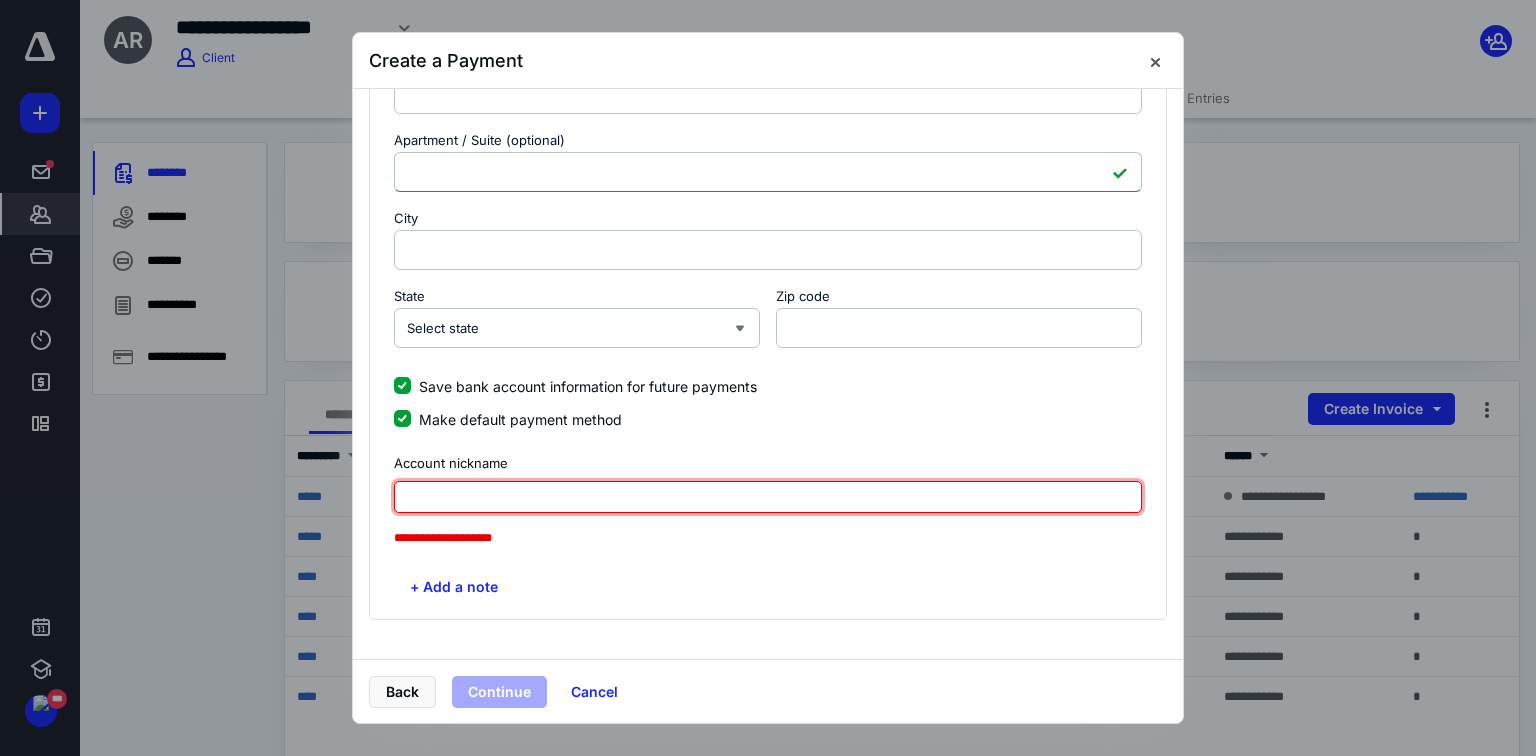 click at bounding box center [768, 497] 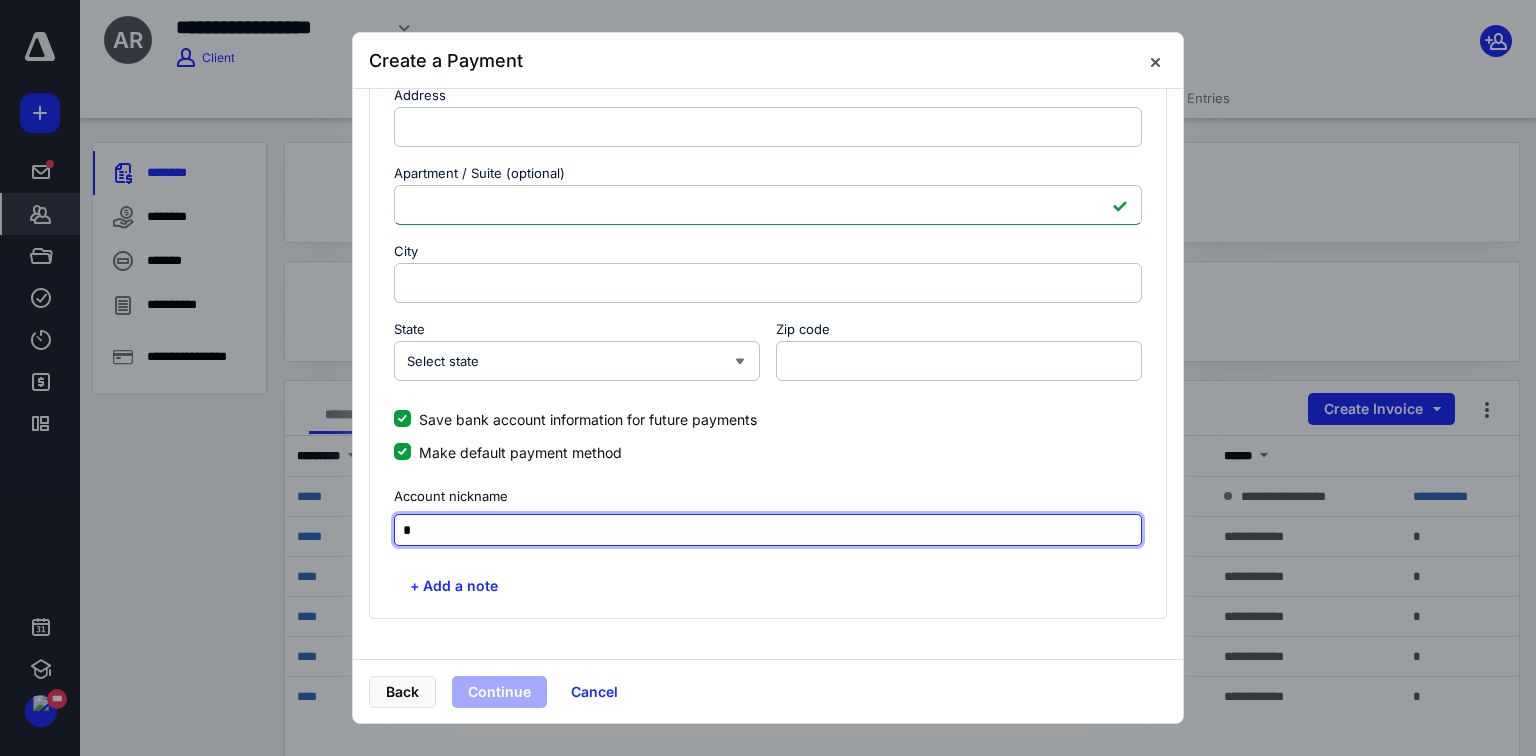 scroll, scrollTop: 560, scrollLeft: 0, axis: vertical 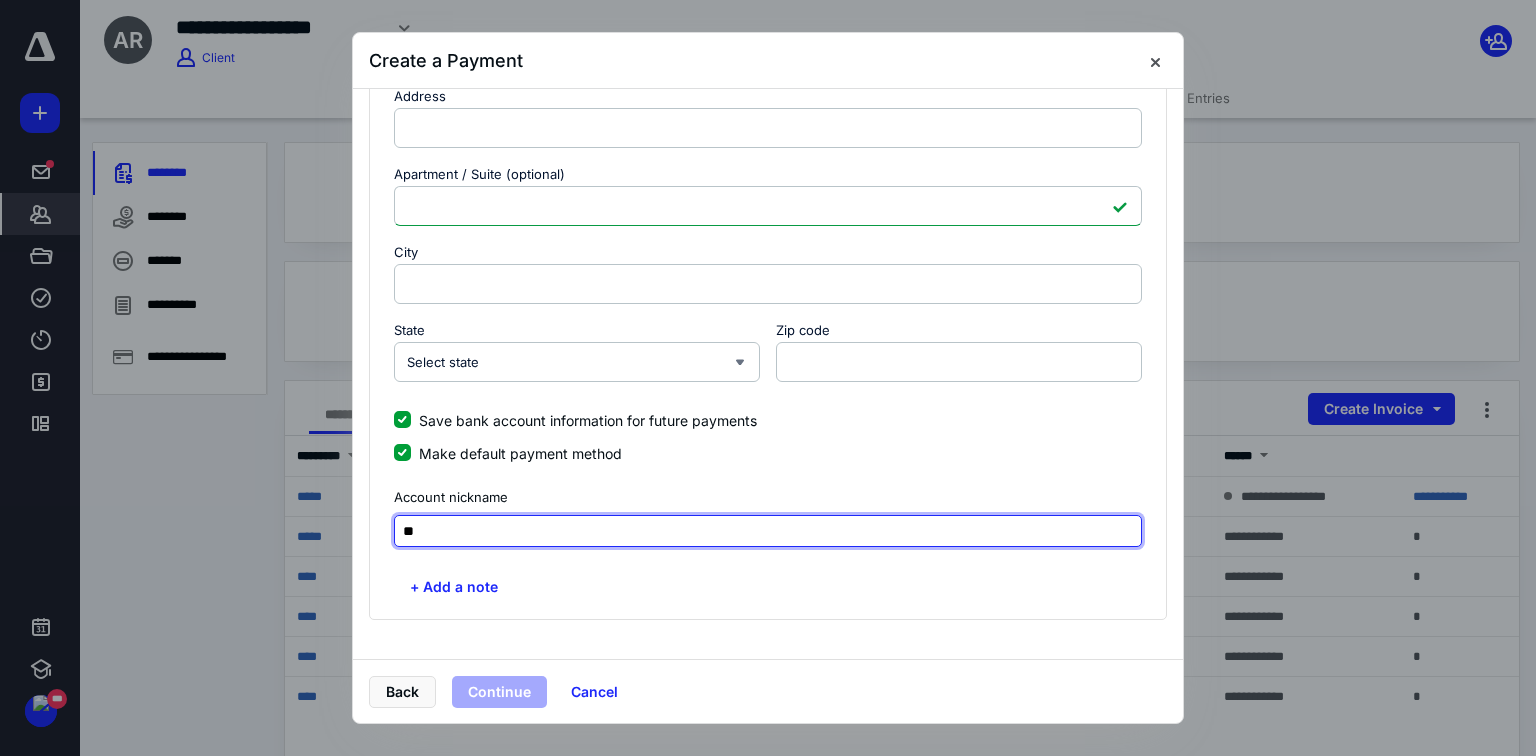 type on "*" 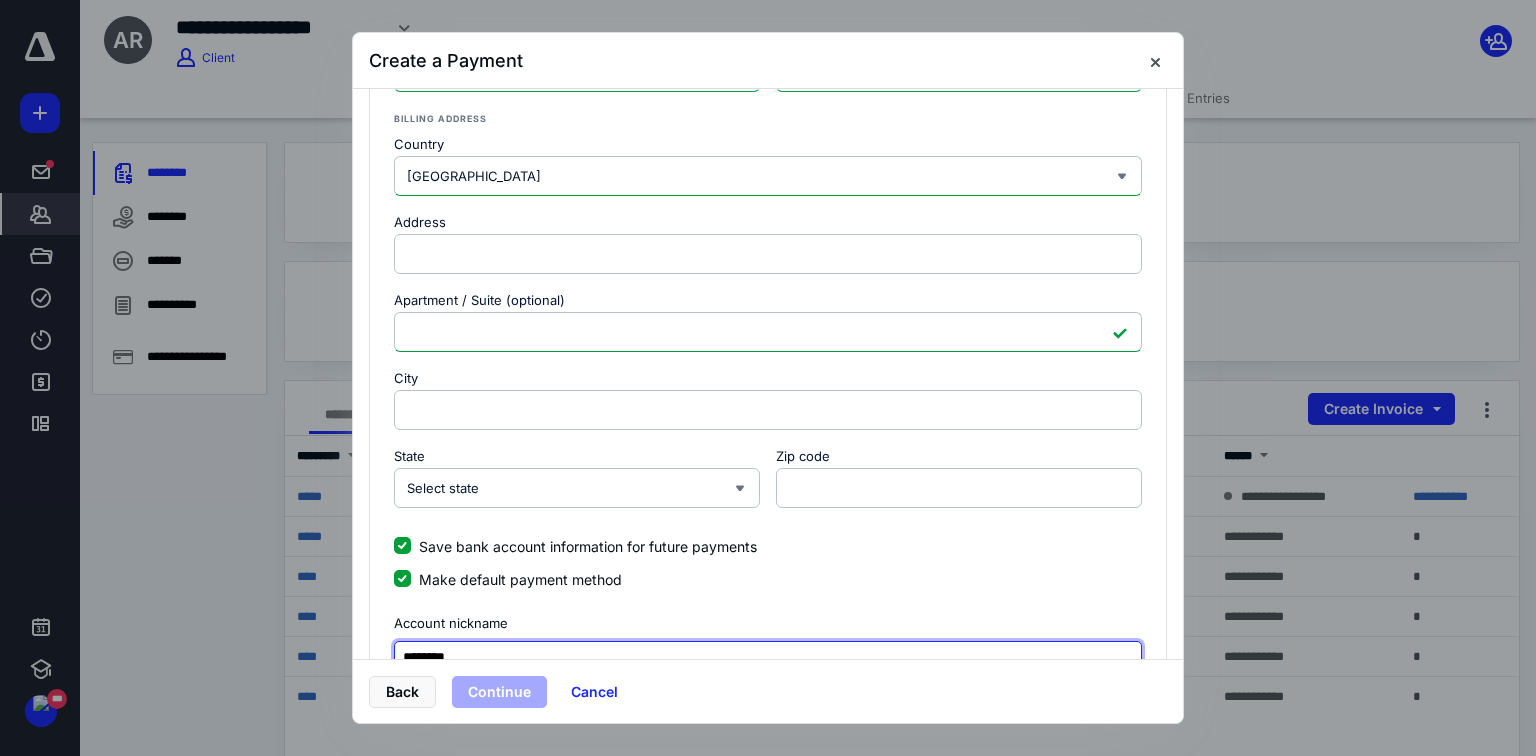 scroll, scrollTop: 320, scrollLeft: 0, axis: vertical 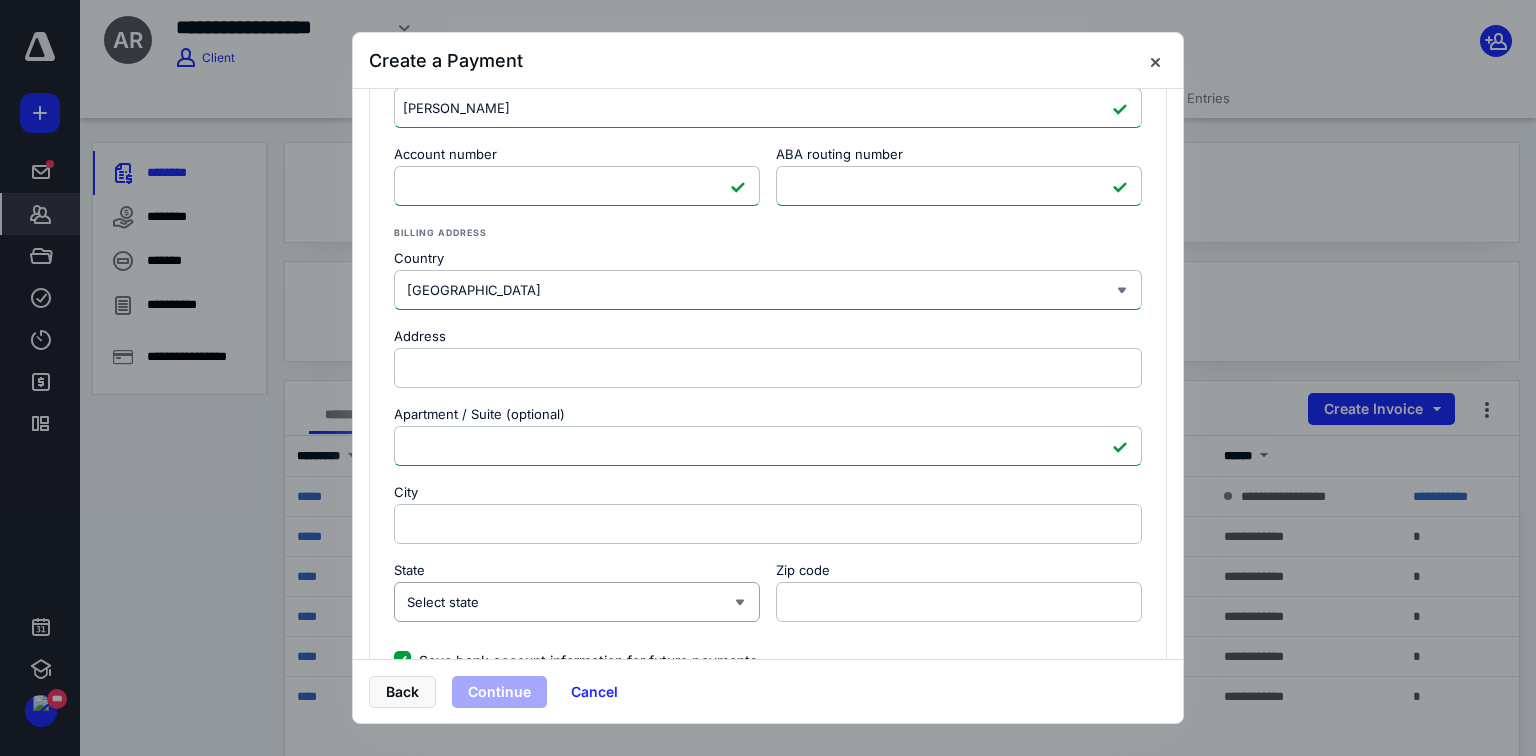 type on "********" 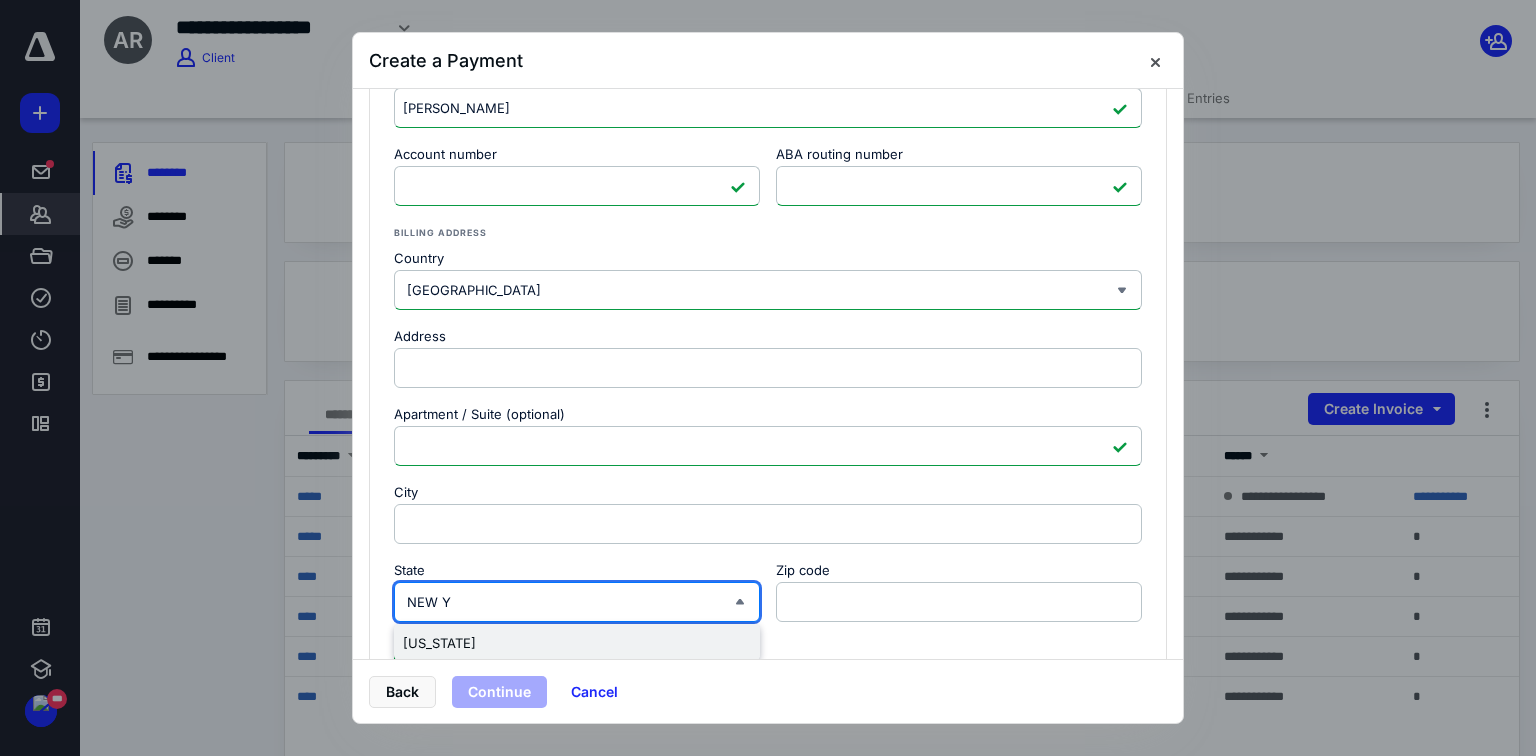 click on "[US_STATE]" at bounding box center [577, 643] 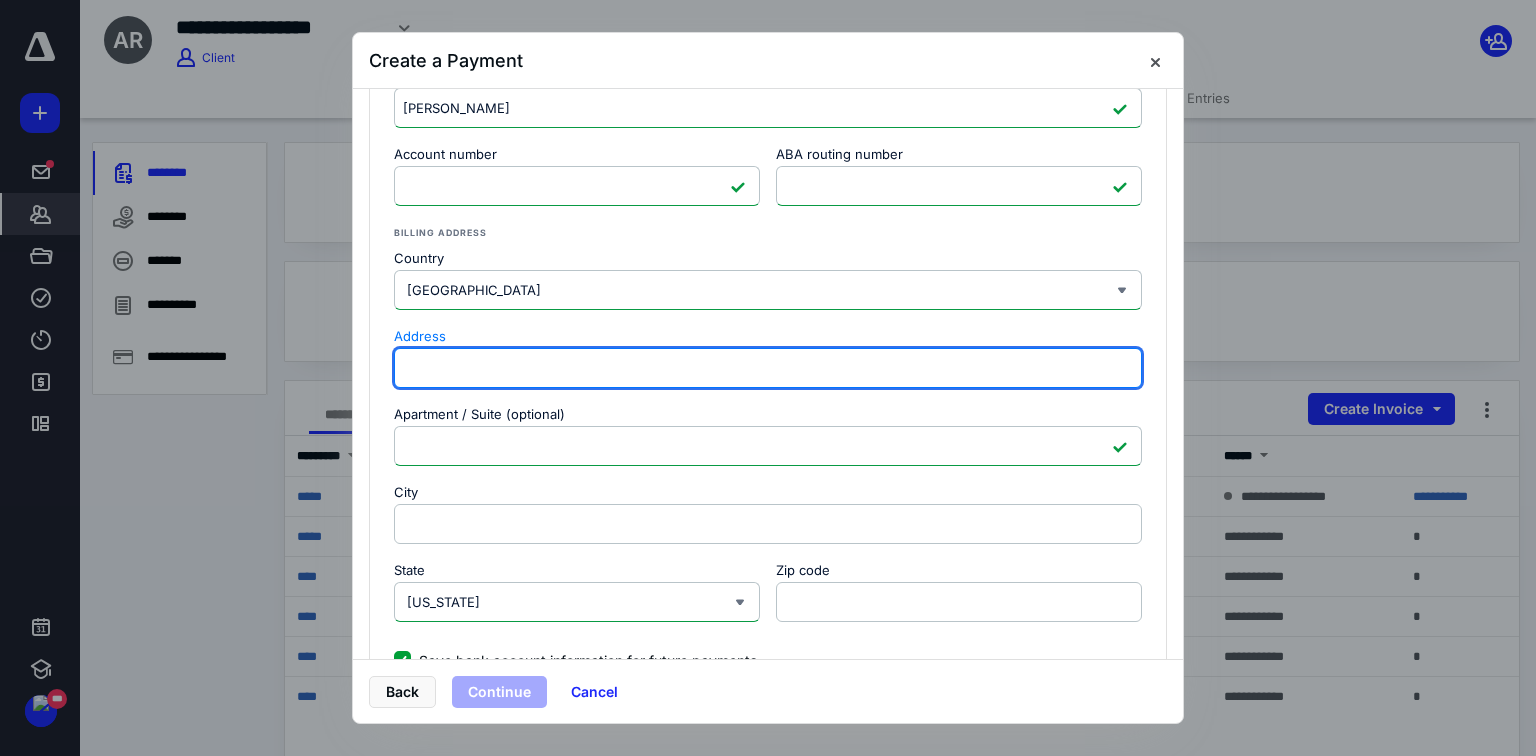 drag, startPoint x: 504, startPoint y: 369, endPoint x: 525, endPoint y: 386, distance: 27.018513 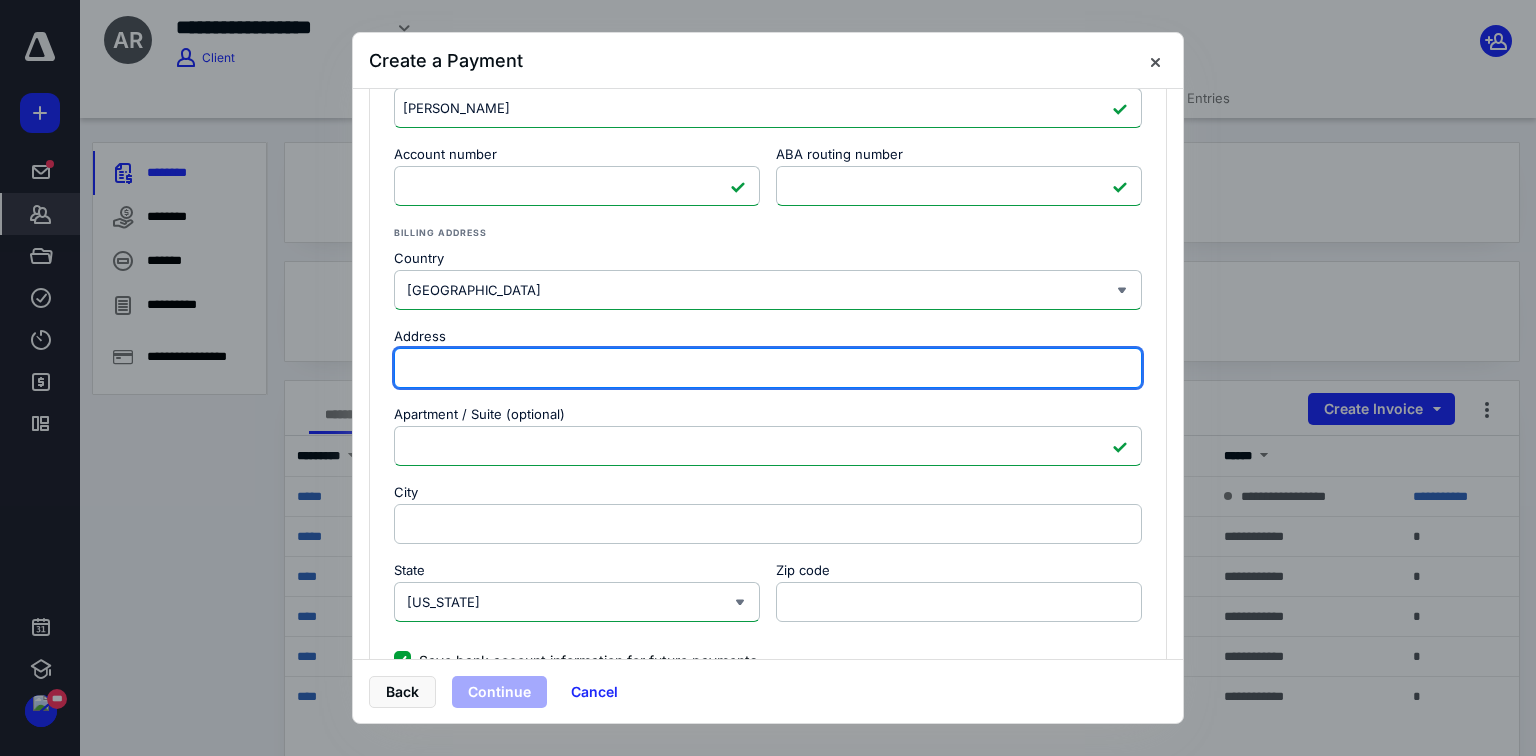 click on "Address" at bounding box center [768, 368] 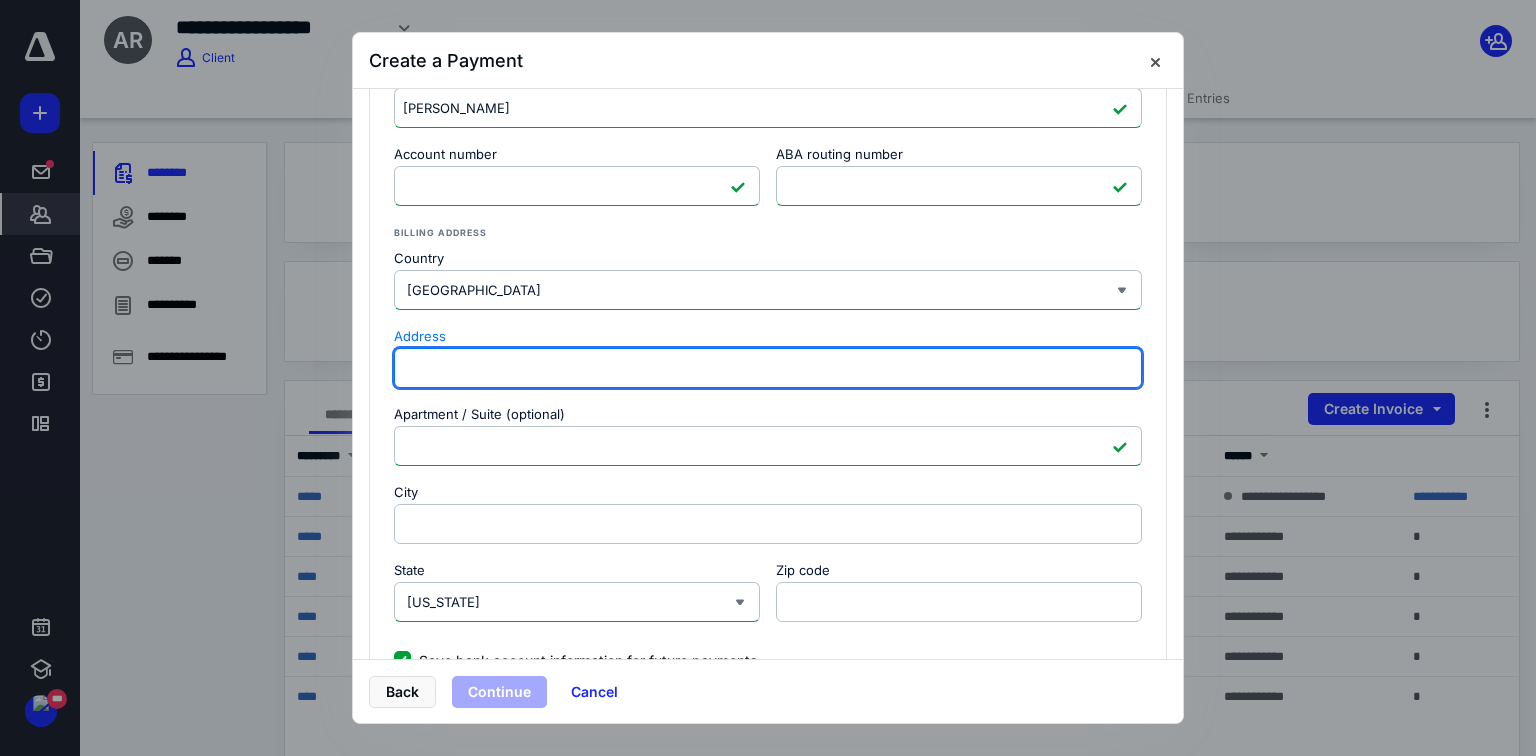paste on "[STREET_ADDRESS]" 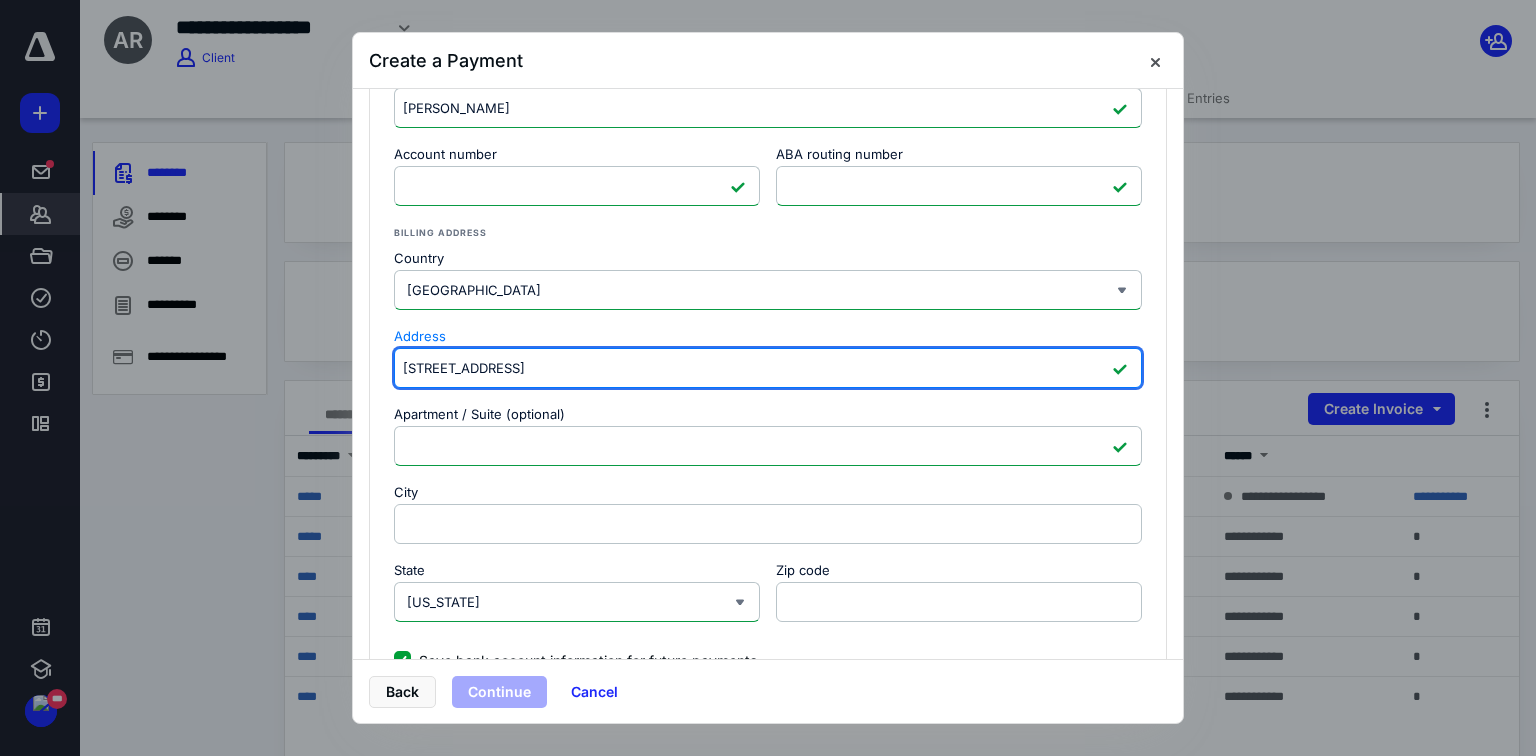 type on "[STREET_ADDRESS]" 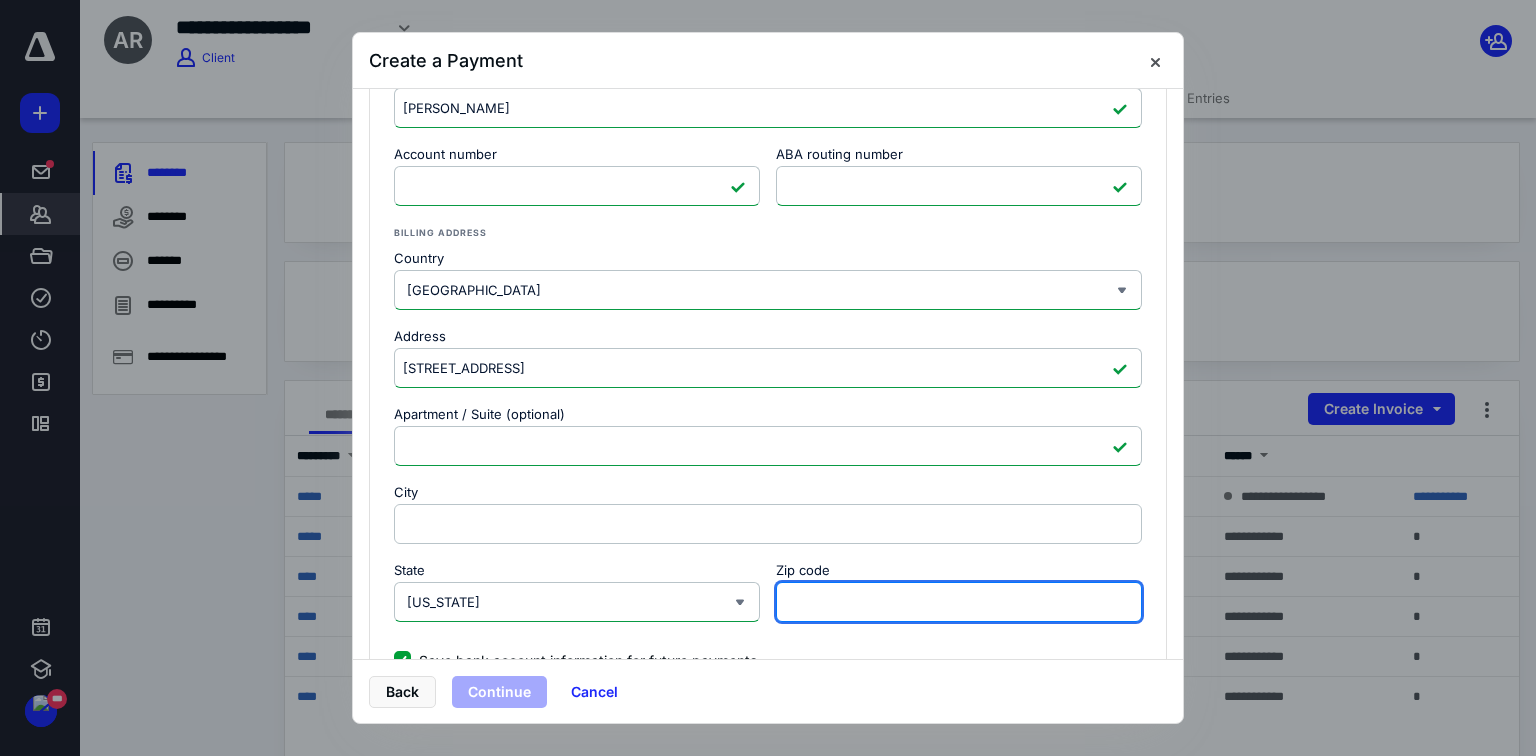 click on "Zip code" at bounding box center [959, 602] 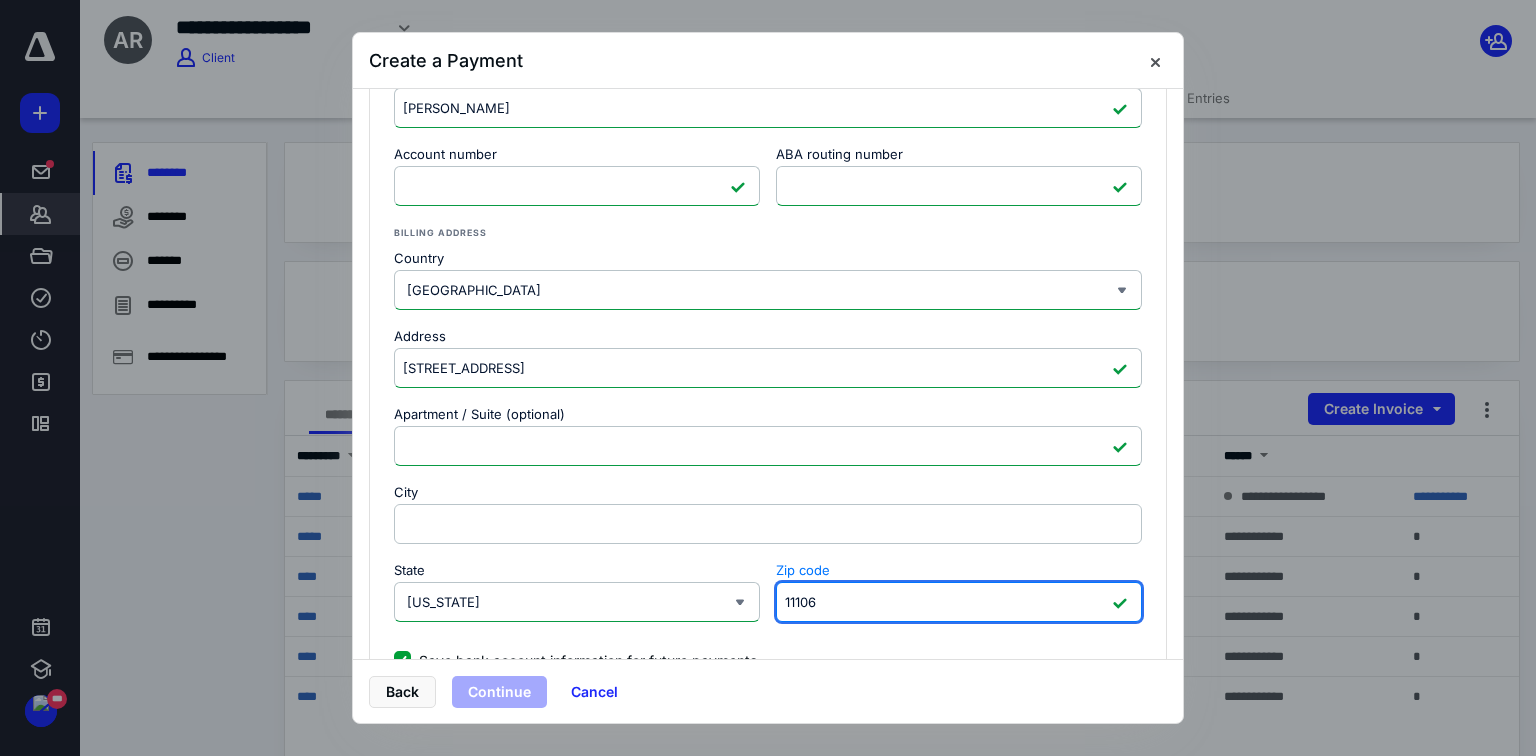 type on "11106" 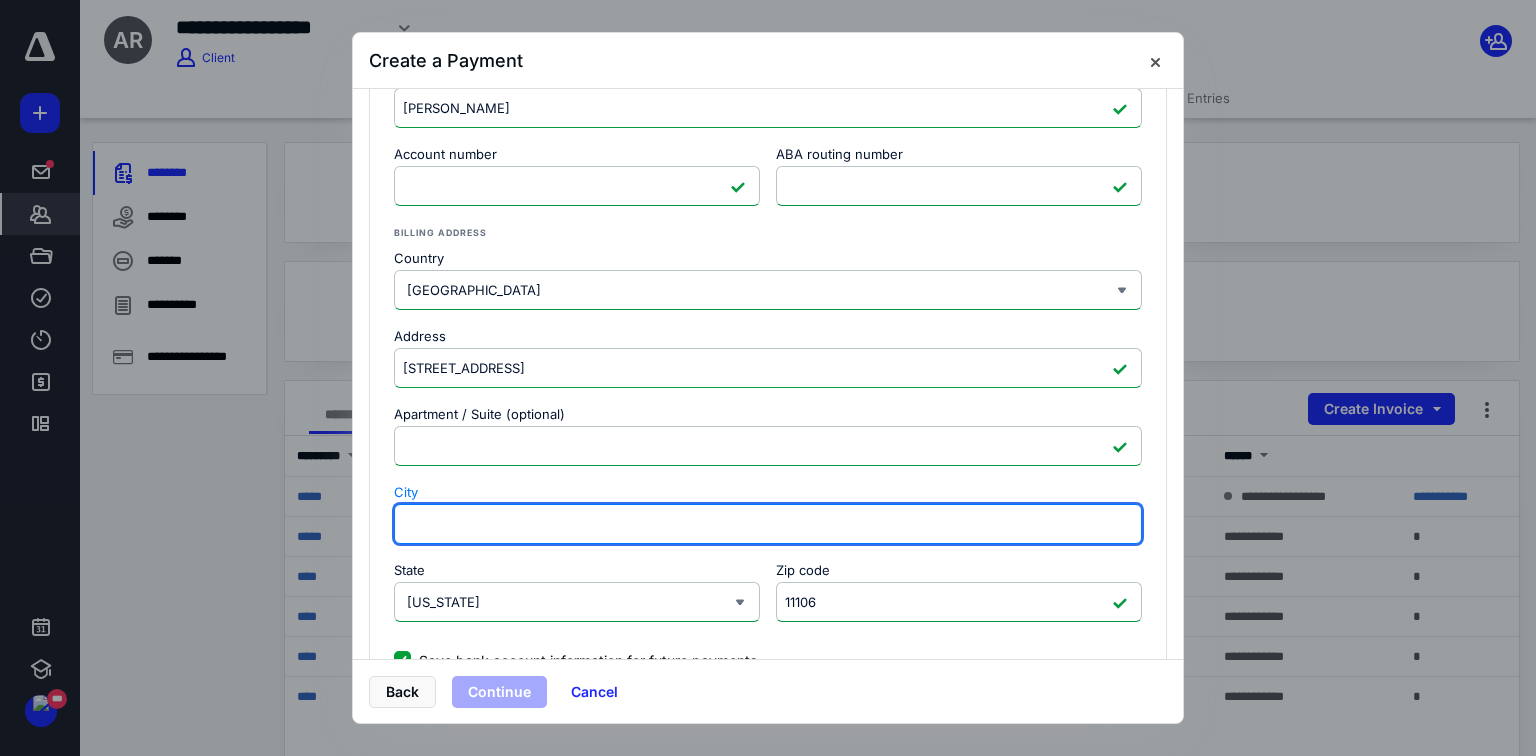 click on "City" at bounding box center [768, 524] 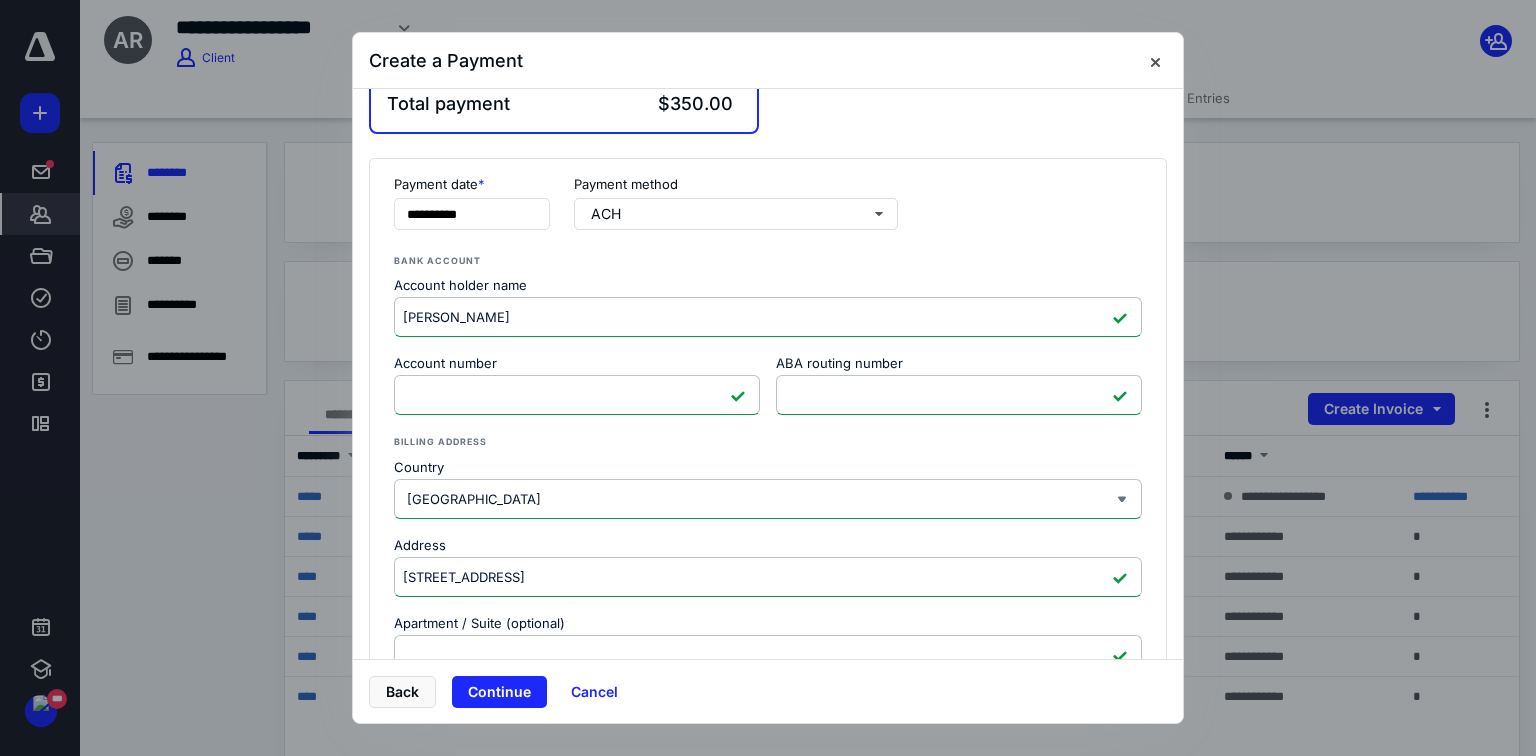 scroll, scrollTop: 400, scrollLeft: 0, axis: vertical 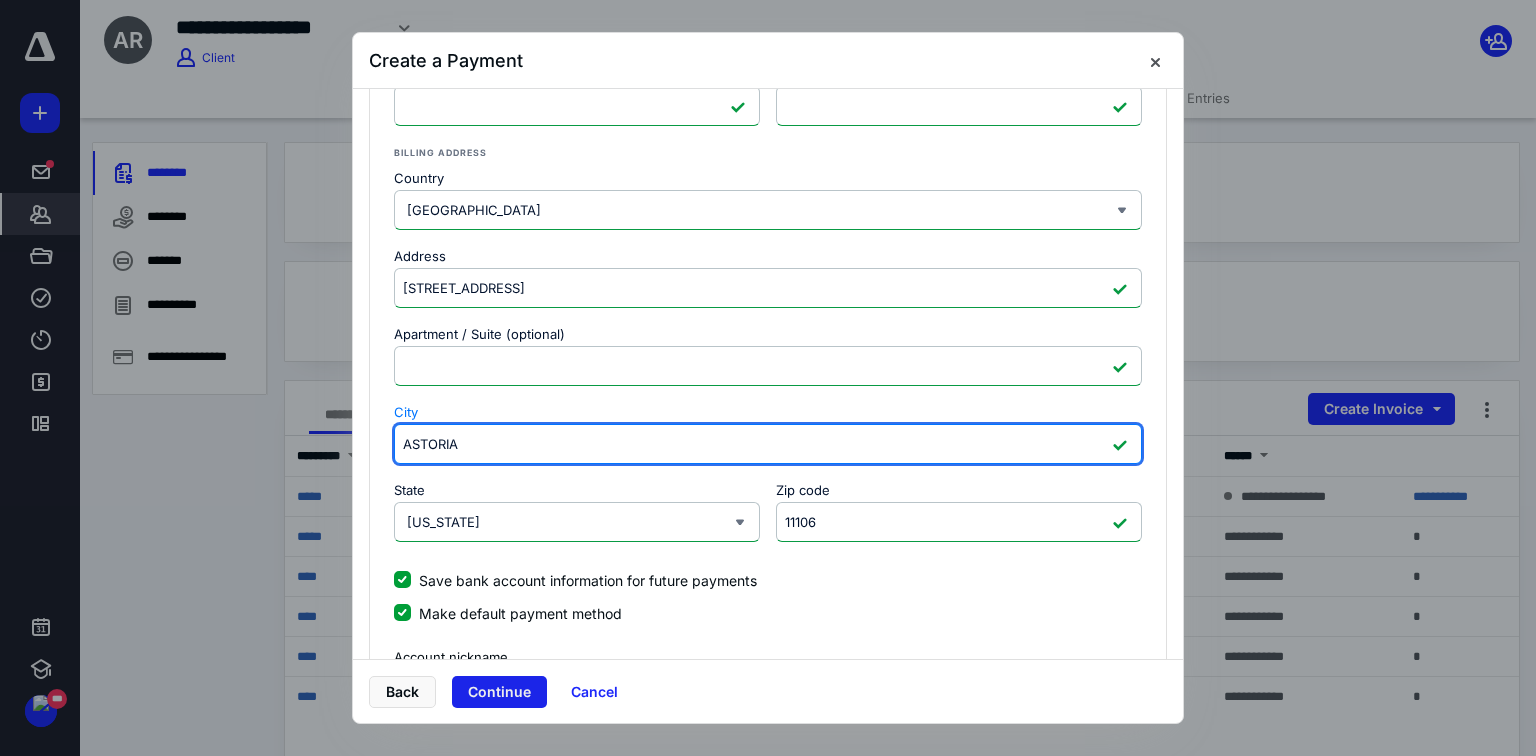 type on "ASTORIA" 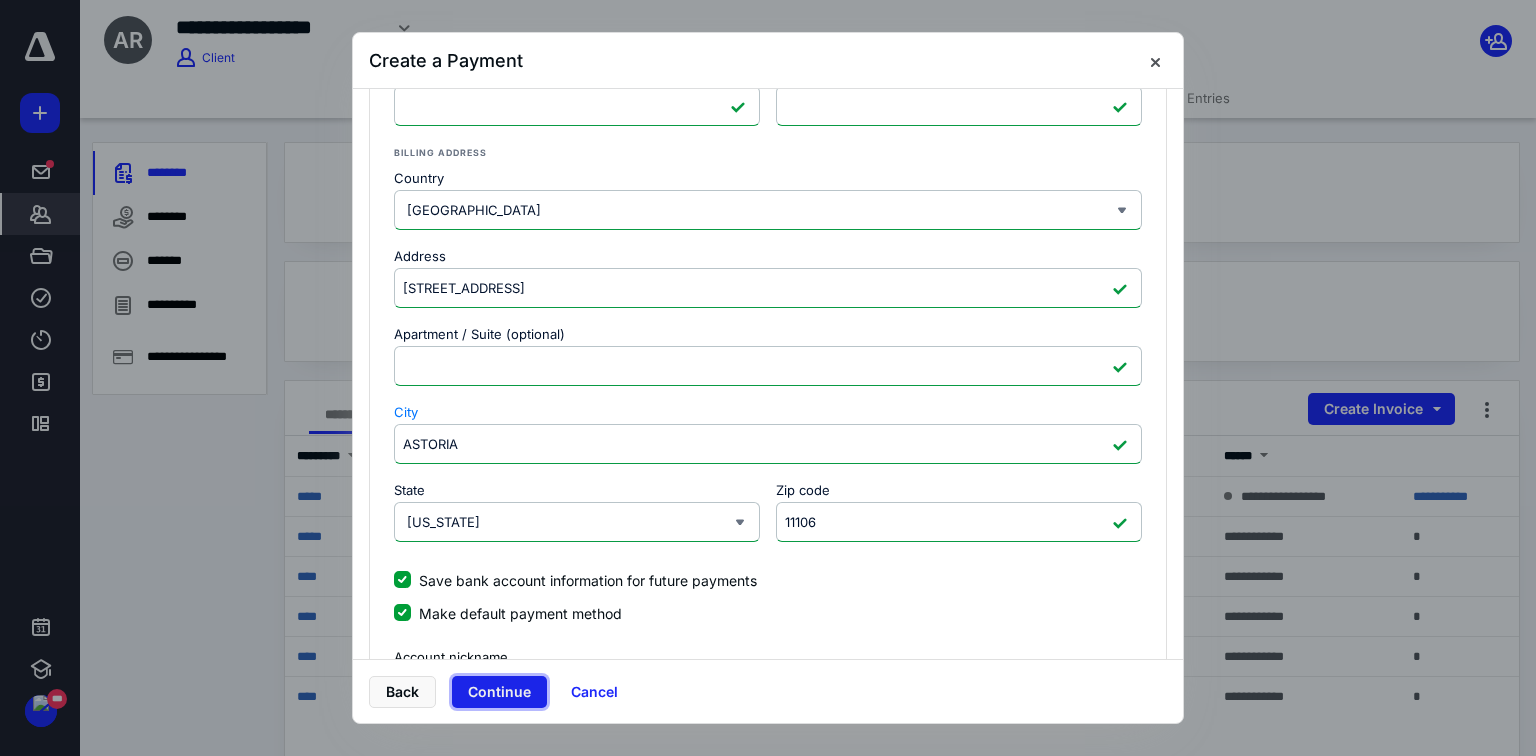 click on "Continue" at bounding box center (499, 692) 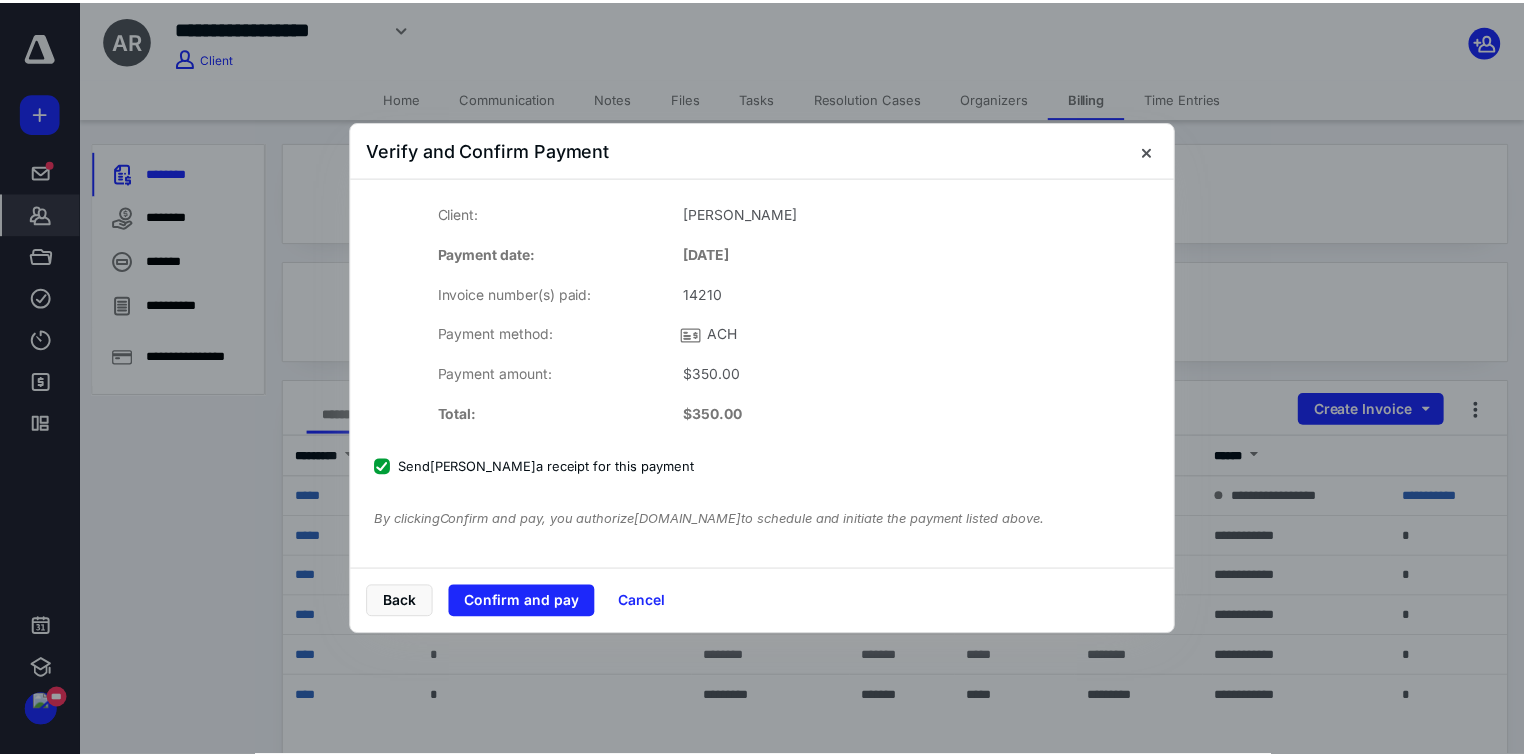 scroll, scrollTop: 0, scrollLeft: 0, axis: both 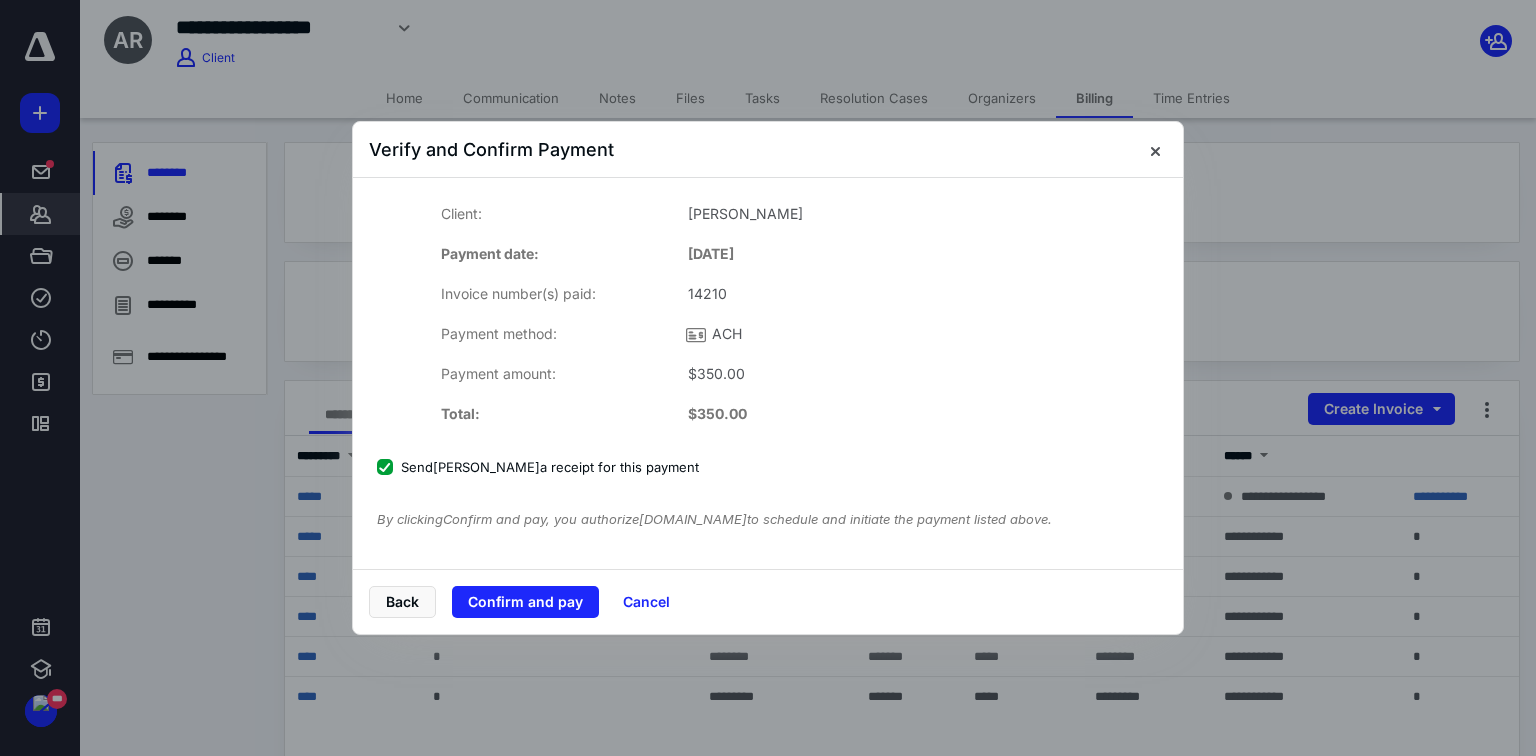 click on "Confirm and pay" at bounding box center [525, 602] 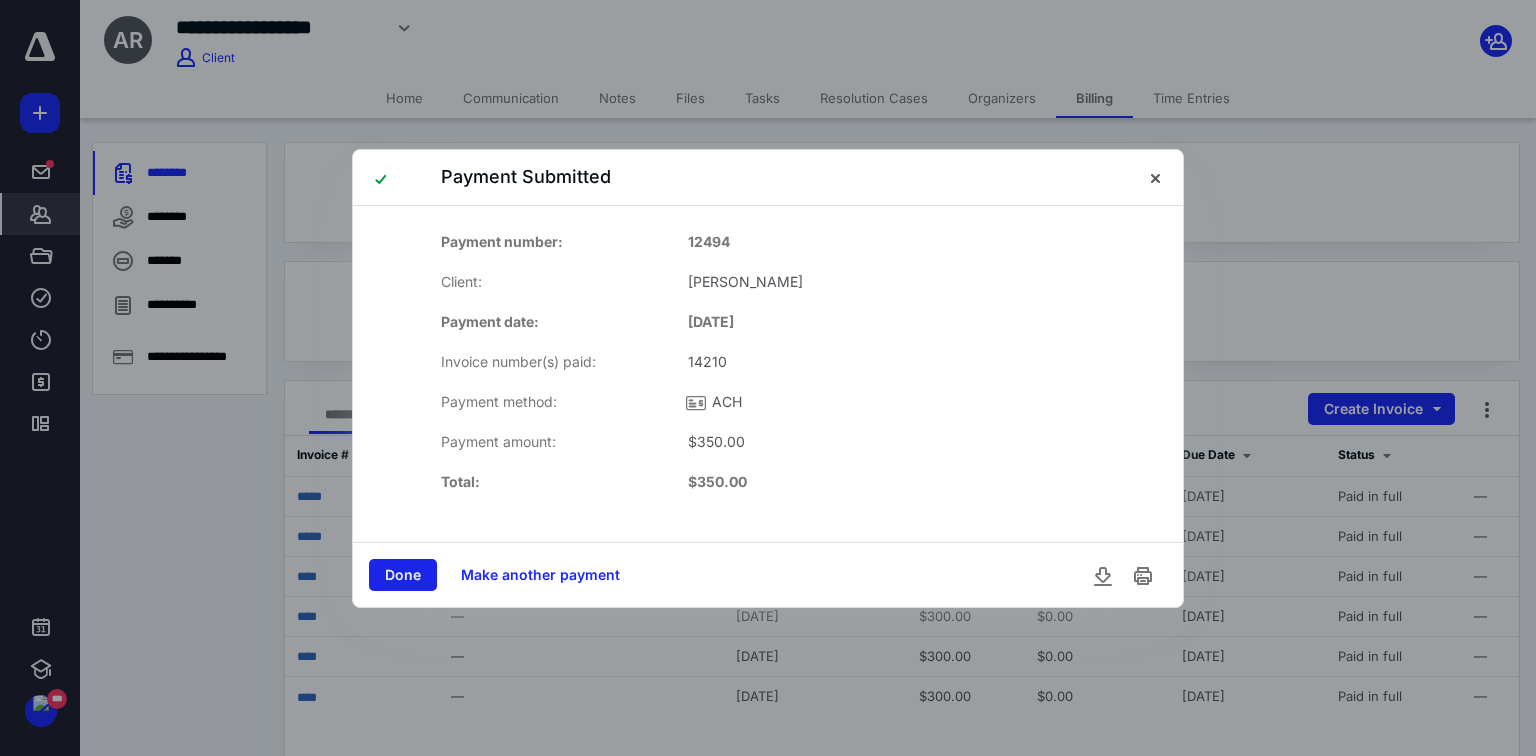 click on "Done" at bounding box center [403, 575] 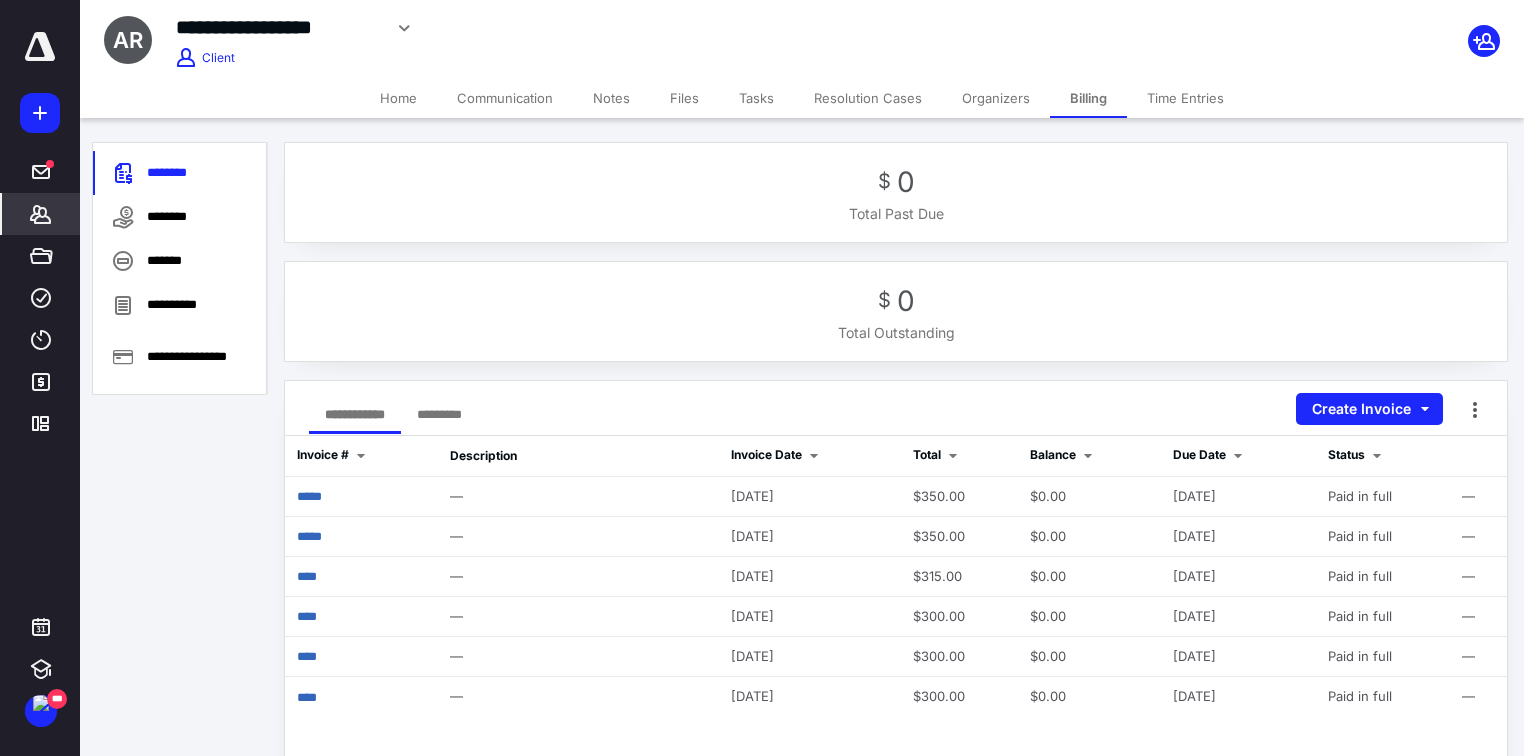 click 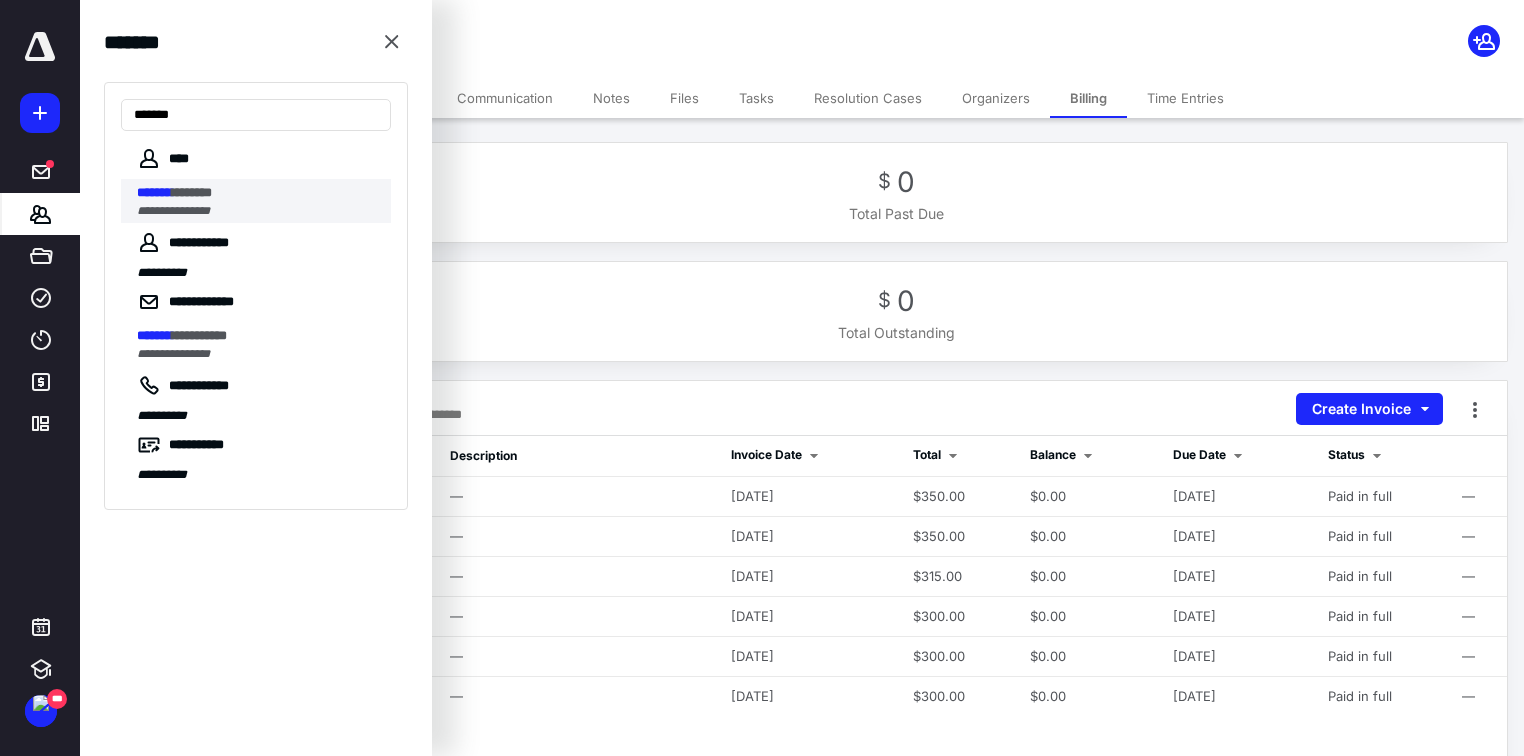type on "*******" 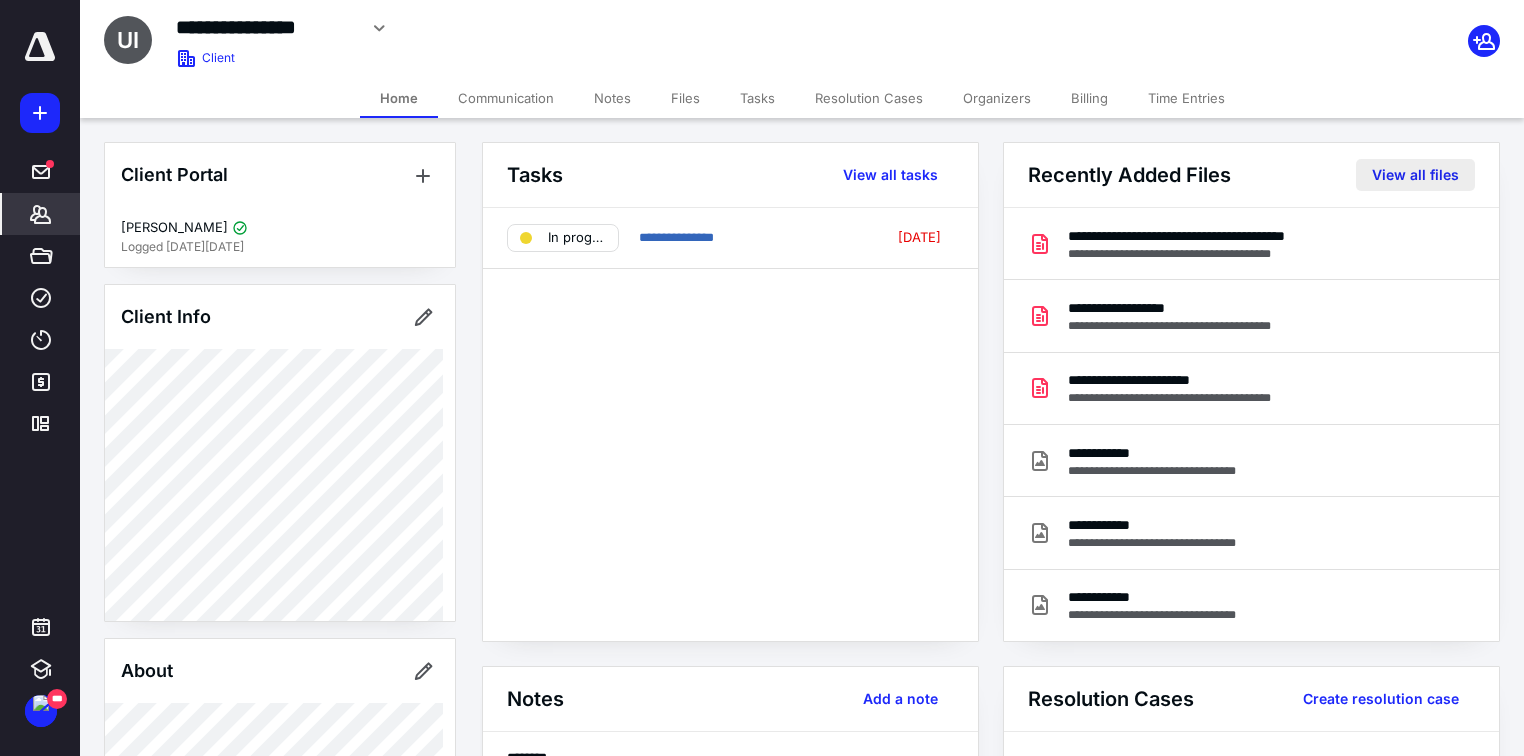 click on "View all files" at bounding box center [1415, 175] 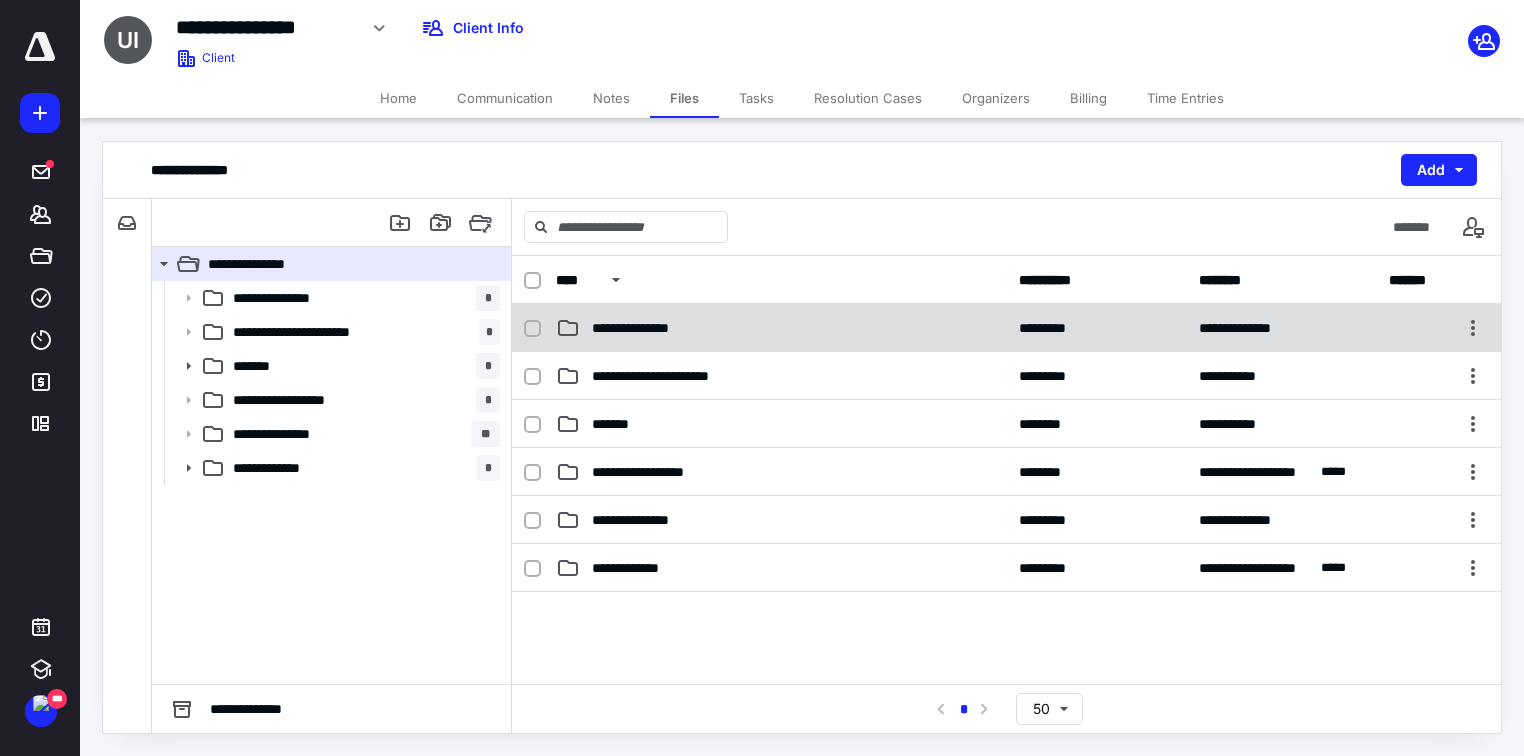 click on "**********" at bounding box center (1006, 328) 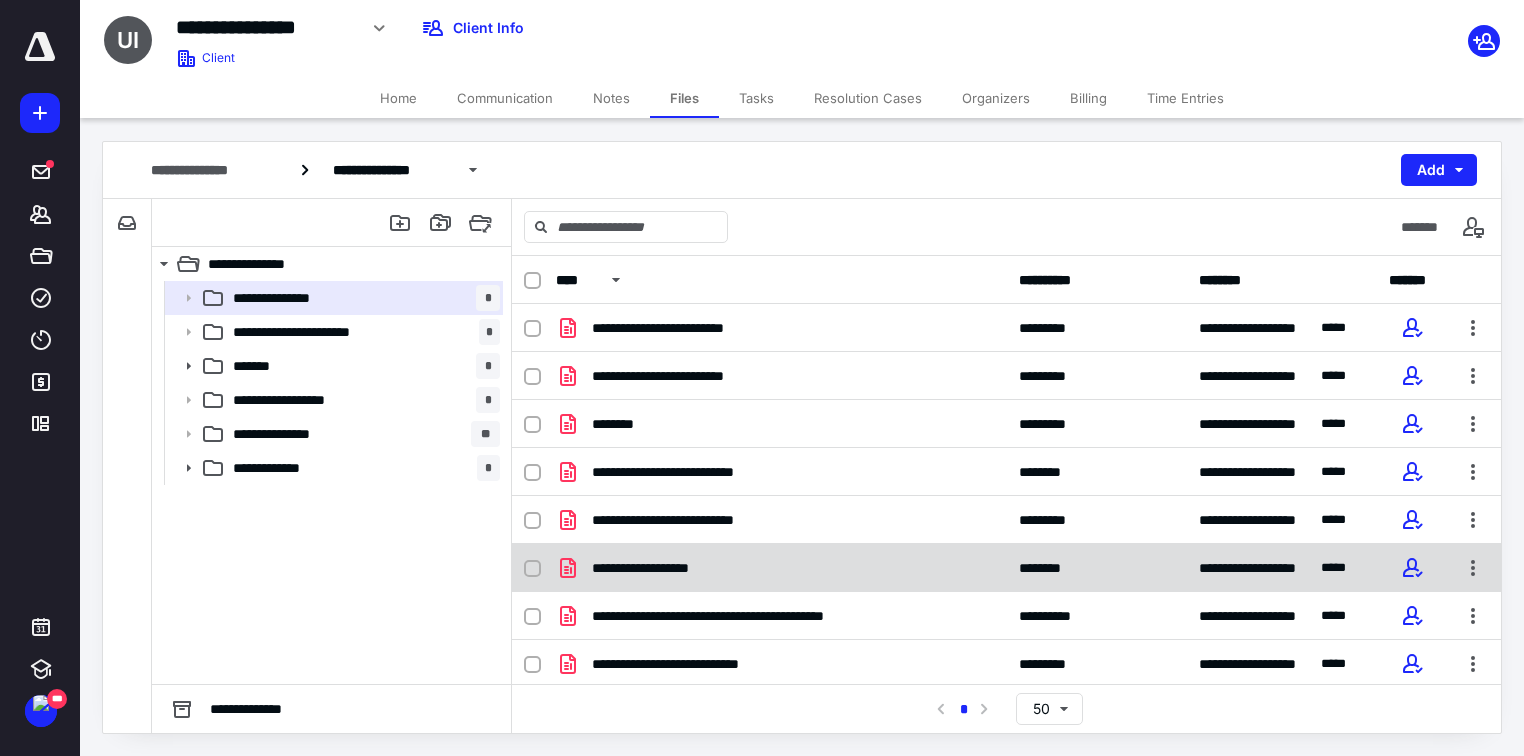 scroll, scrollTop: 1, scrollLeft: 0, axis: vertical 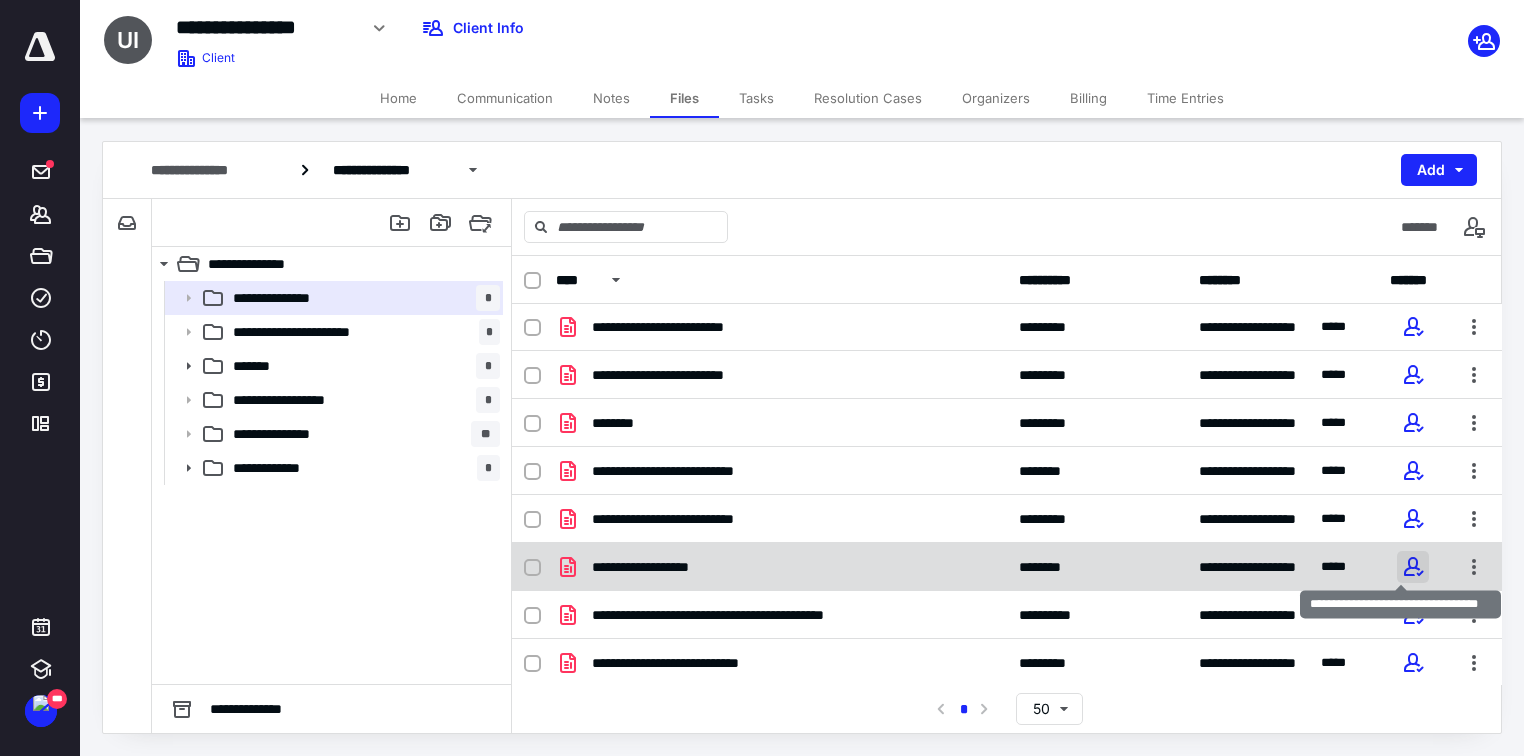 click at bounding box center [1413, 567] 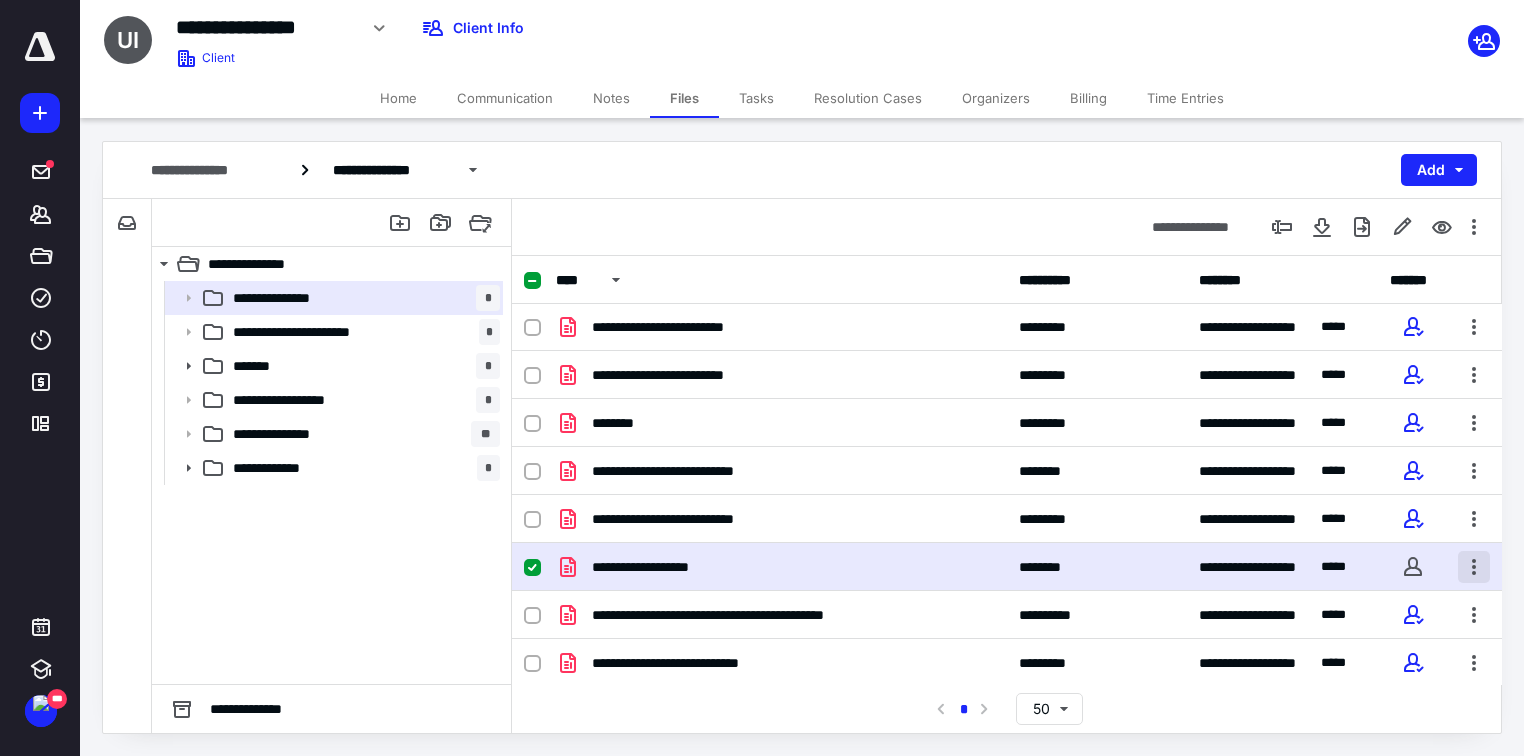 click at bounding box center [1474, 567] 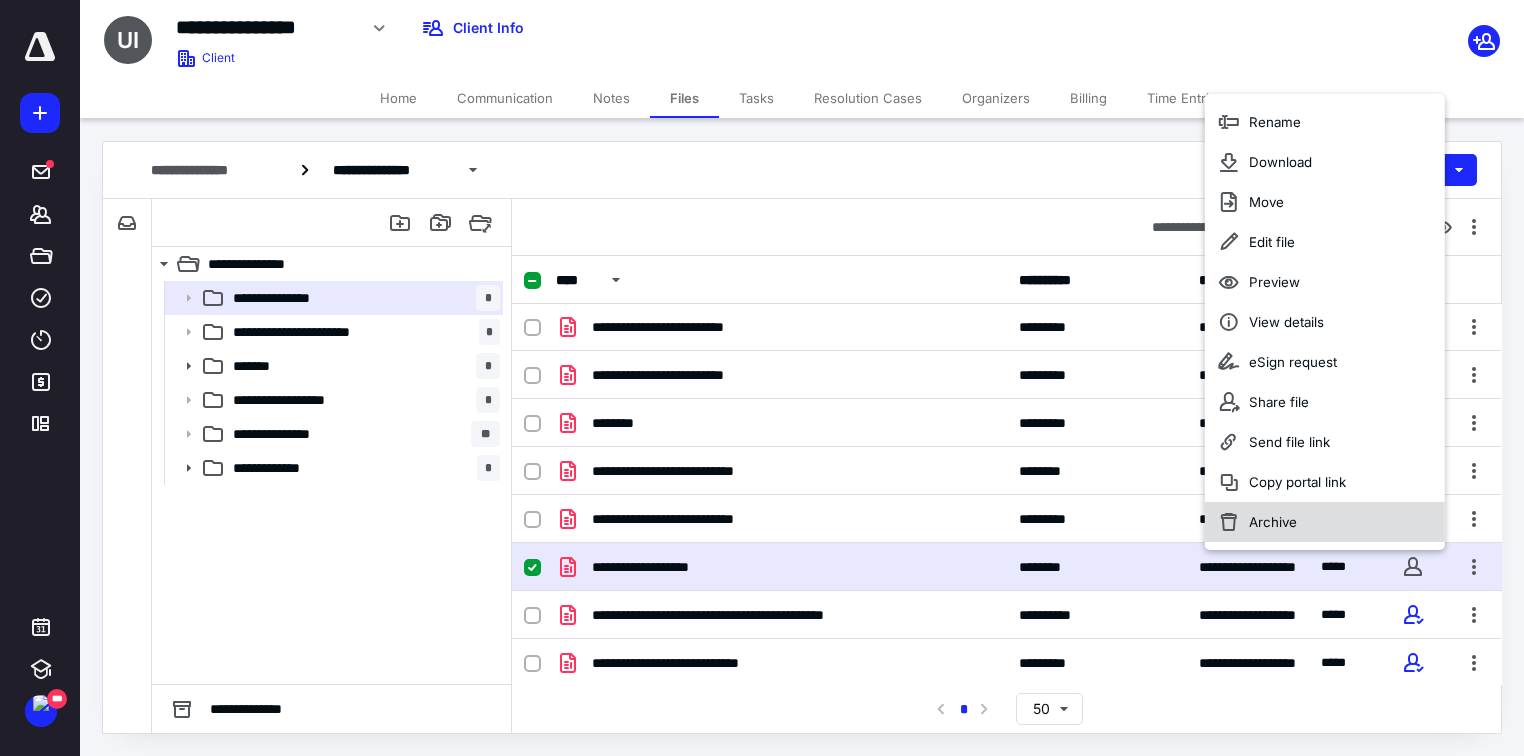 click on "Archive" at bounding box center (1325, 522) 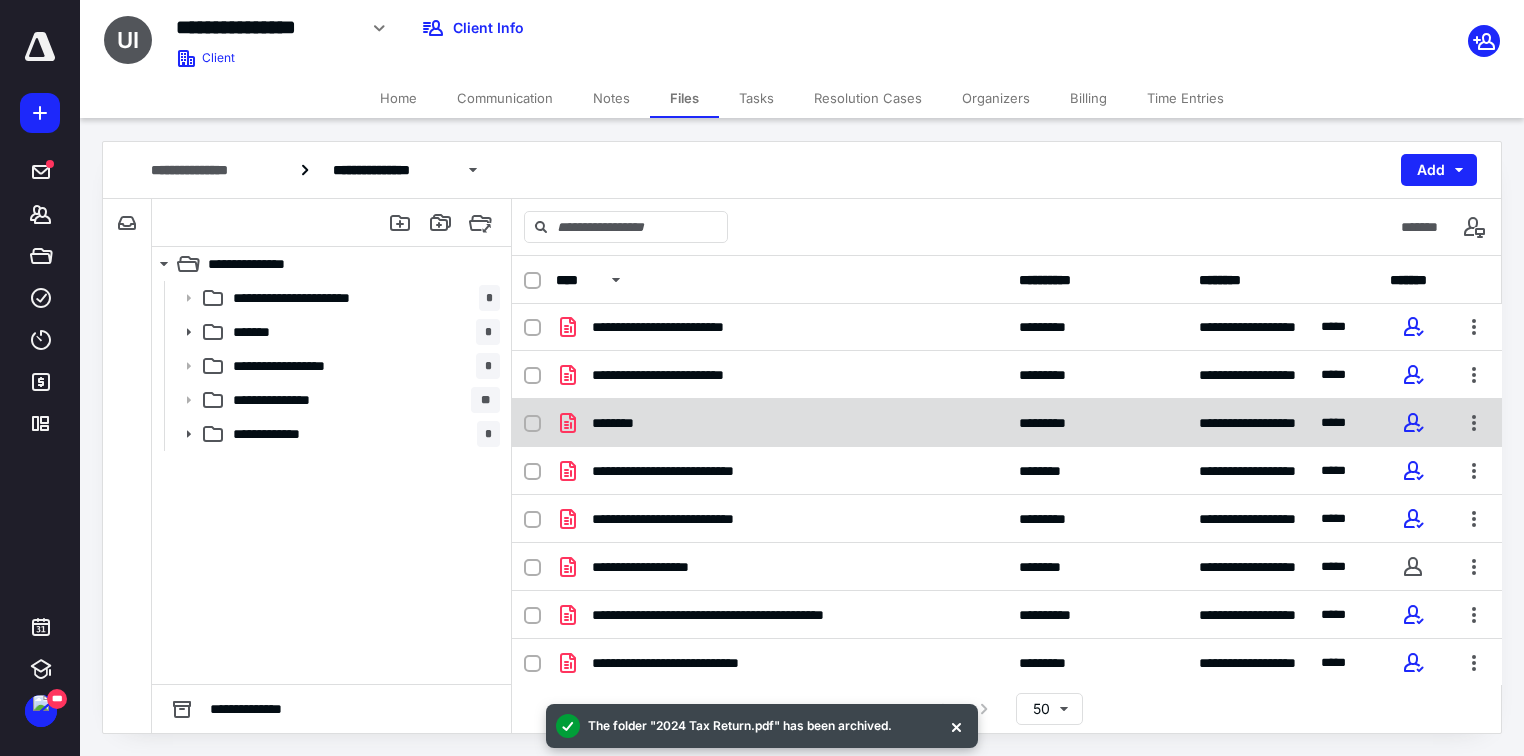 scroll, scrollTop: 0, scrollLeft: 0, axis: both 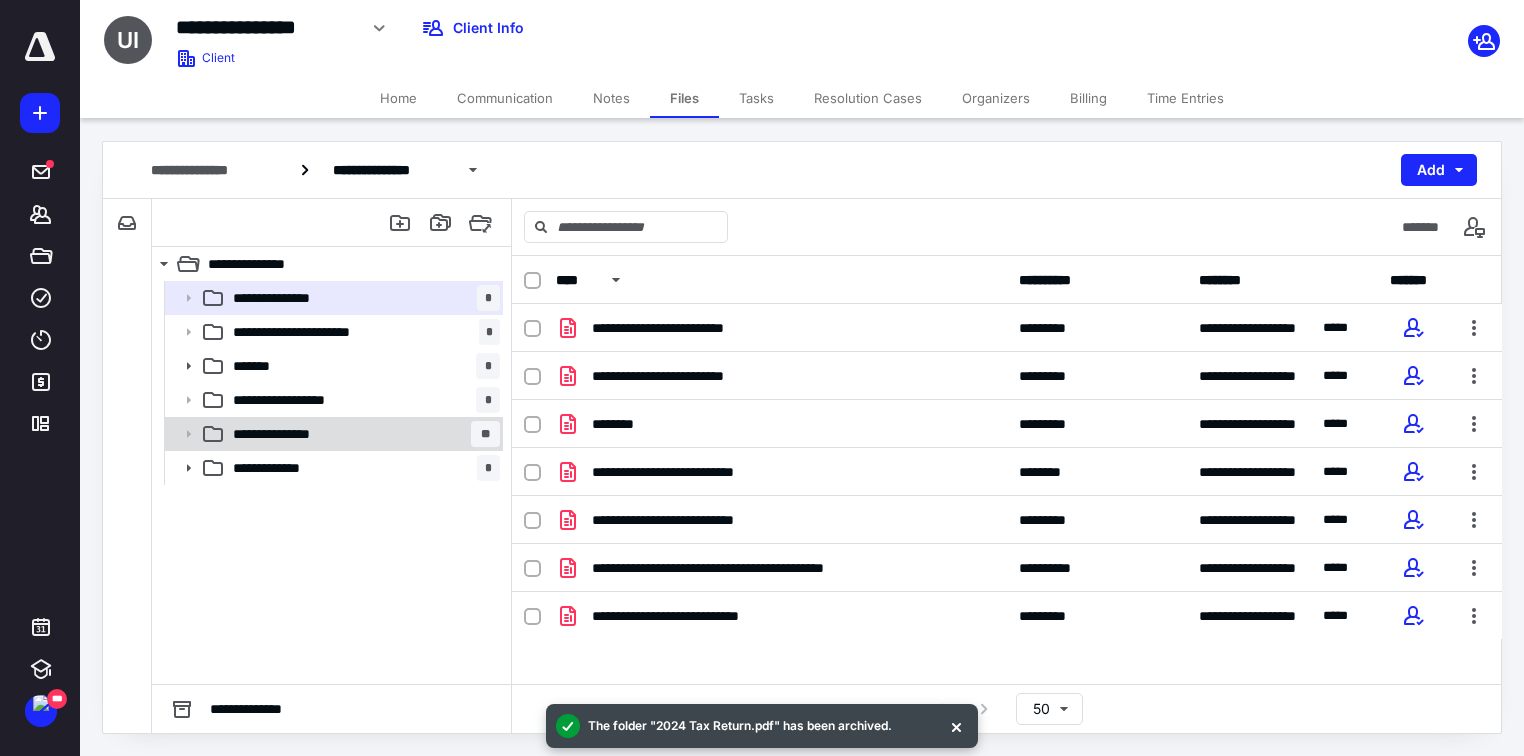 click on "**********" at bounding box center (287, 434) 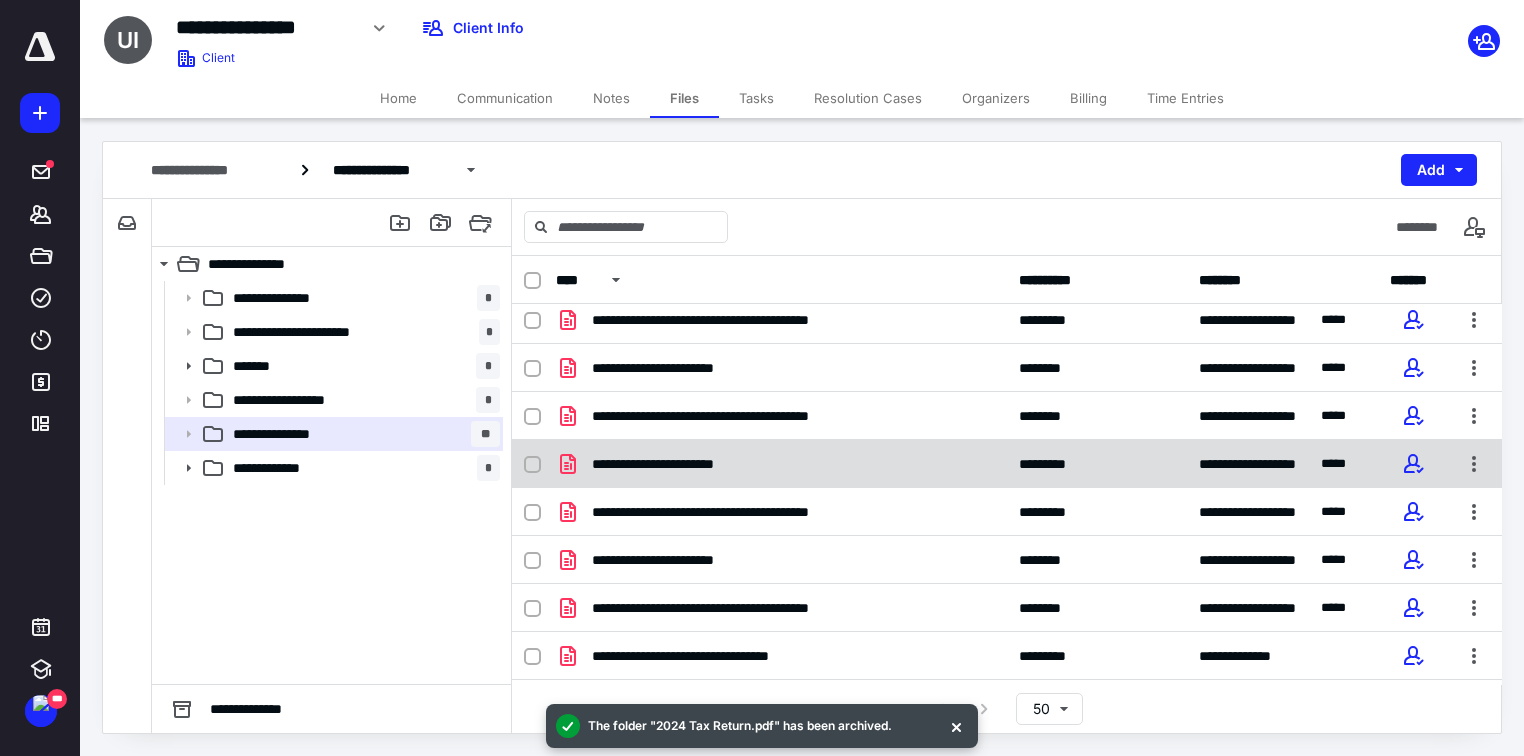 scroll, scrollTop: 384, scrollLeft: 0, axis: vertical 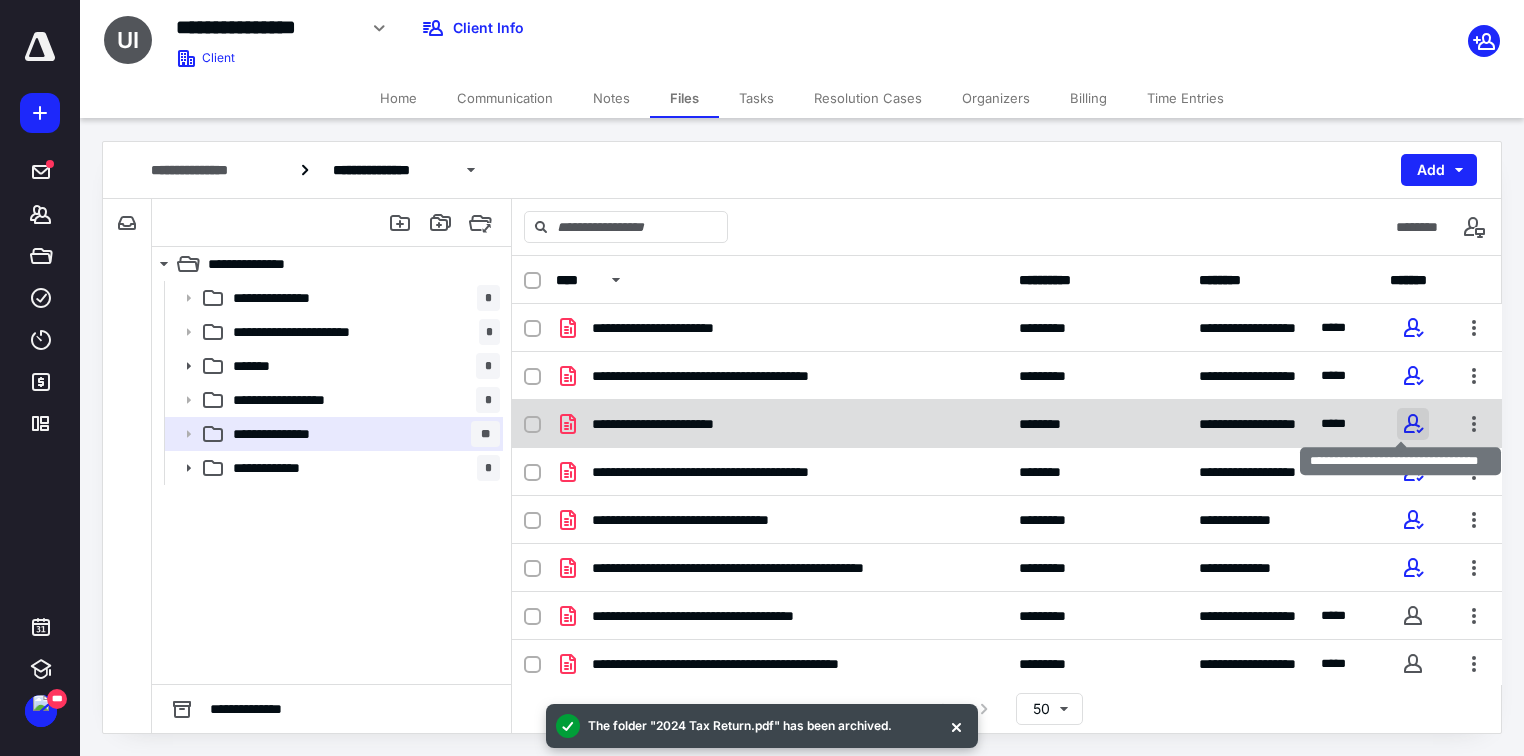 click at bounding box center (1413, 424) 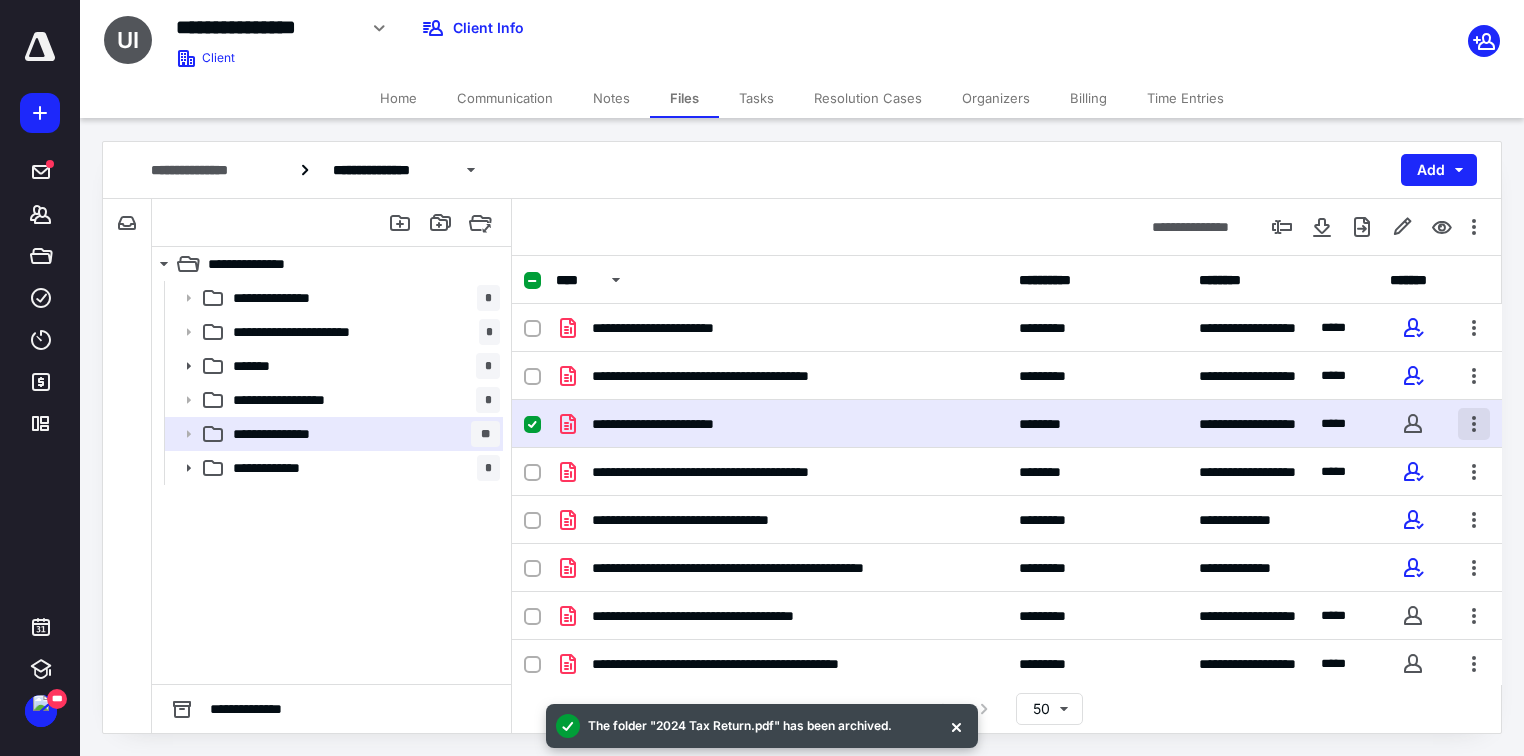 click at bounding box center [1474, 424] 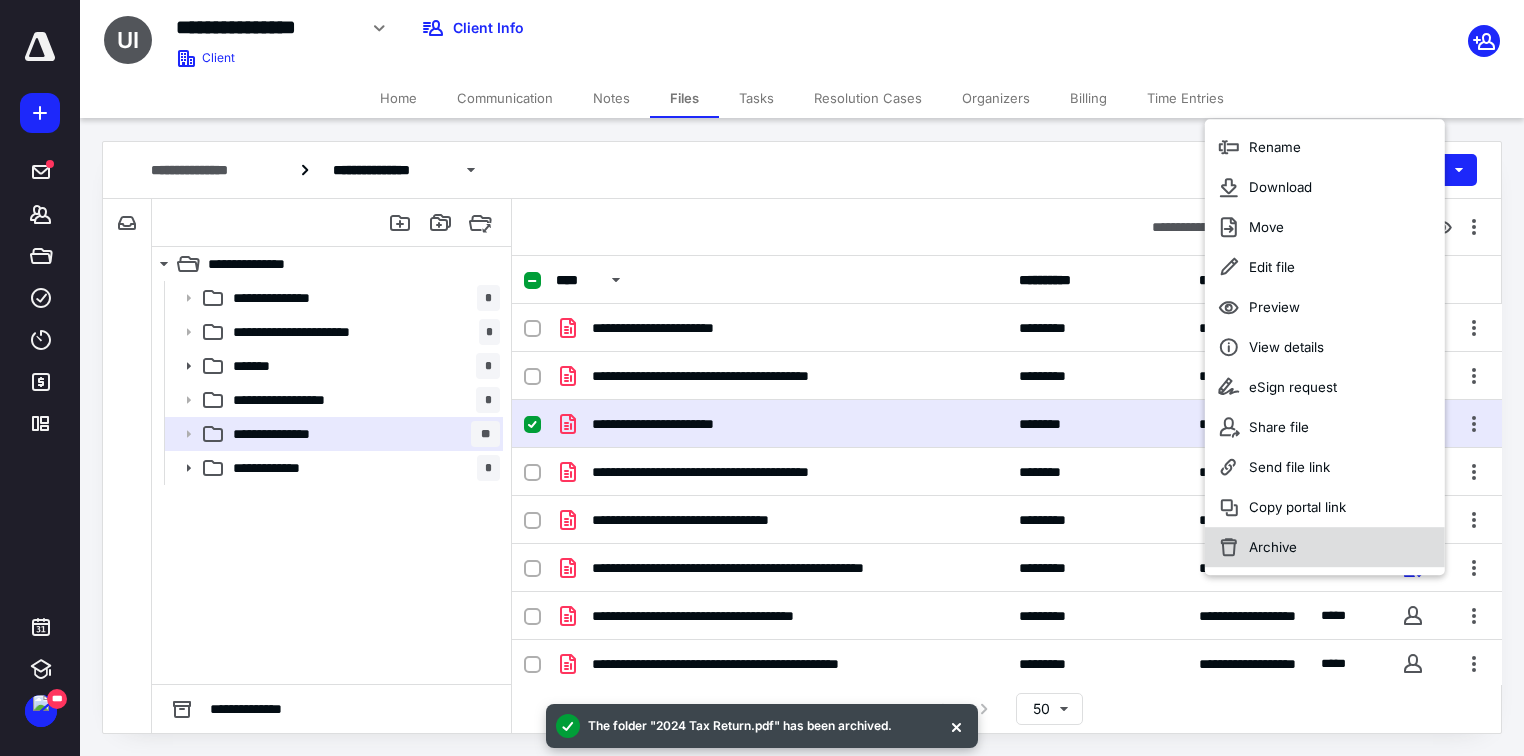 click on "Archive" at bounding box center (1273, 547) 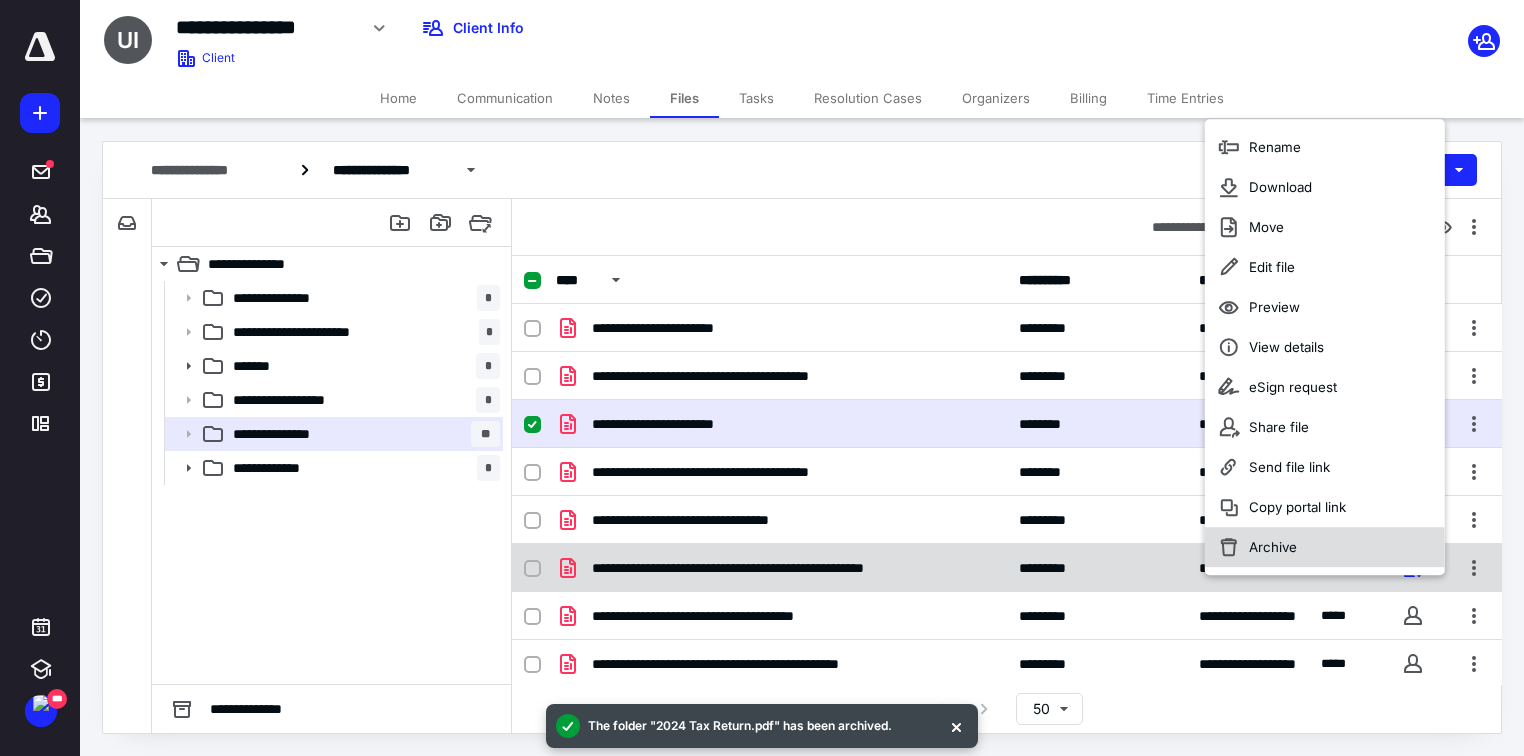 checkbox on "false" 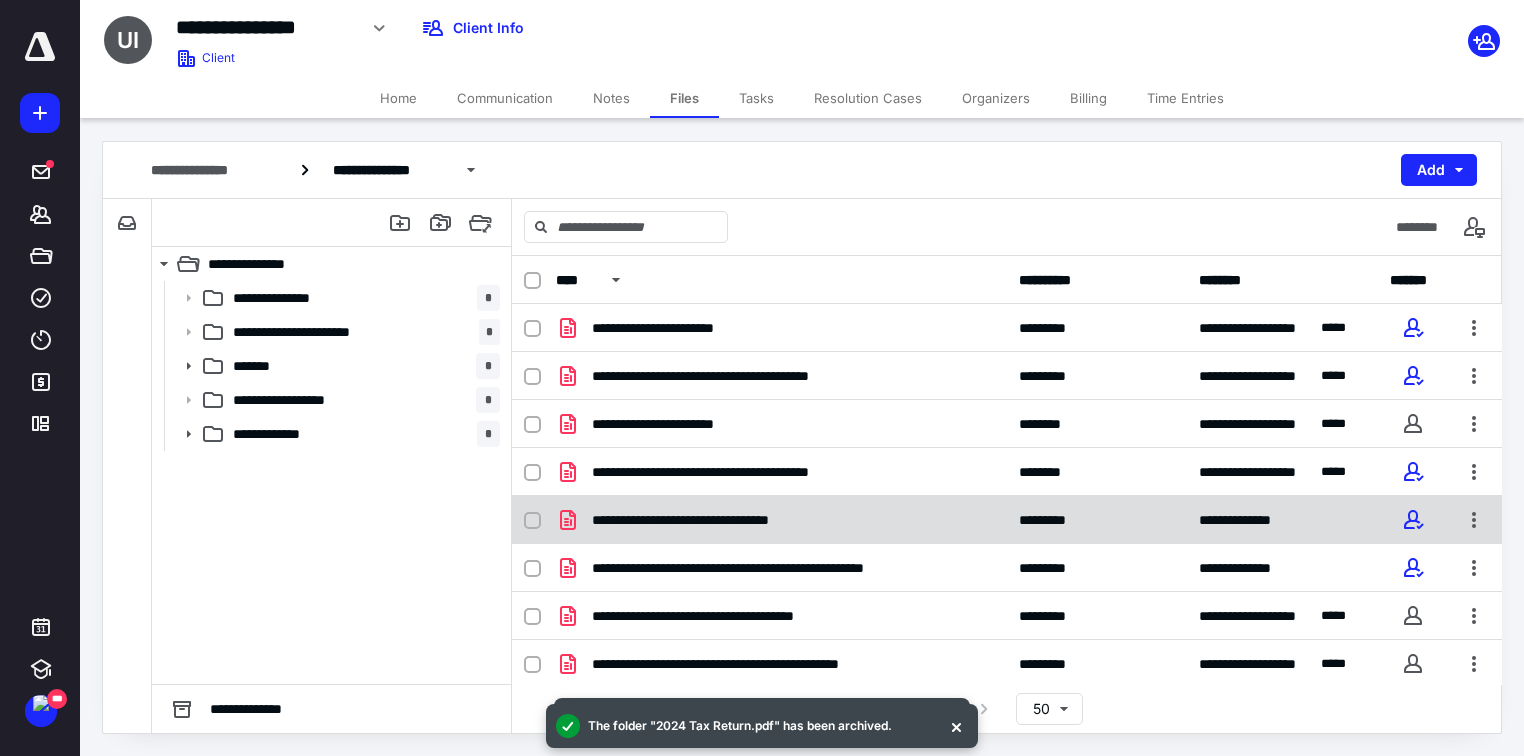 scroll, scrollTop: 336, scrollLeft: 0, axis: vertical 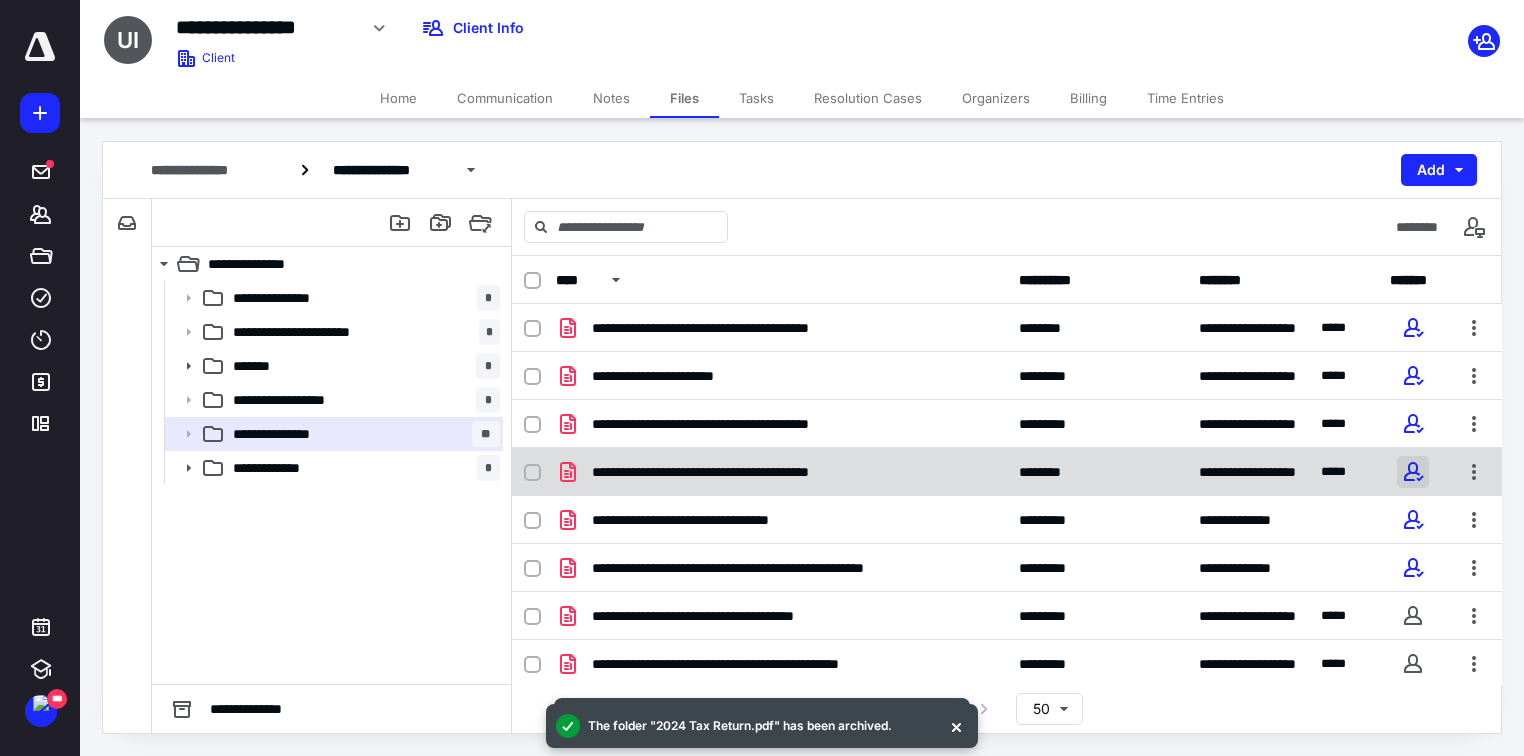 click at bounding box center [1413, 472] 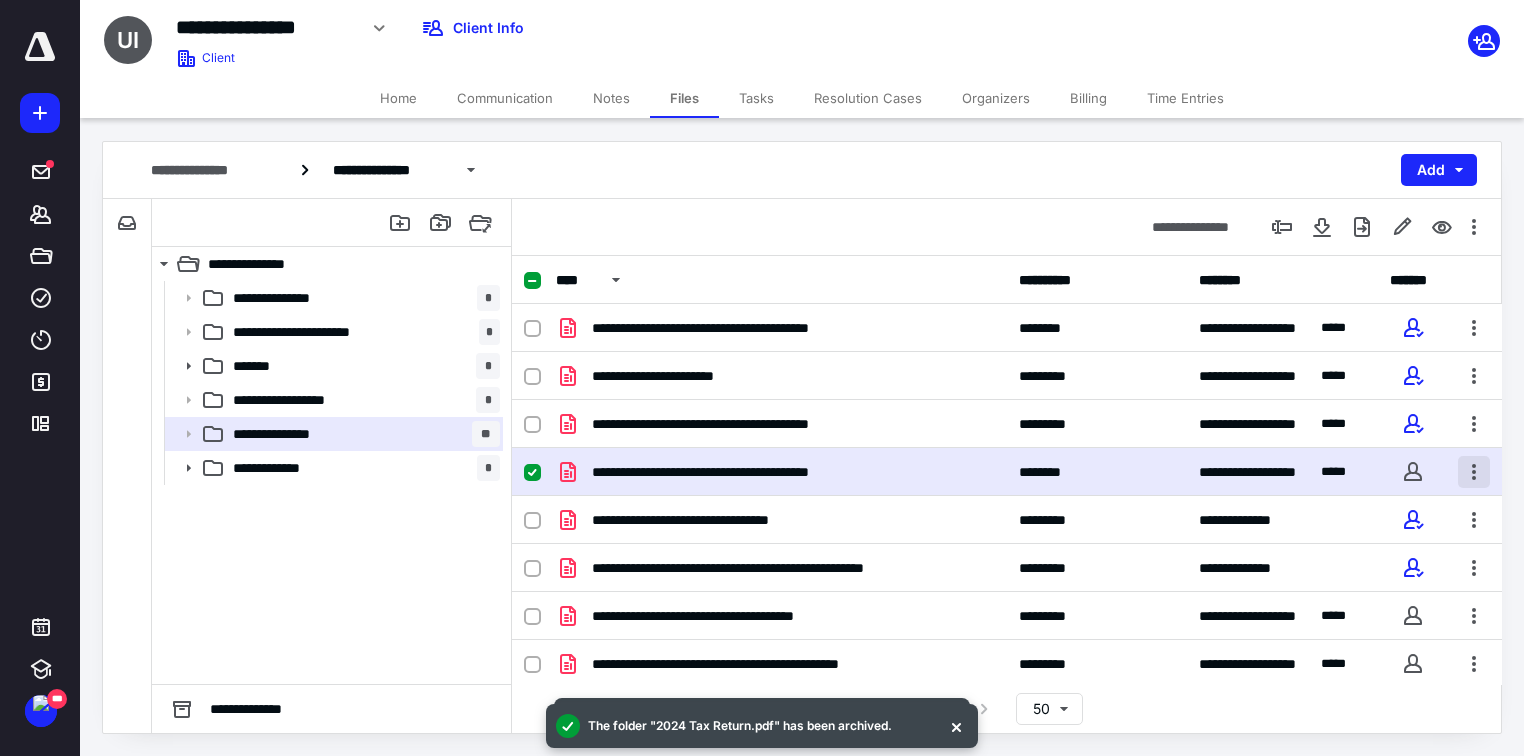click at bounding box center [1474, 472] 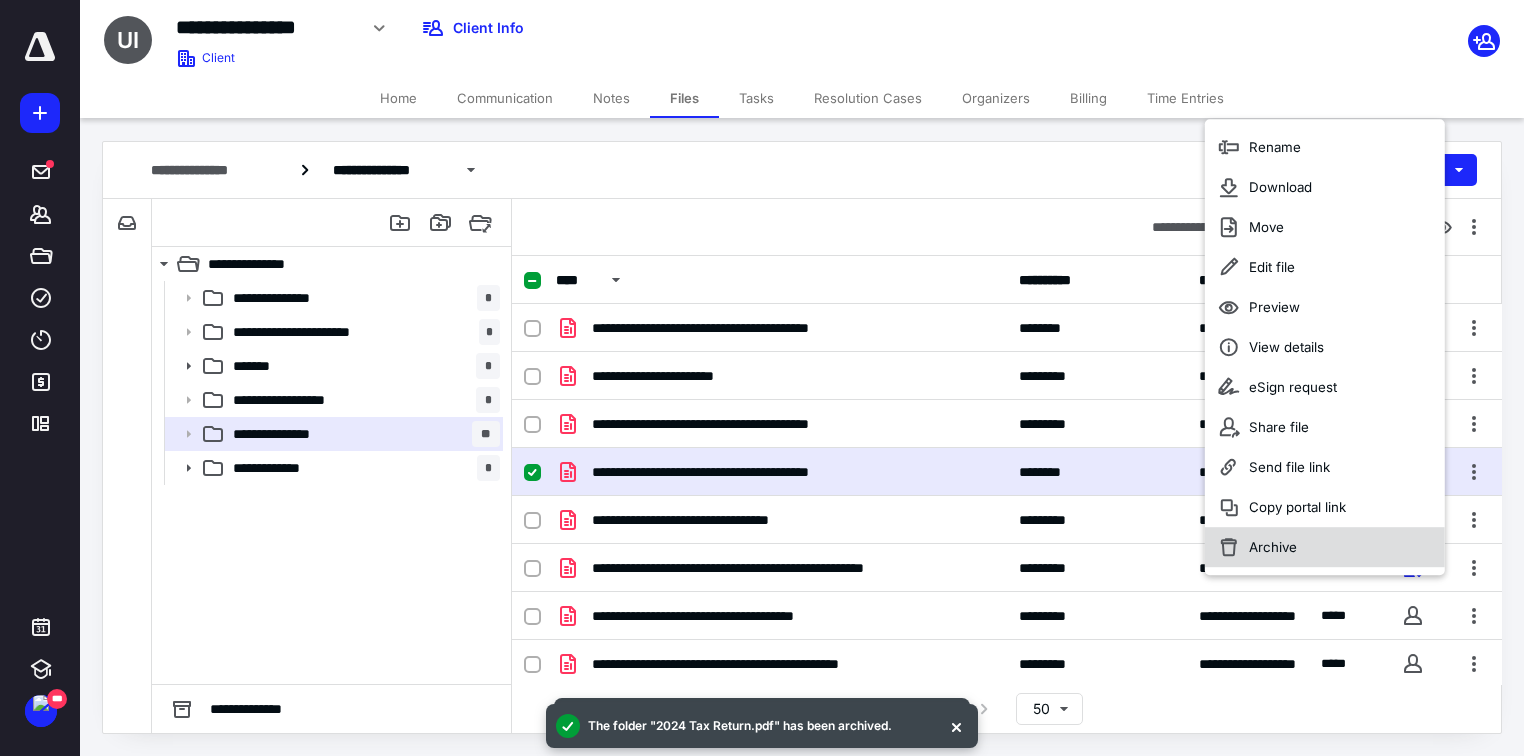 click on "Archive" at bounding box center [1325, 547] 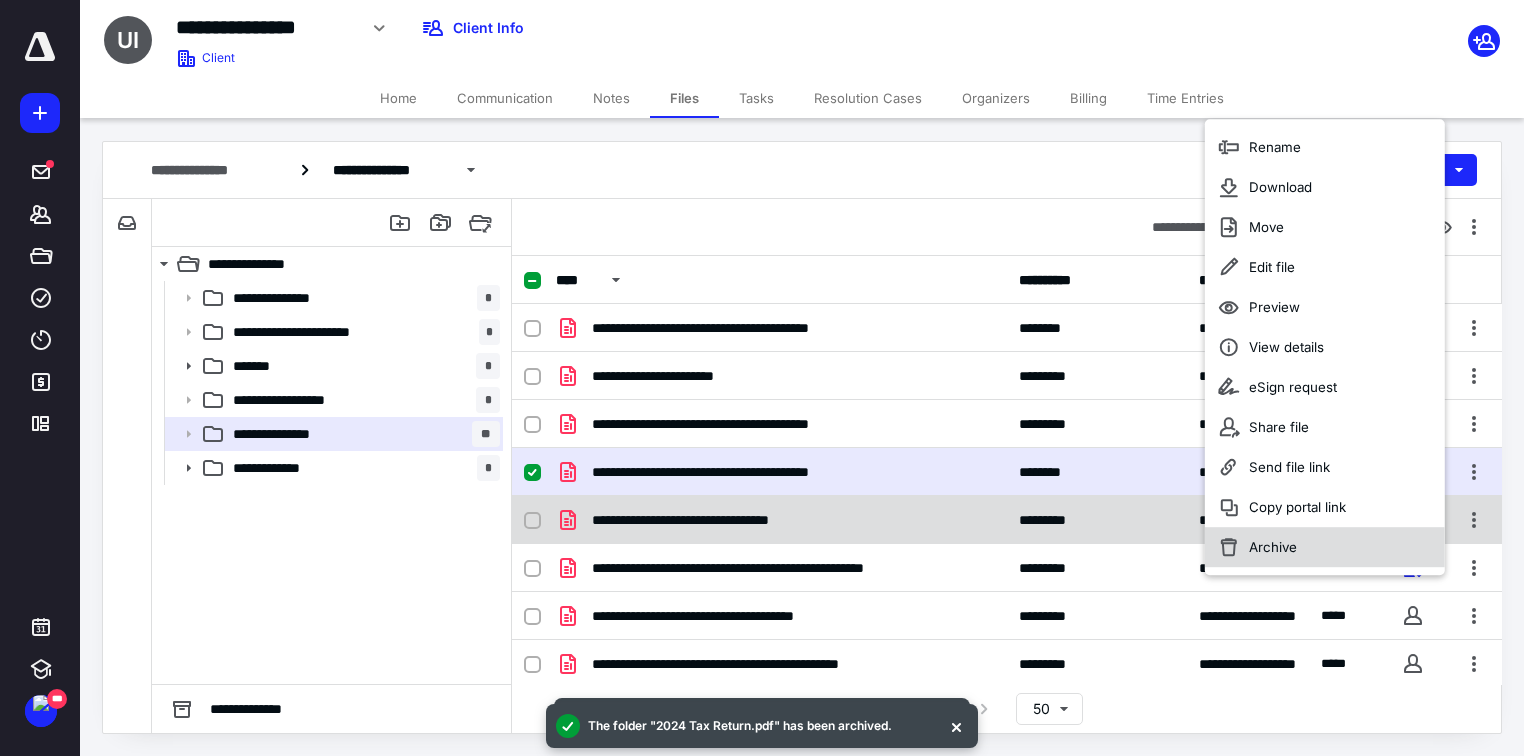 checkbox on "false" 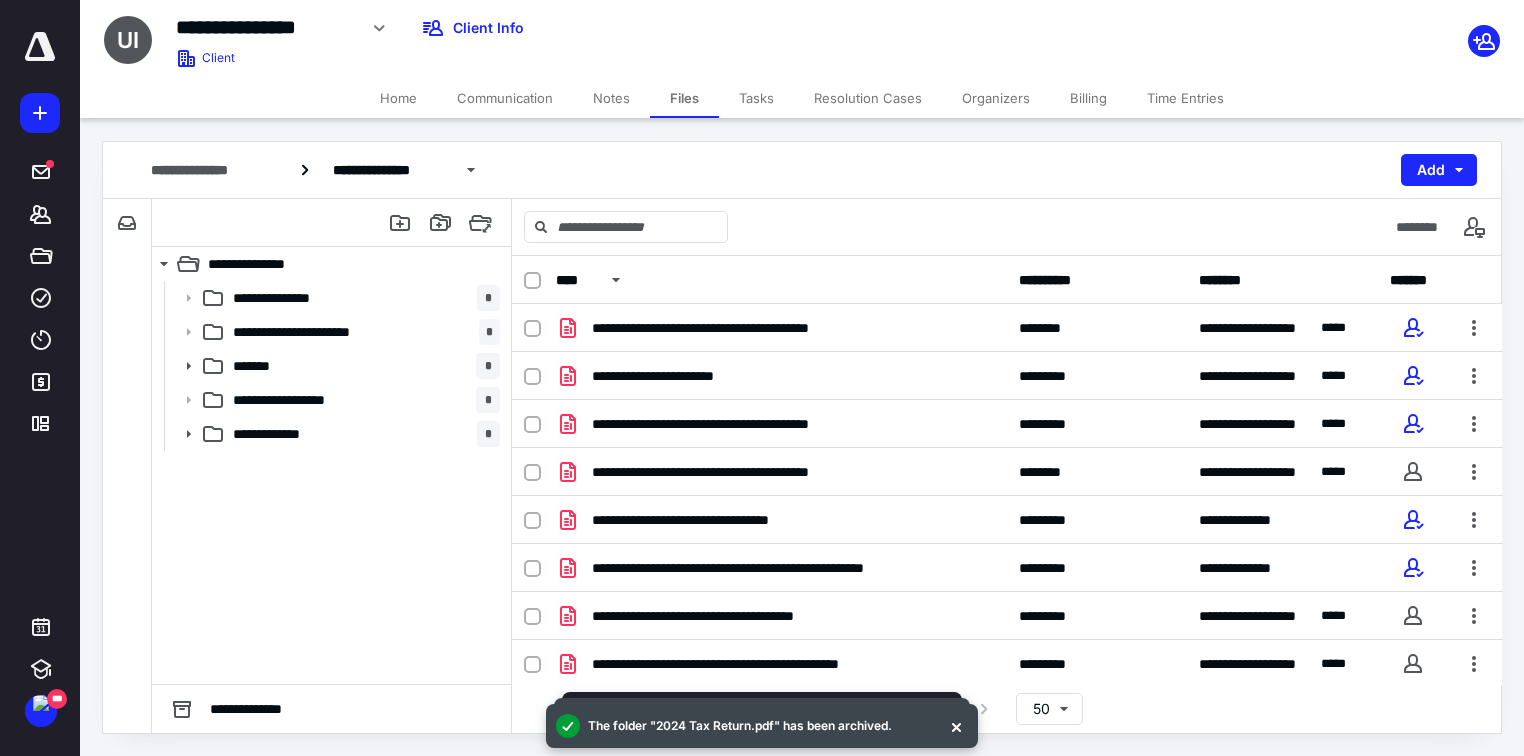 scroll, scrollTop: 288, scrollLeft: 0, axis: vertical 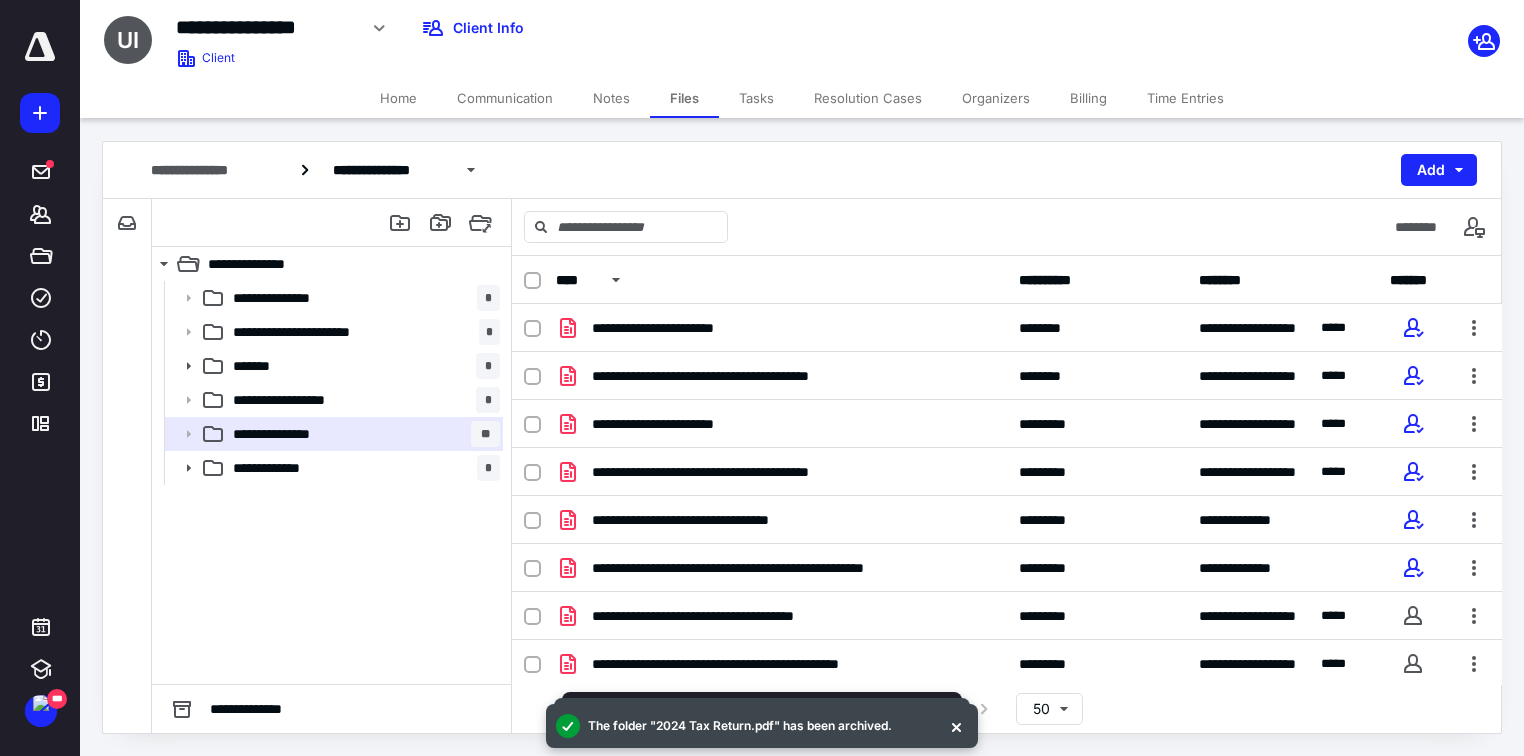 click on "Billing" at bounding box center (1088, 98) 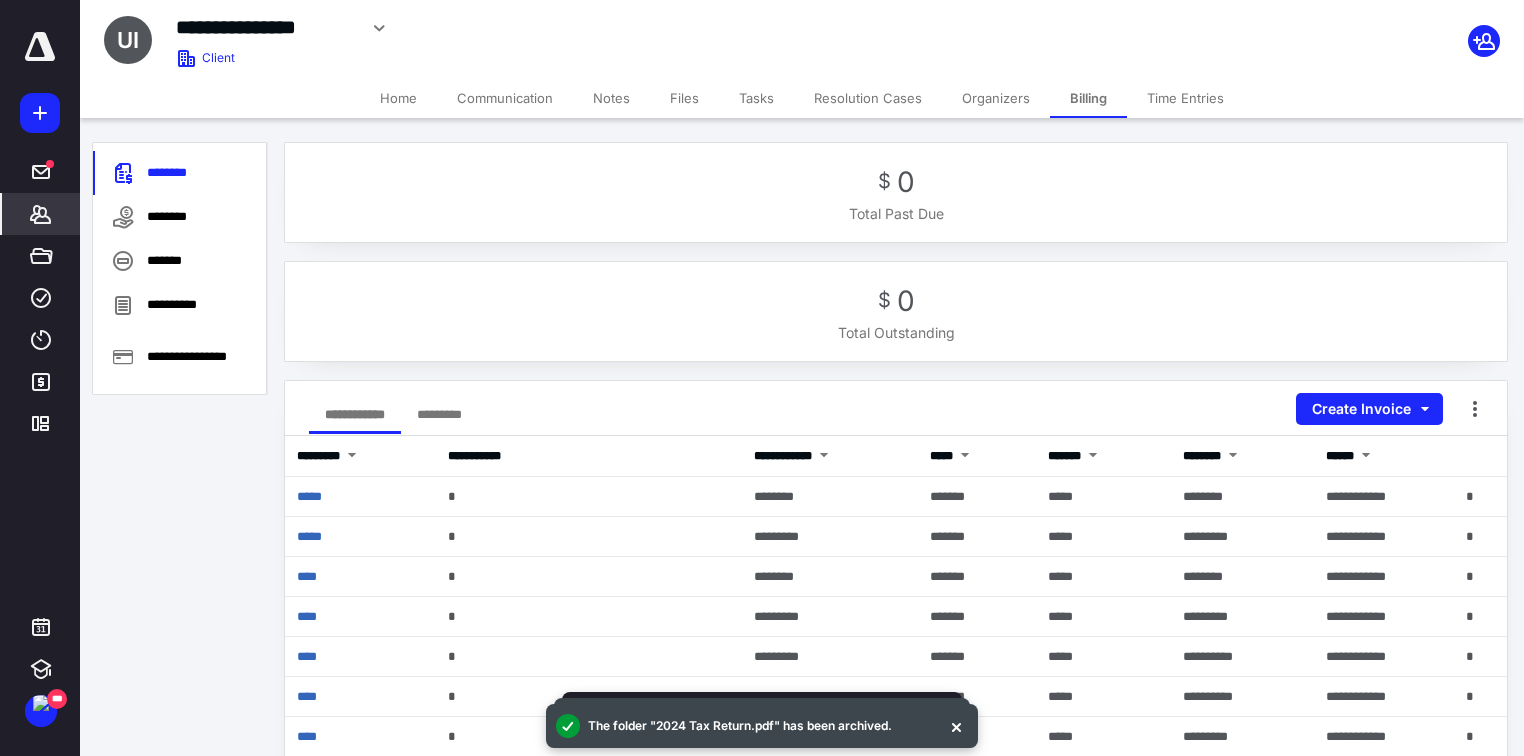 click on "Home" at bounding box center [398, 98] 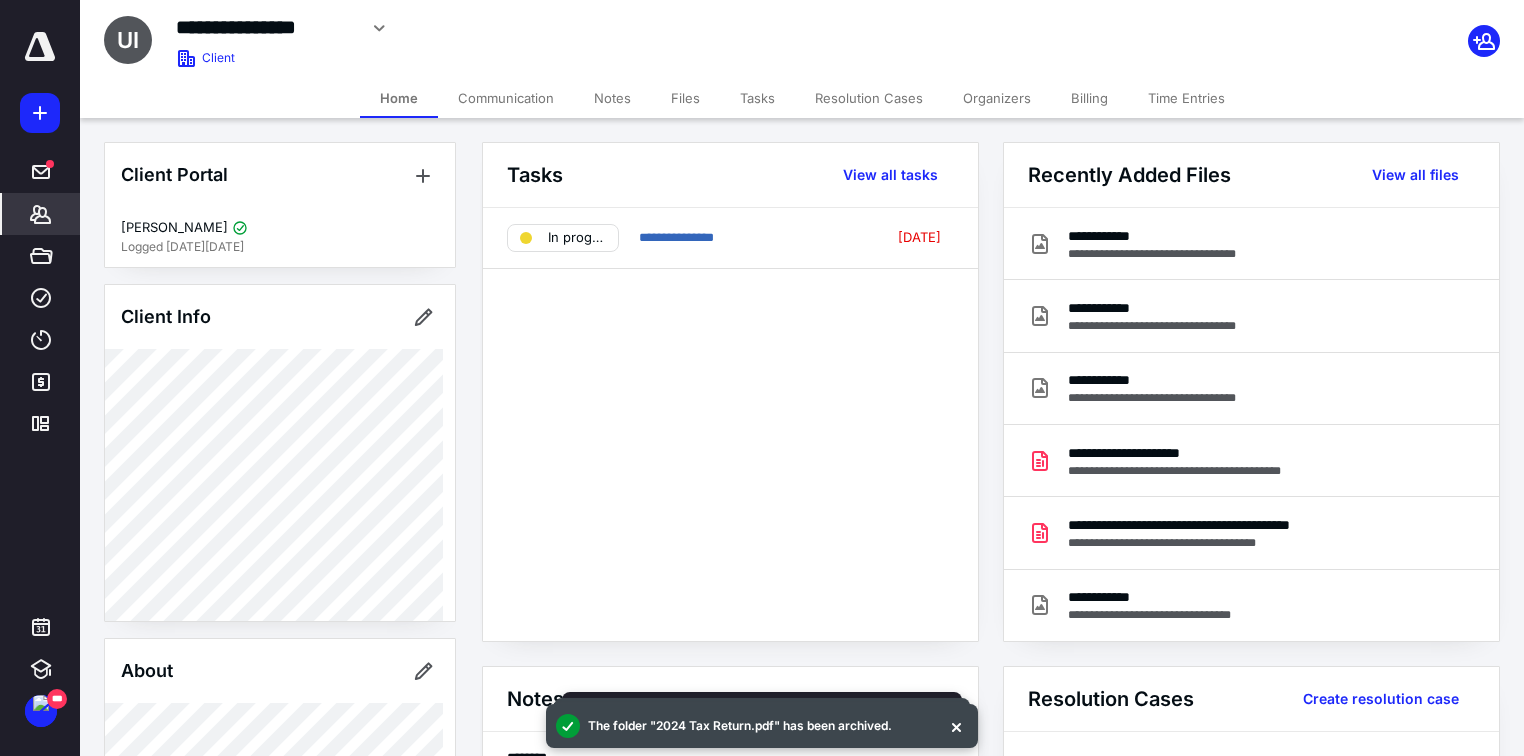 click on "Billing" at bounding box center (1089, 98) 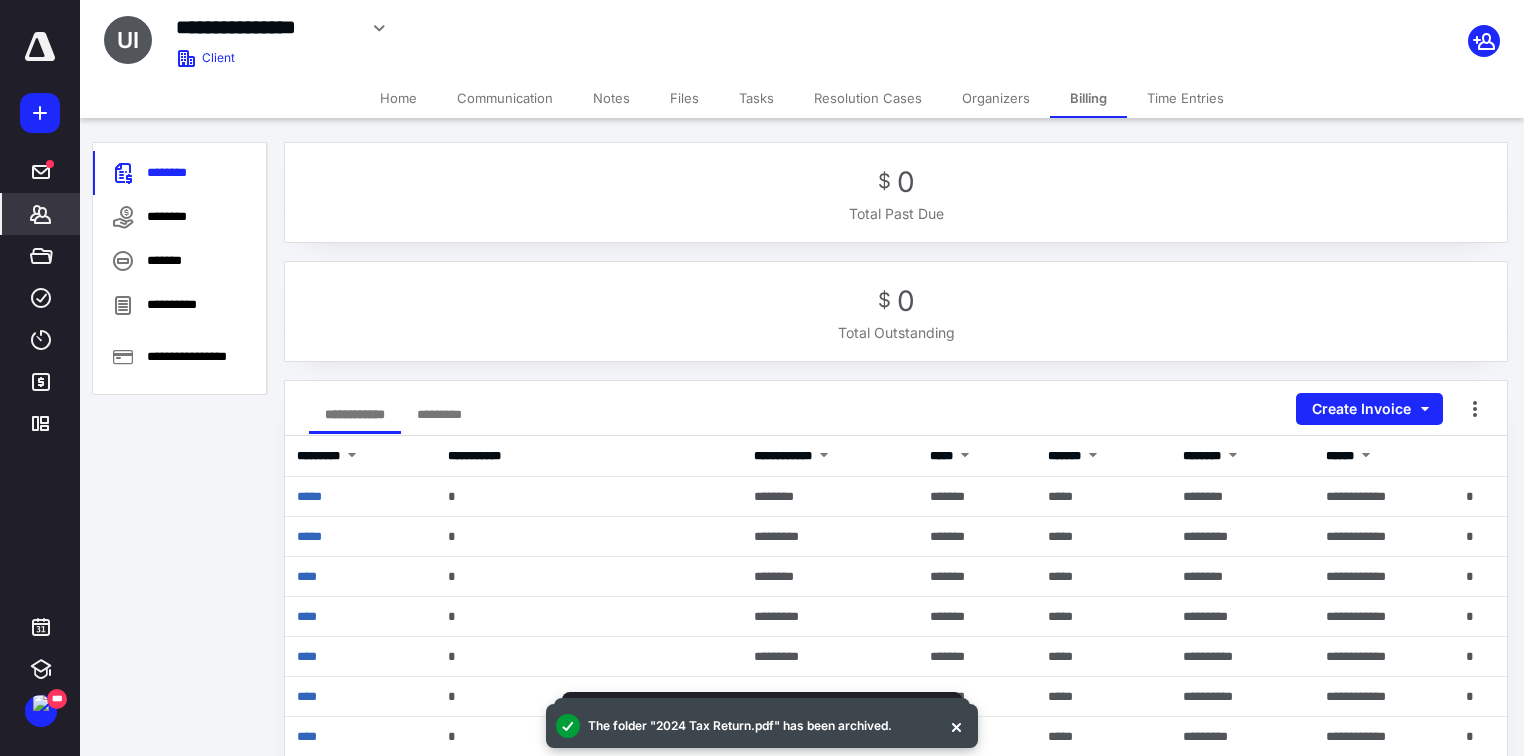 click on "Communication" at bounding box center [505, 98] 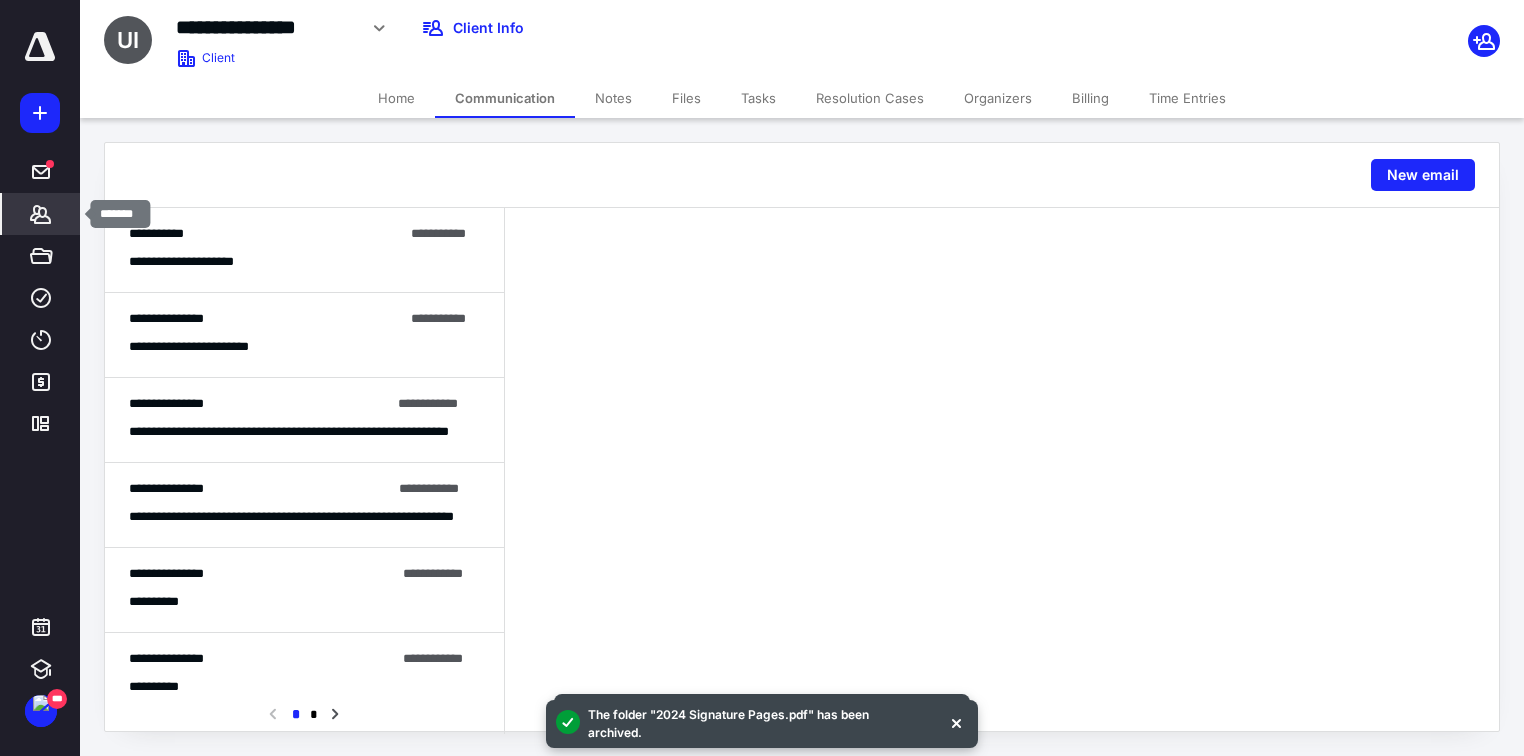 click on "*******" at bounding box center [41, 214] 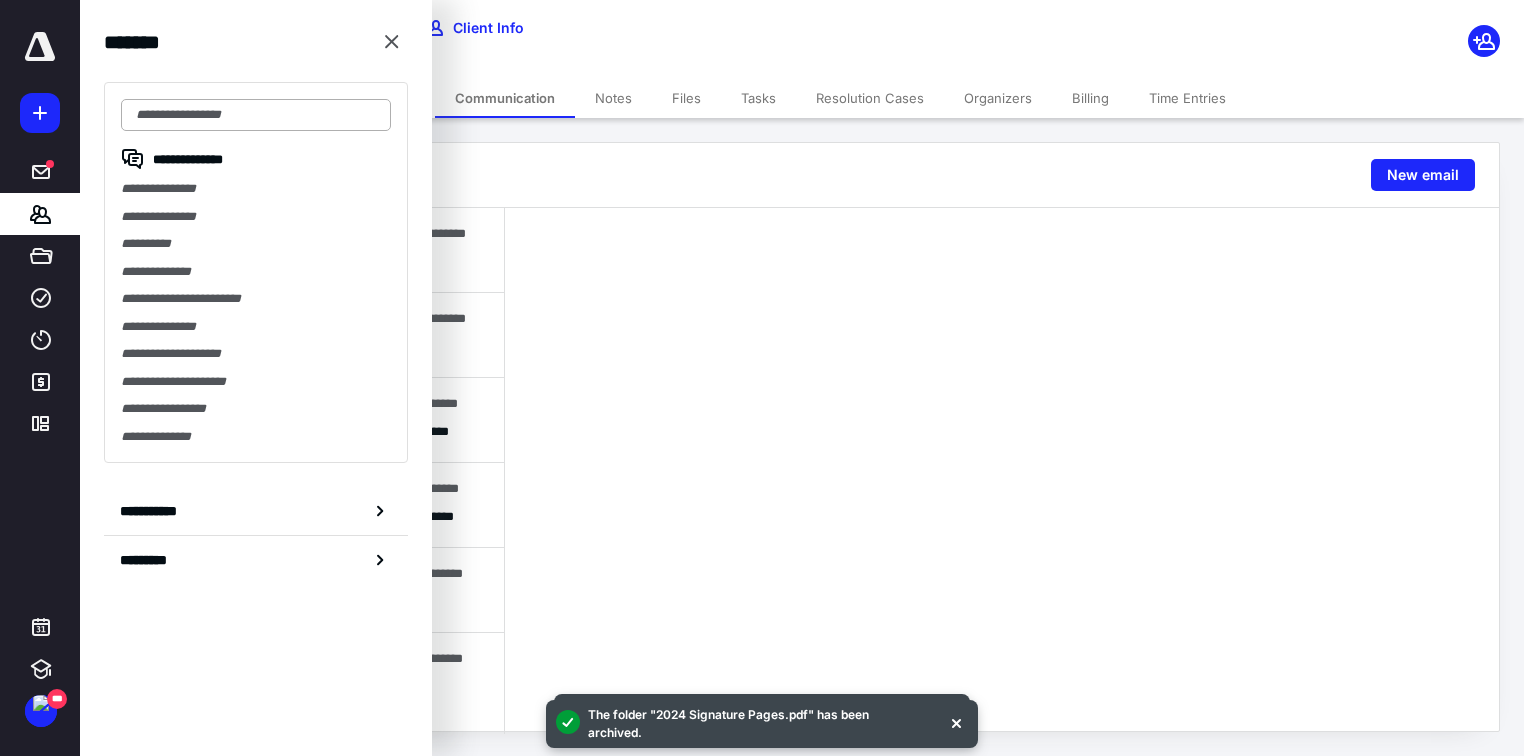 click at bounding box center (256, 115) 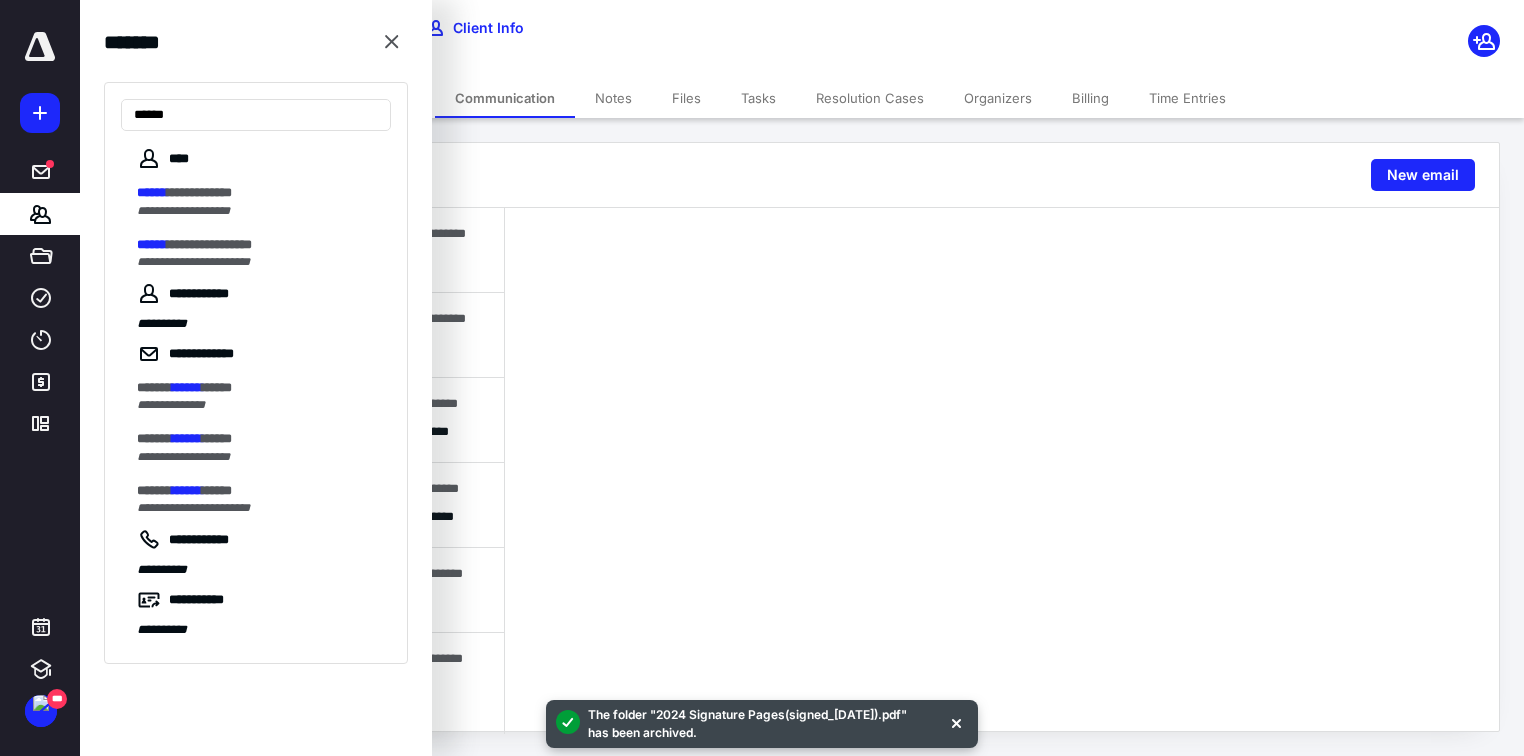 type on "******" 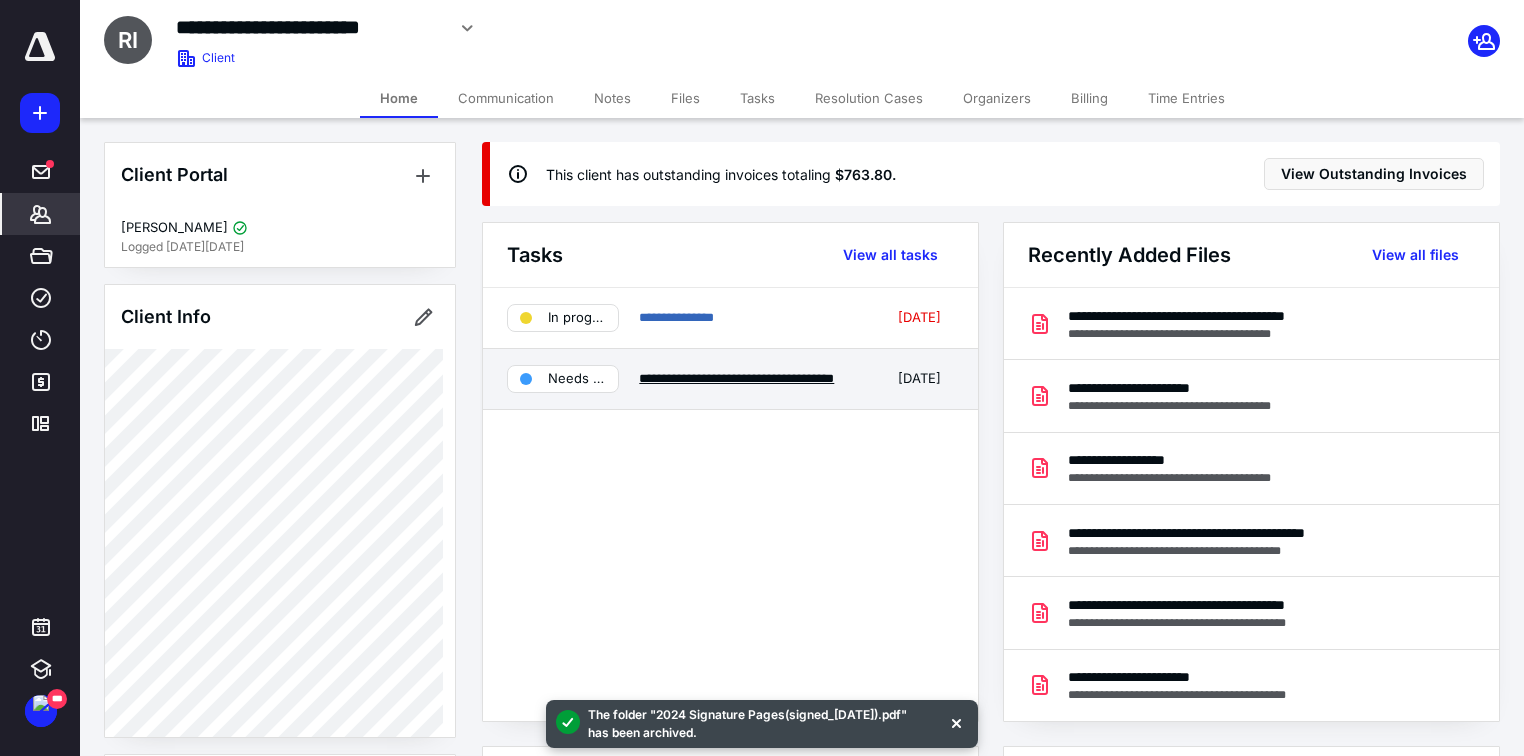 click on "**********" at bounding box center [736, 378] 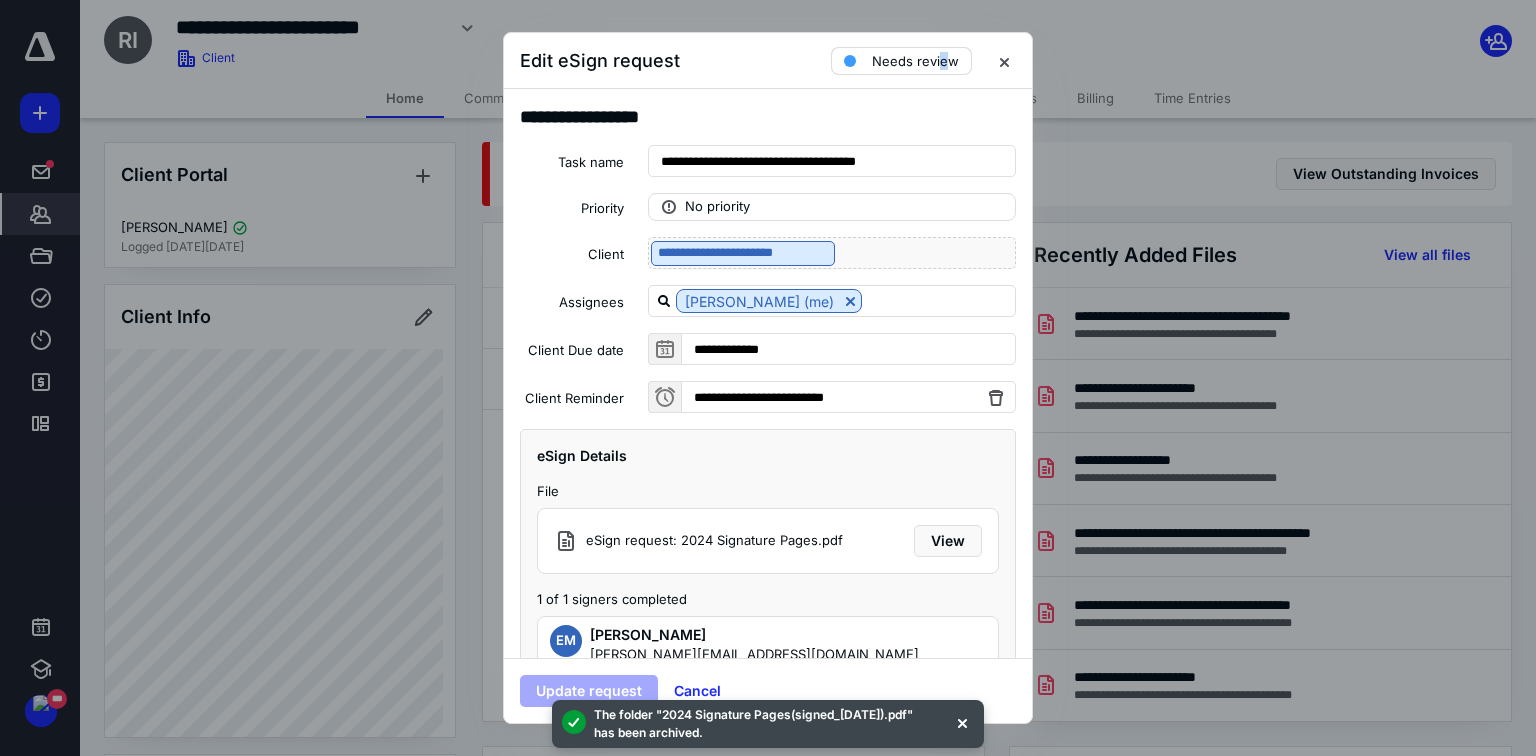 click on "Needs review" at bounding box center [915, 61] 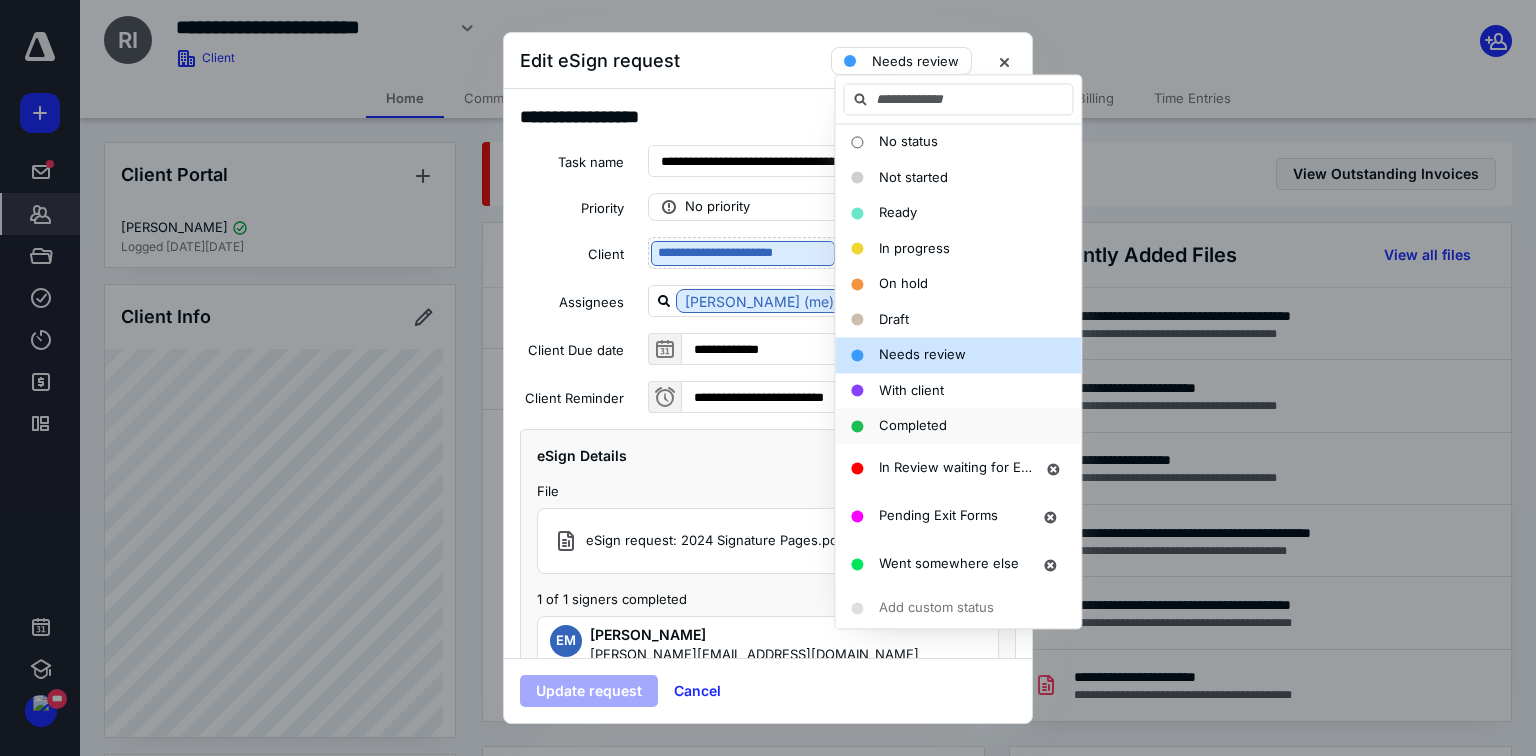 click on "Completed" at bounding box center (913, 425) 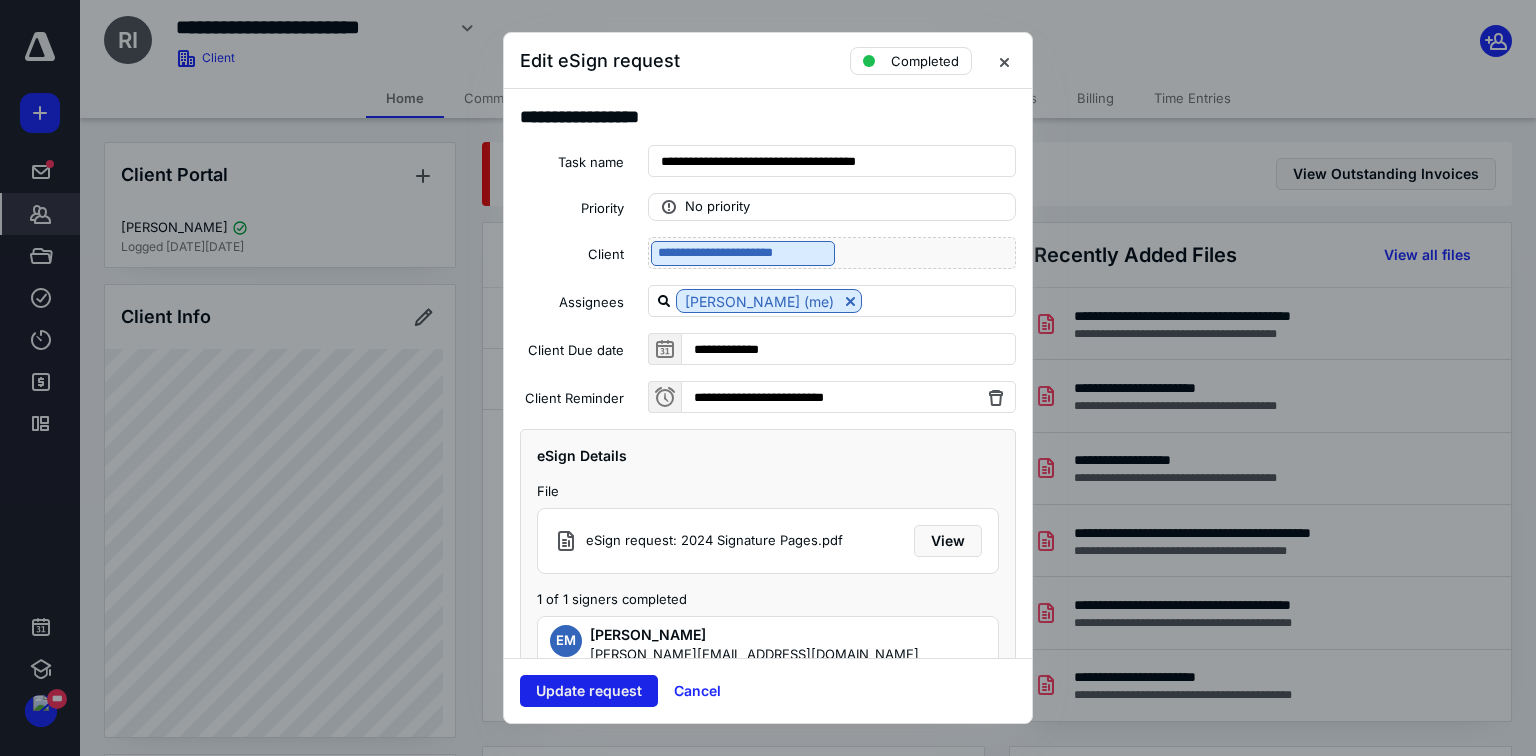 click on "Update request" at bounding box center [589, 691] 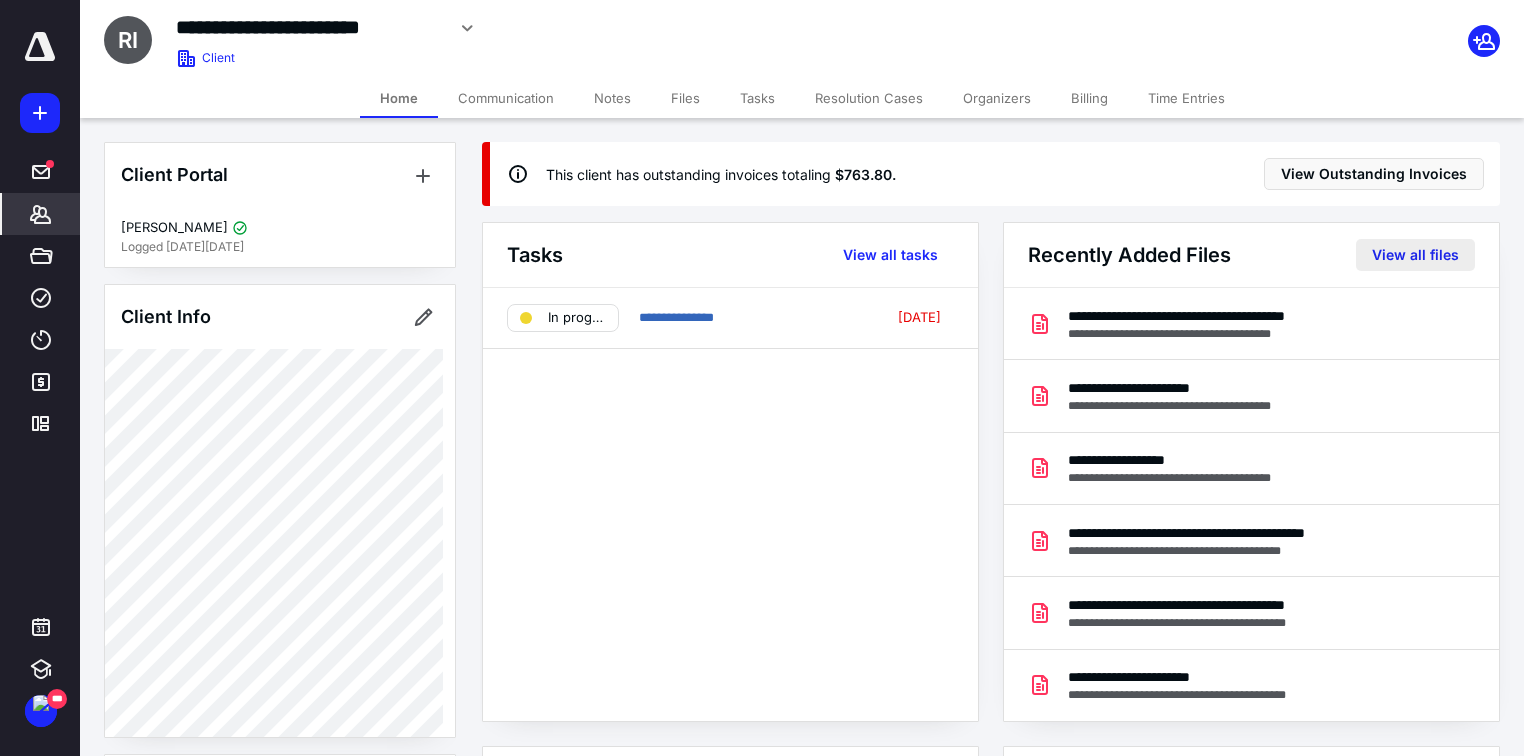 click on "View all files" at bounding box center (1415, 255) 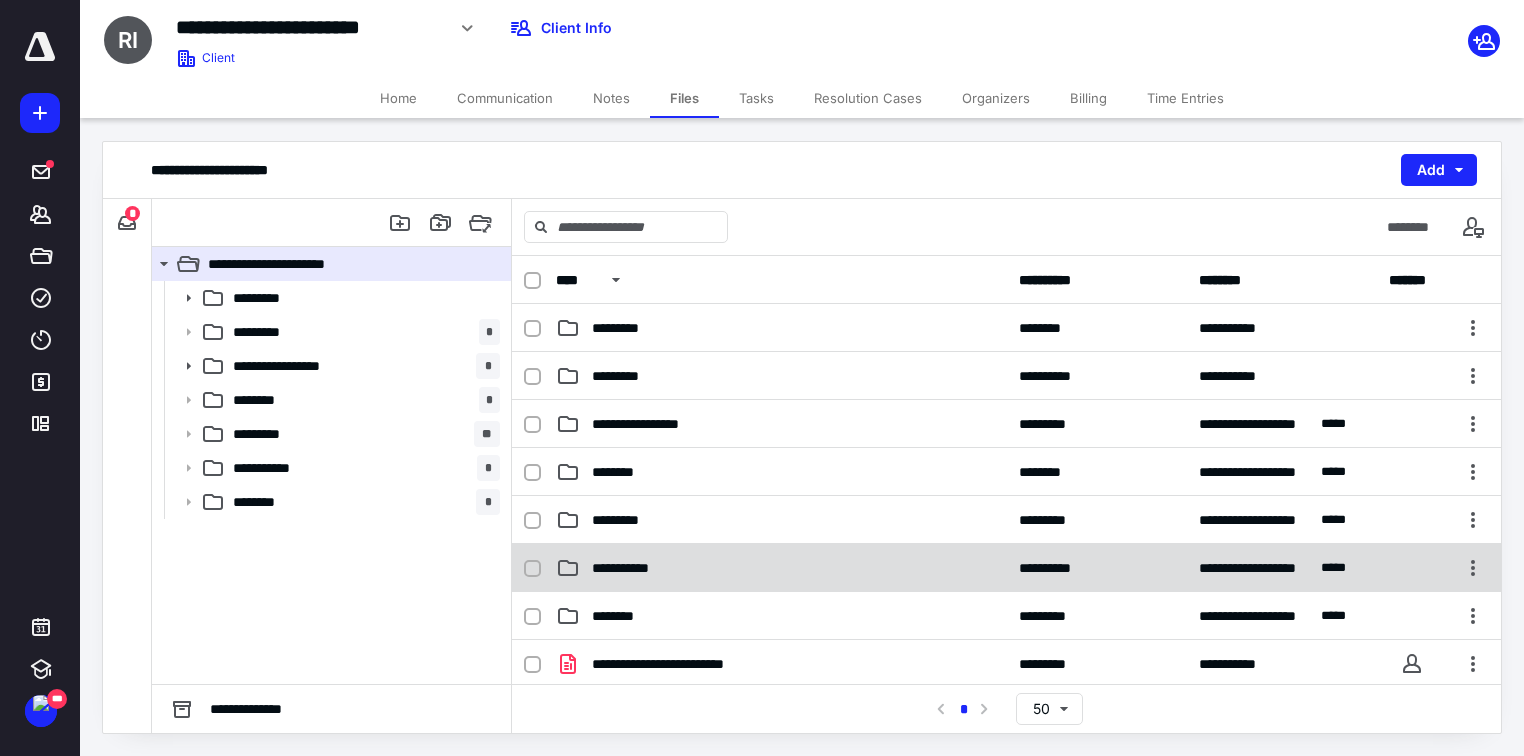 click on "**********" at bounding box center [781, 568] 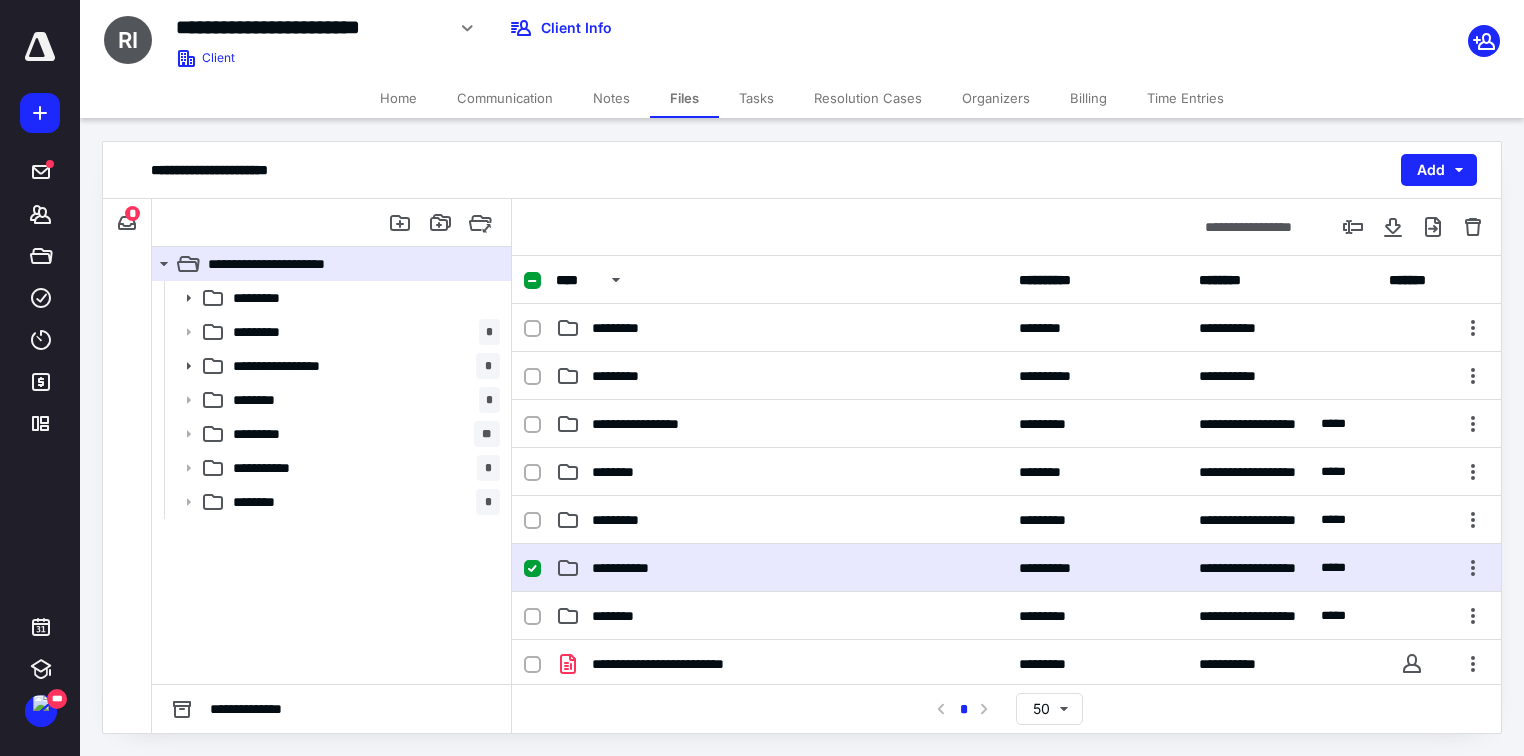 click on "**********" at bounding box center [781, 568] 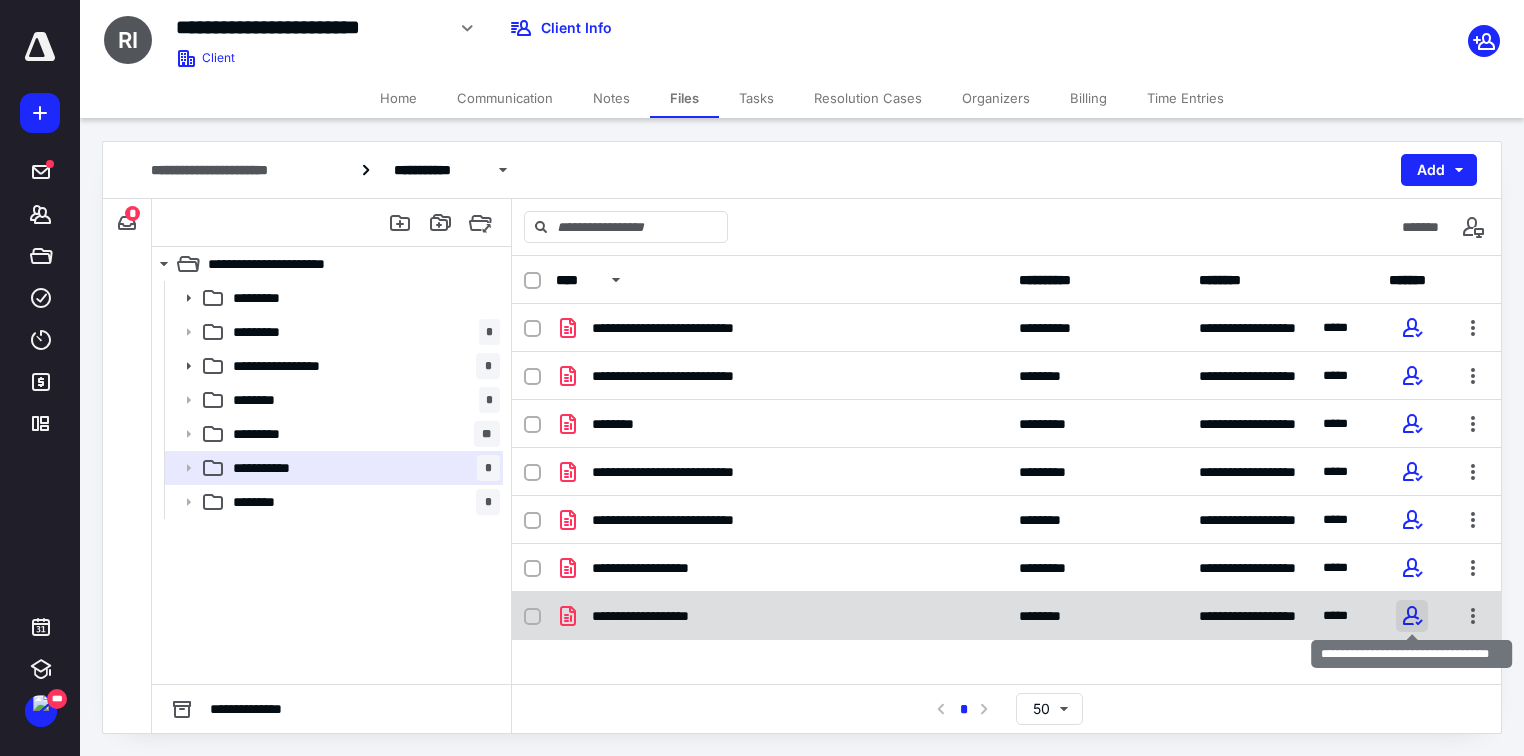 click at bounding box center (1412, 616) 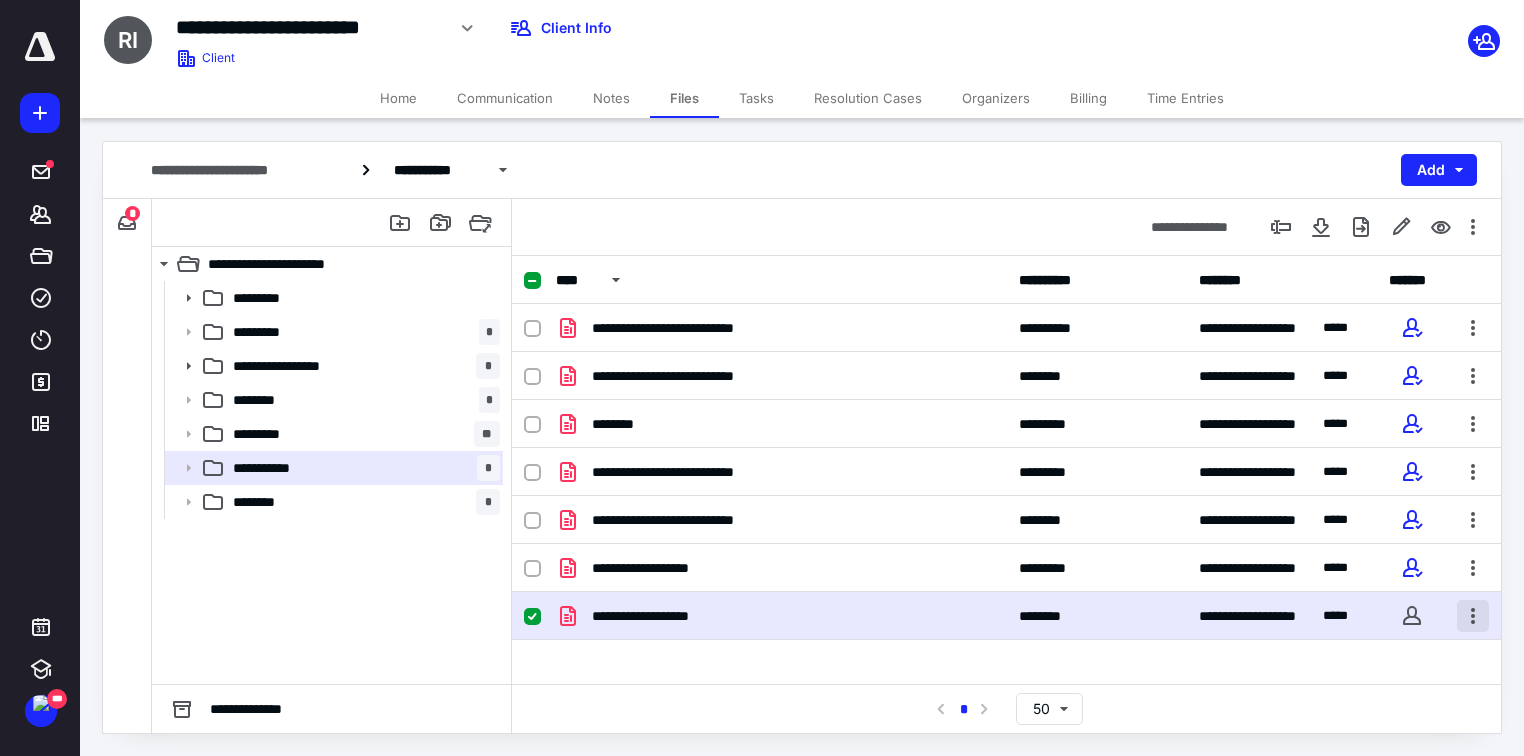 click at bounding box center (1473, 616) 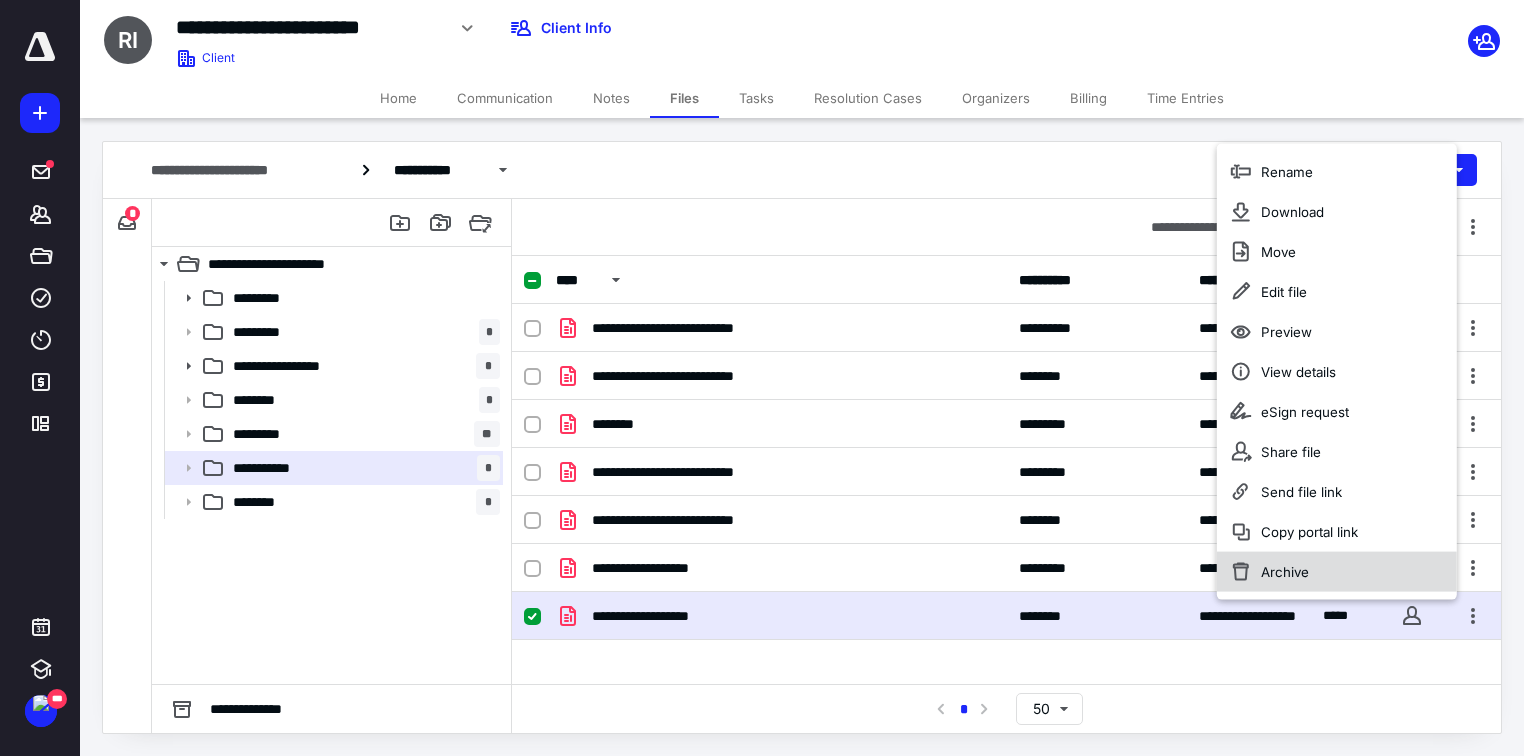 click on "Archive" at bounding box center [1285, 572] 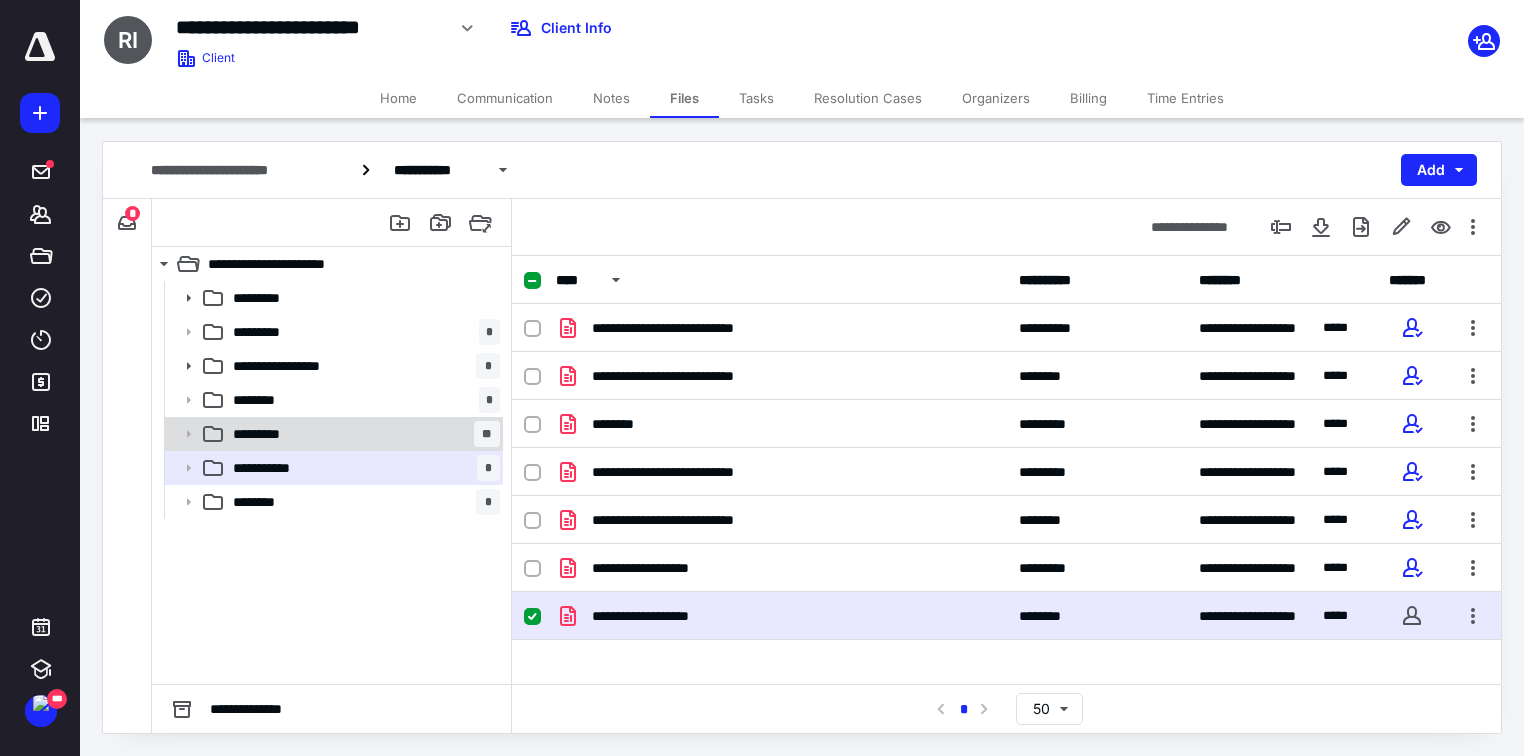 checkbox on "false" 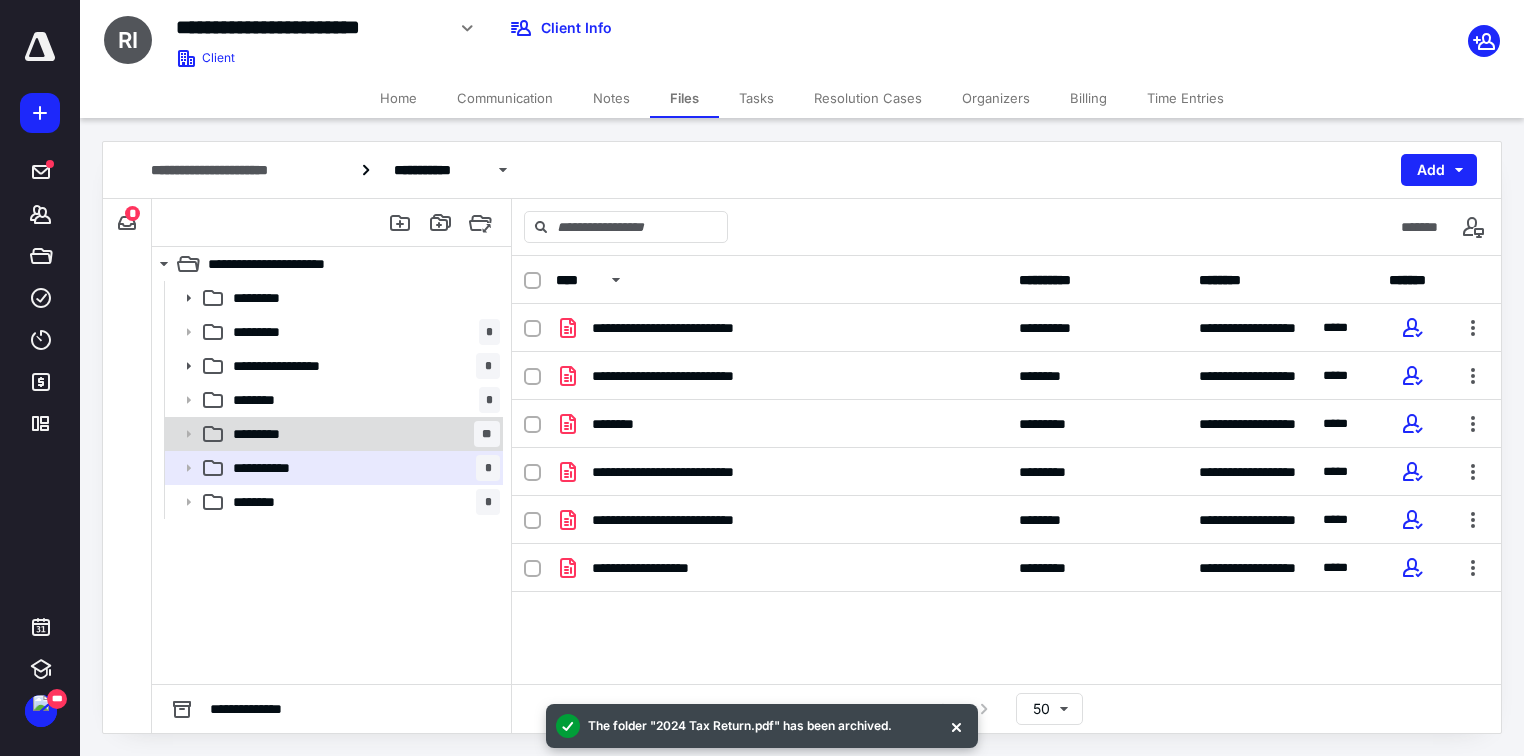 click on "********* **" at bounding box center [362, 434] 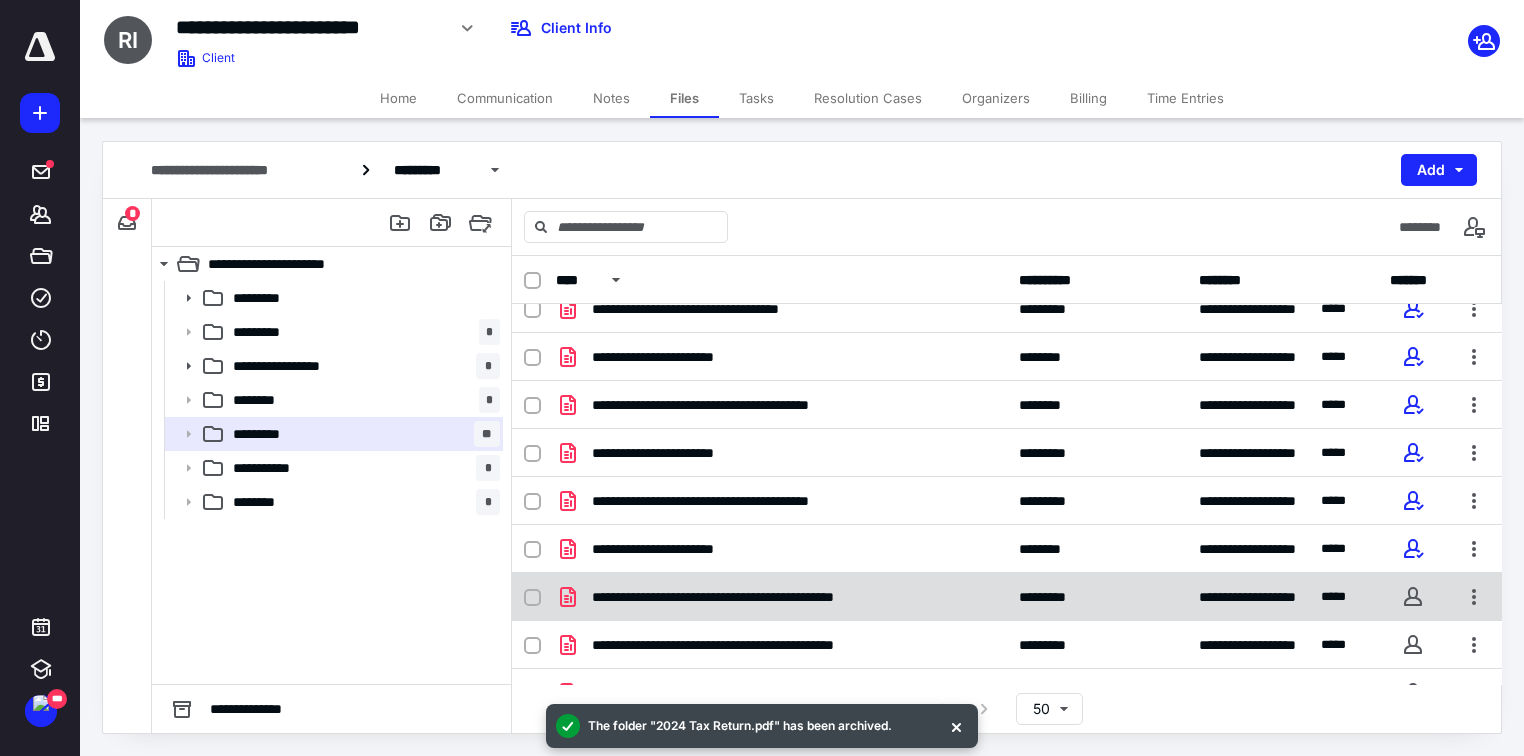scroll, scrollTop: 144, scrollLeft: 0, axis: vertical 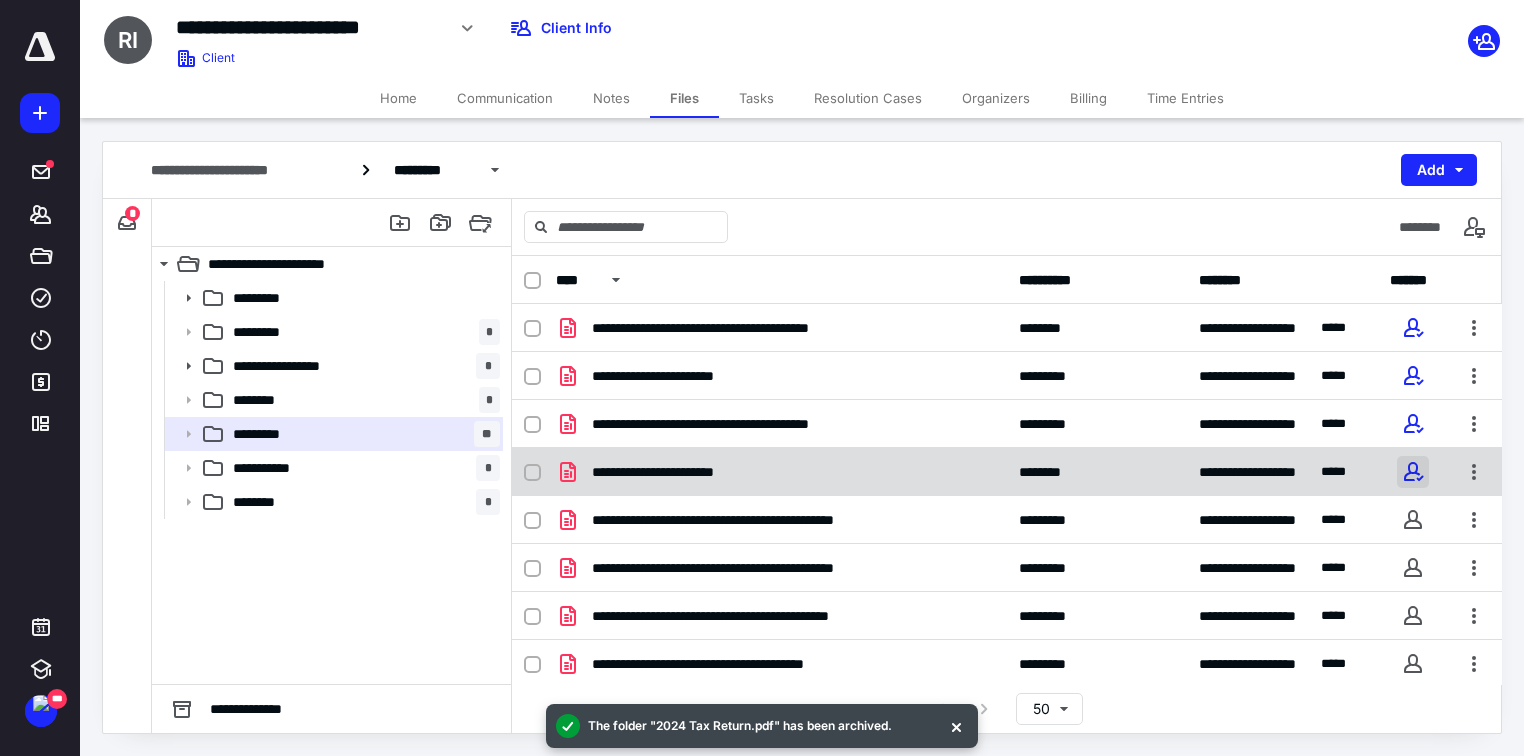 click at bounding box center (1413, 472) 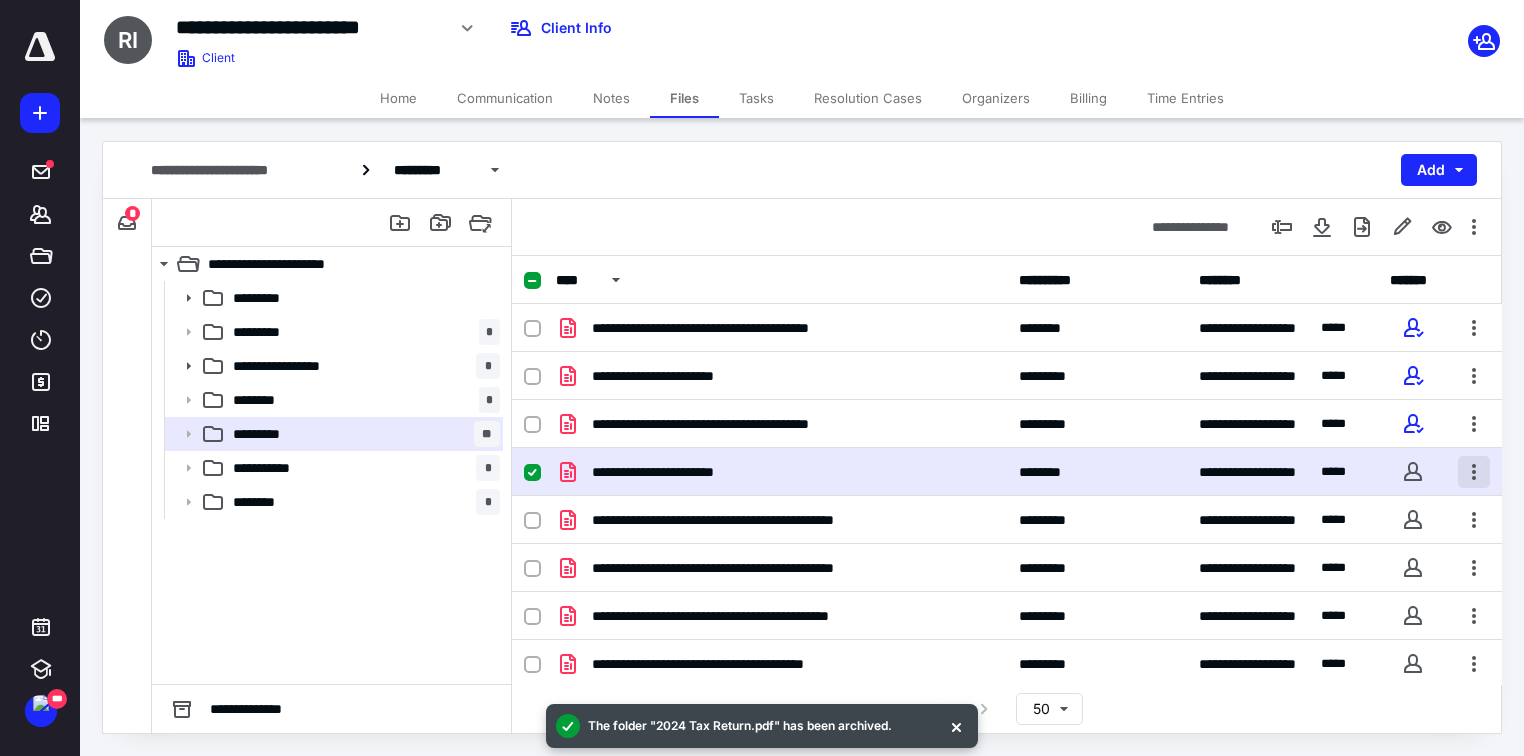 click at bounding box center (1474, 472) 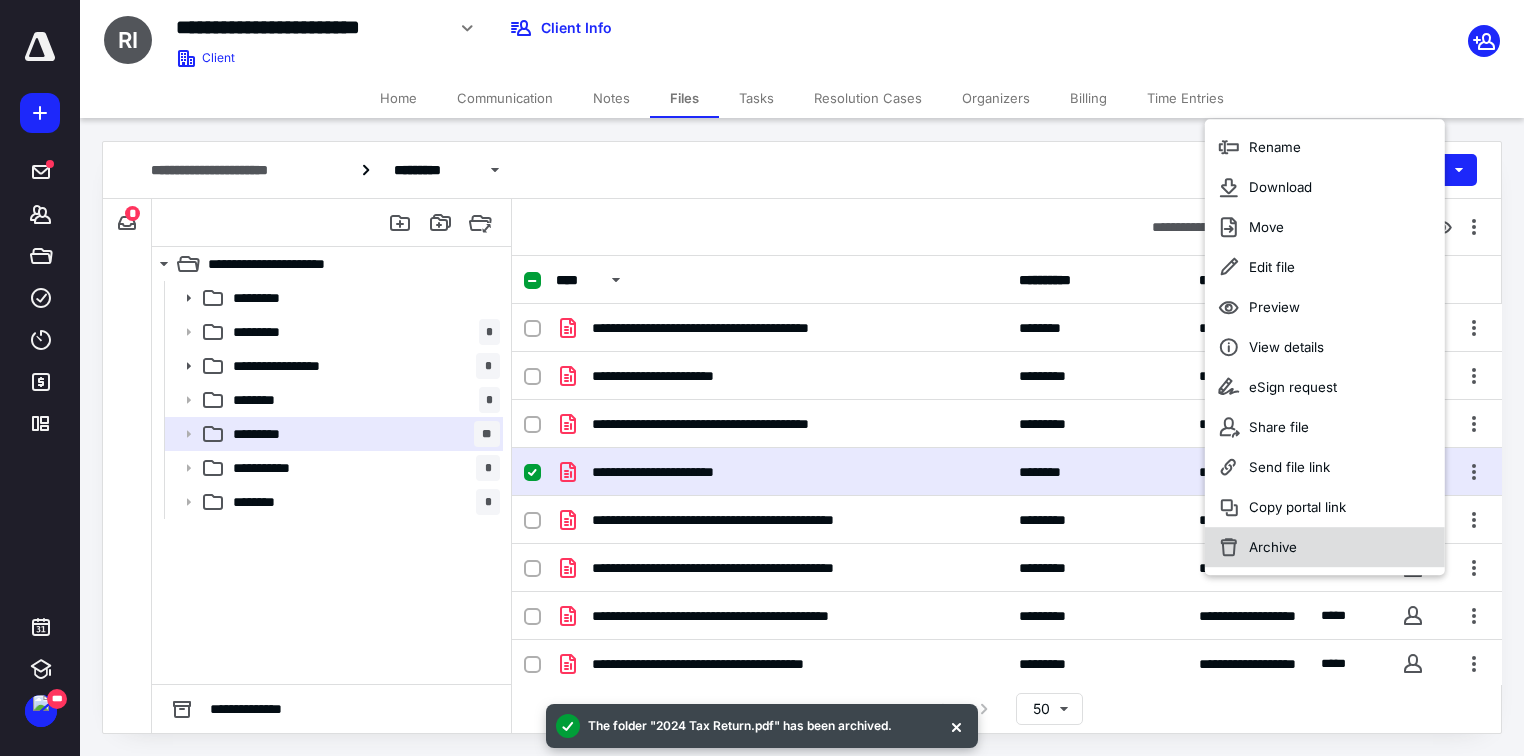click on "Archive" at bounding box center (1325, 547) 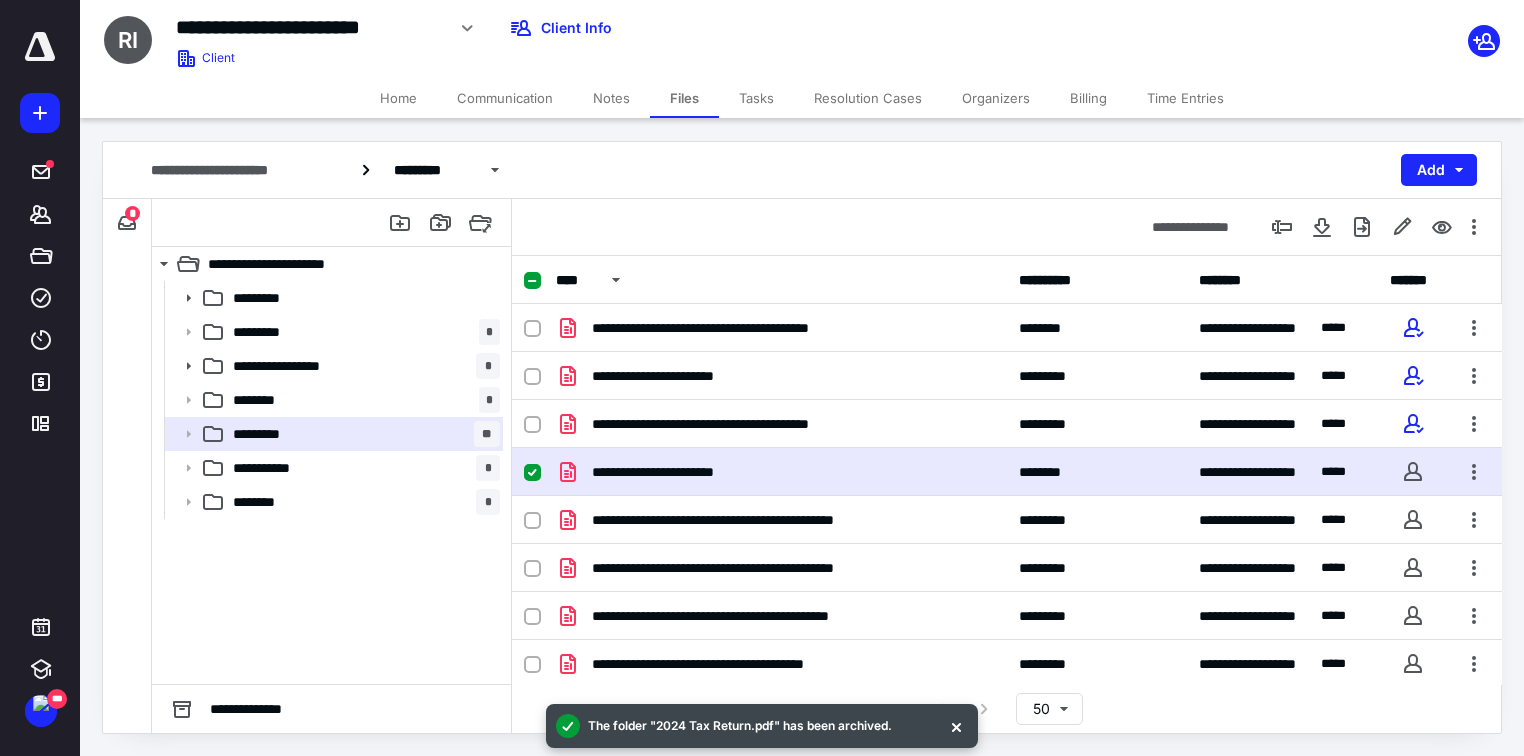 checkbox on "false" 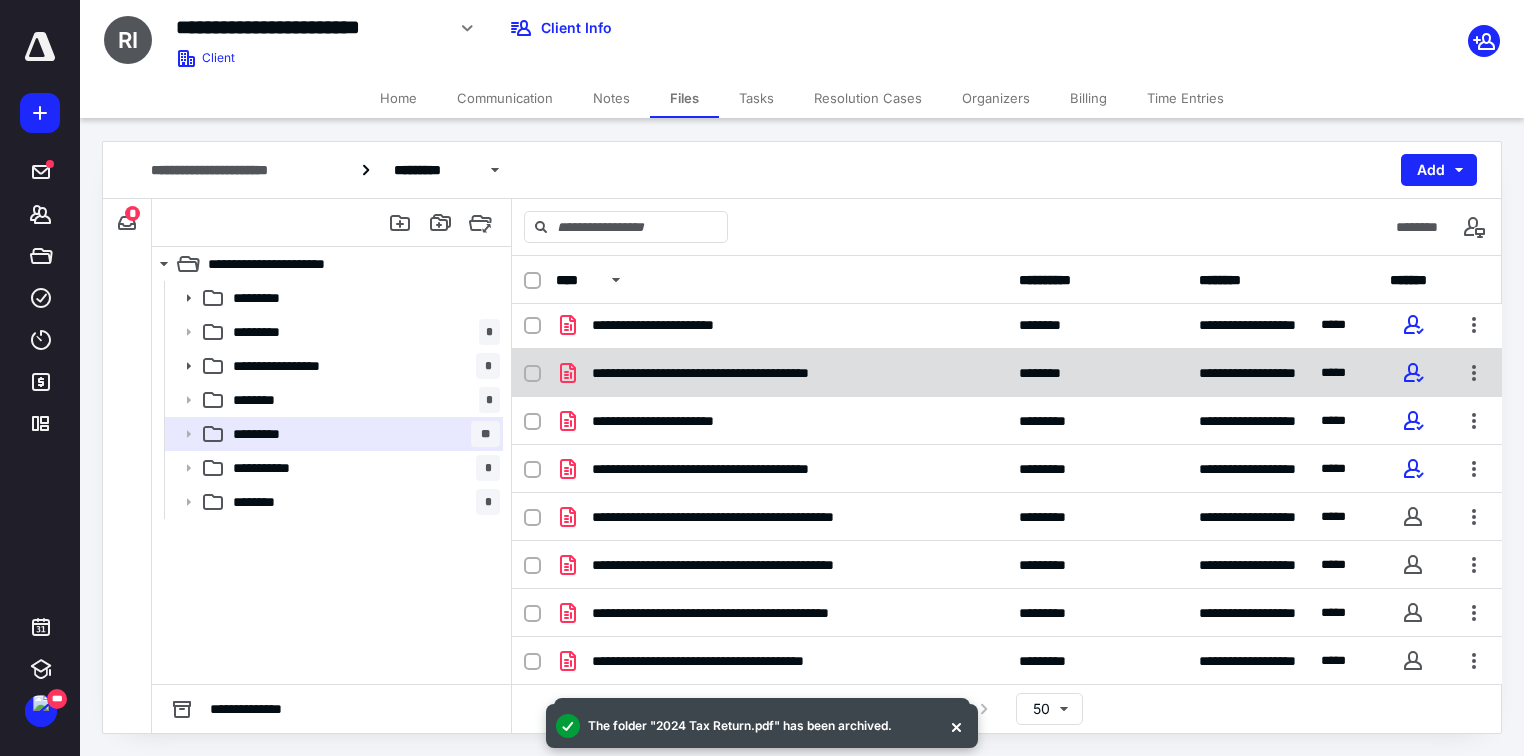 scroll, scrollTop: 97, scrollLeft: 0, axis: vertical 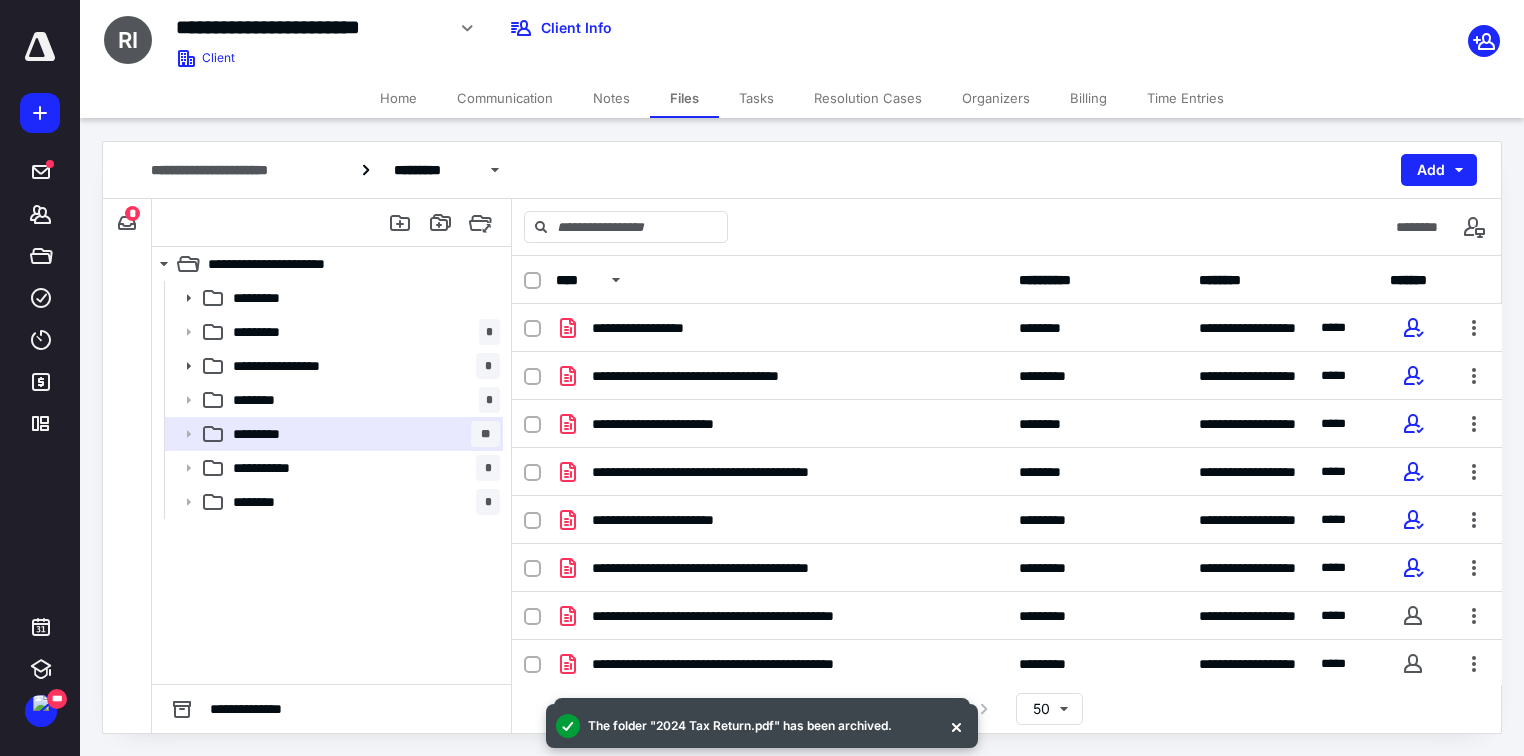 click on "Notes" at bounding box center (611, 98) 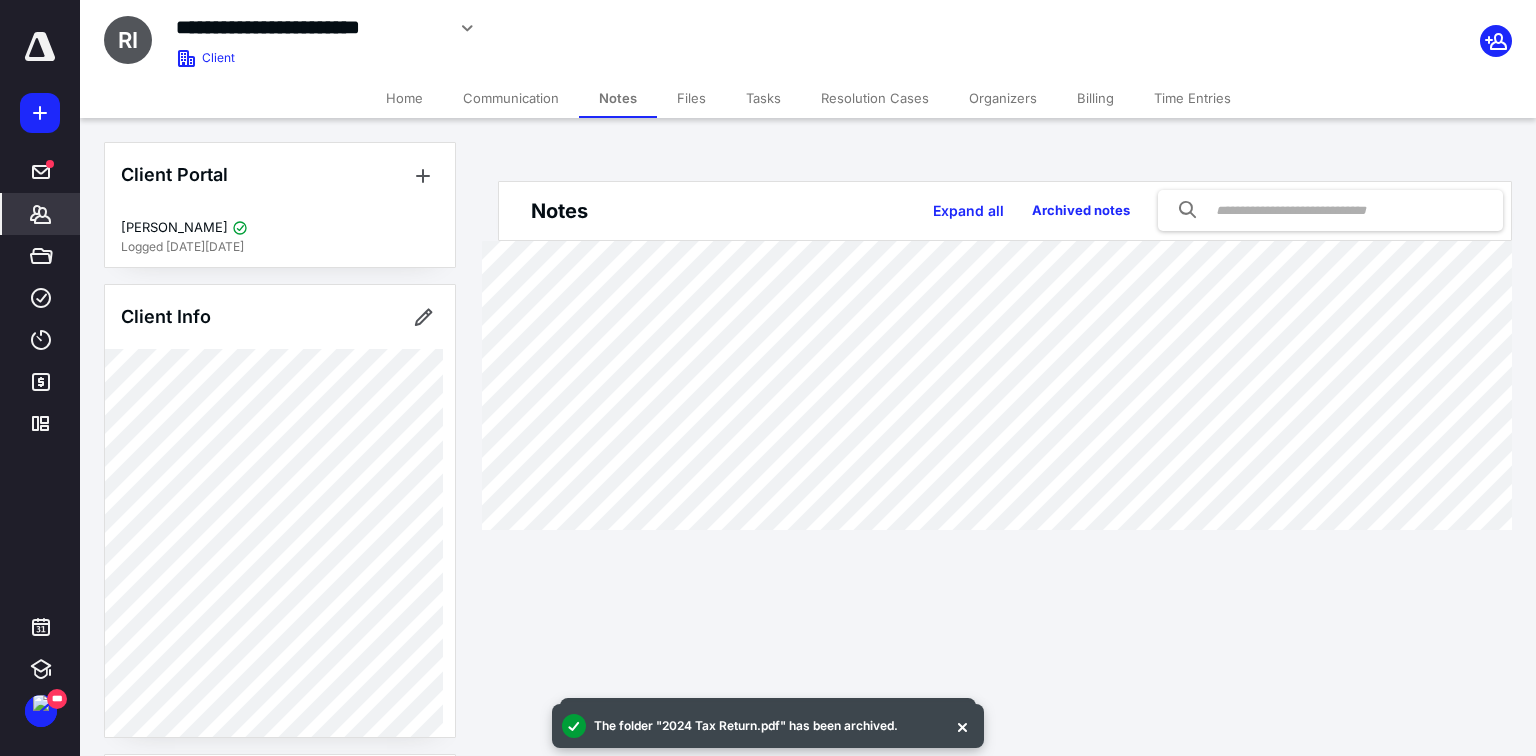 click on "Files" at bounding box center [691, 98] 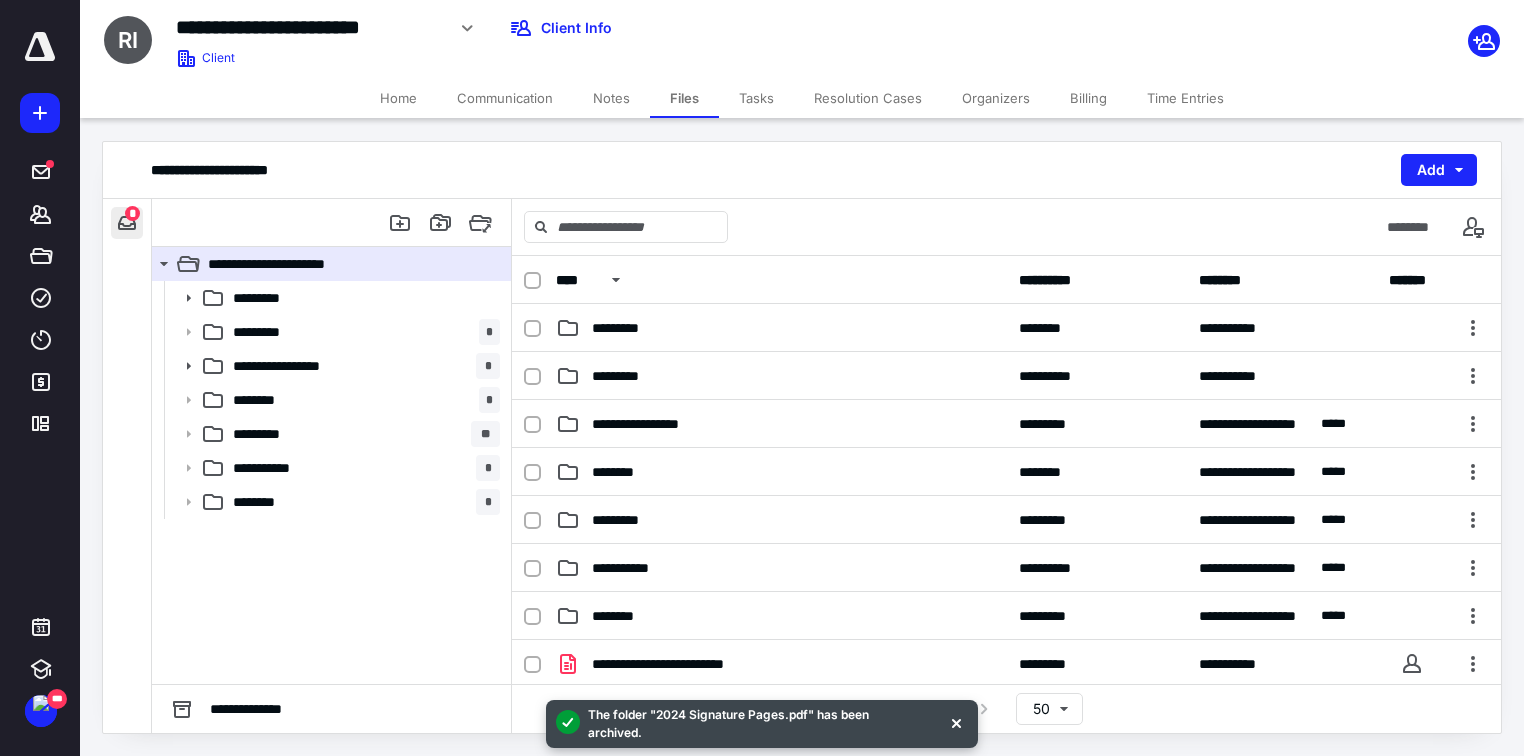 click at bounding box center (127, 223) 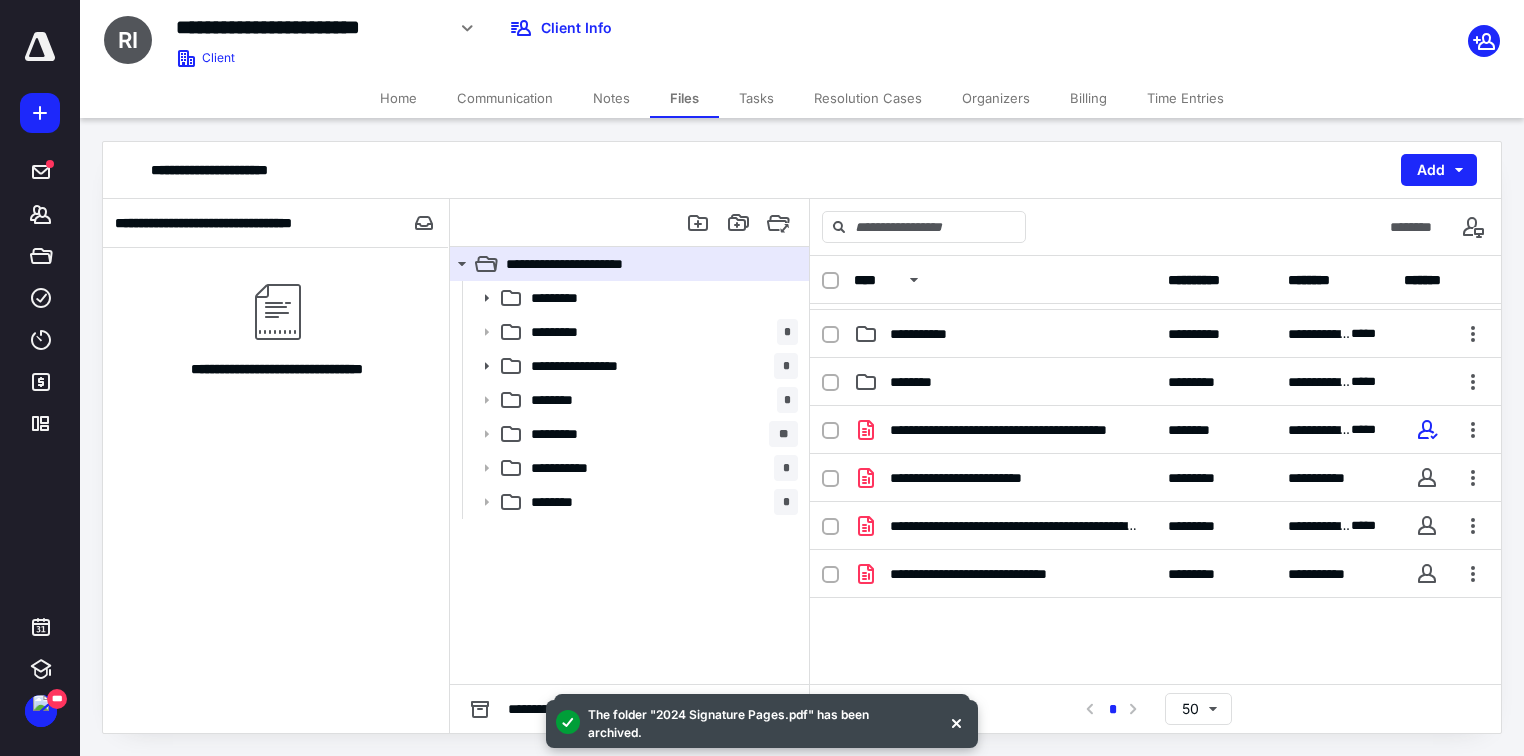 scroll, scrollTop: 240, scrollLeft: 0, axis: vertical 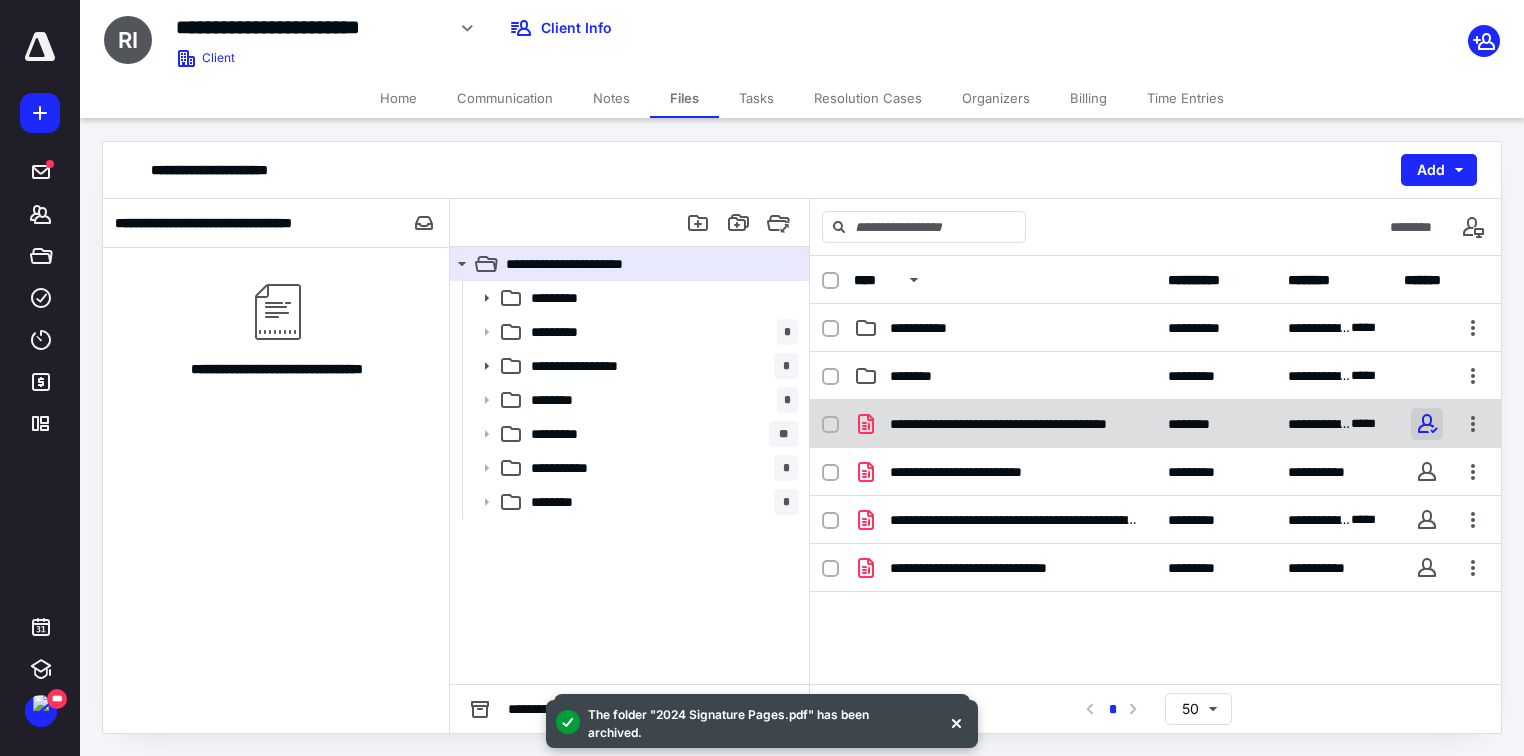 click at bounding box center (1427, 424) 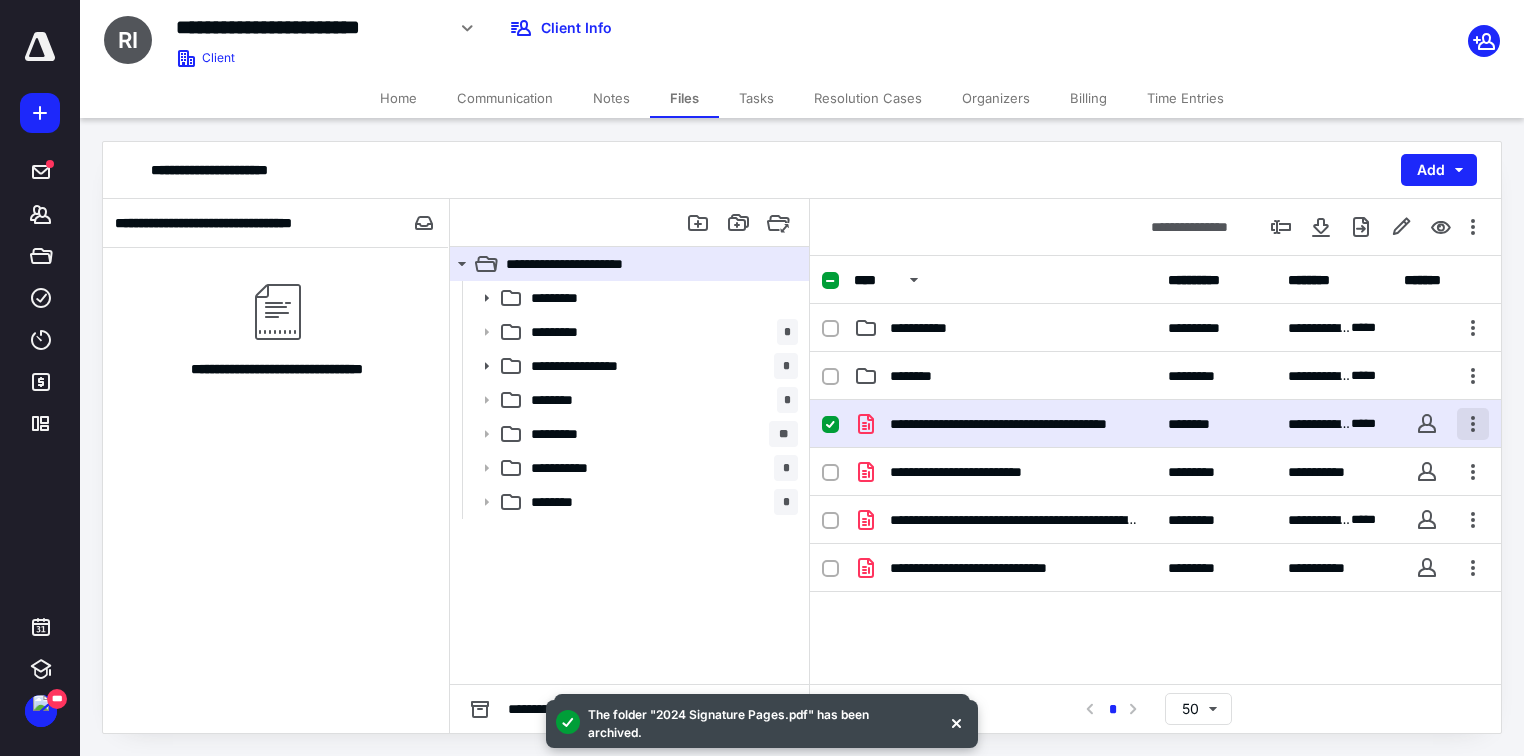 click at bounding box center (1473, 424) 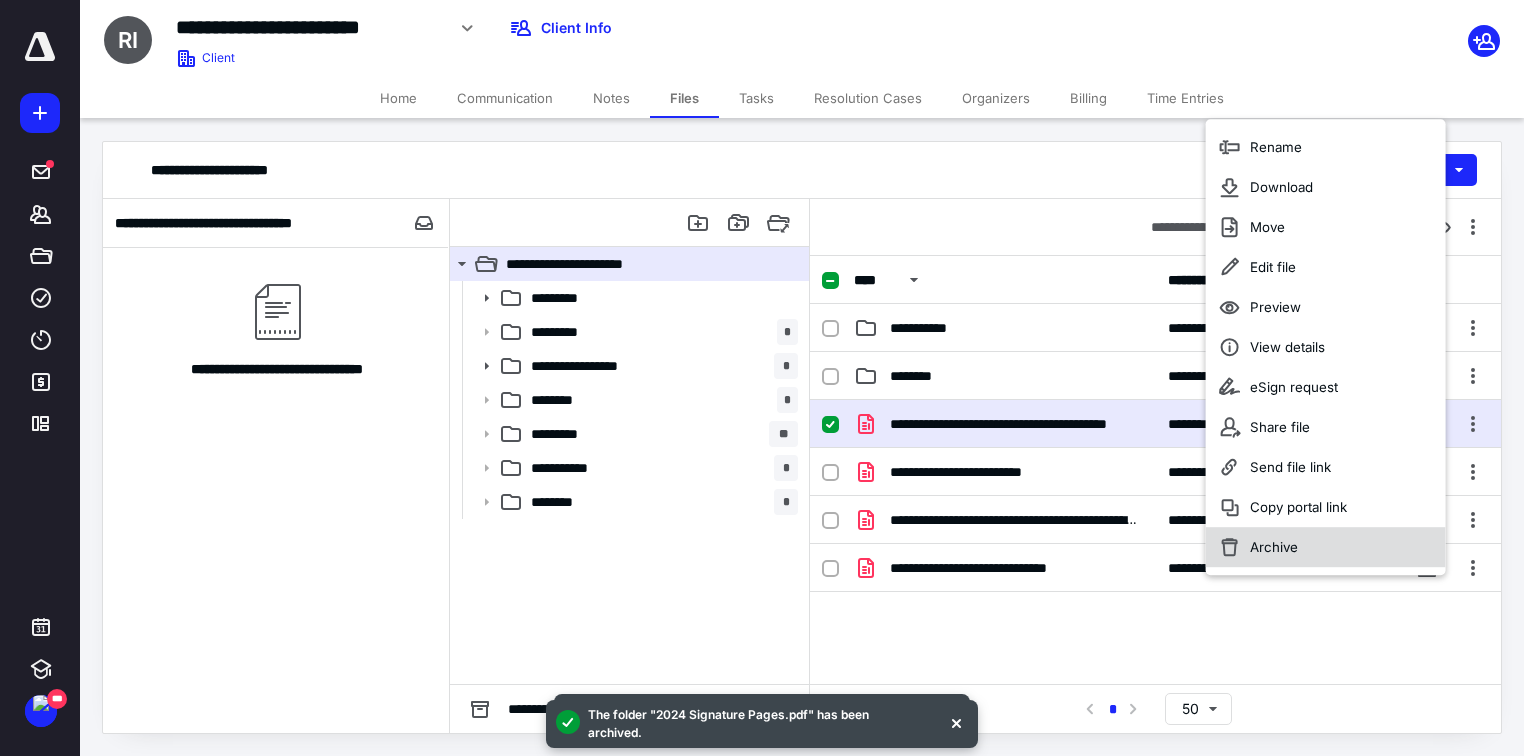 click on "Archive" at bounding box center (1326, 547) 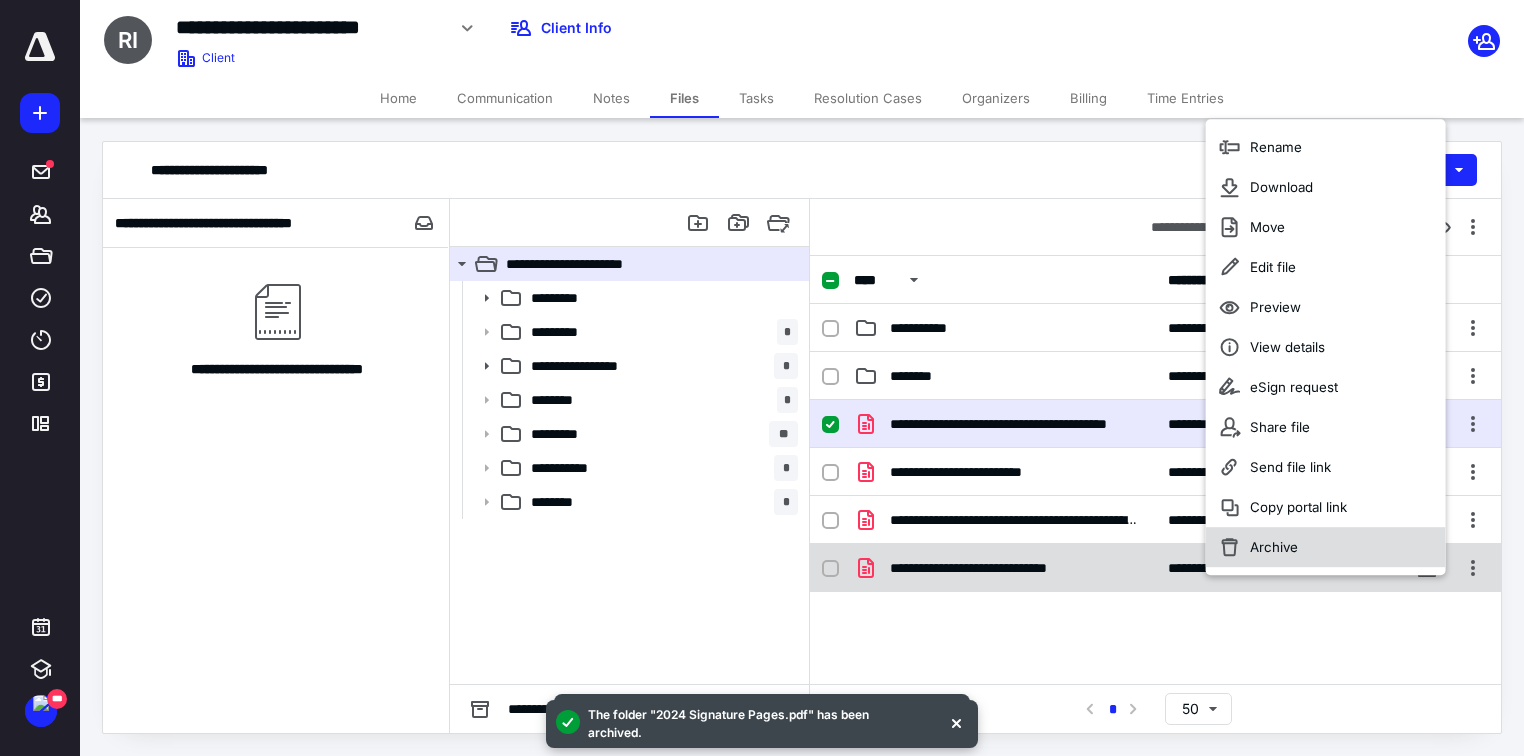 checkbox on "false" 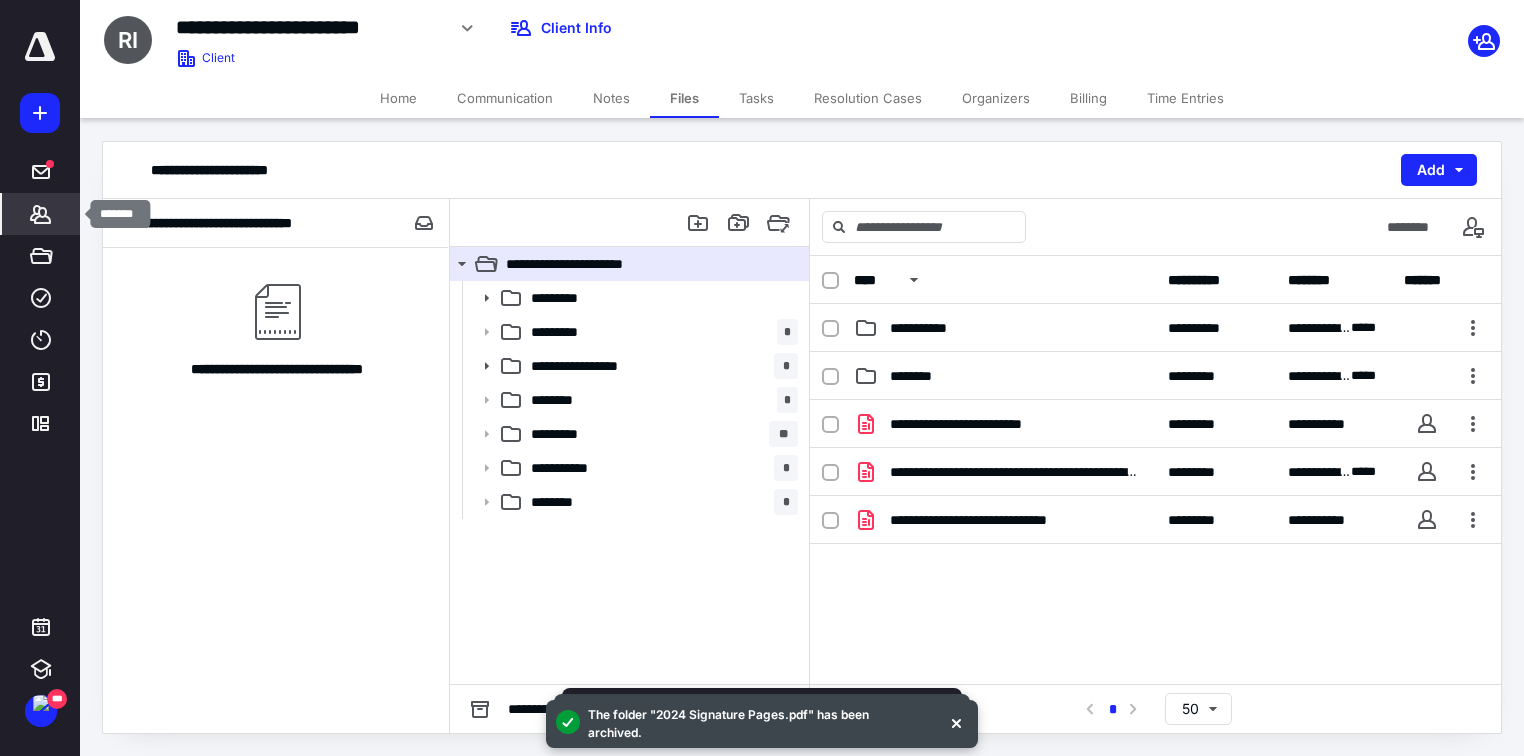 click on "*******" at bounding box center [41, 214] 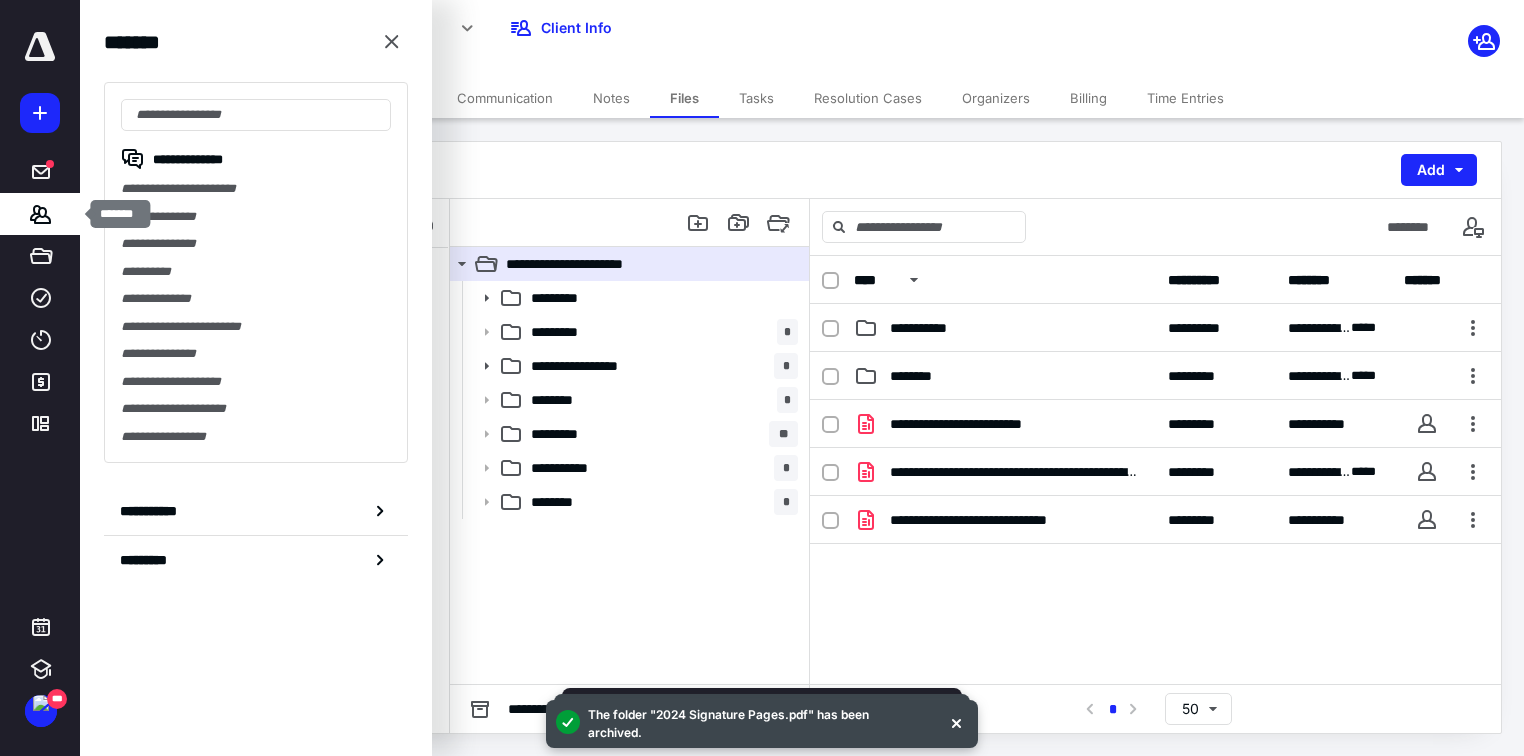 type on "*" 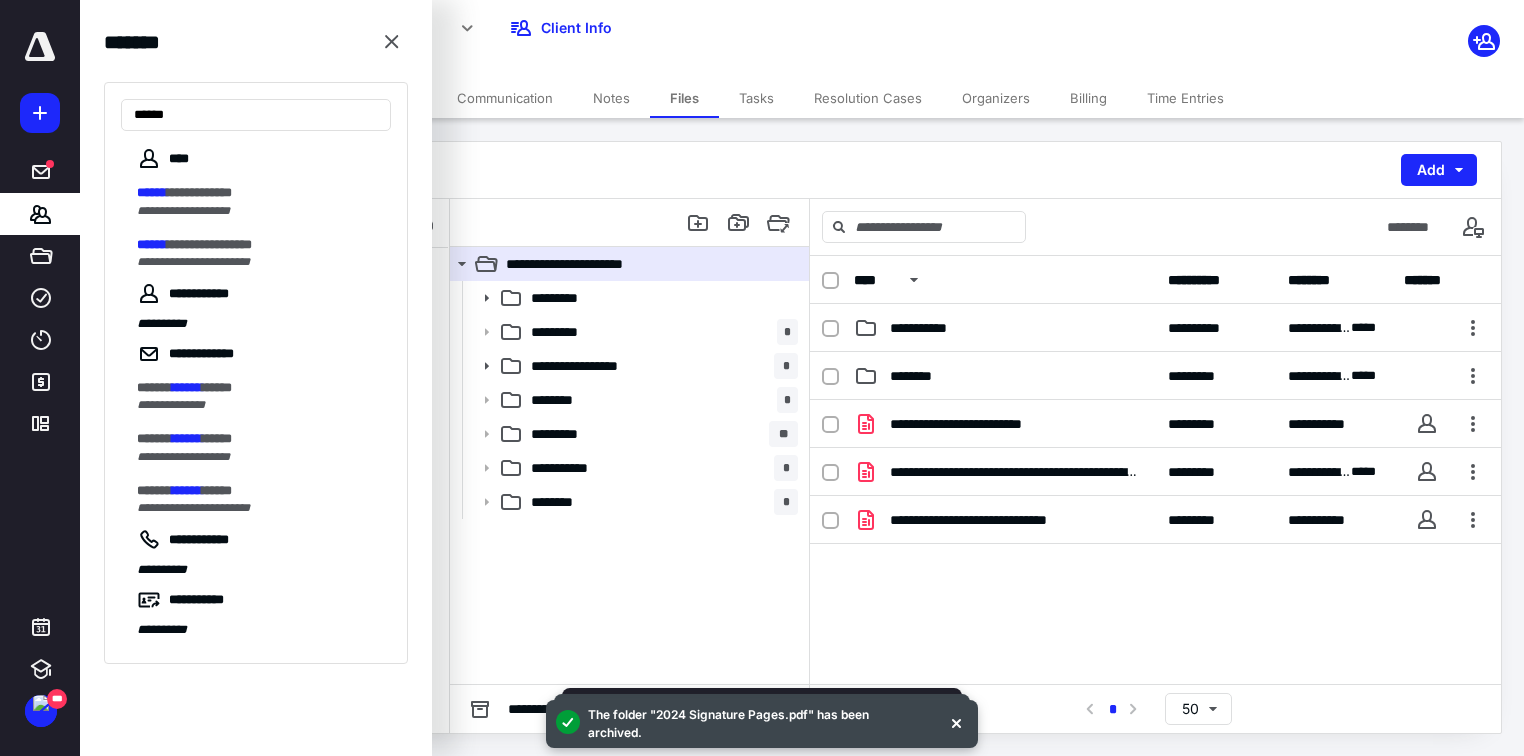 type on "******" 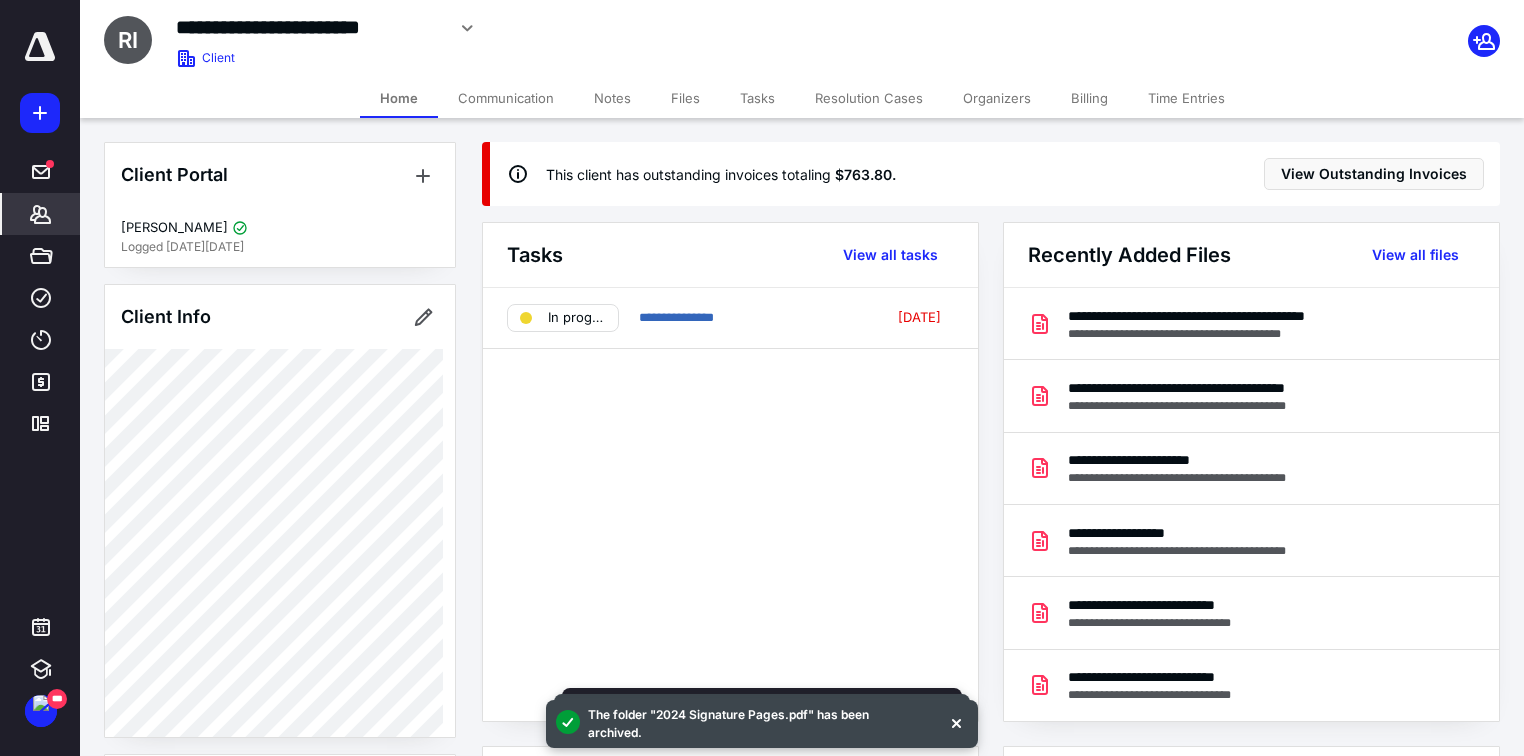 click on "*******" at bounding box center [41, 214] 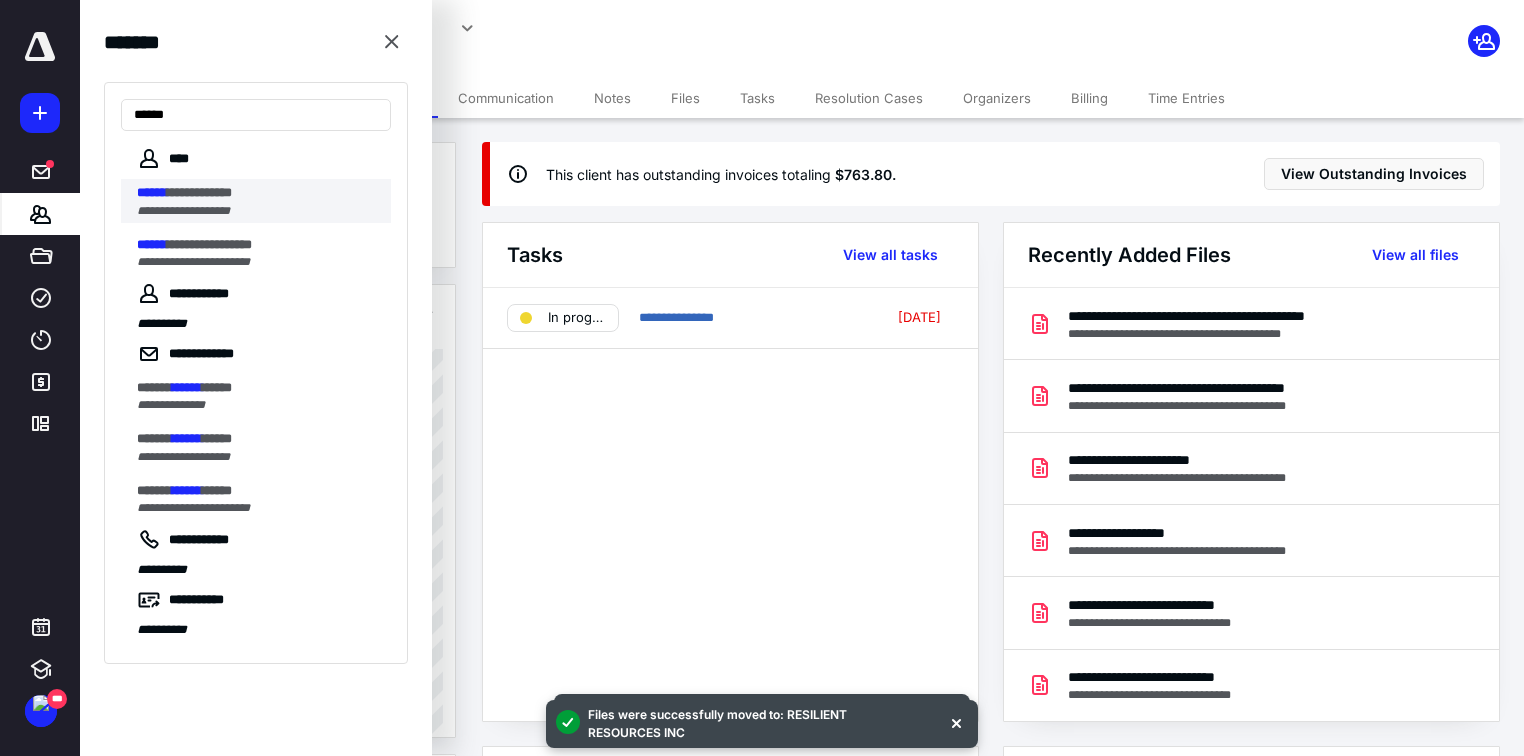 type on "******" 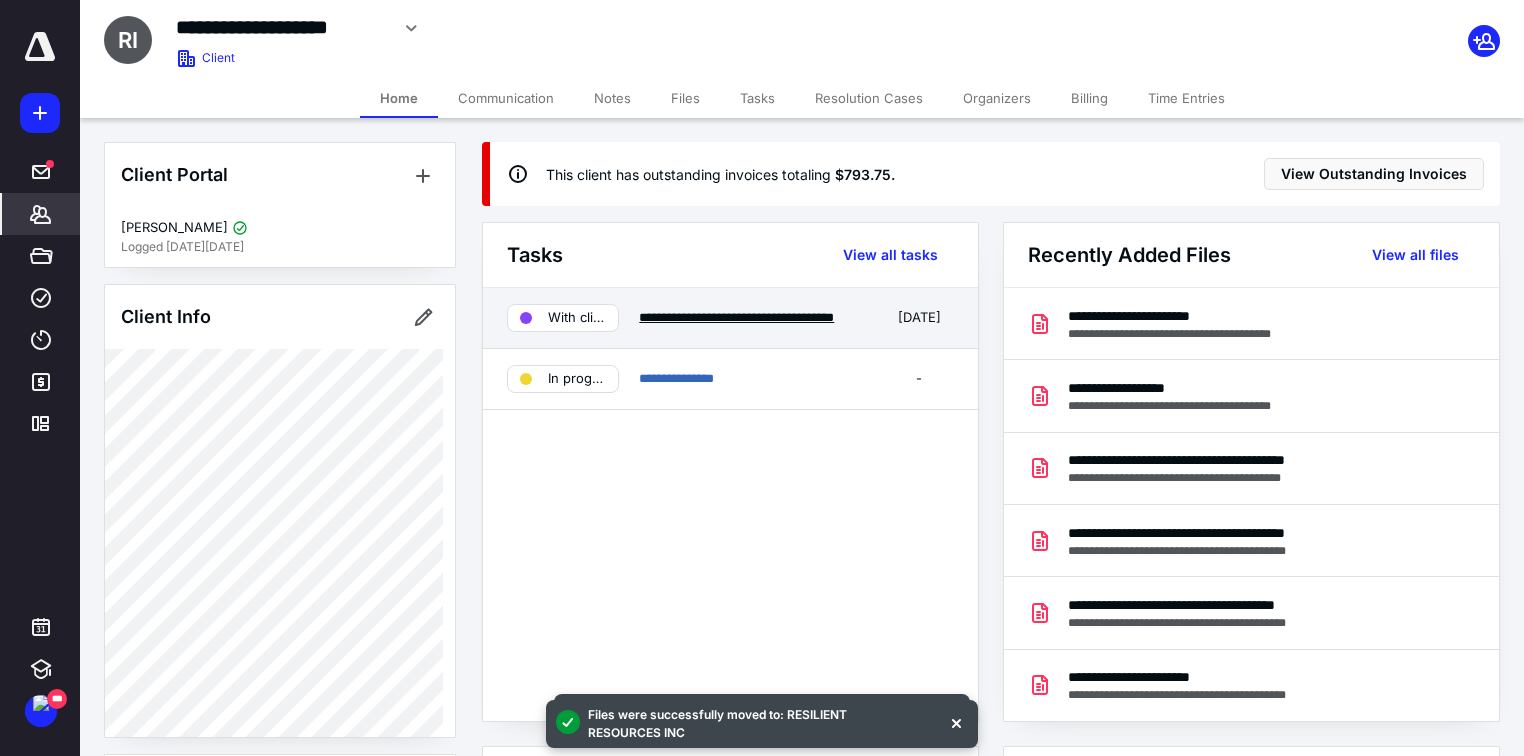 click on "**********" at bounding box center [736, 317] 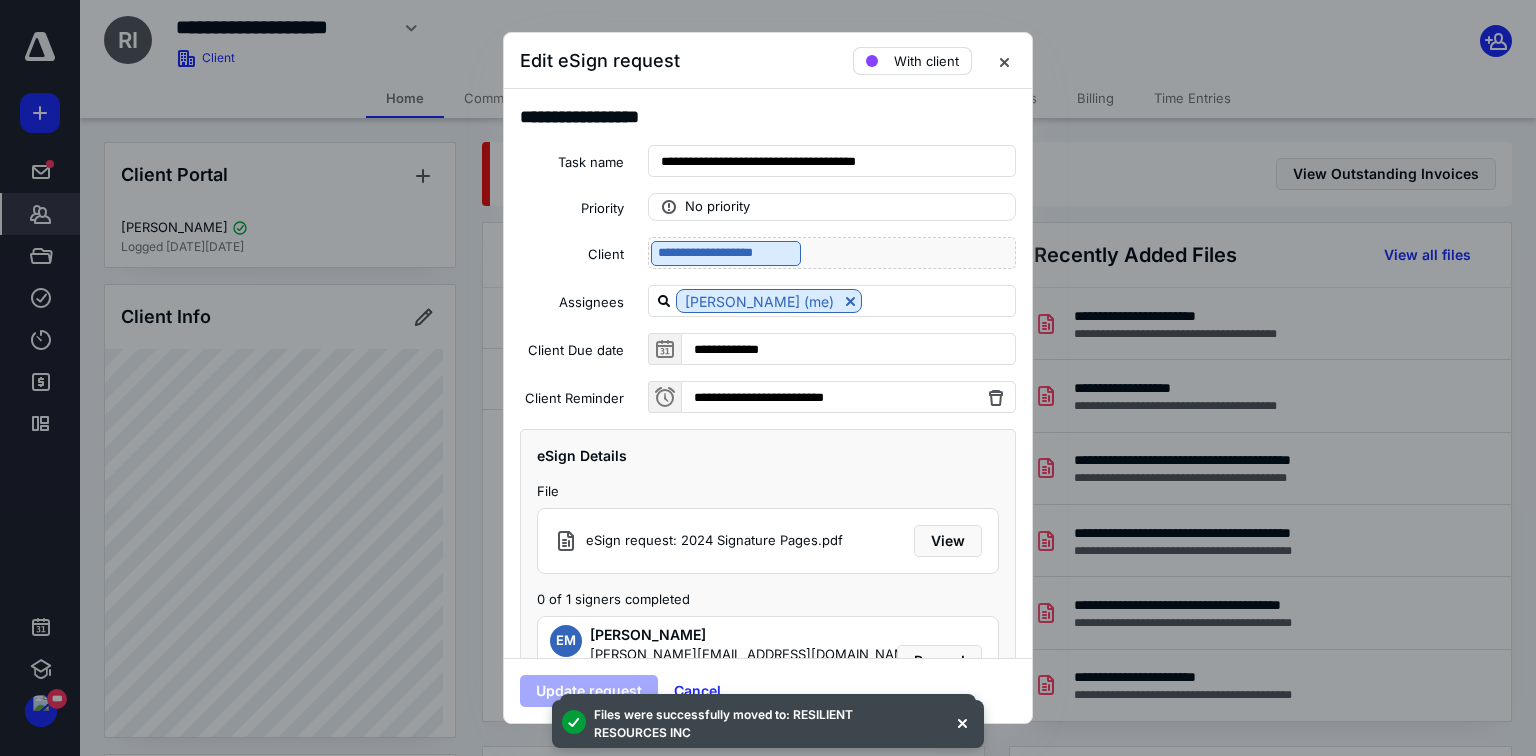 click on "With client" at bounding box center (926, 61) 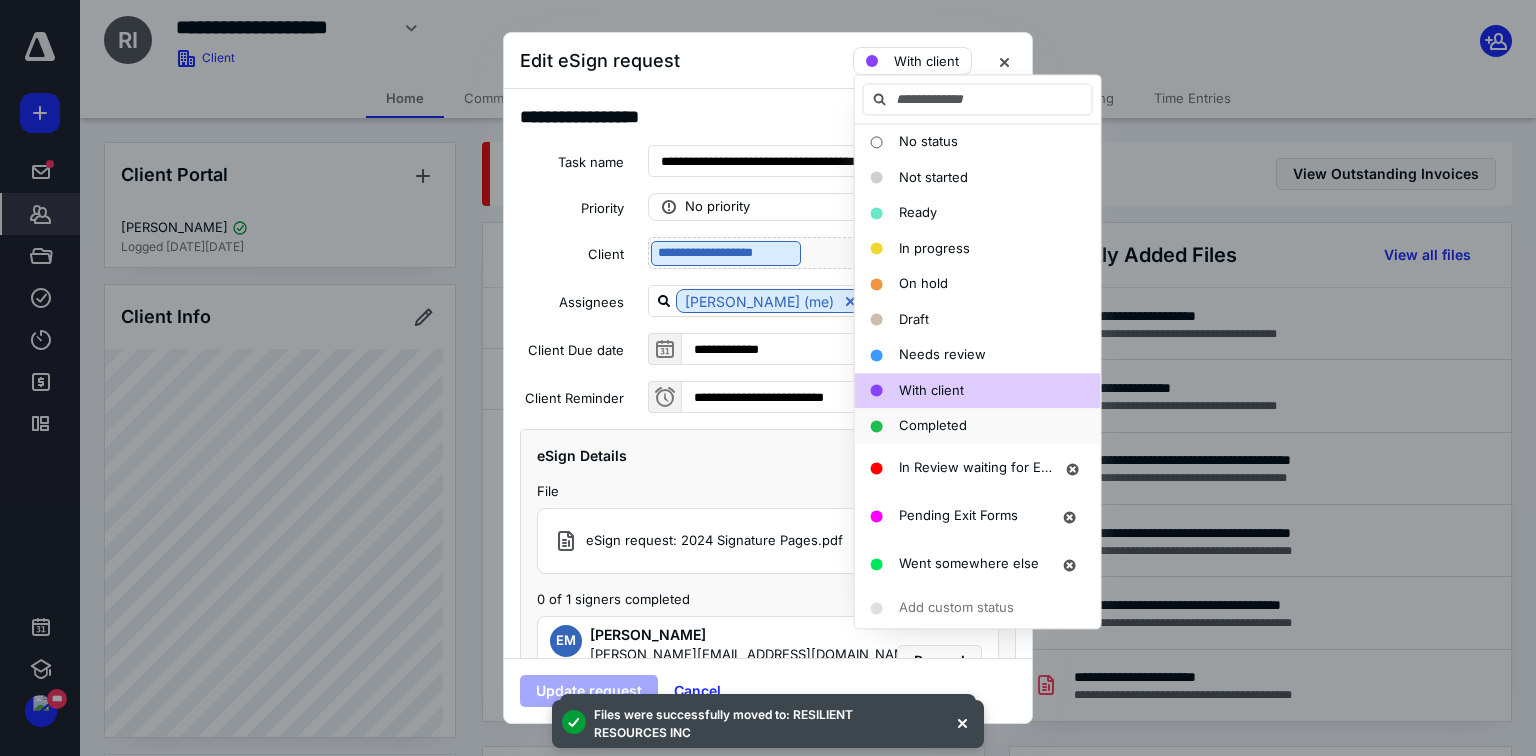 click on "Completed" at bounding box center (966, 426) 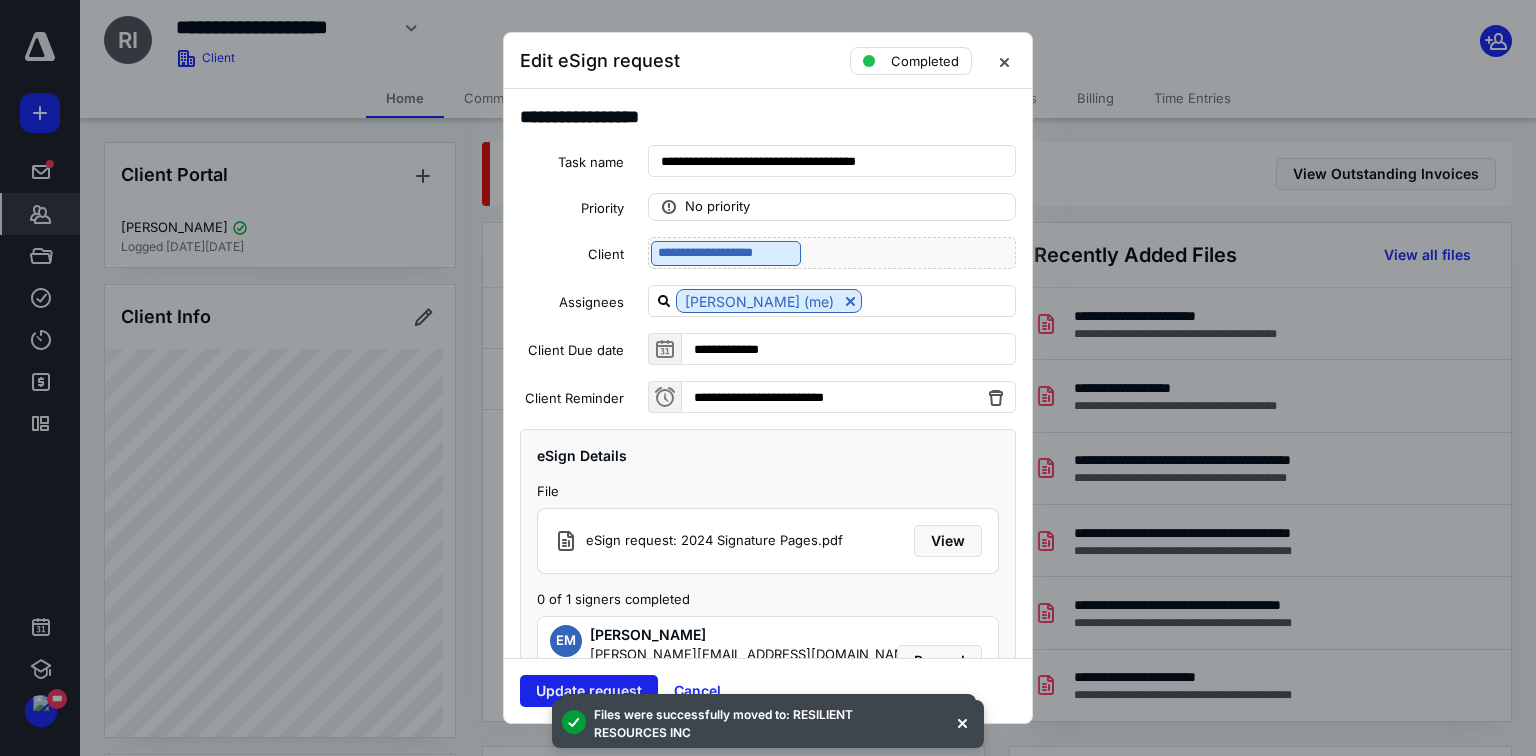 click on "Update request" at bounding box center (589, 691) 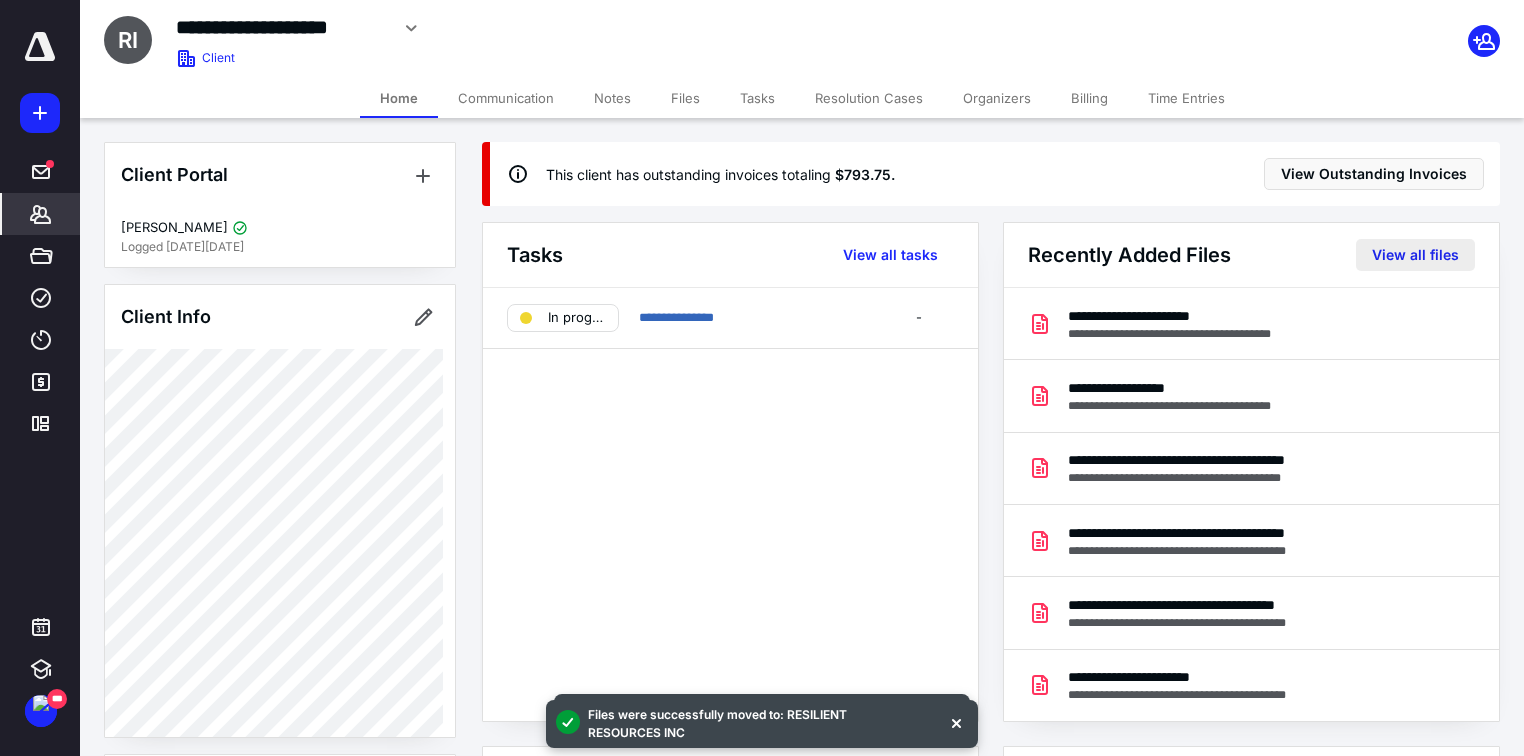 click on "View all files" at bounding box center [1415, 255] 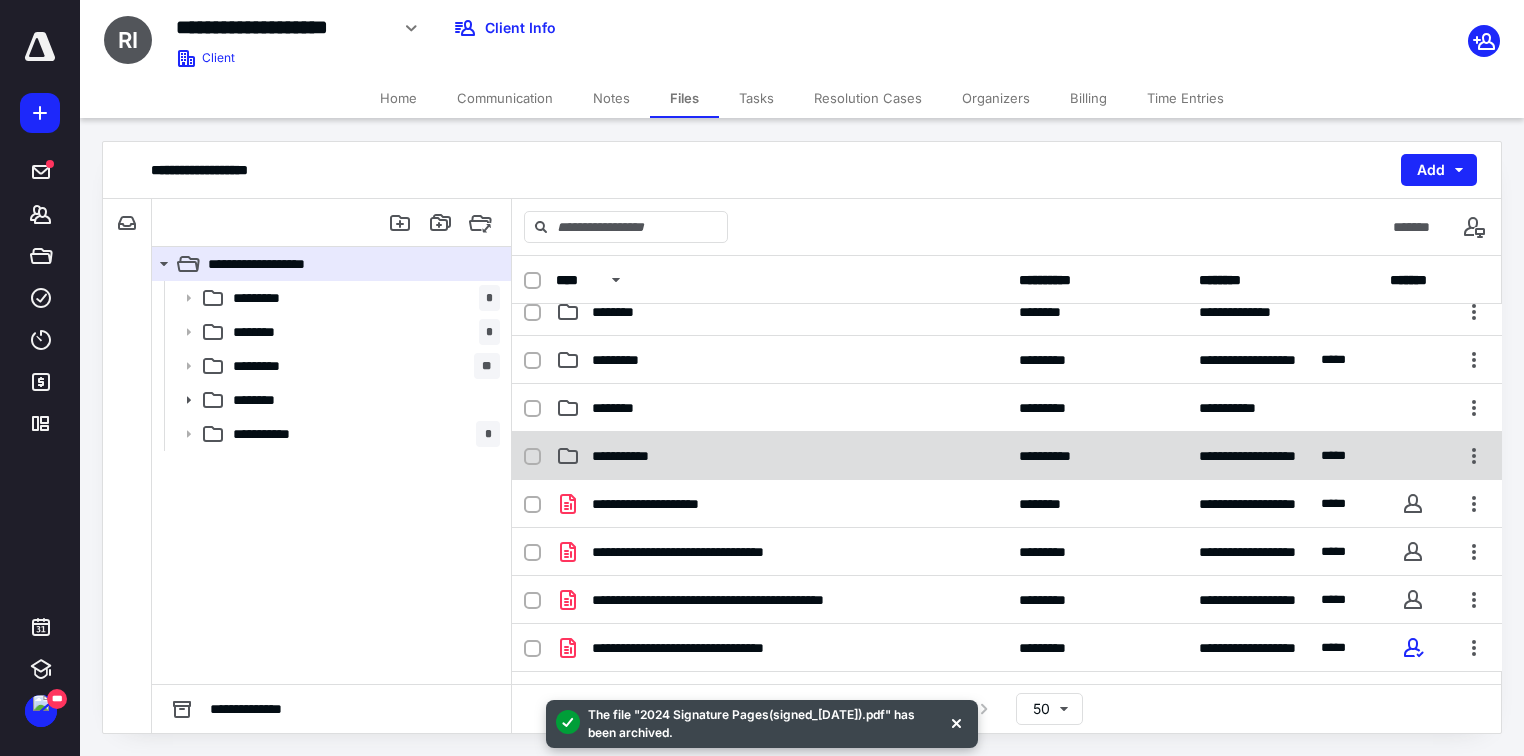 scroll, scrollTop: 0, scrollLeft: 0, axis: both 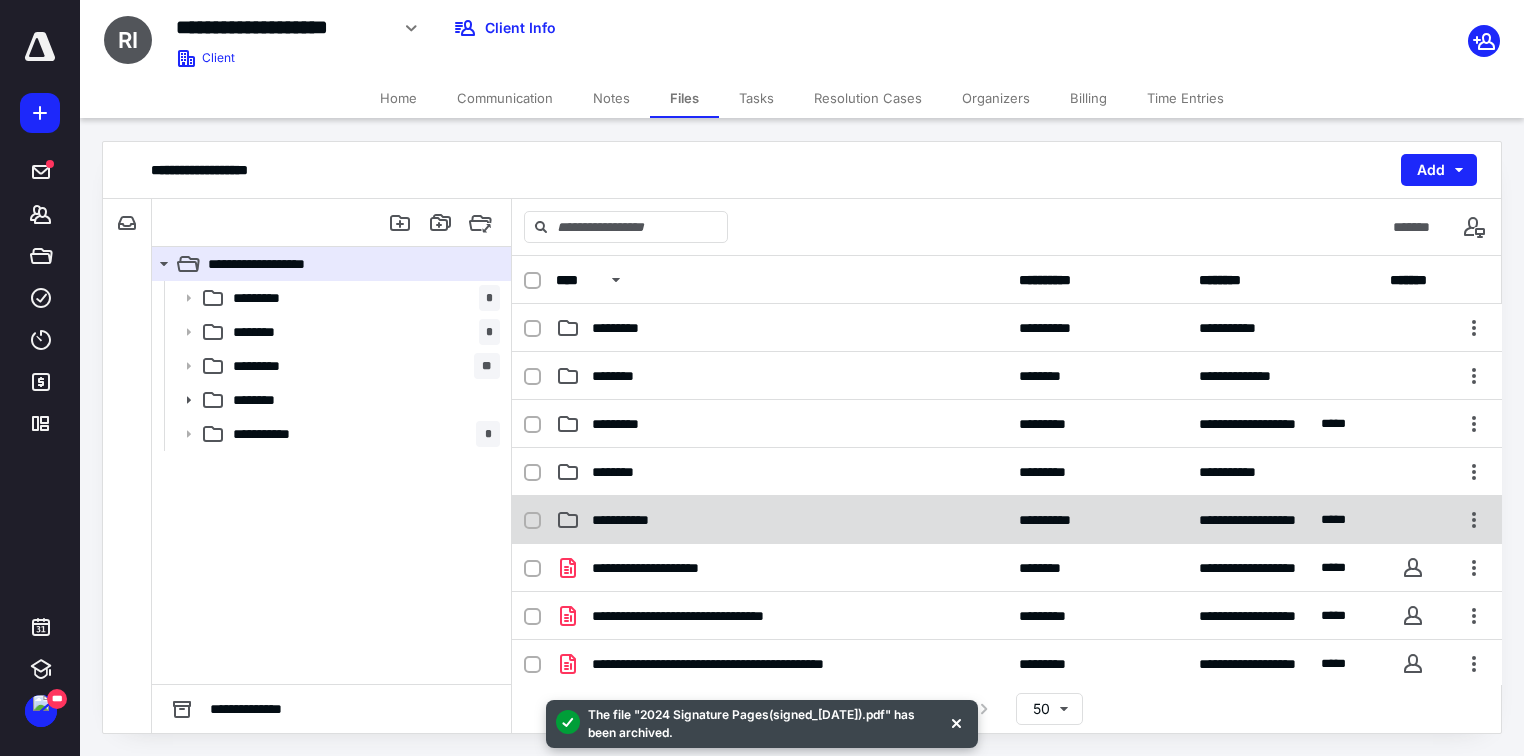 click on "**********" at bounding box center [781, 520] 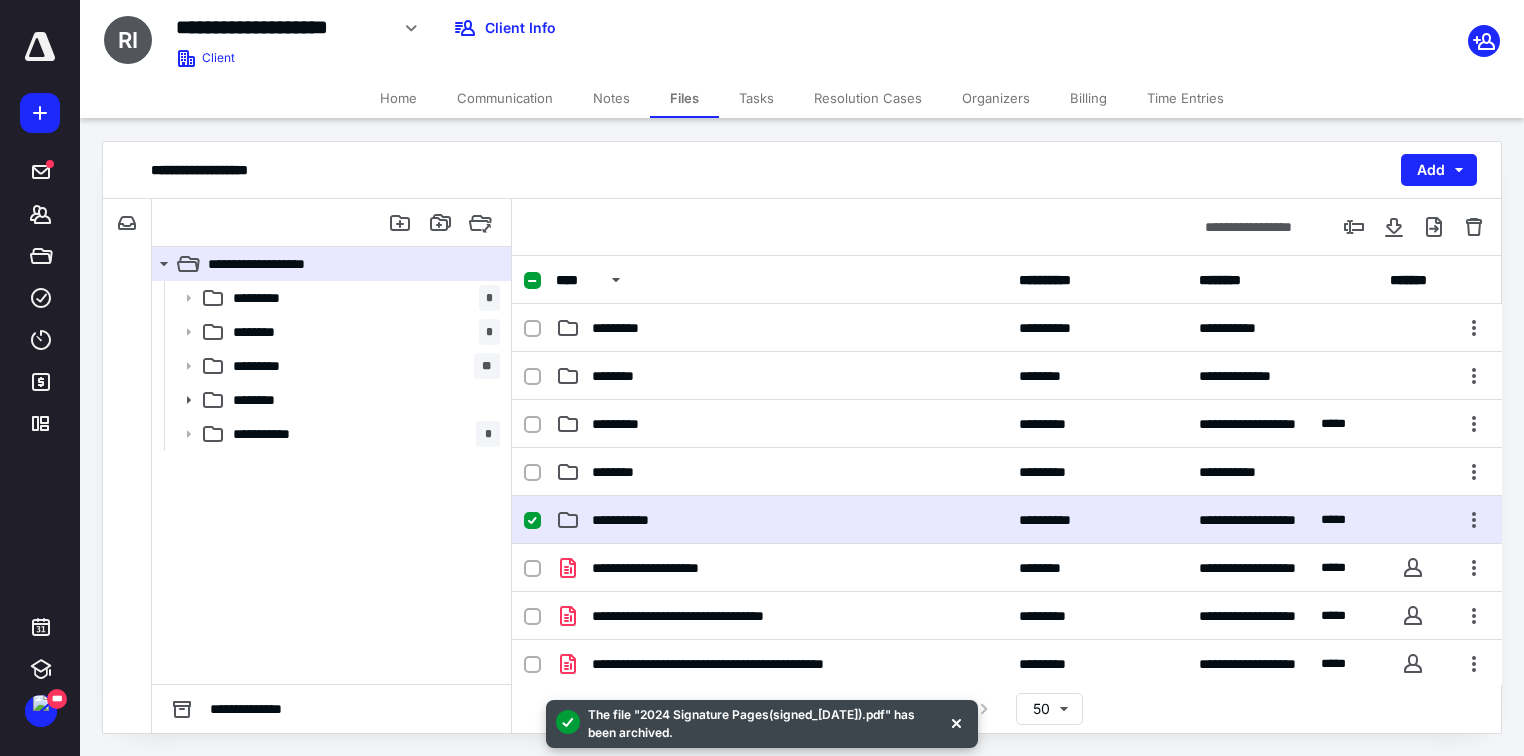click on "**********" at bounding box center [781, 520] 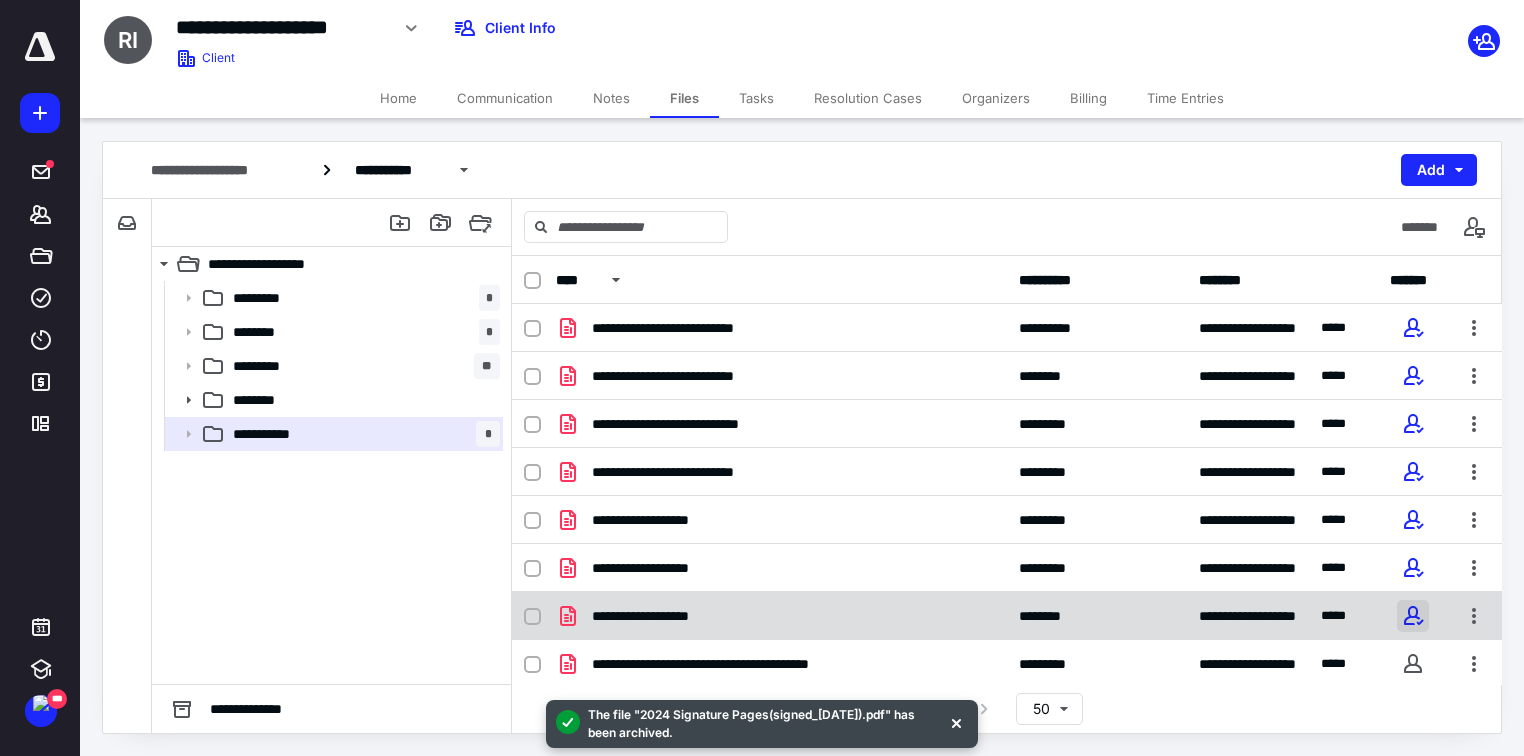 click at bounding box center (1413, 616) 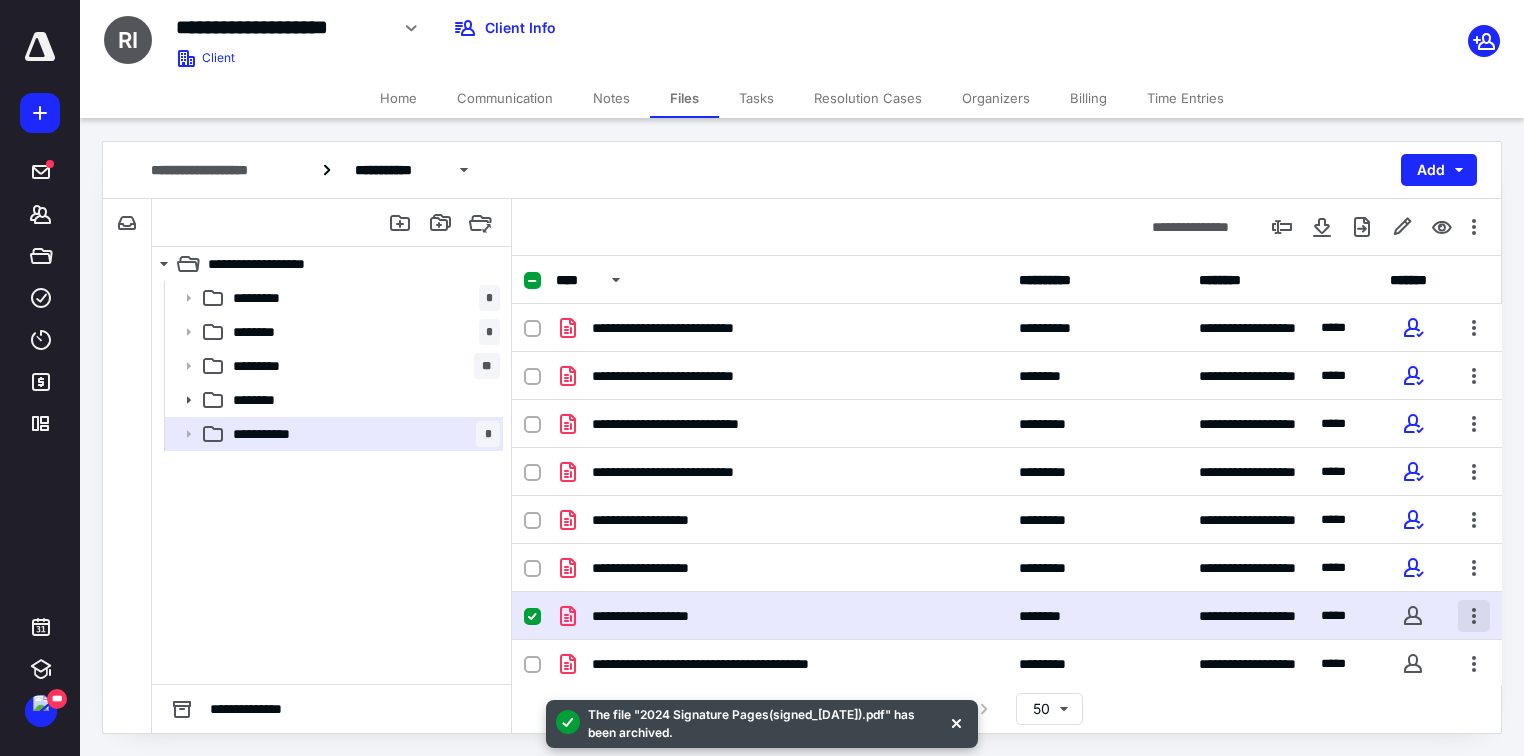 click at bounding box center (1474, 616) 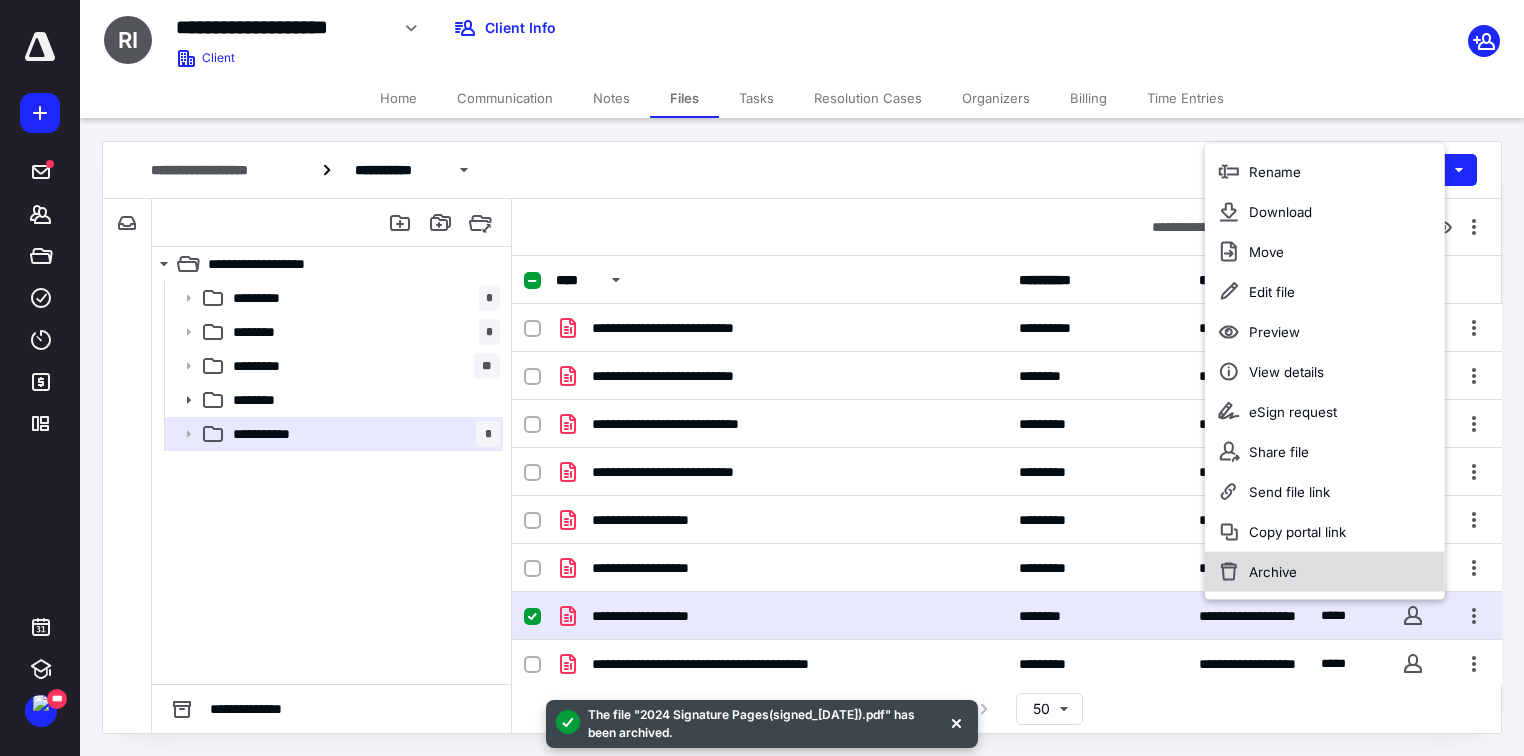 click on "Archive" at bounding box center (1325, 572) 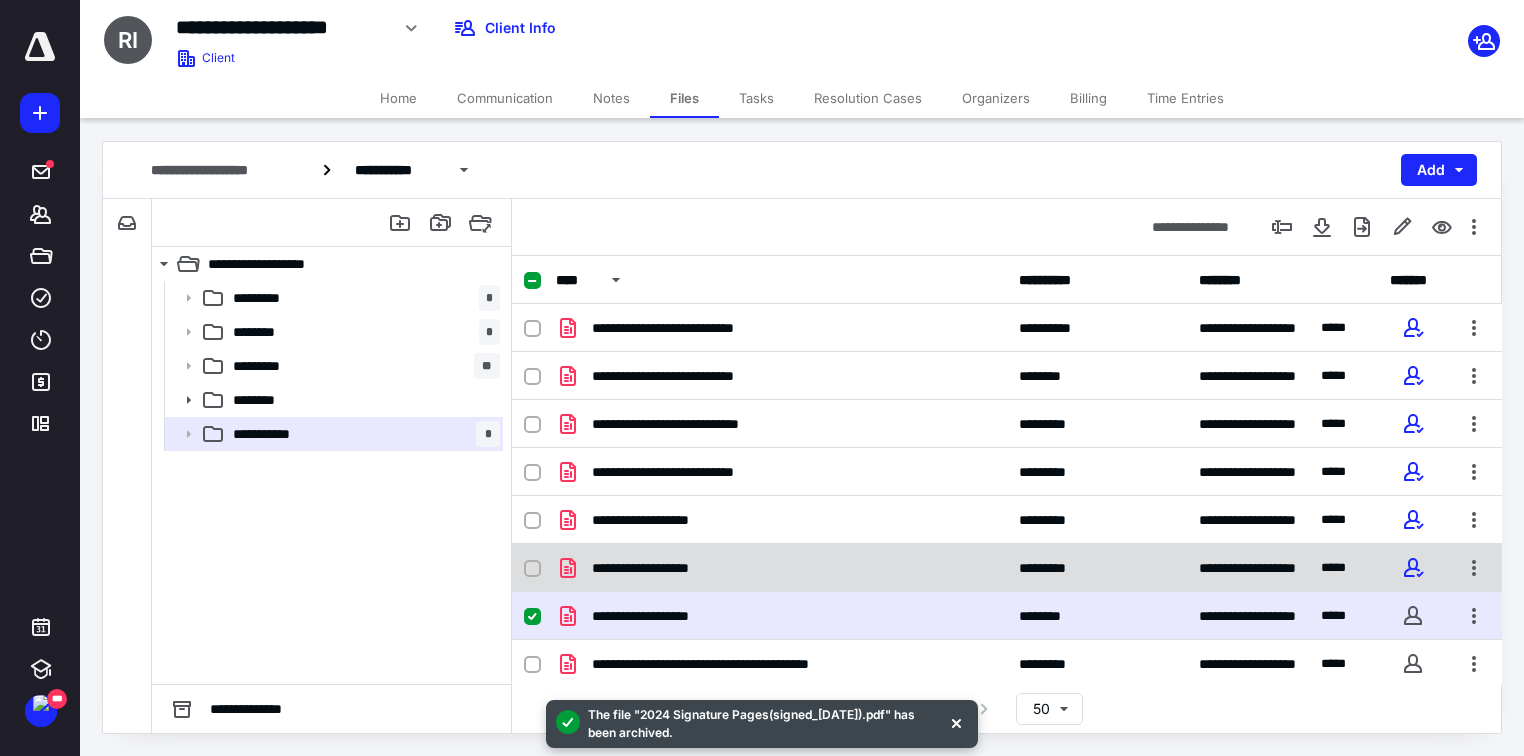 checkbox on "false" 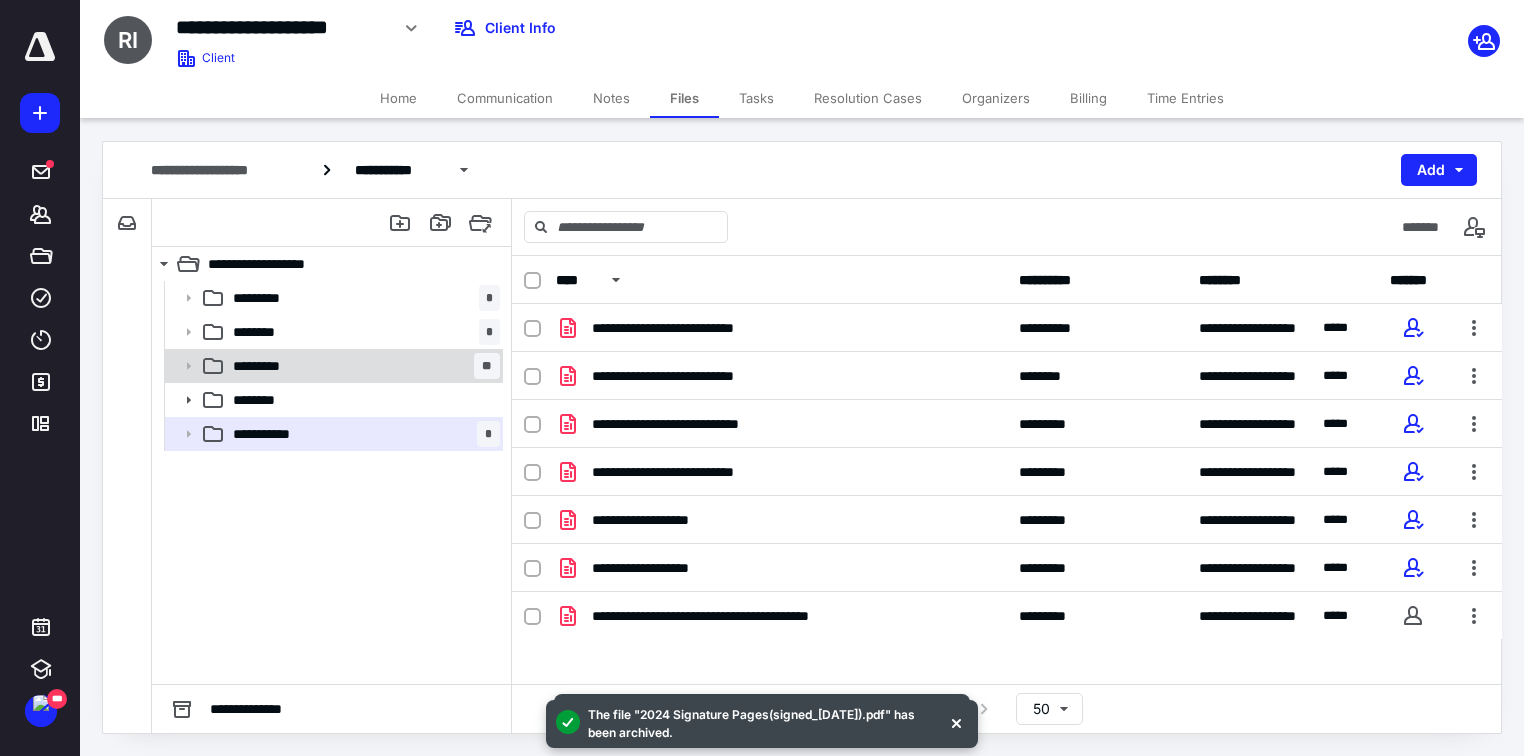 click on "********* **" at bounding box center (362, 366) 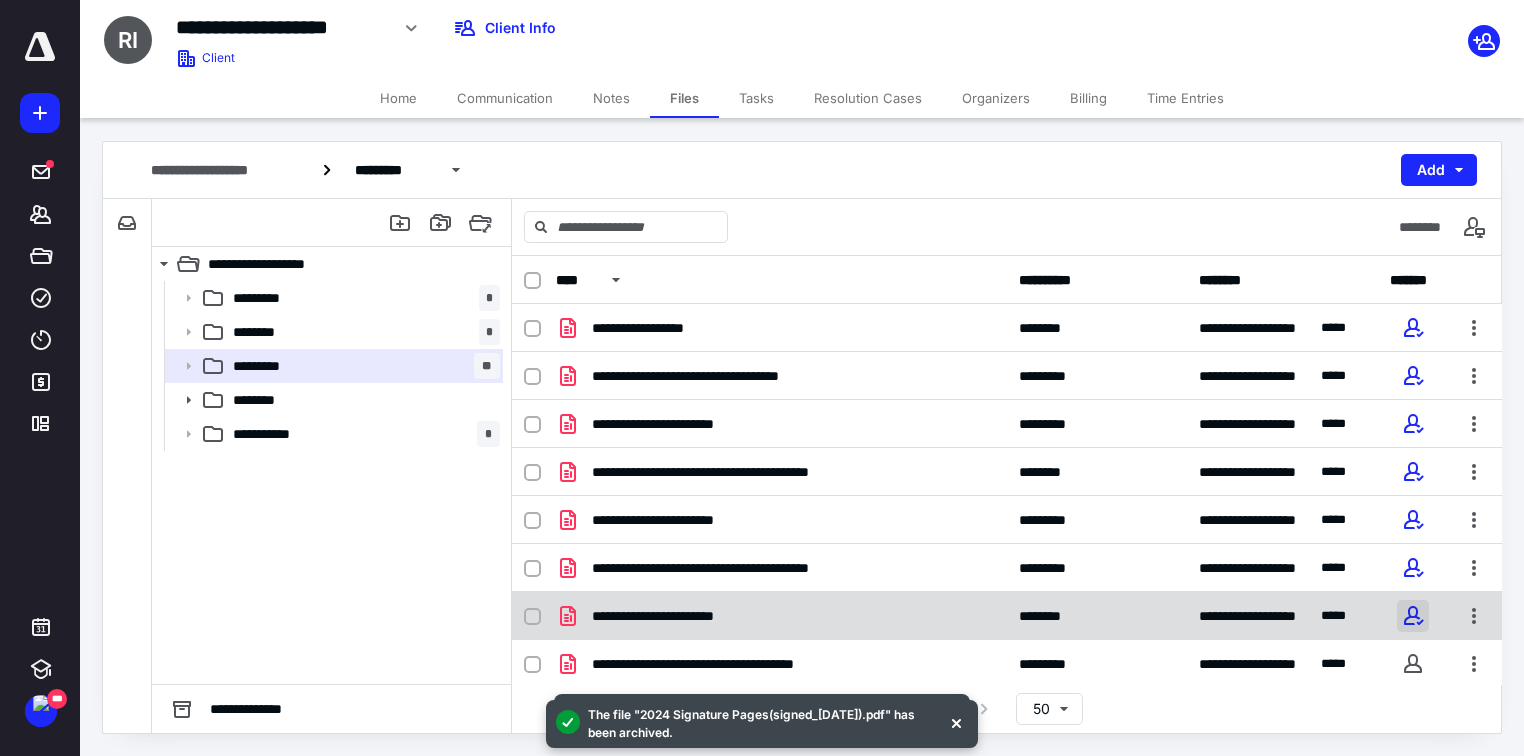 click at bounding box center (1413, 616) 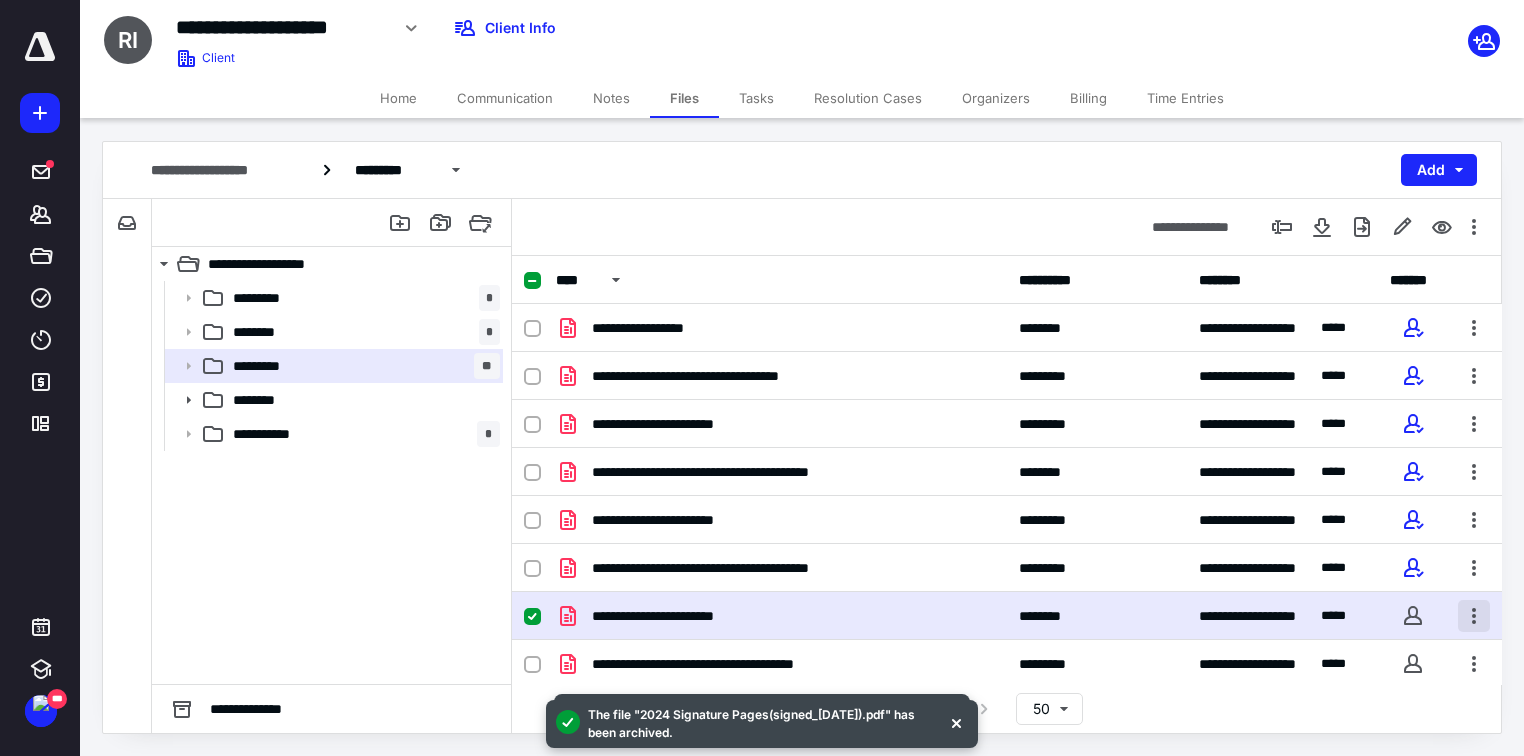 click at bounding box center (1474, 616) 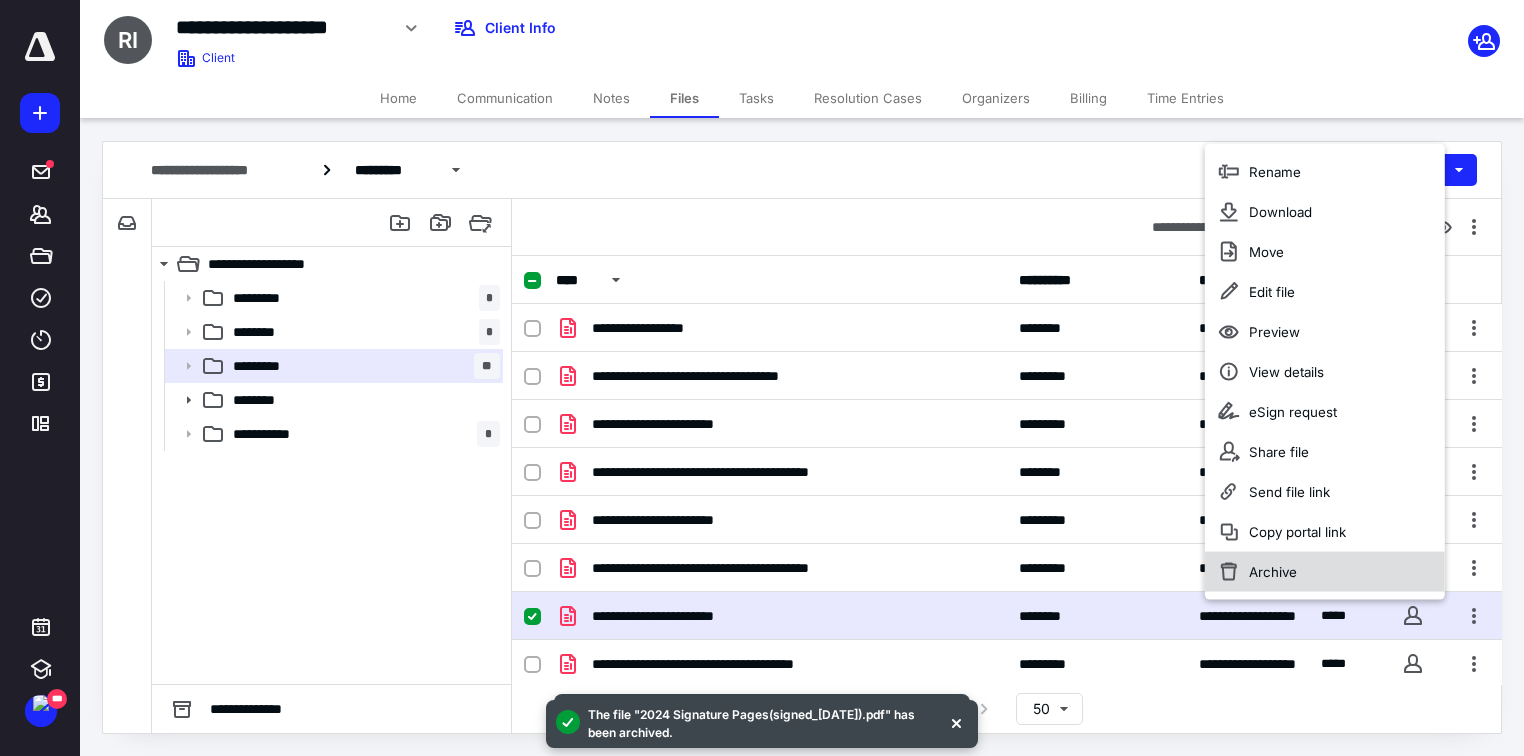 click on "Archive" at bounding box center [1325, 572] 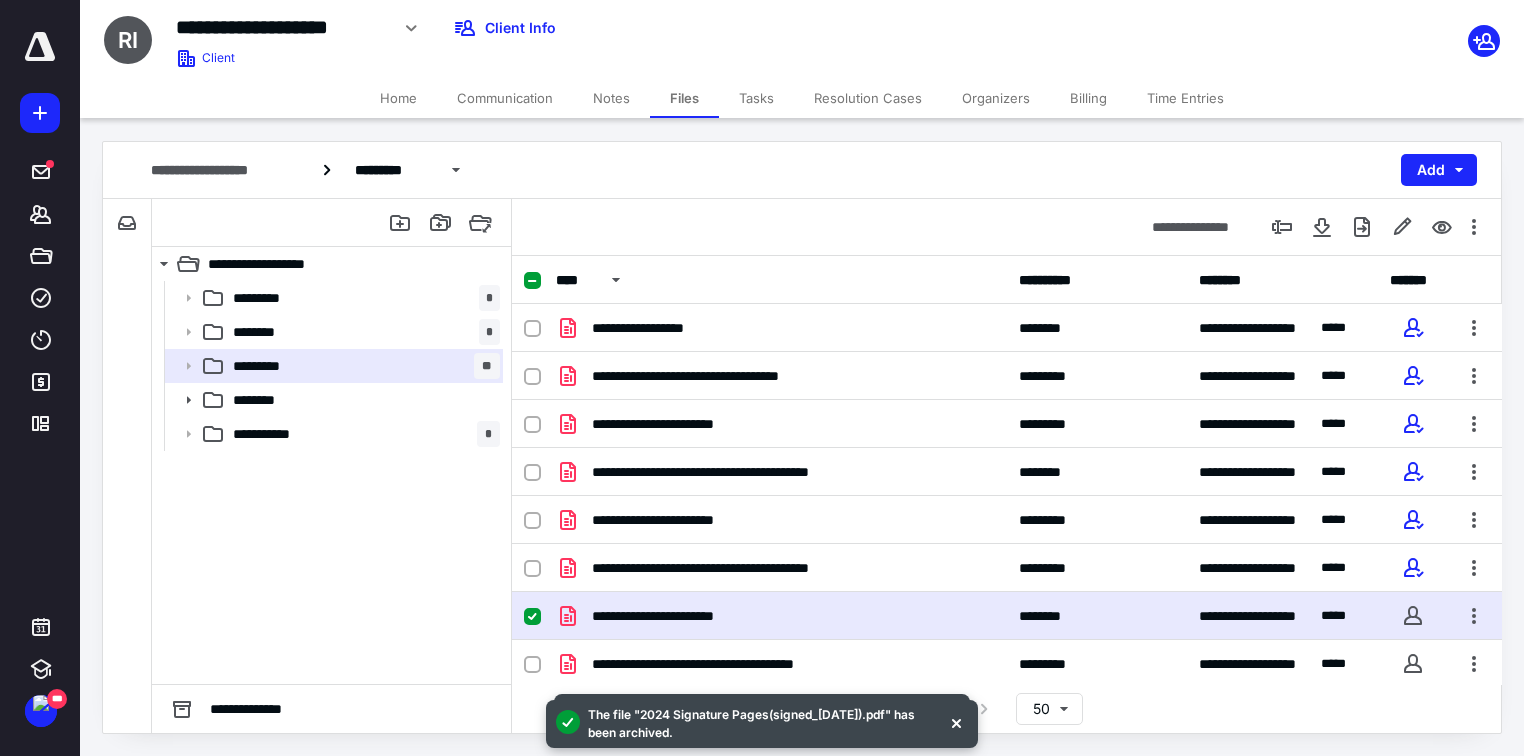 checkbox on "false" 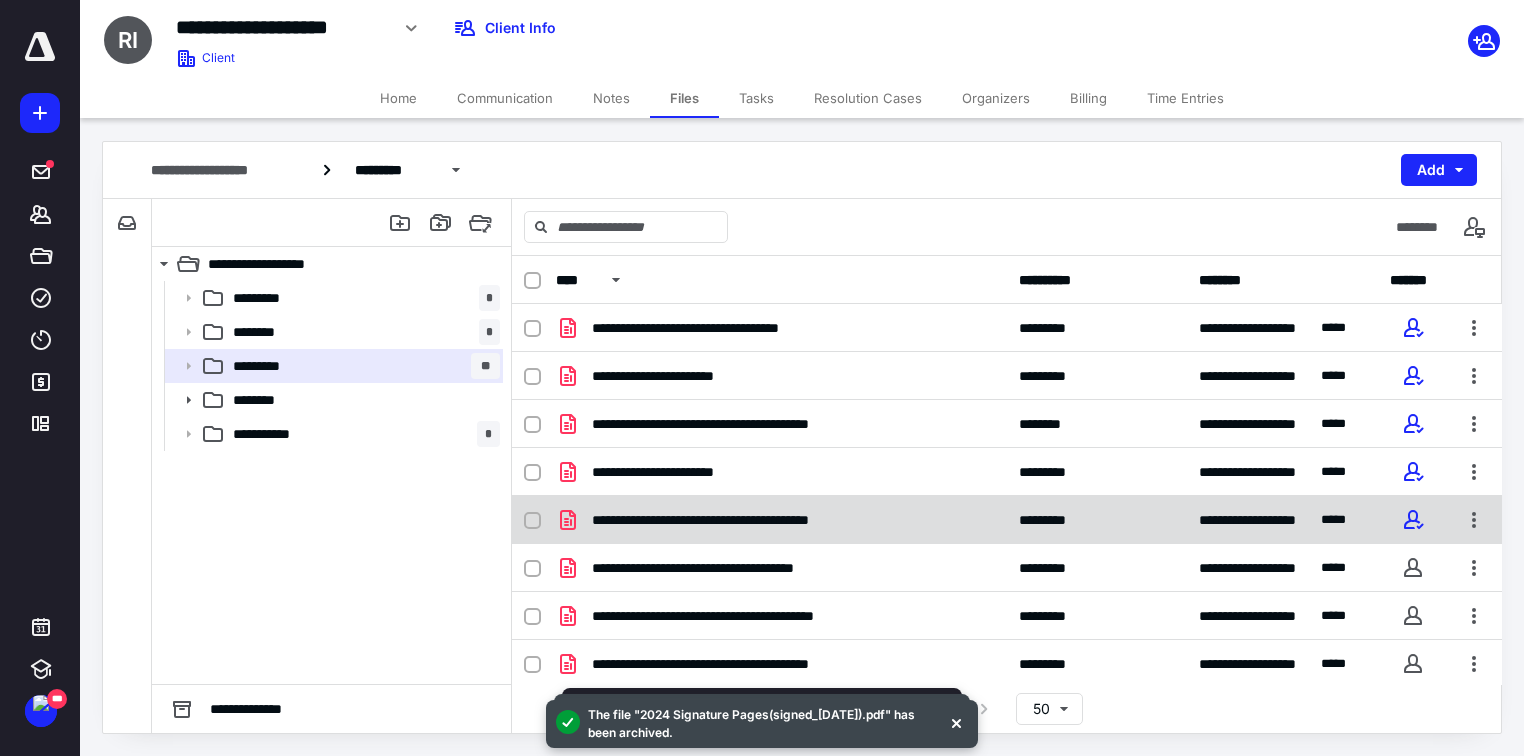 scroll, scrollTop: 97, scrollLeft: 0, axis: vertical 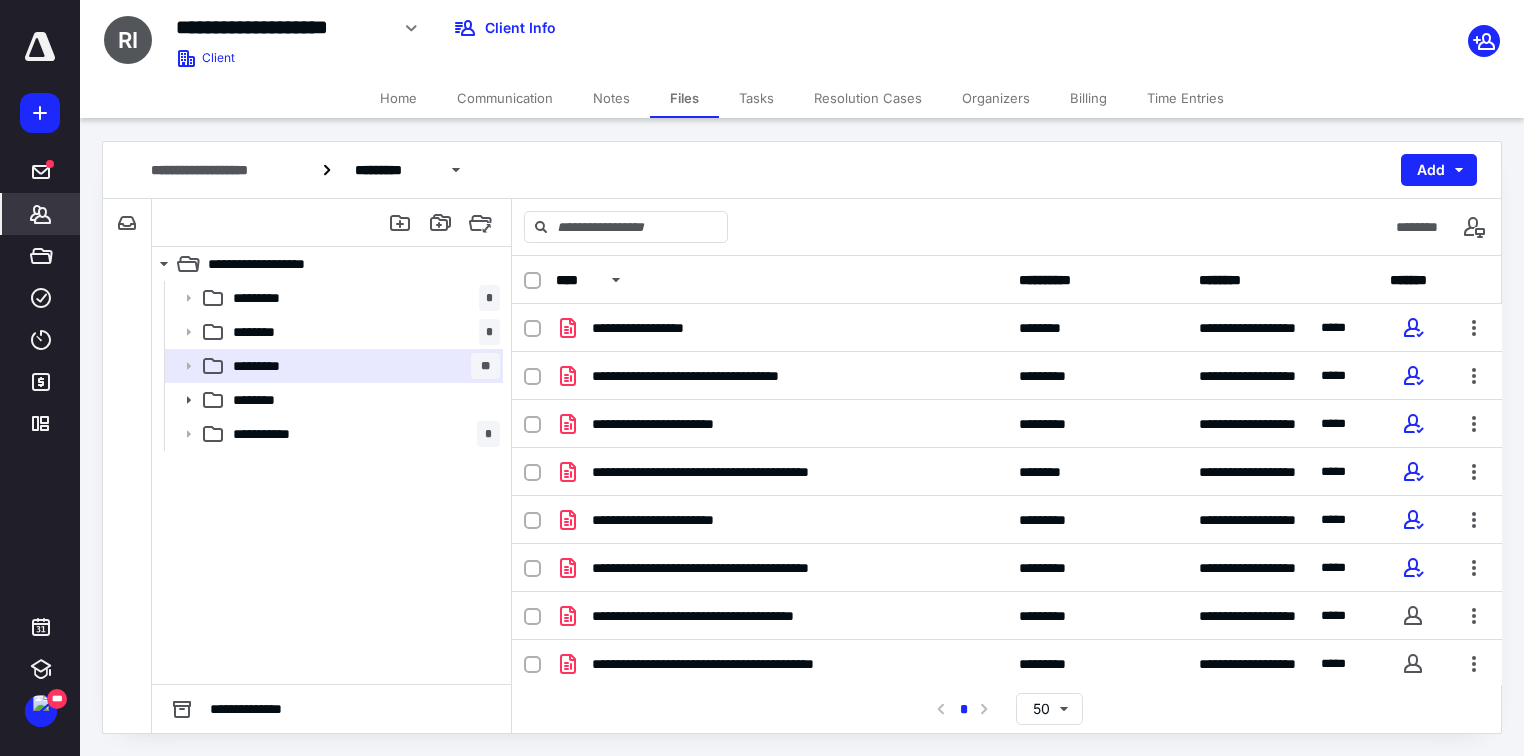 click 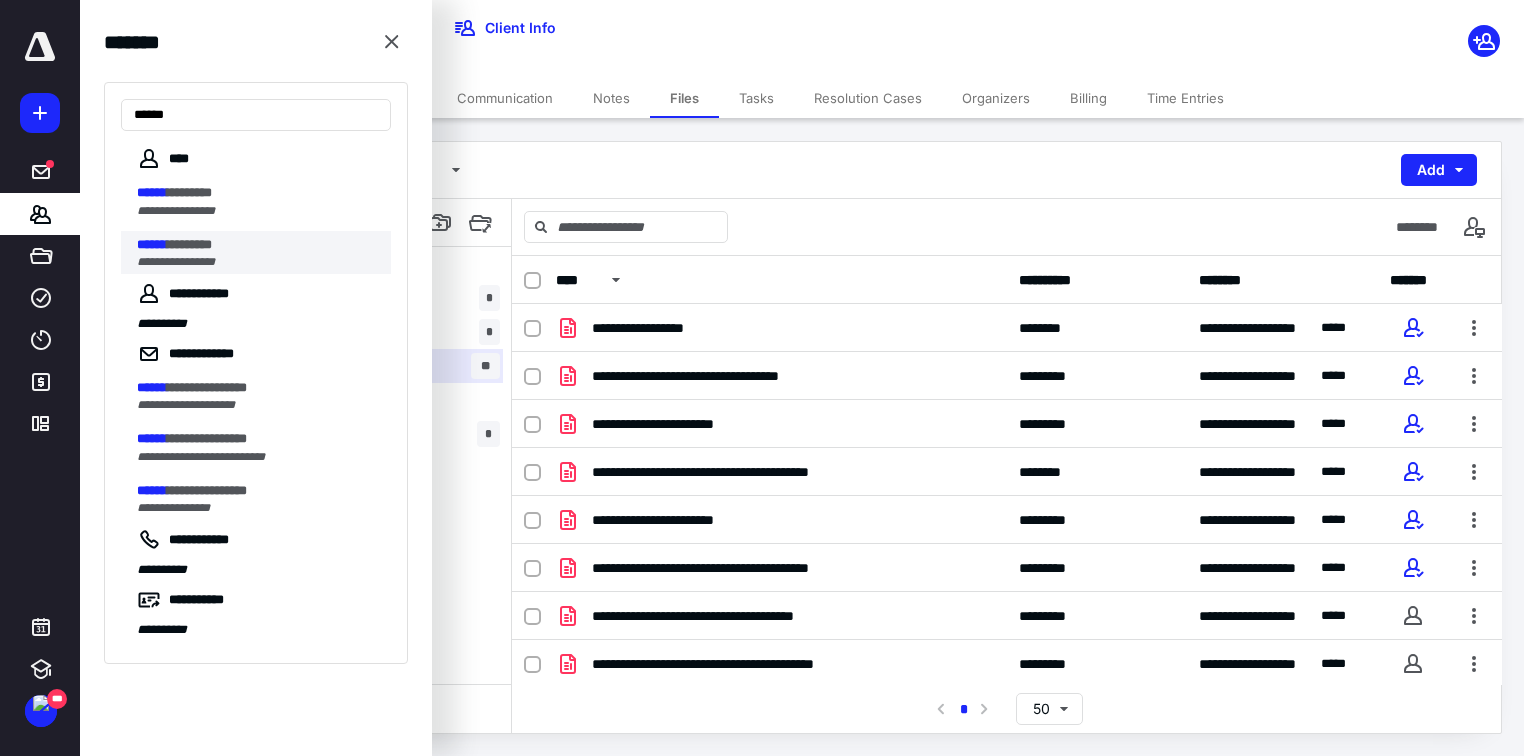 type on "******" 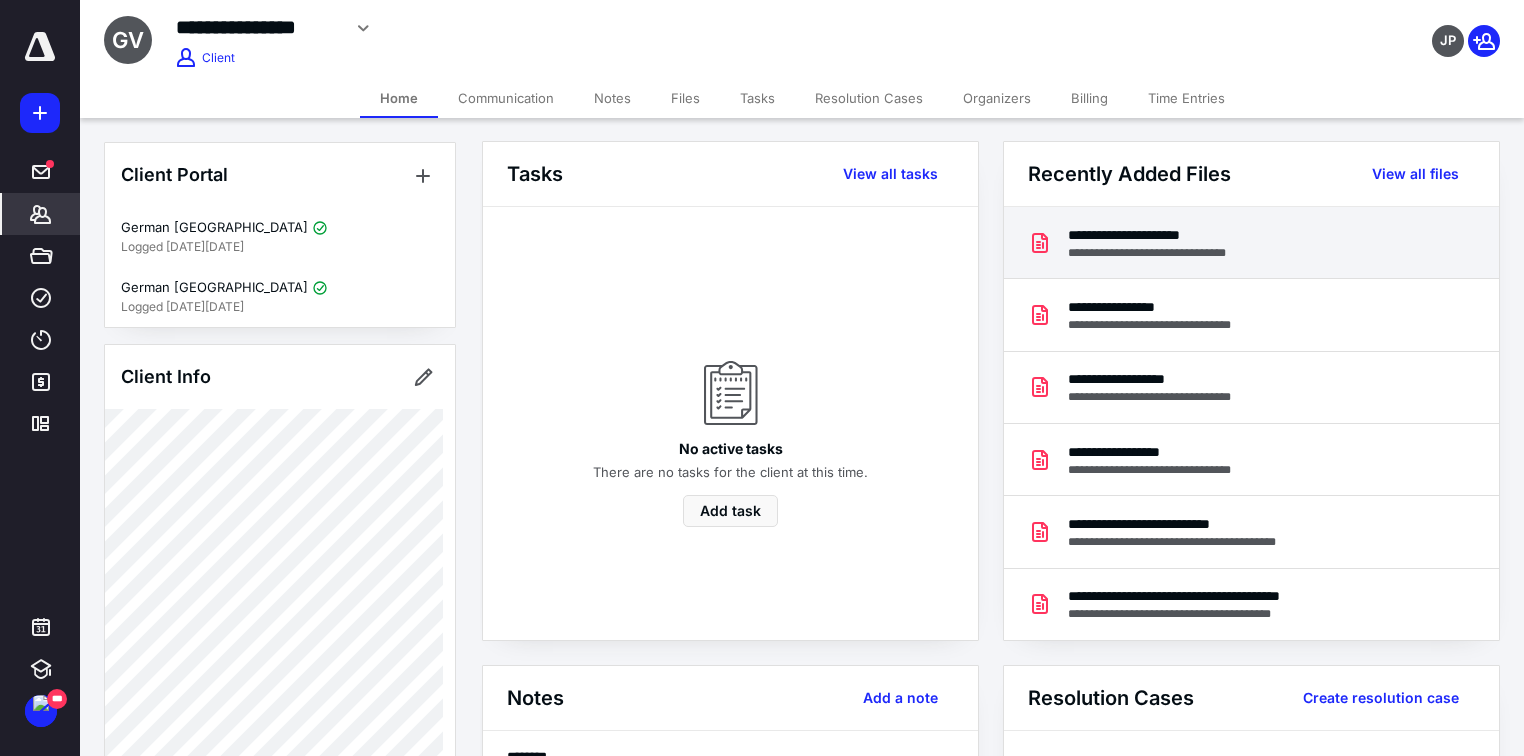 scroll, scrollTop: 0, scrollLeft: 0, axis: both 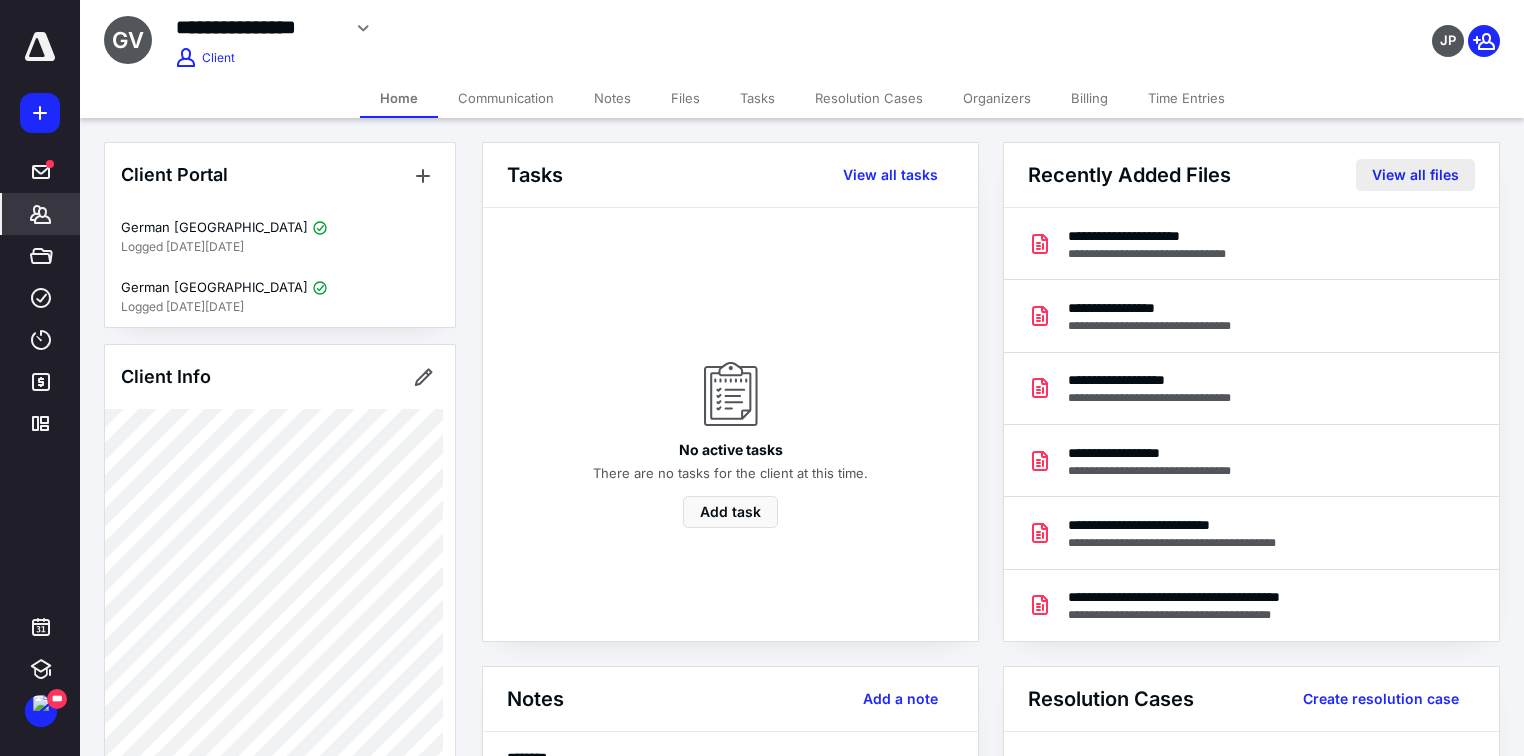 click on "View all files" at bounding box center (1415, 175) 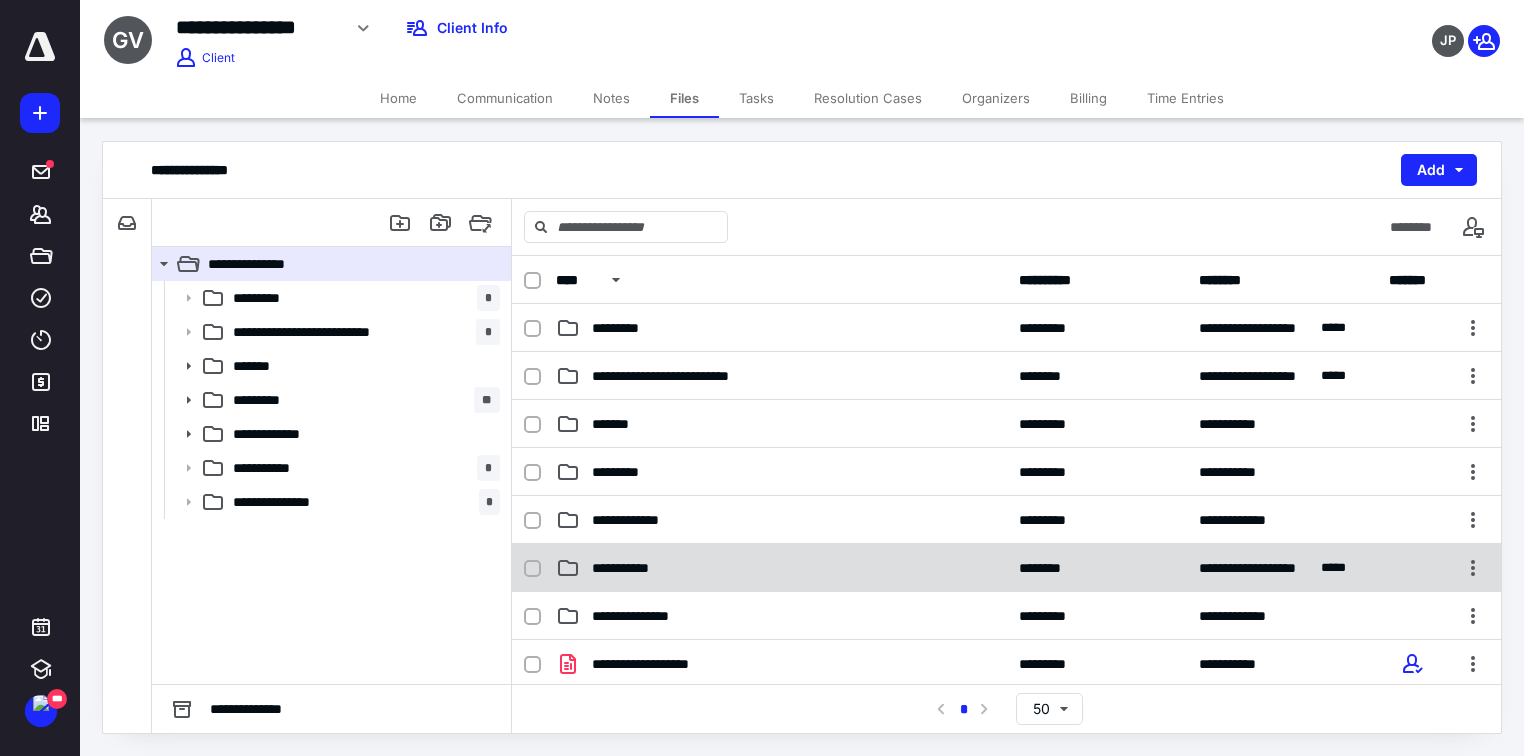 click on "**********" at bounding box center (781, 568) 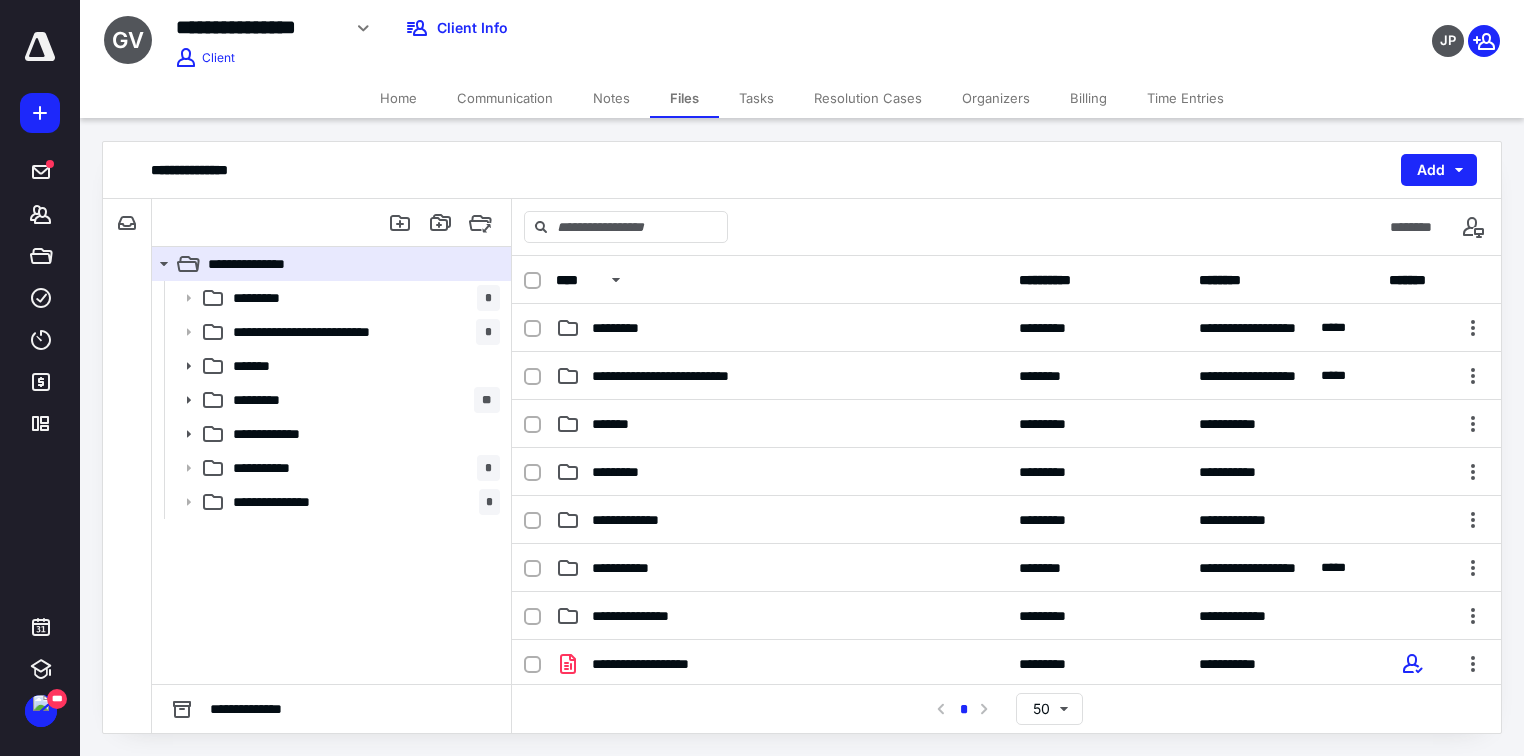 click on "**********" at bounding box center [781, 568] 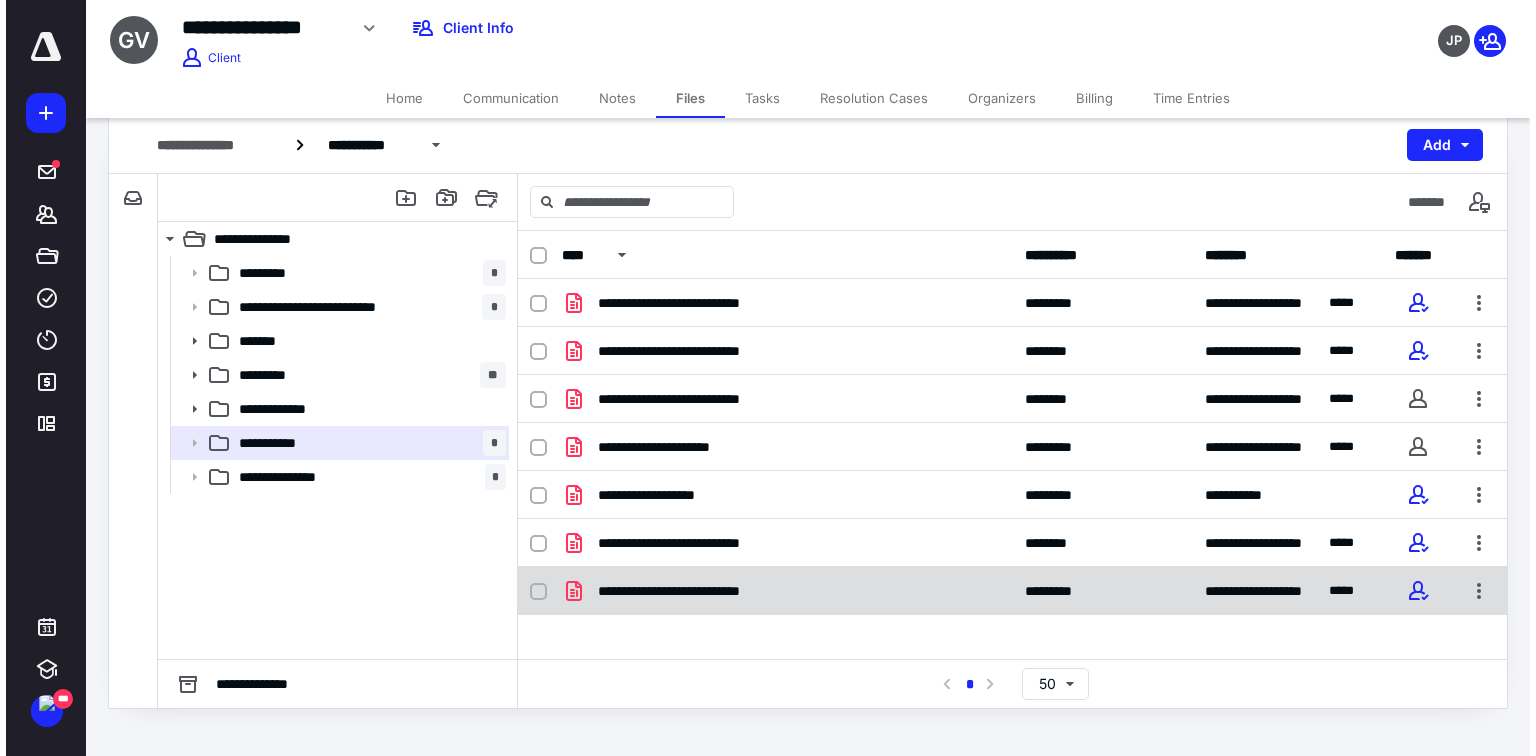 scroll, scrollTop: 38, scrollLeft: 0, axis: vertical 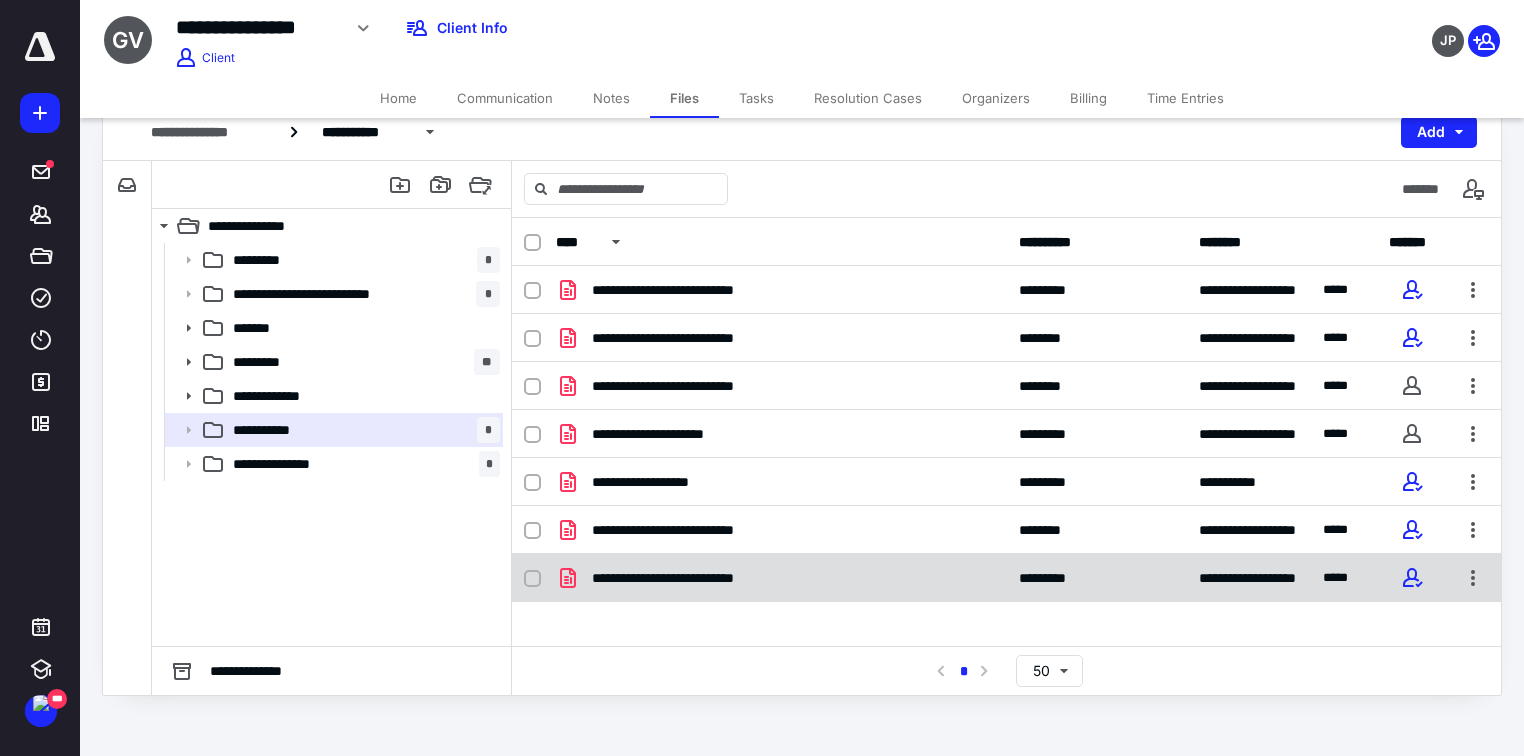 click on "**********" at bounding box center (781, 578) 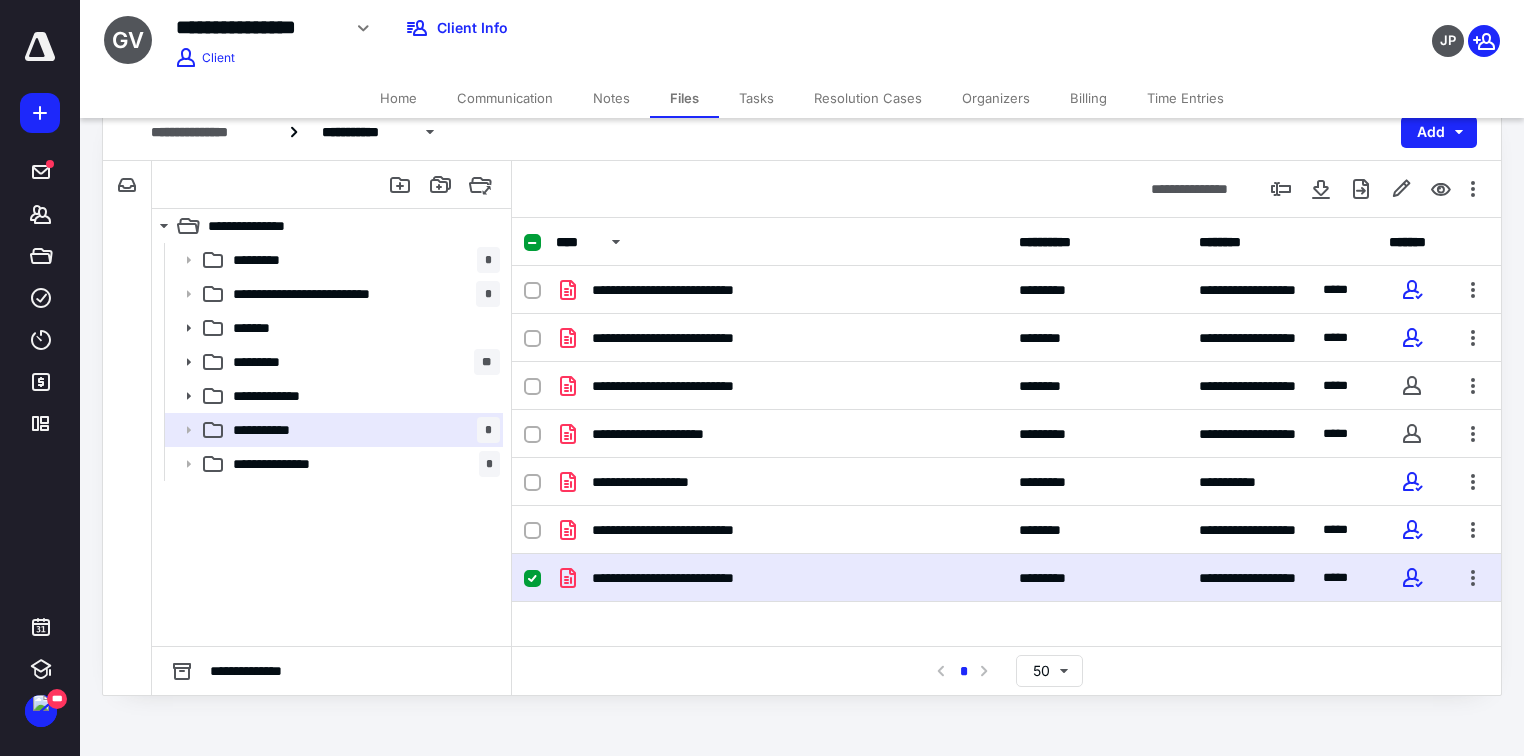 click on "**********" at bounding box center [781, 578] 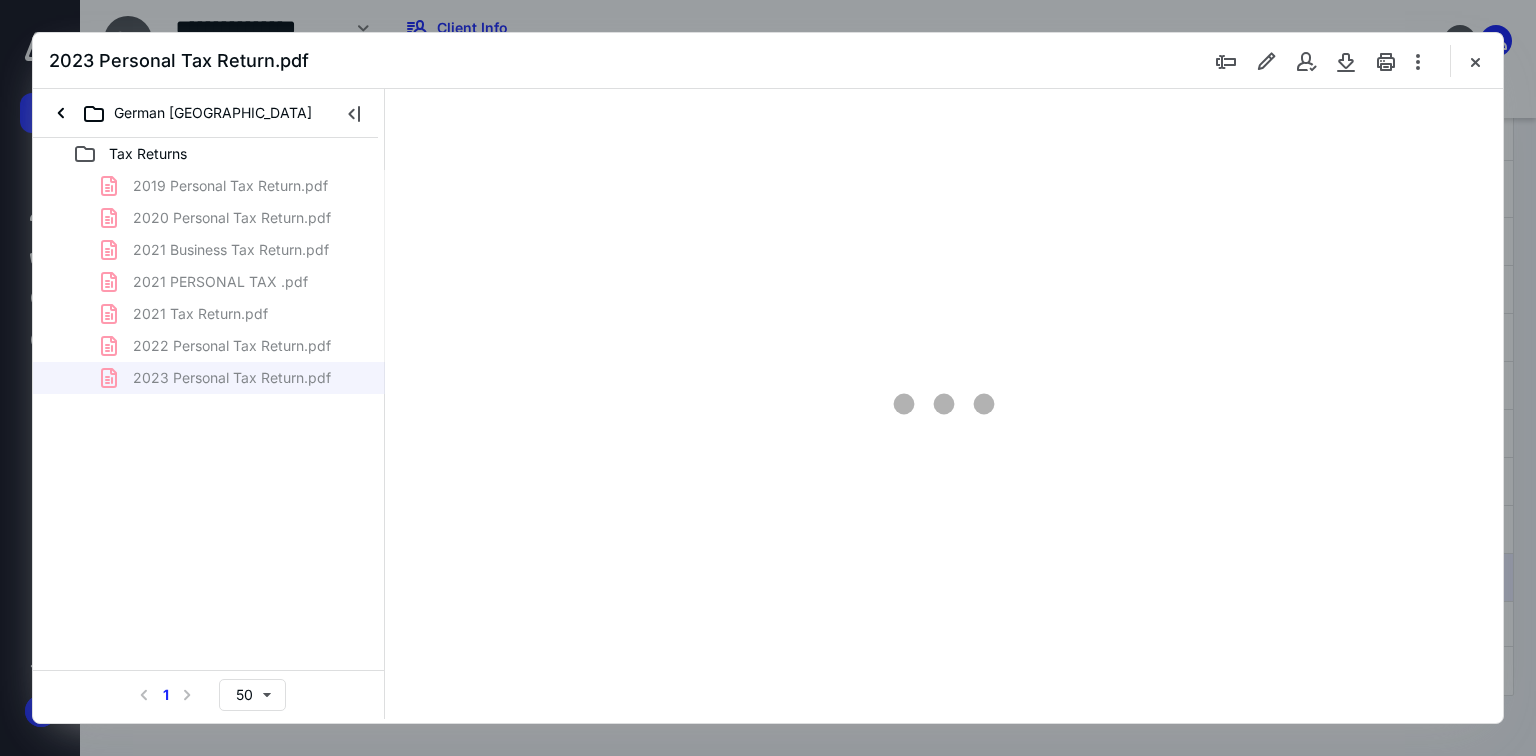 scroll, scrollTop: 0, scrollLeft: 0, axis: both 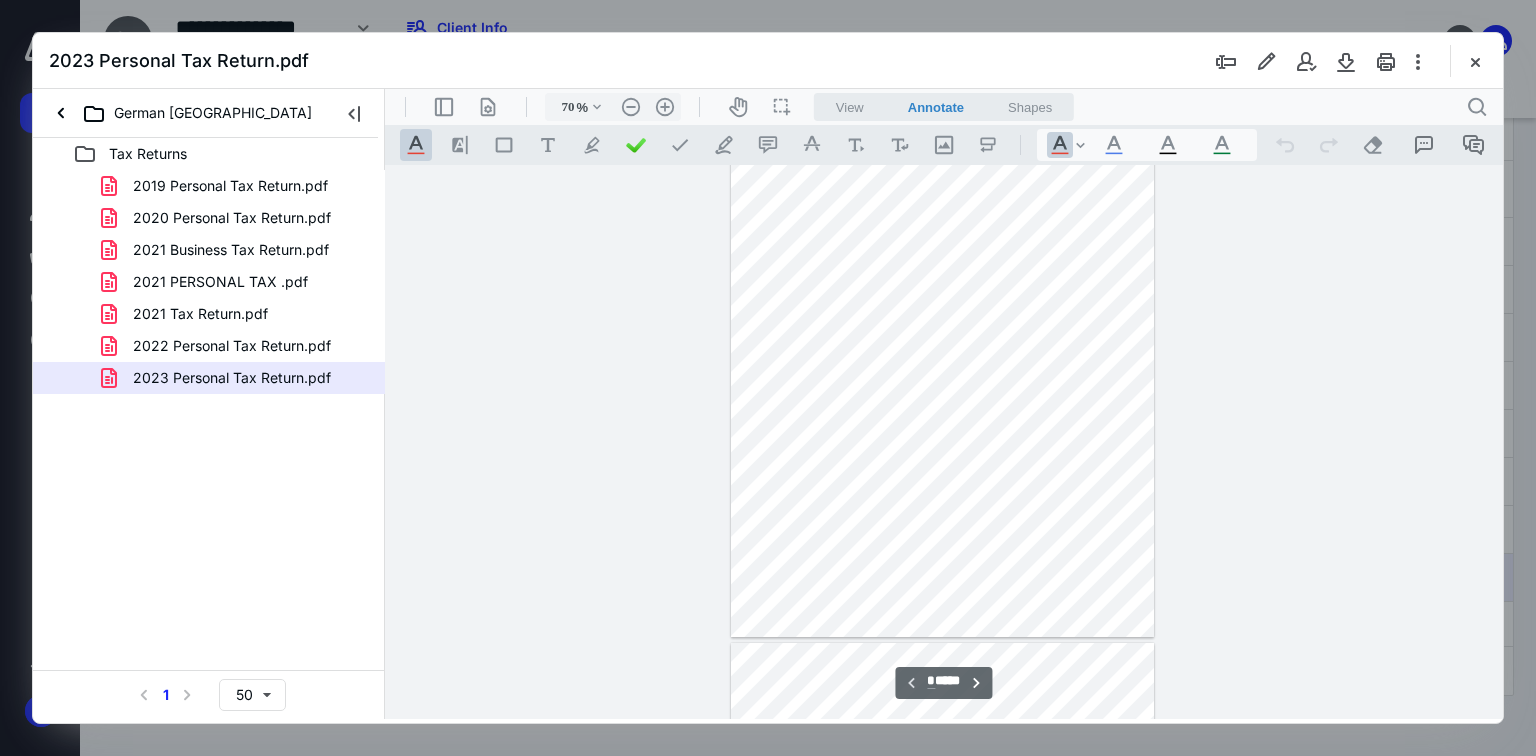 click on "2022 Personal Tax Return.pdf" at bounding box center [232, 346] 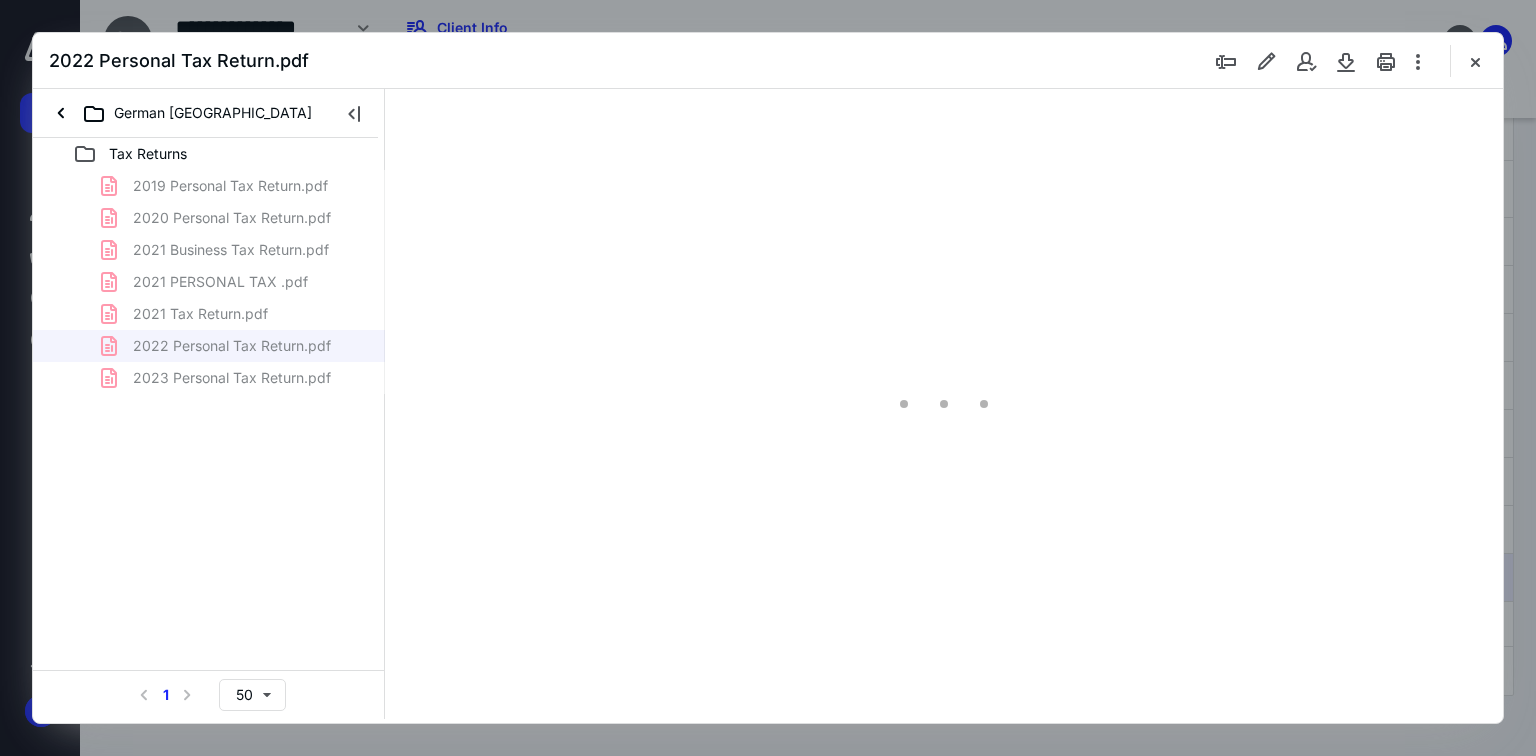type on "70" 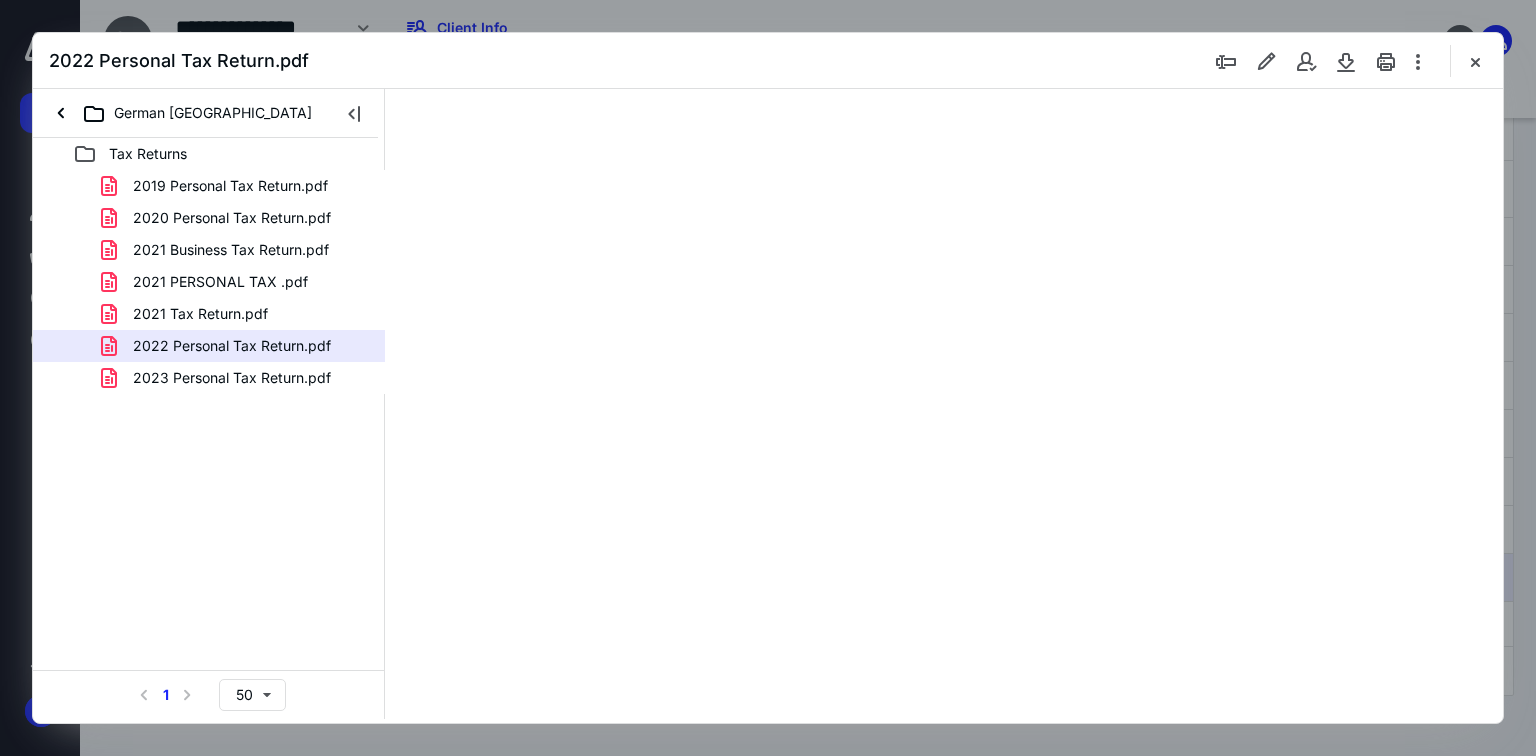 scroll, scrollTop: 79, scrollLeft: 0, axis: vertical 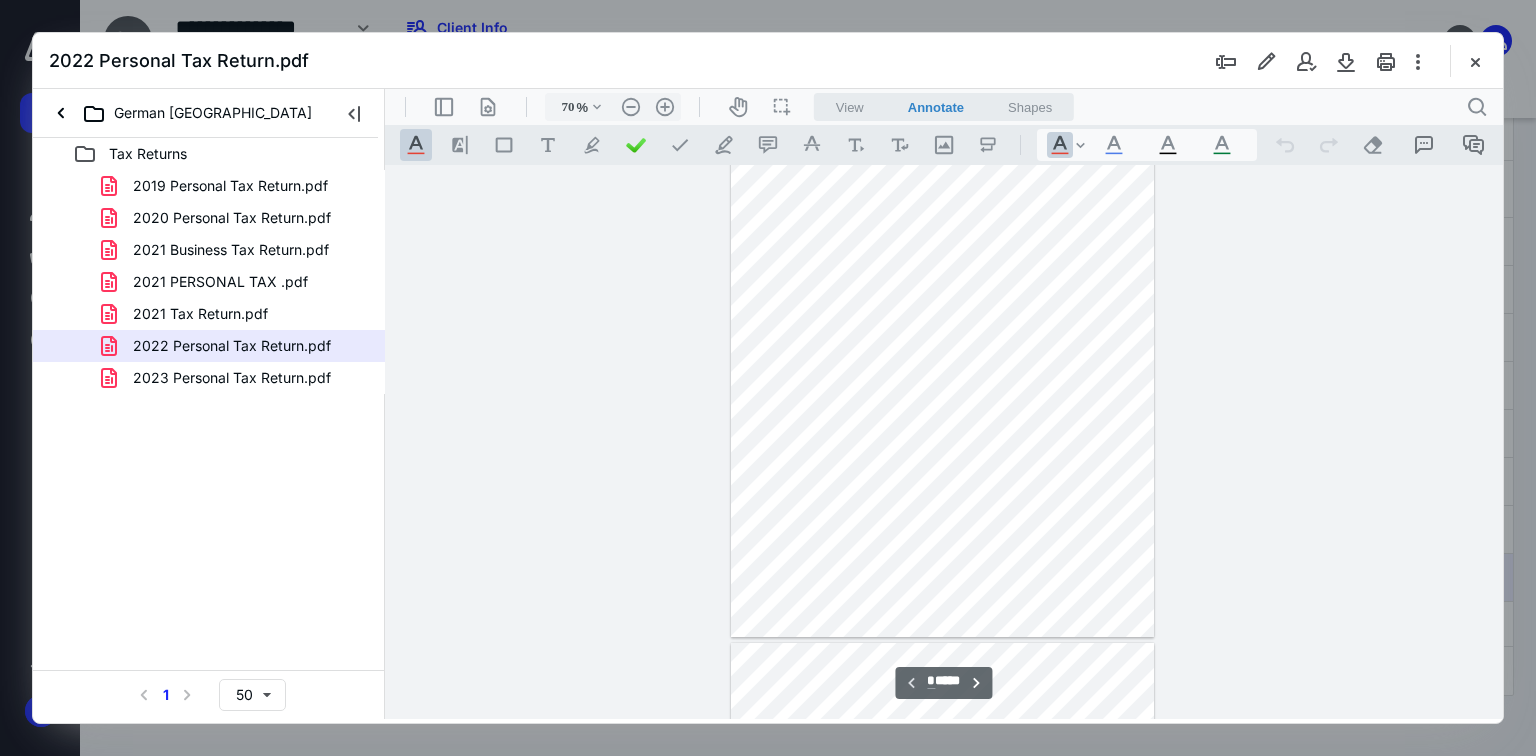 type on "*" 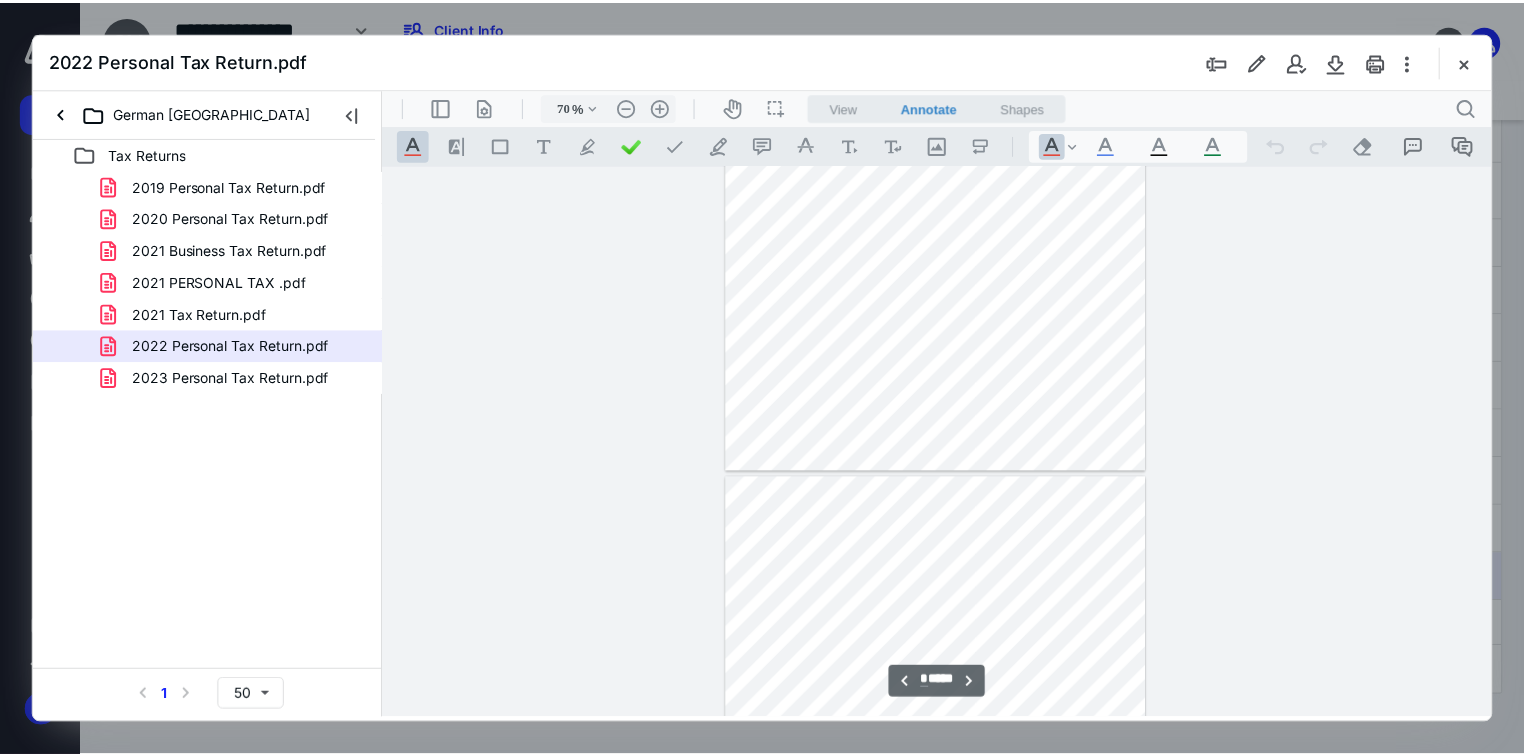 scroll, scrollTop: 479, scrollLeft: 0, axis: vertical 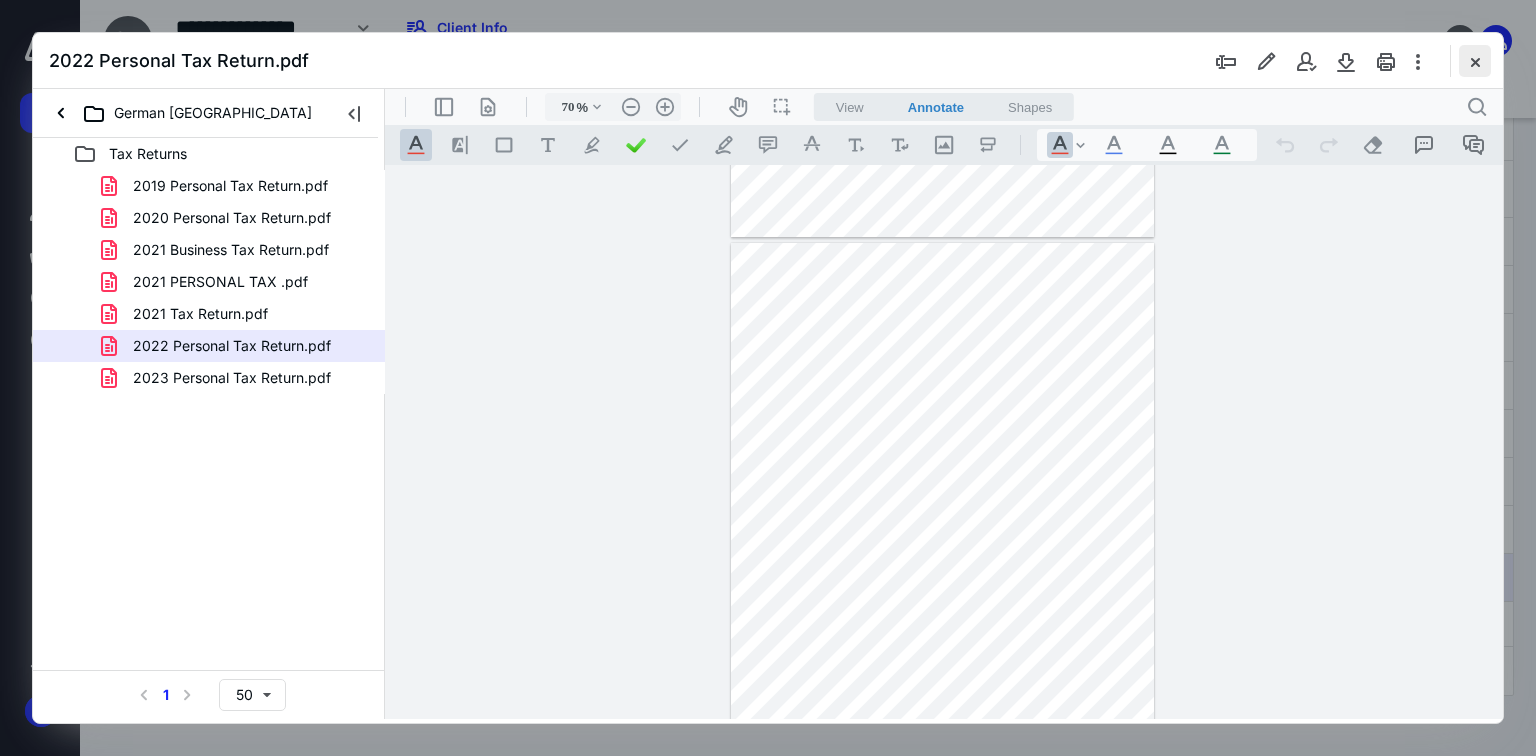 click at bounding box center [1475, 61] 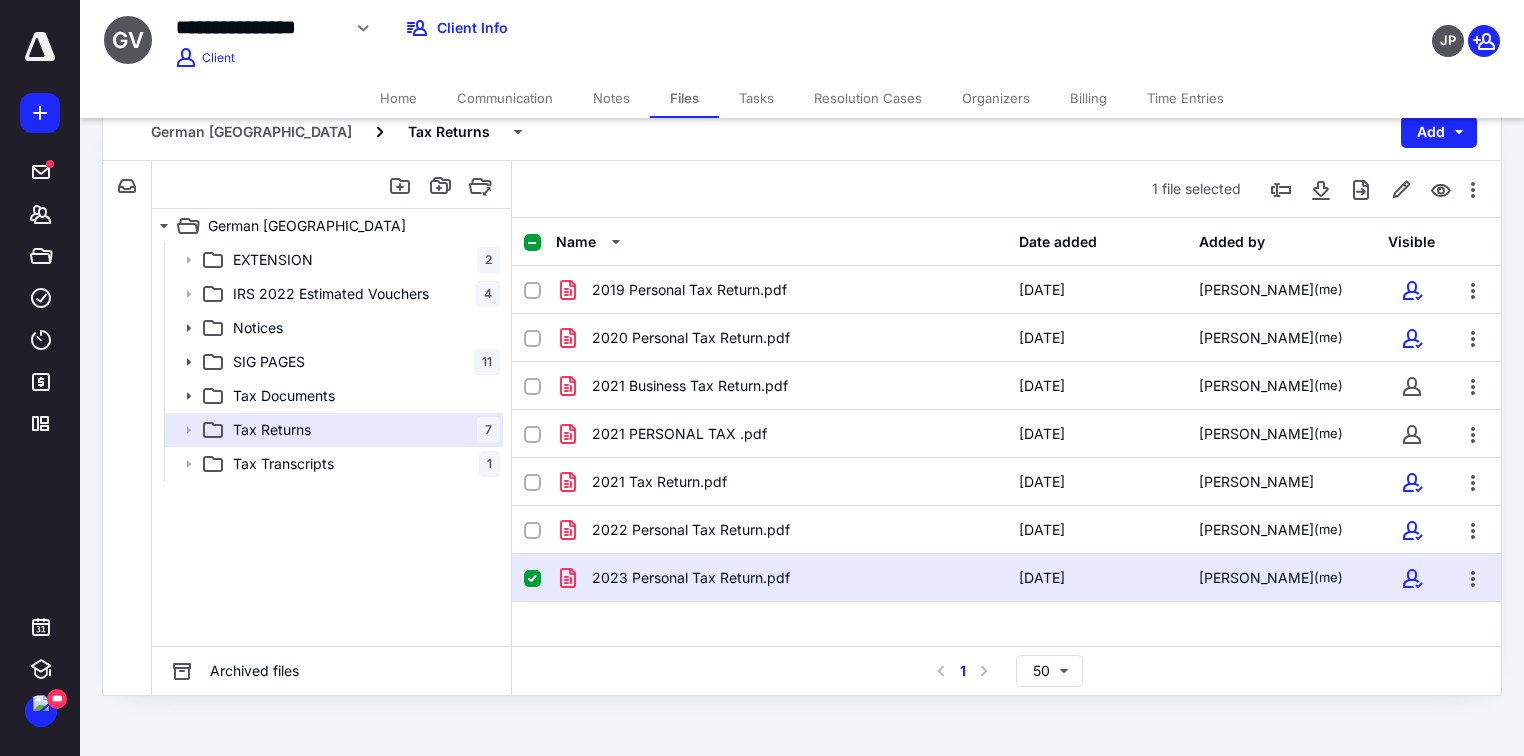 click on "Tasks" at bounding box center [756, 98] 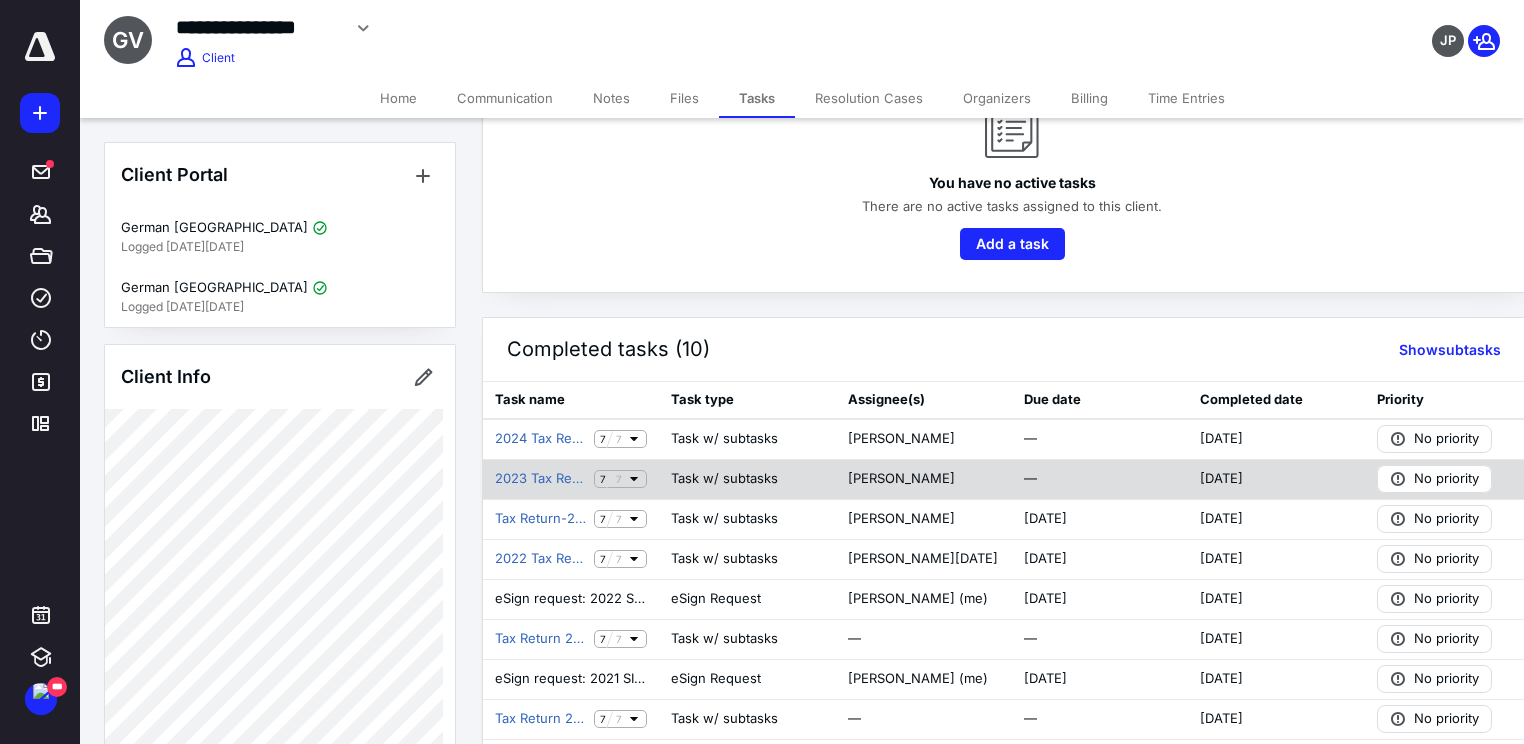 scroll, scrollTop: 160, scrollLeft: 0, axis: vertical 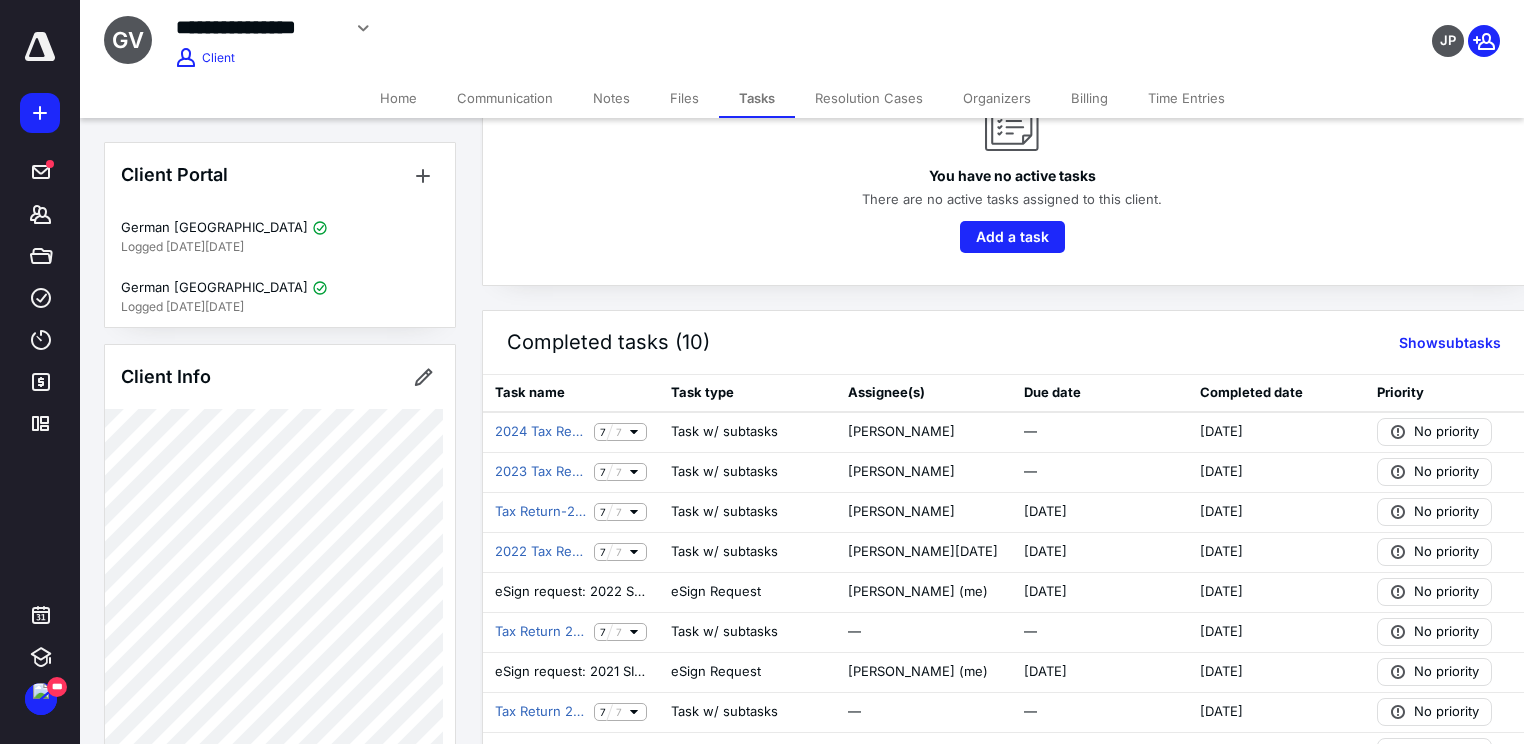 click on "Notes" at bounding box center [611, 98] 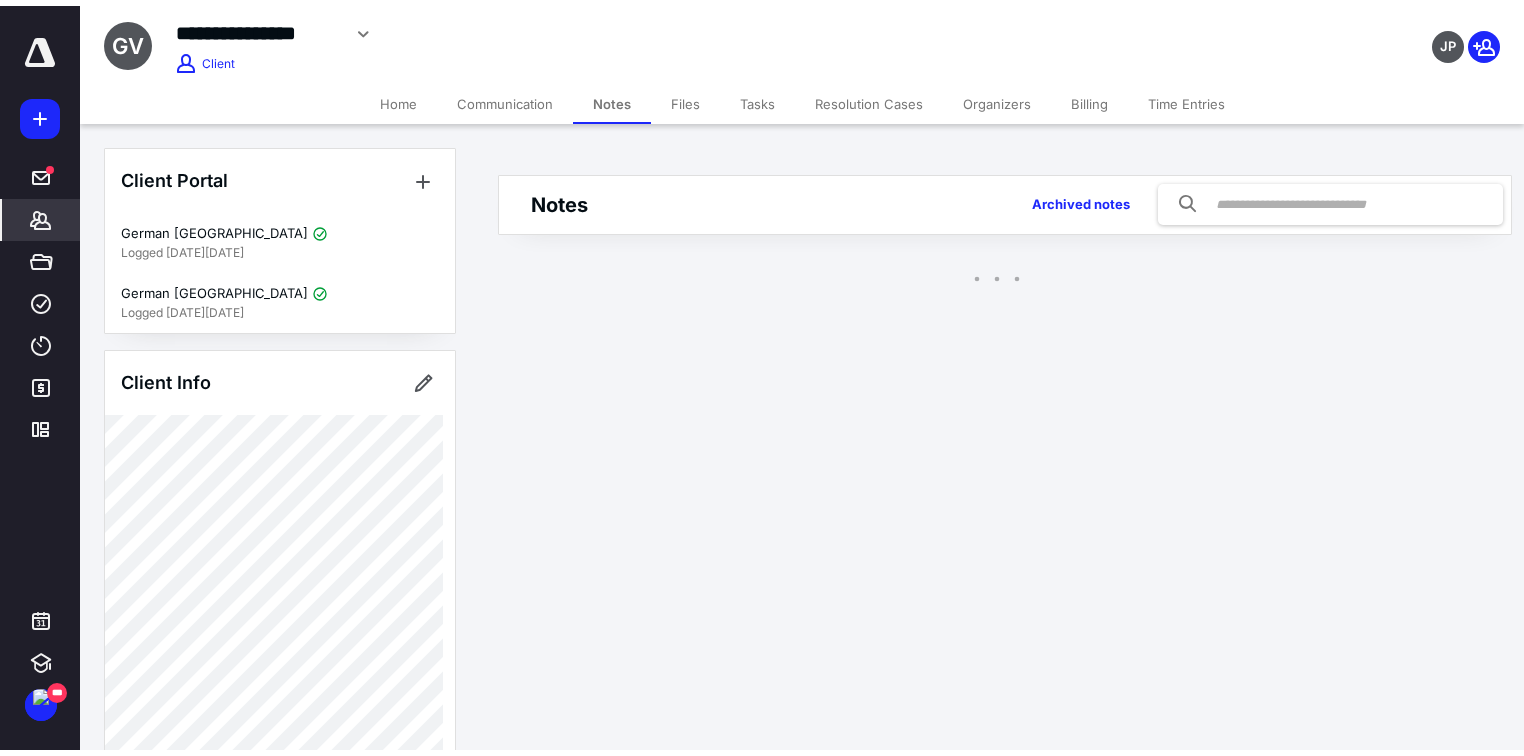scroll, scrollTop: 0, scrollLeft: 0, axis: both 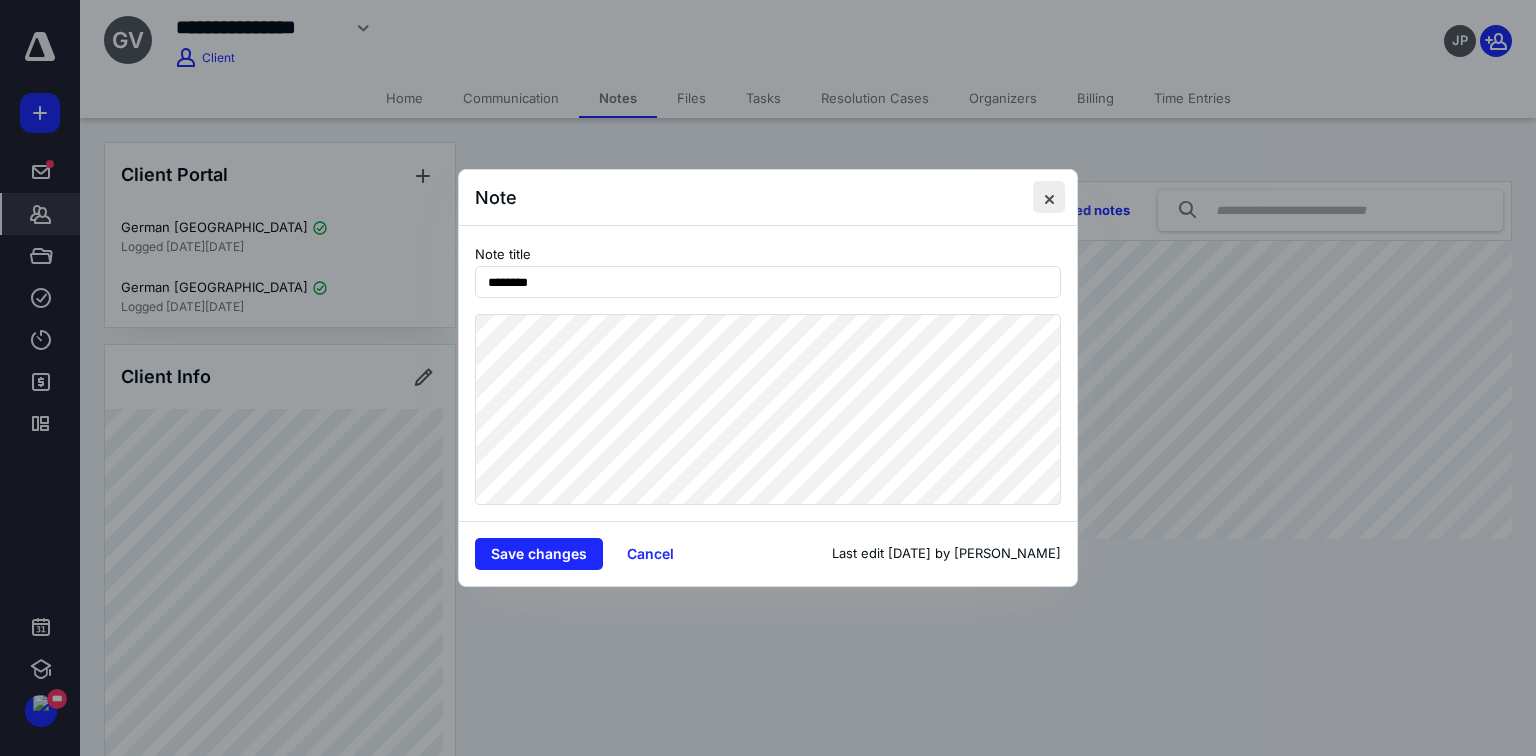 click at bounding box center (1049, 197) 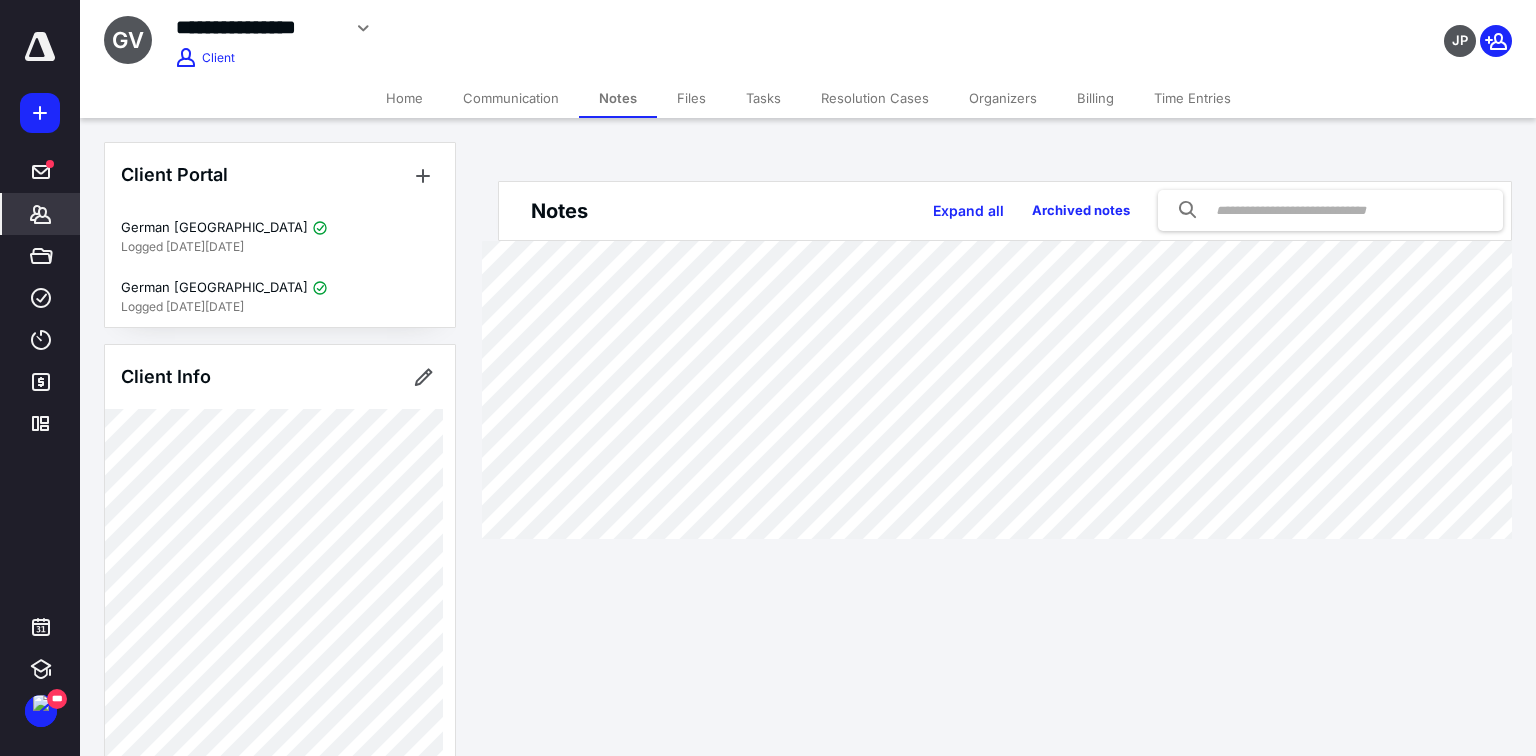 click on "Home" at bounding box center [404, 98] 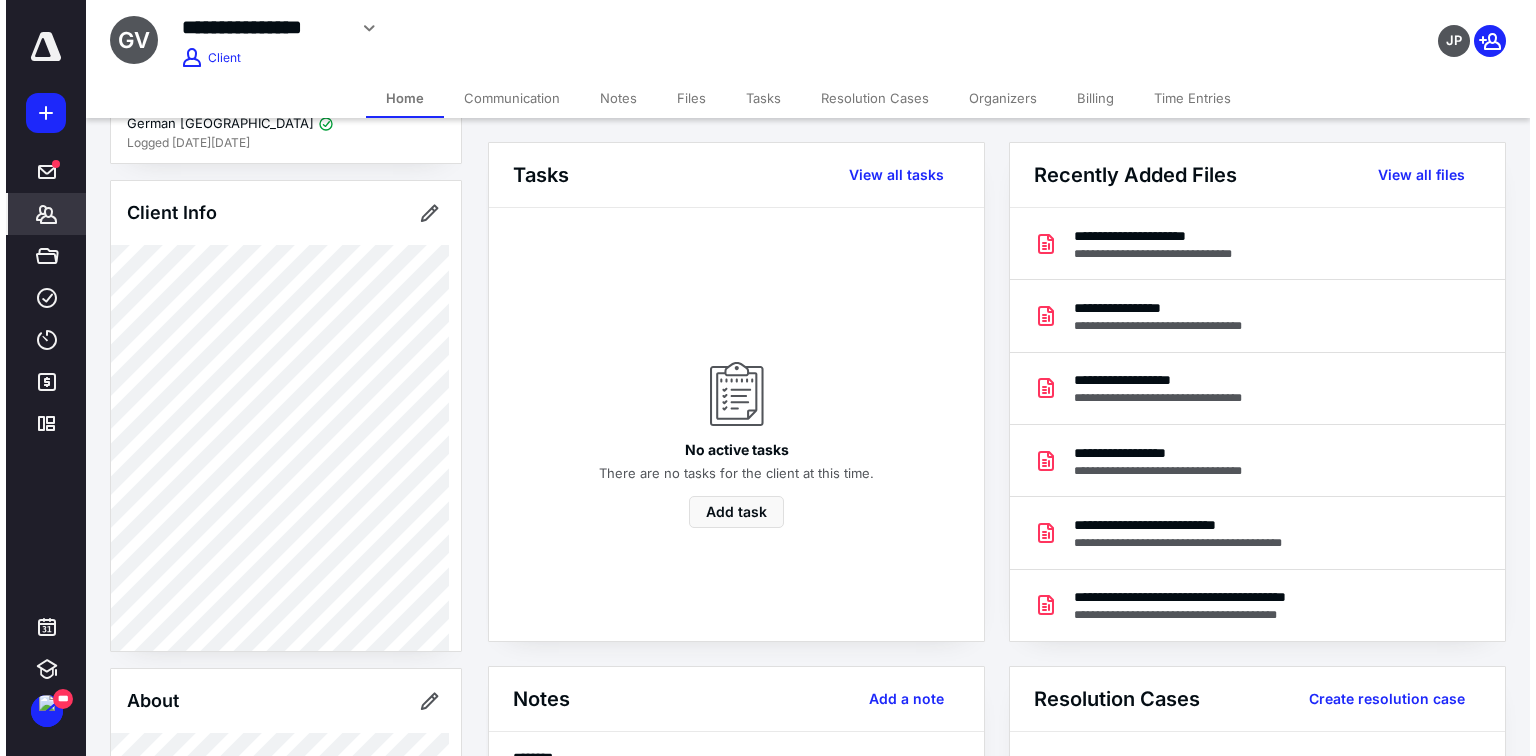 scroll, scrollTop: 80, scrollLeft: 0, axis: vertical 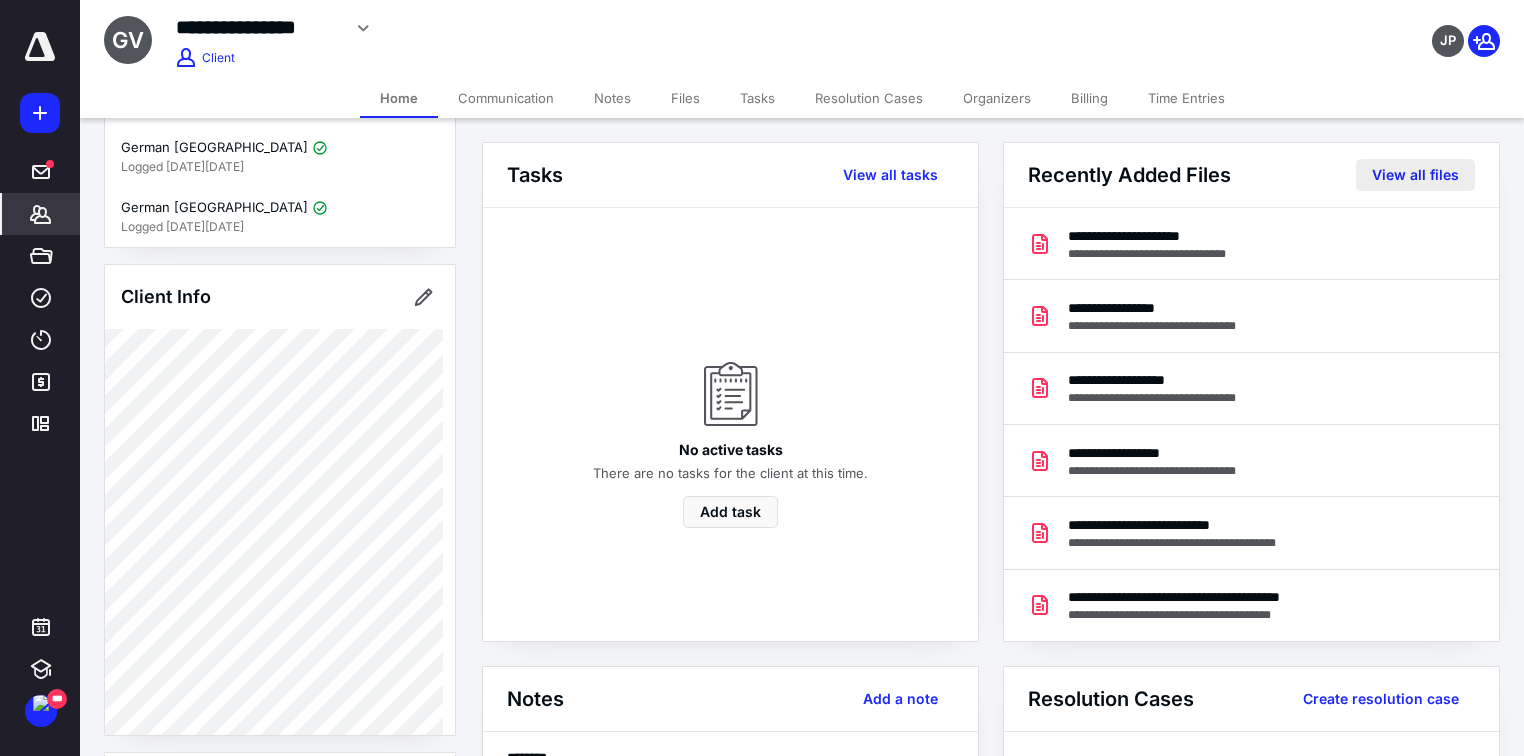 click on "View all files" at bounding box center (1415, 175) 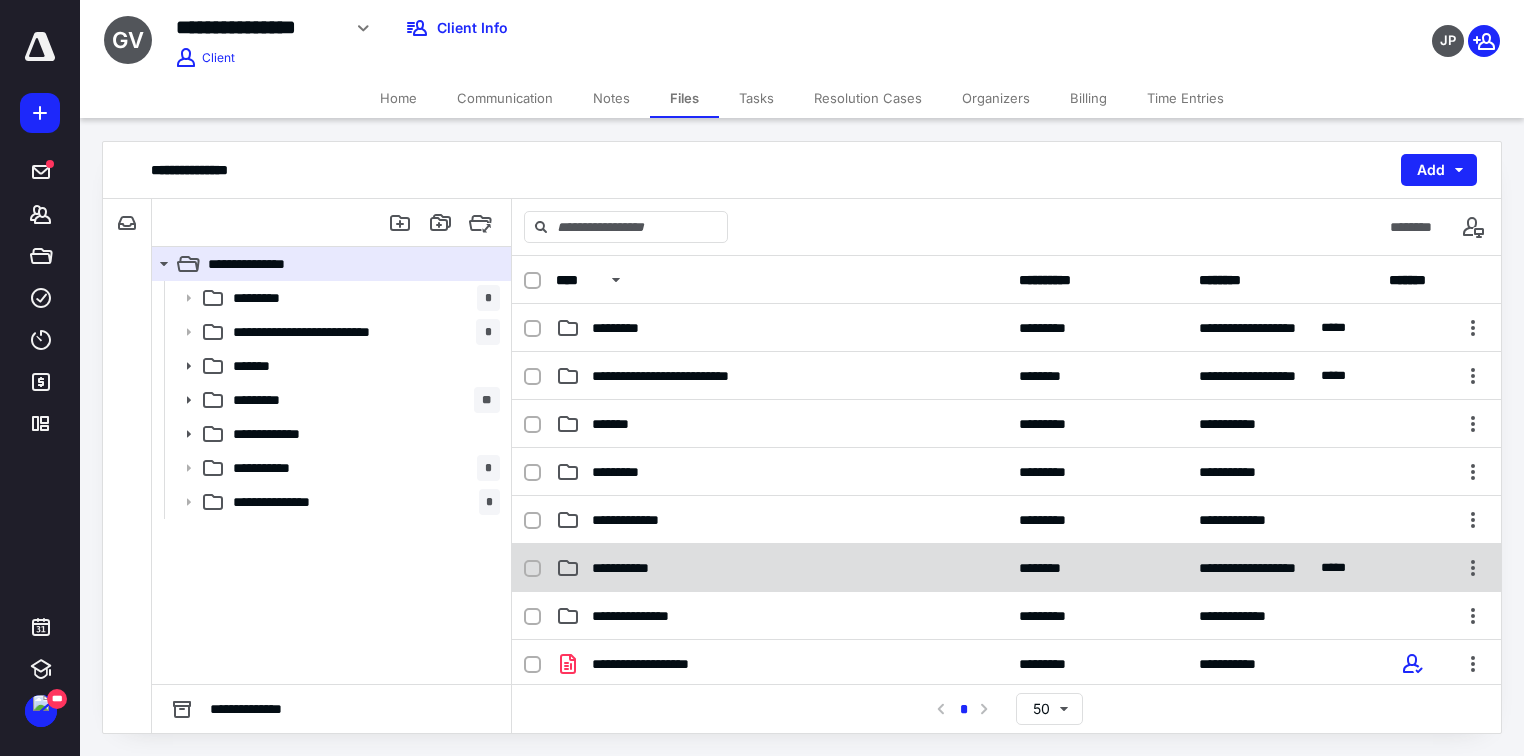 click on "**********" at bounding box center (1006, 568) 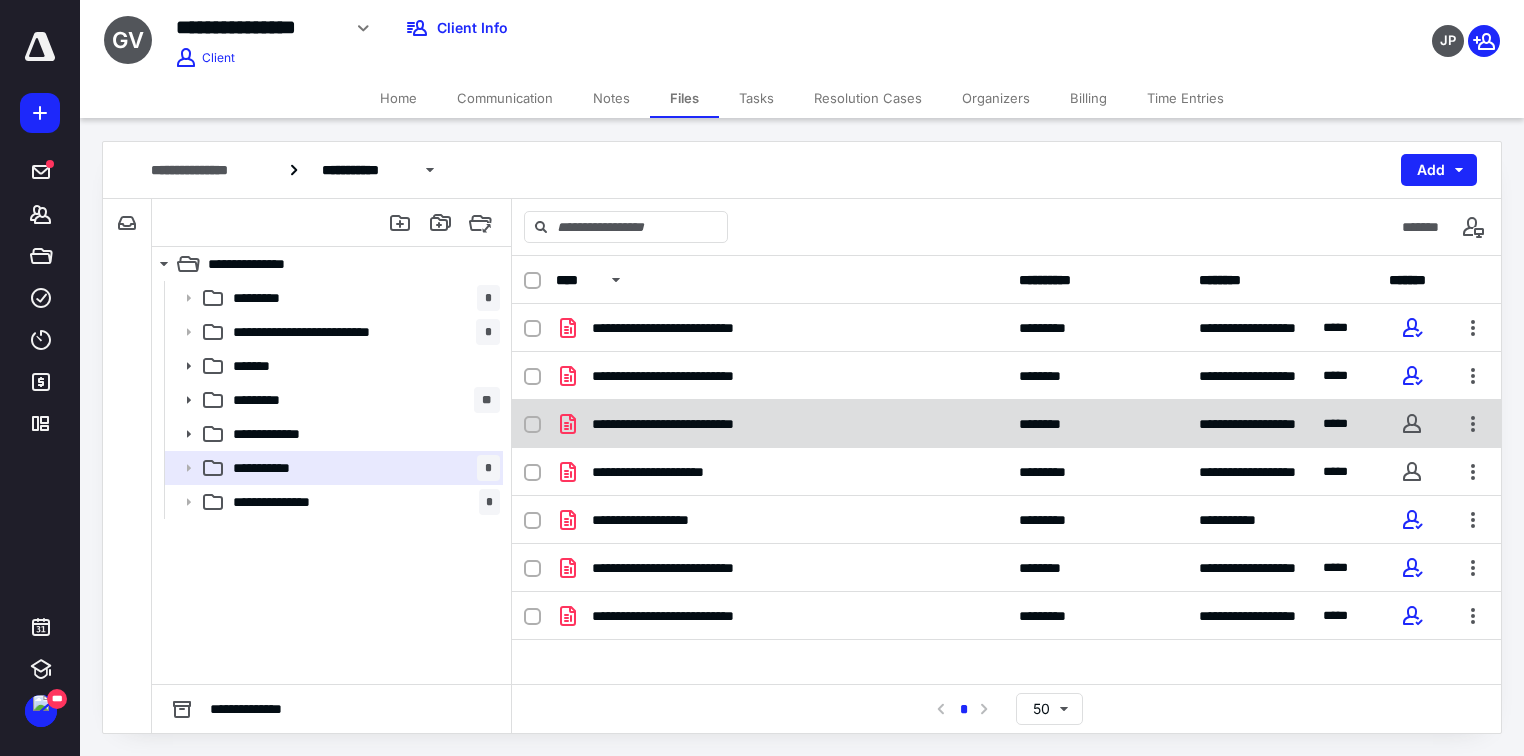 click on "**********" at bounding box center (690, 424) 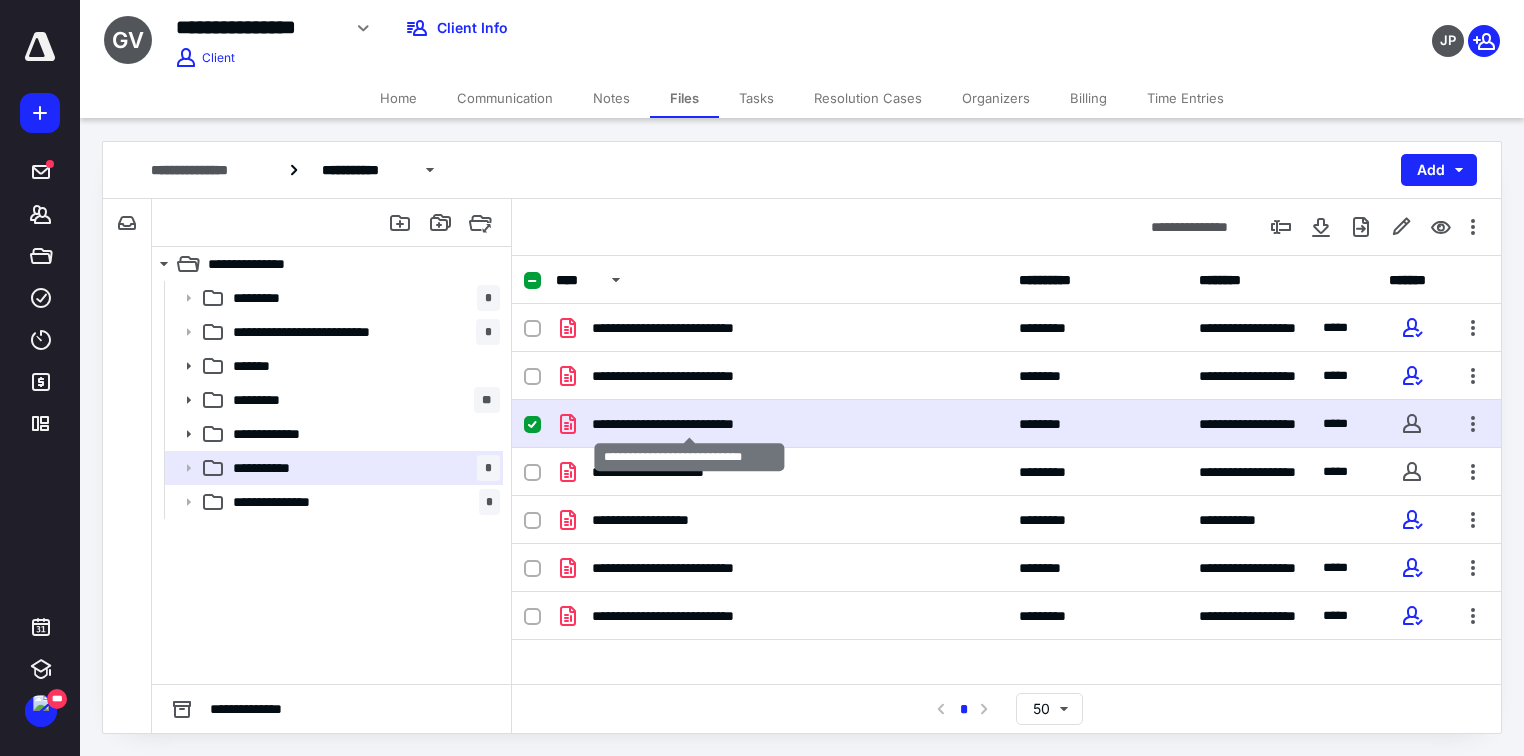 click on "**********" at bounding box center (690, 424) 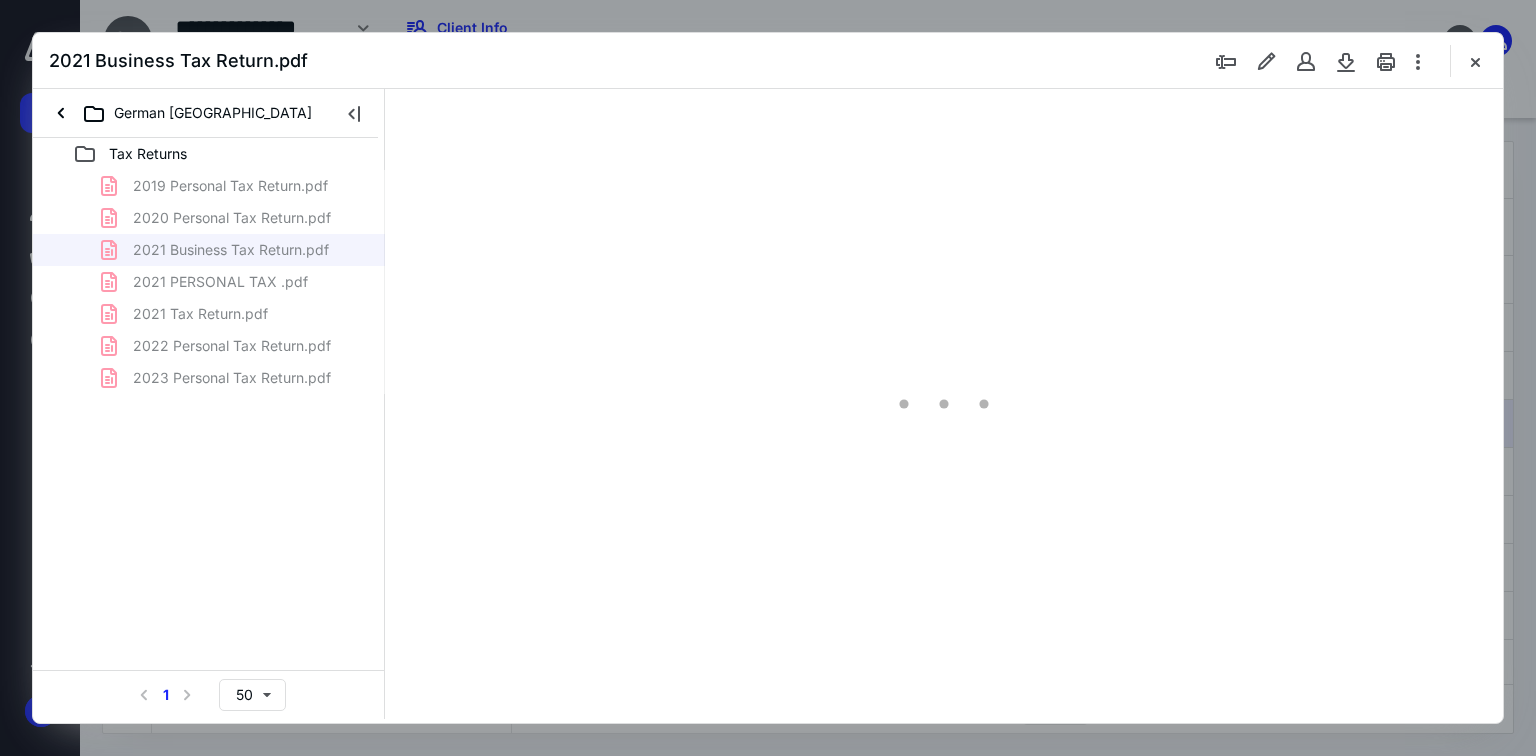 scroll, scrollTop: 0, scrollLeft: 0, axis: both 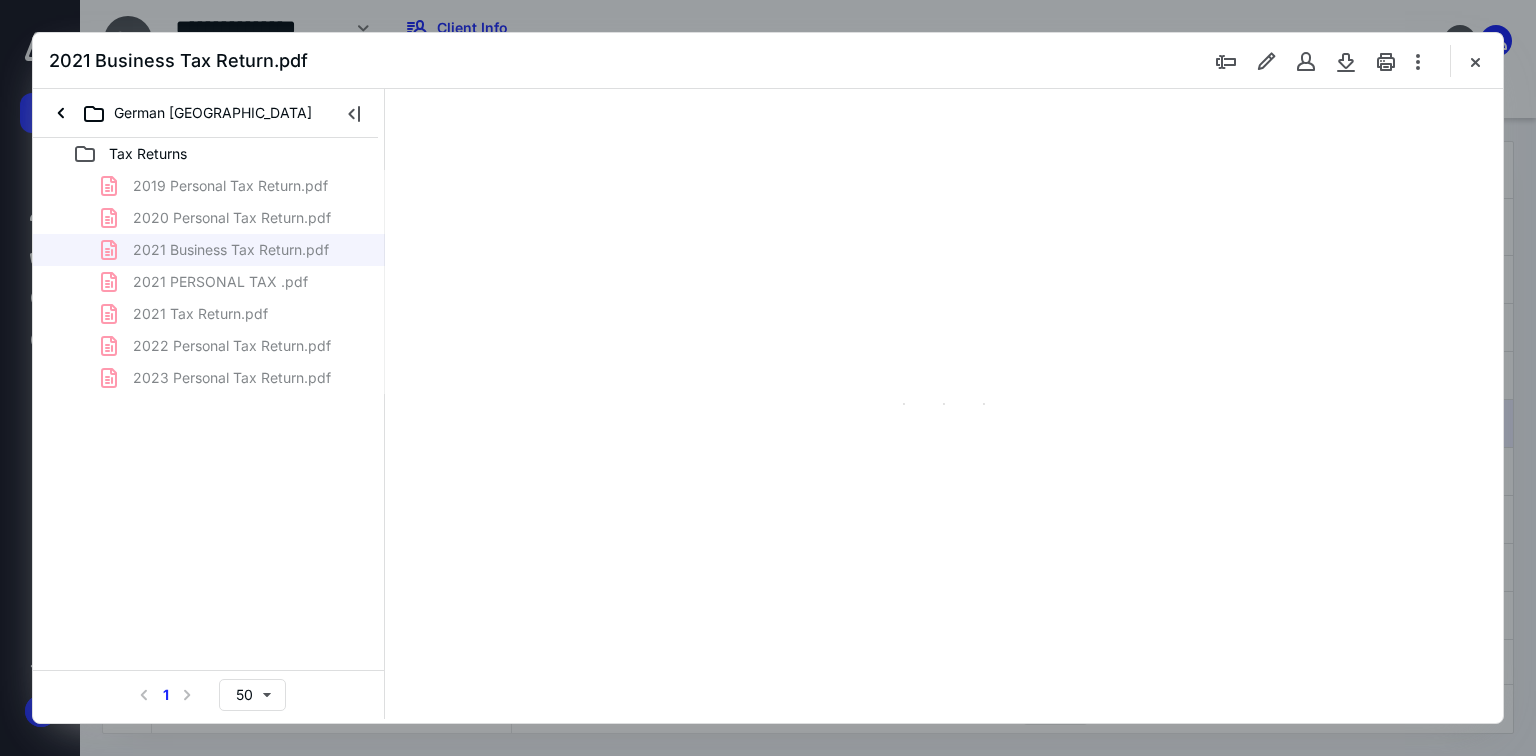 click on "2019 Personal Tax Return.pdf 2020 Personal Tax Return.pdf 2021 Business Tax Return.pdf 2021 PERSONAL TAX .pdf 2021 Tax Return.pdf 2022 Personal Tax Return.pdf 2023 Personal Tax Return.pdf" at bounding box center [209, 282] 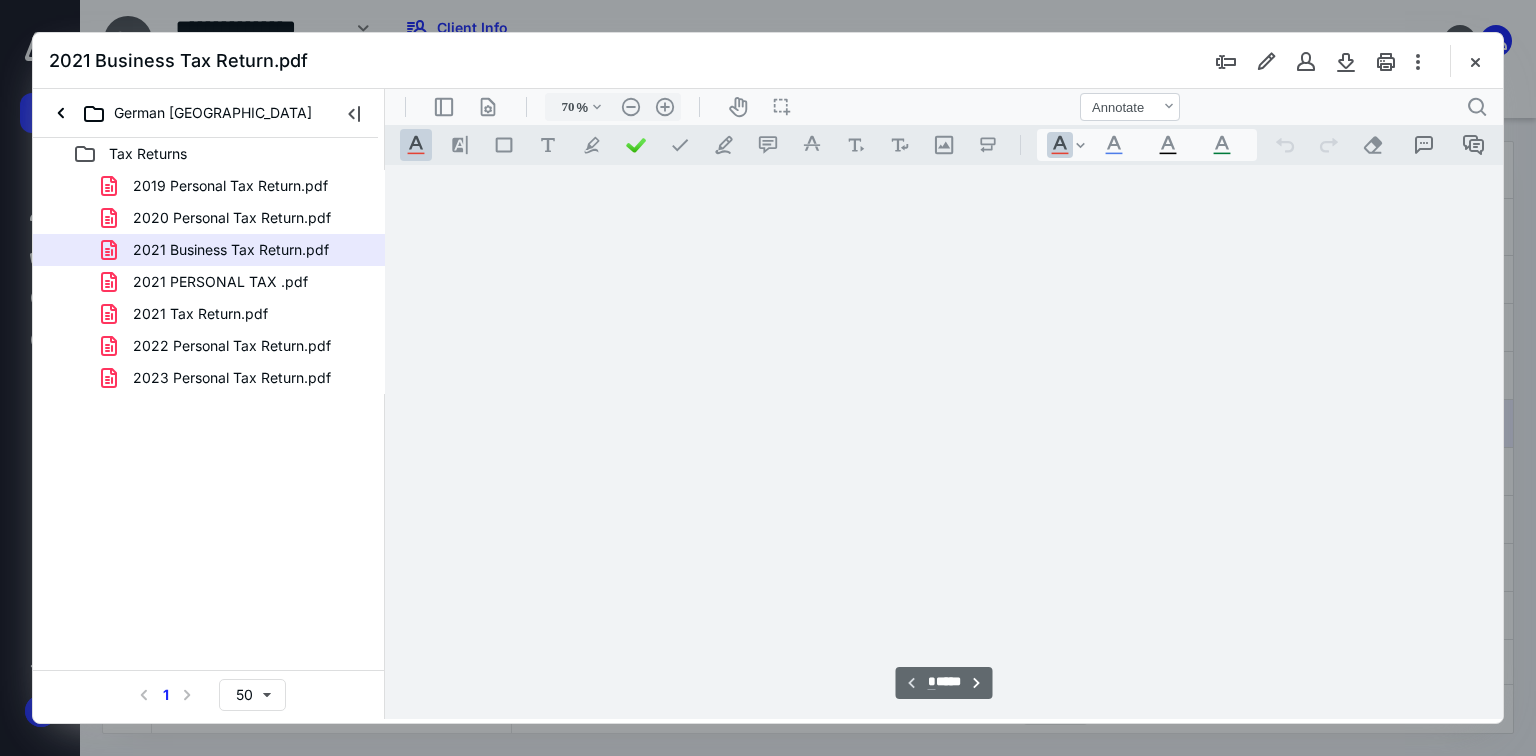 scroll, scrollTop: 79, scrollLeft: 0, axis: vertical 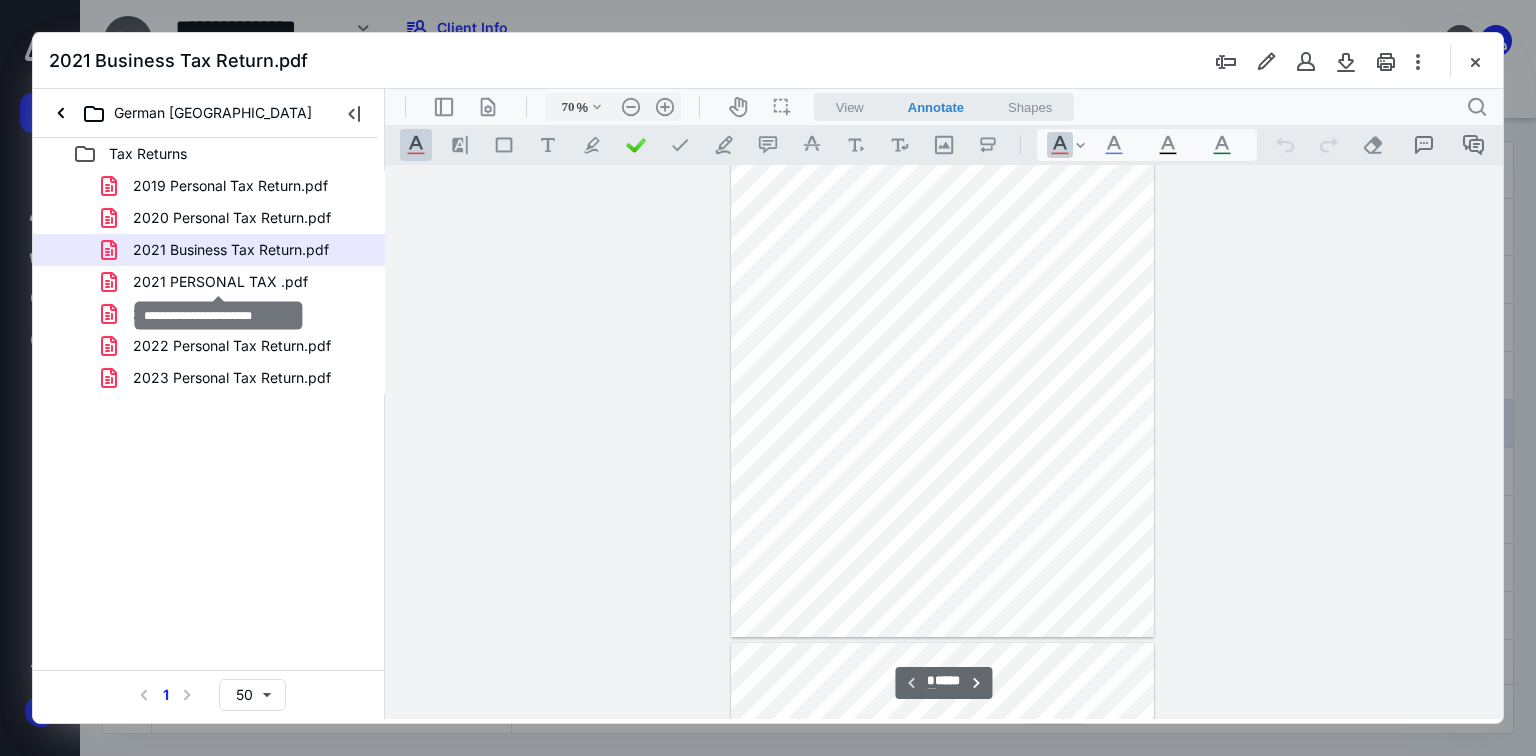click on "2021 PERSONAL TAX .pdf" at bounding box center [220, 282] 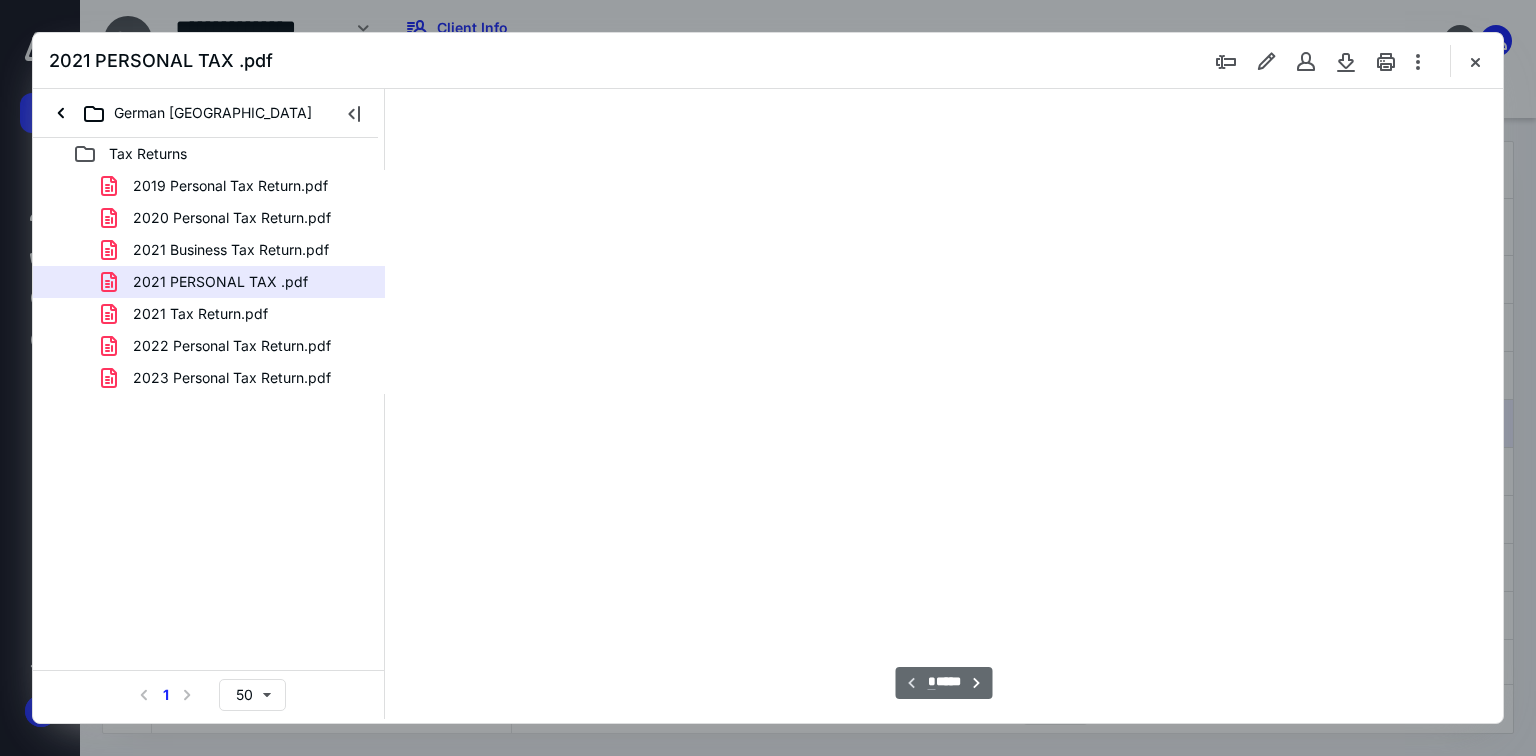 type on "70" 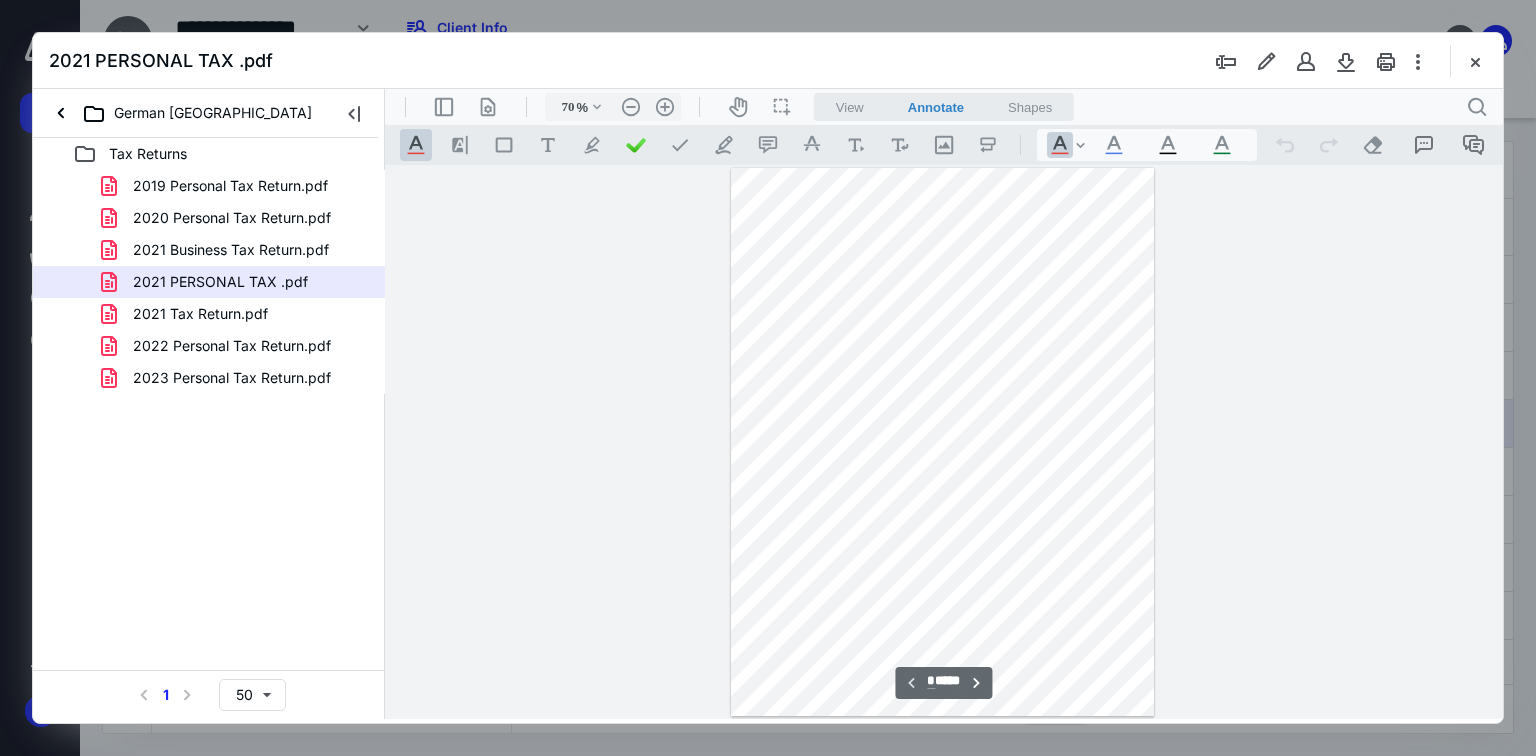 scroll, scrollTop: 240, scrollLeft: 0, axis: vertical 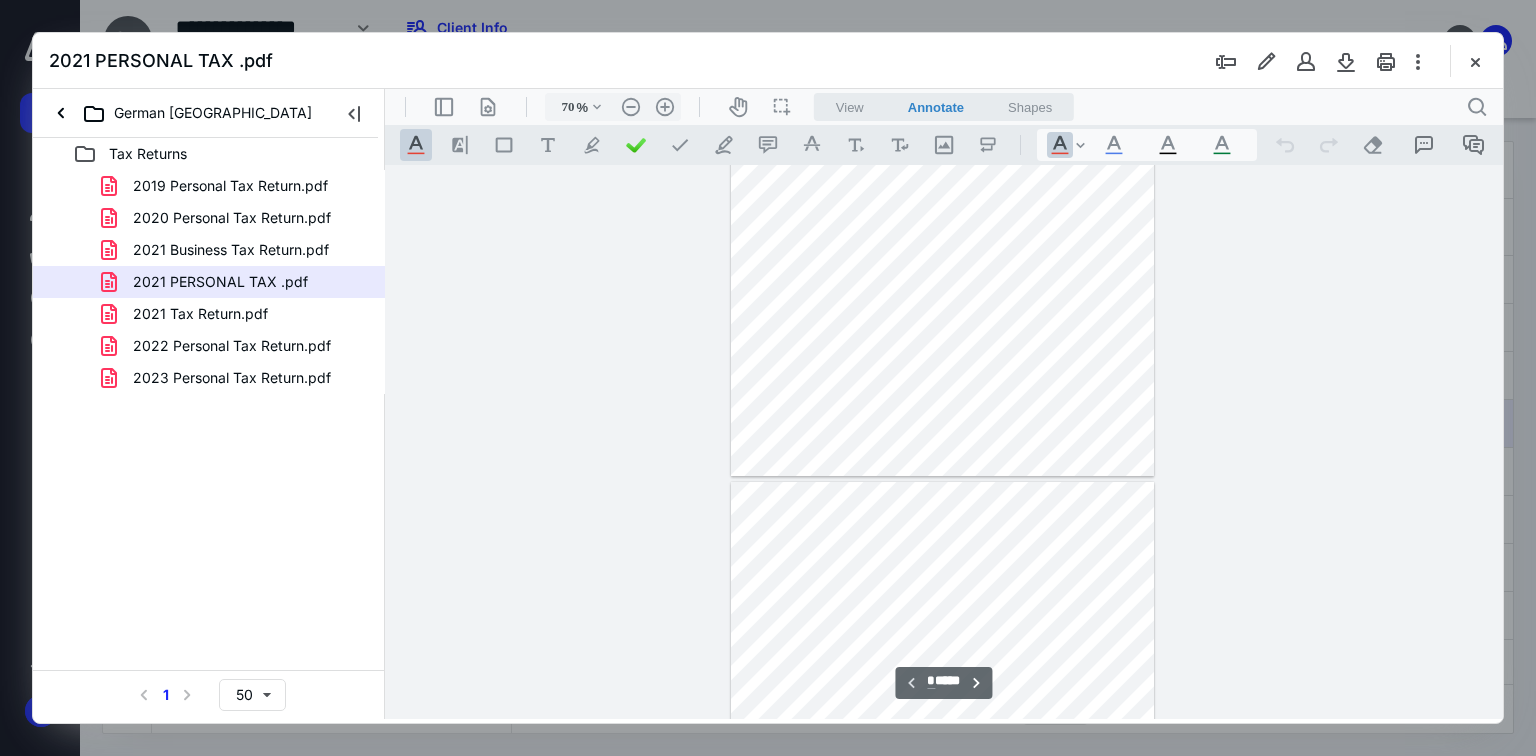 type on "*" 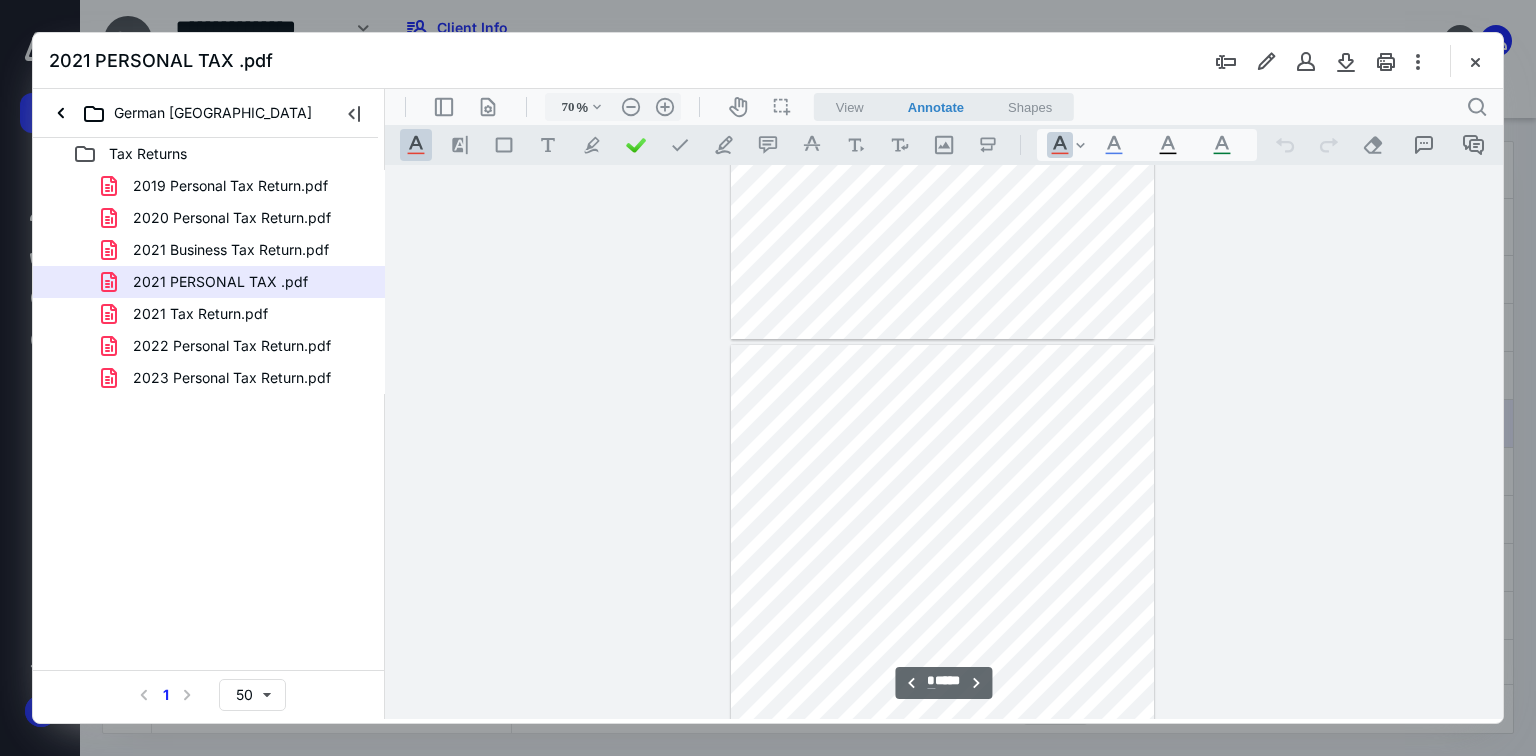 scroll, scrollTop: 400, scrollLeft: 0, axis: vertical 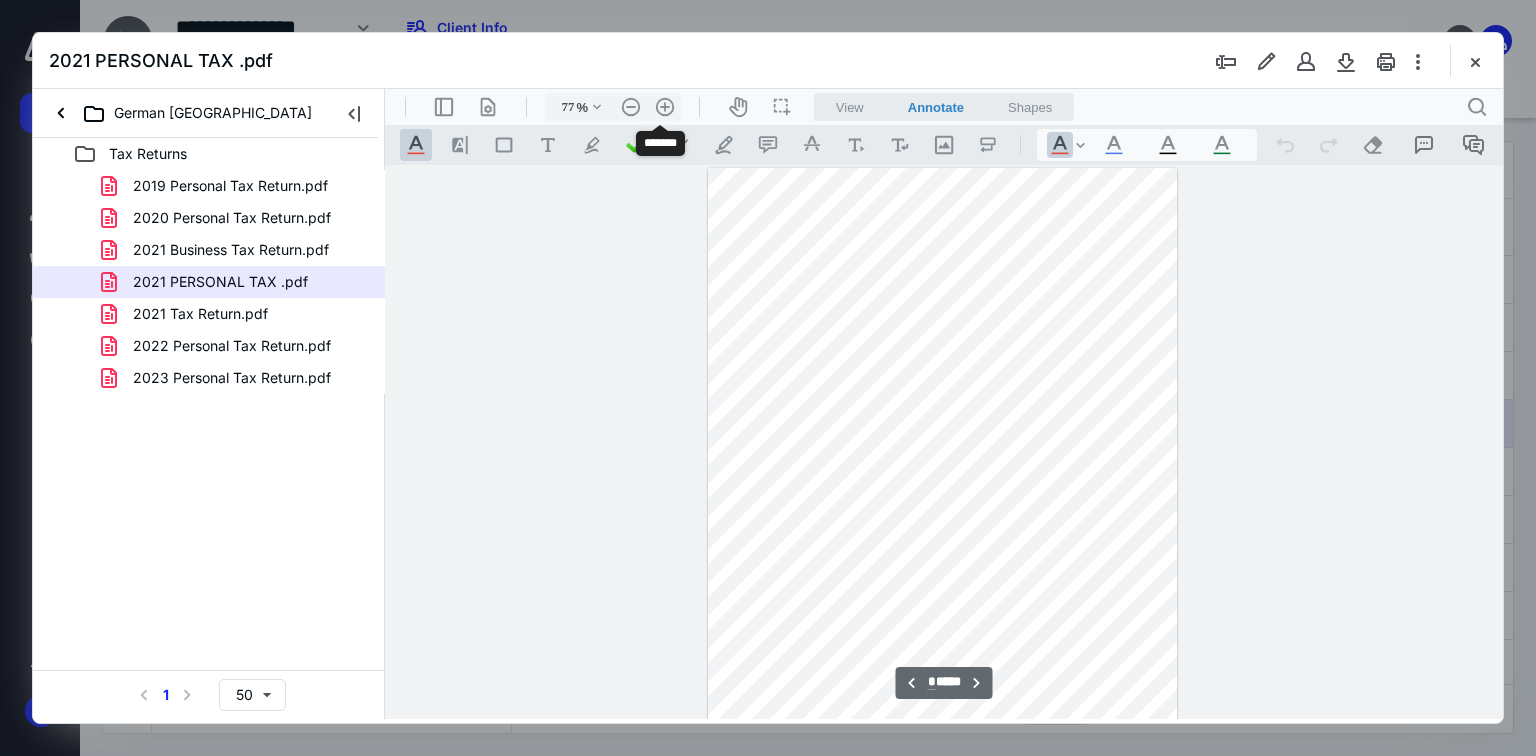 click on ".cls-1{fill:#abb0c4;} icon - header - zoom - in - line" at bounding box center (665, 107) 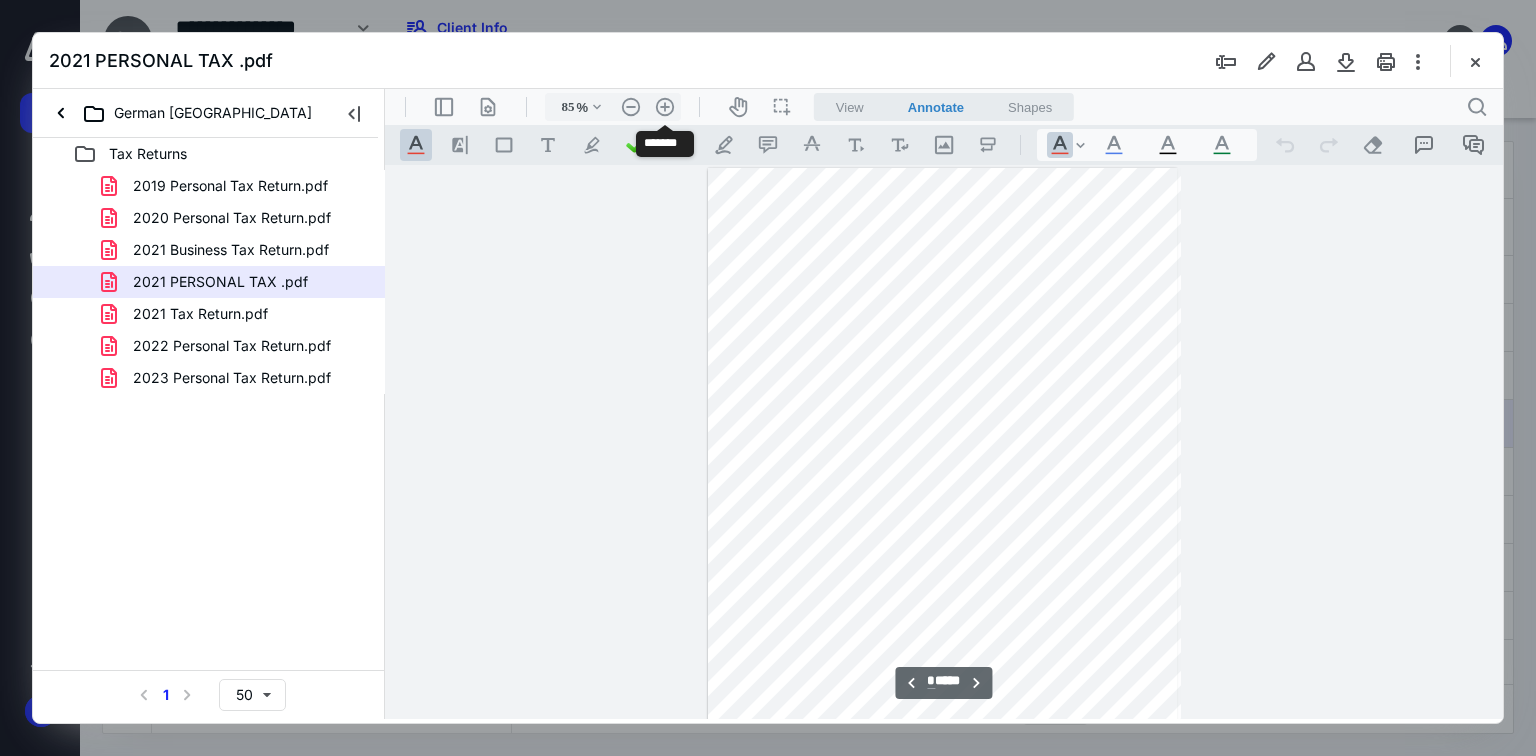 scroll, scrollTop: 0, scrollLeft: 0, axis: both 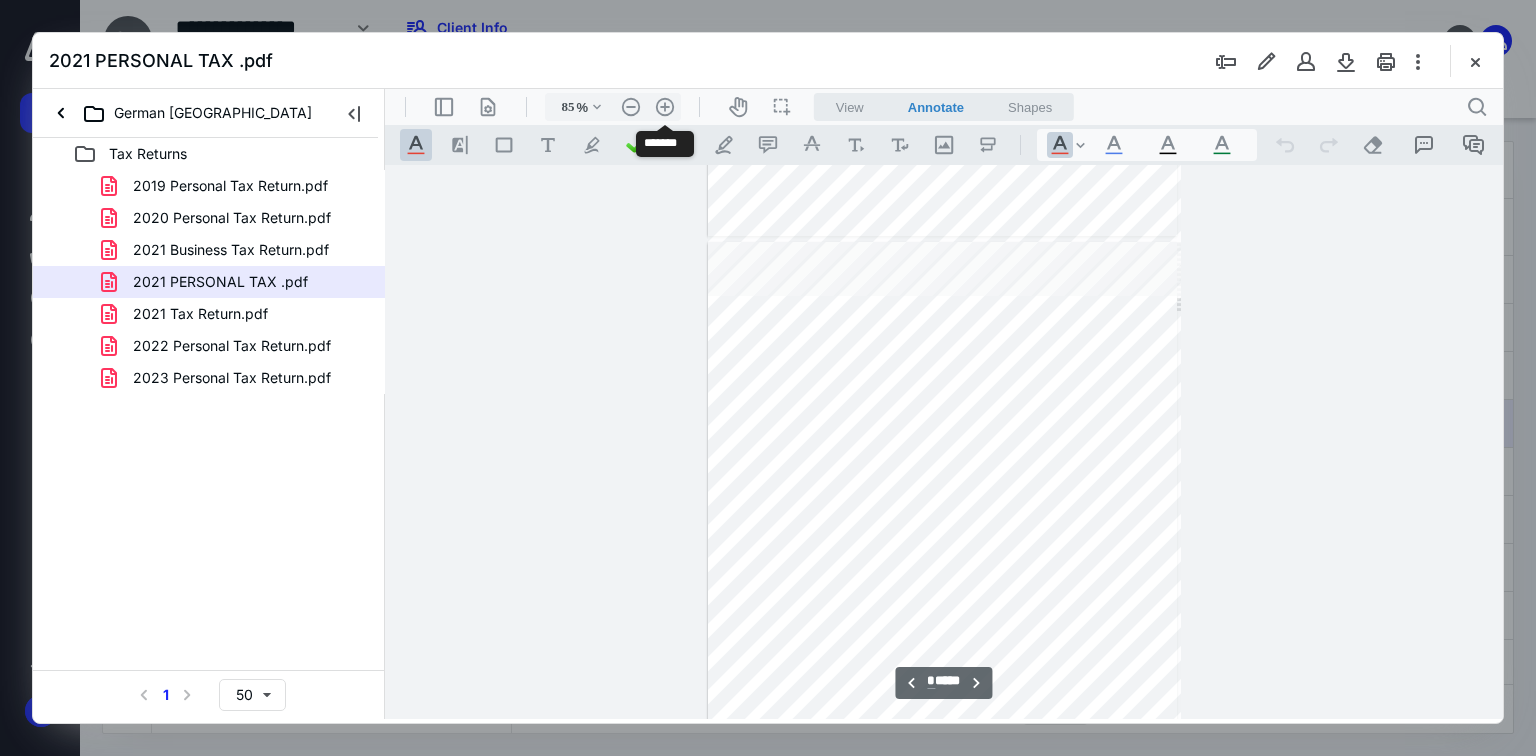 click on ".cls-1{fill:#abb0c4;} icon - header - zoom - in - line" at bounding box center [665, 107] 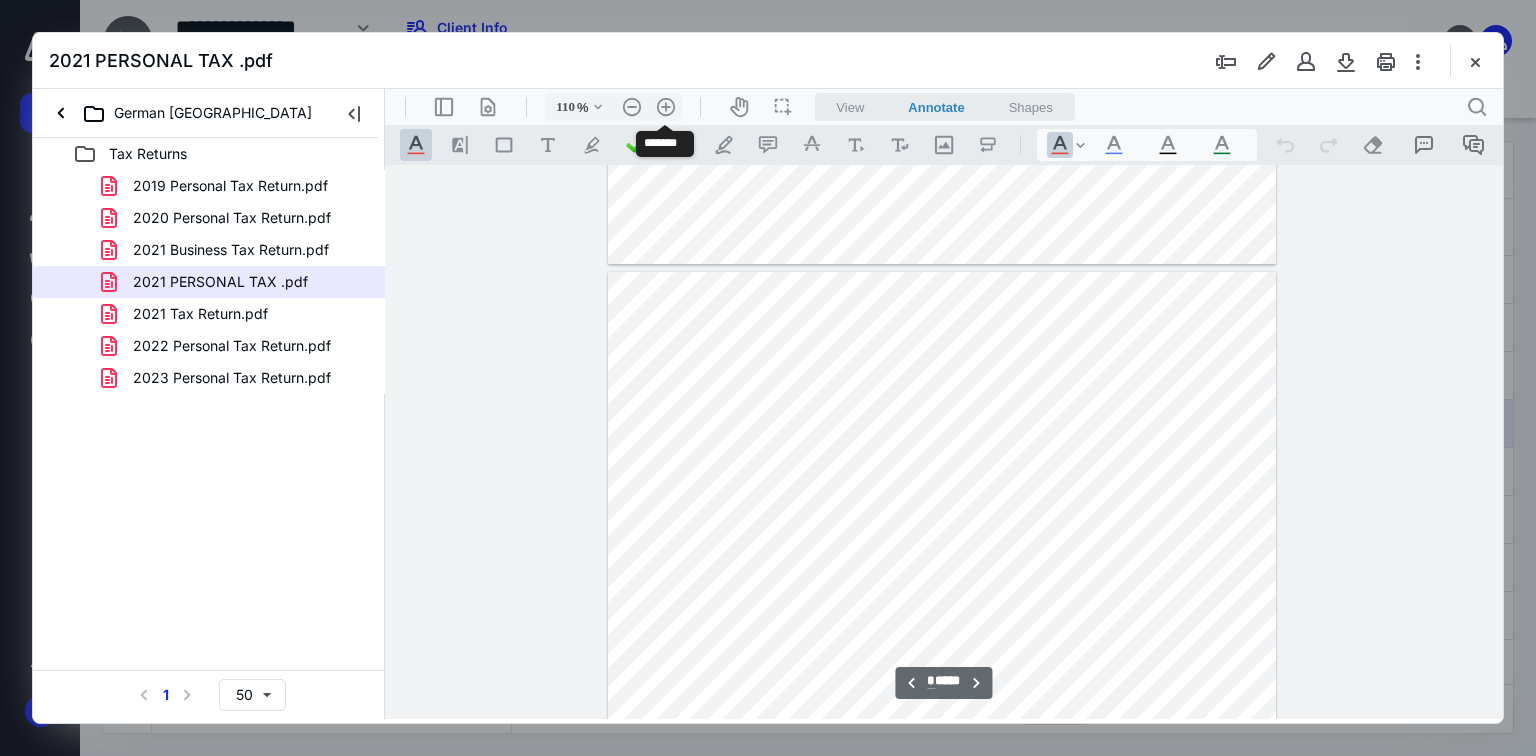 click on ".cls-1{fill:#abb0c4;} icon - header - zoom - in - line" at bounding box center [666, 107] 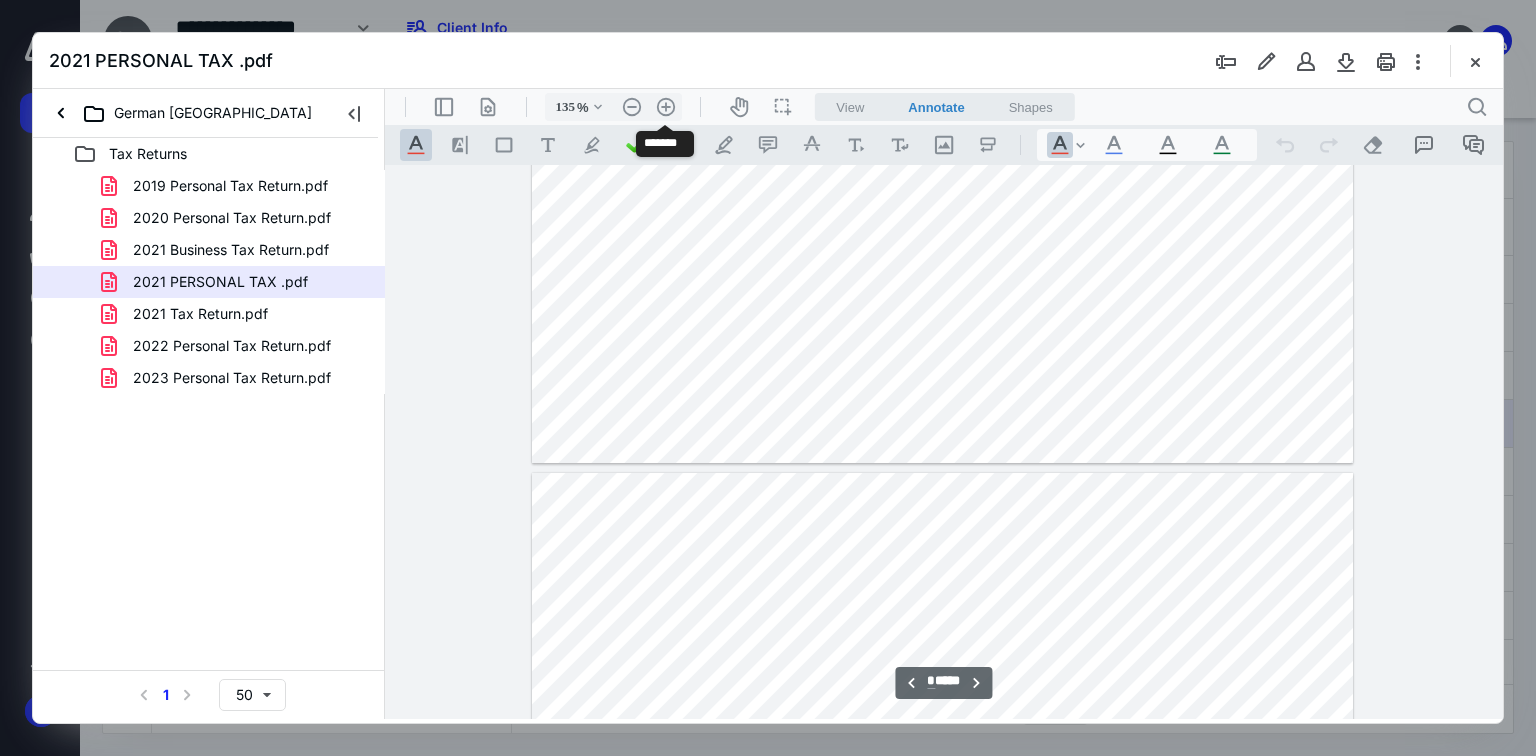 click on ".cls-1{fill:#abb0c4;} icon - header - zoom - in - line" at bounding box center (666, 107) 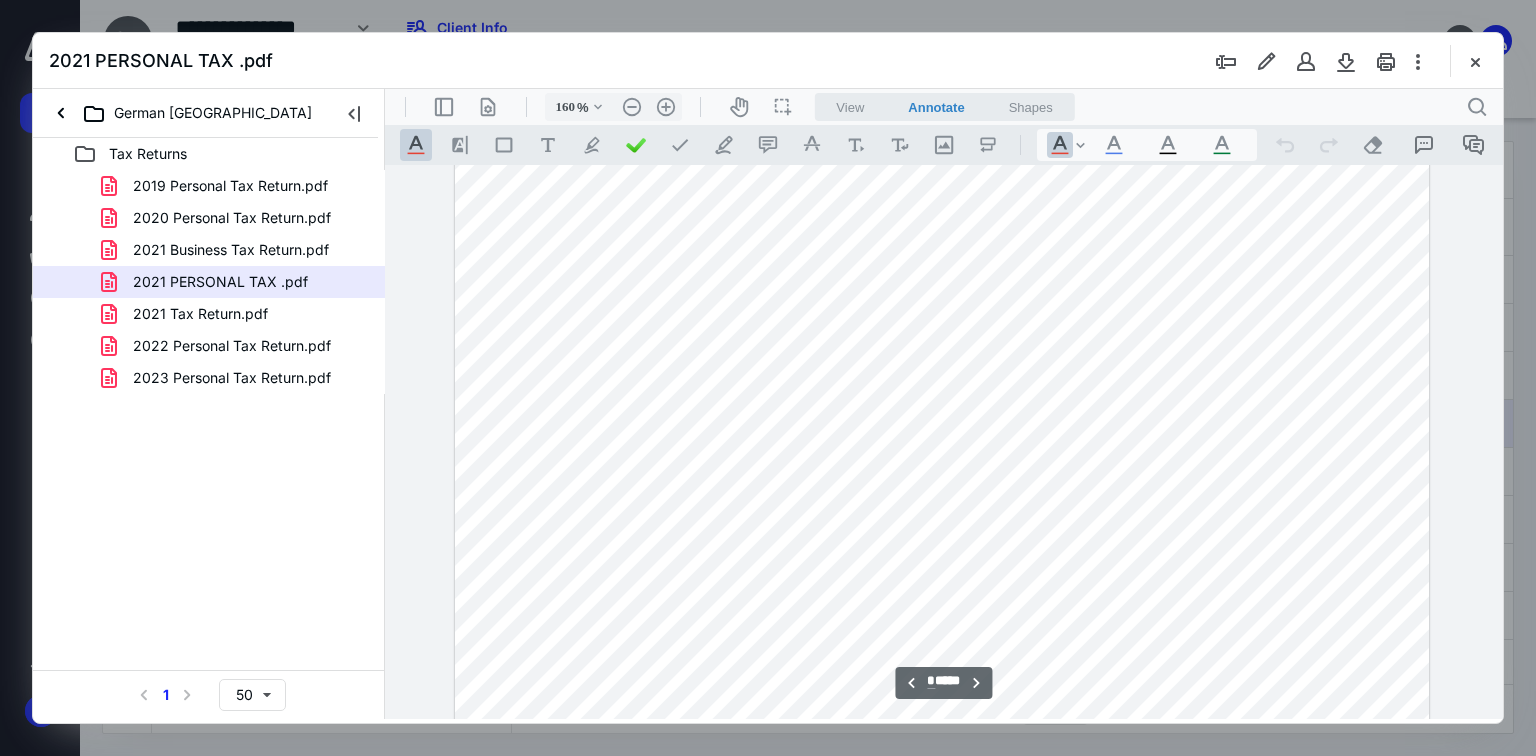 scroll, scrollTop: 1392, scrollLeft: 0, axis: vertical 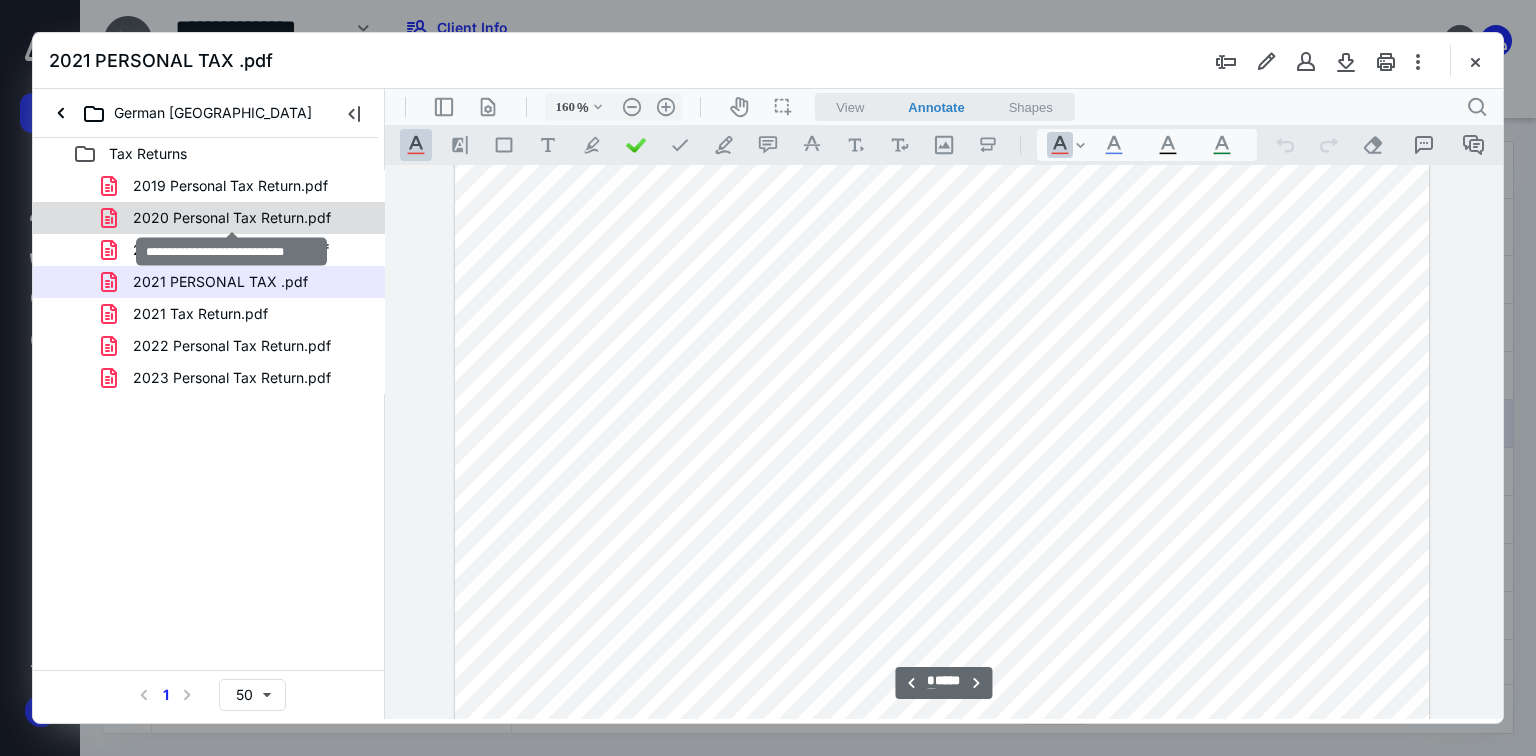 click on "2020 Personal Tax Return.pdf" at bounding box center (232, 218) 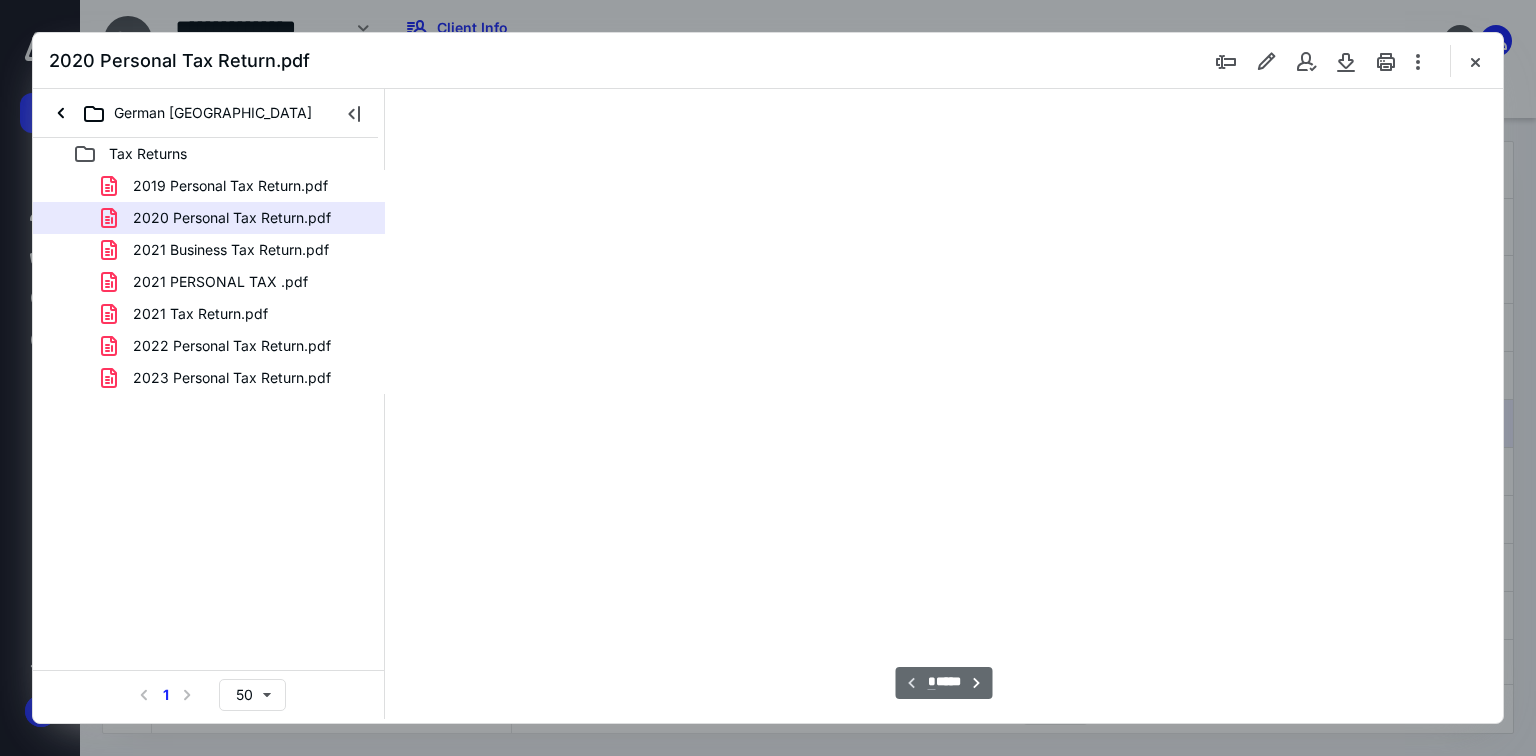 type on "70" 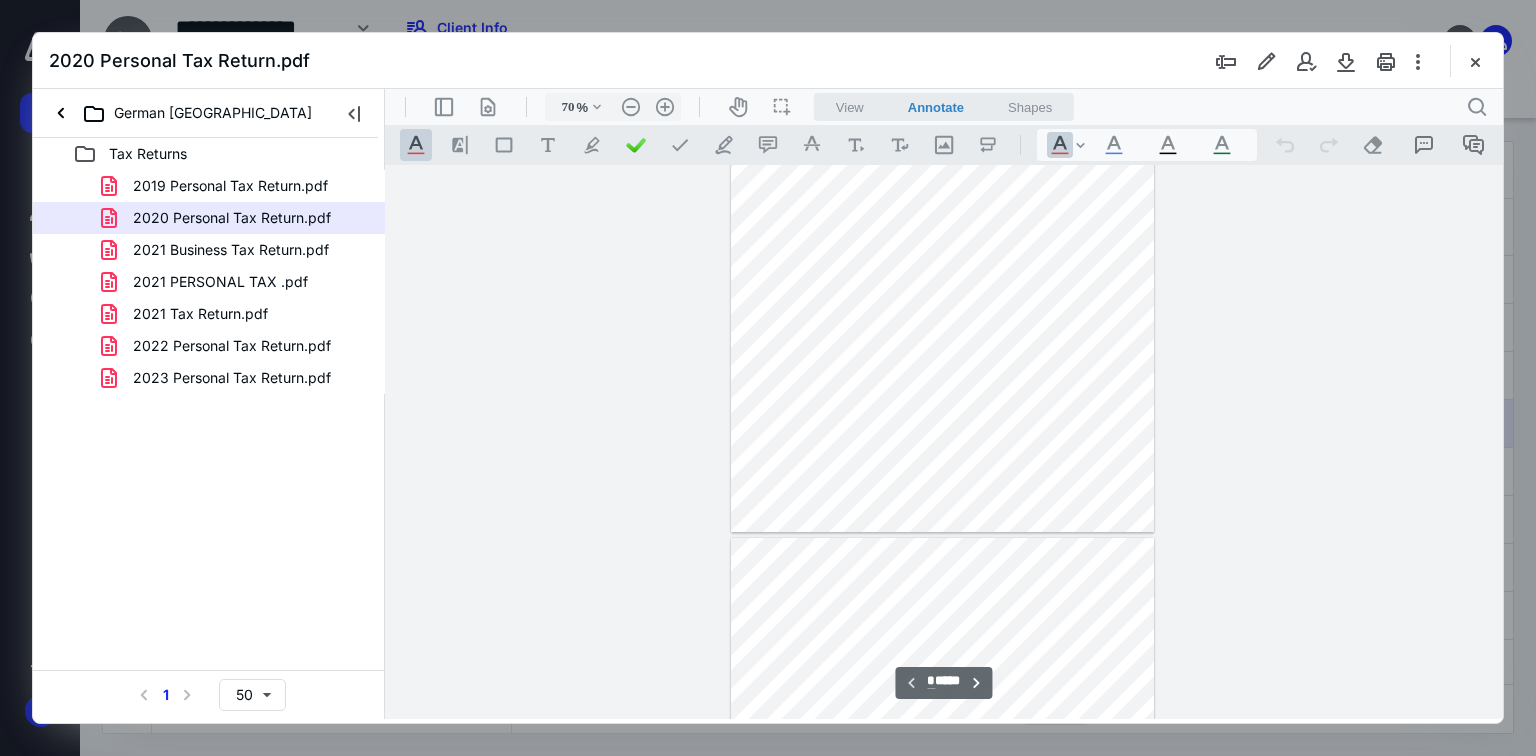 type on "*" 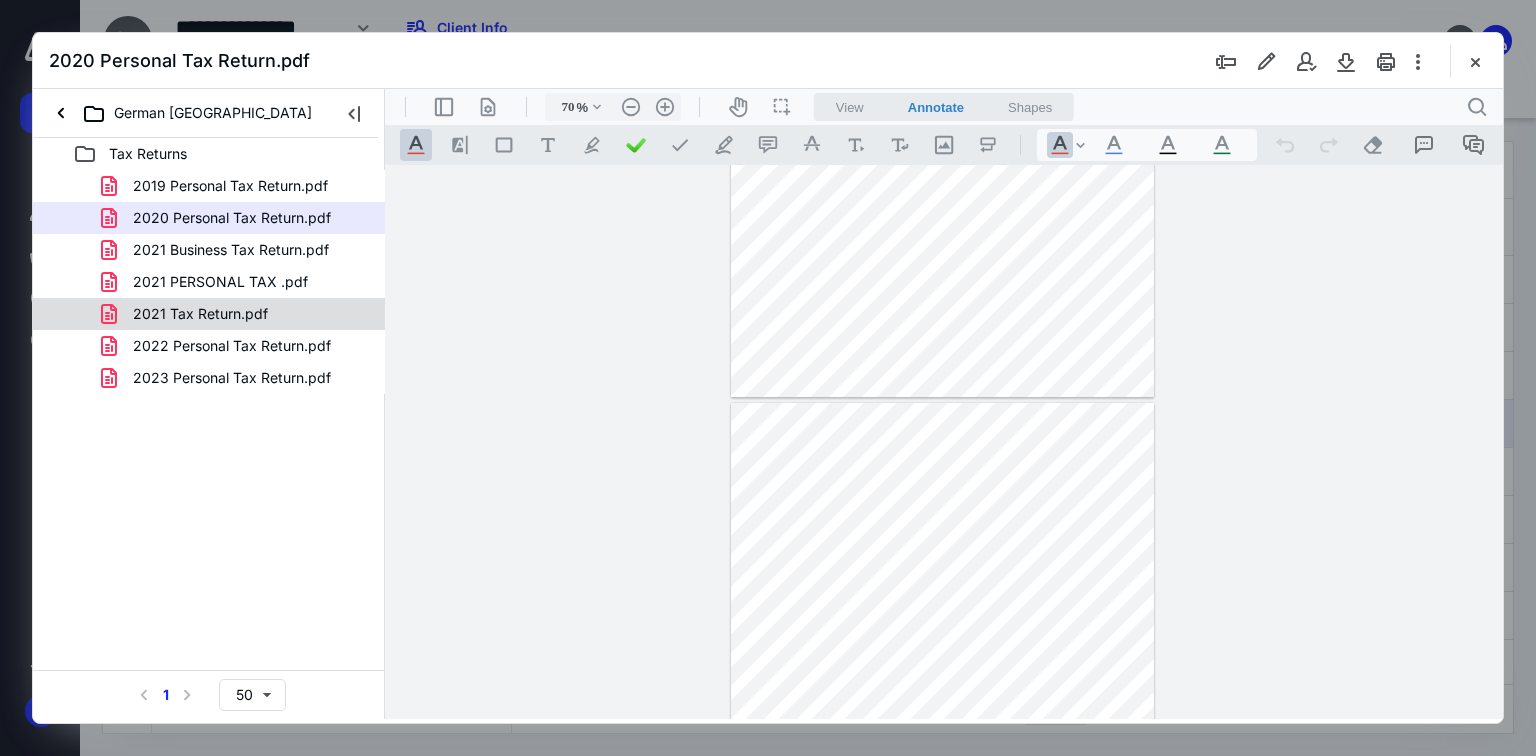 click on "2021 Tax Return.pdf" at bounding box center [200, 314] 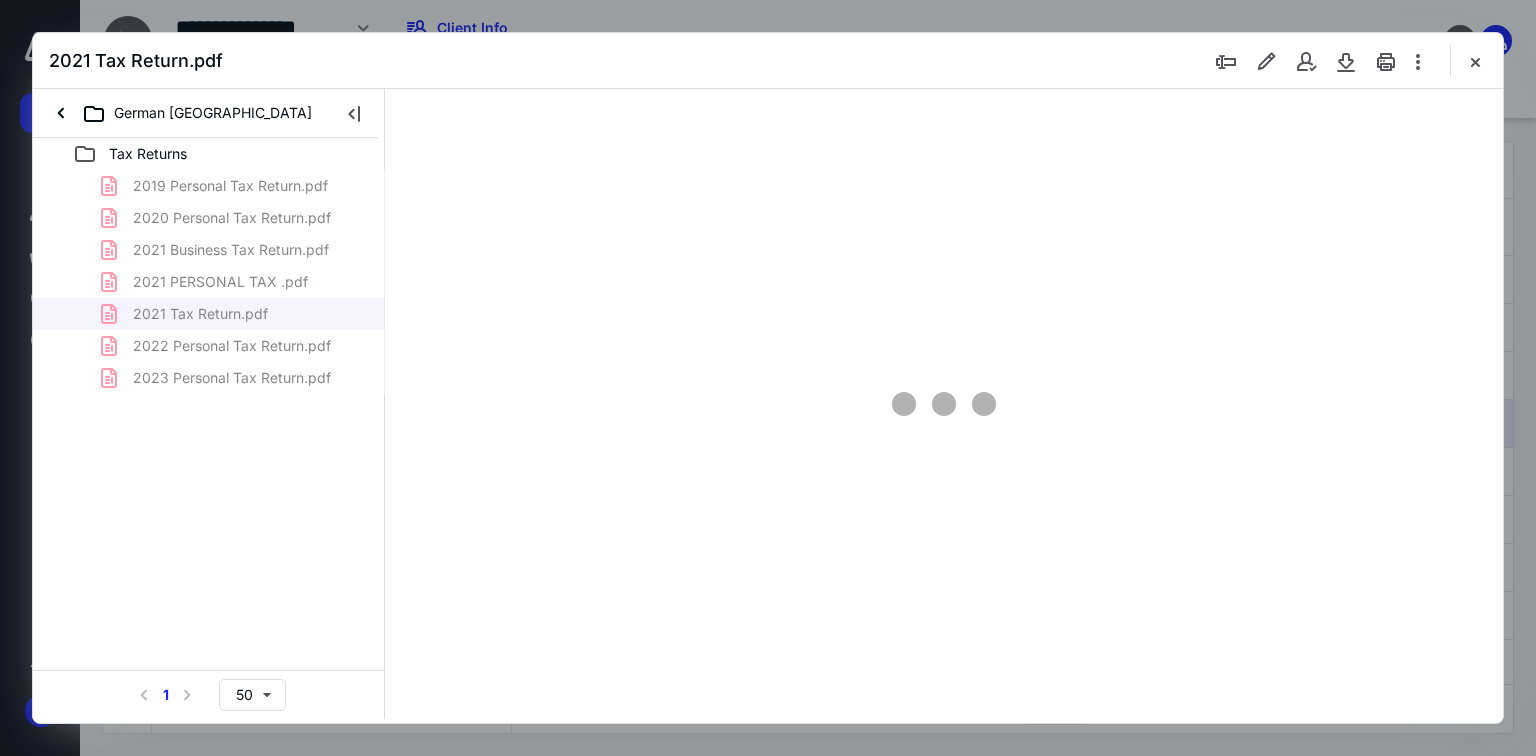type on "70" 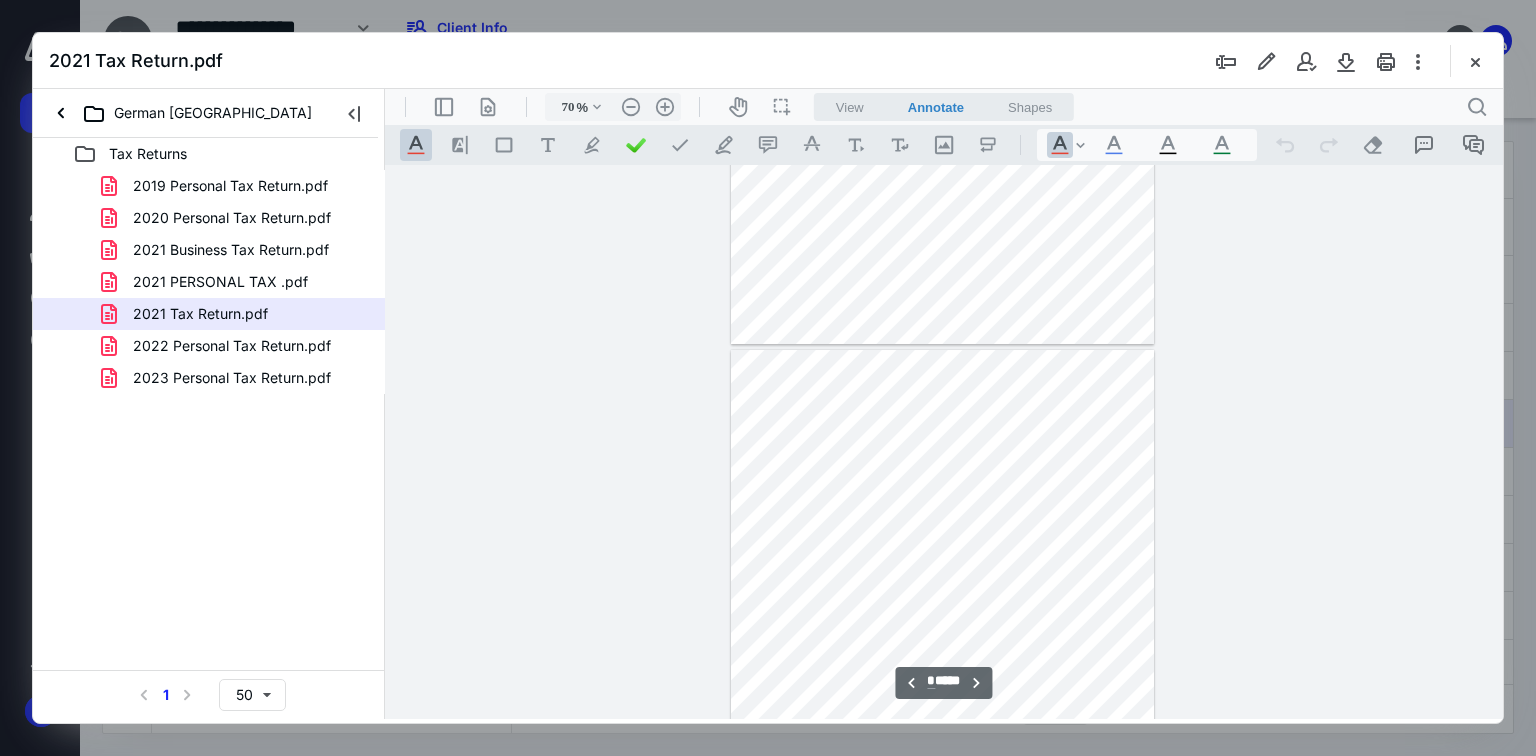 scroll, scrollTop: 399, scrollLeft: 0, axis: vertical 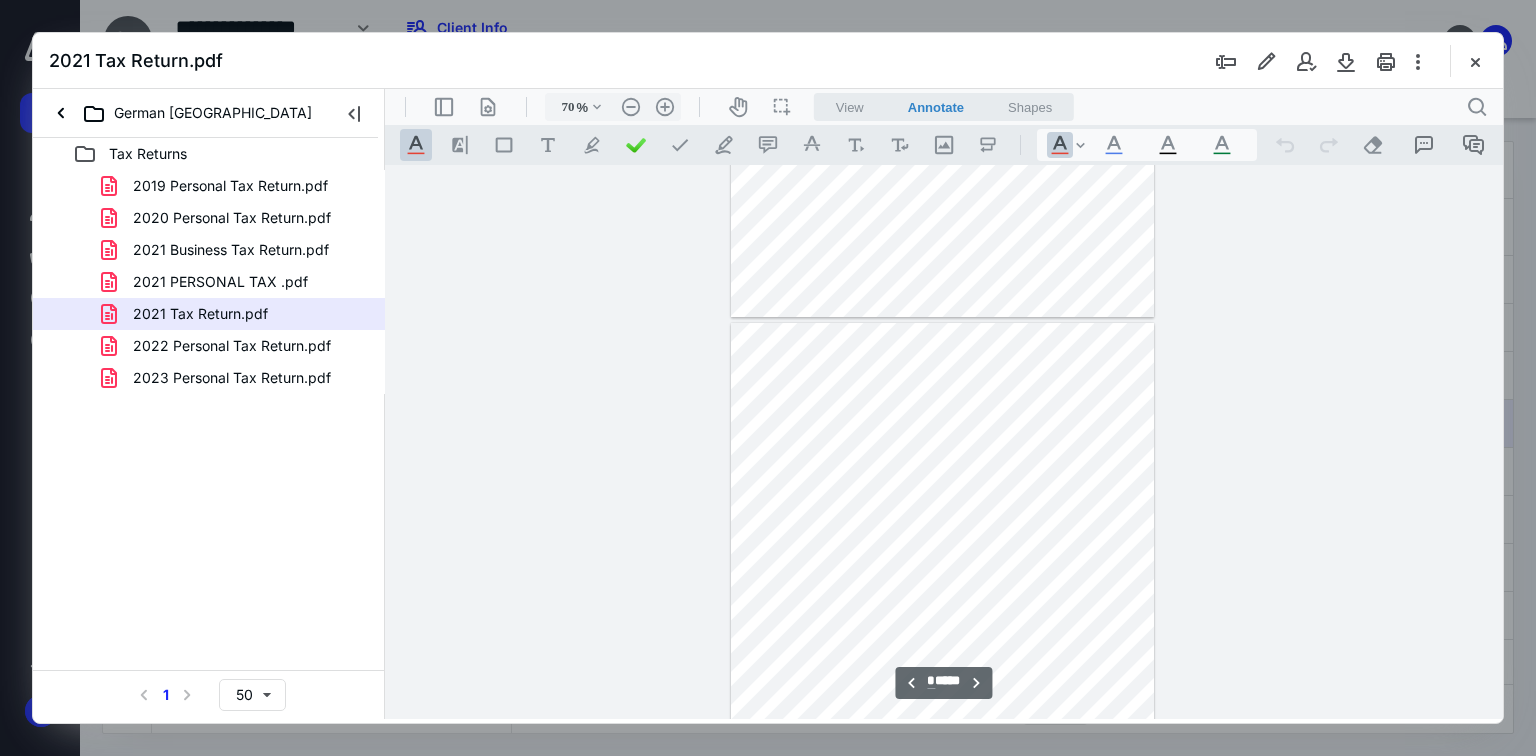 type on "*" 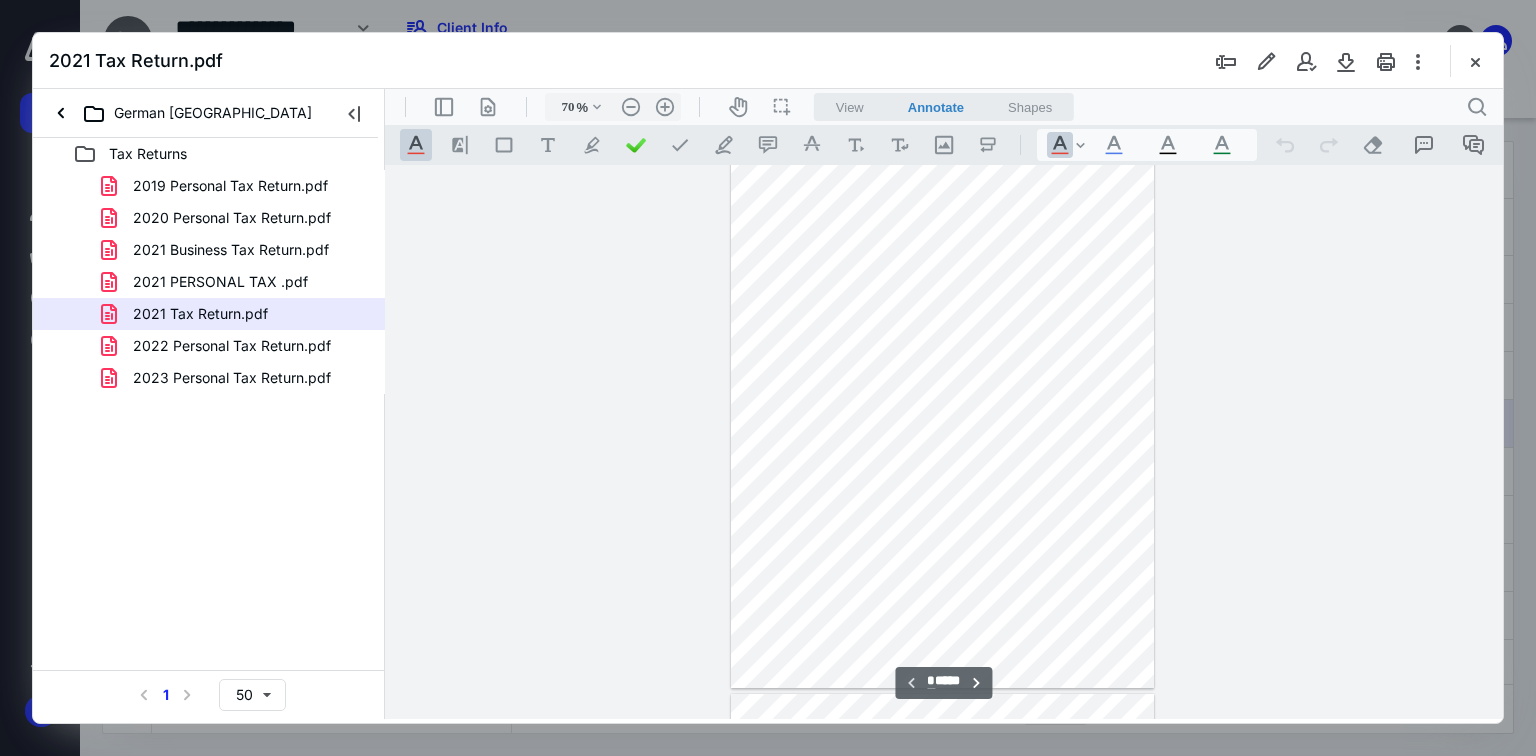 scroll, scrollTop: 0, scrollLeft: 0, axis: both 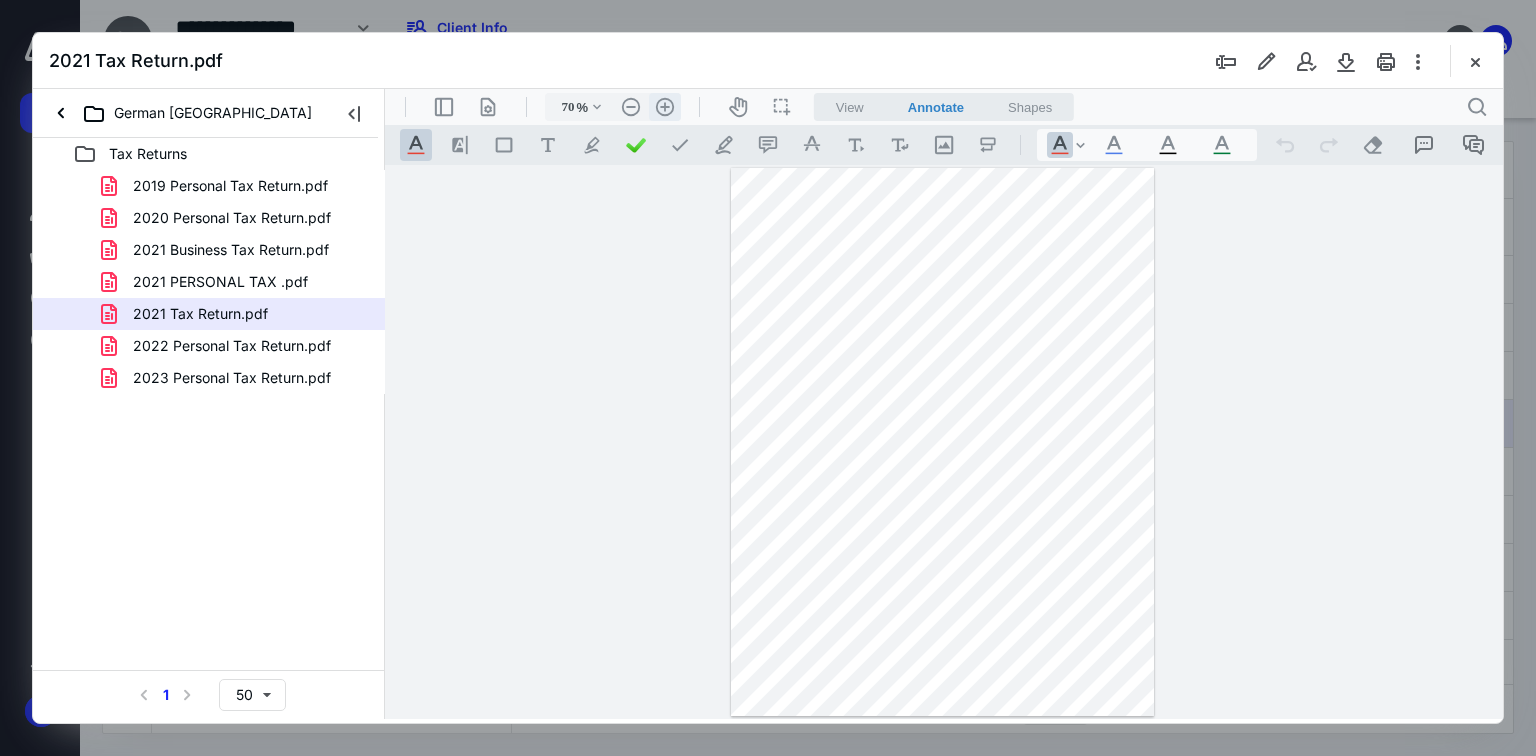 click on ".cls-1{fill:#abb0c4;} icon - header - zoom - in - line" at bounding box center (665, 107) 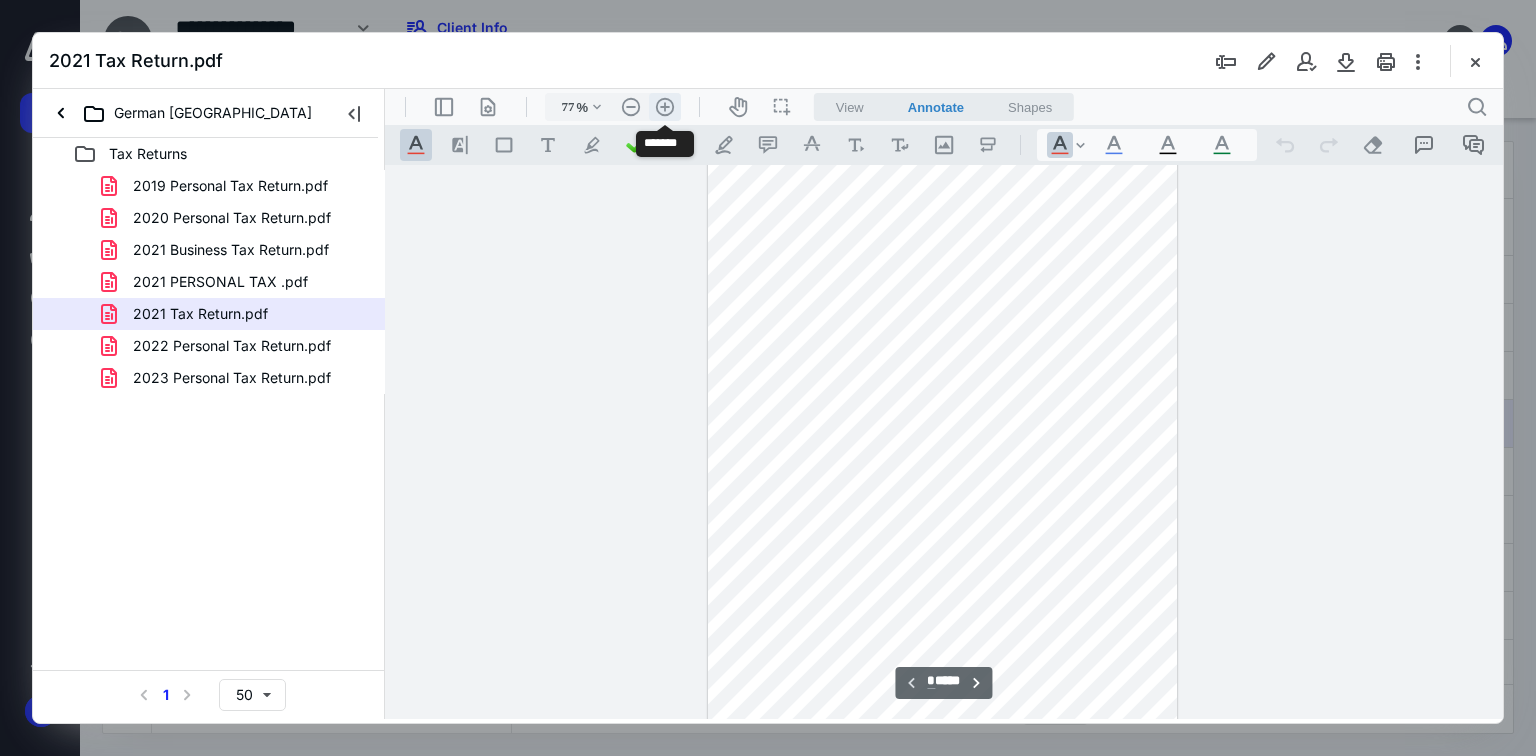 click on ".cls-1{fill:#abb0c4;} icon - header - zoom - in - line" at bounding box center [665, 107] 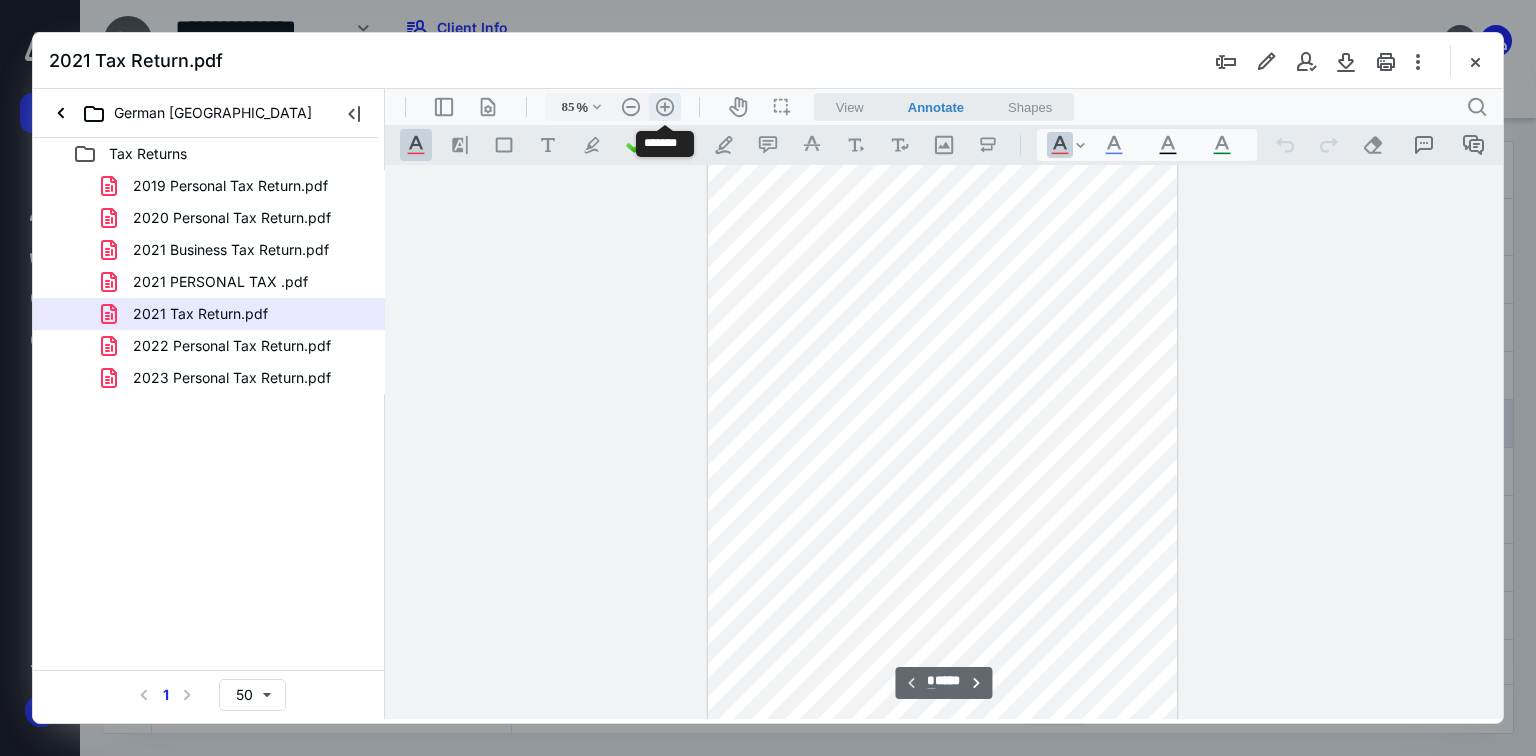 click on ".cls-1{fill:#abb0c4;} icon - header - zoom - in - line" at bounding box center [665, 107] 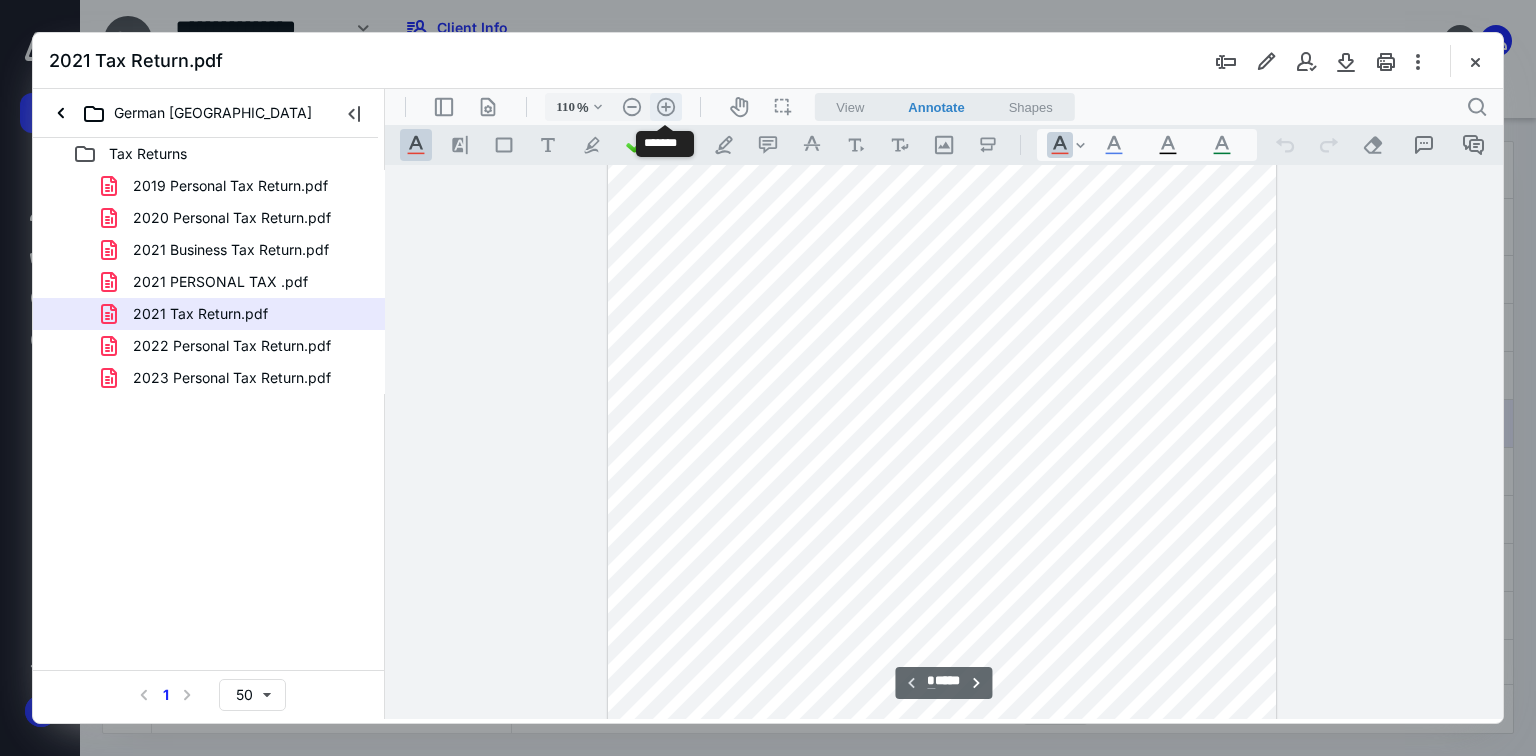 click on ".cls-1{fill:#abb0c4;} icon - header - zoom - in - line" at bounding box center (666, 107) 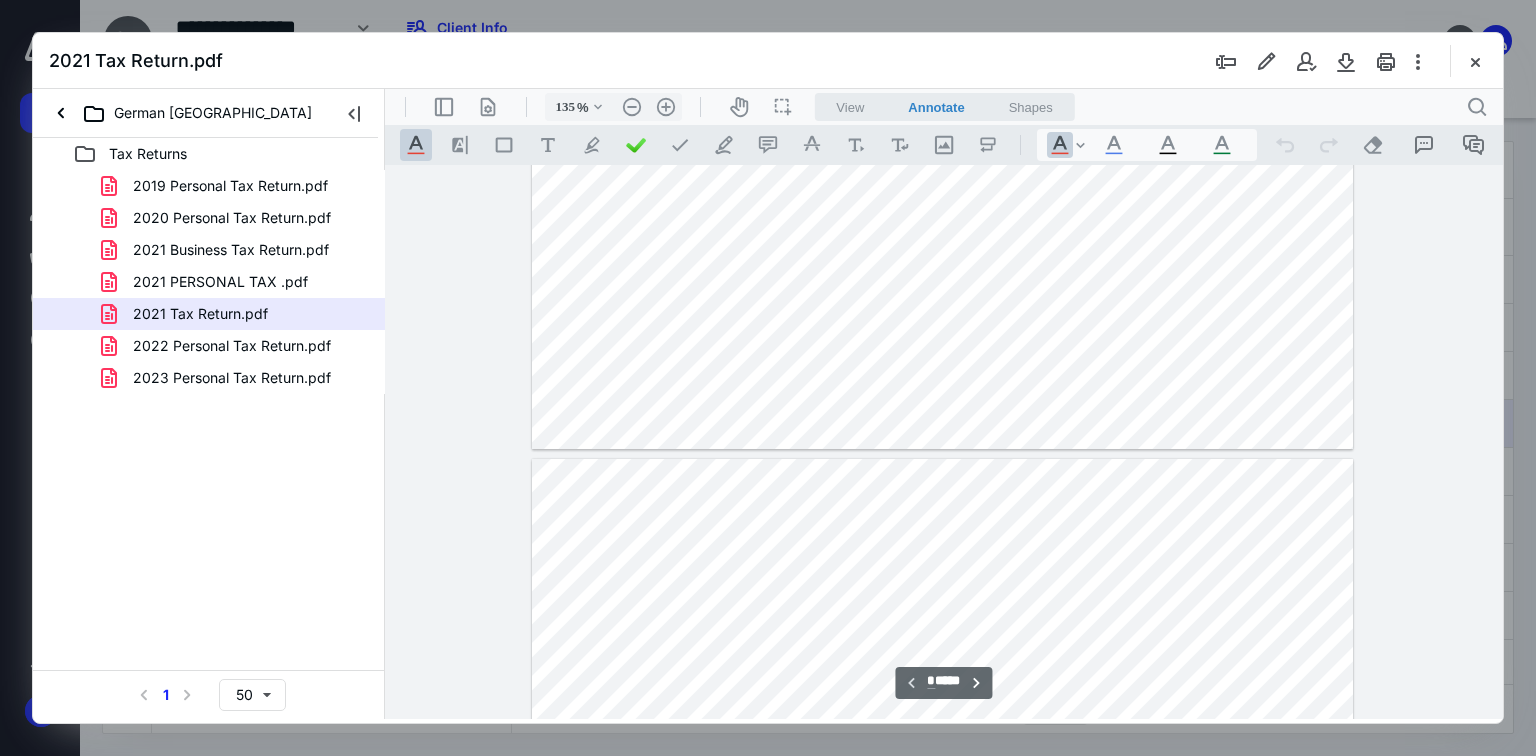 type on "*" 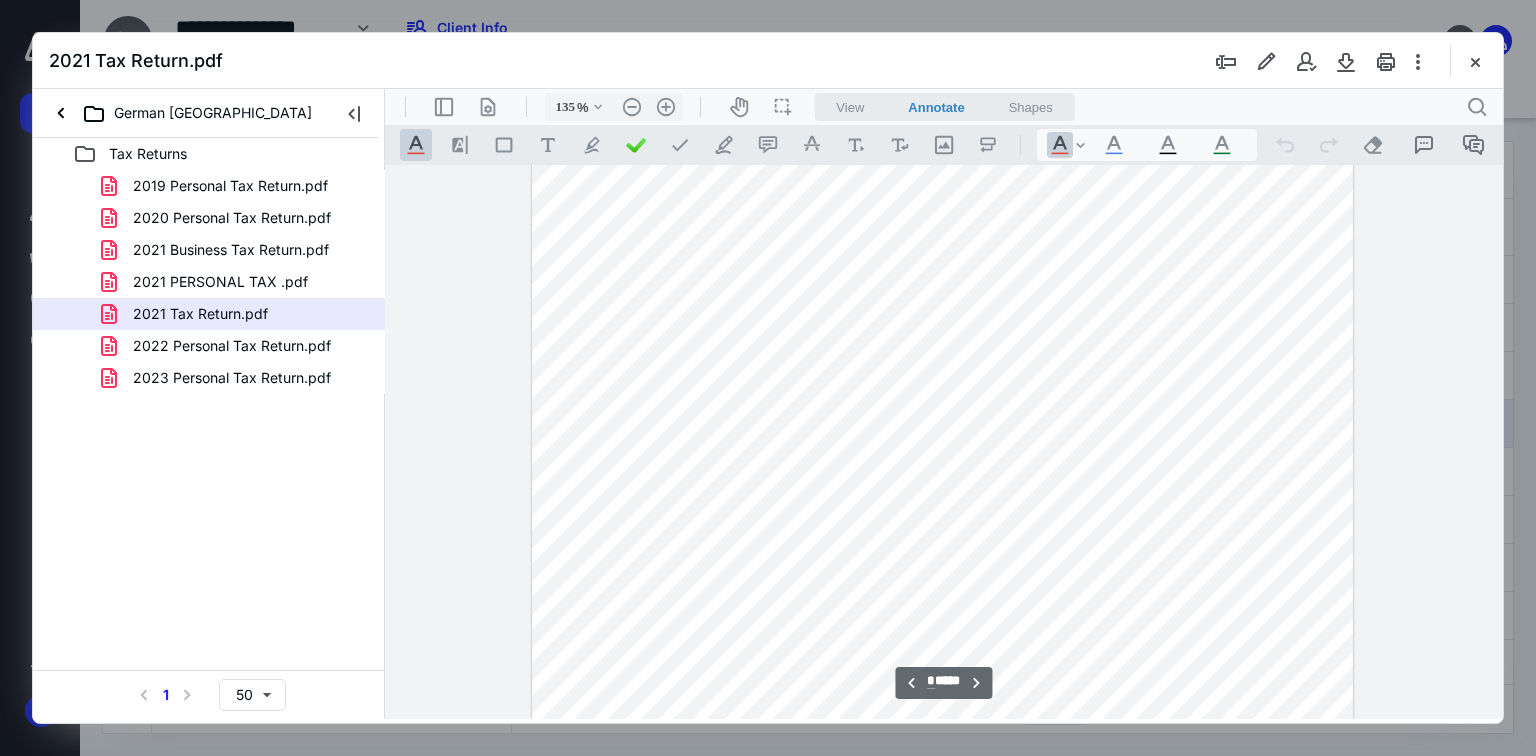 scroll, scrollTop: 1184, scrollLeft: 0, axis: vertical 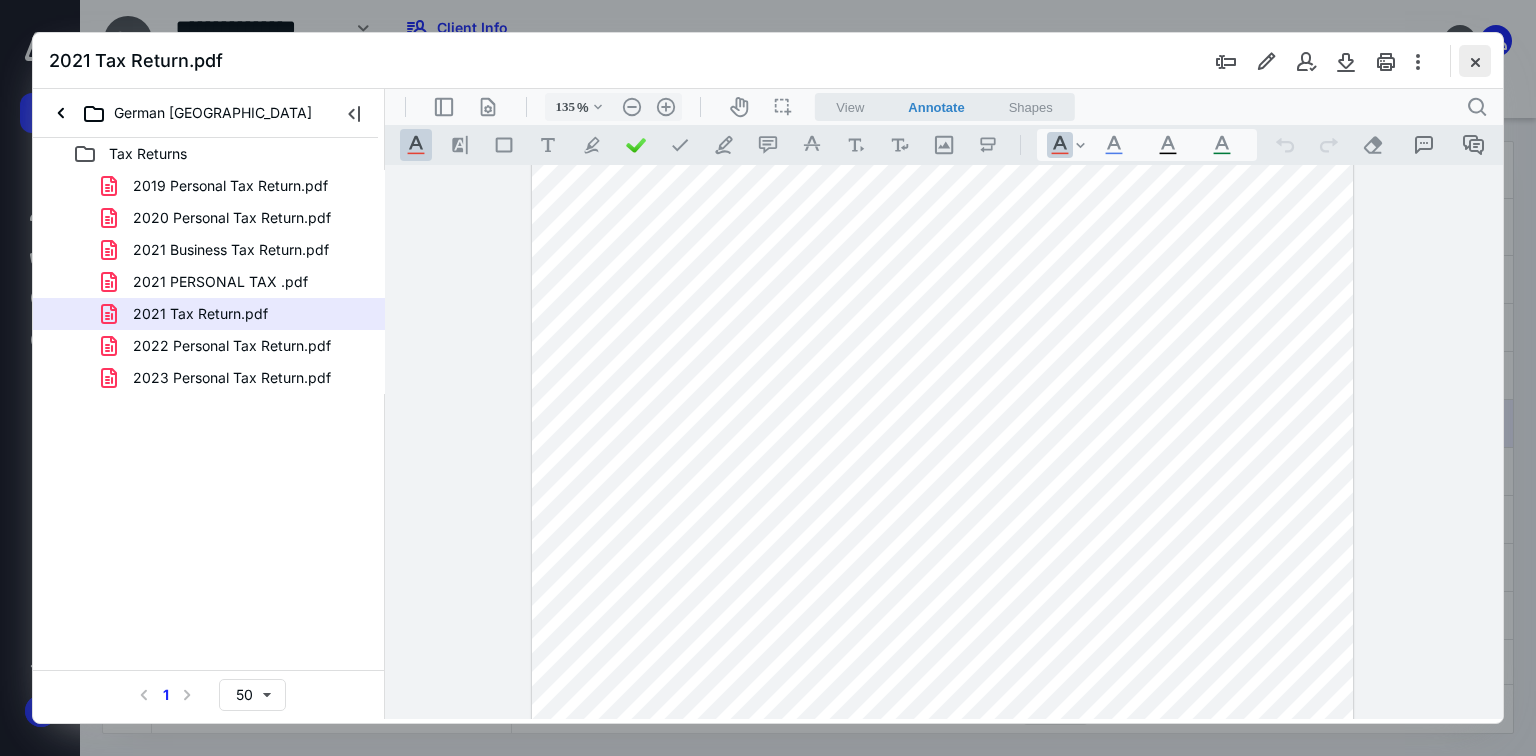 click at bounding box center [1475, 61] 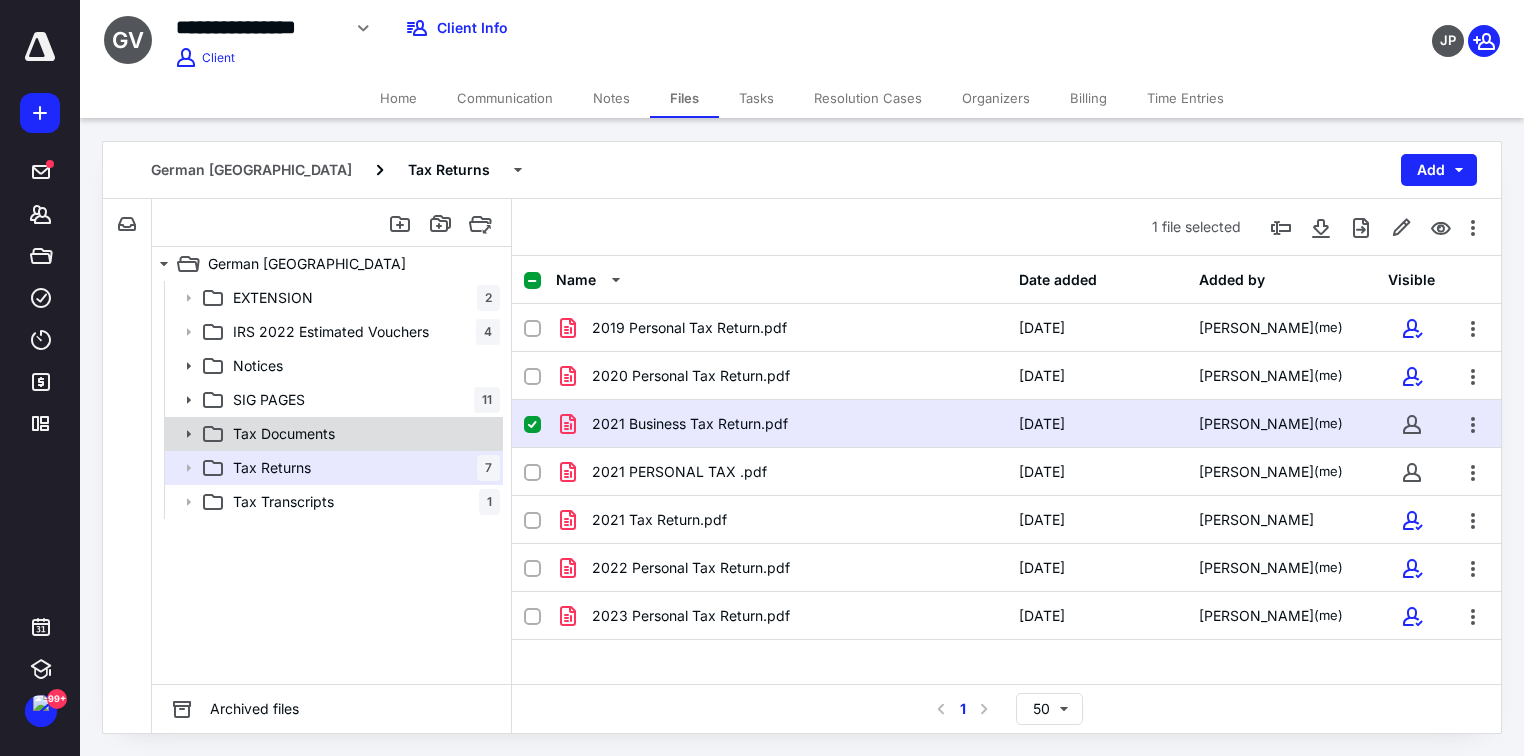 click on "Tax Documents" at bounding box center [284, 434] 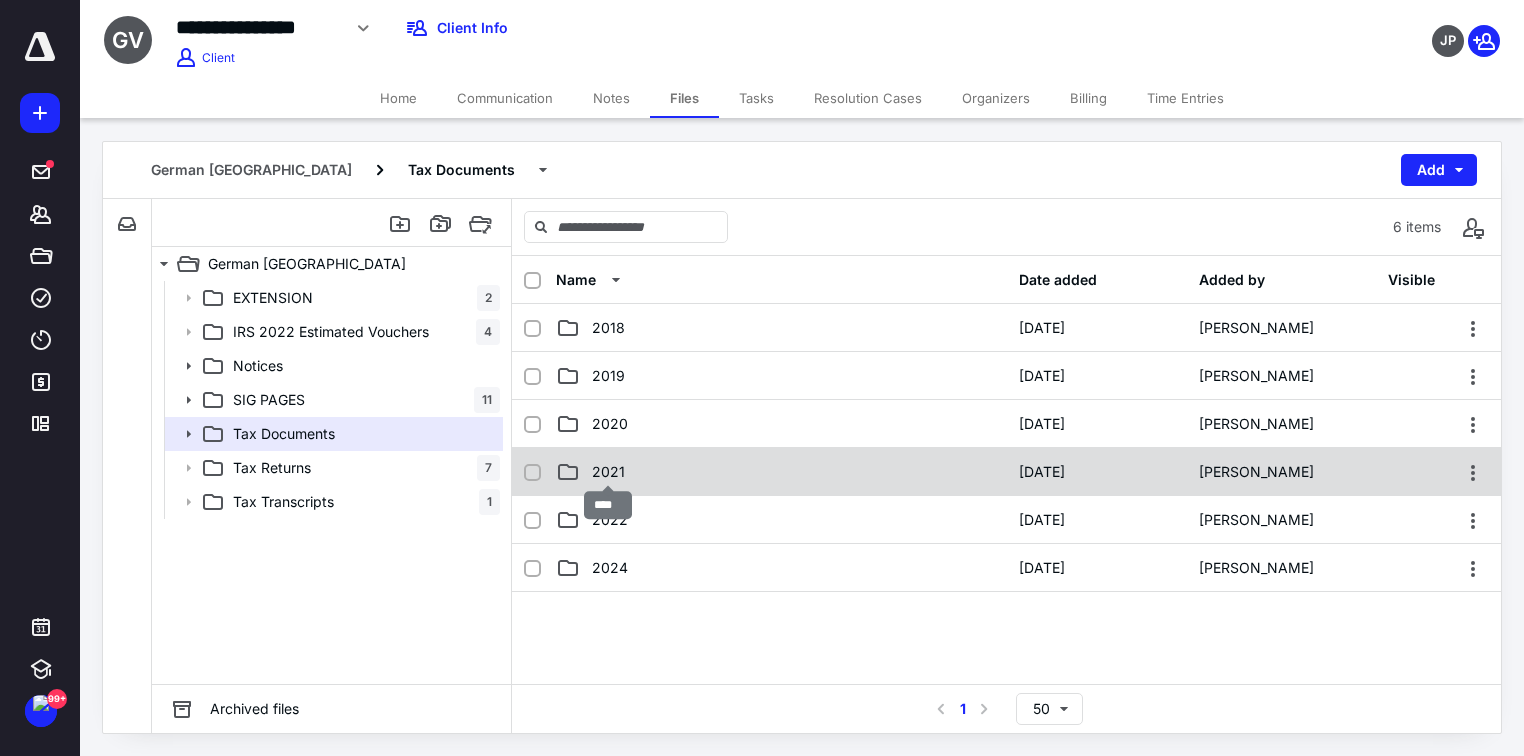 click on "2021" at bounding box center [608, 472] 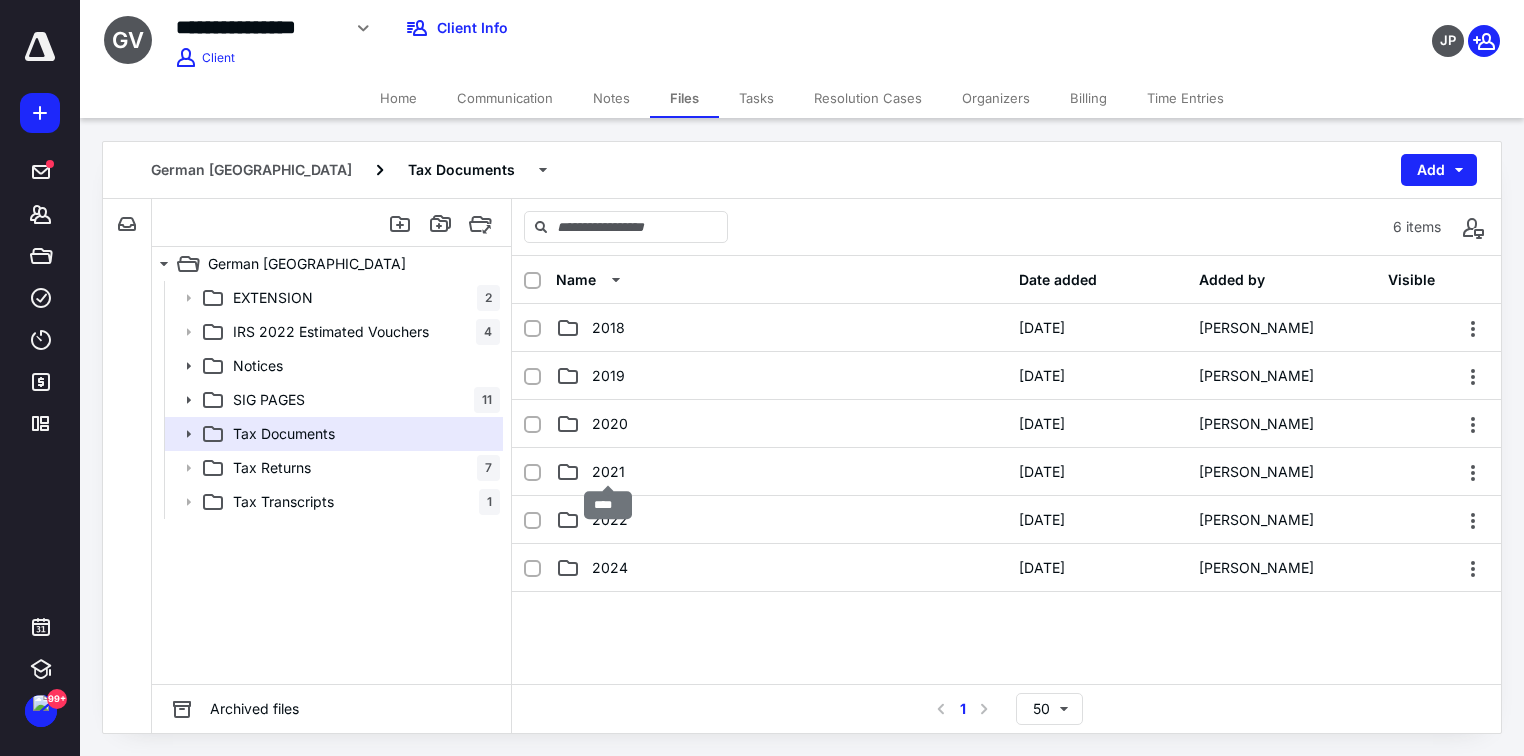 click on "2021" at bounding box center [608, 472] 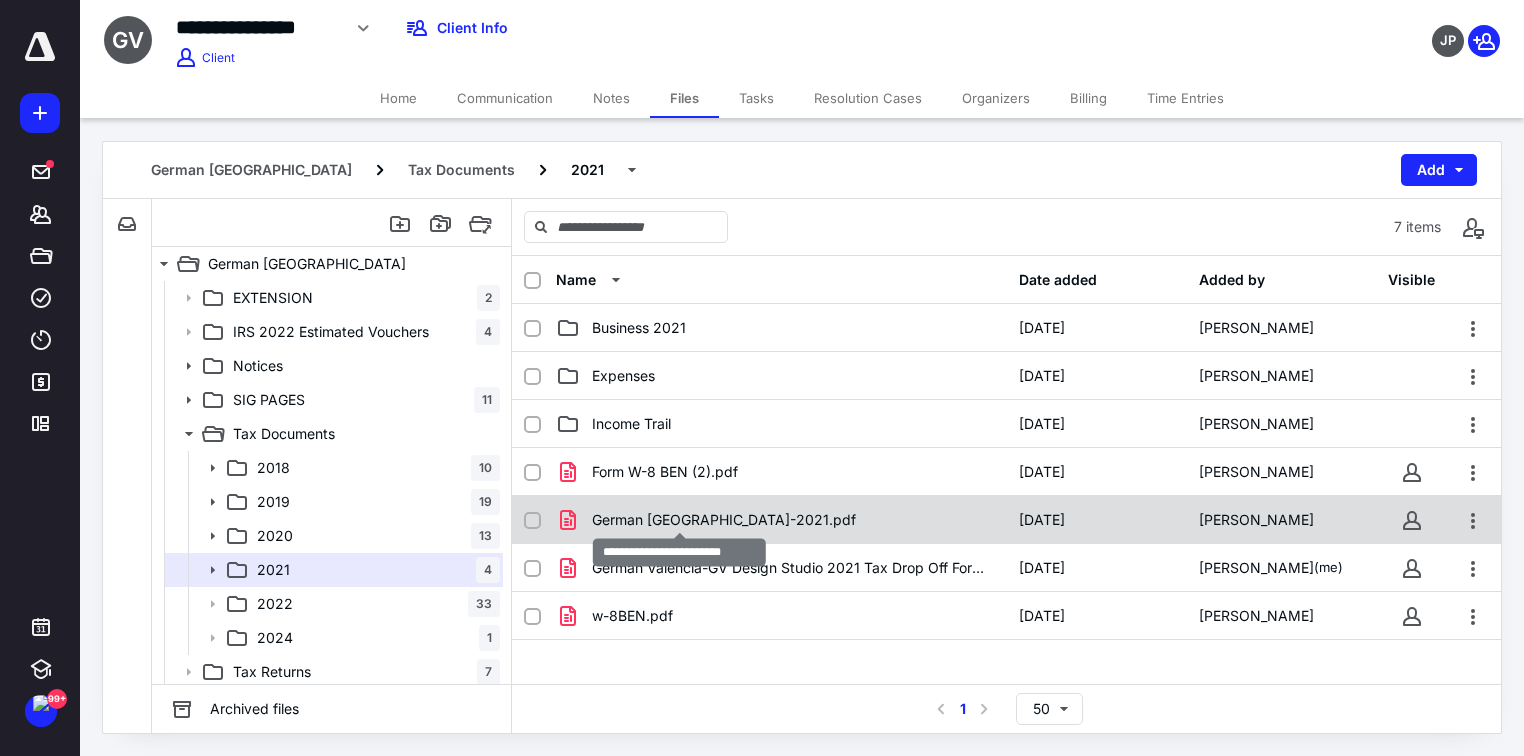 click on "German Valencia-2021.pdf" at bounding box center [724, 520] 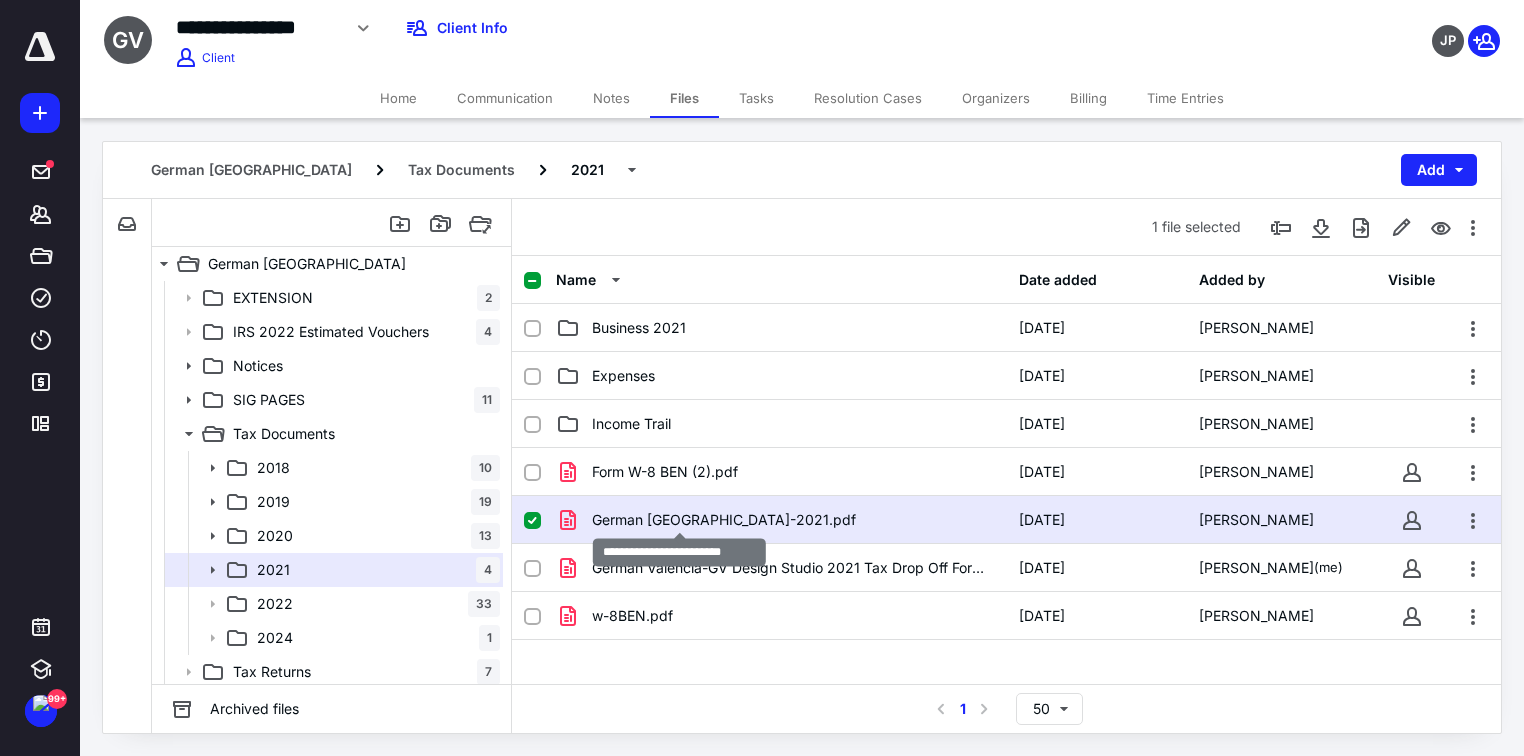 click on "German Valencia-2021.pdf" at bounding box center [724, 520] 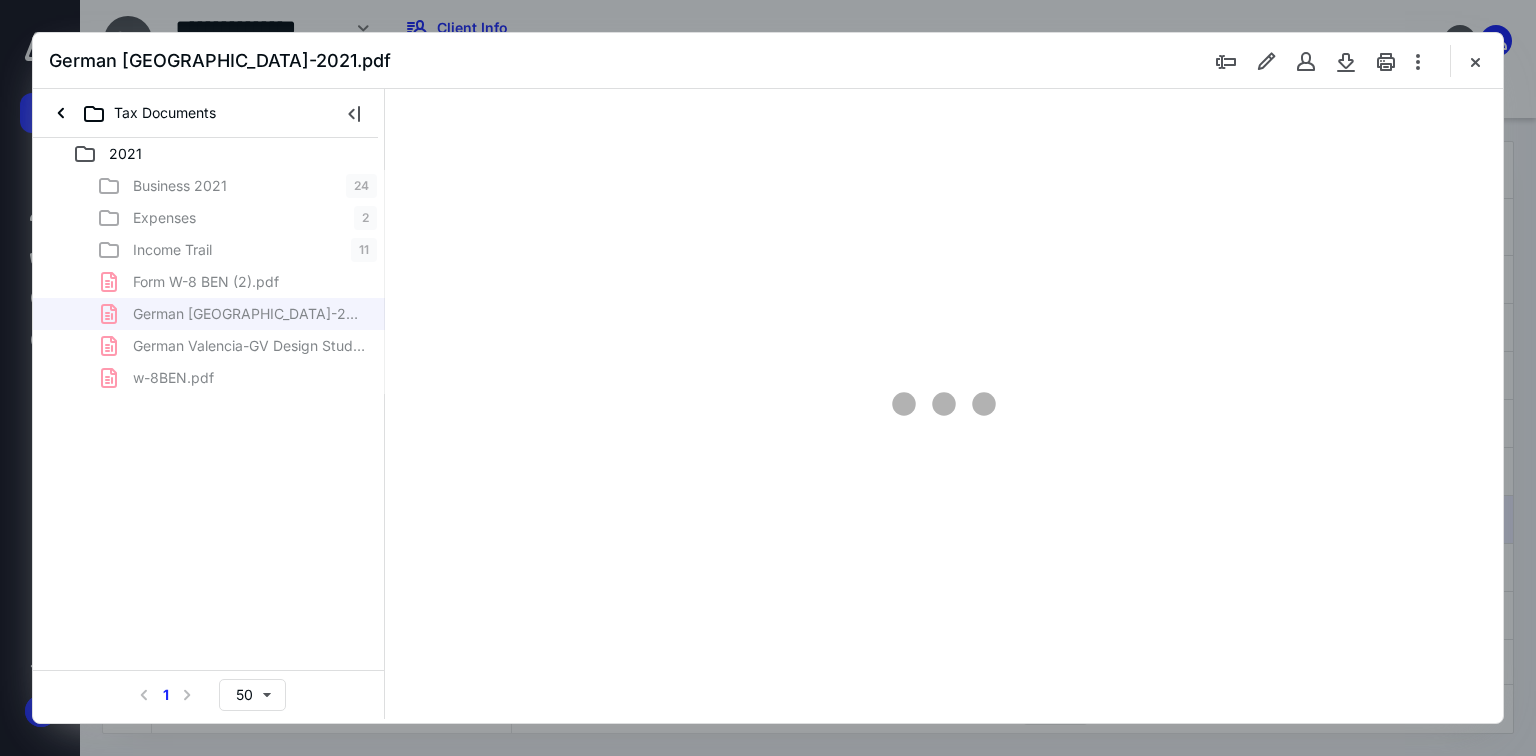 scroll, scrollTop: 0, scrollLeft: 0, axis: both 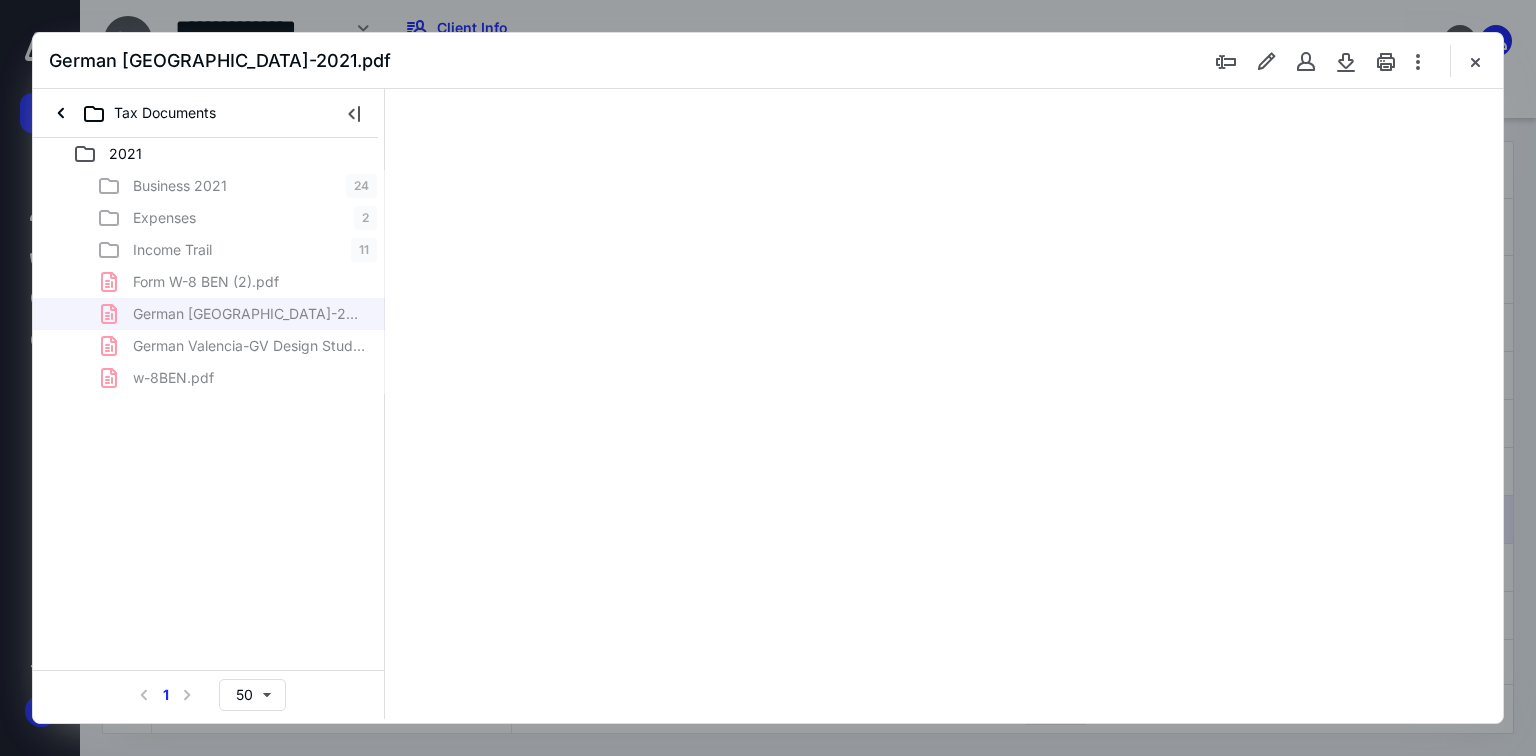 type on "90" 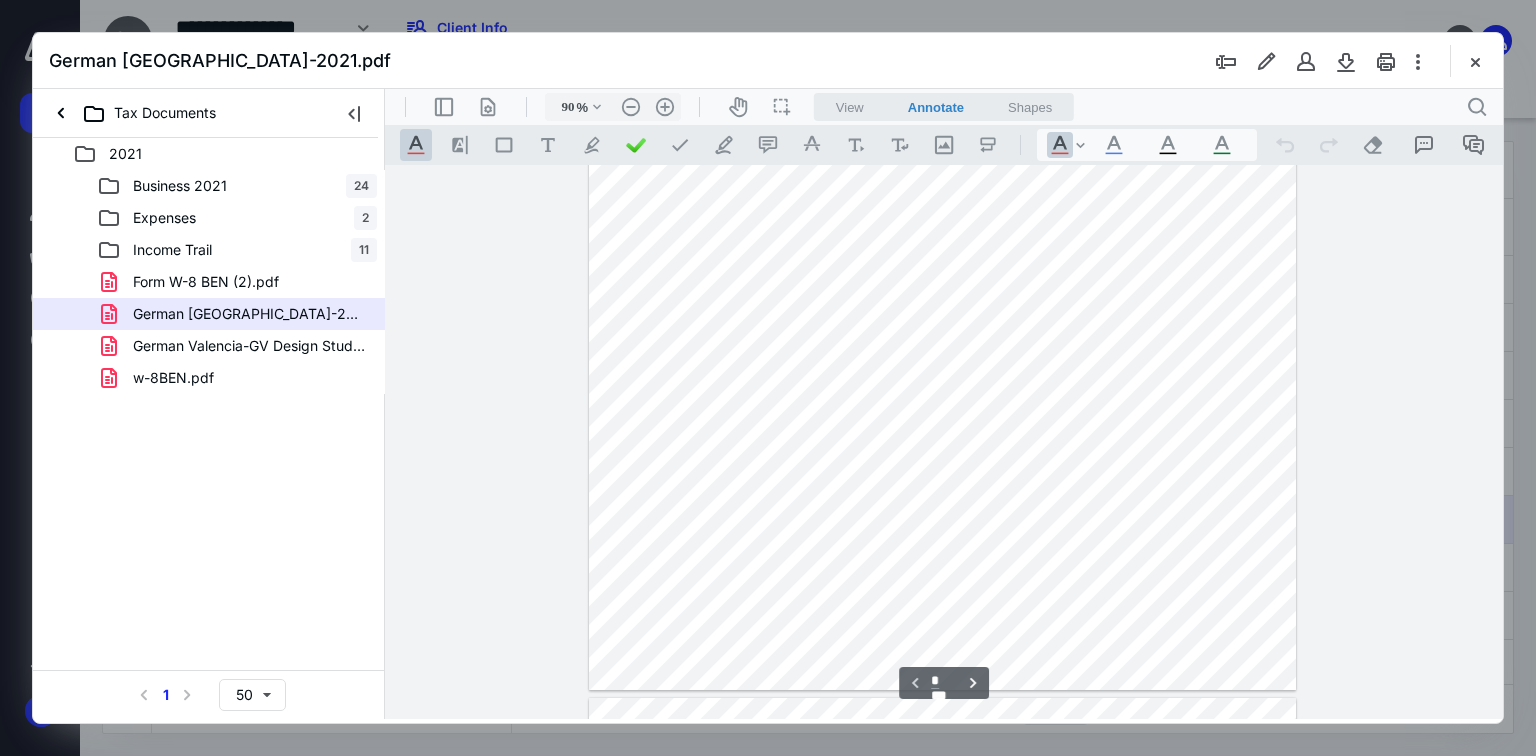 scroll, scrollTop: 0, scrollLeft: 0, axis: both 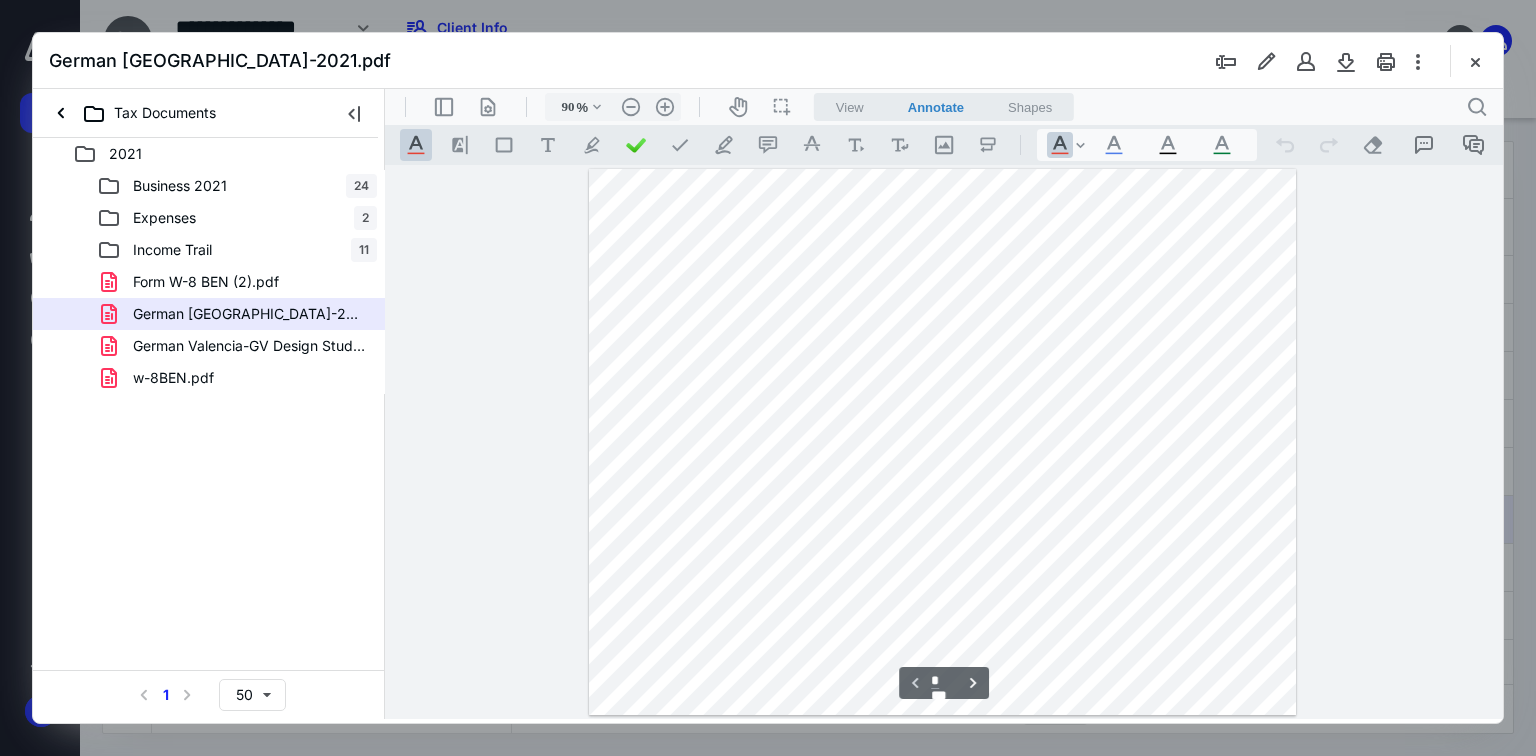 type on "*" 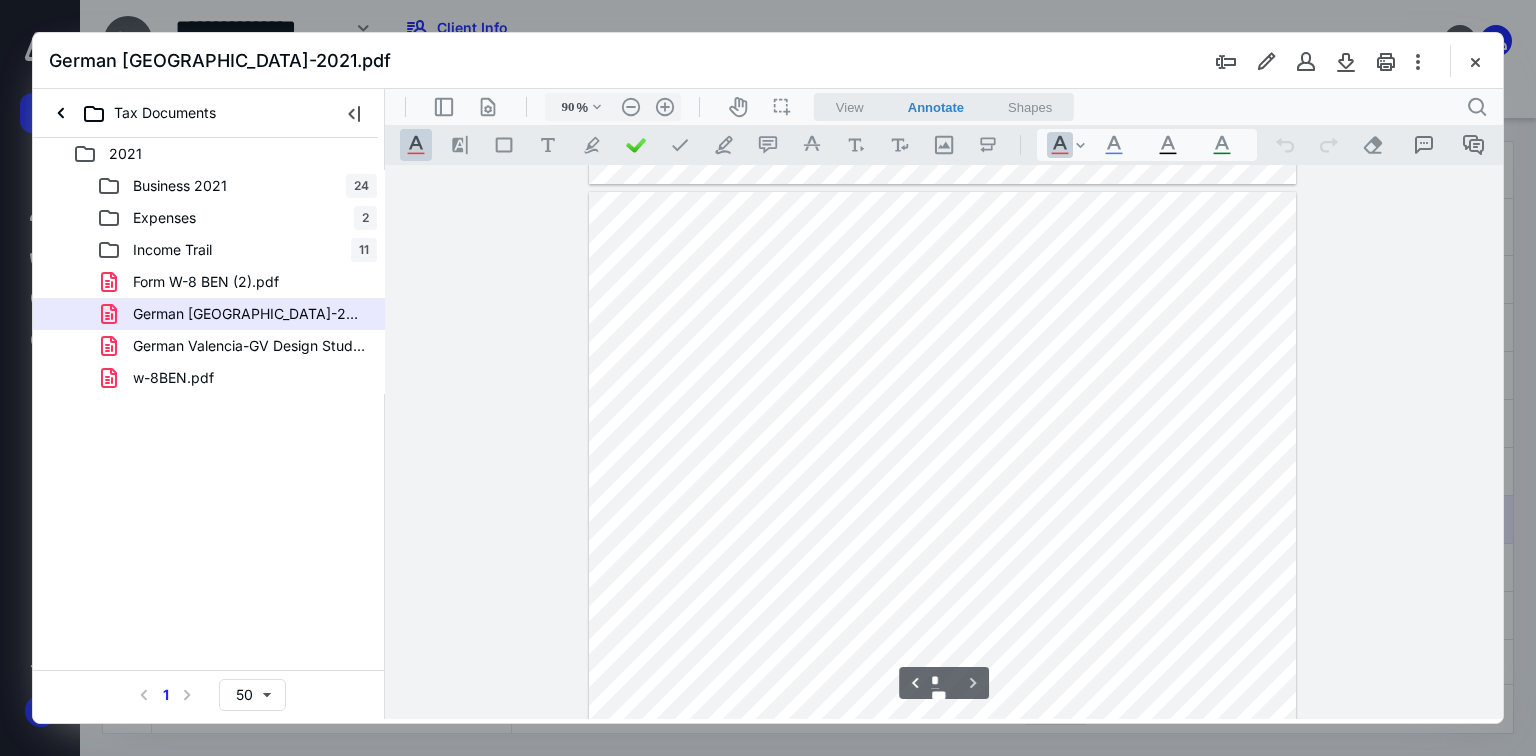 scroll, scrollTop: 553, scrollLeft: 0, axis: vertical 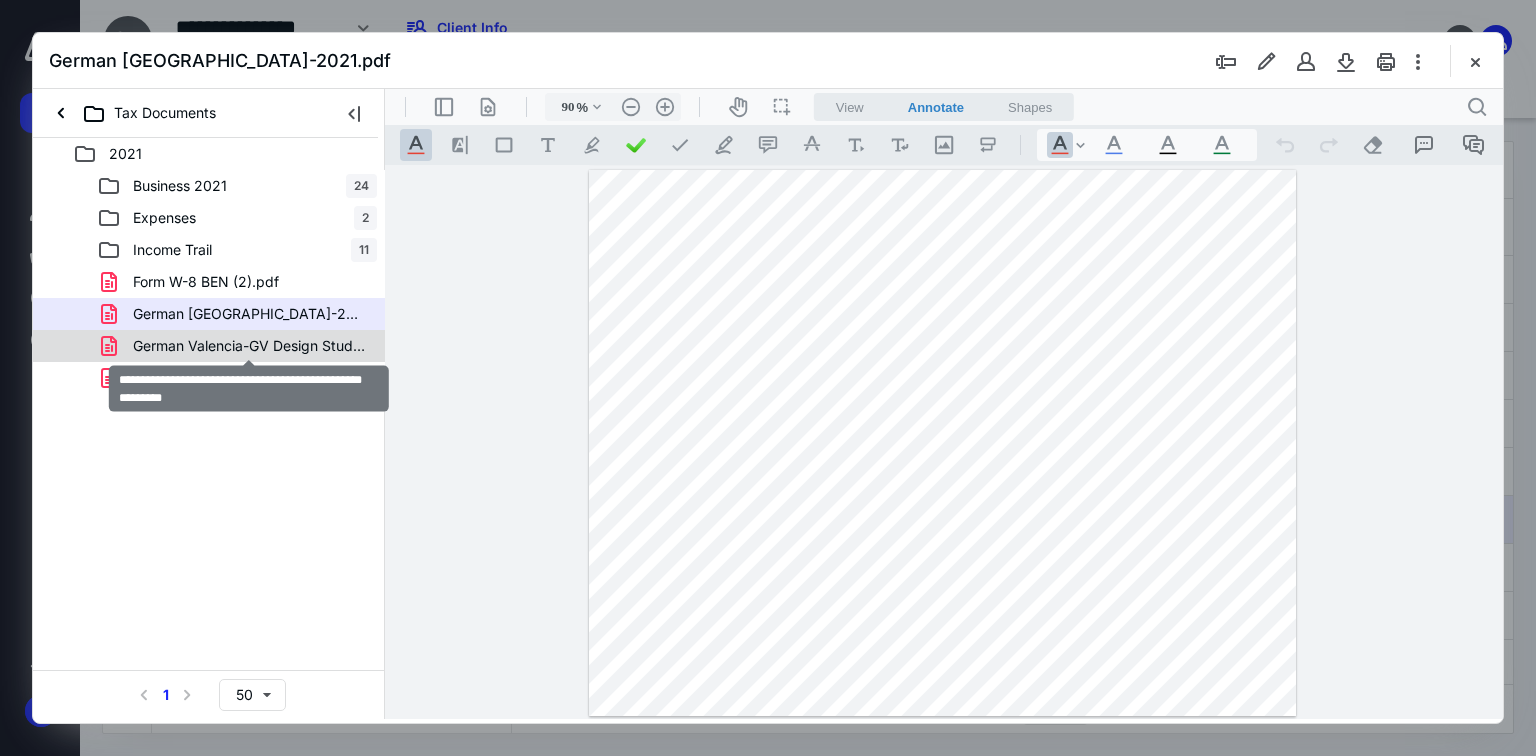 click on "German Valencia-GV Design Studio 2021 Tax Drop Off Form.pdf" at bounding box center [249, 346] 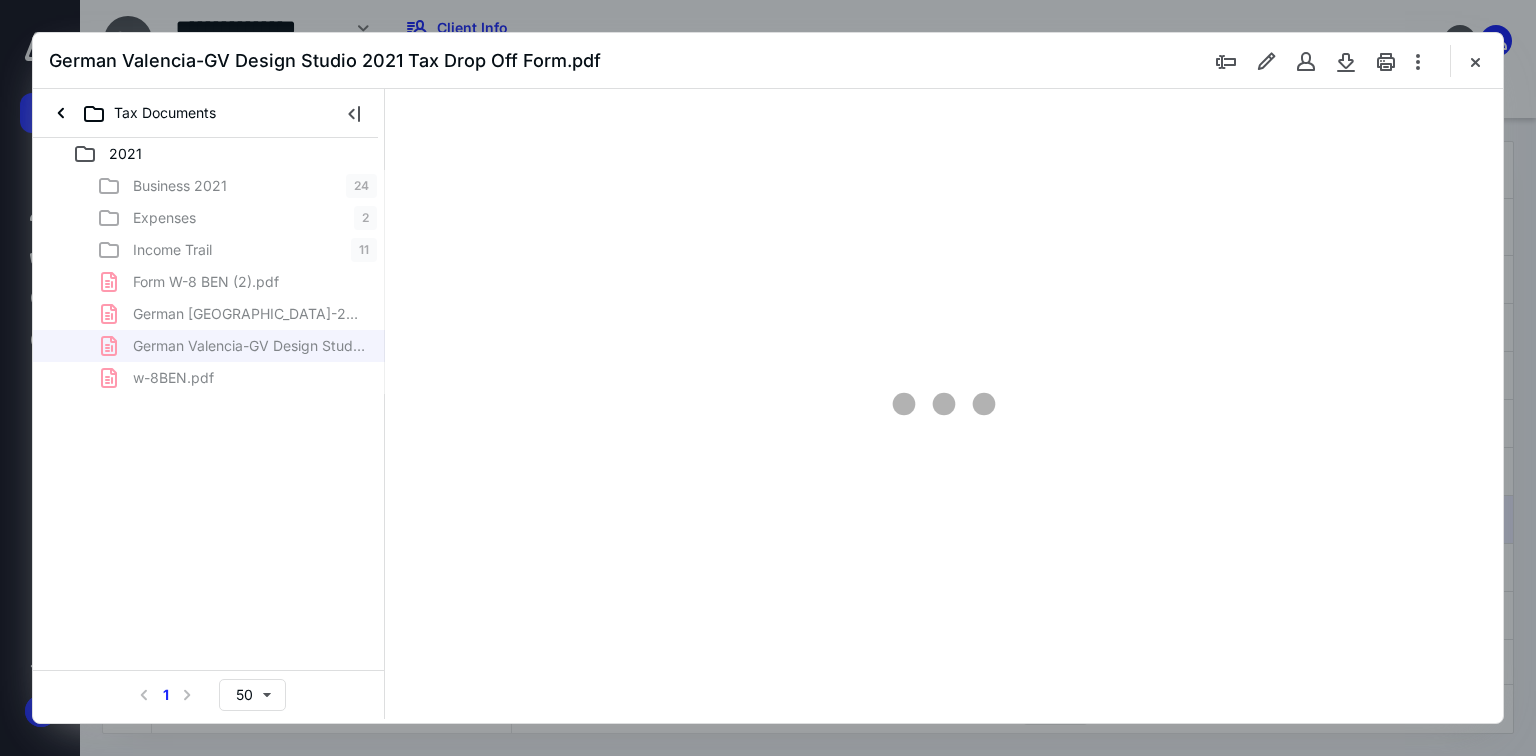 scroll, scrollTop: 79, scrollLeft: 0, axis: vertical 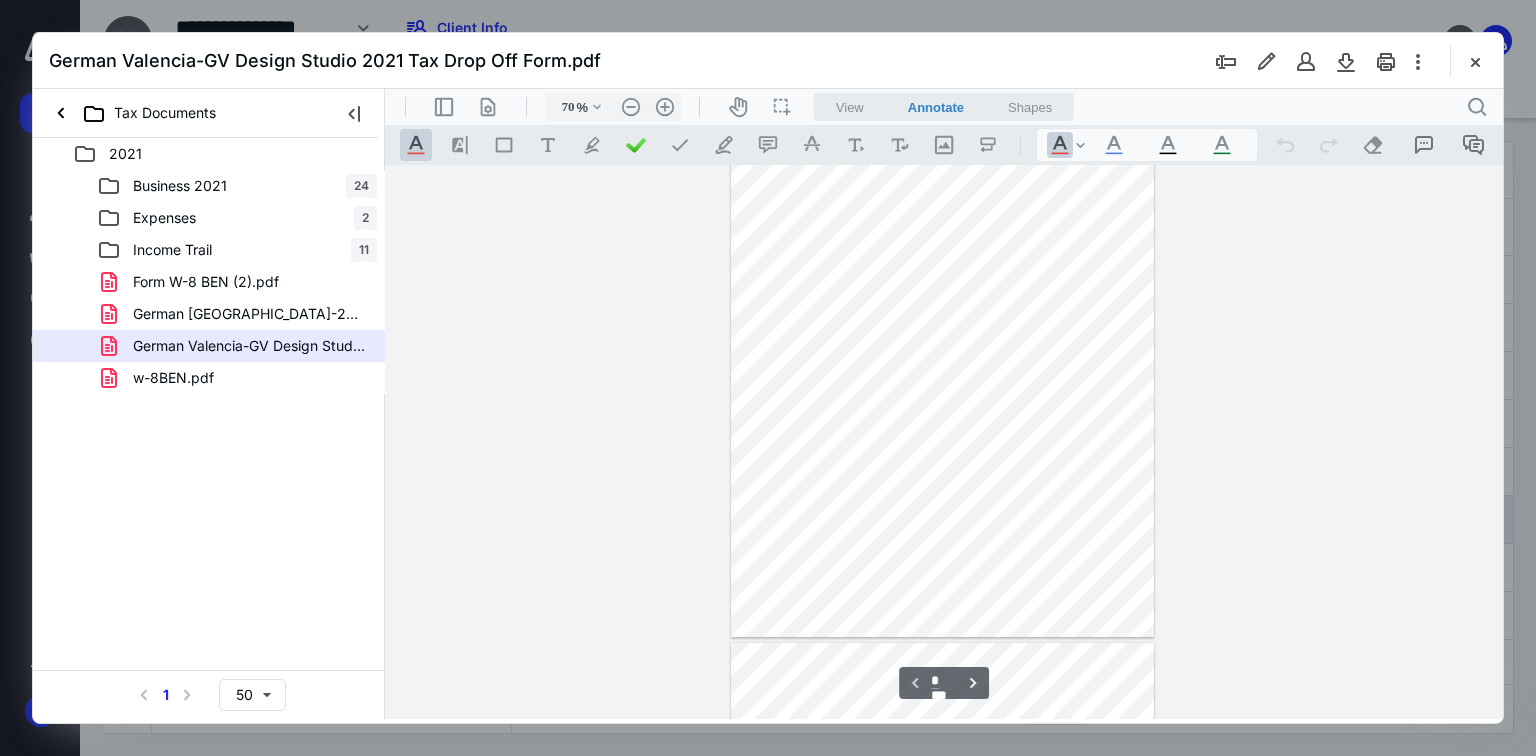 click on "w-8BEN.pdf" at bounding box center (237, 378) 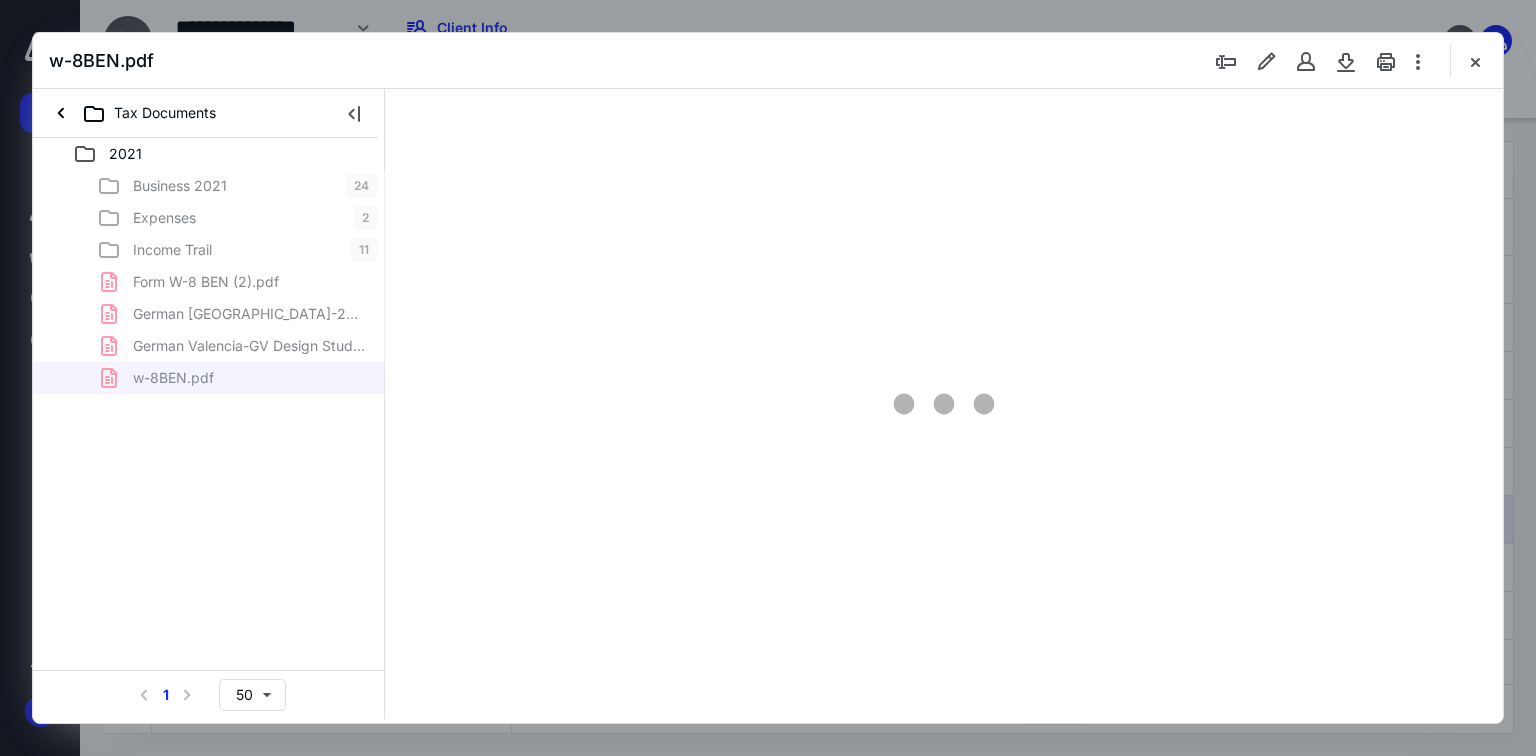 scroll, scrollTop: 0, scrollLeft: 0, axis: both 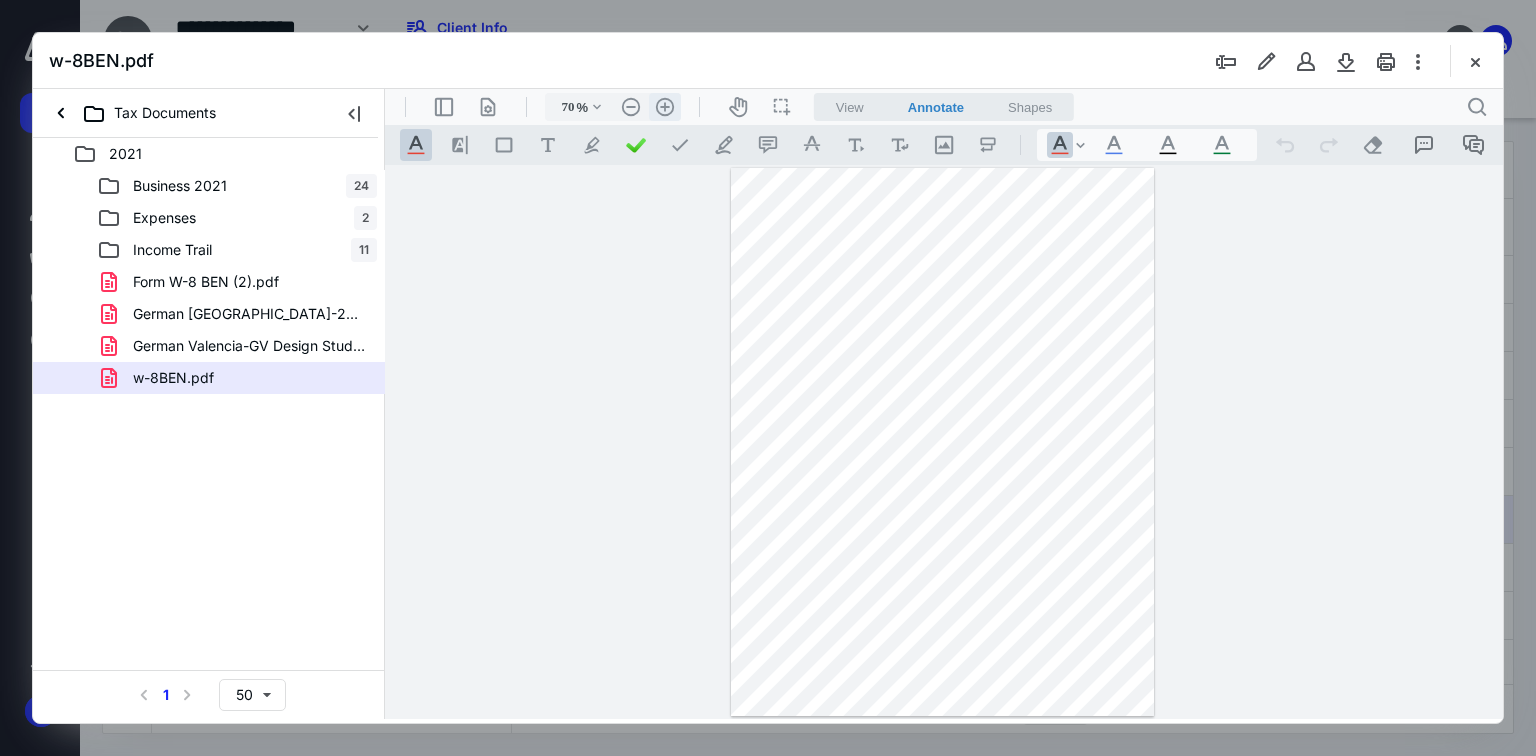 click on ".cls-1{fill:#abb0c4;} icon - header - zoom - in - line" at bounding box center [665, 107] 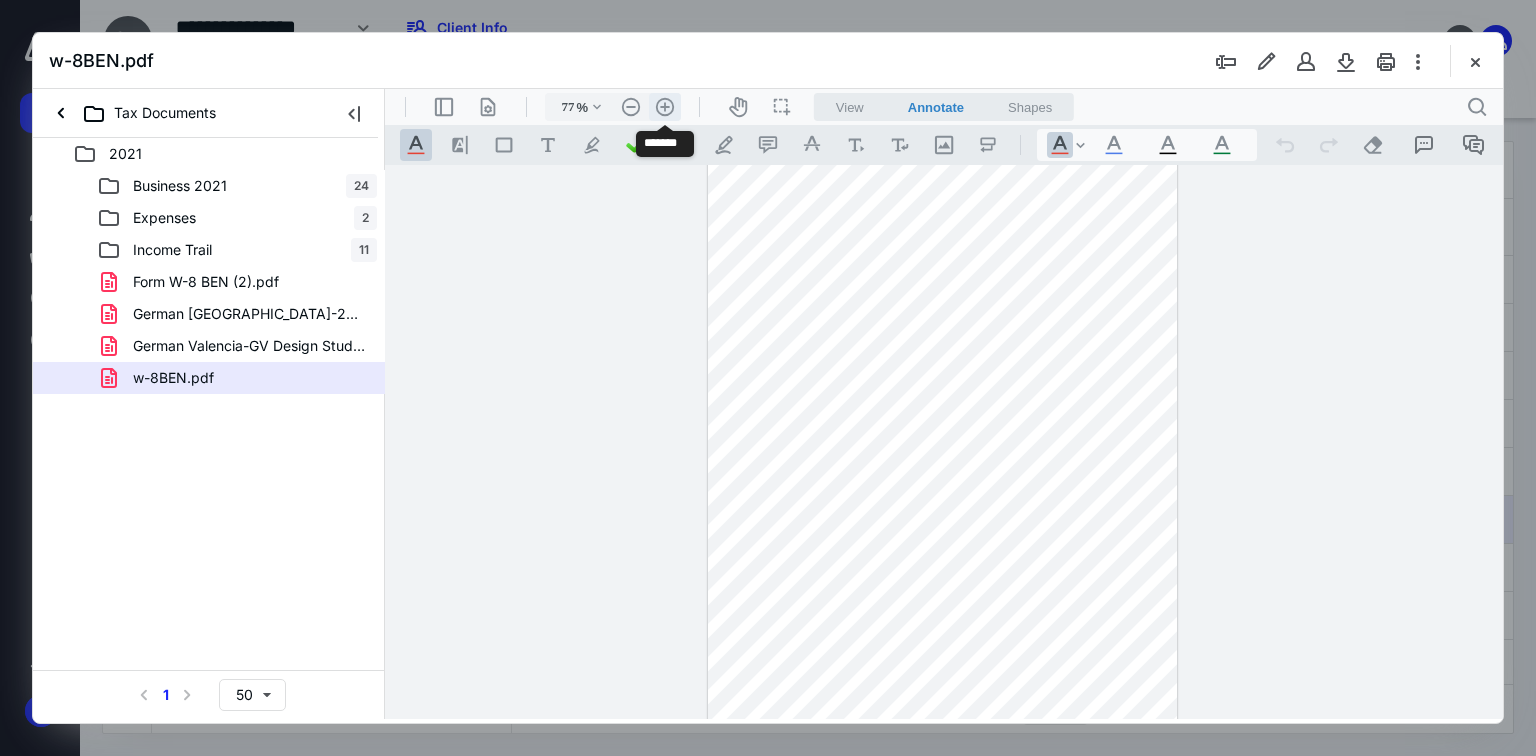 click on ".cls-1{fill:#abb0c4;} icon - header - zoom - in - line" at bounding box center [665, 107] 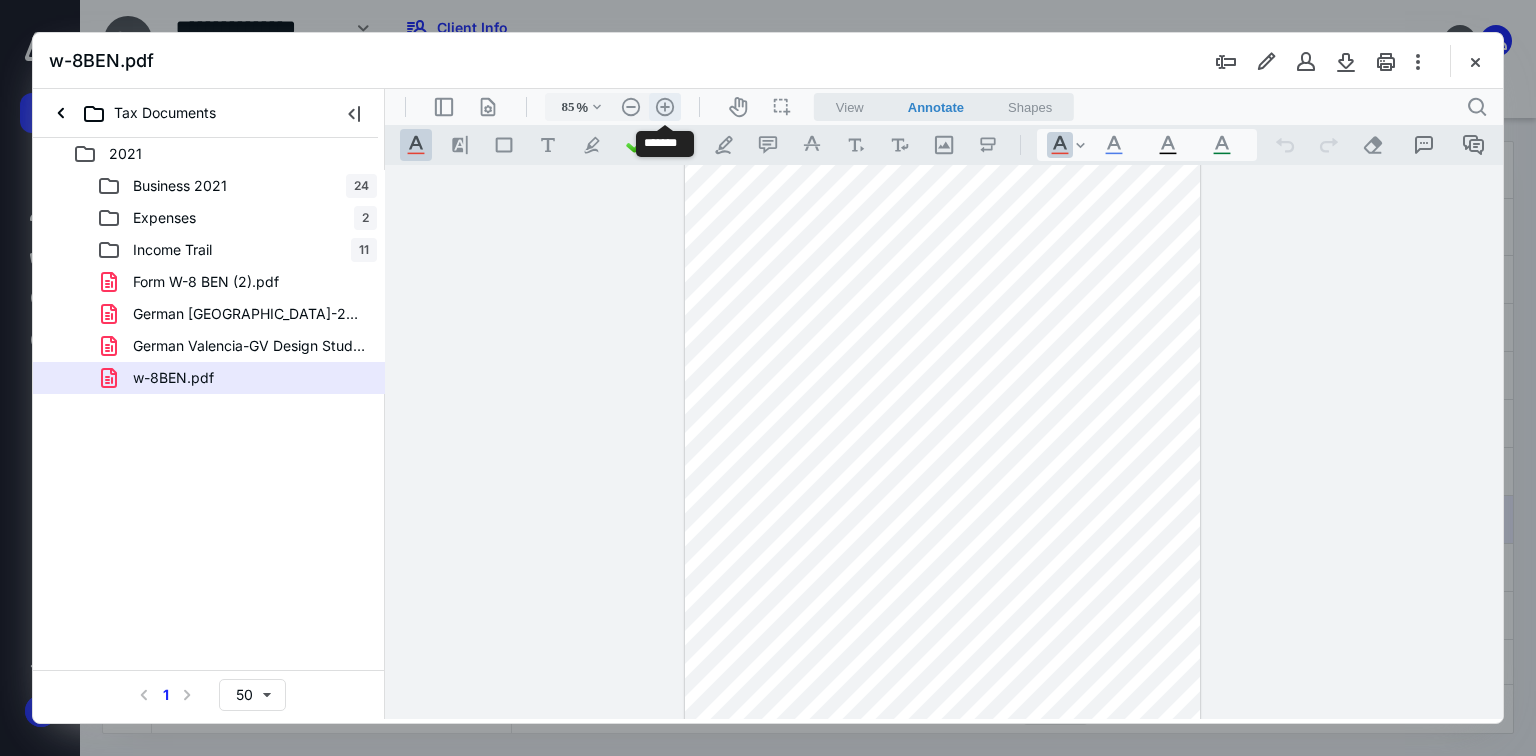 click on ".cls-1{fill:#abb0c4;} icon - header - zoom - in - line" at bounding box center (665, 107) 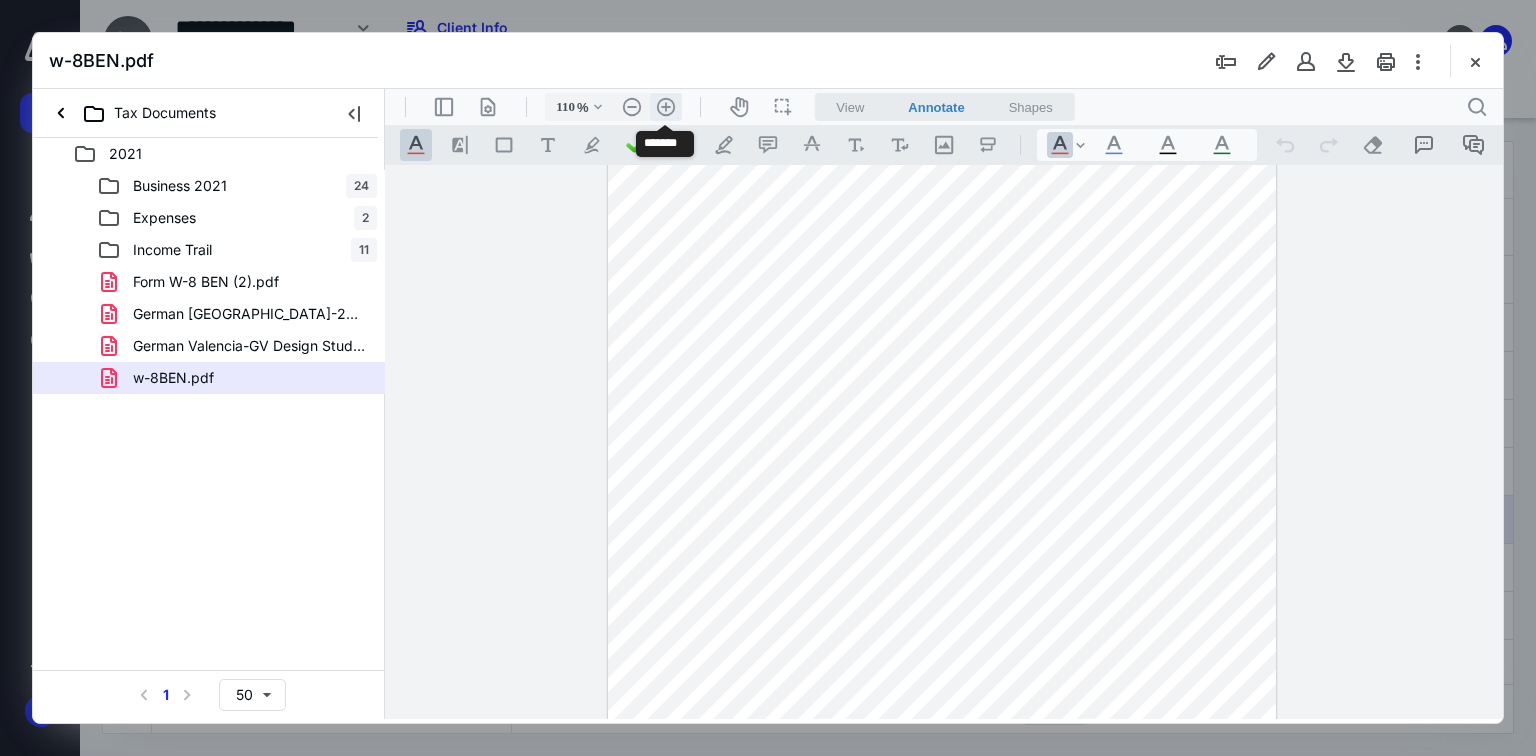 click on ".cls-1{fill:#abb0c4;} icon - header - zoom - in - line" at bounding box center [666, 107] 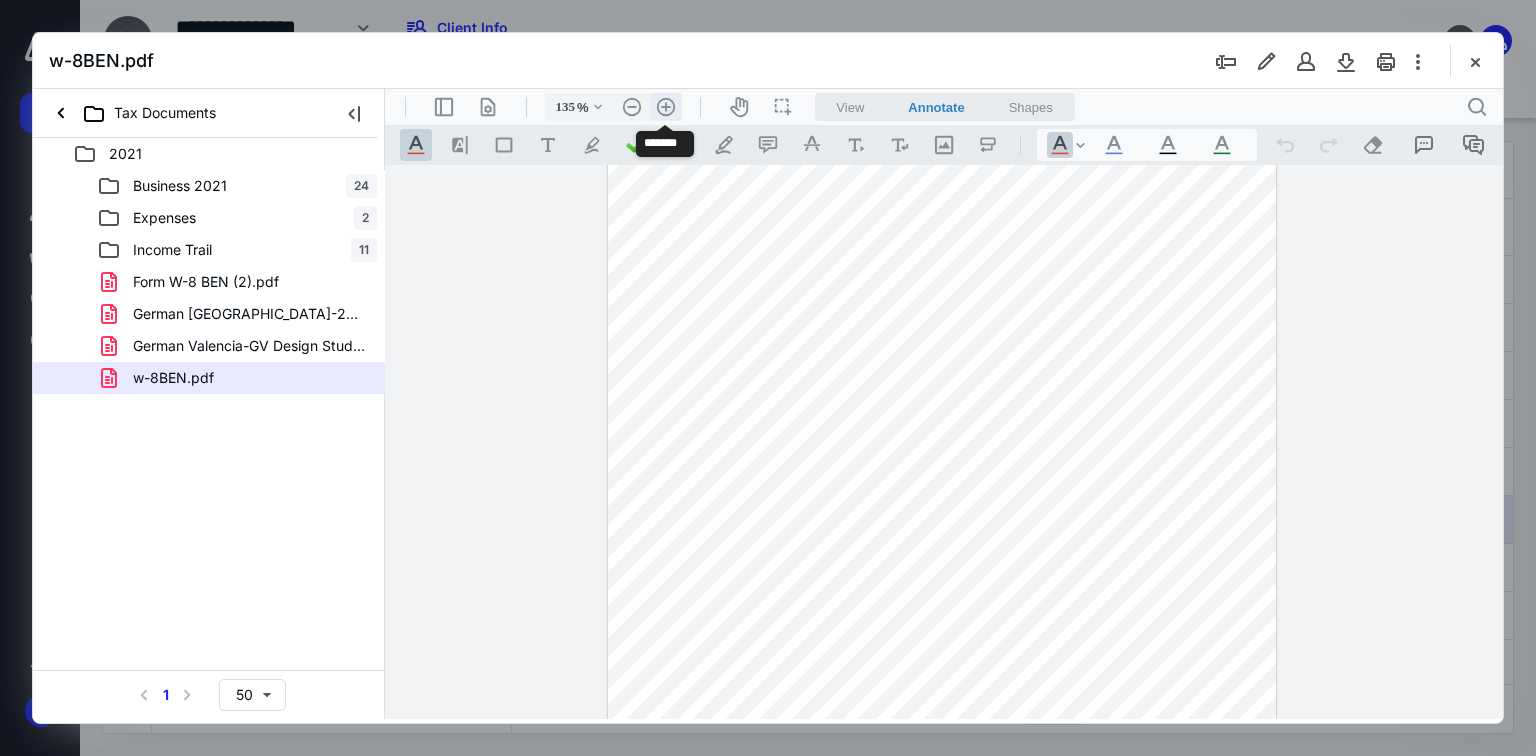 click on ".cls-1{fill:#abb0c4;} icon - header - zoom - in - line" at bounding box center [666, 107] 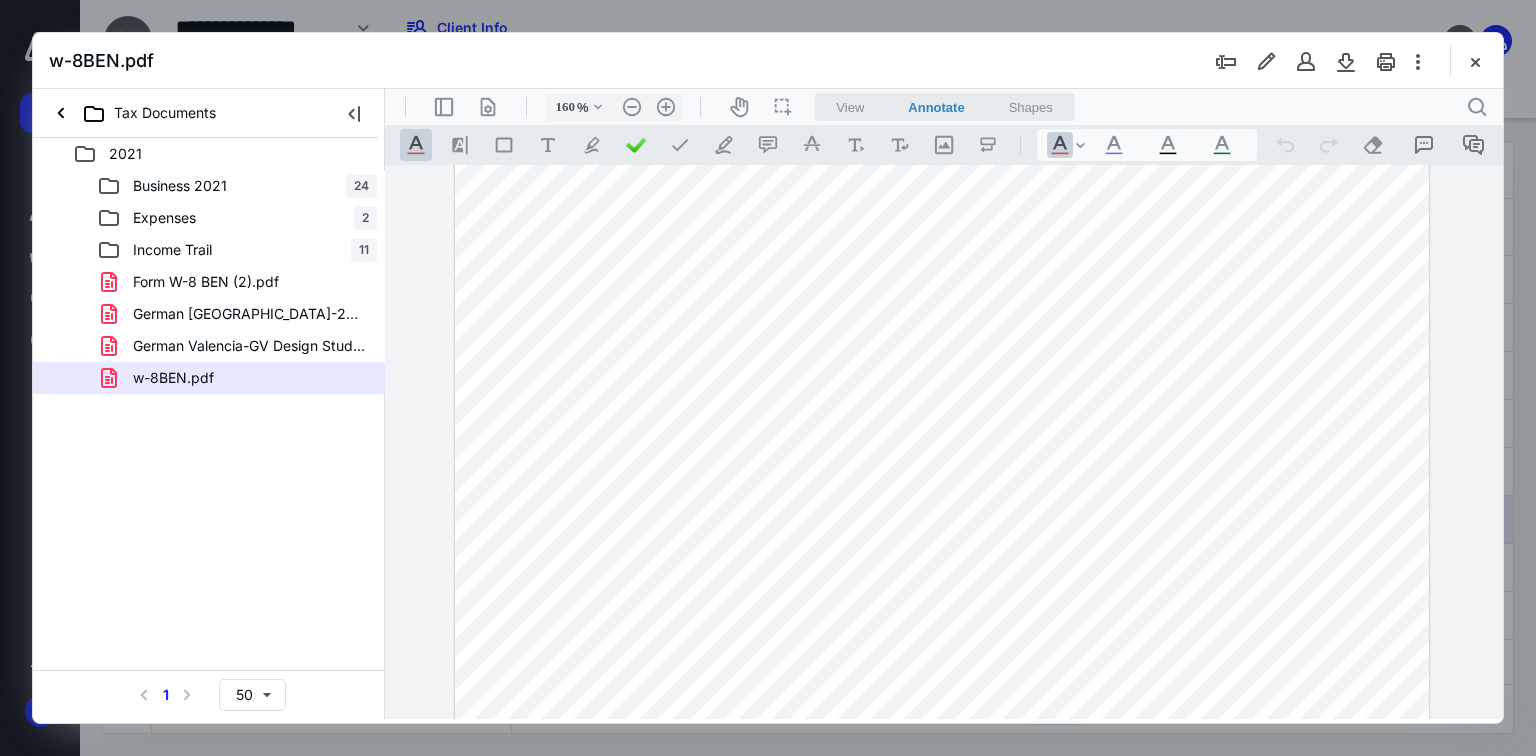 scroll, scrollTop: 718, scrollLeft: 0, axis: vertical 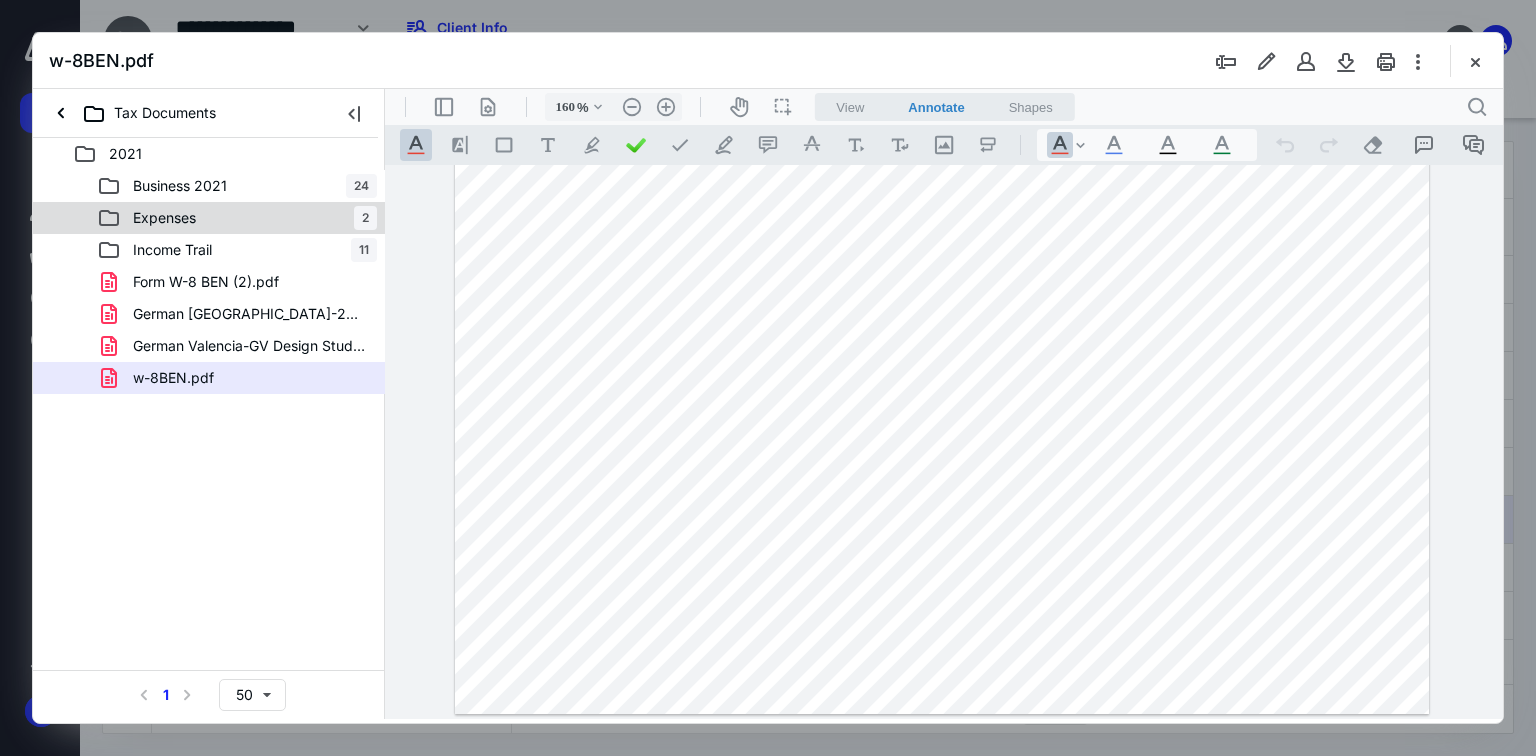 click on "Expenses 2" at bounding box center [209, 218] 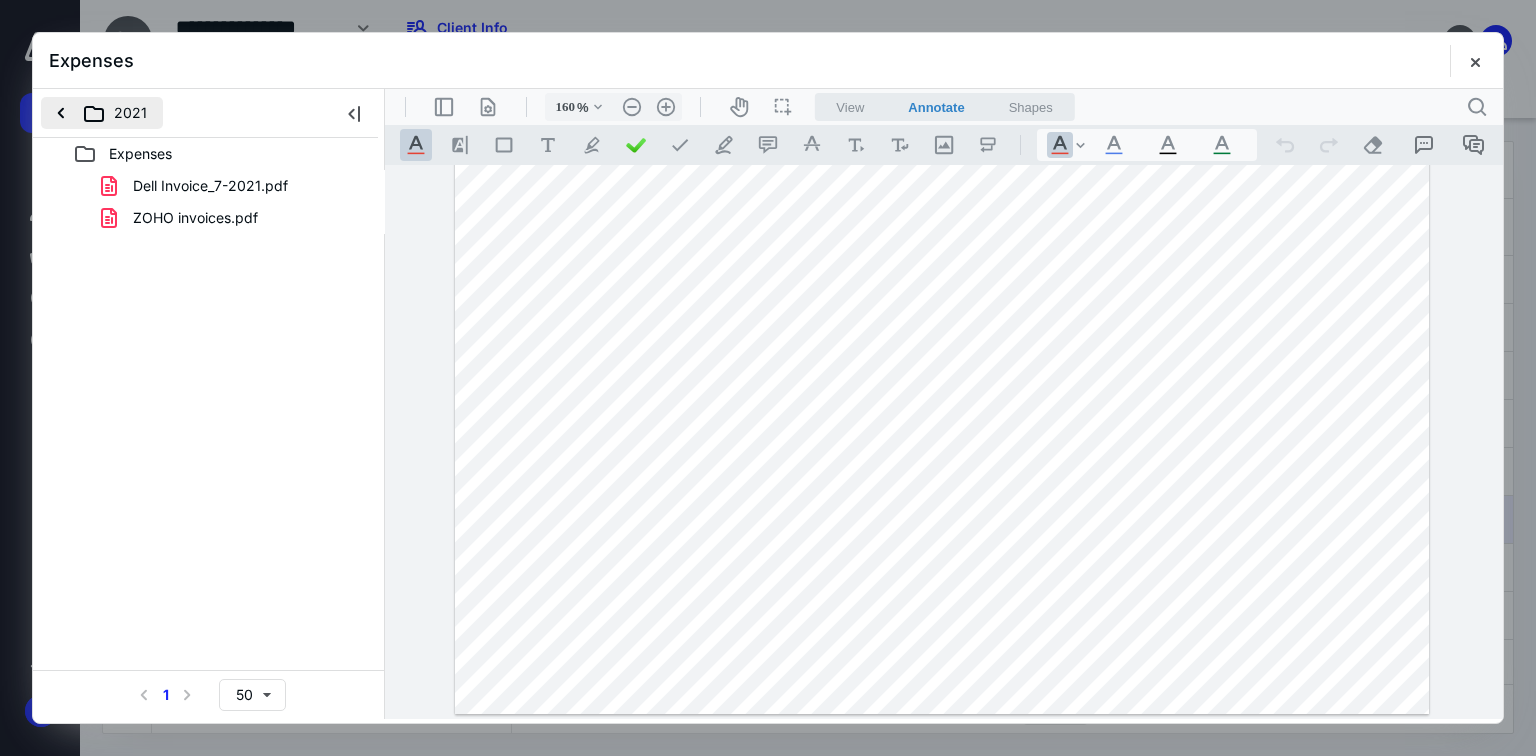 click on "2021" at bounding box center (102, 113) 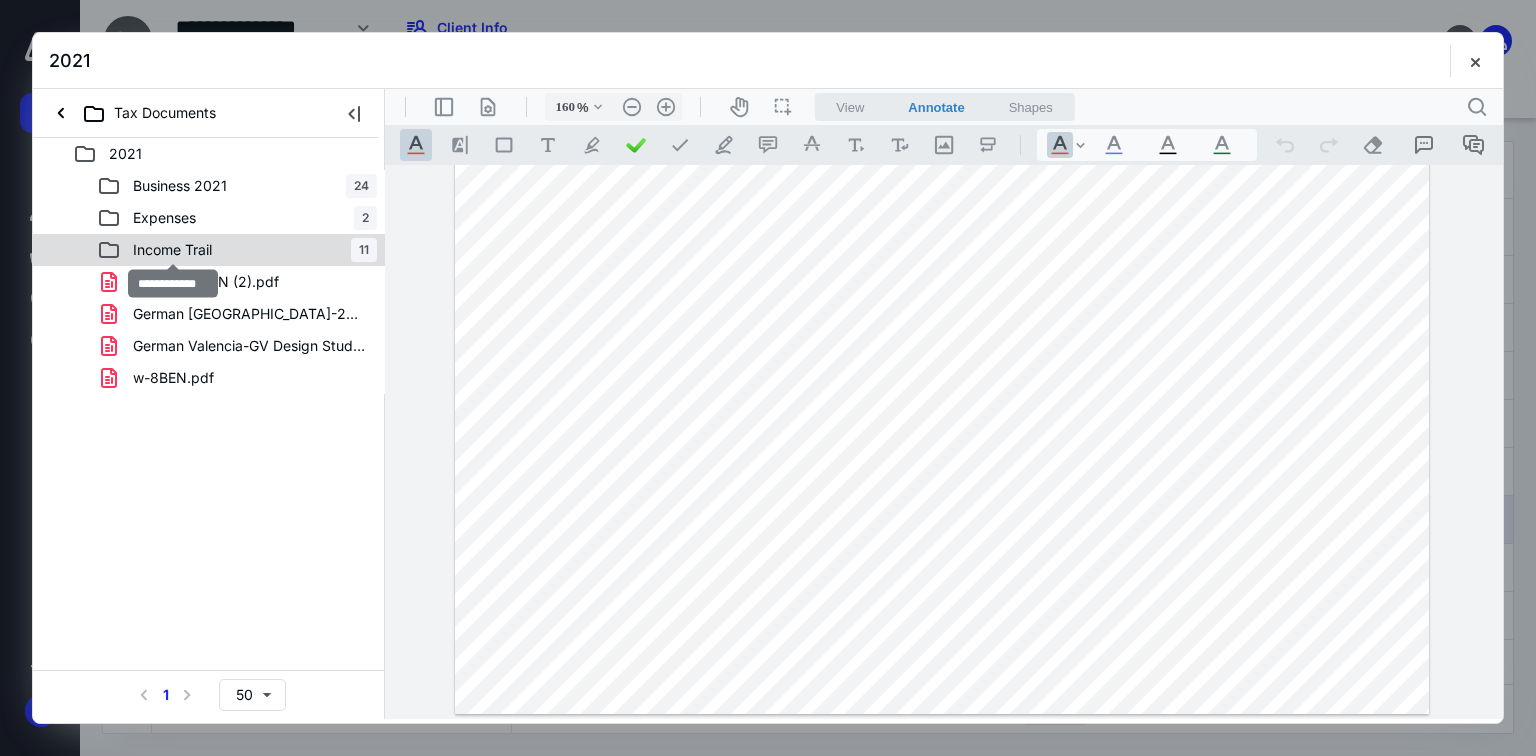 click on "Income Trail" at bounding box center [172, 250] 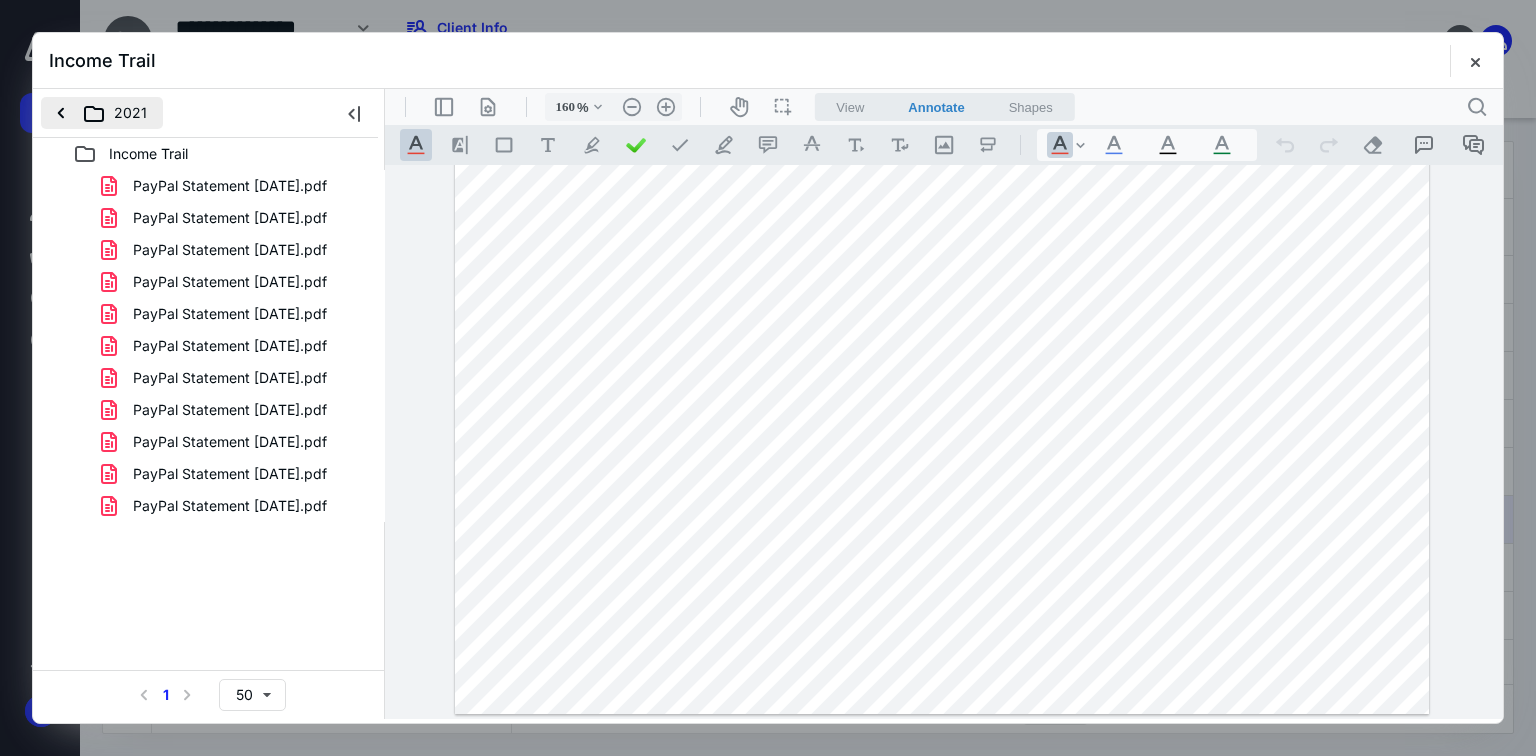 click on "2021" at bounding box center [102, 113] 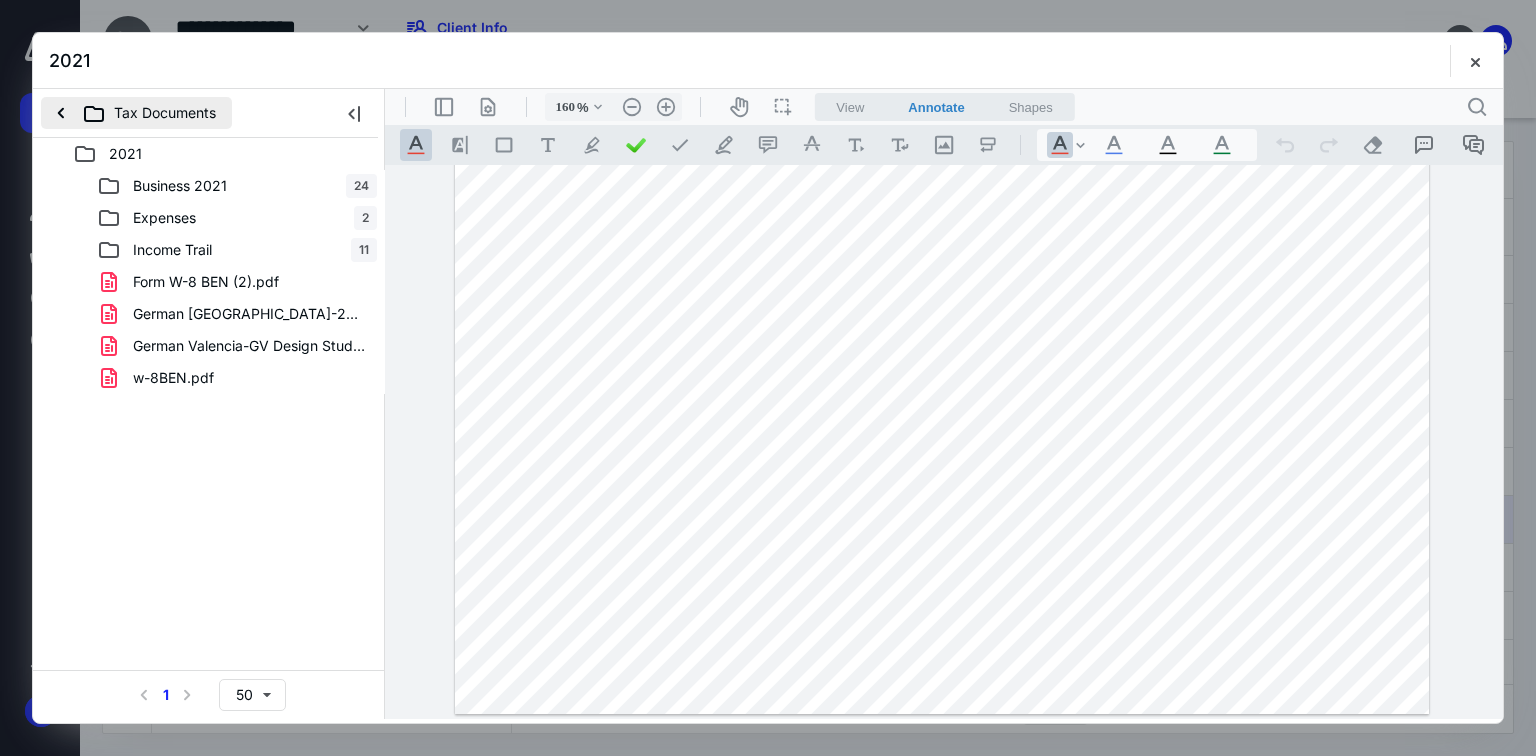 click on "Tax Documents" at bounding box center (136, 113) 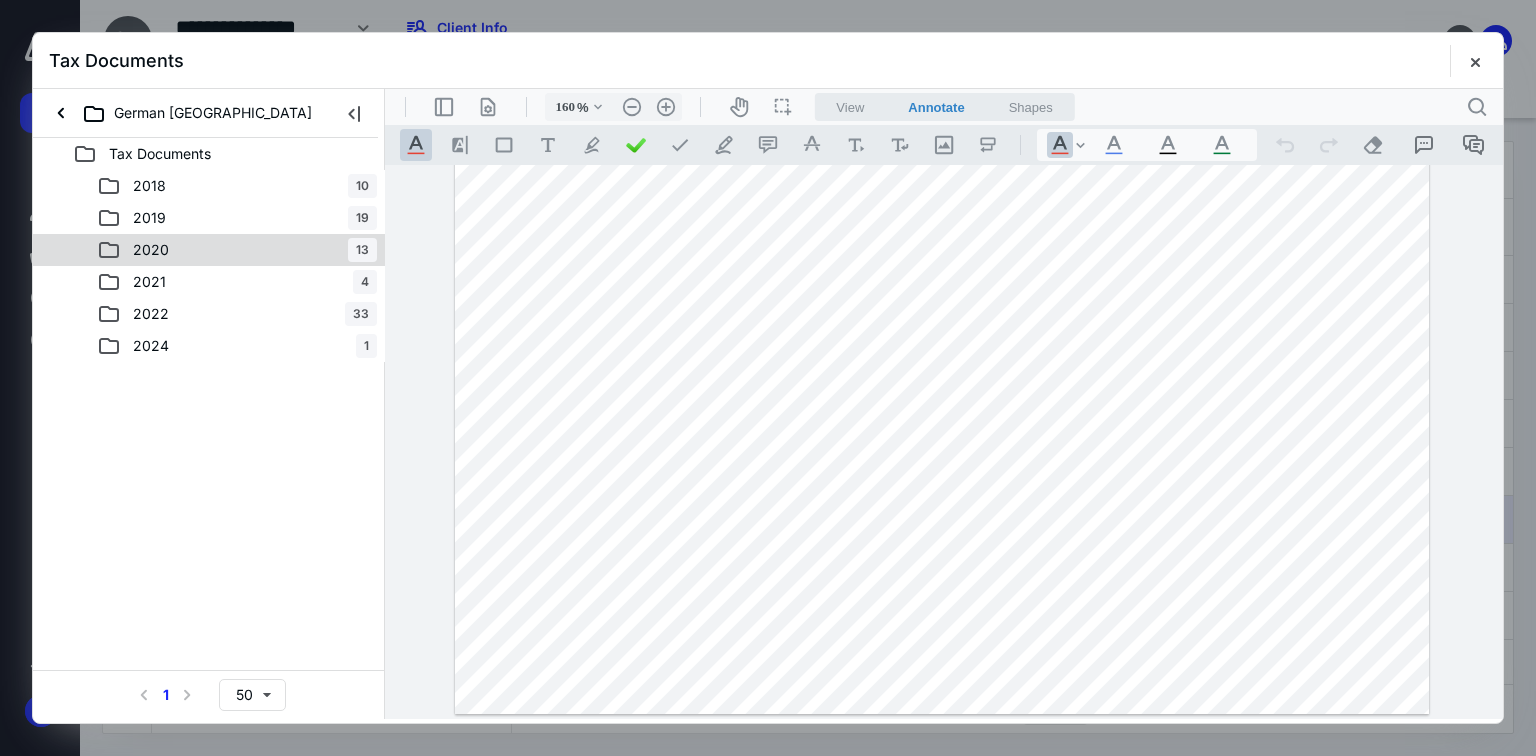 click on "2020" at bounding box center (151, 250) 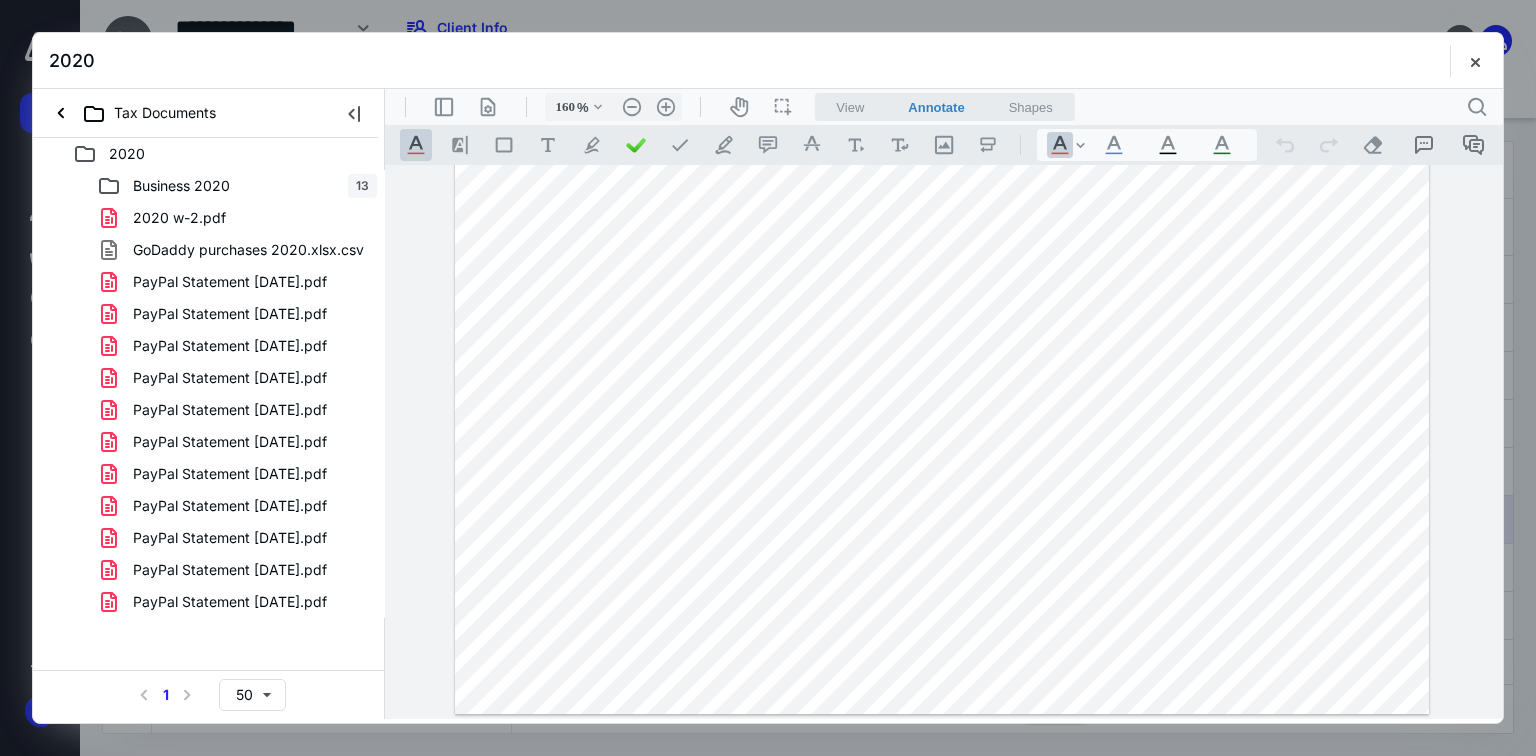 click on "2020 w-2.pdf" at bounding box center (179, 218) 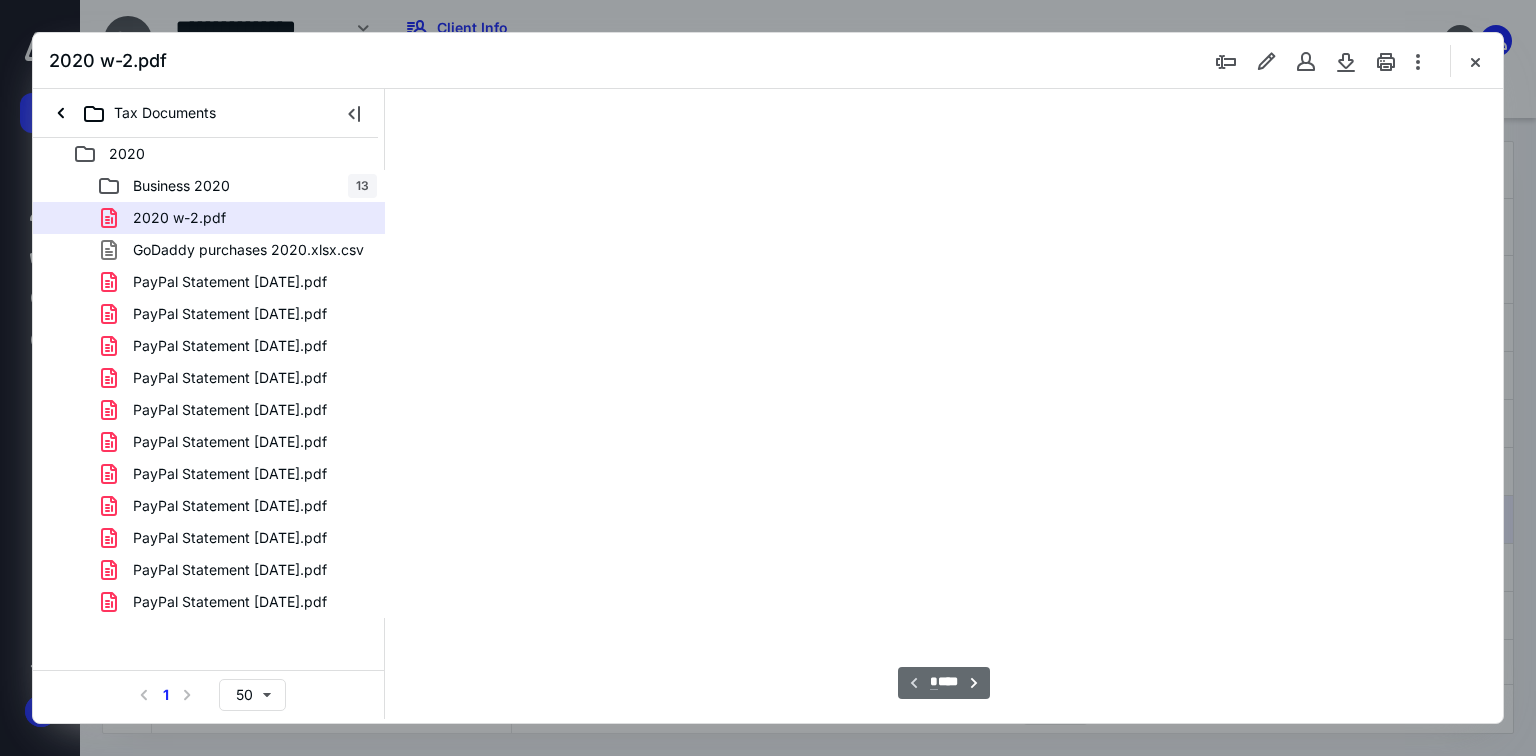 type on "70" 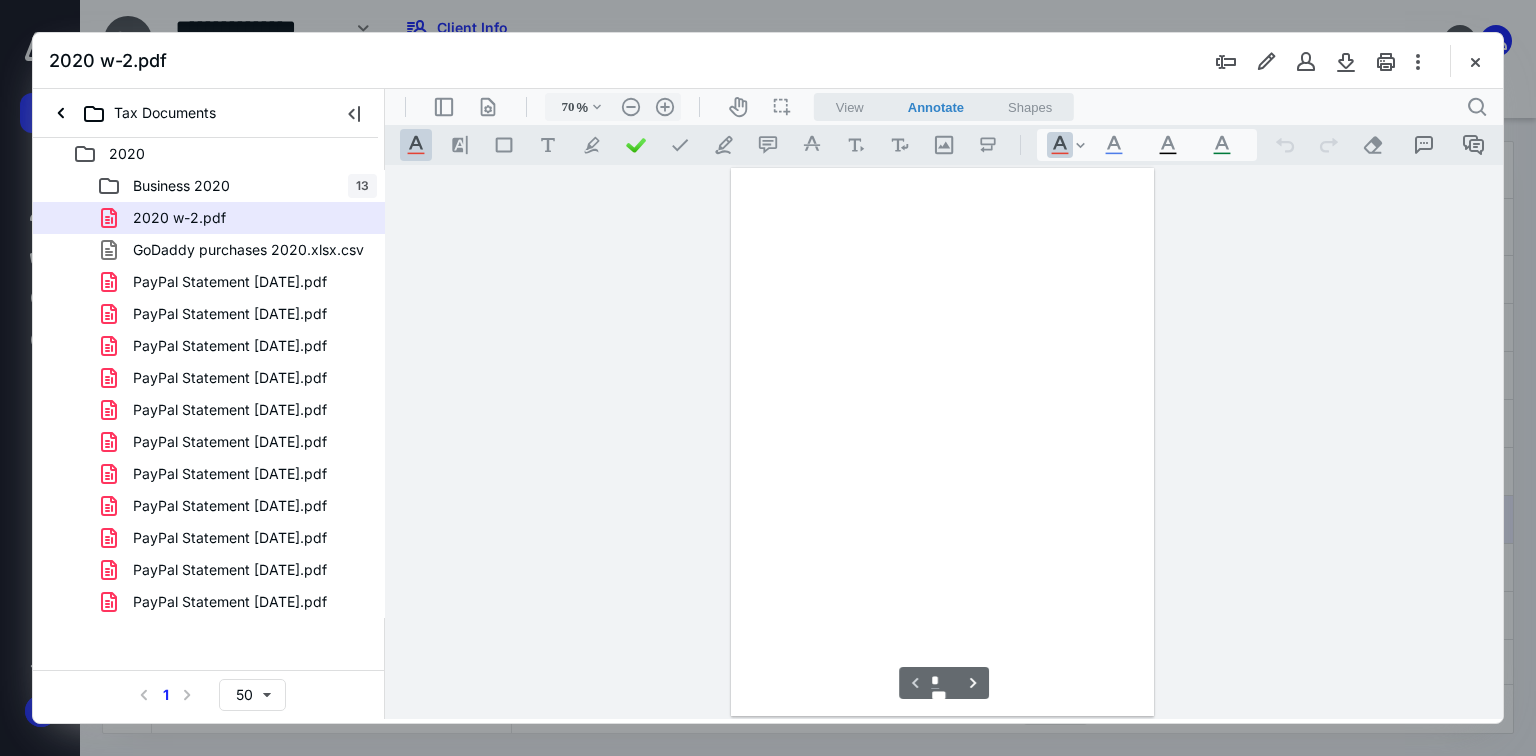 scroll, scrollTop: 79, scrollLeft: 0, axis: vertical 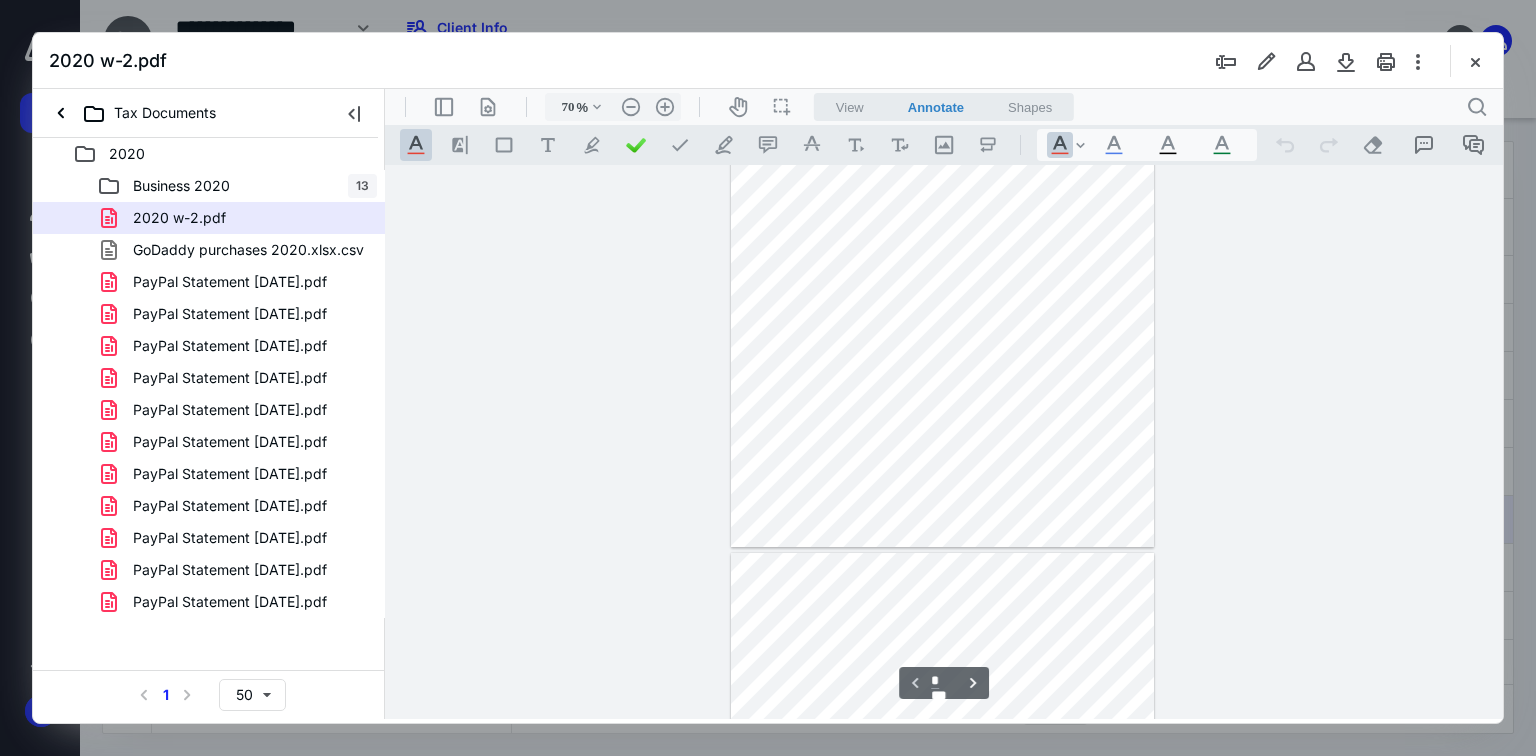 type on "*" 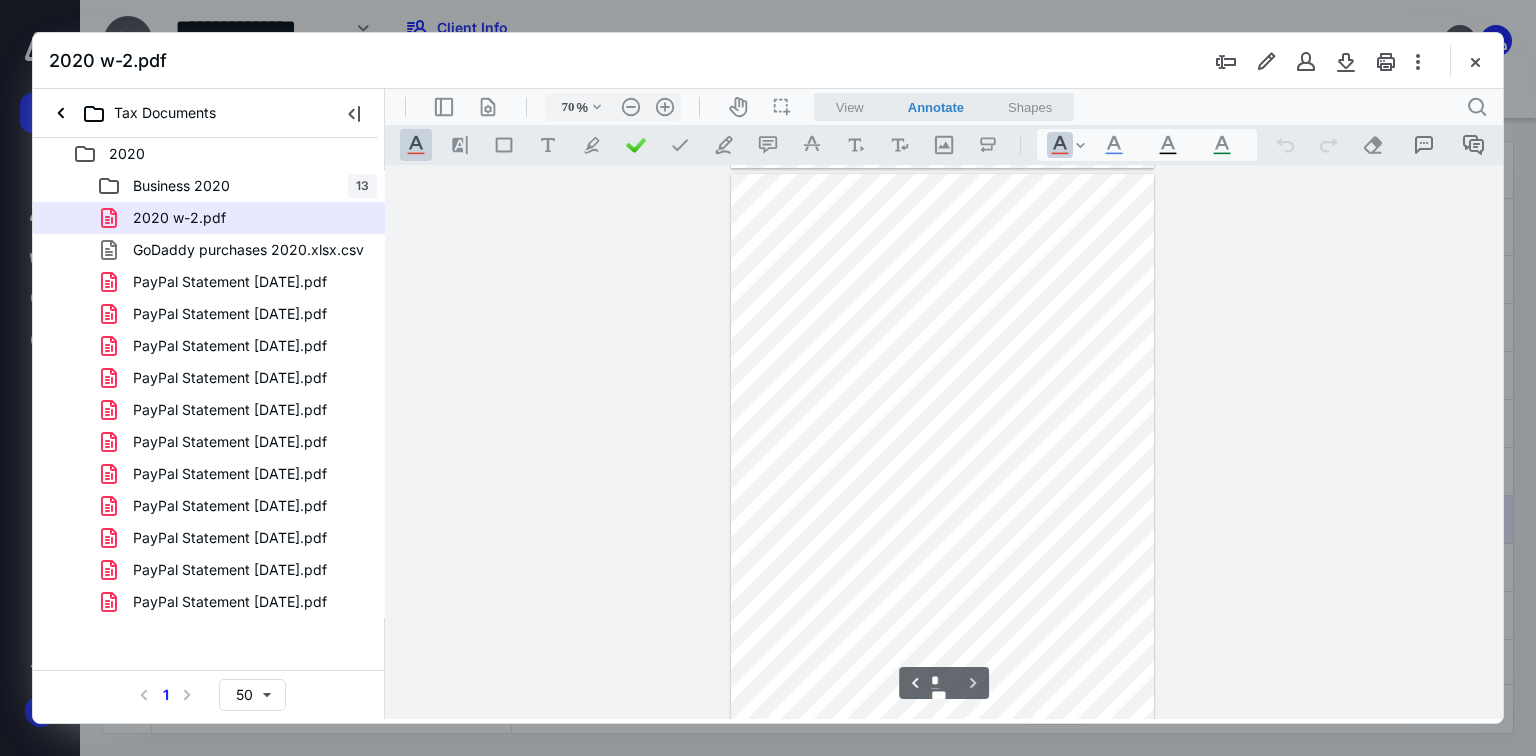 scroll, scrollTop: 553, scrollLeft: 0, axis: vertical 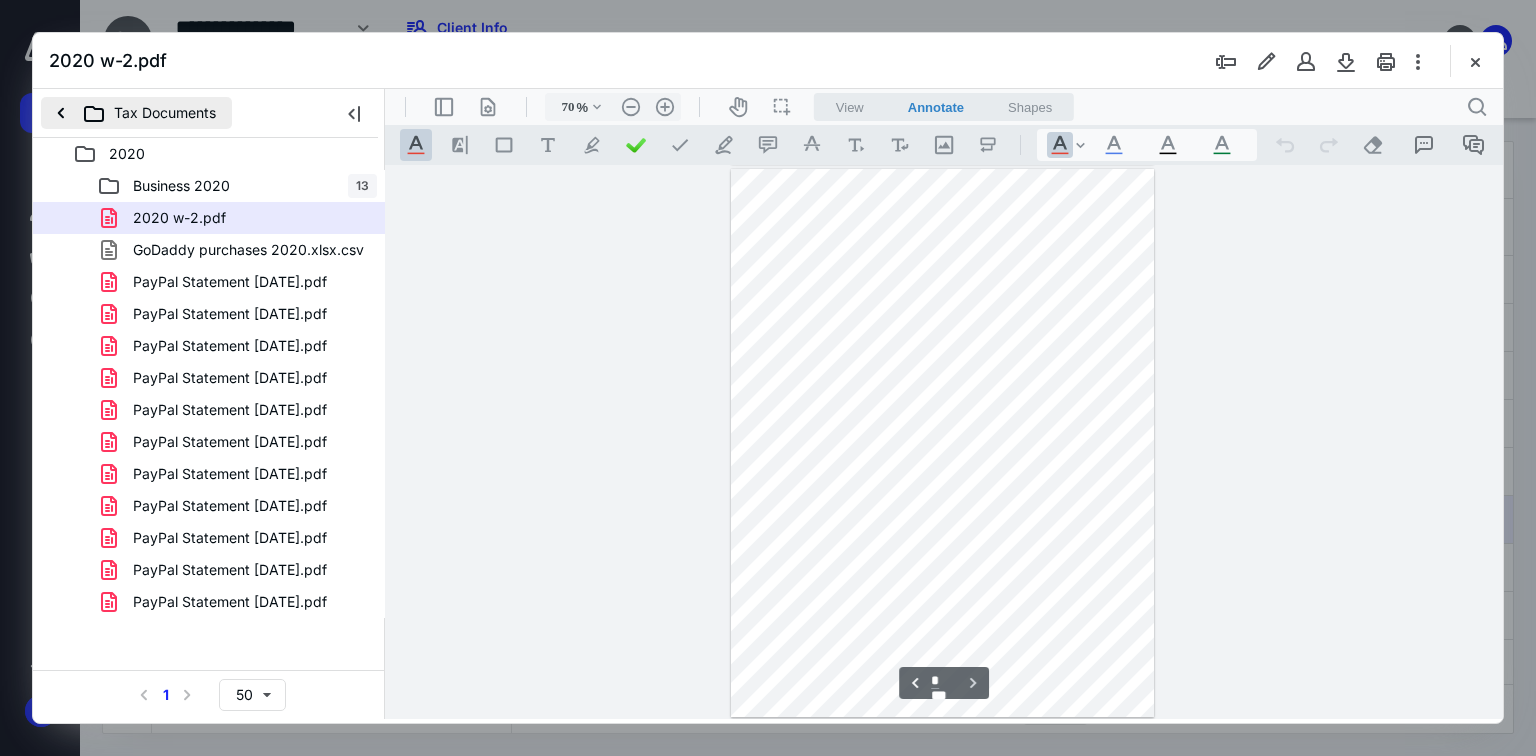 click on "Tax Documents" at bounding box center [136, 113] 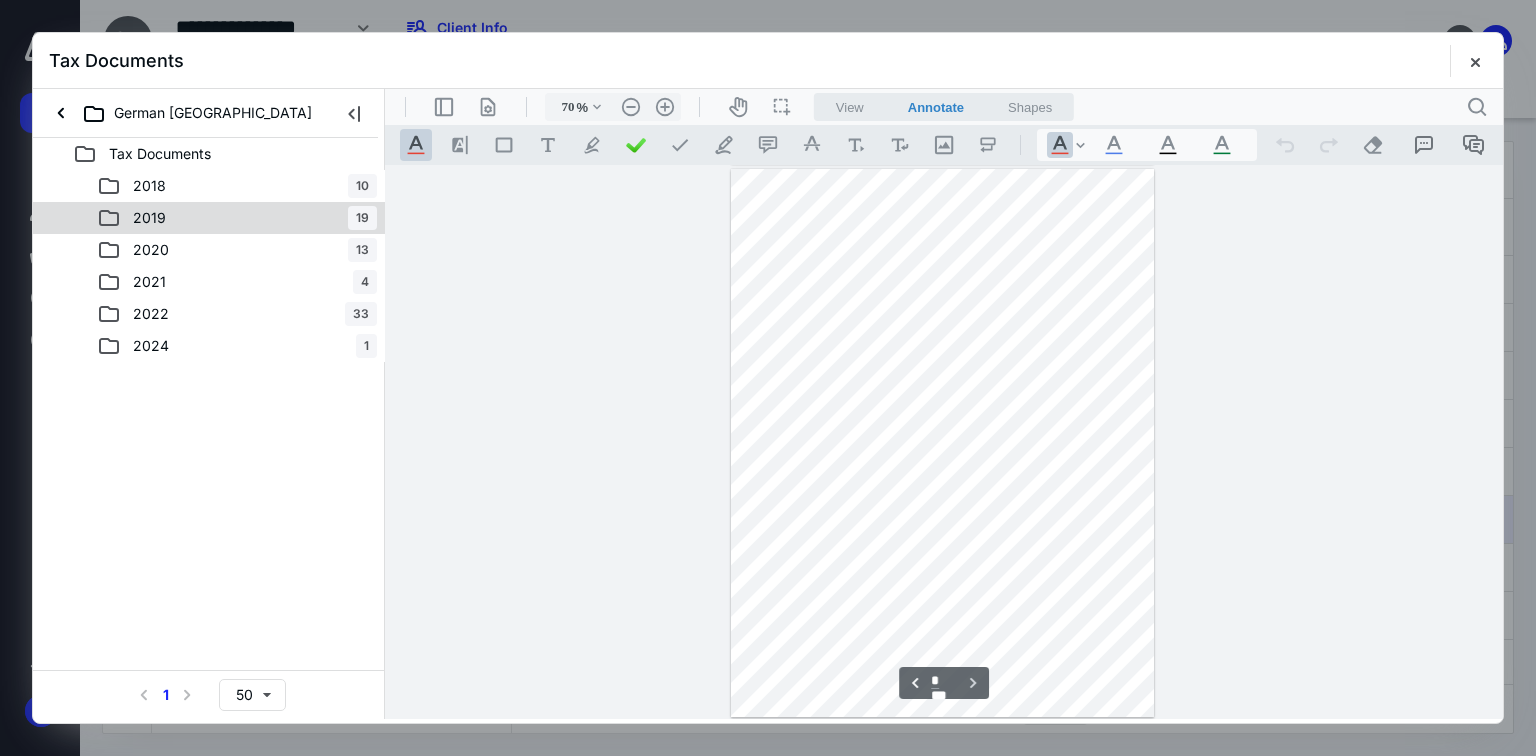 click on "2019 19" at bounding box center (237, 218) 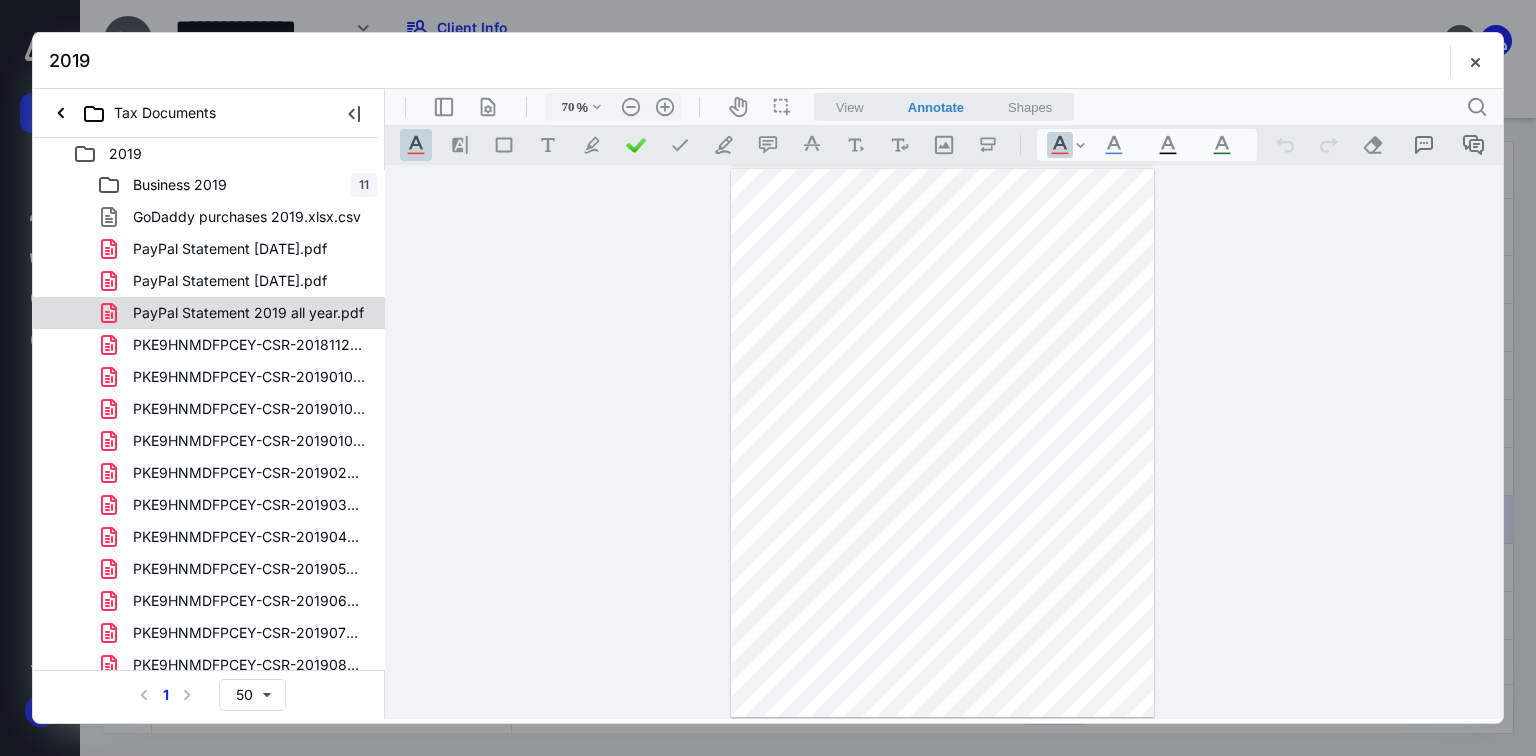 scroll, scrollTop: 0, scrollLeft: 0, axis: both 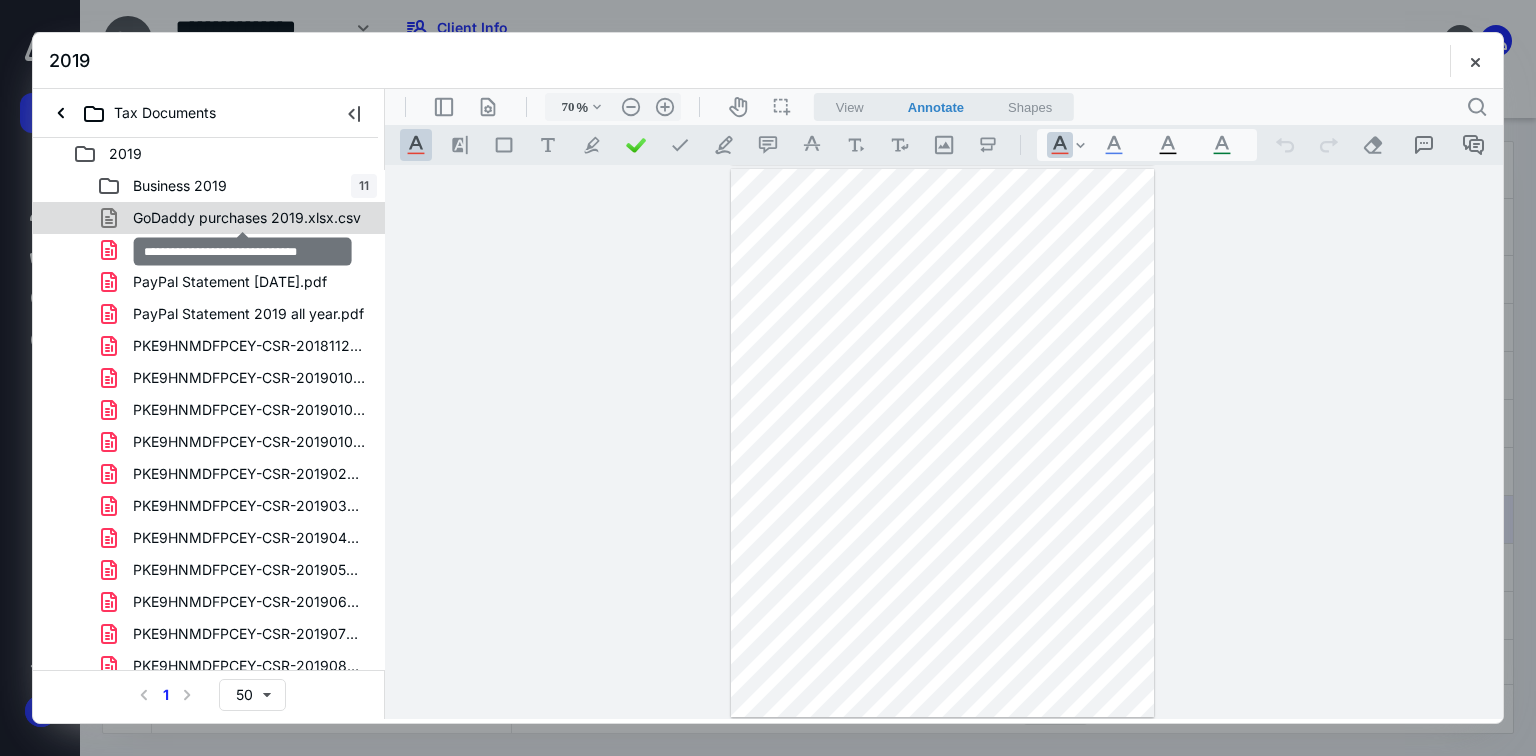click on "GoDaddy purchases 2019.xlsx.csv" at bounding box center (247, 218) 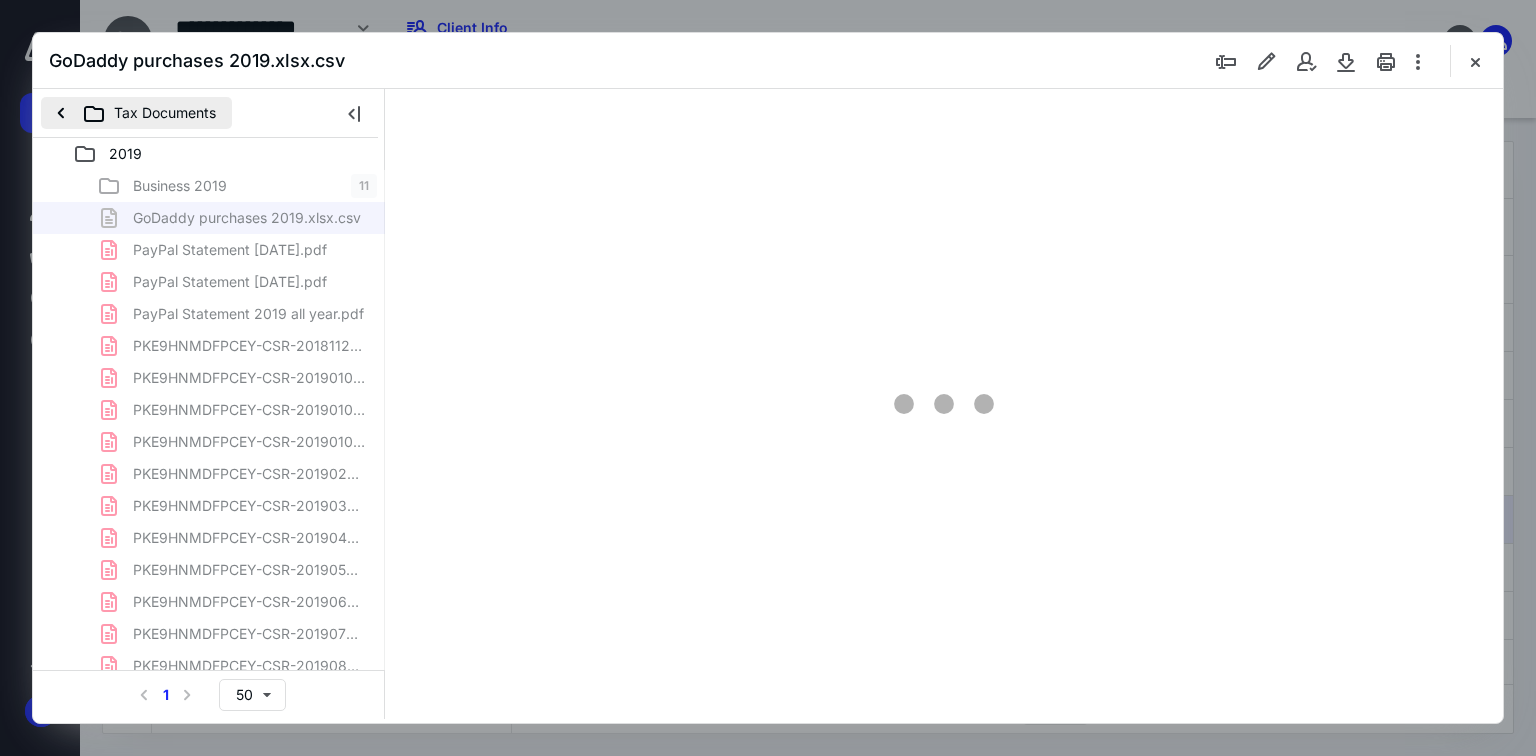 type on "70" 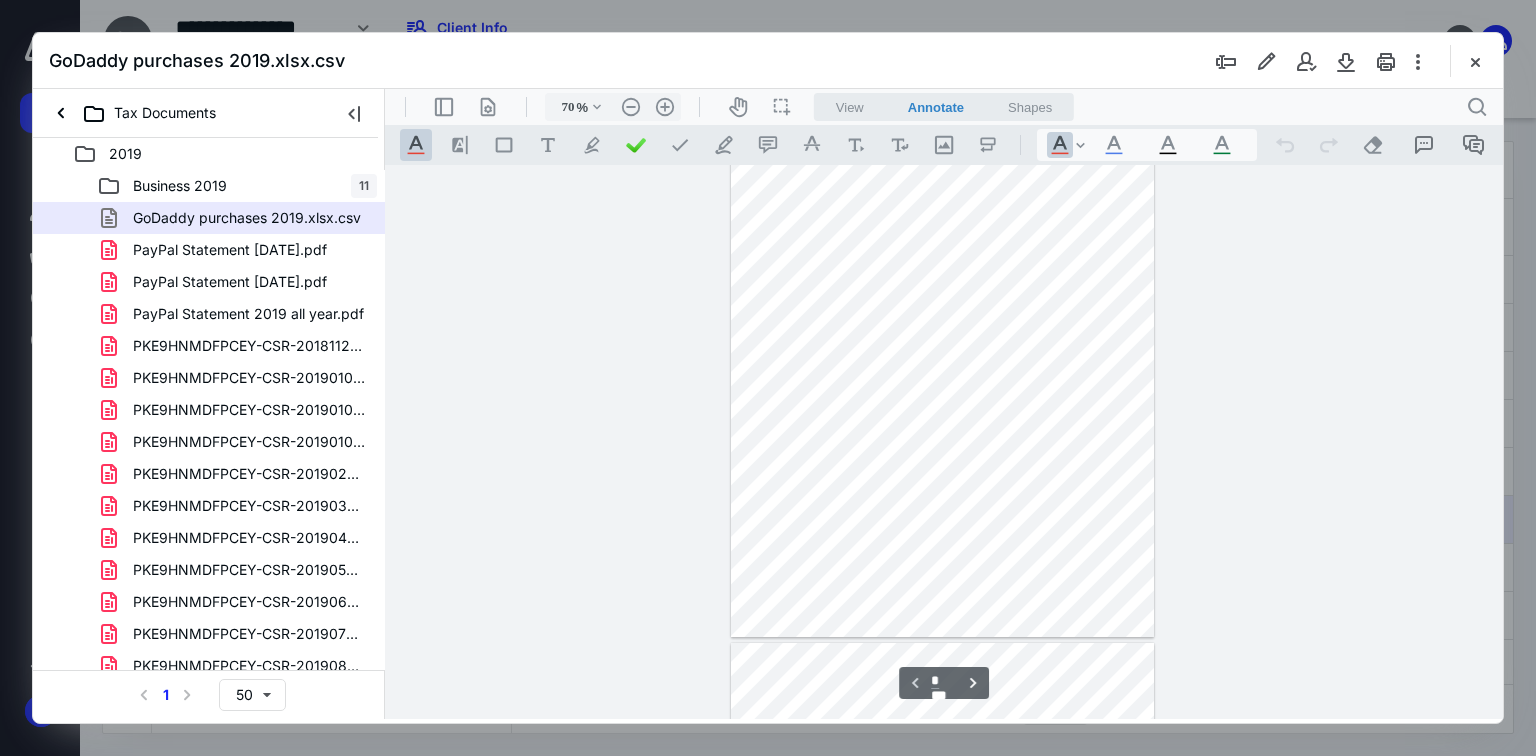 type on "*" 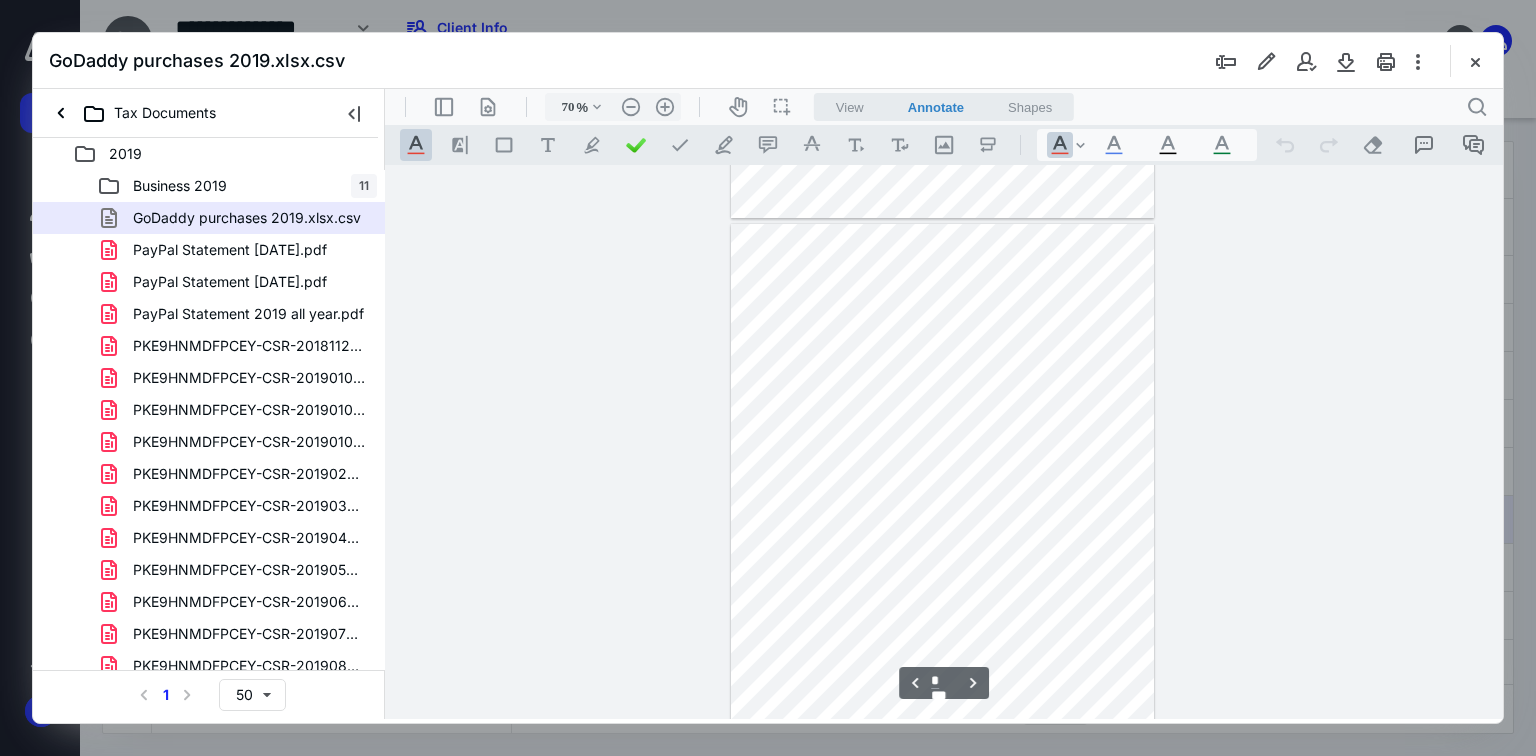 scroll, scrollTop: 479, scrollLeft: 0, axis: vertical 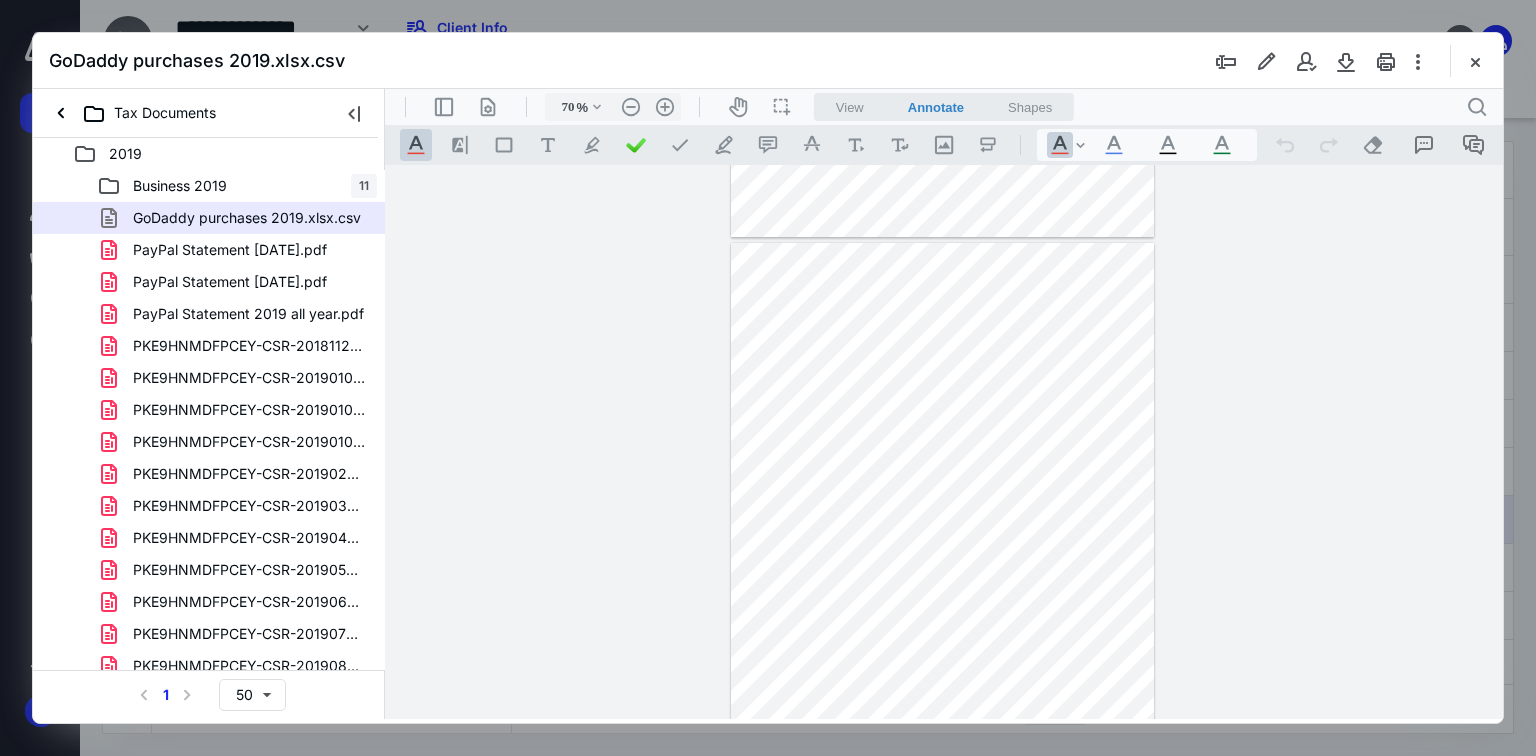 click at bounding box center [1475, 61] 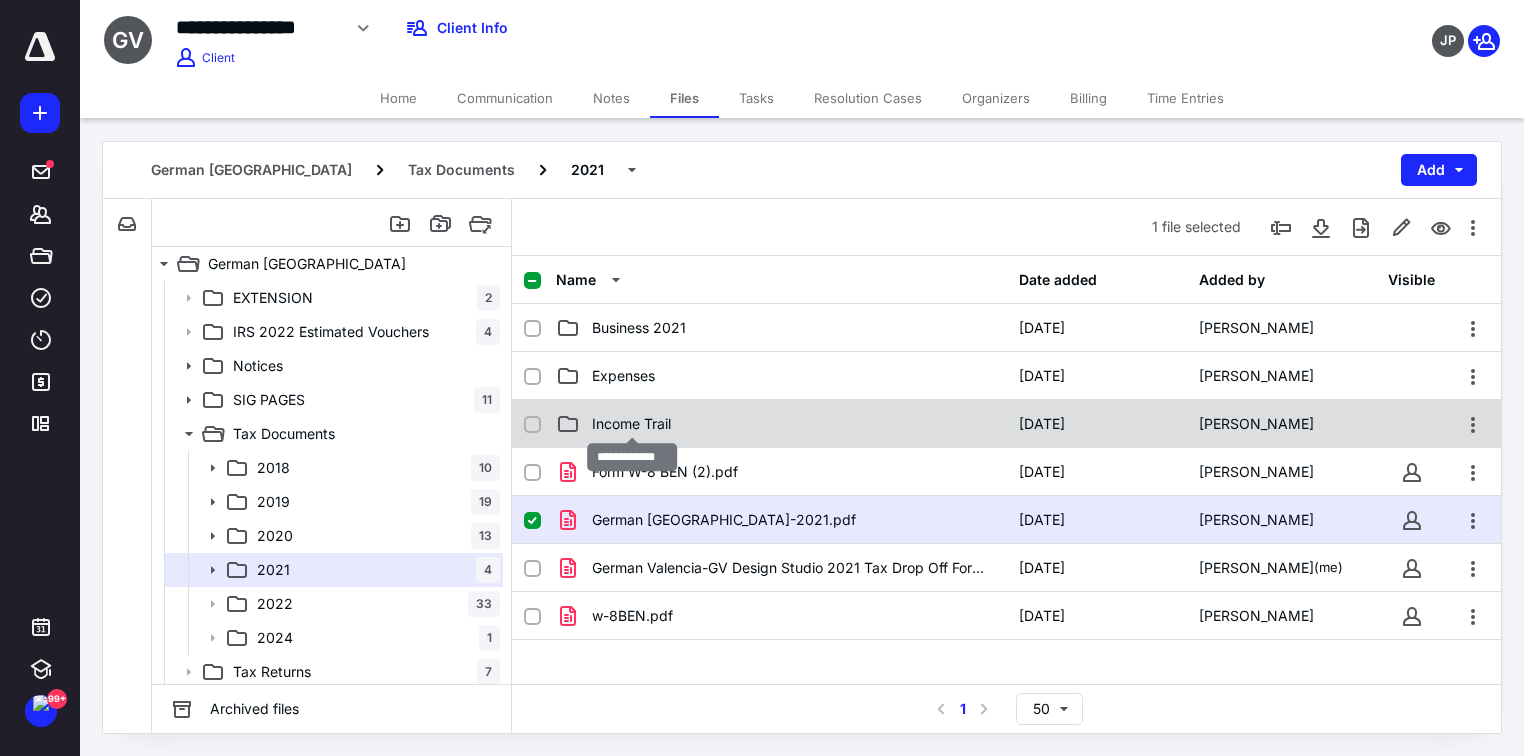 click on "Income Trail" at bounding box center [631, 424] 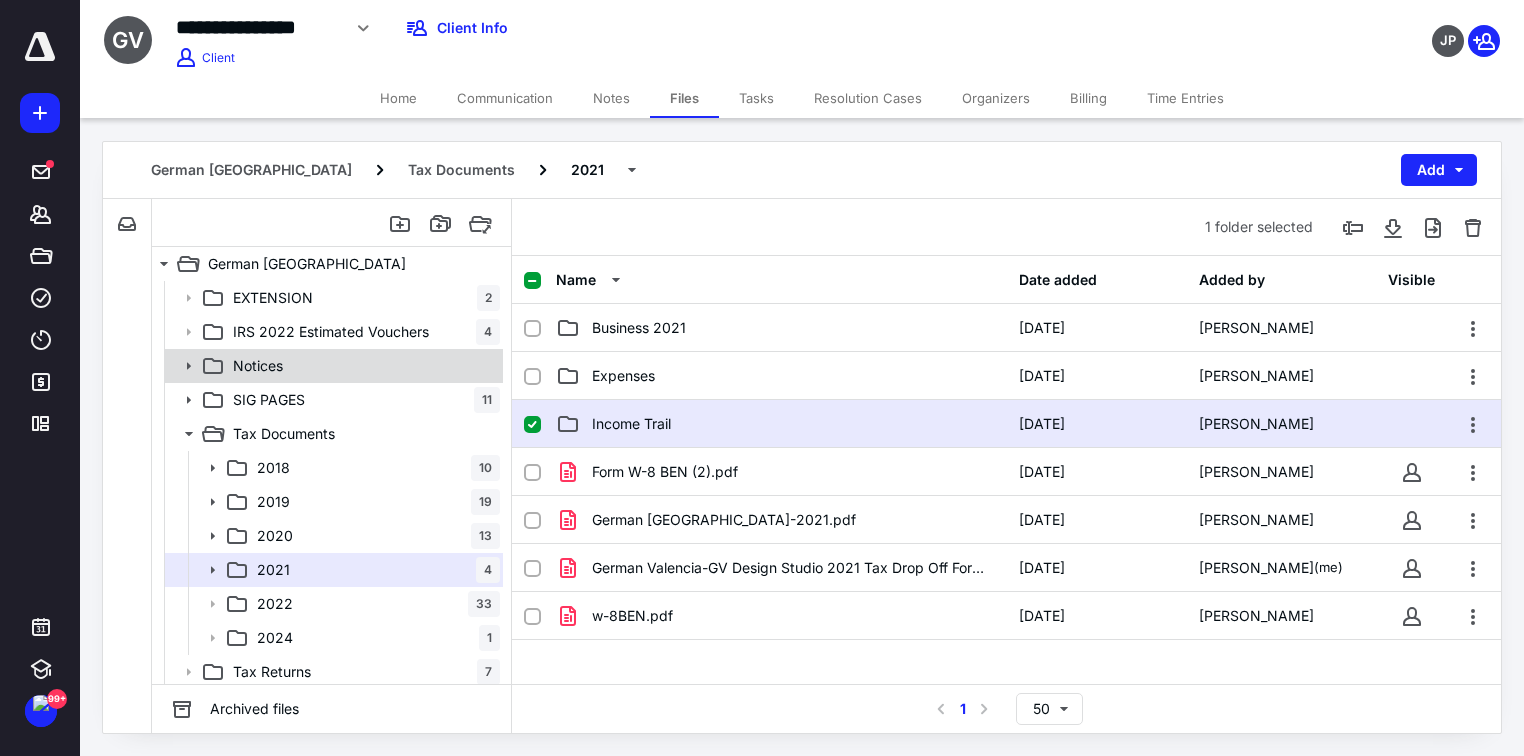 click 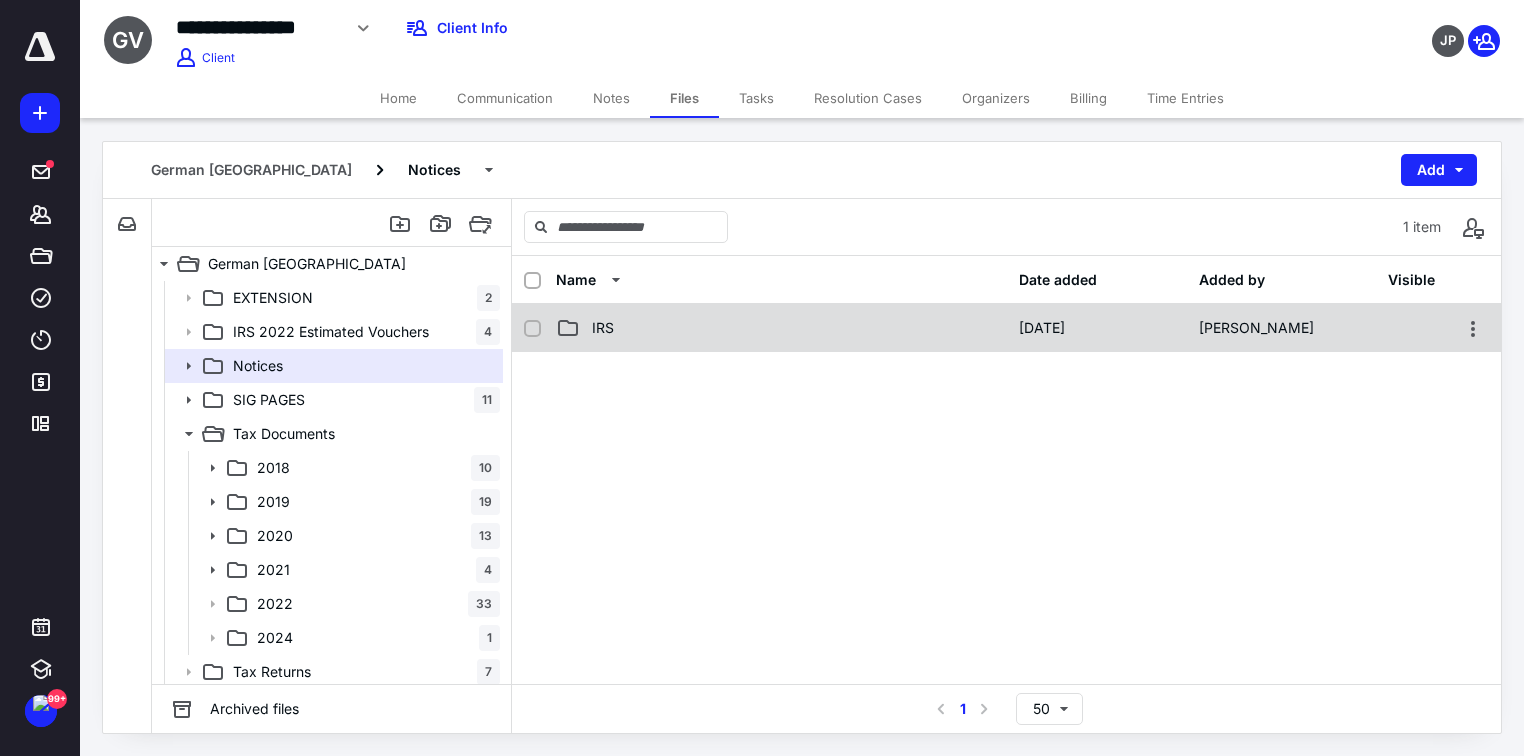 click 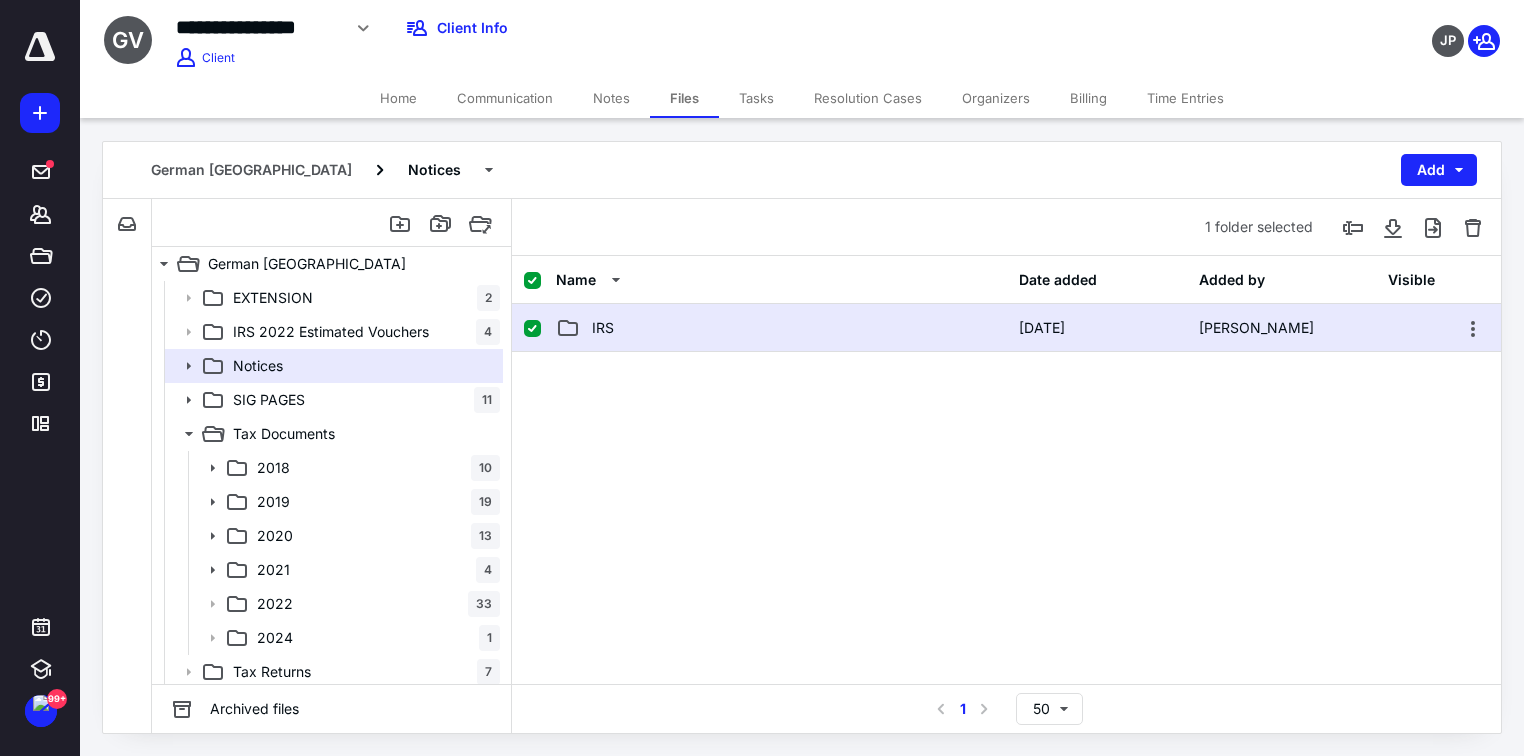 click 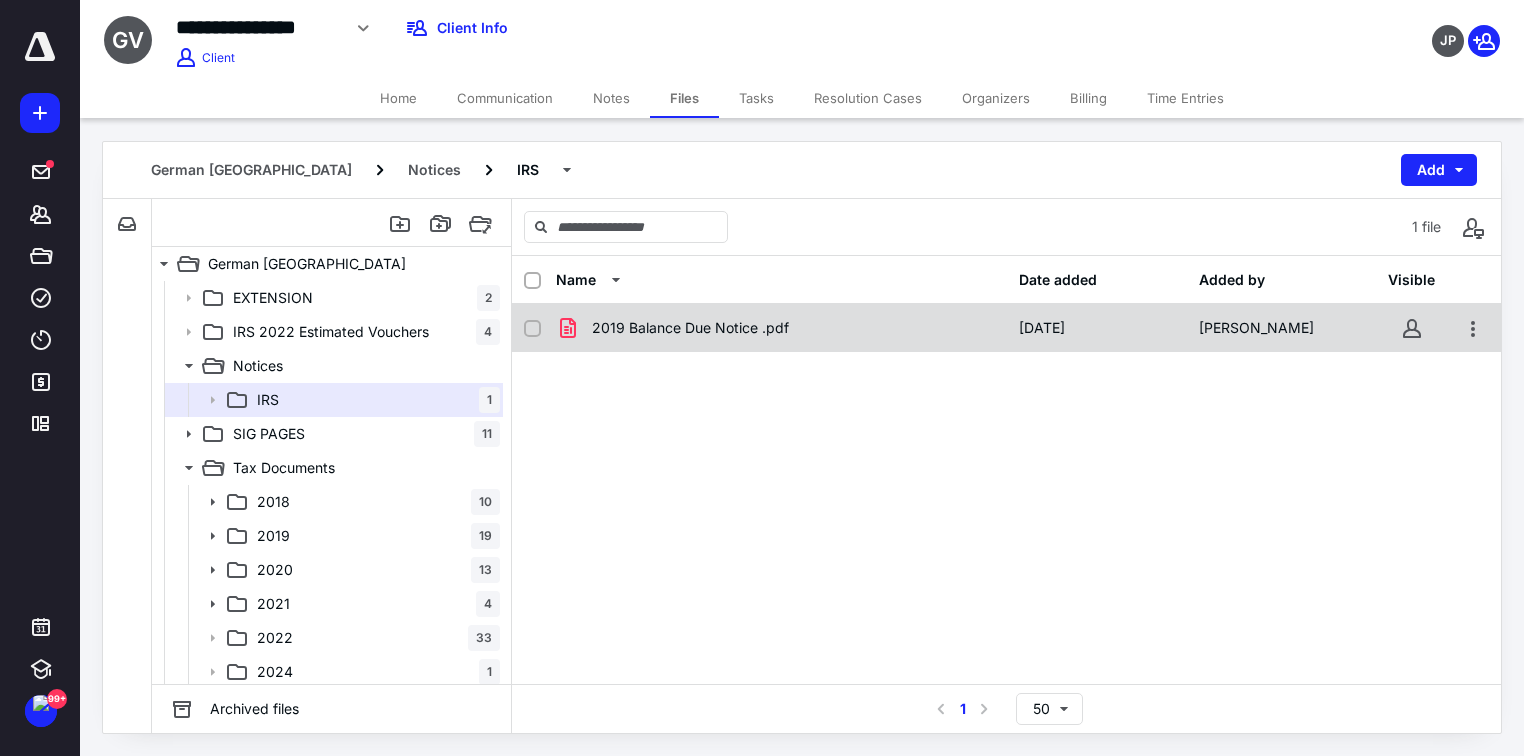 click on "2019 Balance Due Notice .pdf 9/29/2022 Ashley Diaz" at bounding box center [1006, 328] 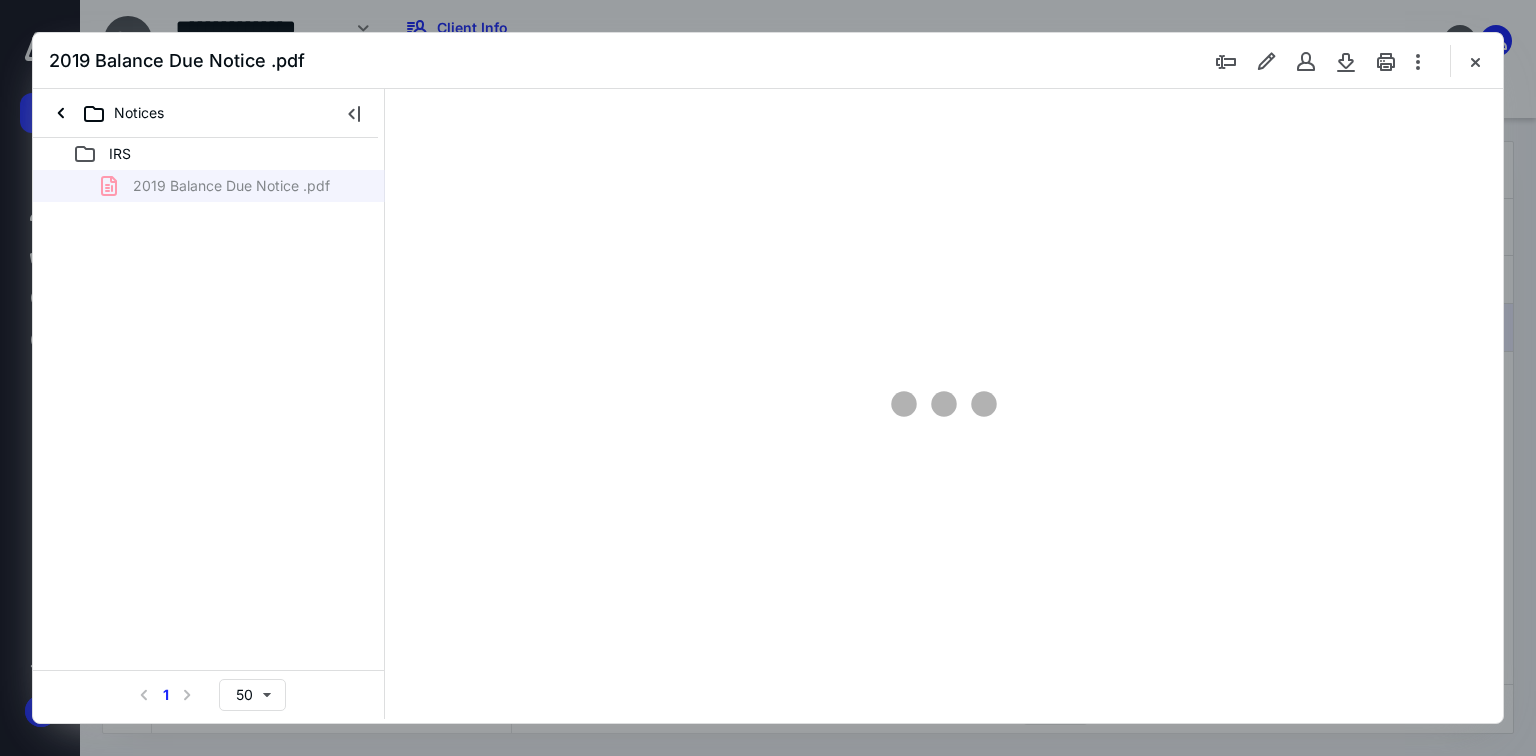scroll, scrollTop: 0, scrollLeft: 0, axis: both 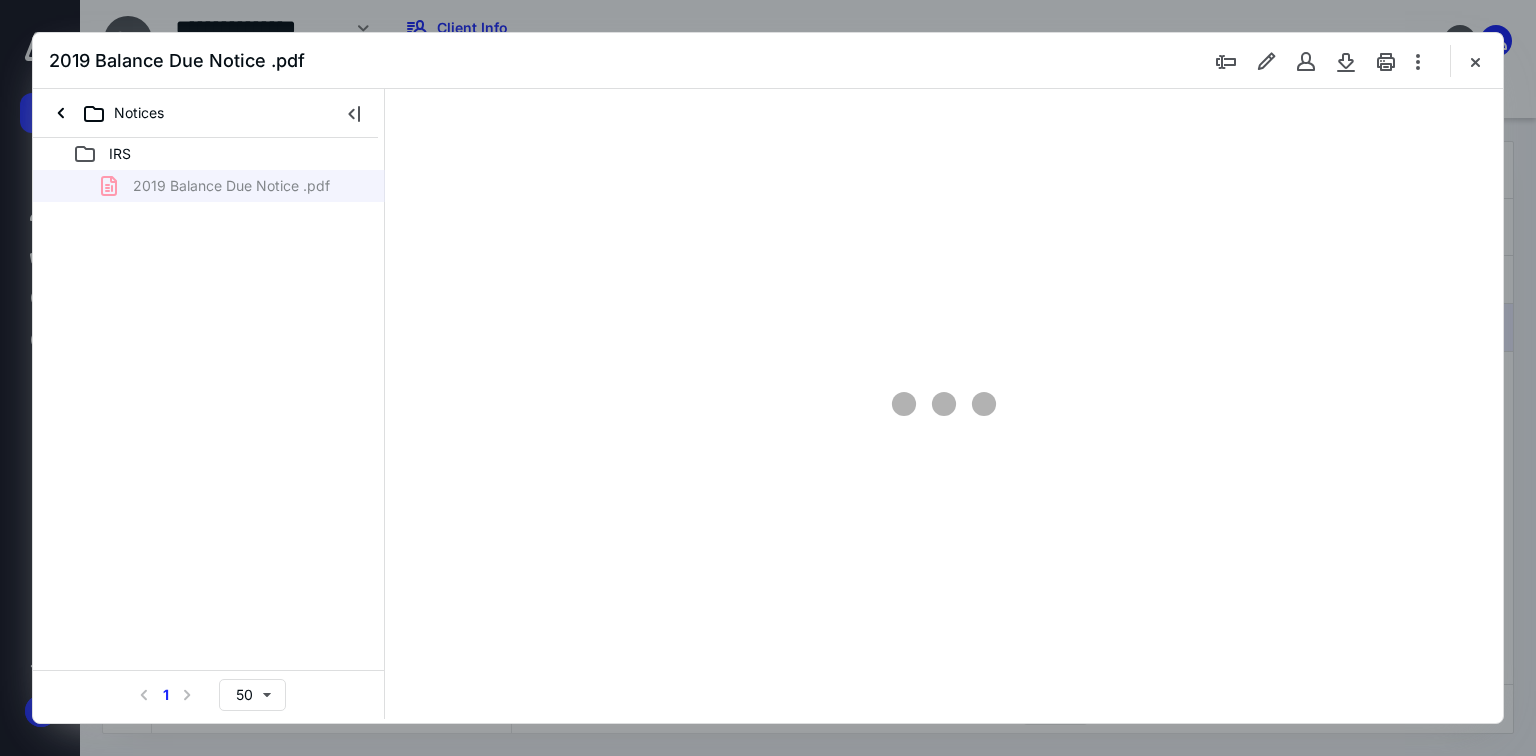 type on "70" 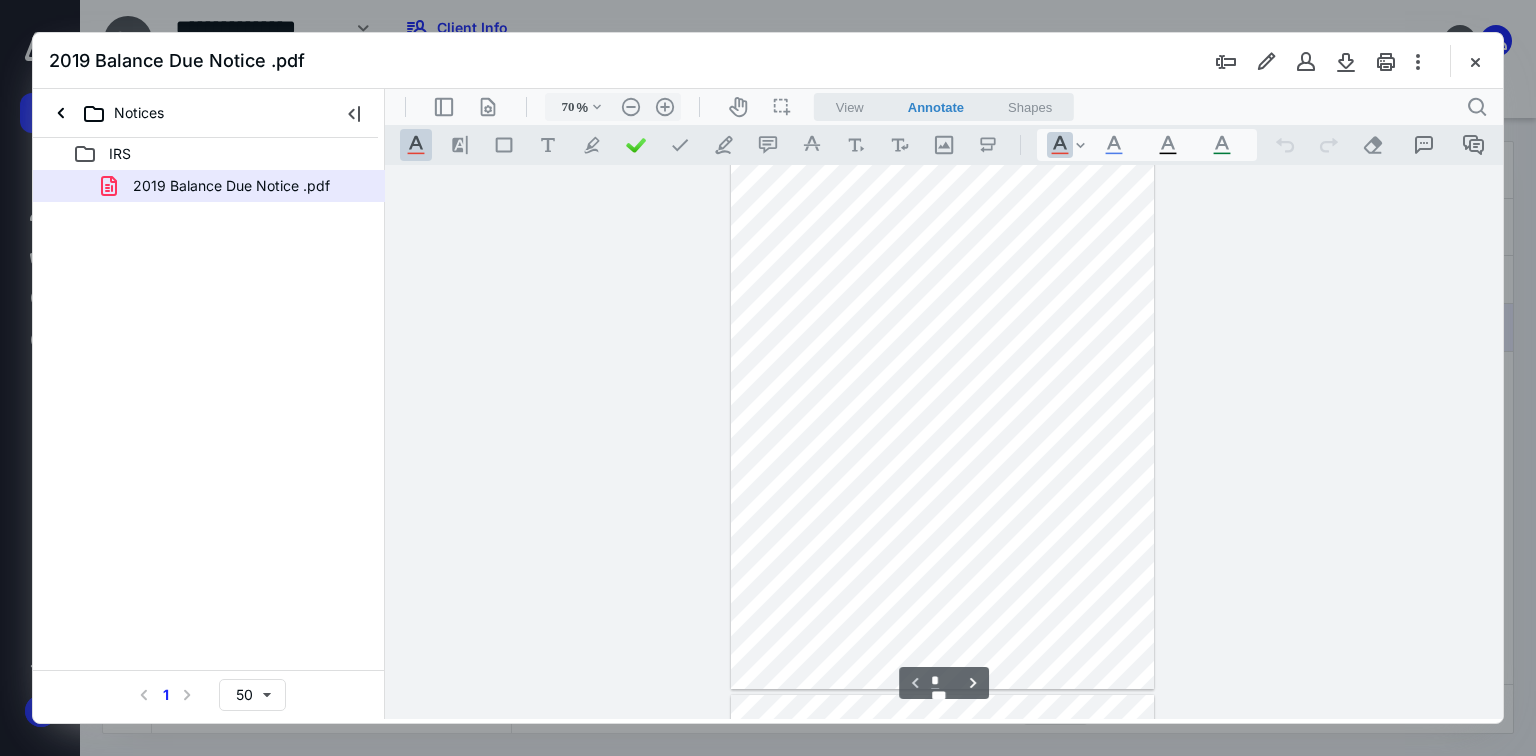scroll, scrollTop: 0, scrollLeft: 0, axis: both 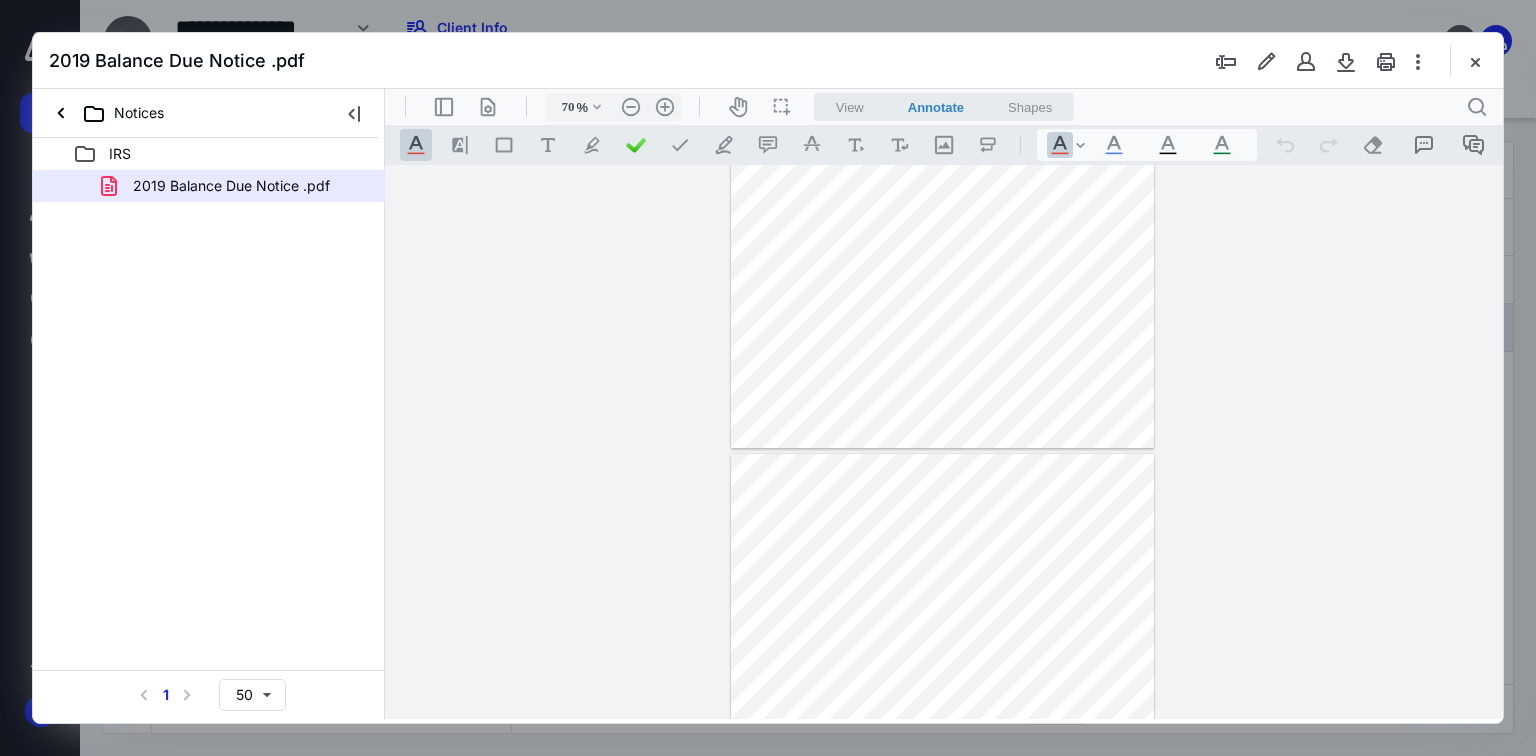 type on "*" 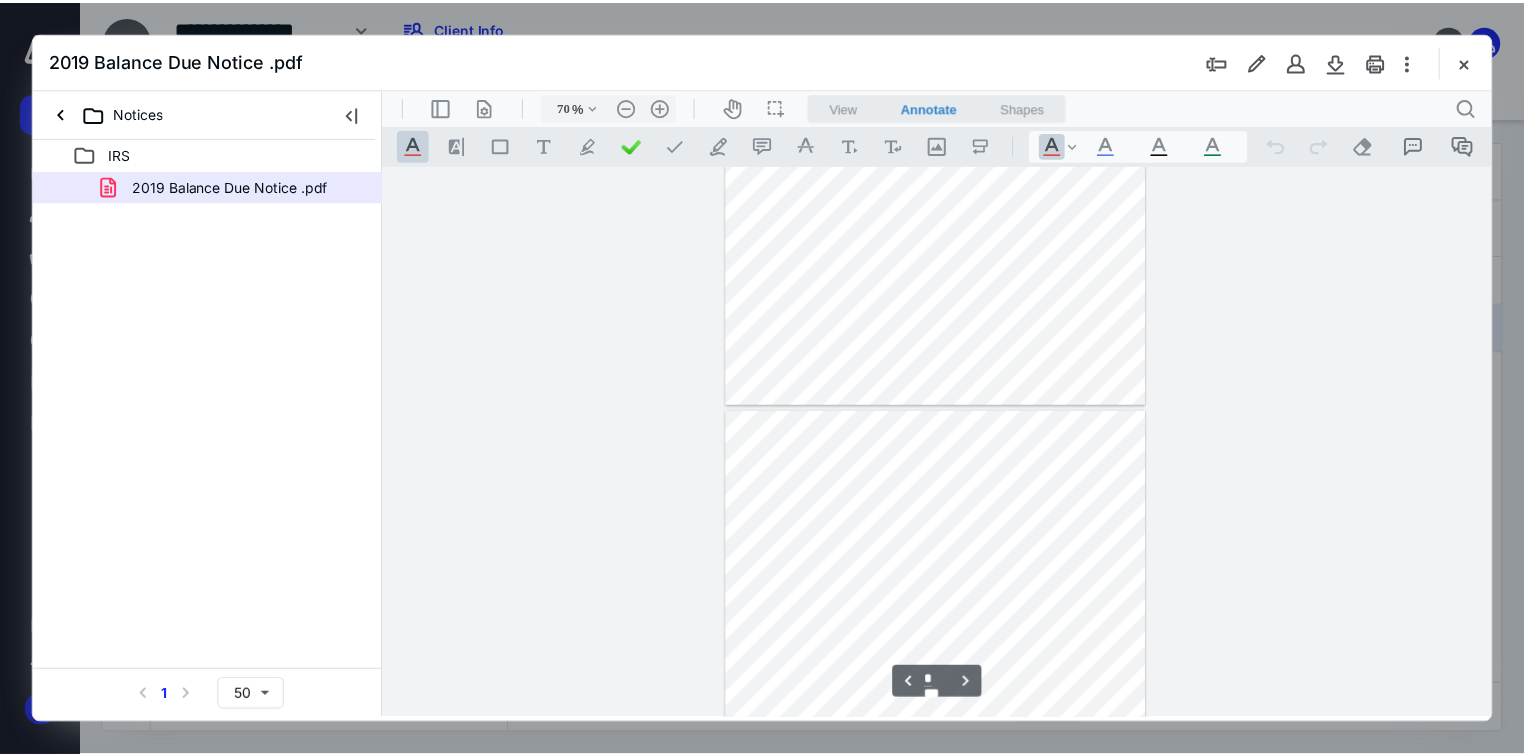 scroll, scrollTop: 320, scrollLeft: 0, axis: vertical 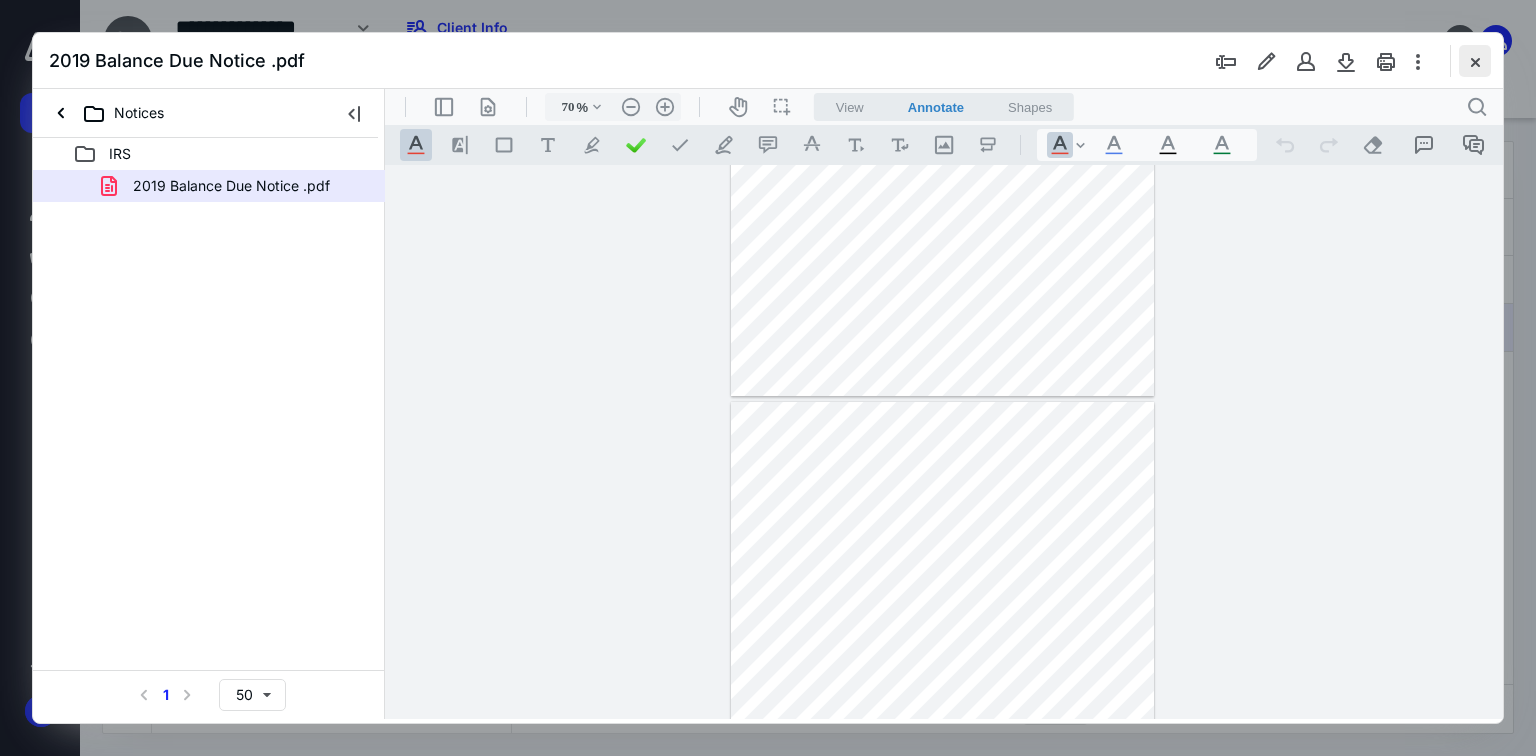 click at bounding box center (1475, 61) 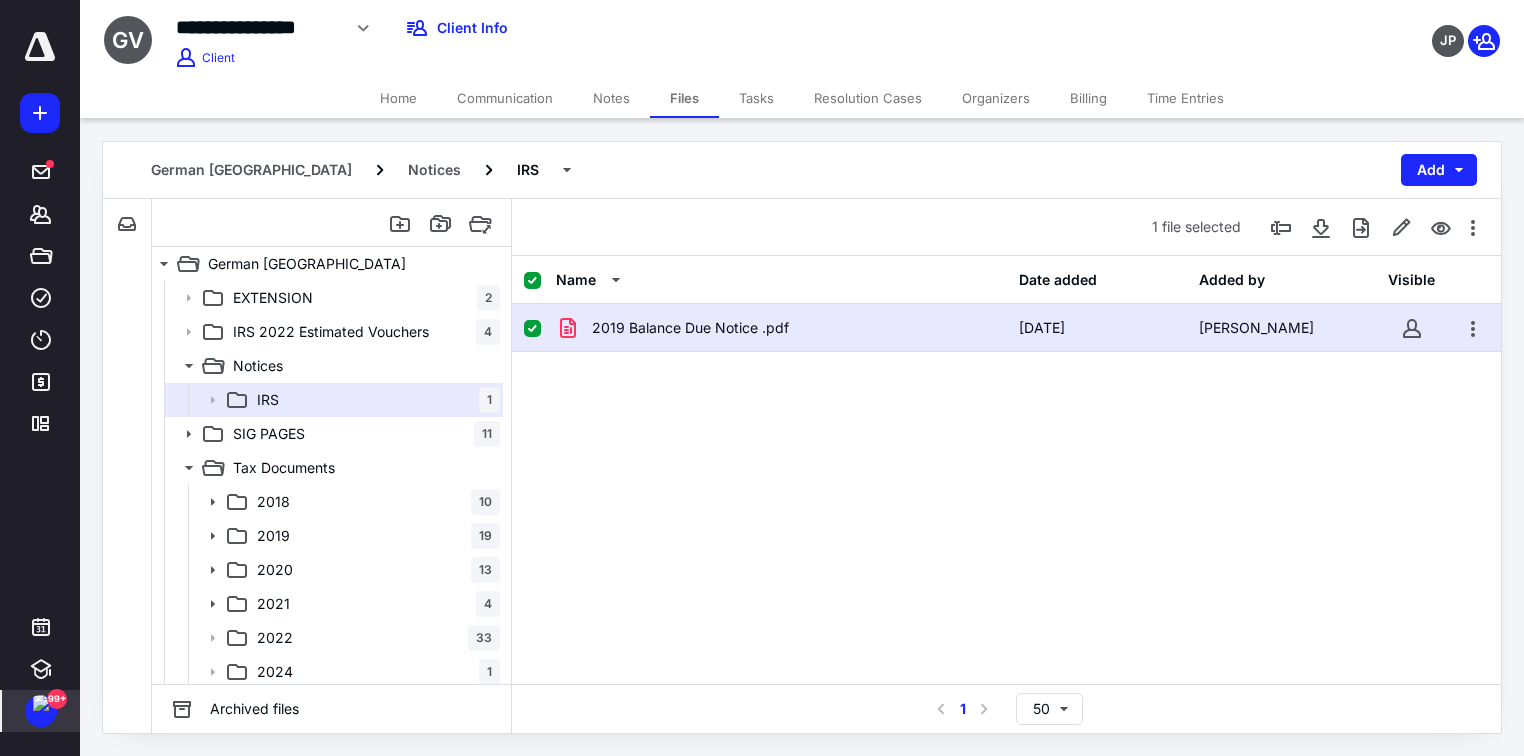click at bounding box center [41, 703] 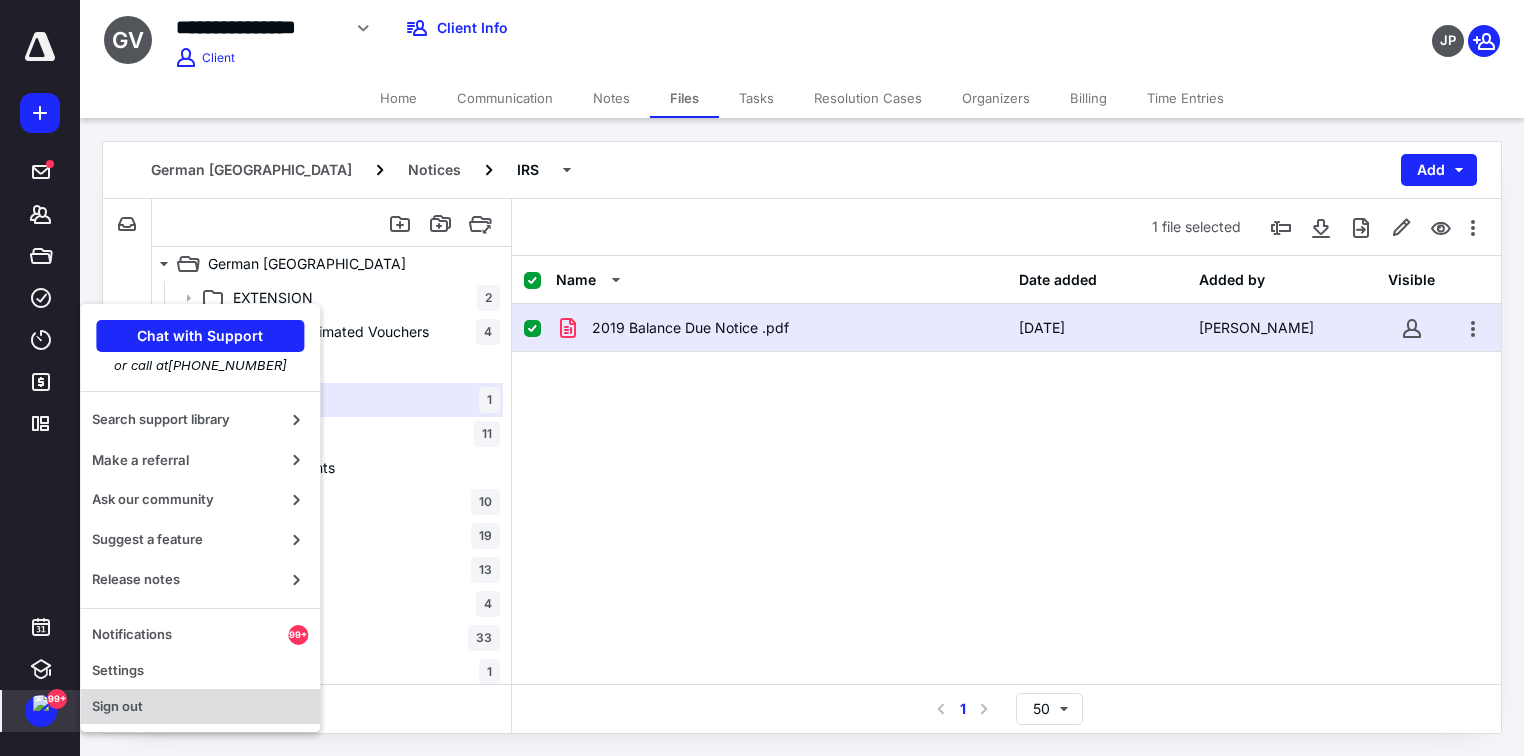 click on "Sign out" at bounding box center [200, 707] 